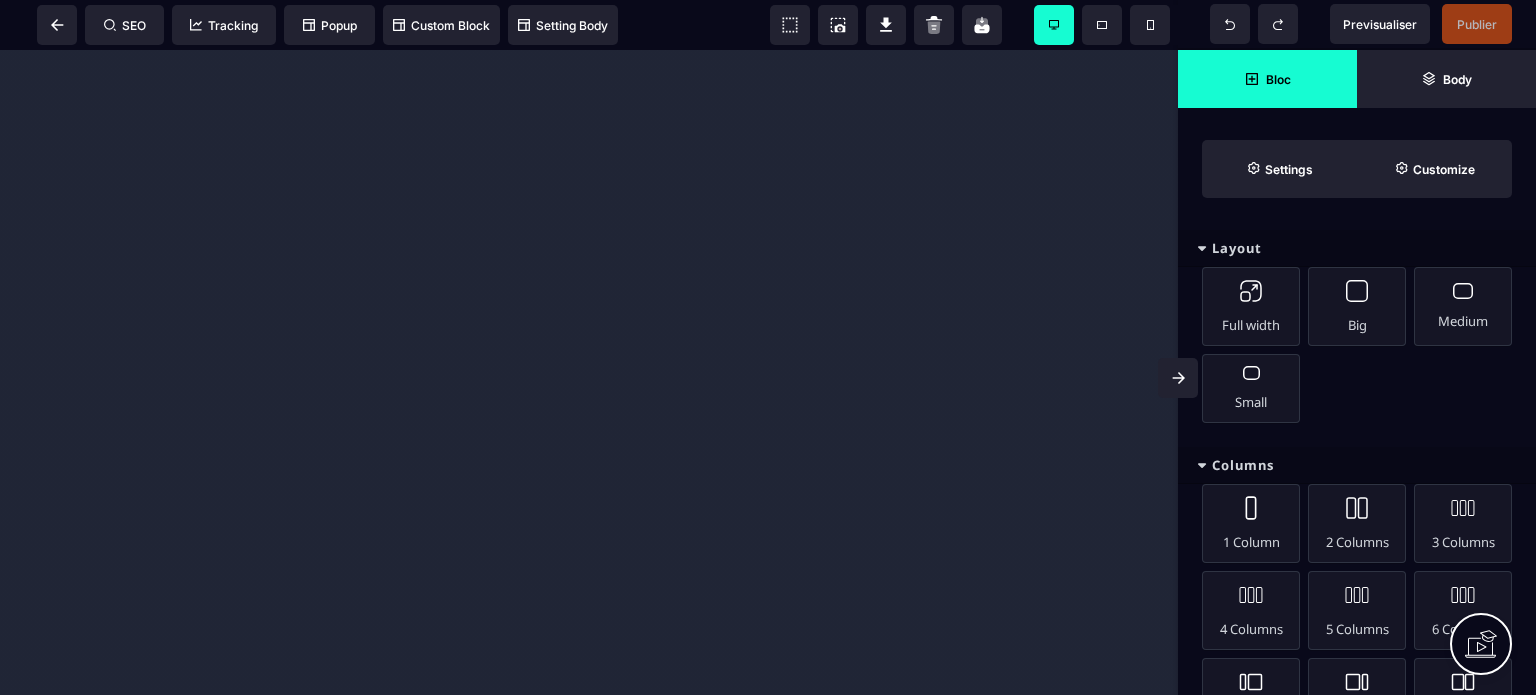 scroll, scrollTop: 0, scrollLeft: 0, axis: both 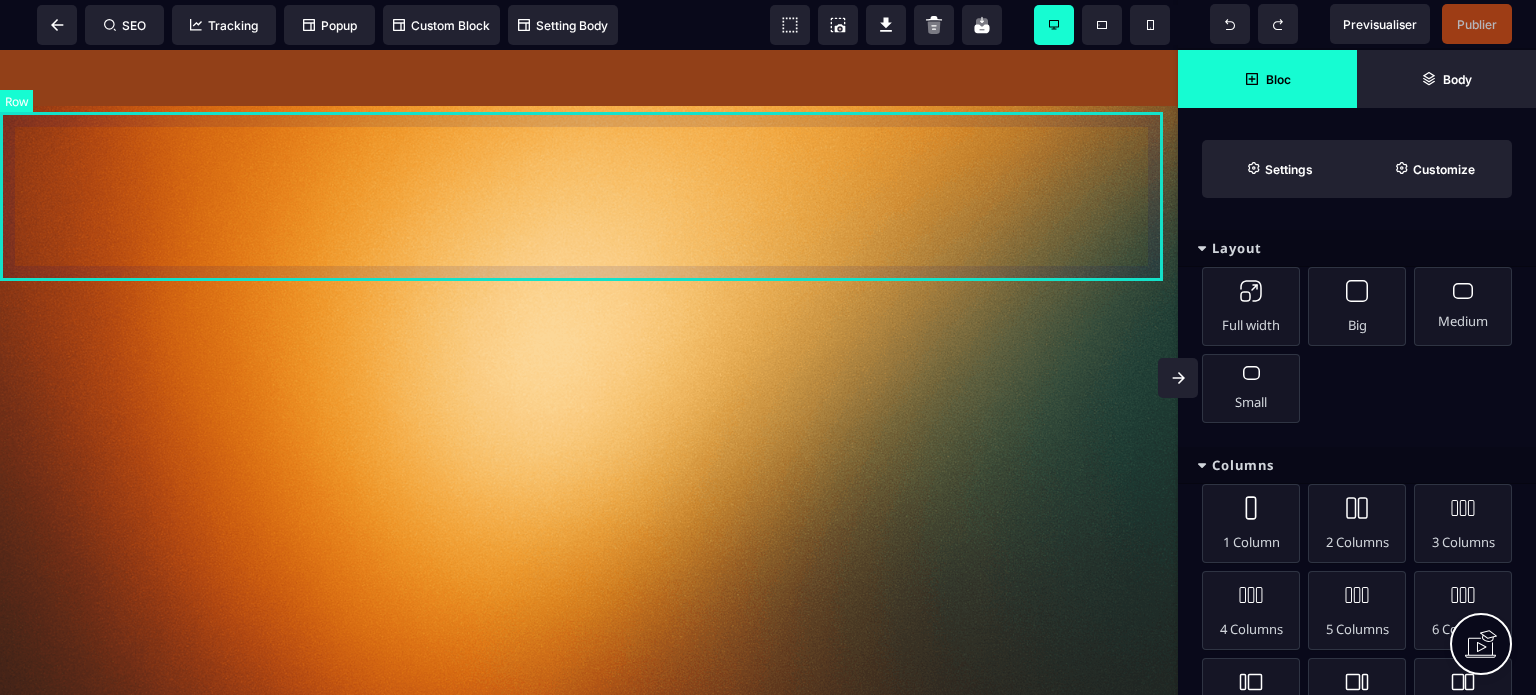 click on "TEMOIGNAGES" at bounding box center (589, -272) 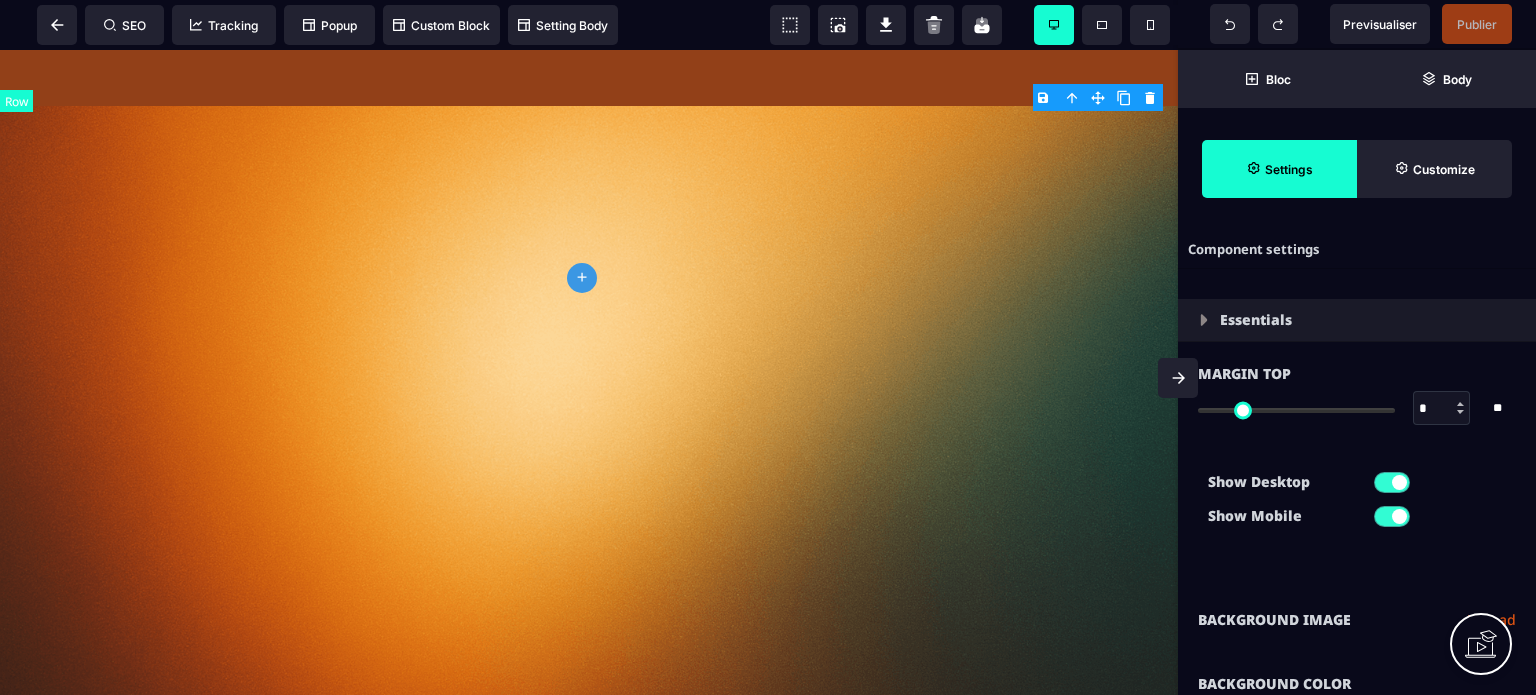 type on "*" 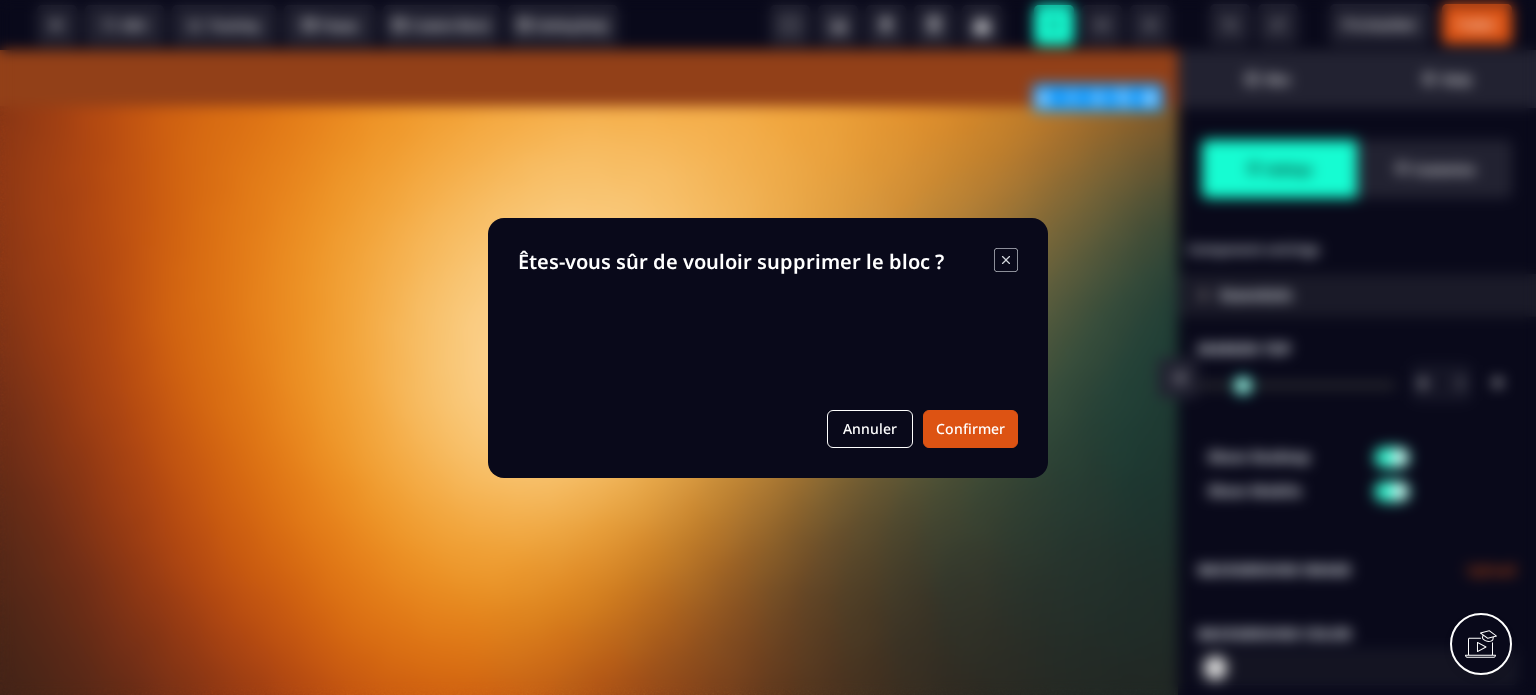 click on "B I U S
A *******
plus
Row
SEO
Big" at bounding box center (768, 347) 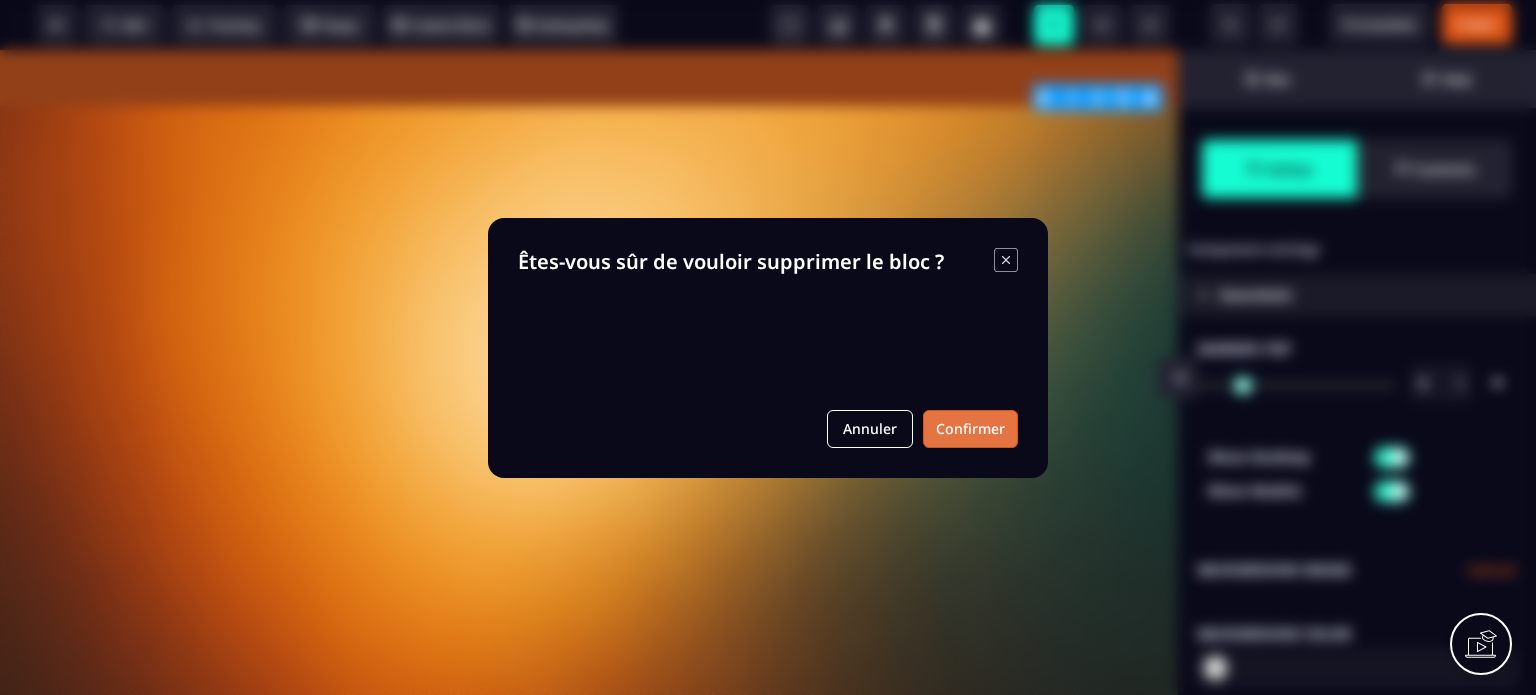 click on "Confirmer" at bounding box center (970, 429) 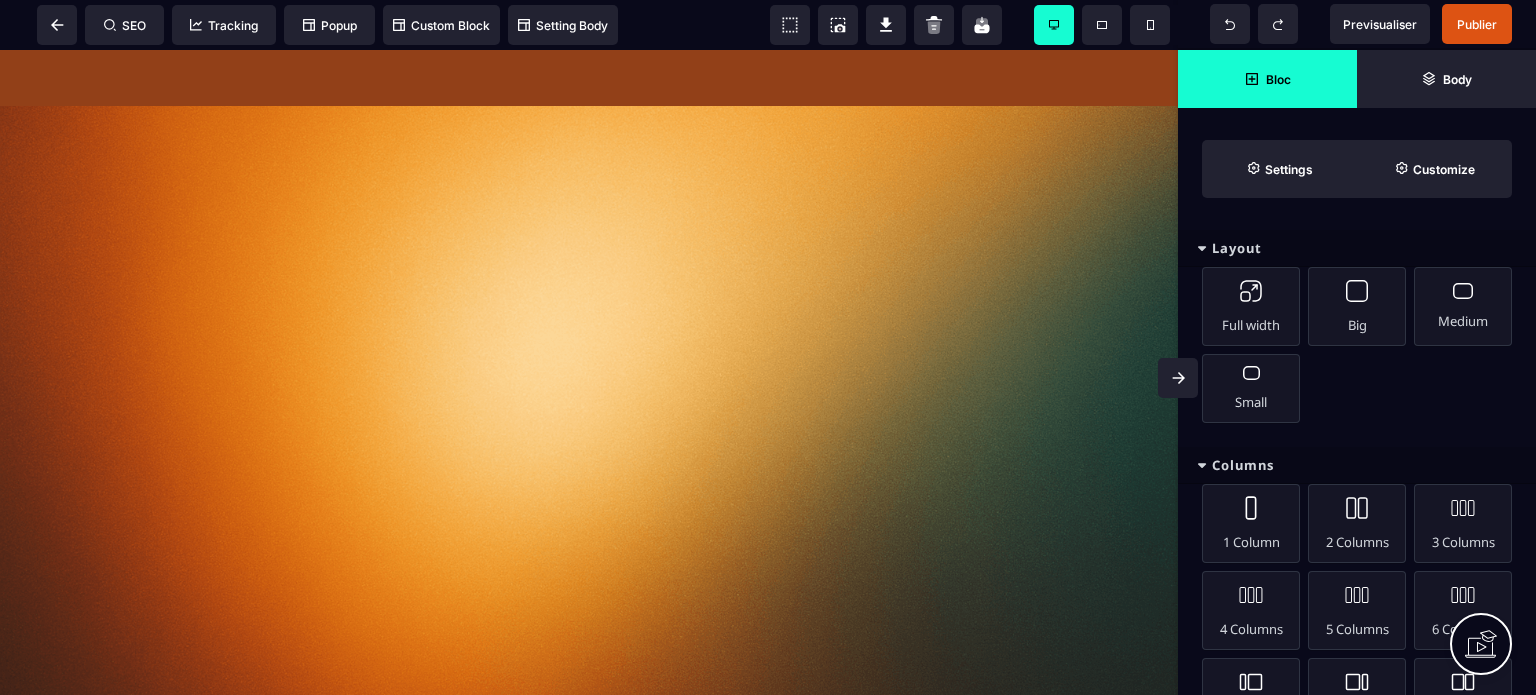 click on "Bloc" at bounding box center [1267, 79] 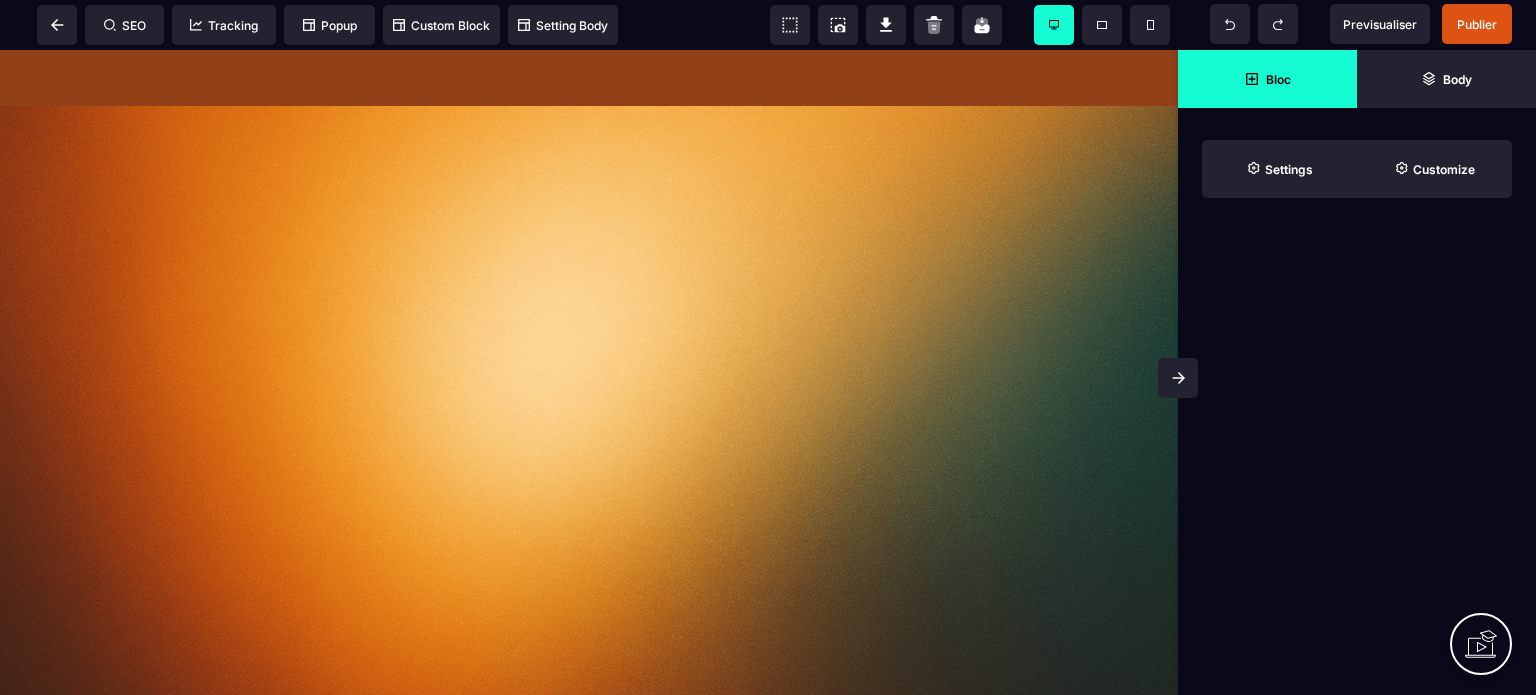 click on "Bloc" at bounding box center [1267, 79] 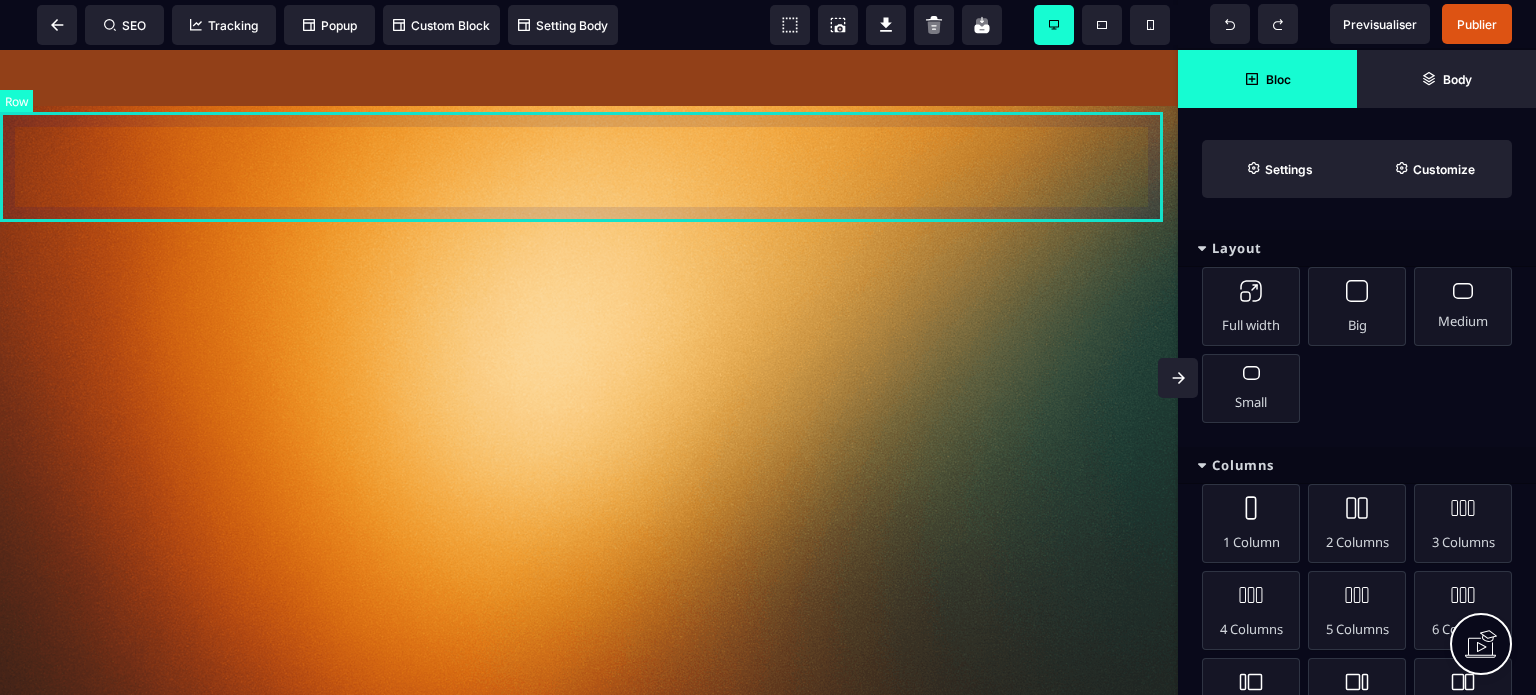 click at bounding box center (589, -243) 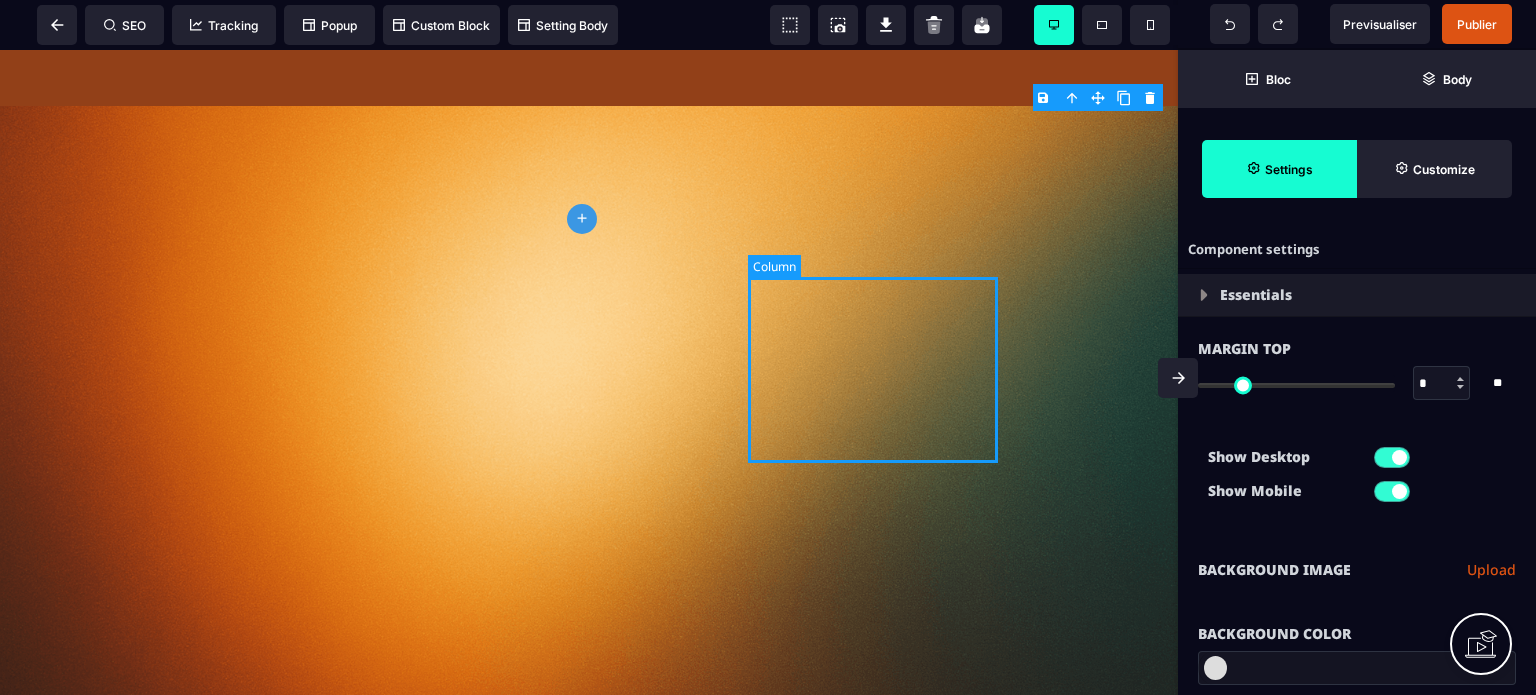 type on "*" 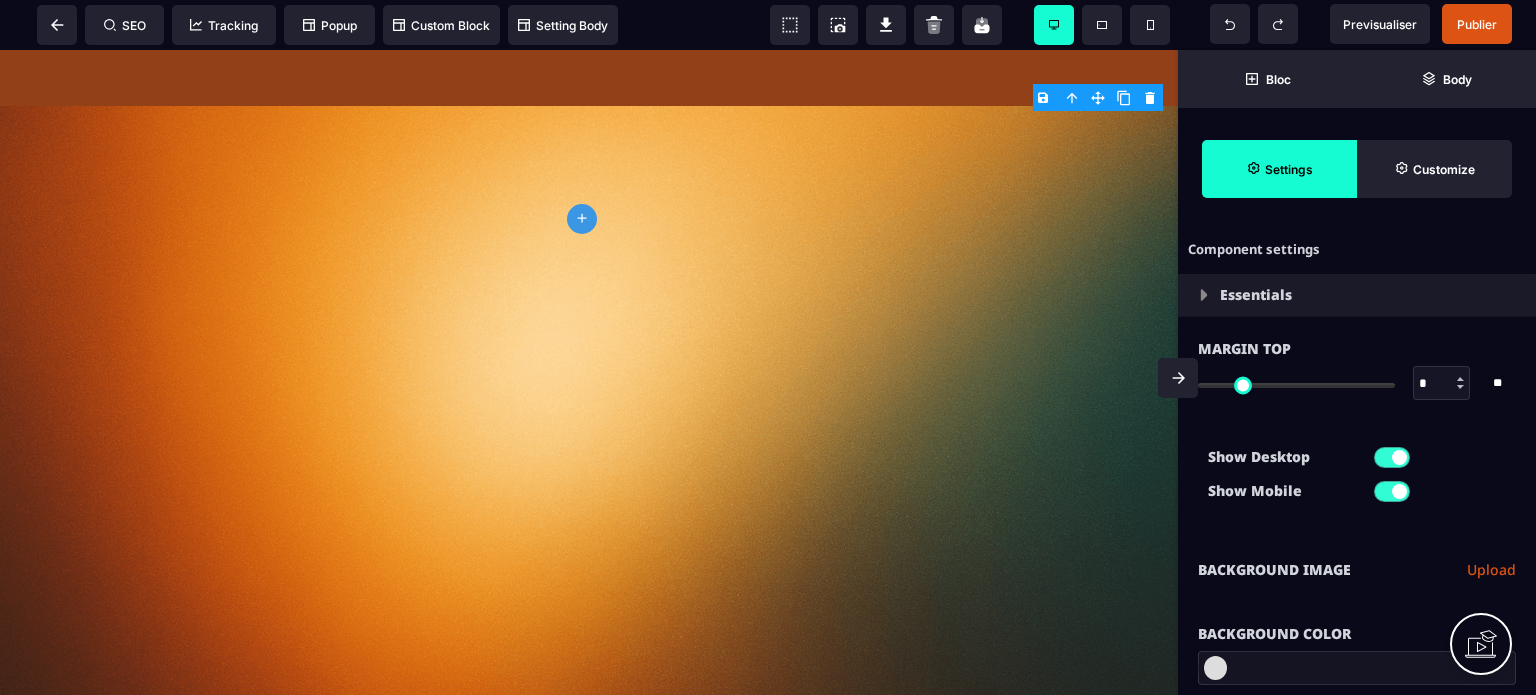 click on "Upload" at bounding box center (1491, 570) 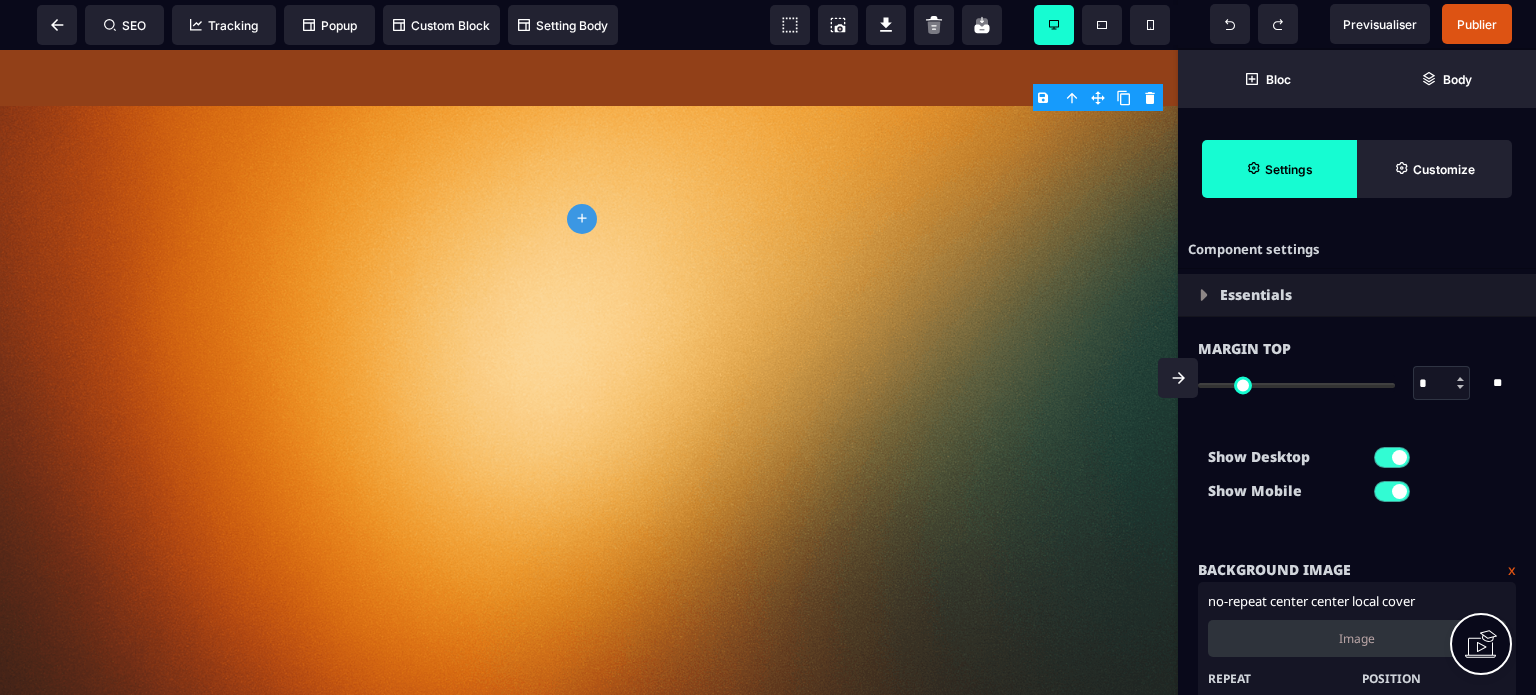 click on "Image" at bounding box center (1357, 638) 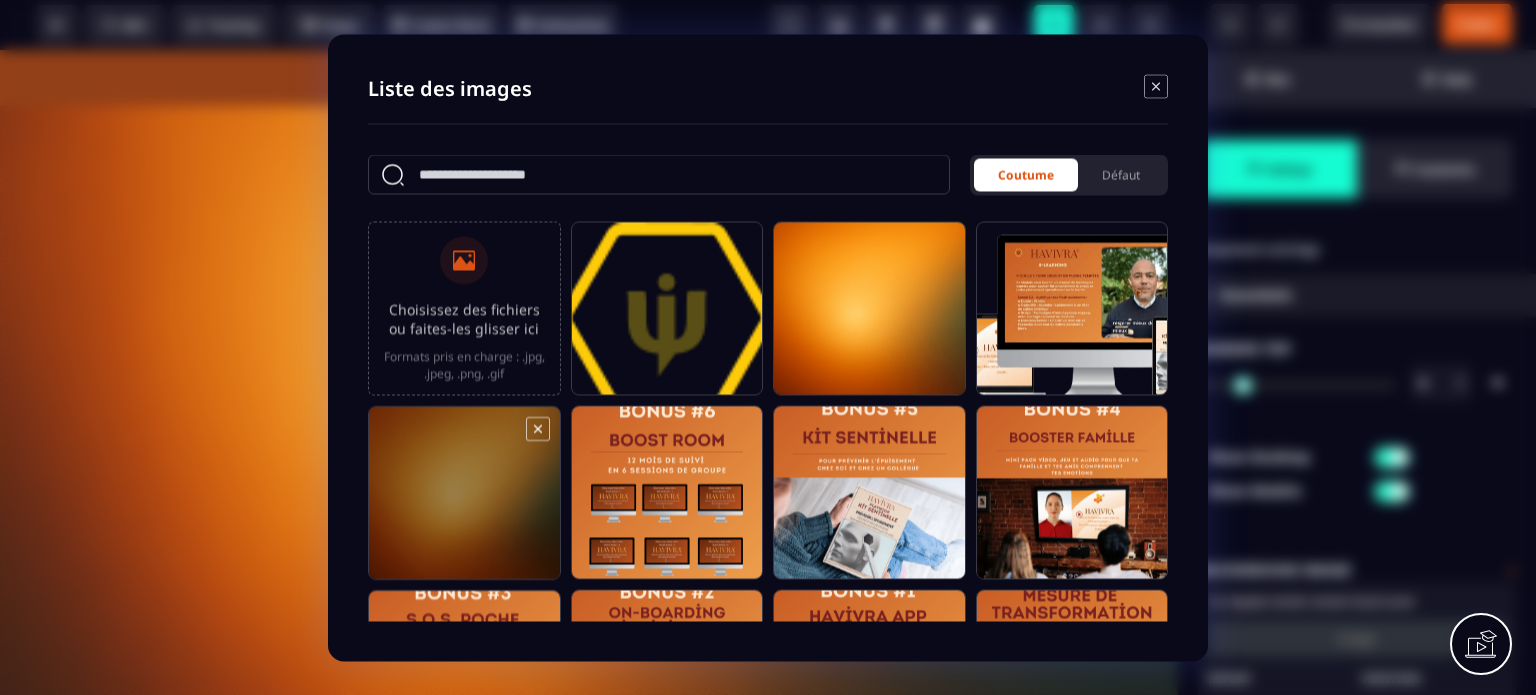 click at bounding box center (464, 501) 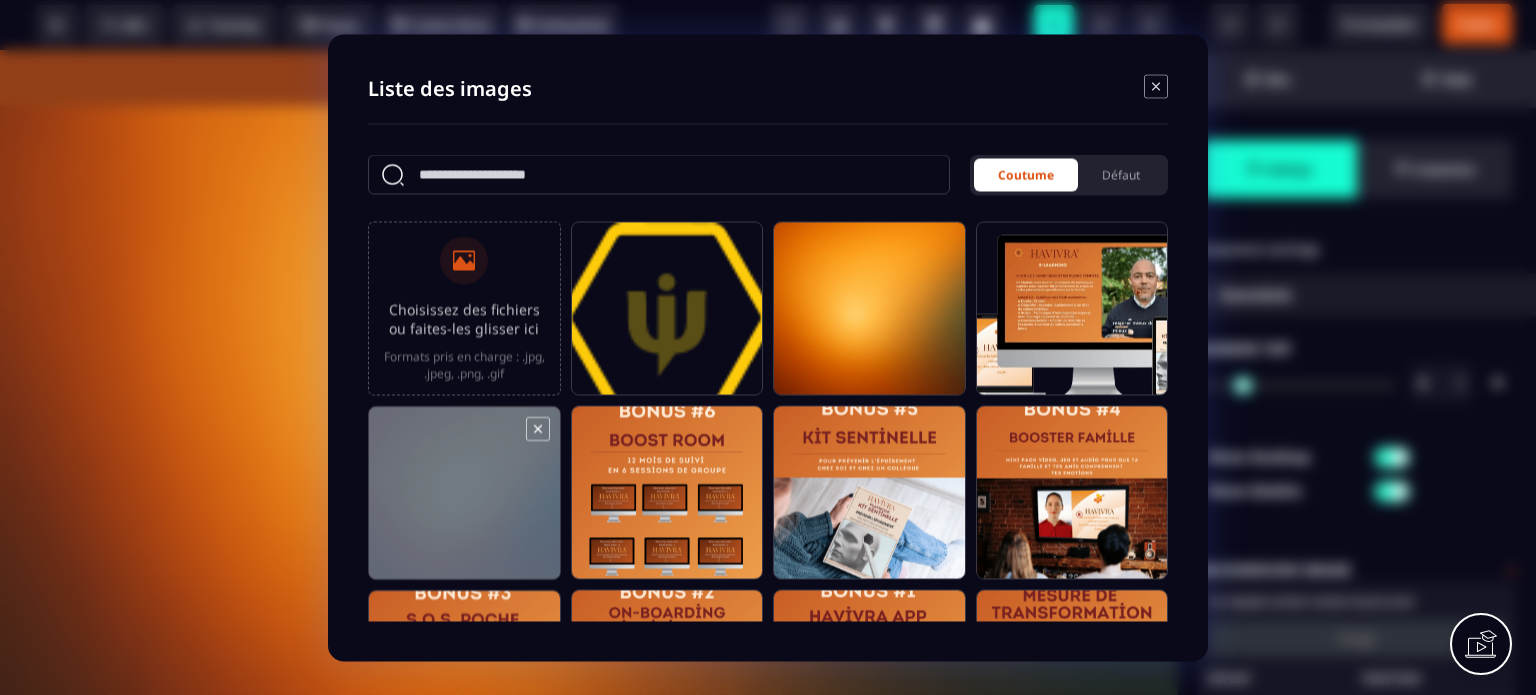 click at bounding box center [464, 501] 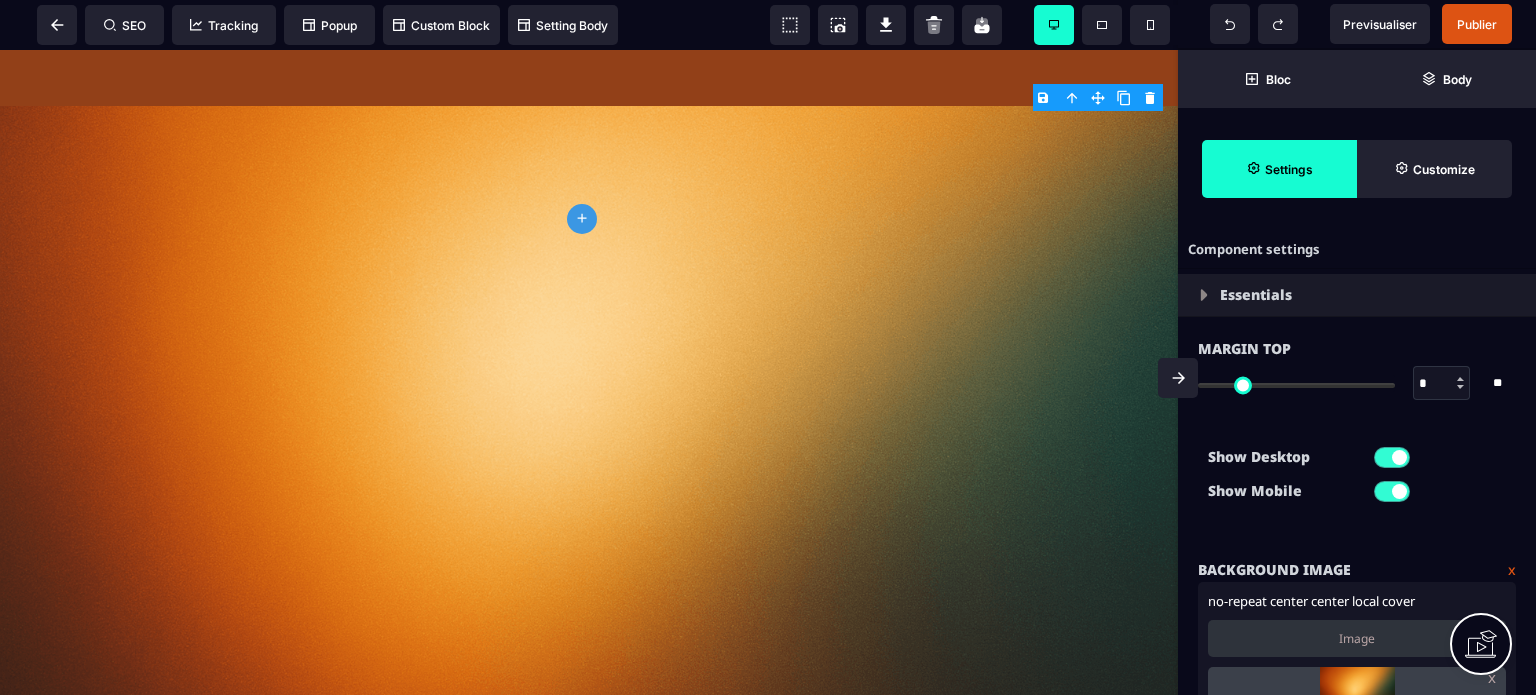 click on "**********" at bounding box center (1357, 709) 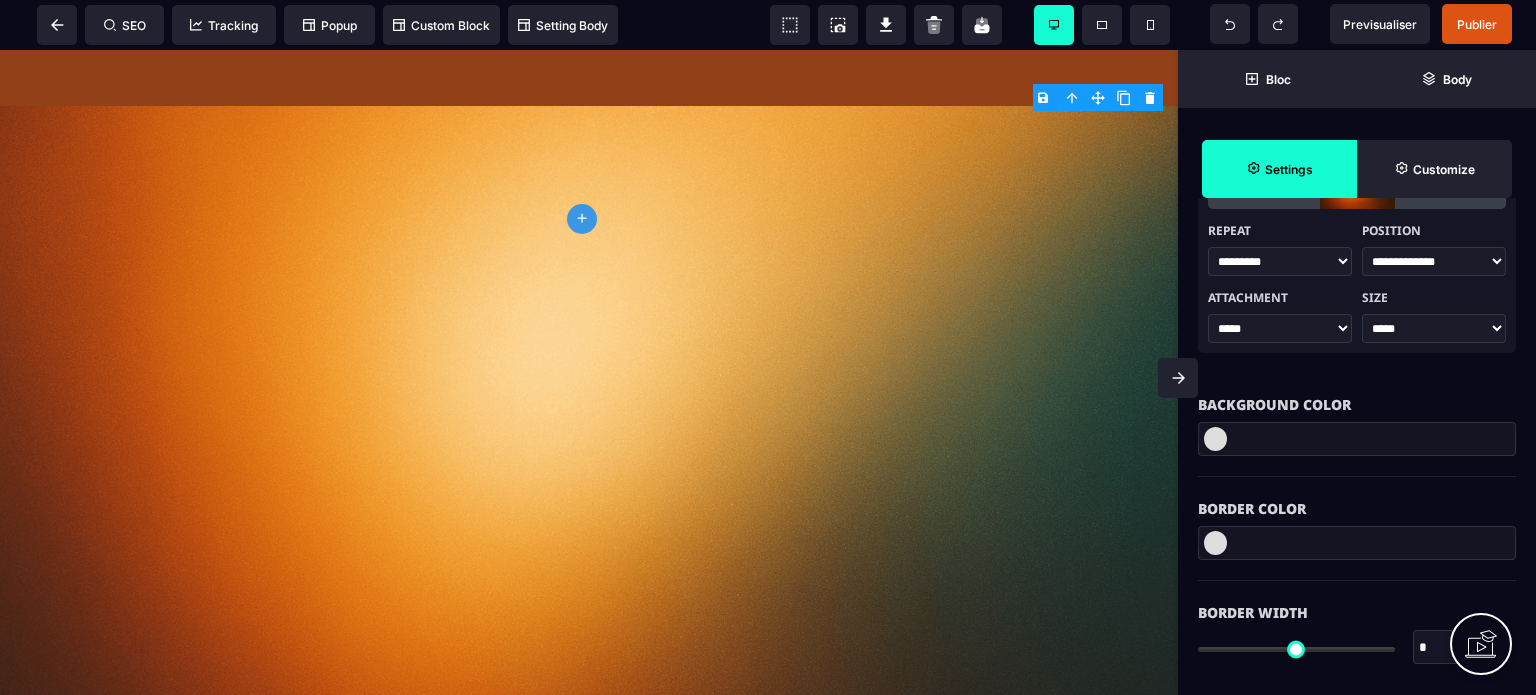 scroll, scrollTop: 520, scrollLeft: 0, axis: vertical 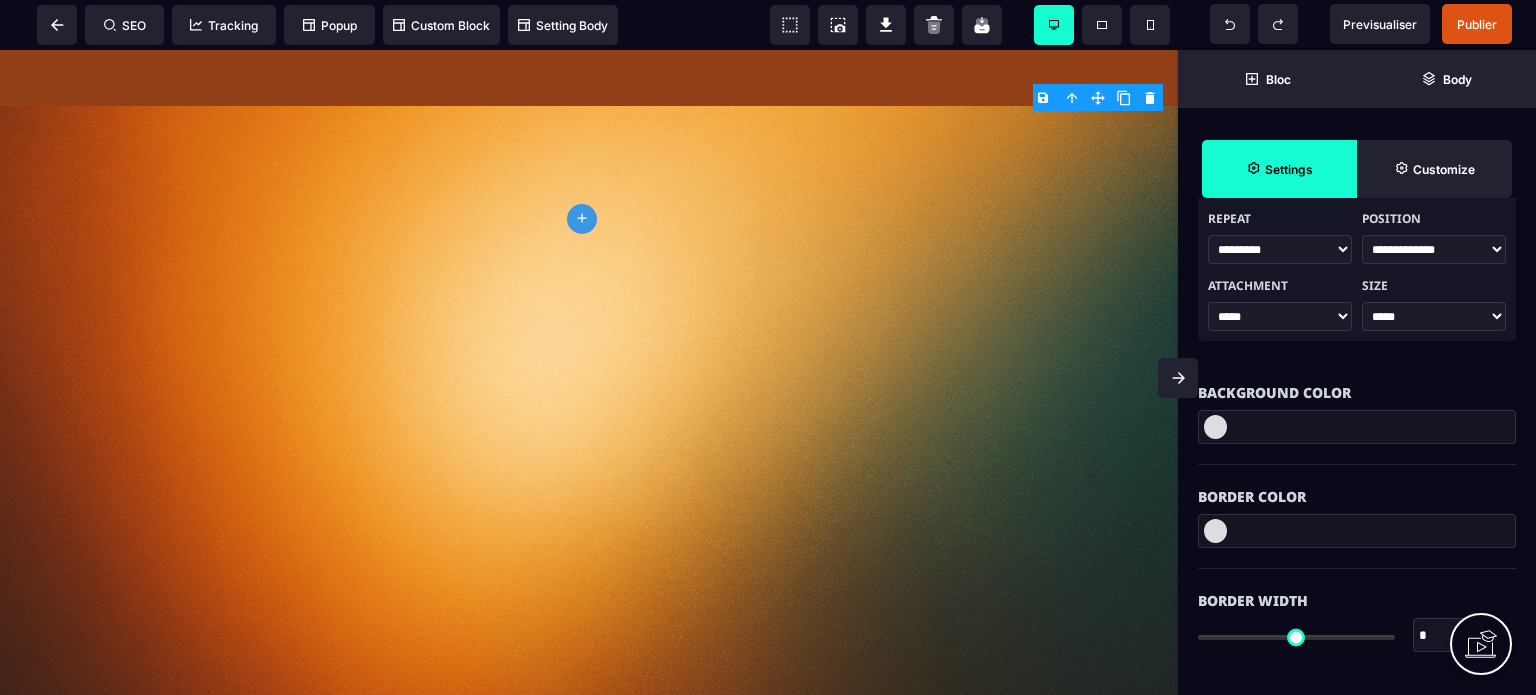 click on "**********" at bounding box center [1434, 249] 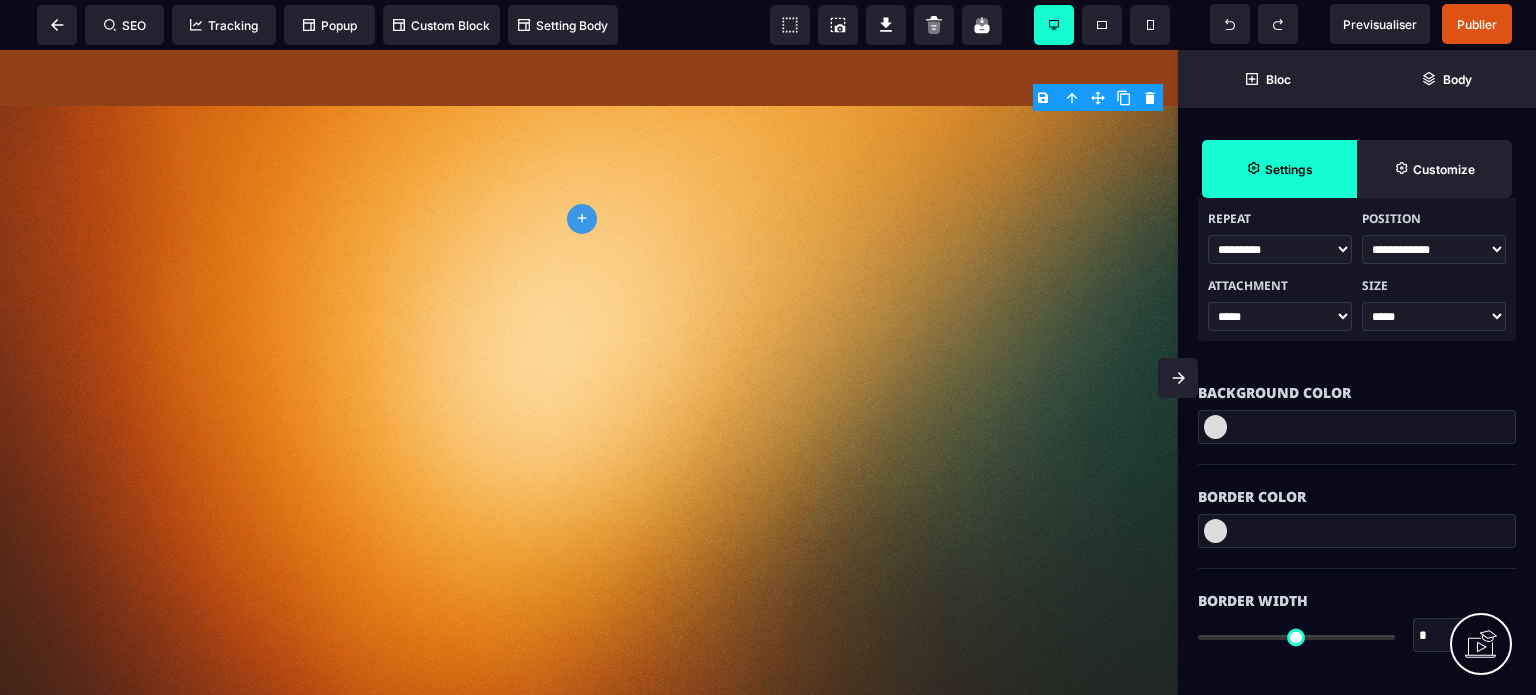 click on "**********" at bounding box center (1434, 249) 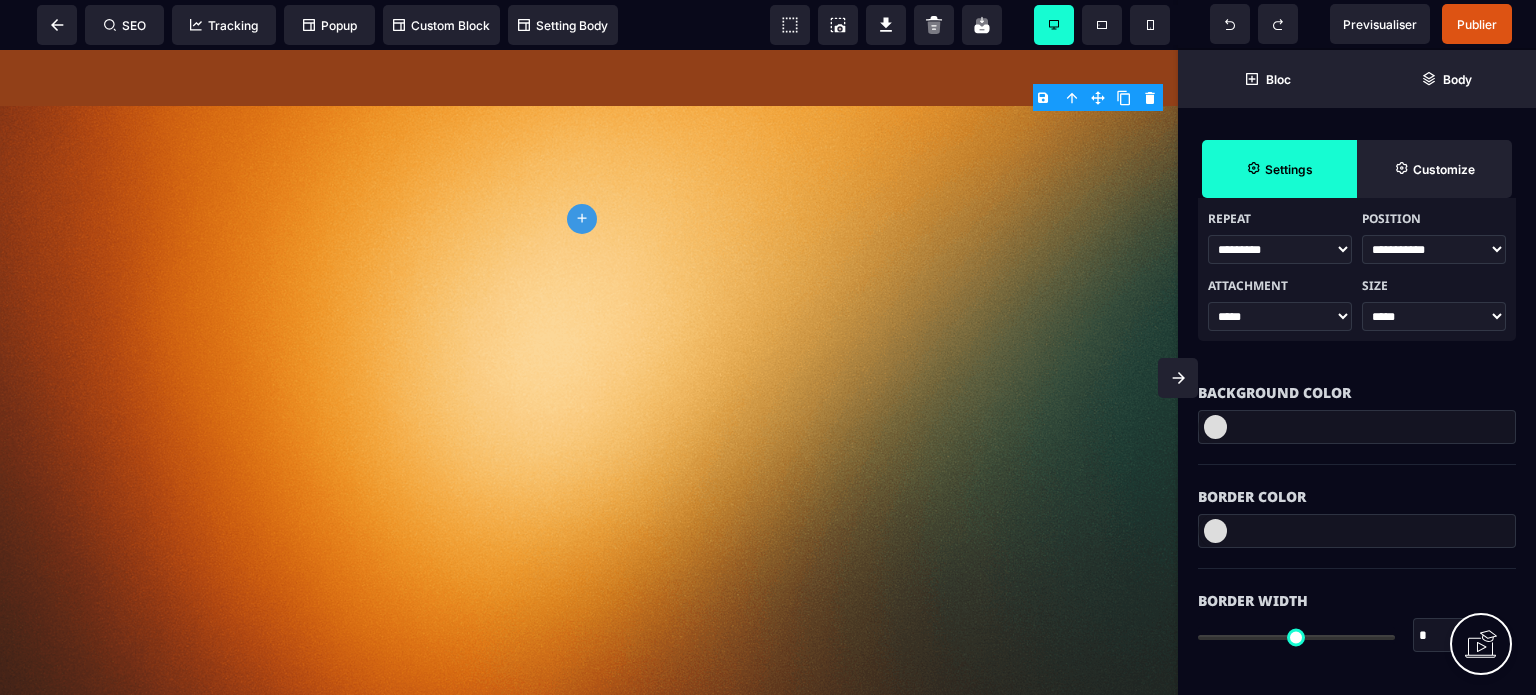 click on "**********" at bounding box center [1434, 249] 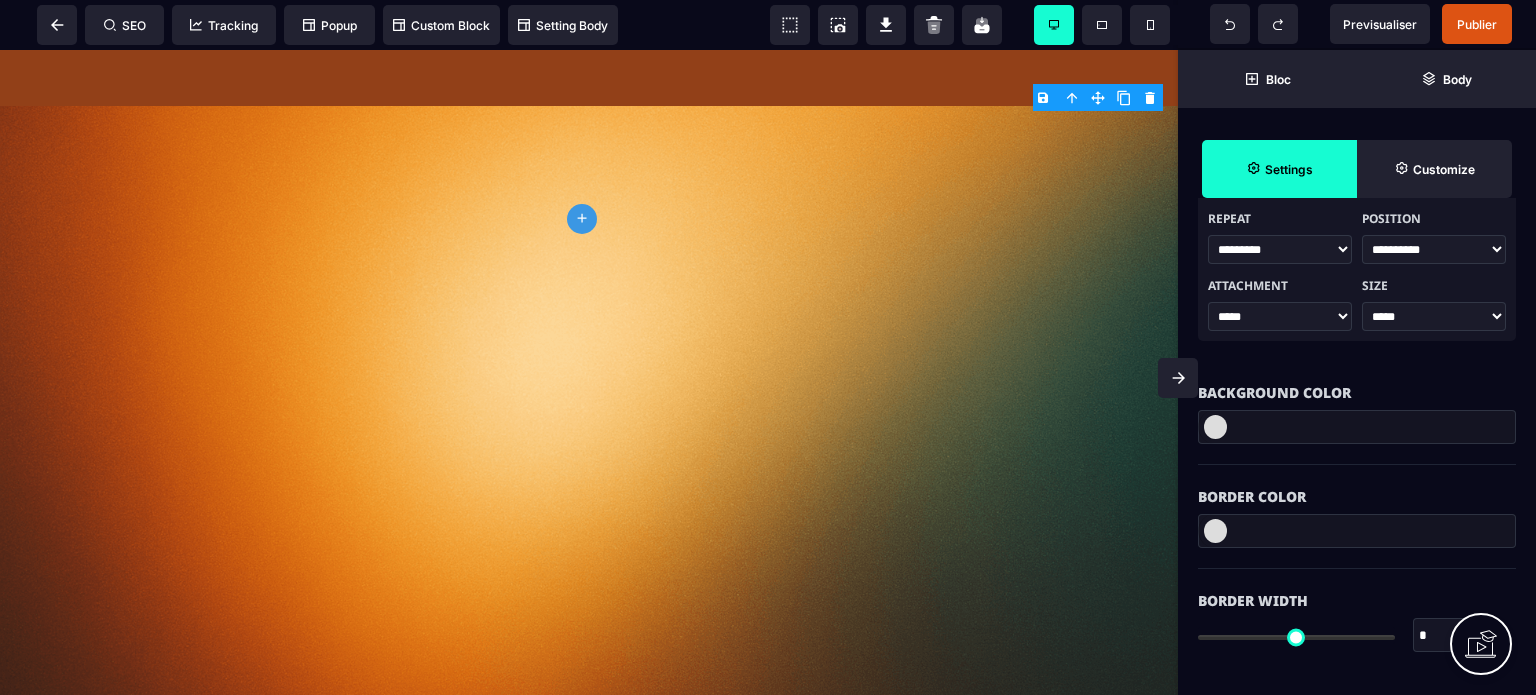 click on "**********" at bounding box center (1434, 249) 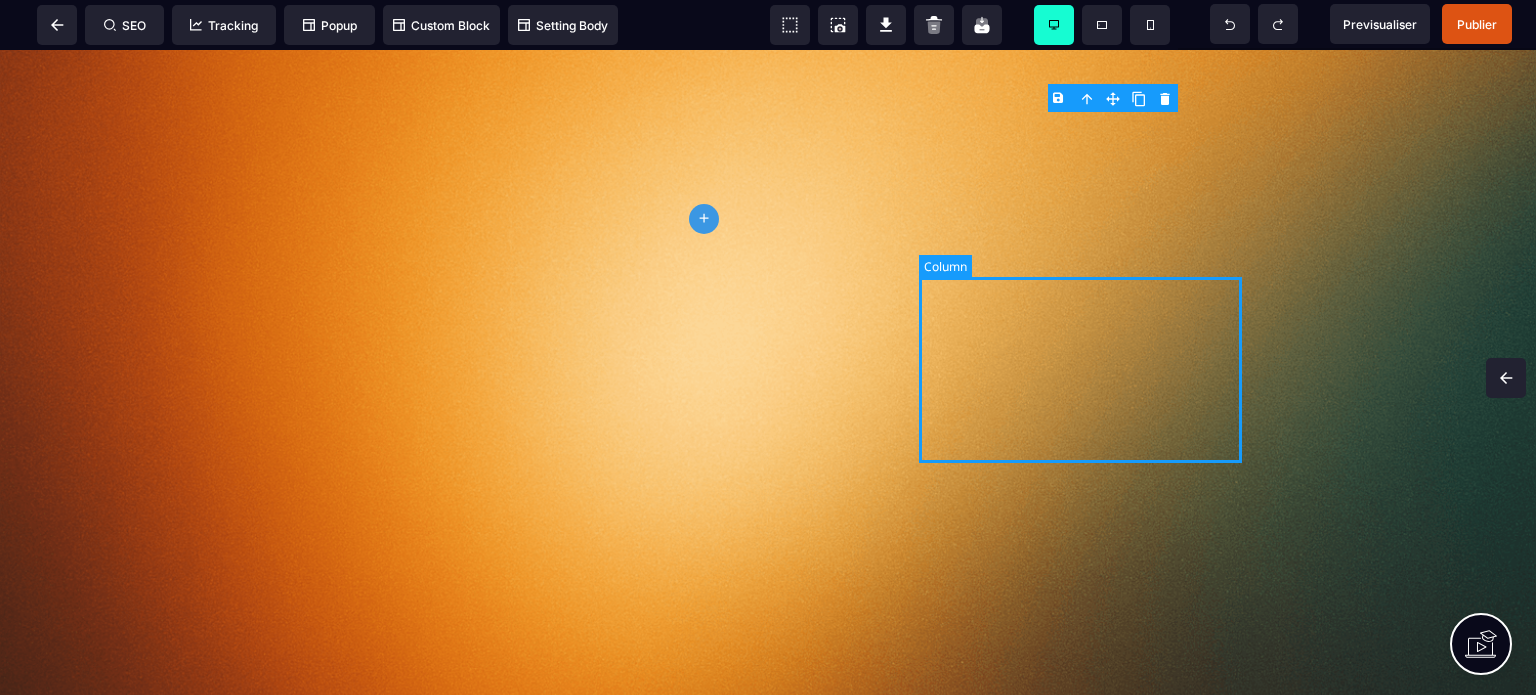 scroll, scrollTop: 0, scrollLeft: 0, axis: both 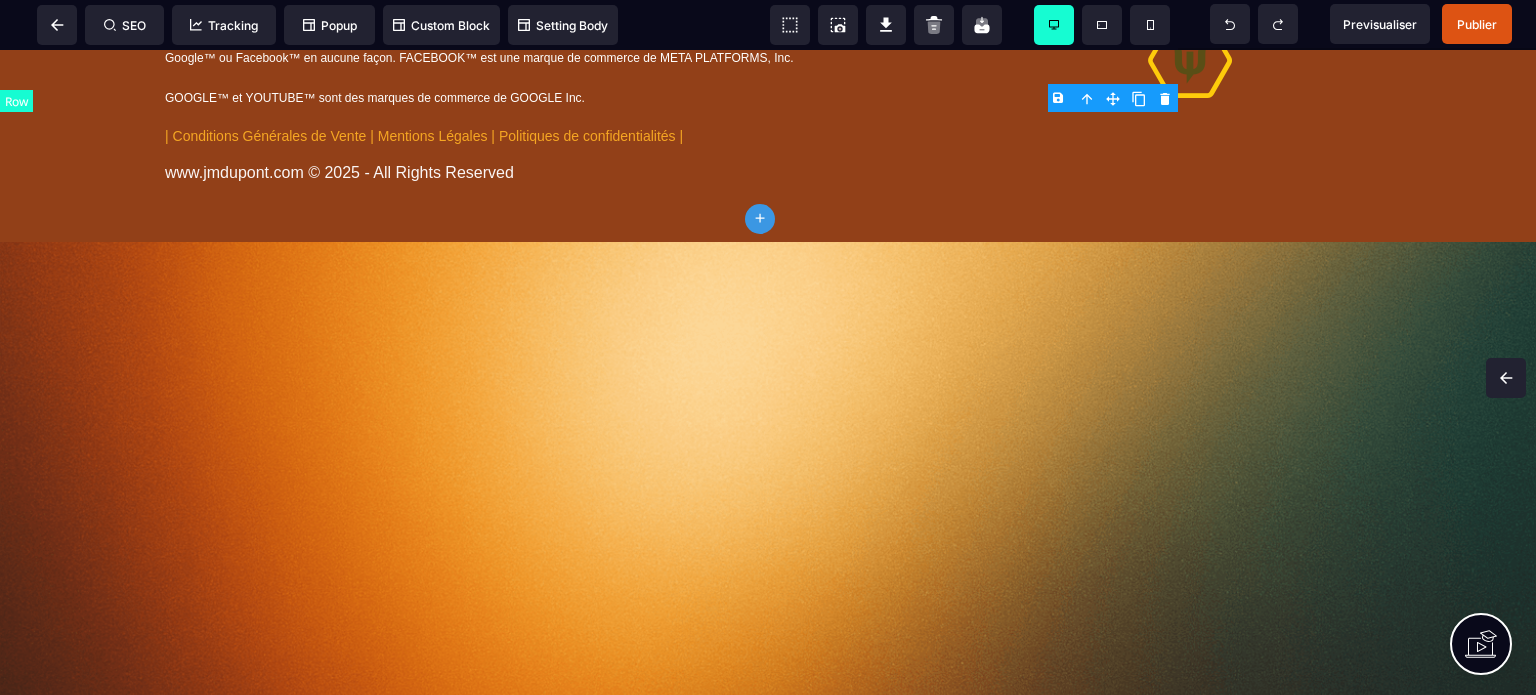 click at bounding box center [768, -87] 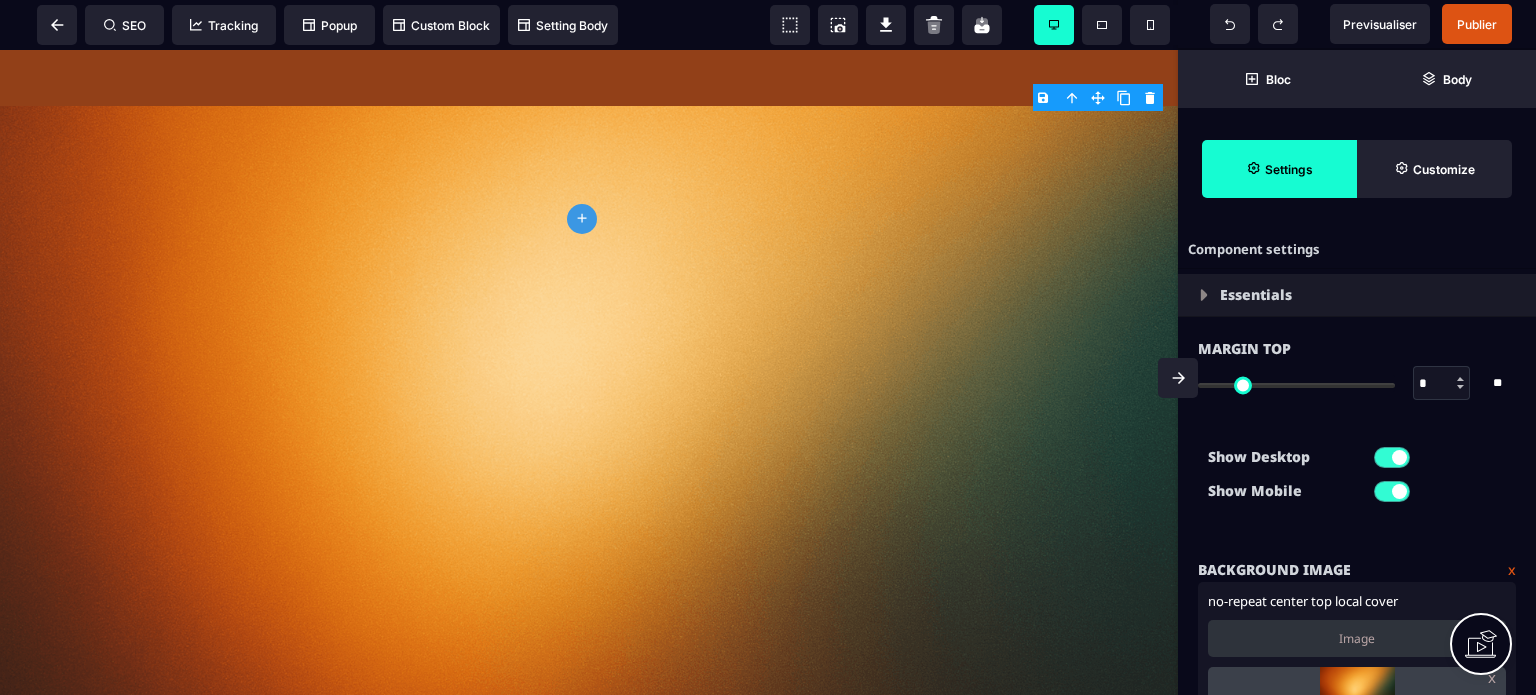 click on "**********" at bounding box center (1357, 709) 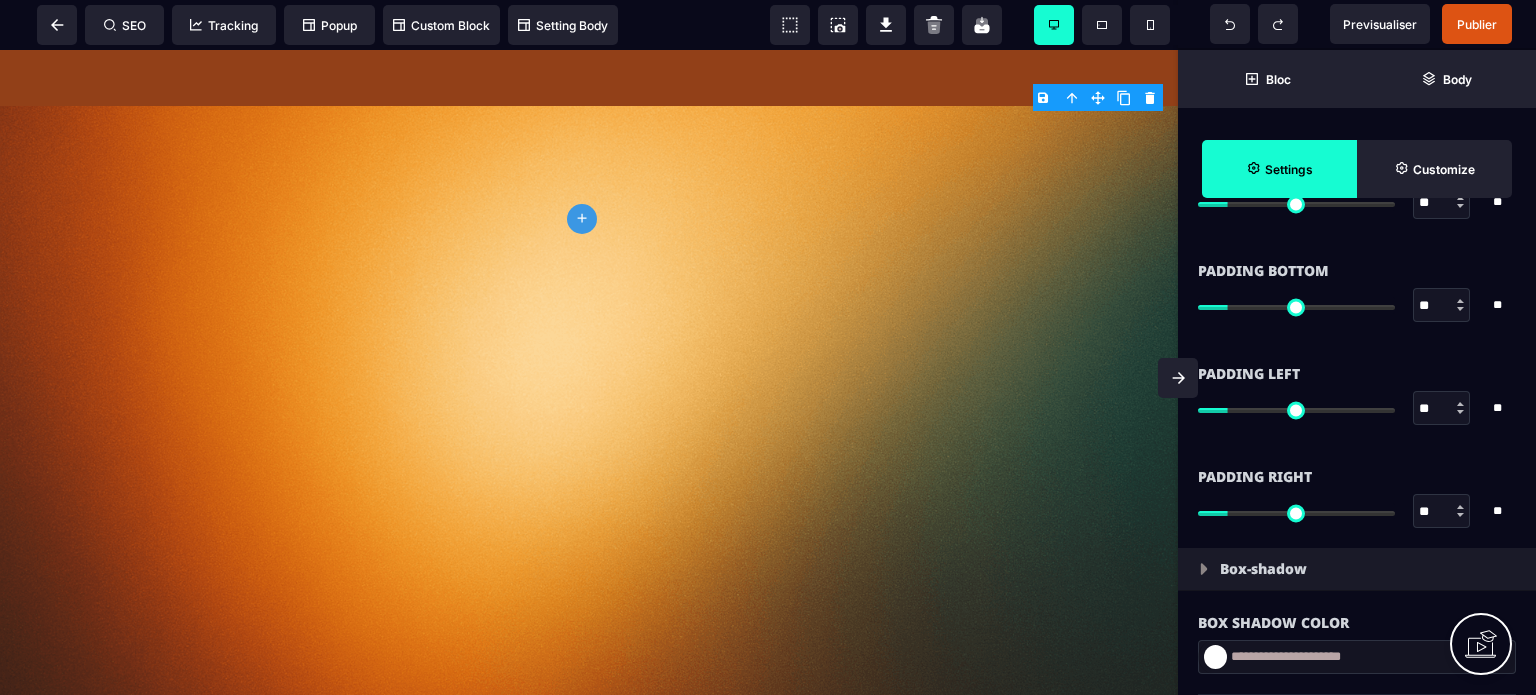 scroll, scrollTop: 2094, scrollLeft: 0, axis: vertical 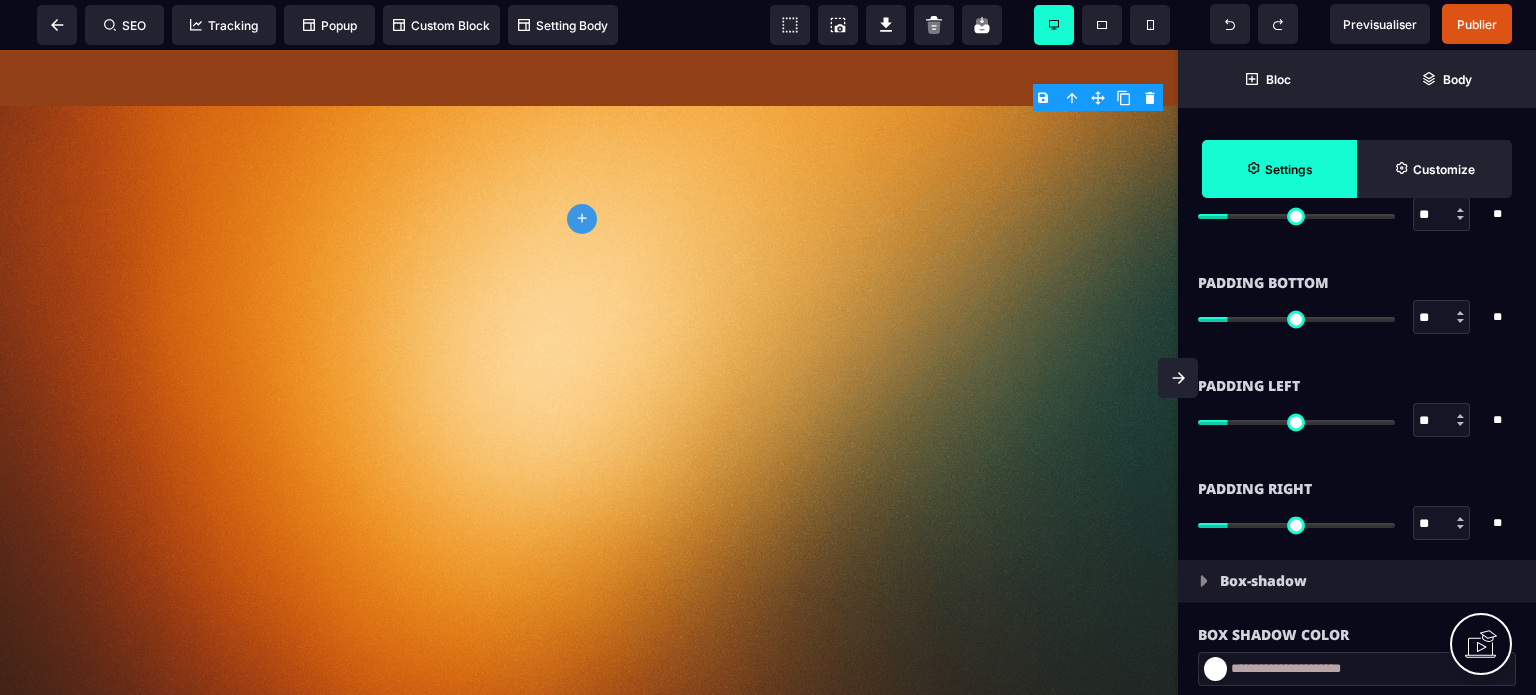 drag, startPoint x: 1437, startPoint y: 513, endPoint x: 1405, endPoint y: 515, distance: 32.06244 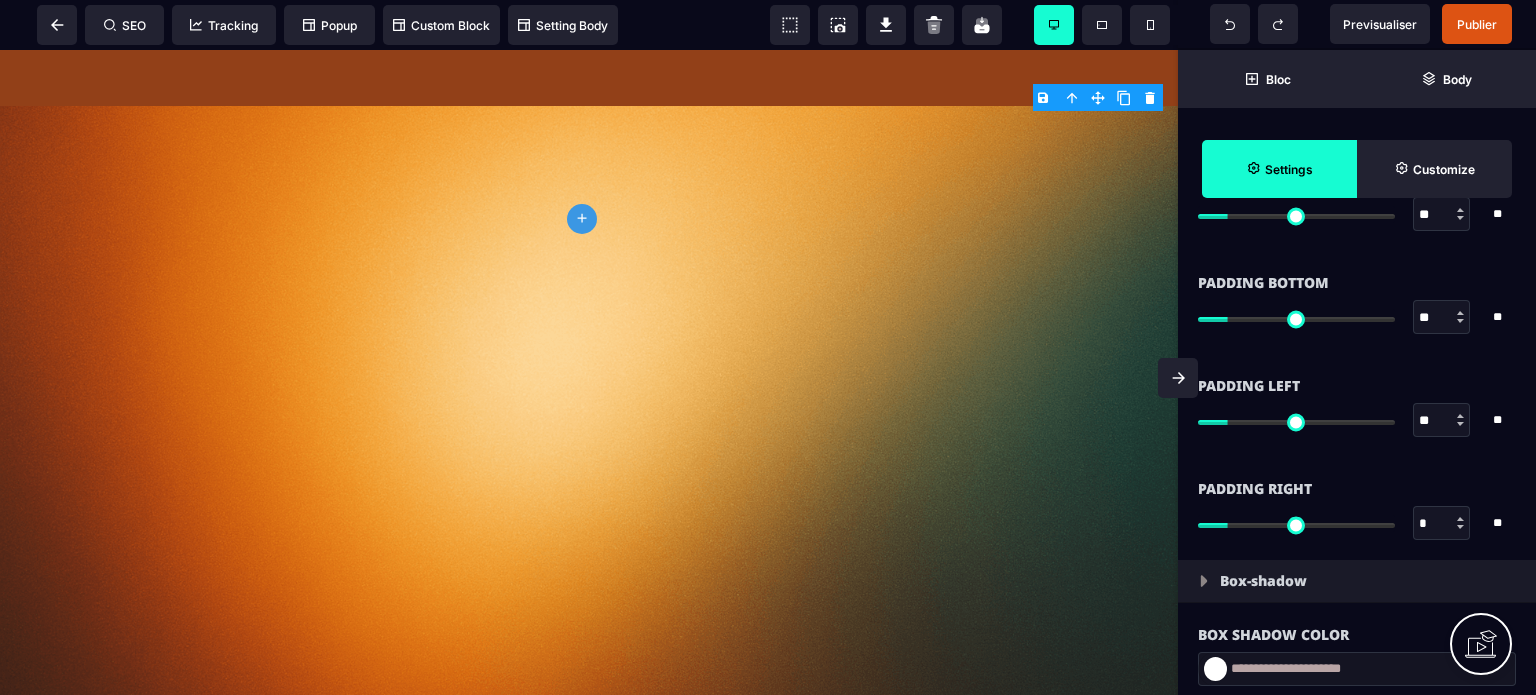 type on "*" 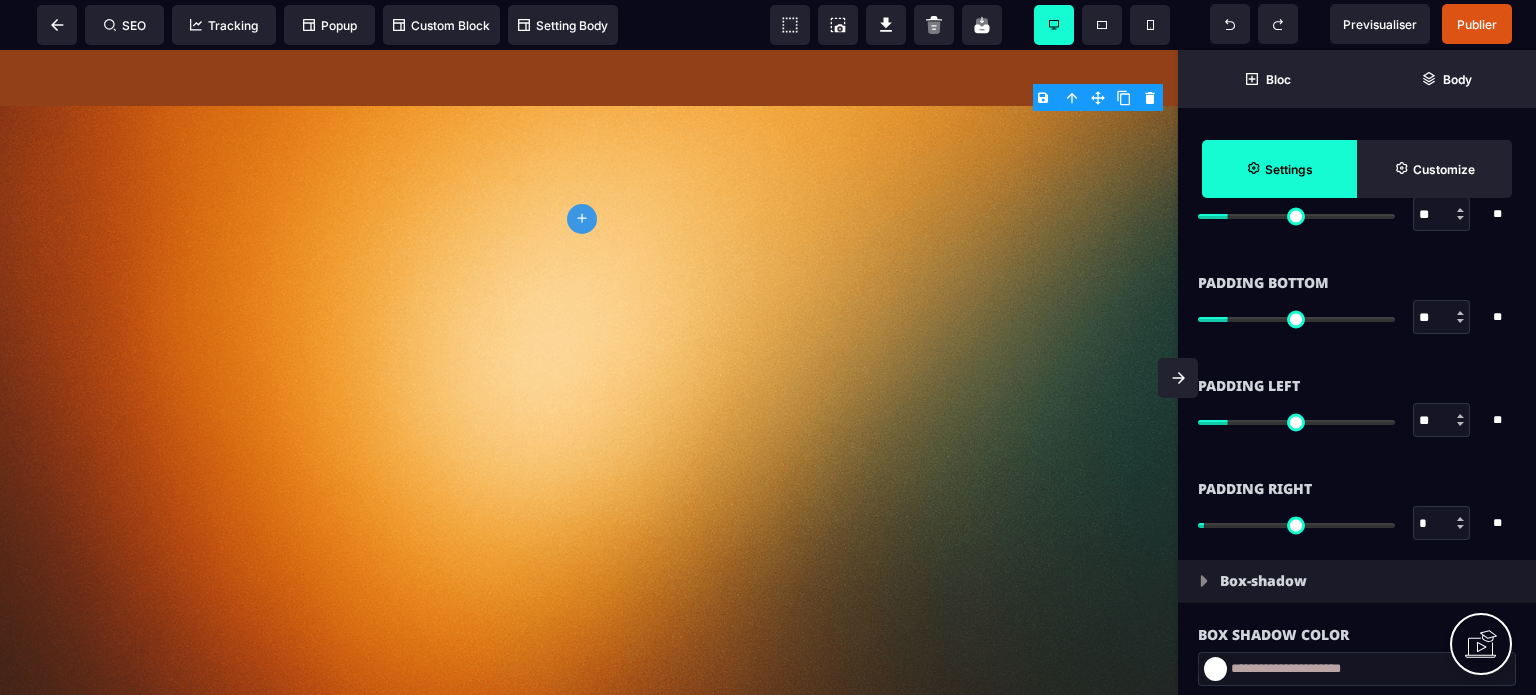 type on "**" 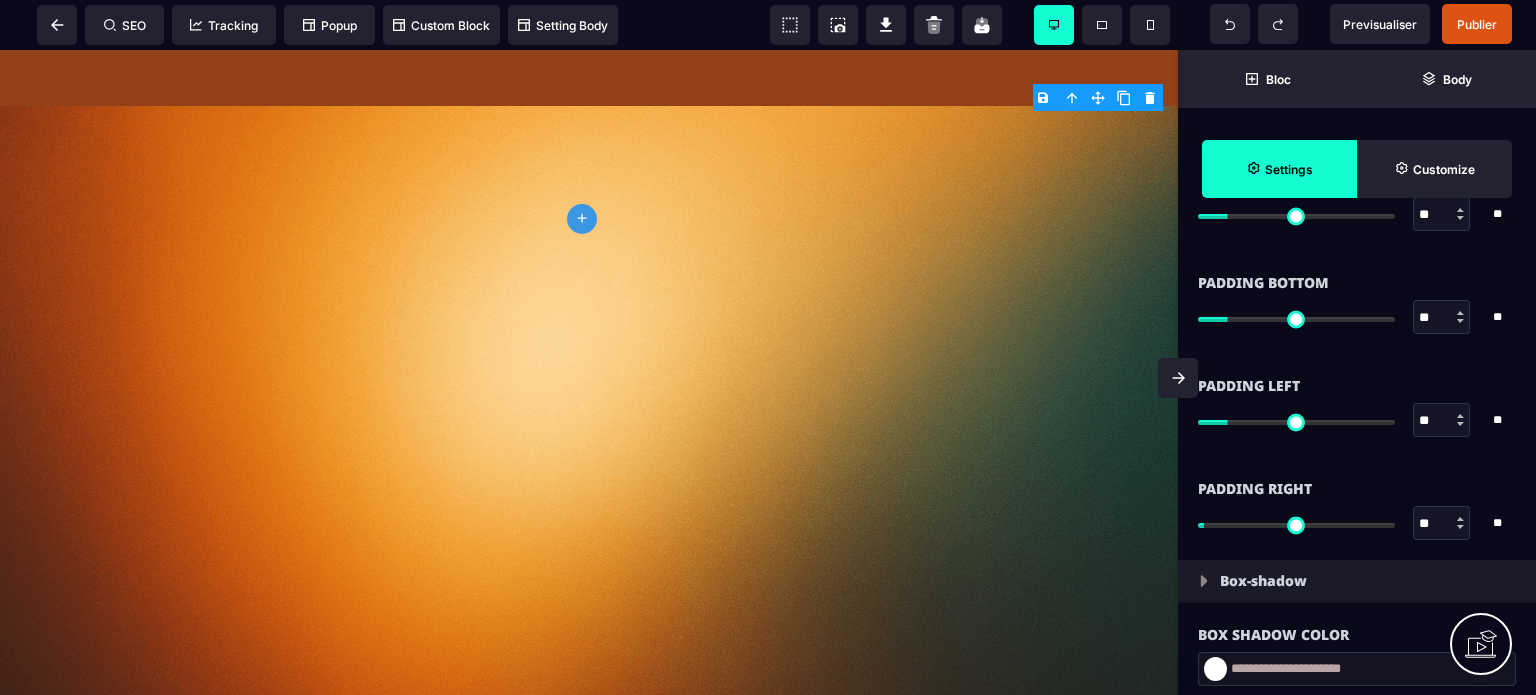type on "**" 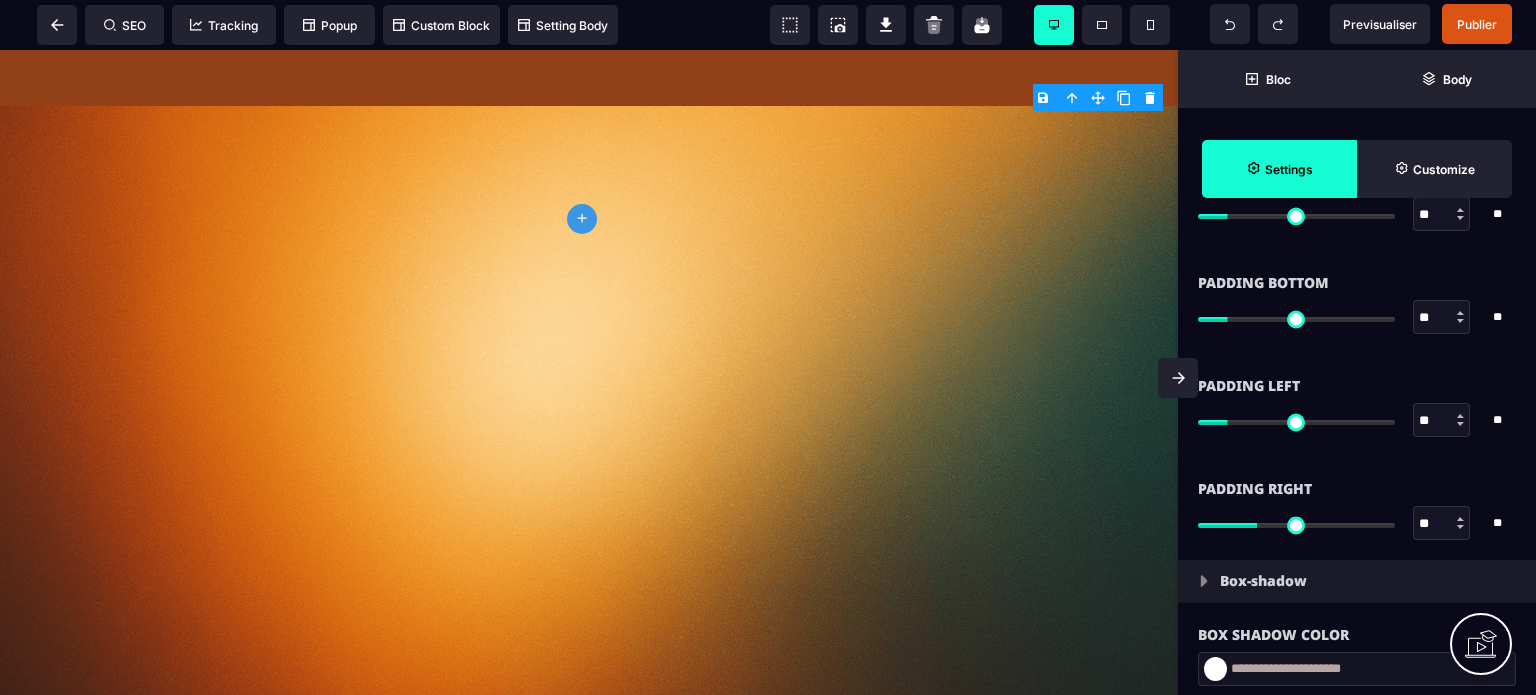 type on "***" 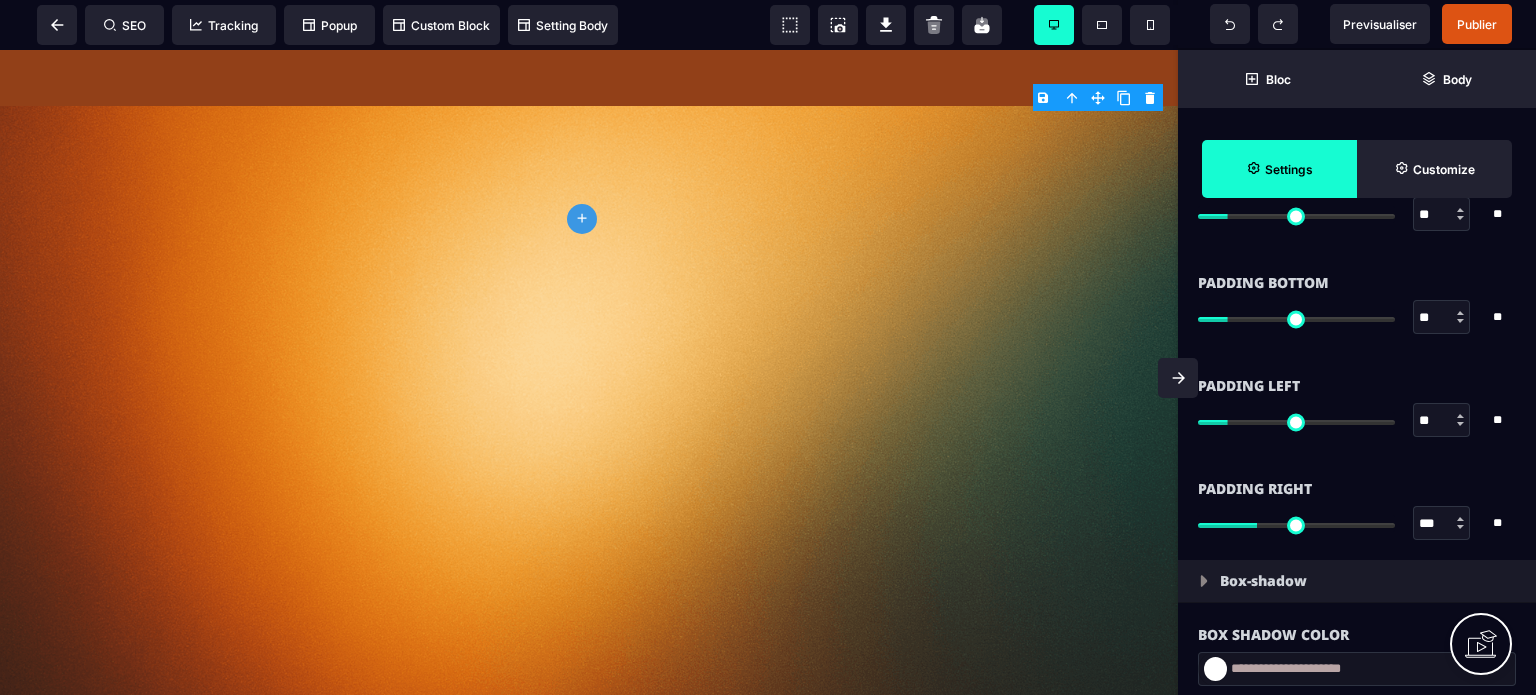 type on "***" 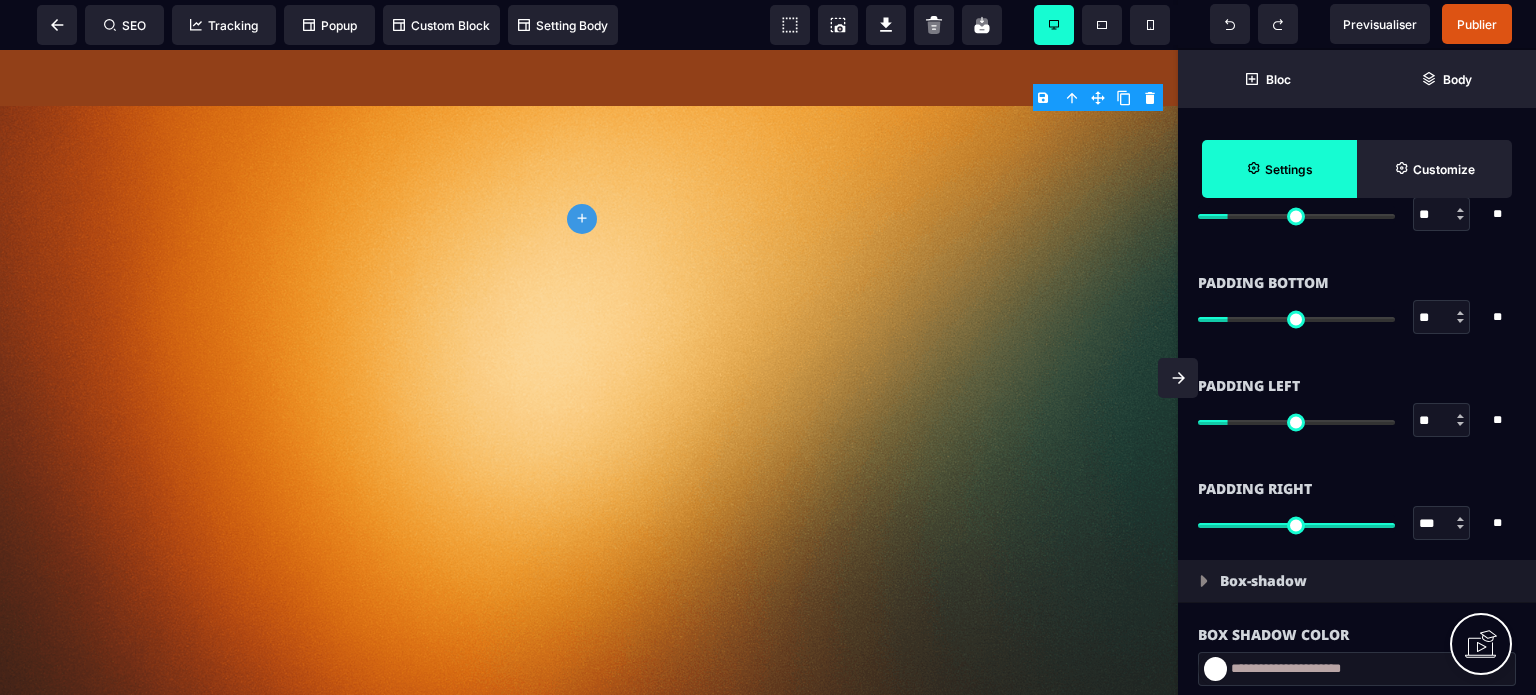 type on "***" 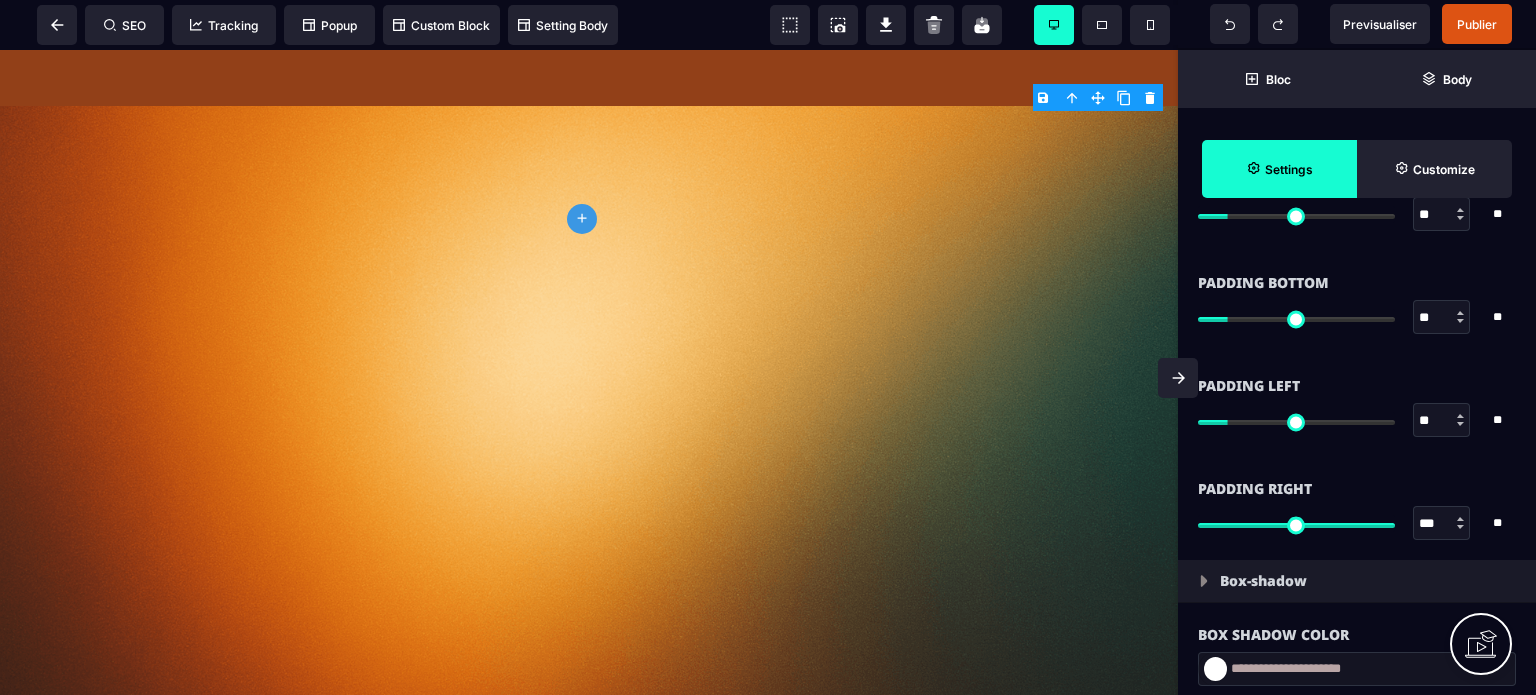 type on "***" 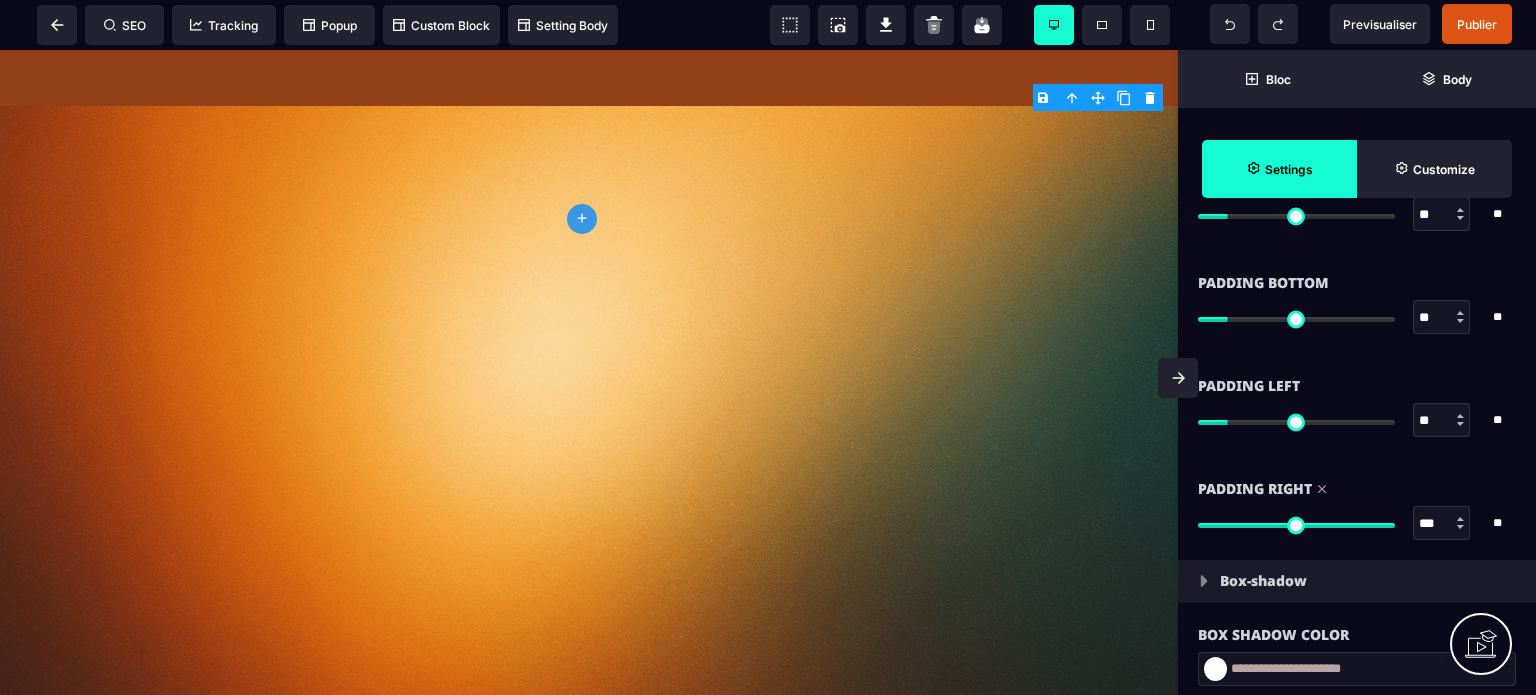 drag, startPoint x: 1436, startPoint y: 429, endPoint x: 1400, endPoint y: 434, distance: 36.345562 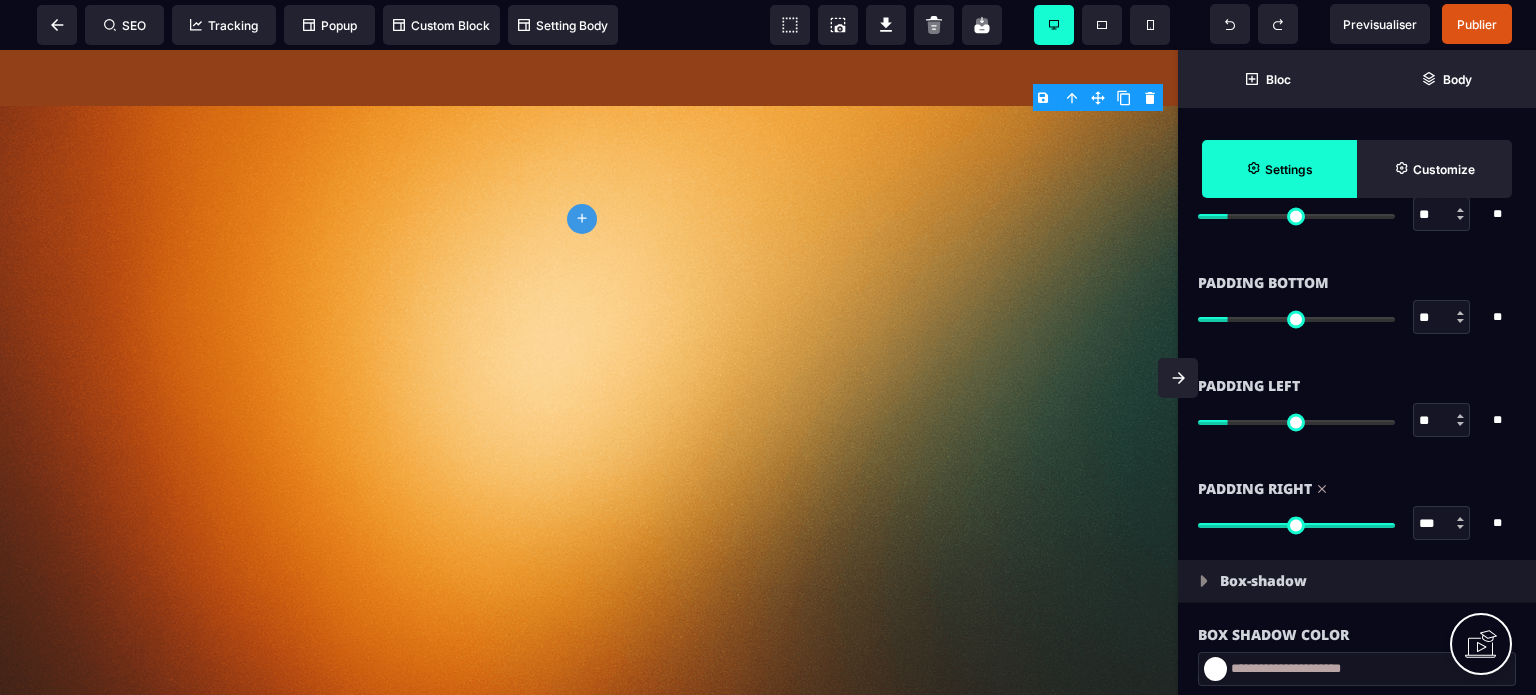 click on "Padding Left
**
*
**
All" at bounding box center (1357, 415) 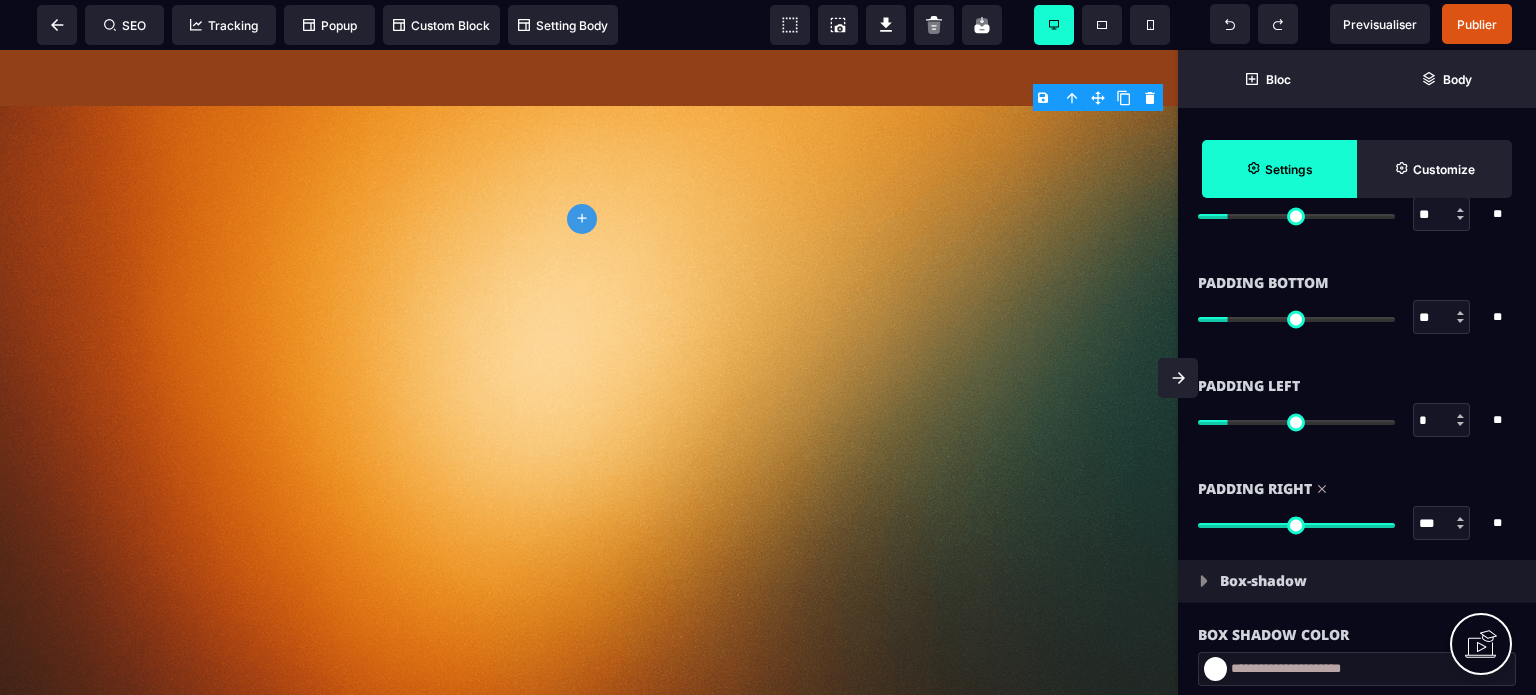 type on "*" 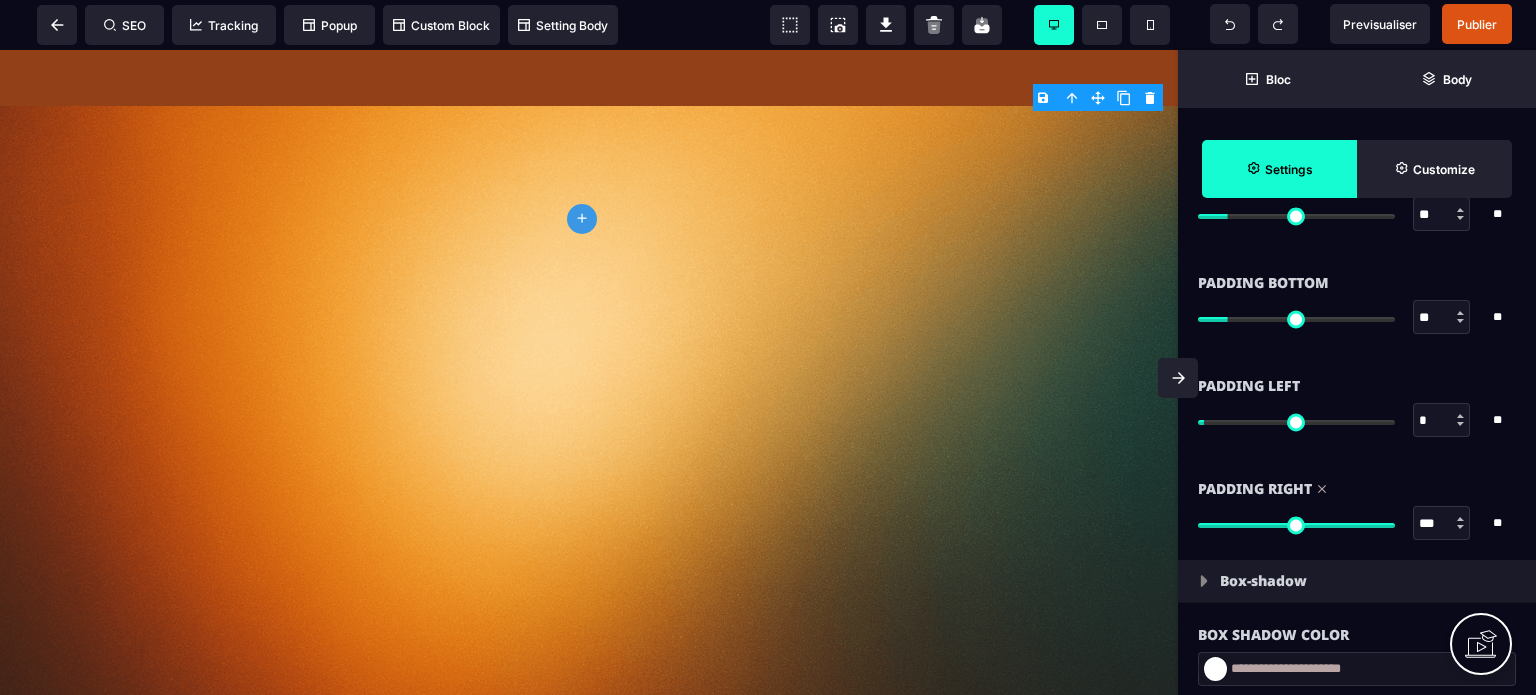 type on "**" 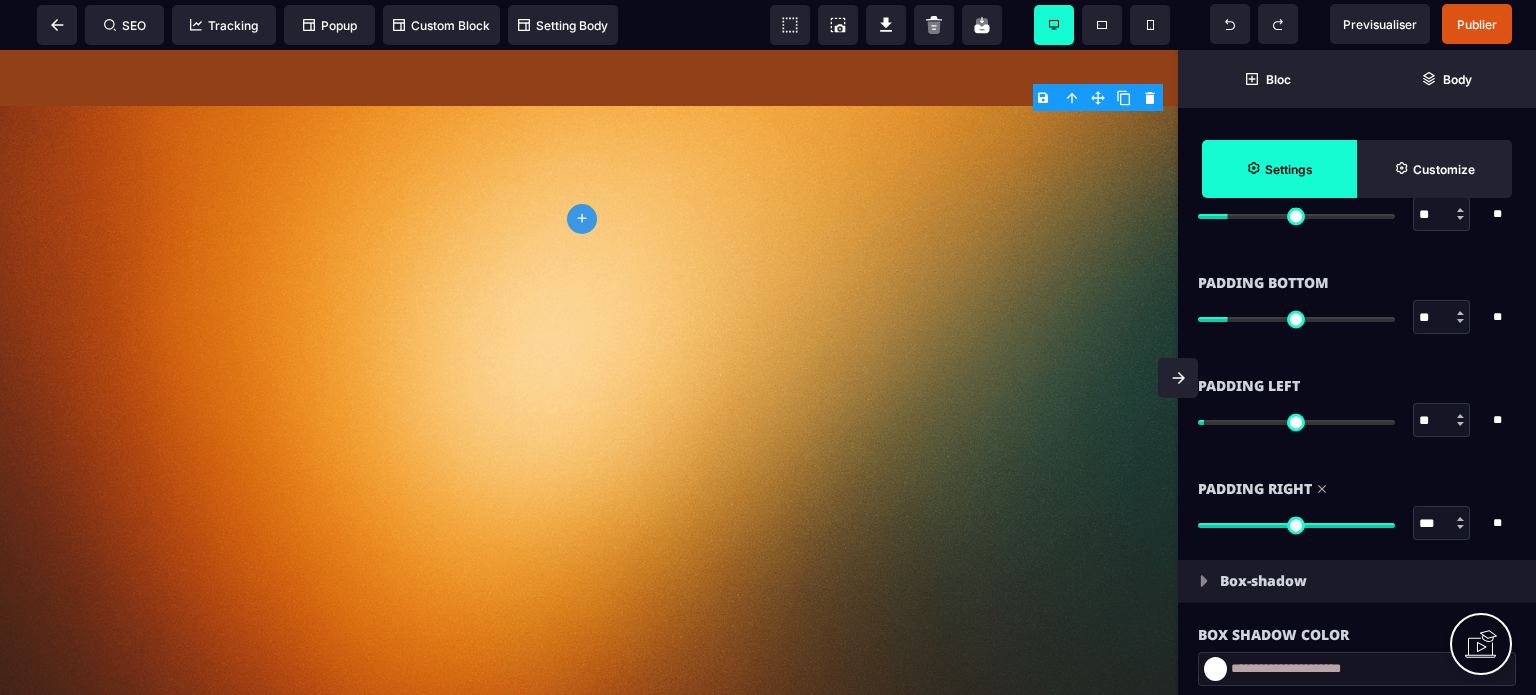 type on "**" 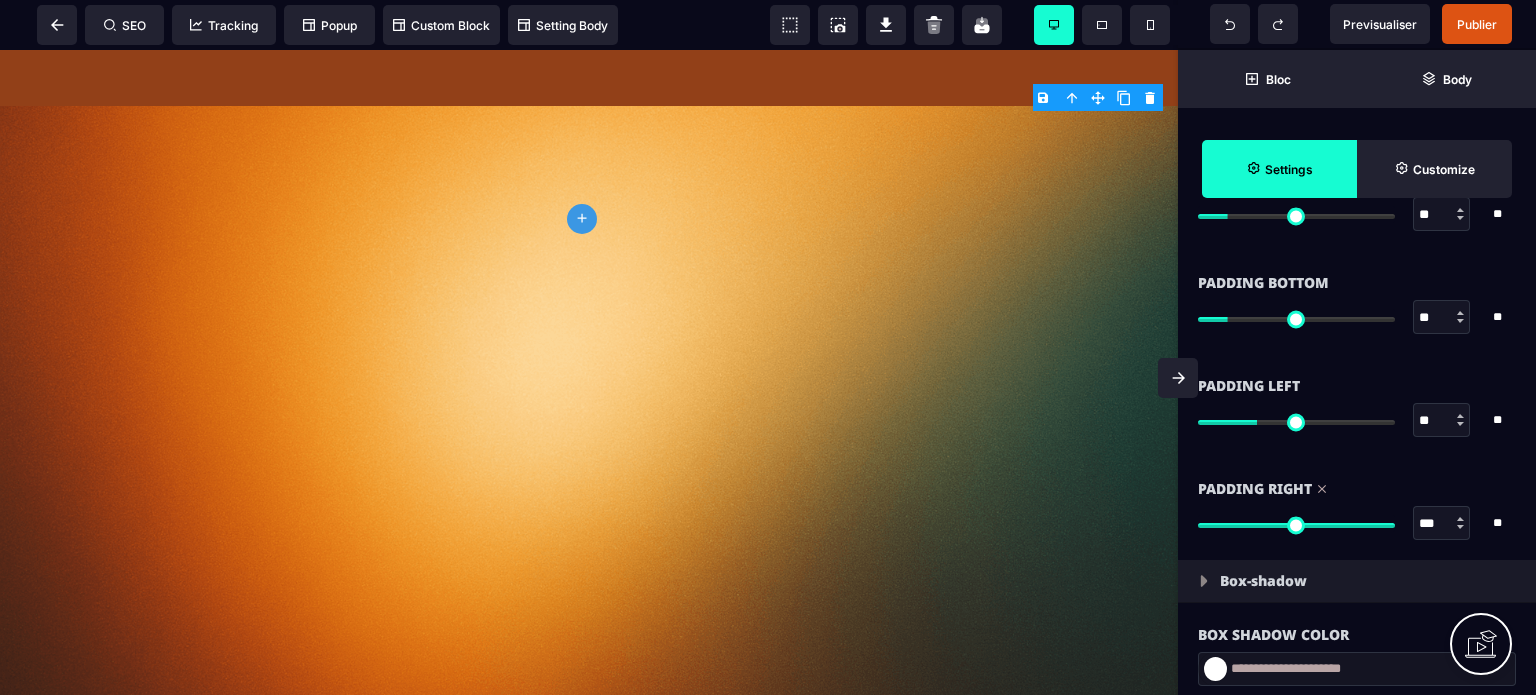 type on "***" 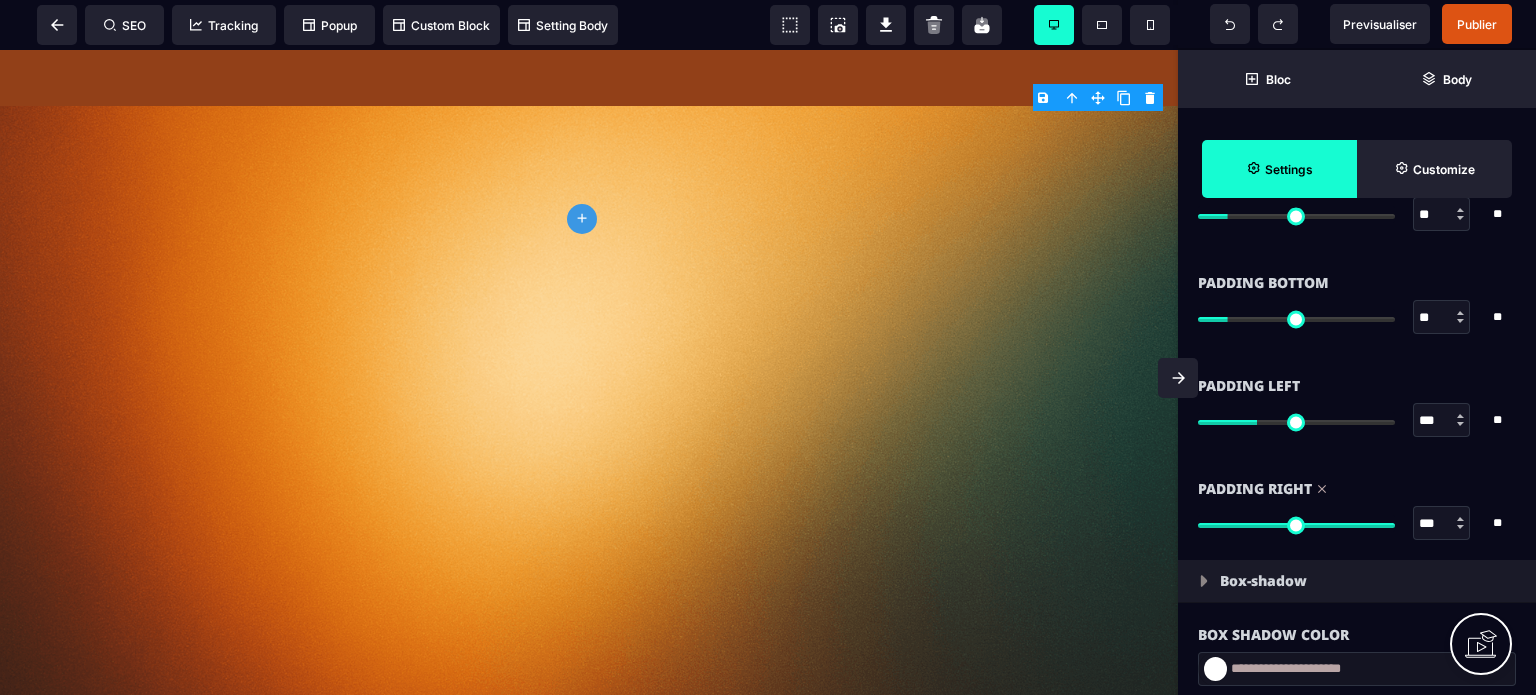 type on "***" 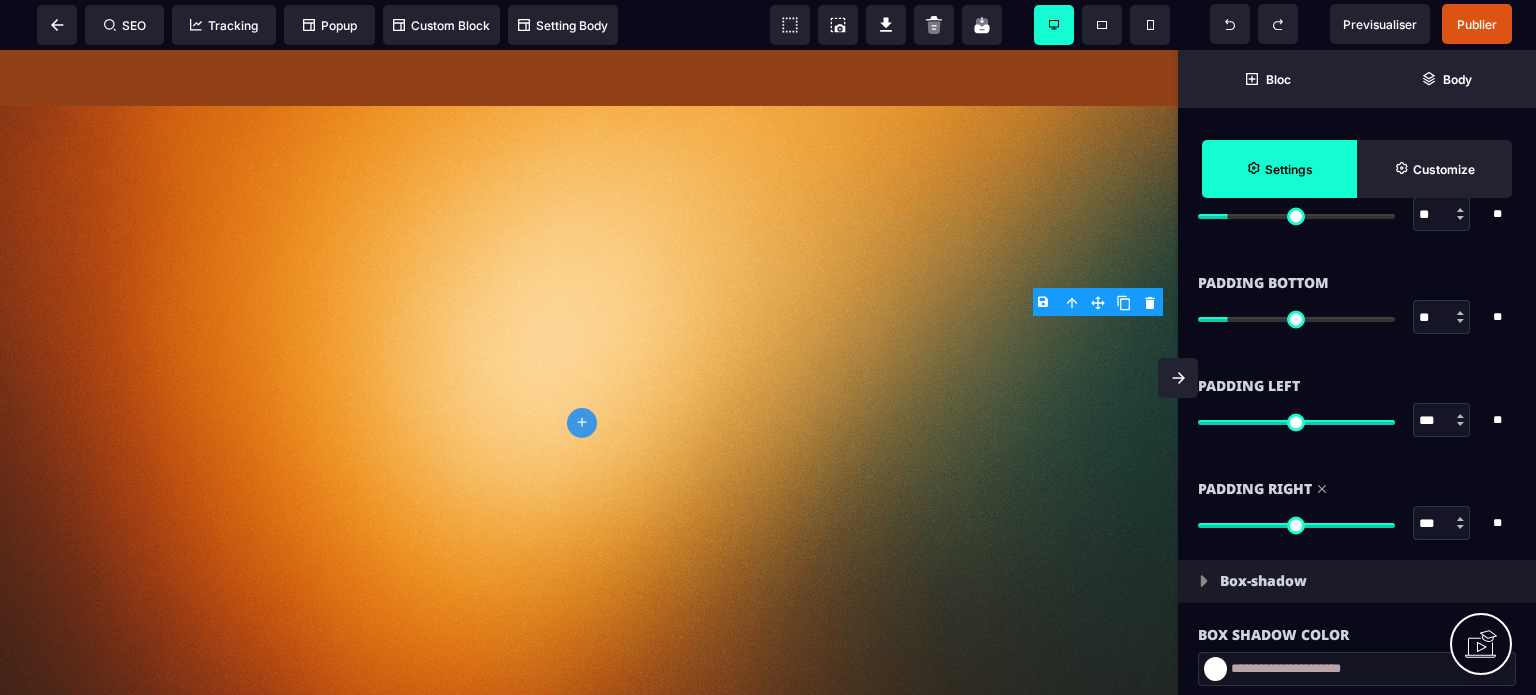 scroll, scrollTop: 14118, scrollLeft: 0, axis: vertical 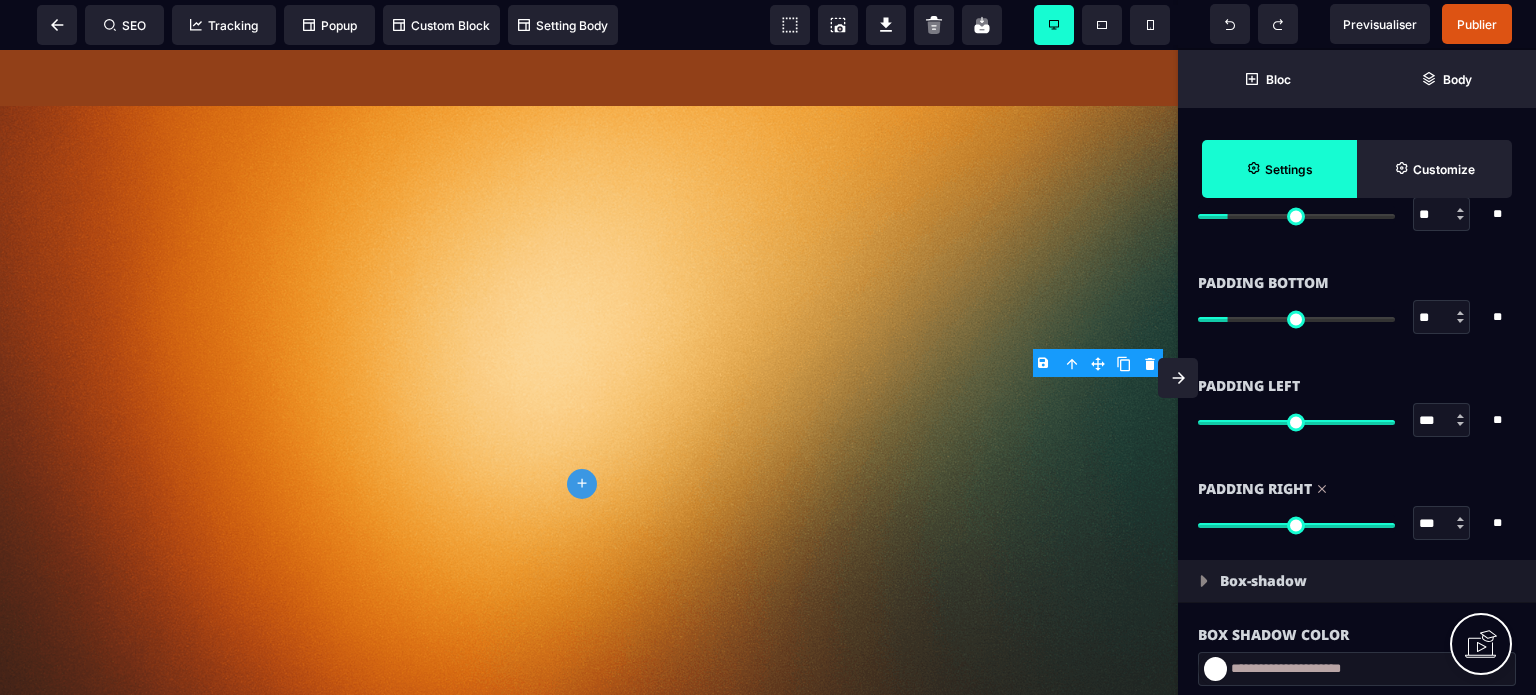 type on "***" 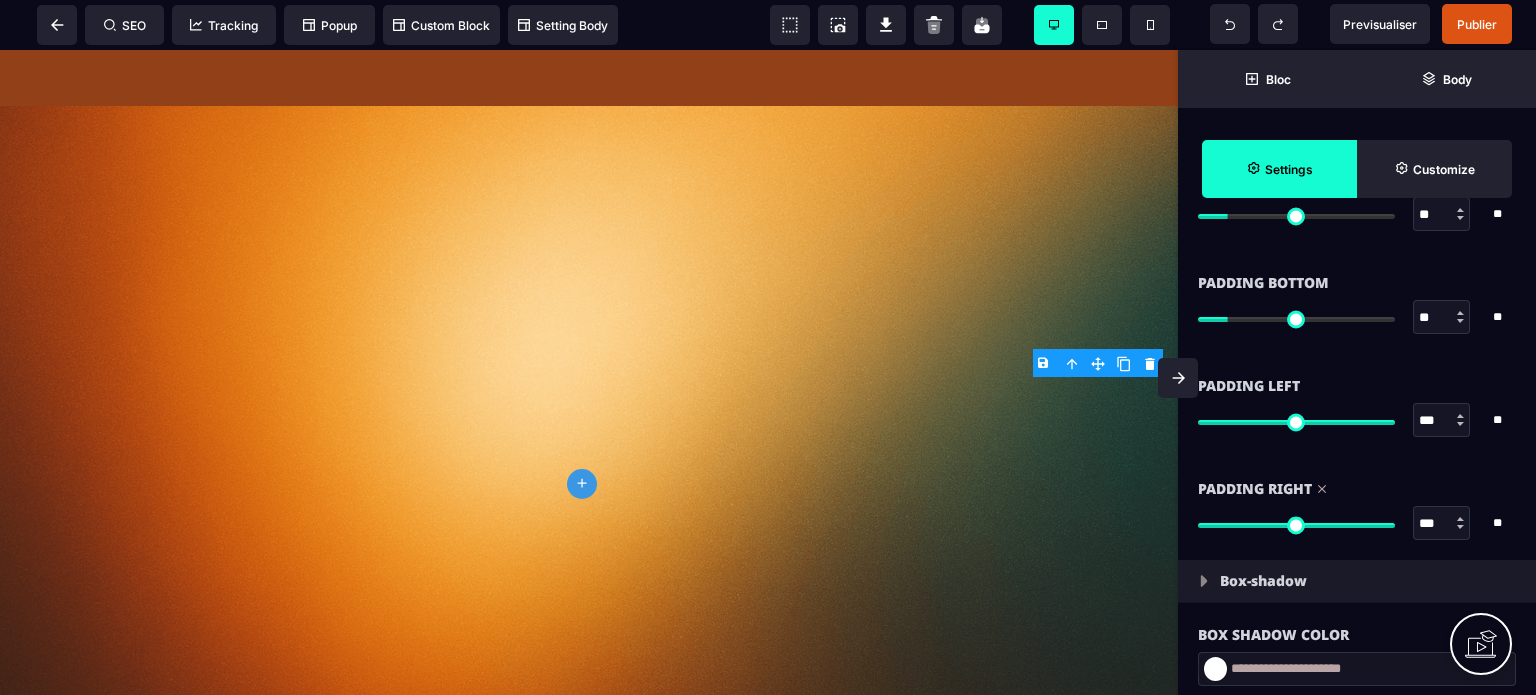 type on "***" 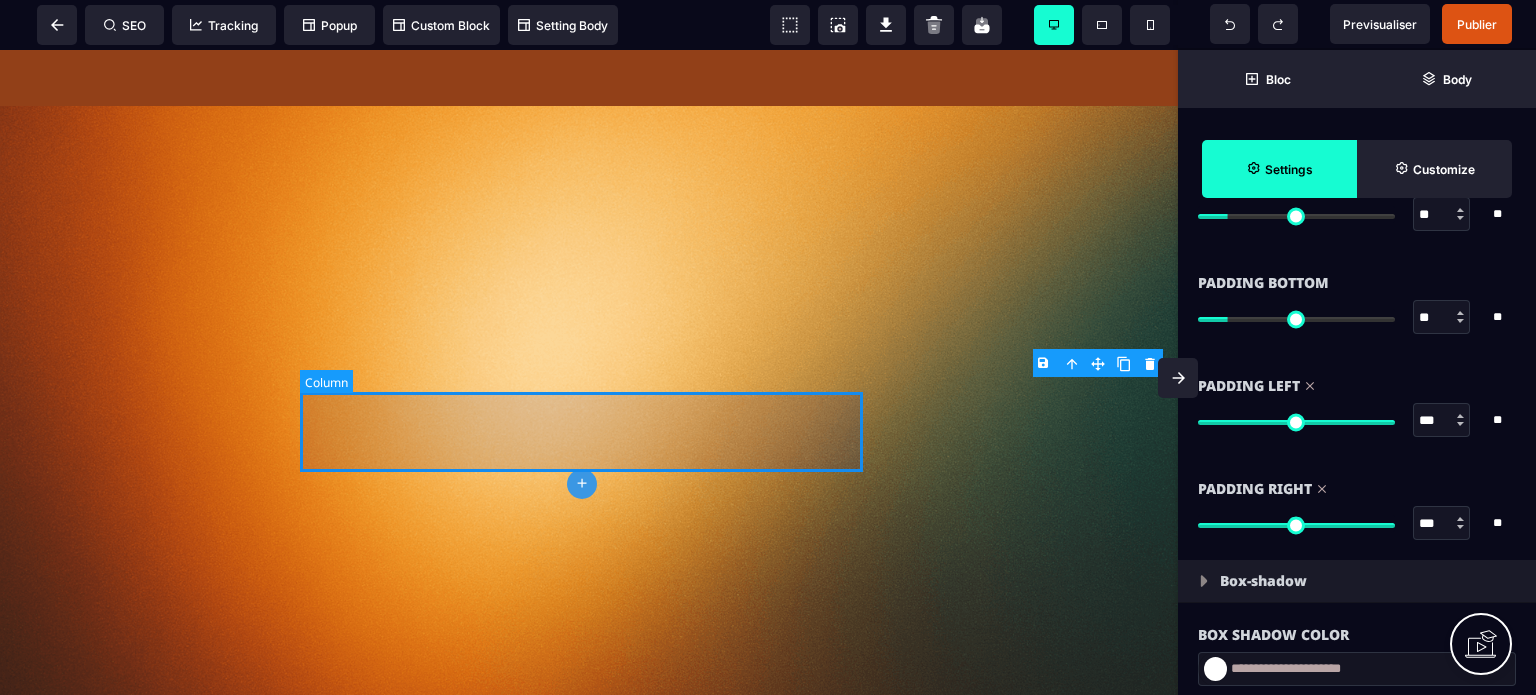 click at bounding box center [589, -243] 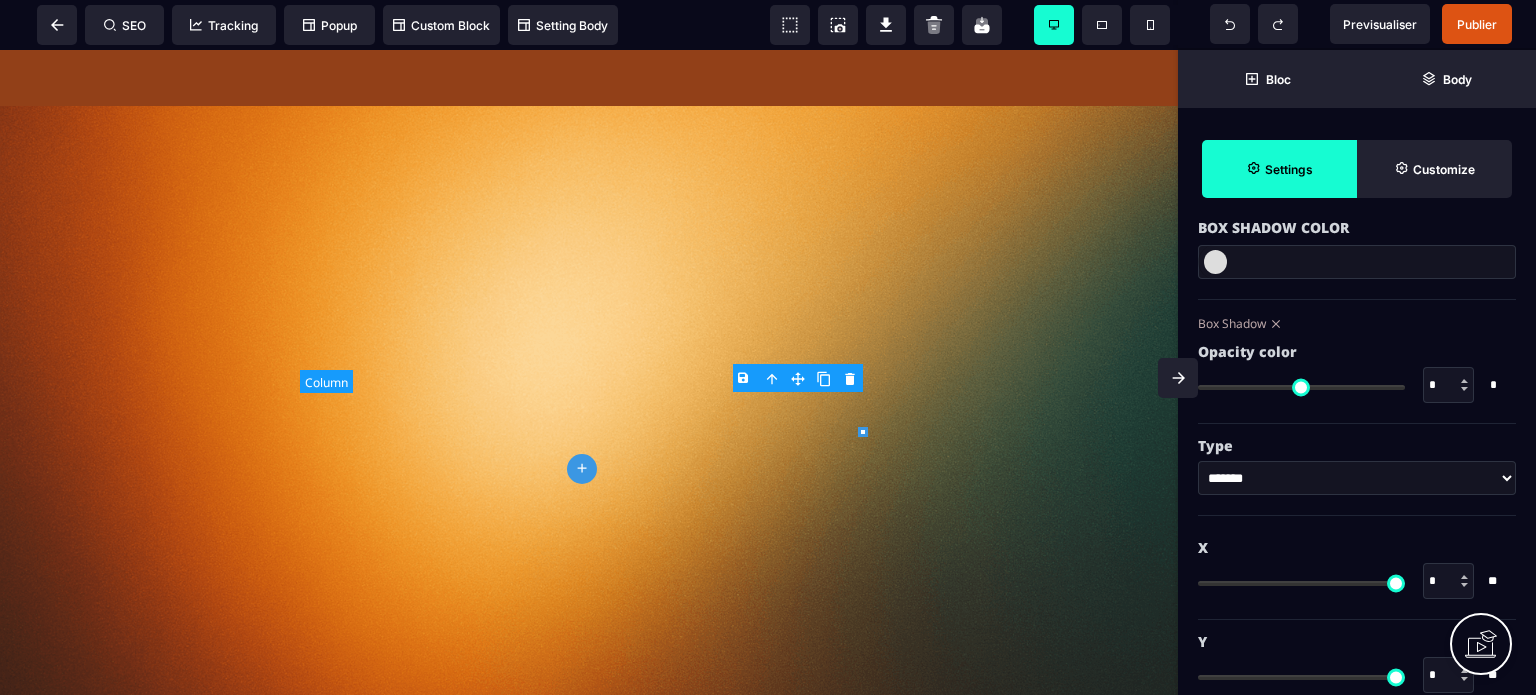 scroll, scrollTop: 0, scrollLeft: 0, axis: both 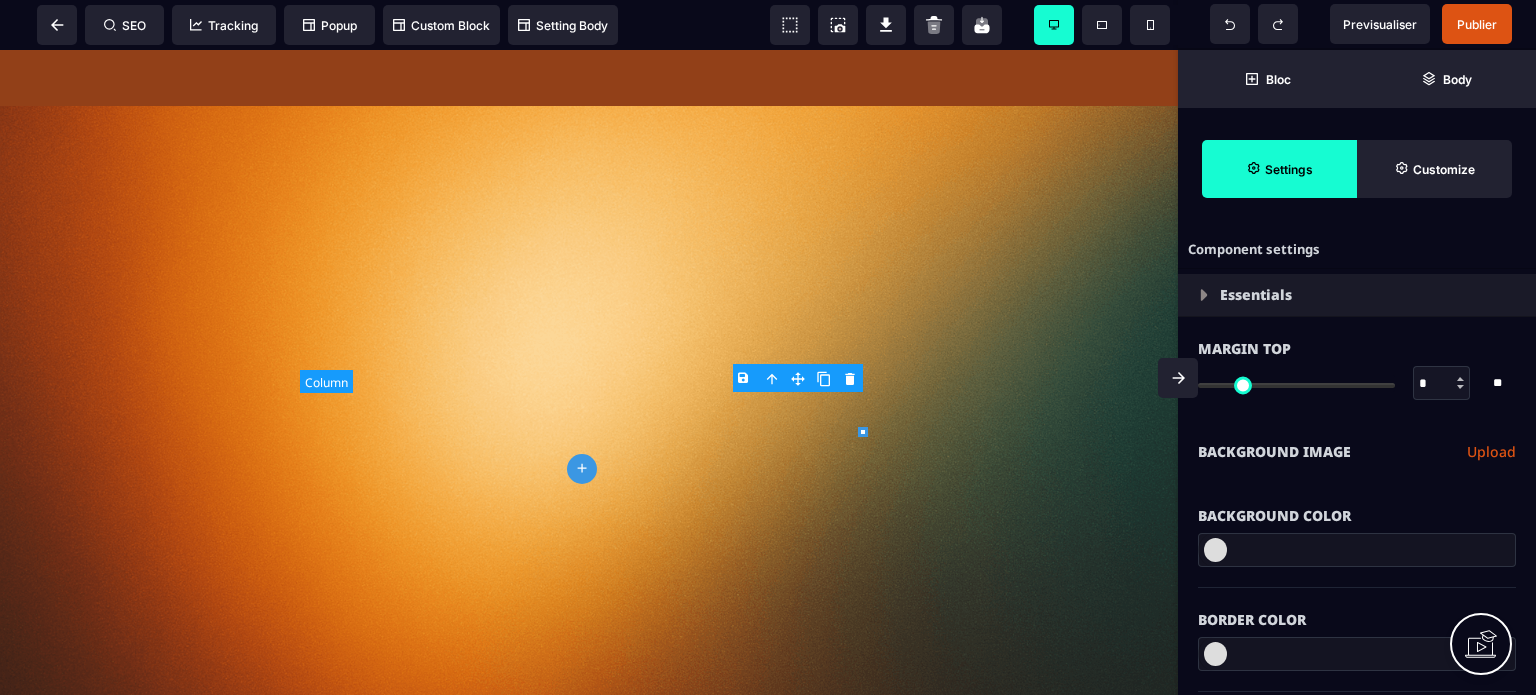 type on "*" 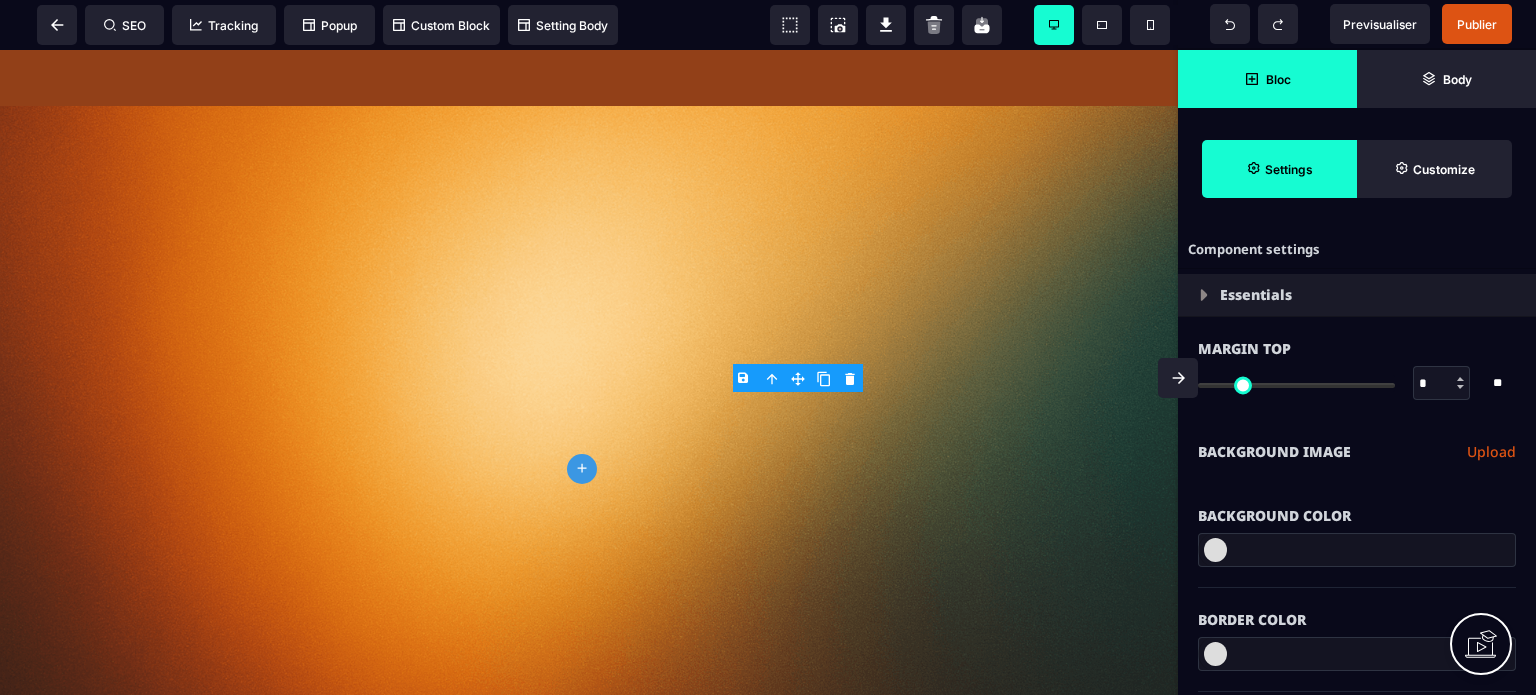 click on "Bloc" at bounding box center [1278, 79] 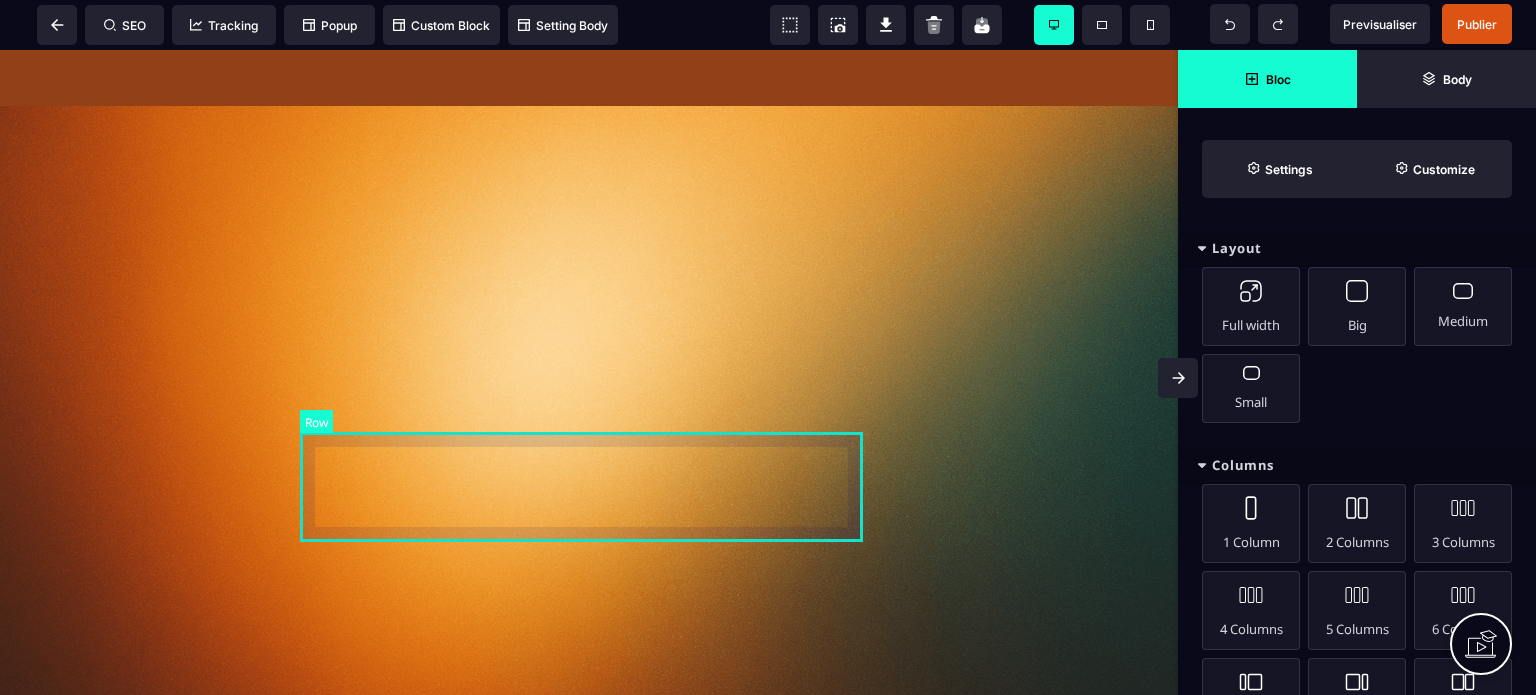 click at bounding box center [589, -298] 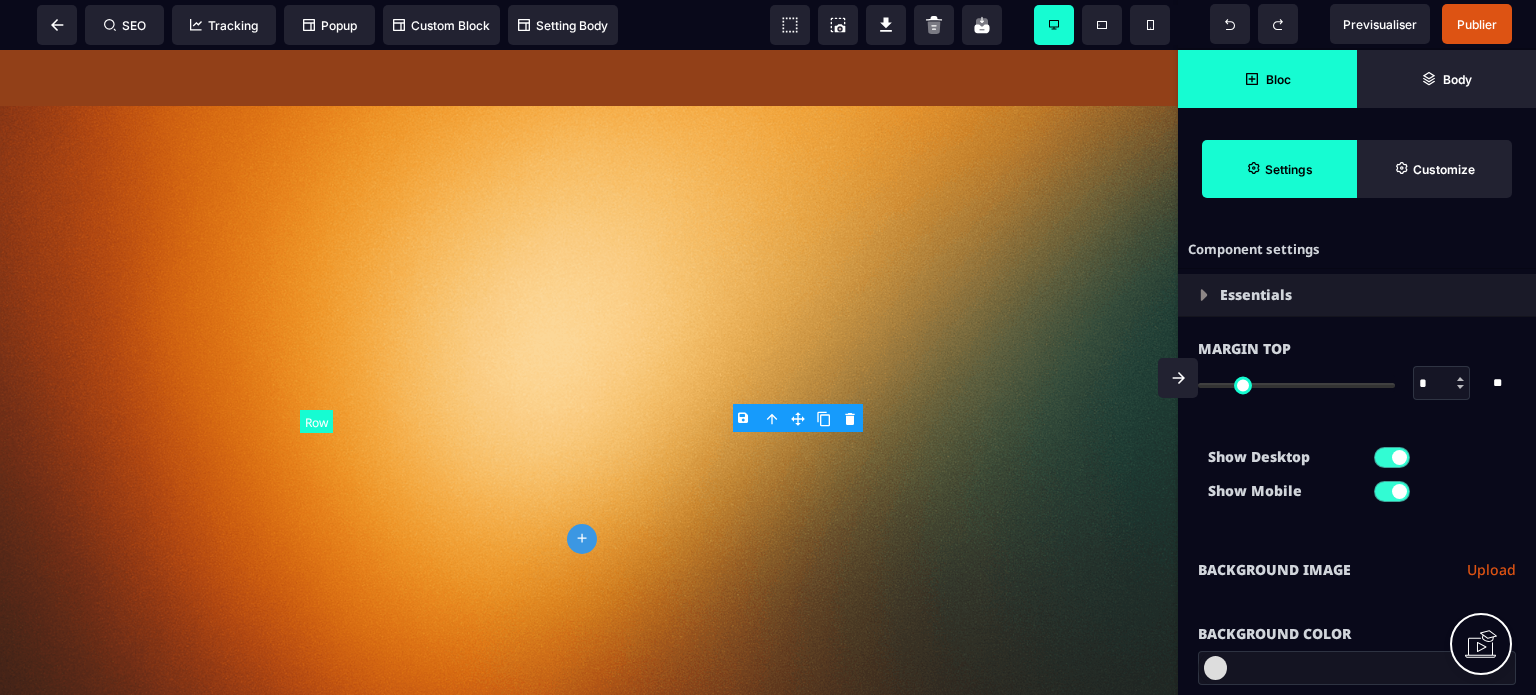 type on "*" 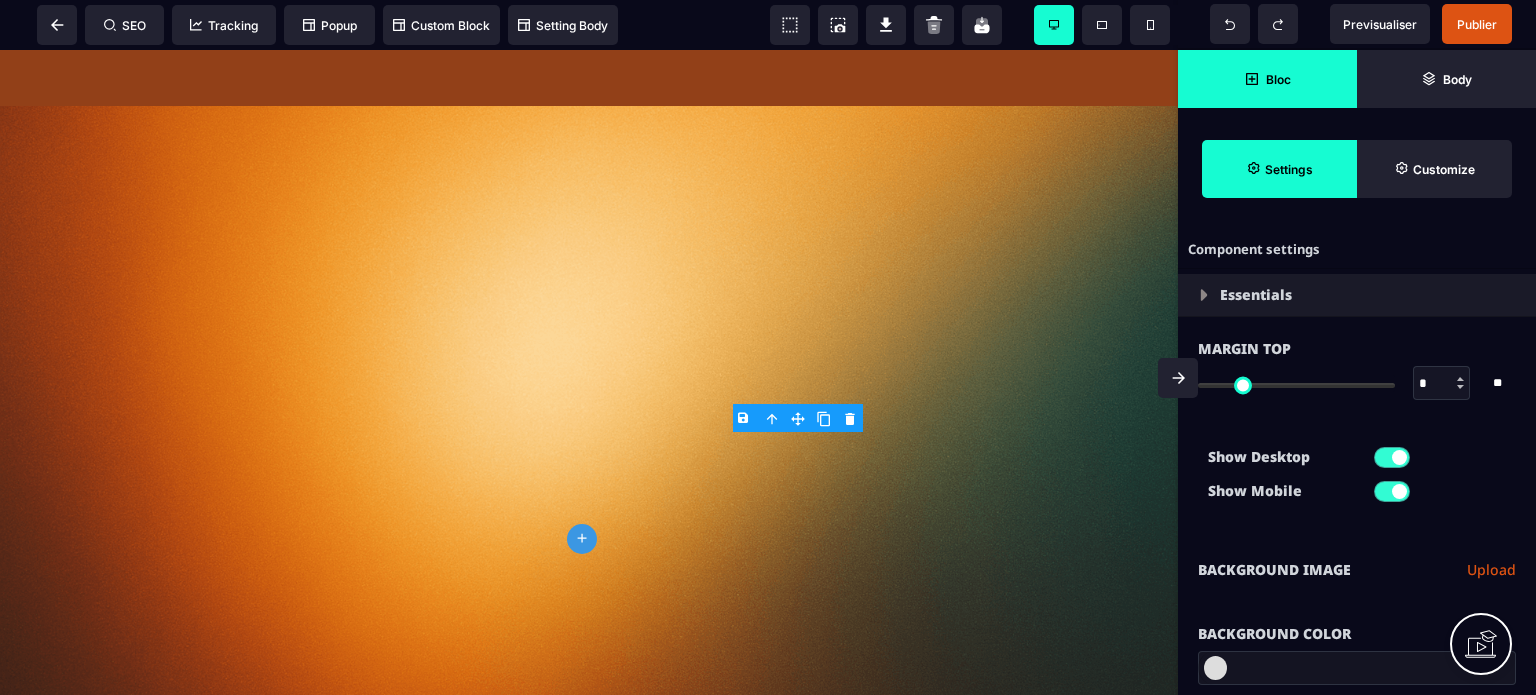 click on "Show Desktop
Show Mobile" at bounding box center (1357, 479) 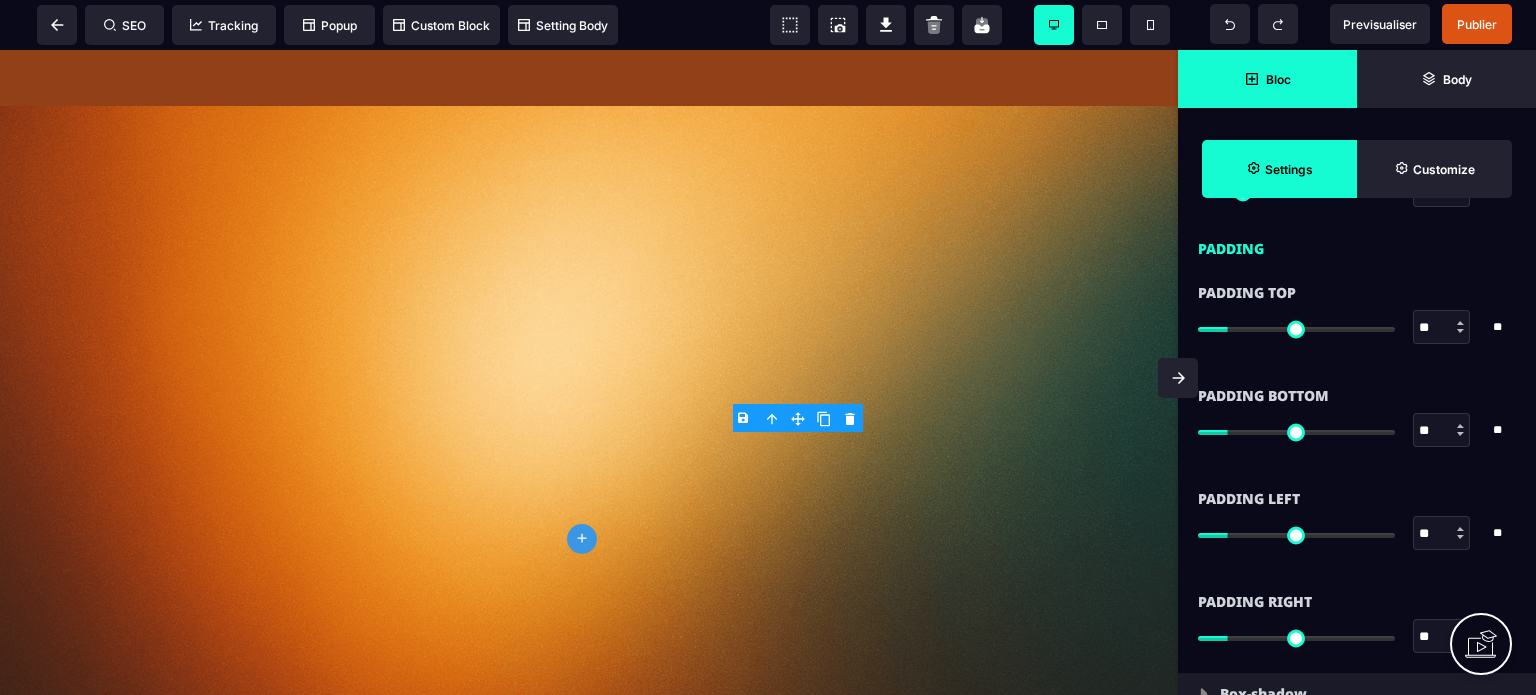 scroll, scrollTop: 1680, scrollLeft: 0, axis: vertical 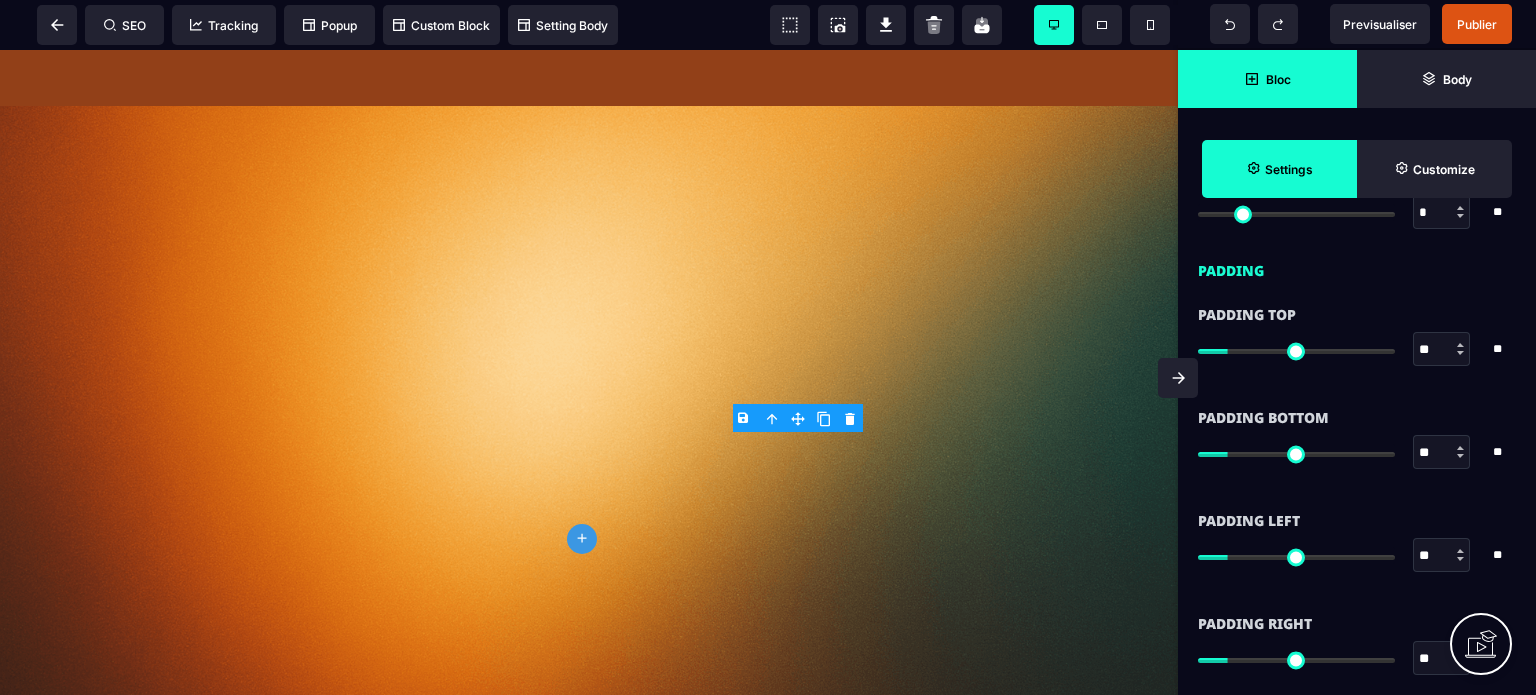 click on "Padding Bottom" at bounding box center (1357, 418) 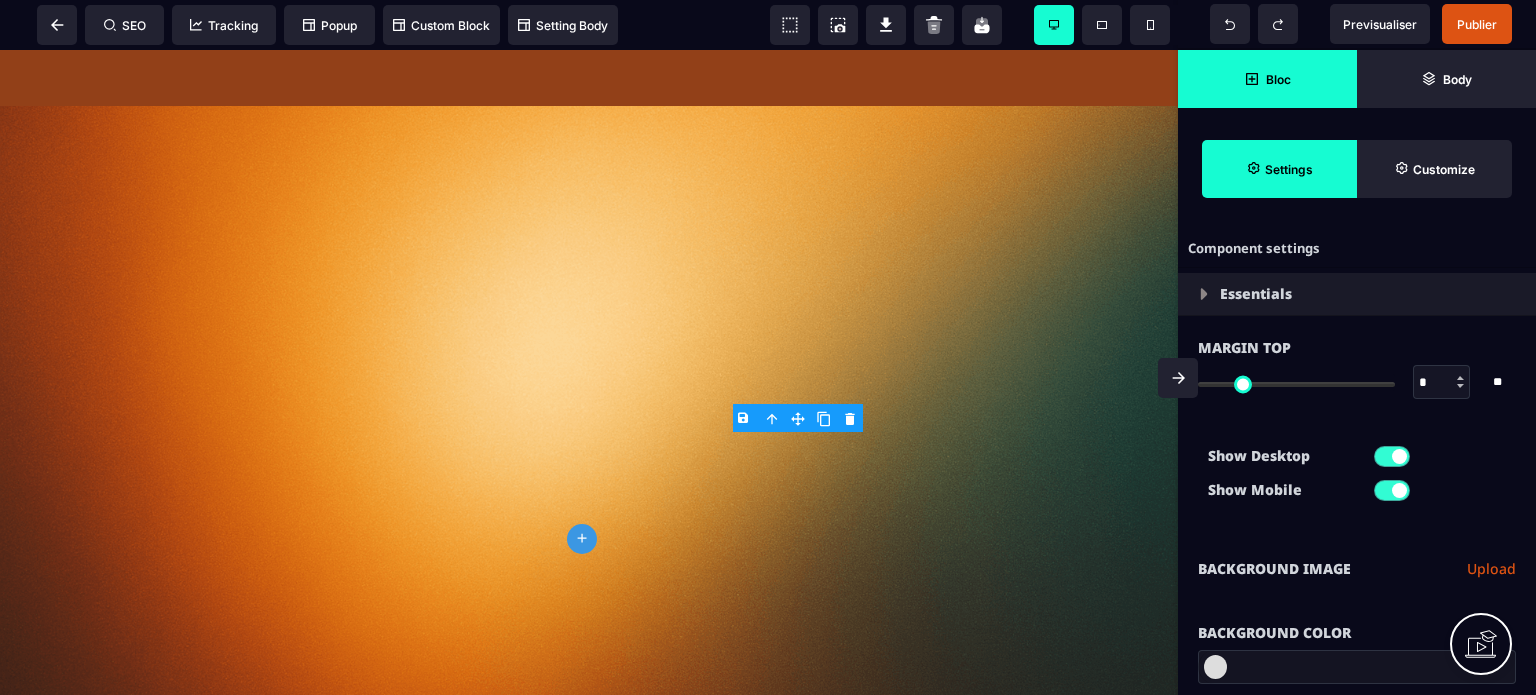 scroll, scrollTop: 0, scrollLeft: 0, axis: both 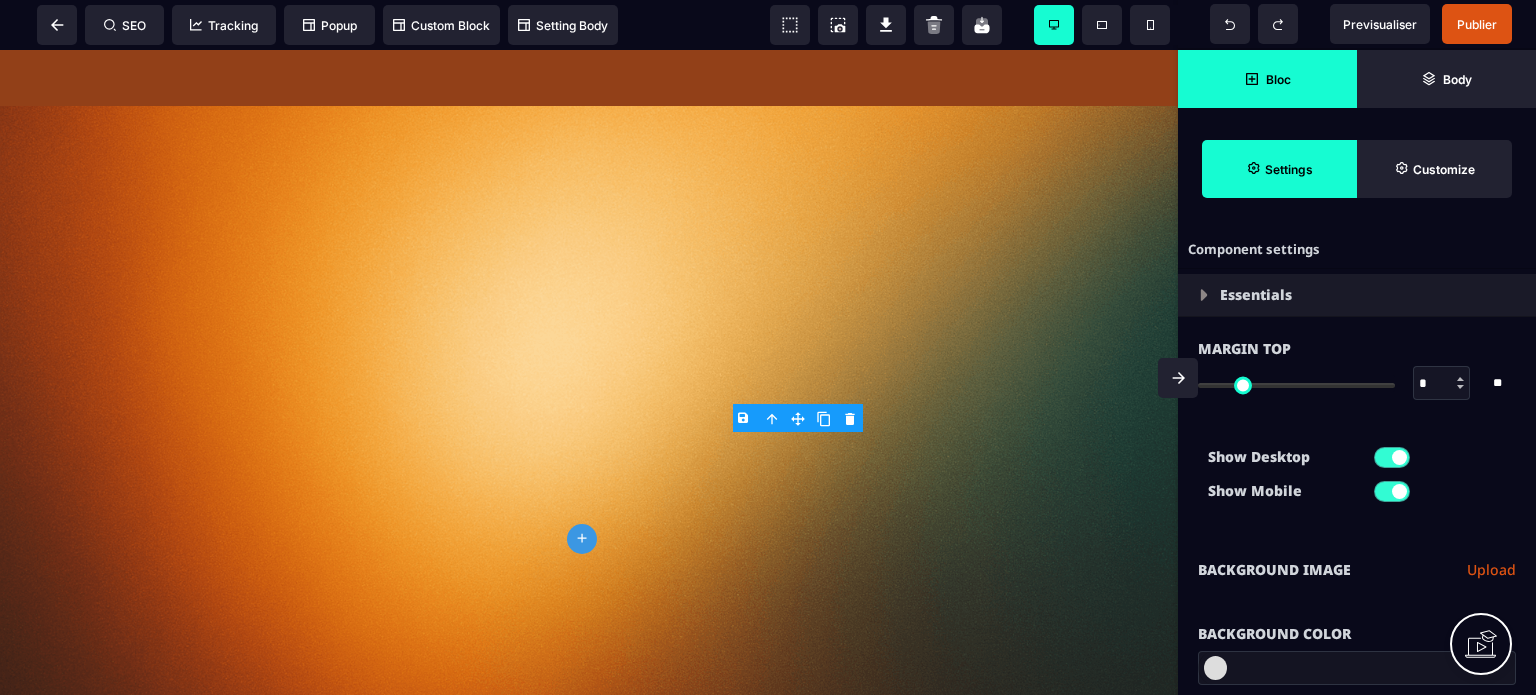 click on "Upload" at bounding box center [1491, 570] 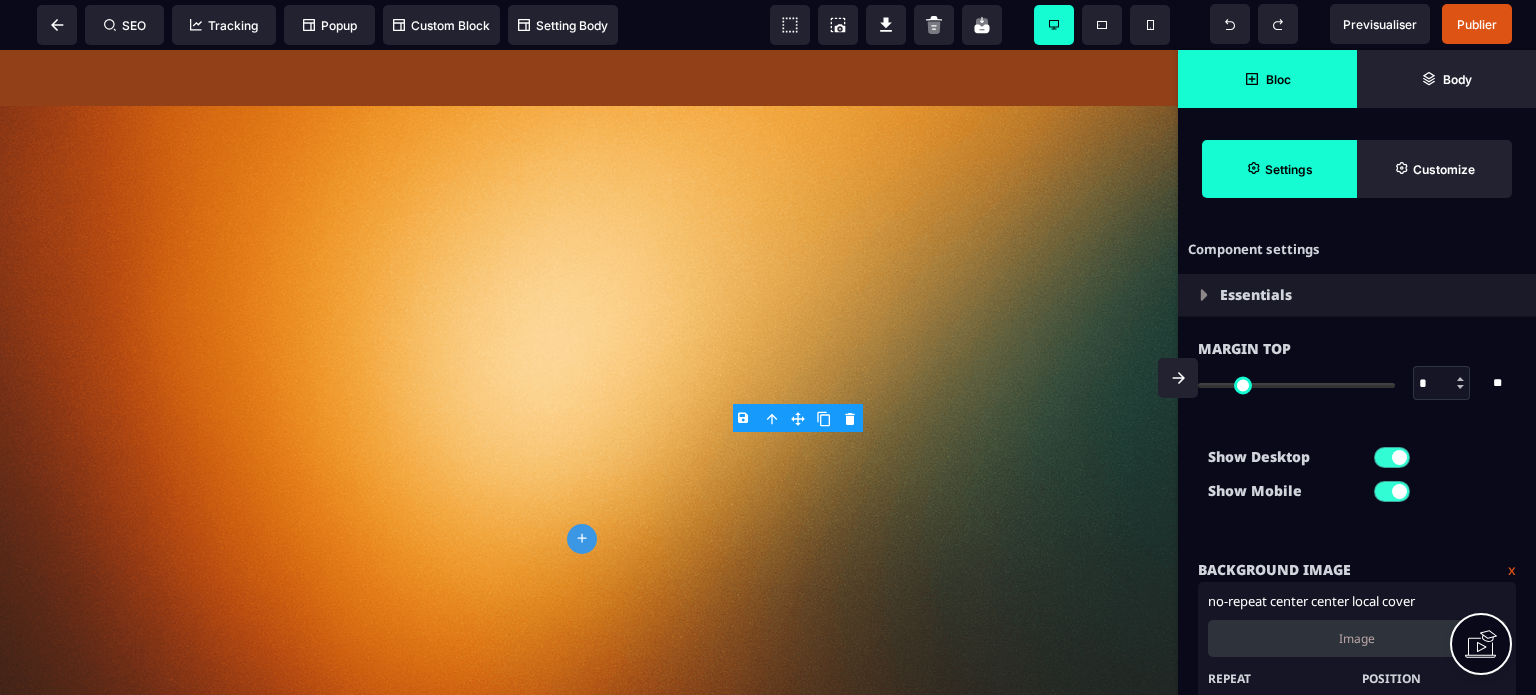 click on "Image" at bounding box center (1357, 638) 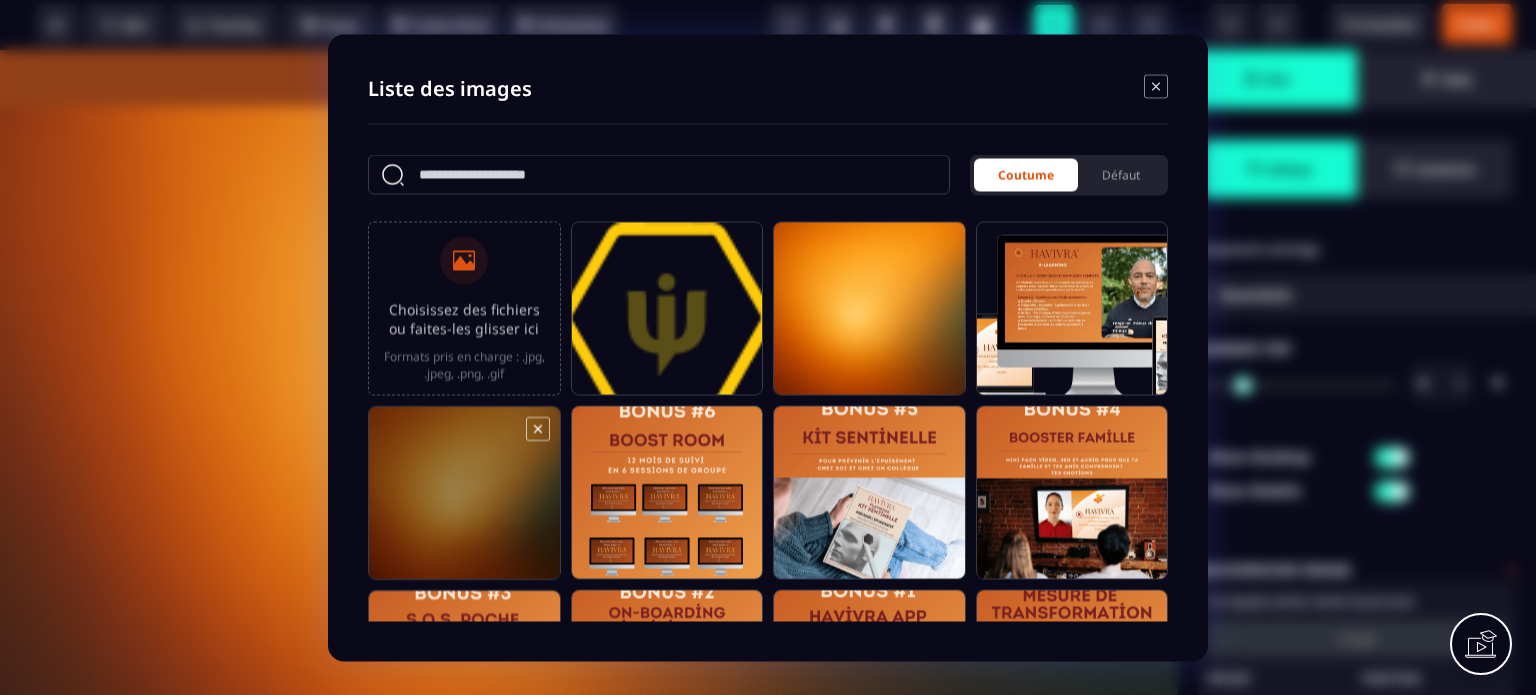 click at bounding box center (464, 501) 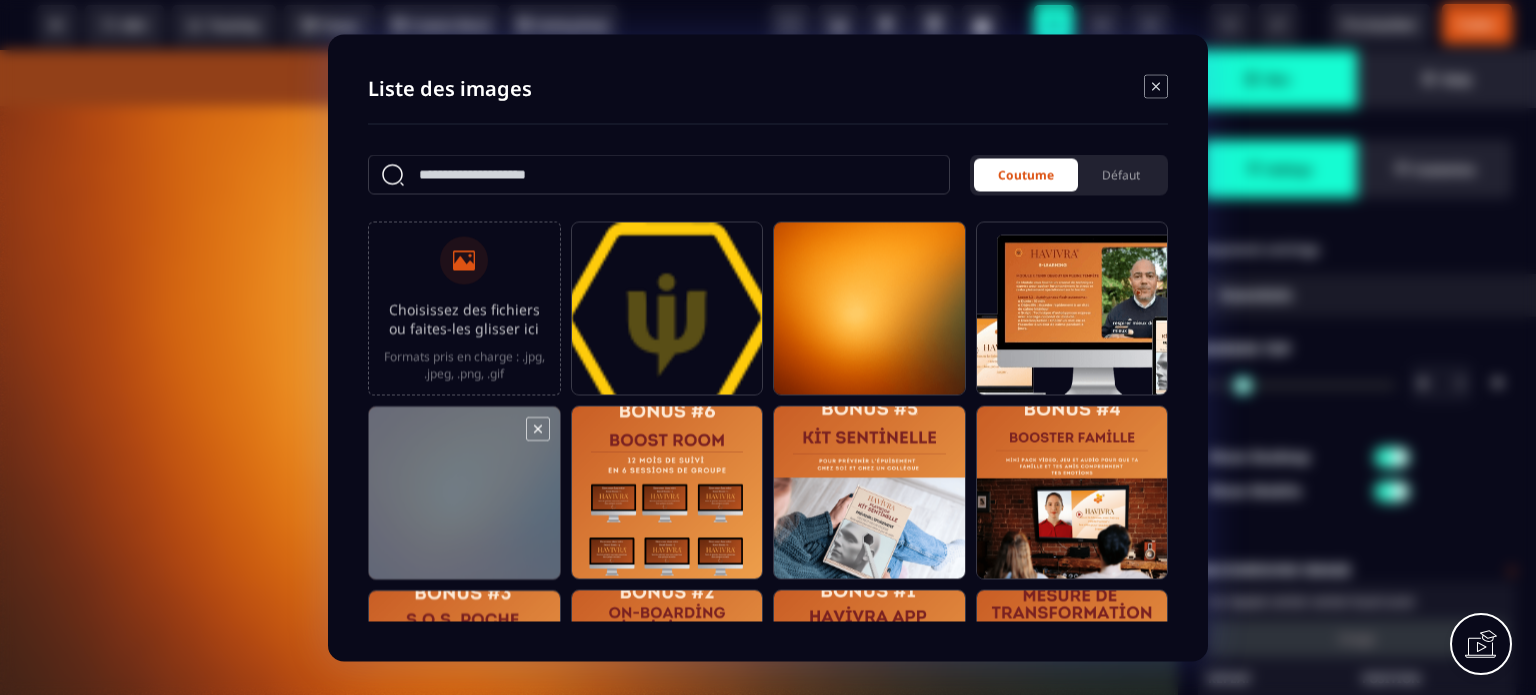click at bounding box center [464, 501] 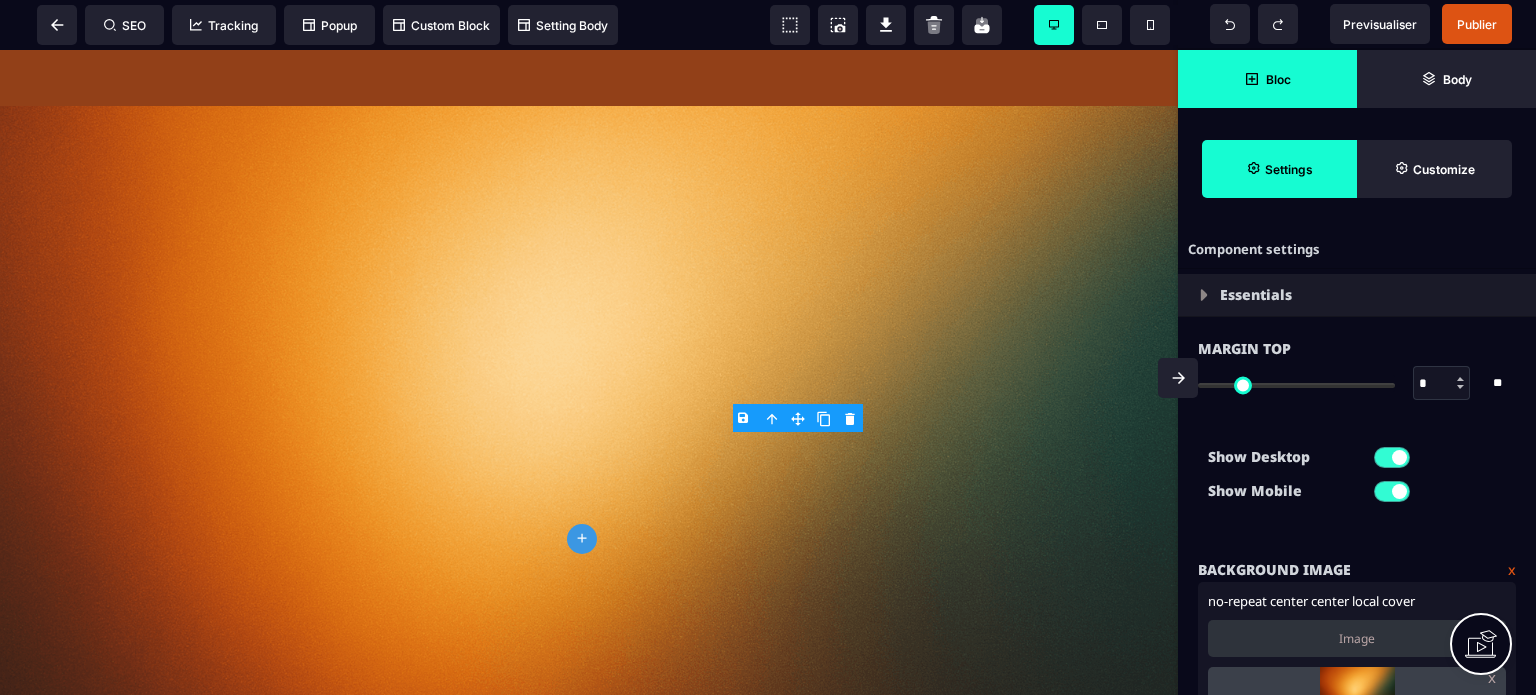click on "Show Desktop
Show Mobile" at bounding box center [1357, 479] 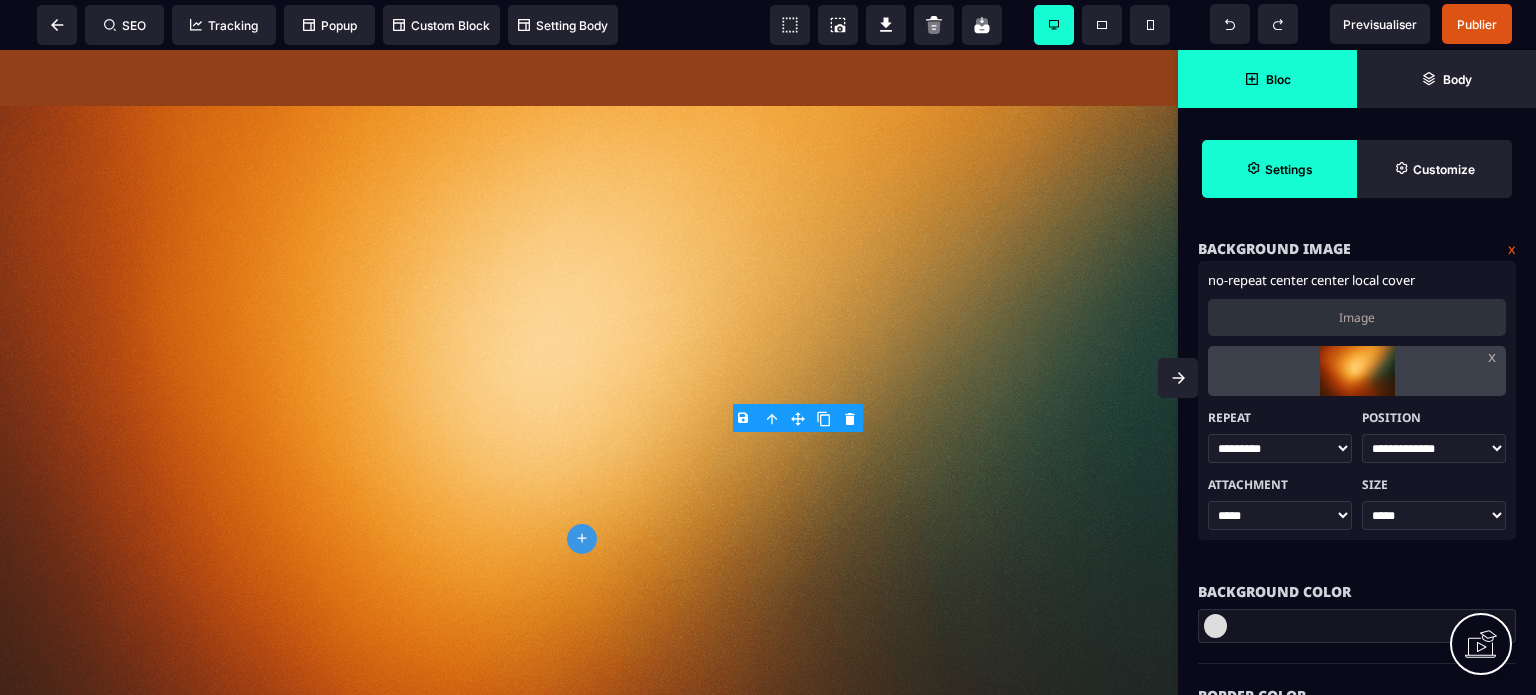 scroll, scrollTop: 320, scrollLeft: 0, axis: vertical 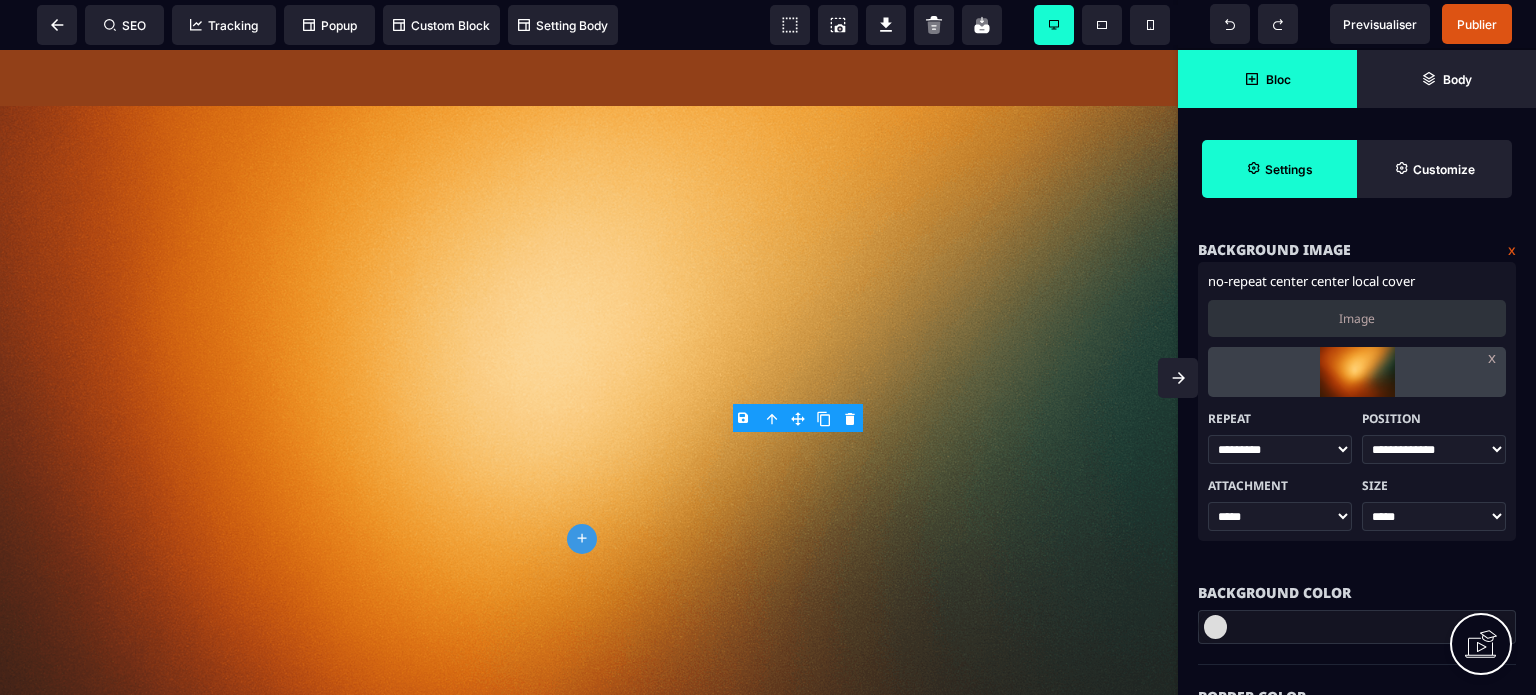 click on "**********" at bounding box center (1434, 449) 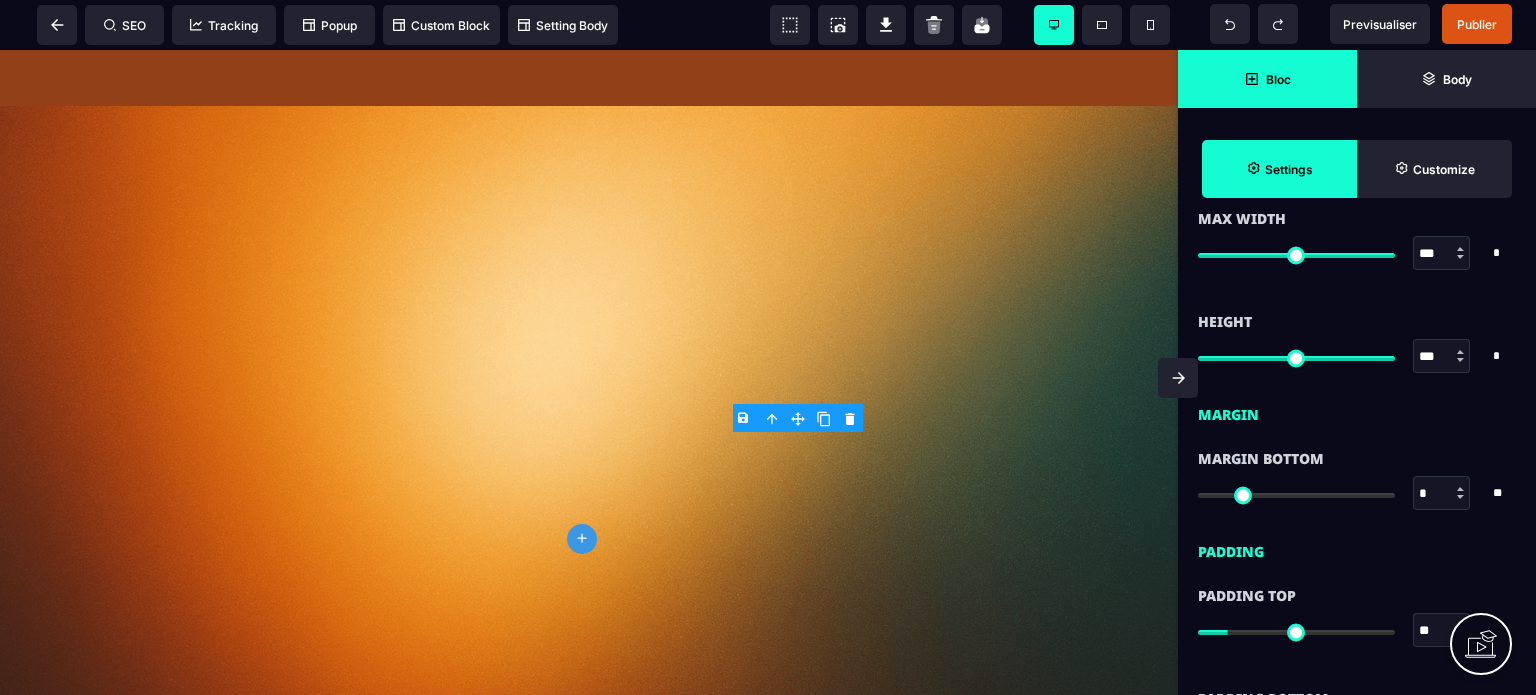 scroll, scrollTop: 1680, scrollLeft: 0, axis: vertical 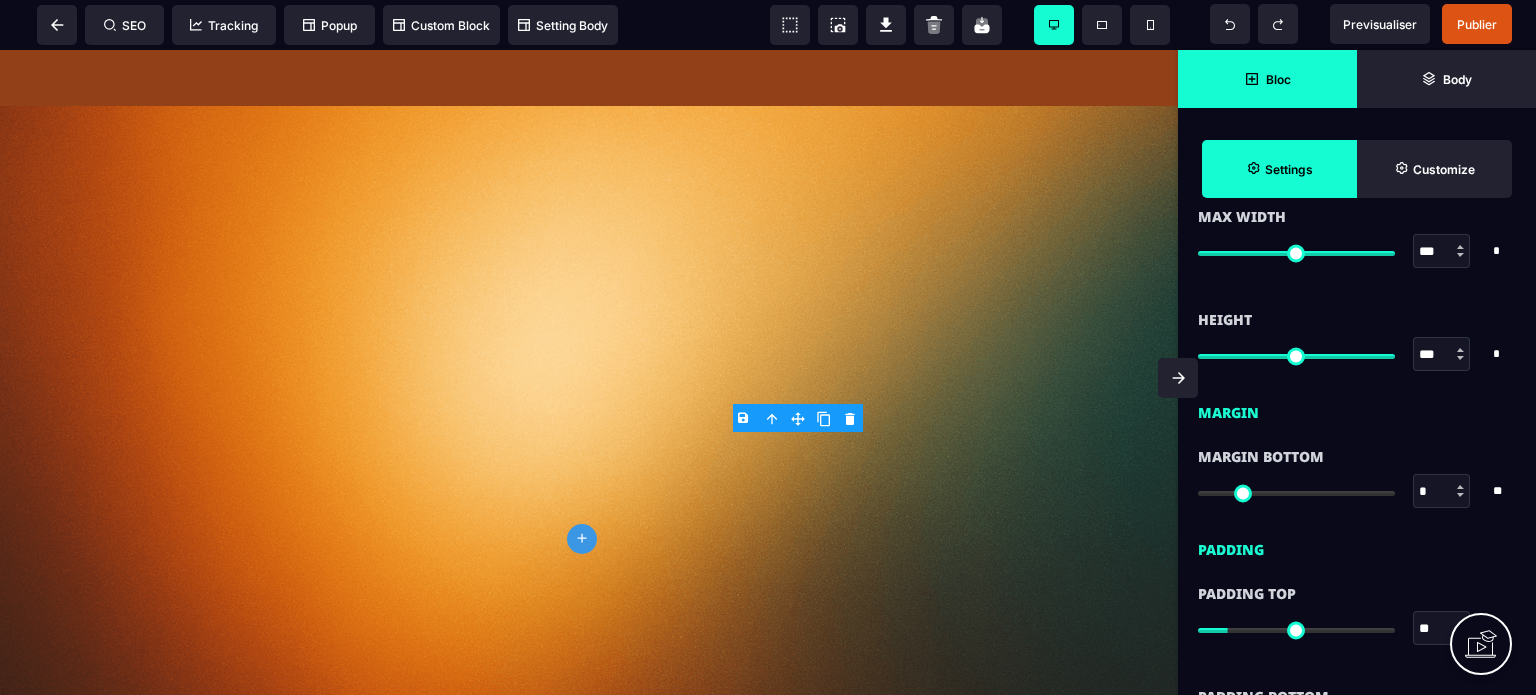 click on "Padding" at bounding box center [1357, 545] 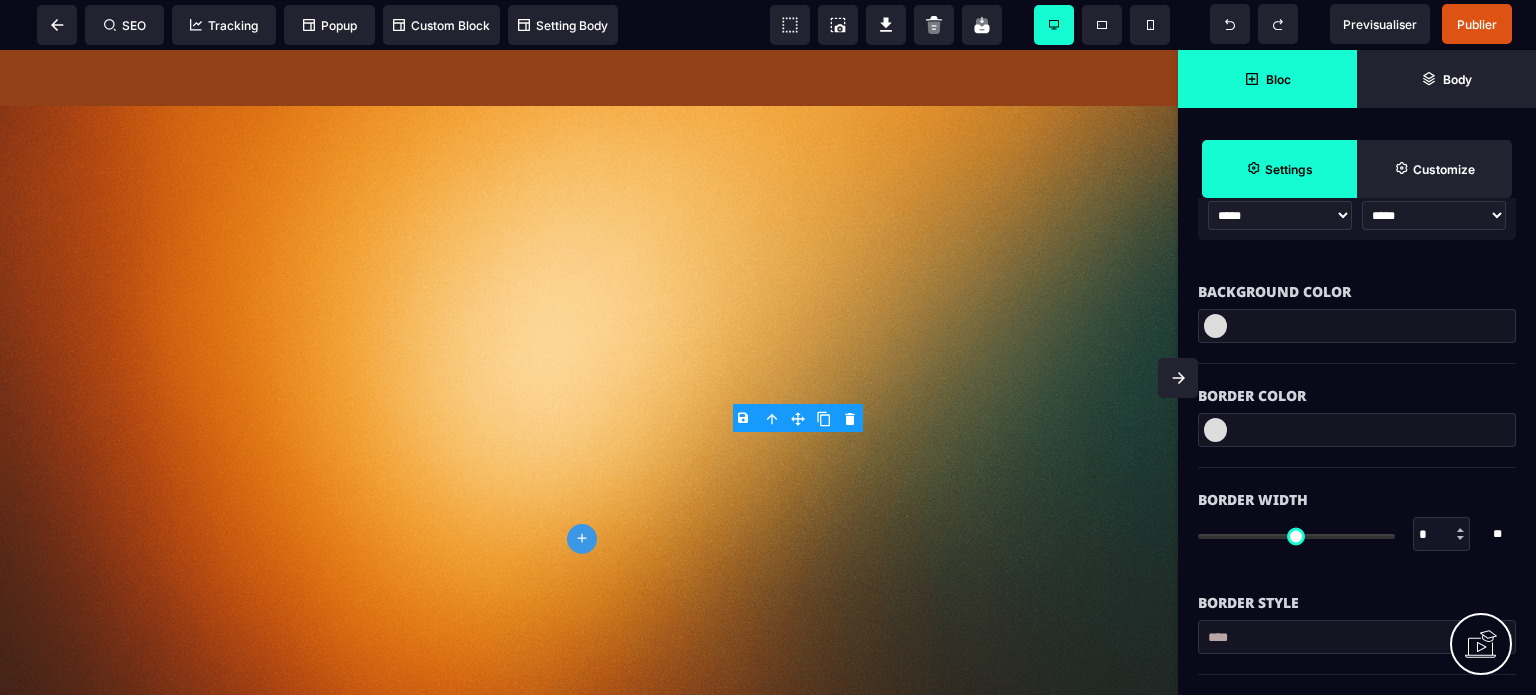 scroll, scrollTop: 600, scrollLeft: 0, axis: vertical 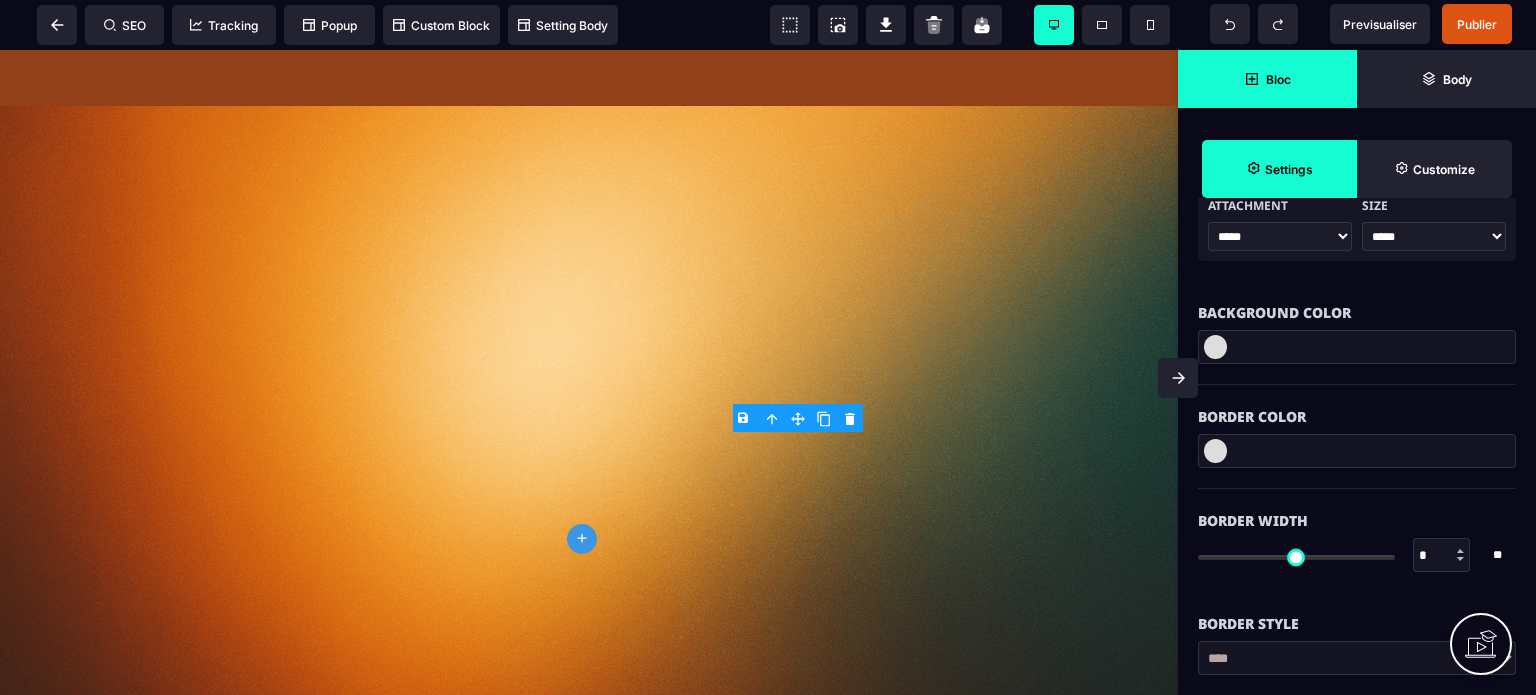 click on "Border Color" at bounding box center [1357, 417] 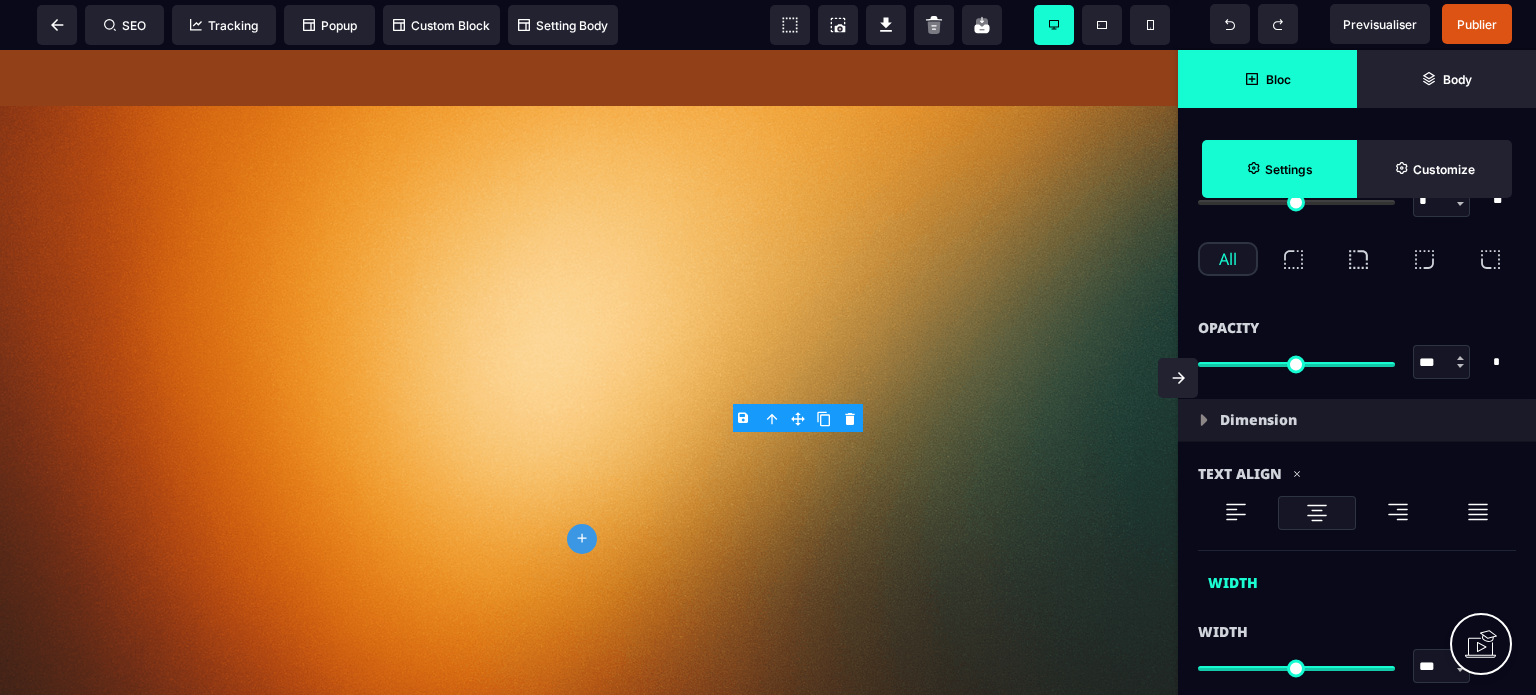scroll, scrollTop: 1040, scrollLeft: 0, axis: vertical 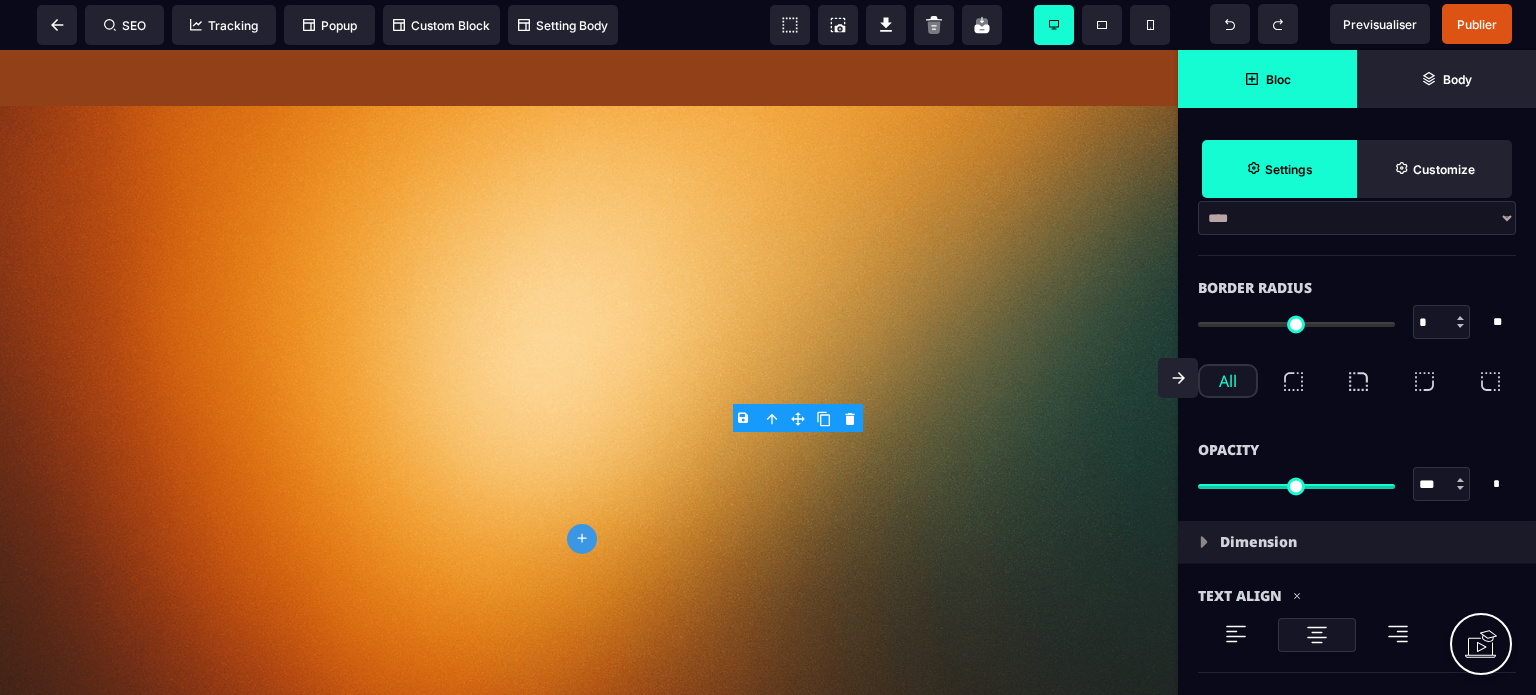 click at bounding box center [1293, 381] 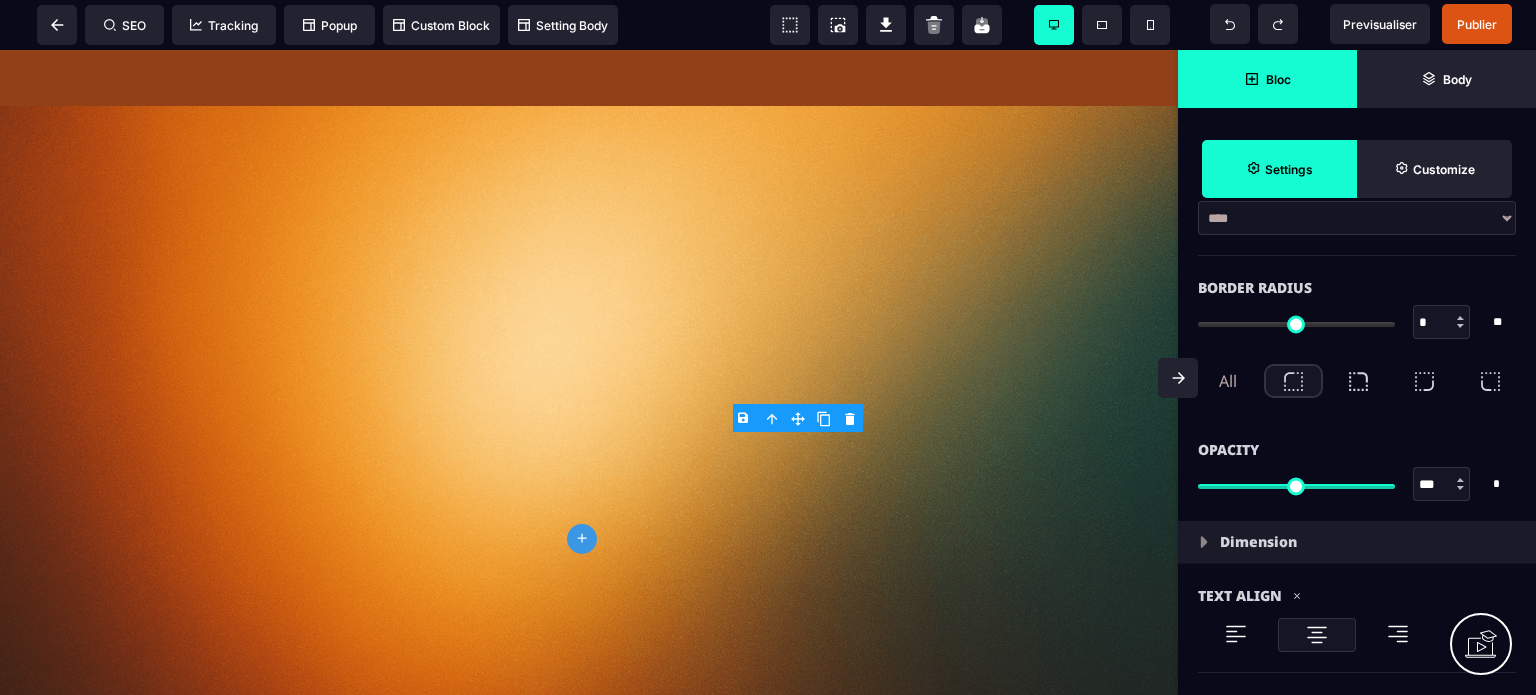 click on "*" at bounding box center (1442, 323) 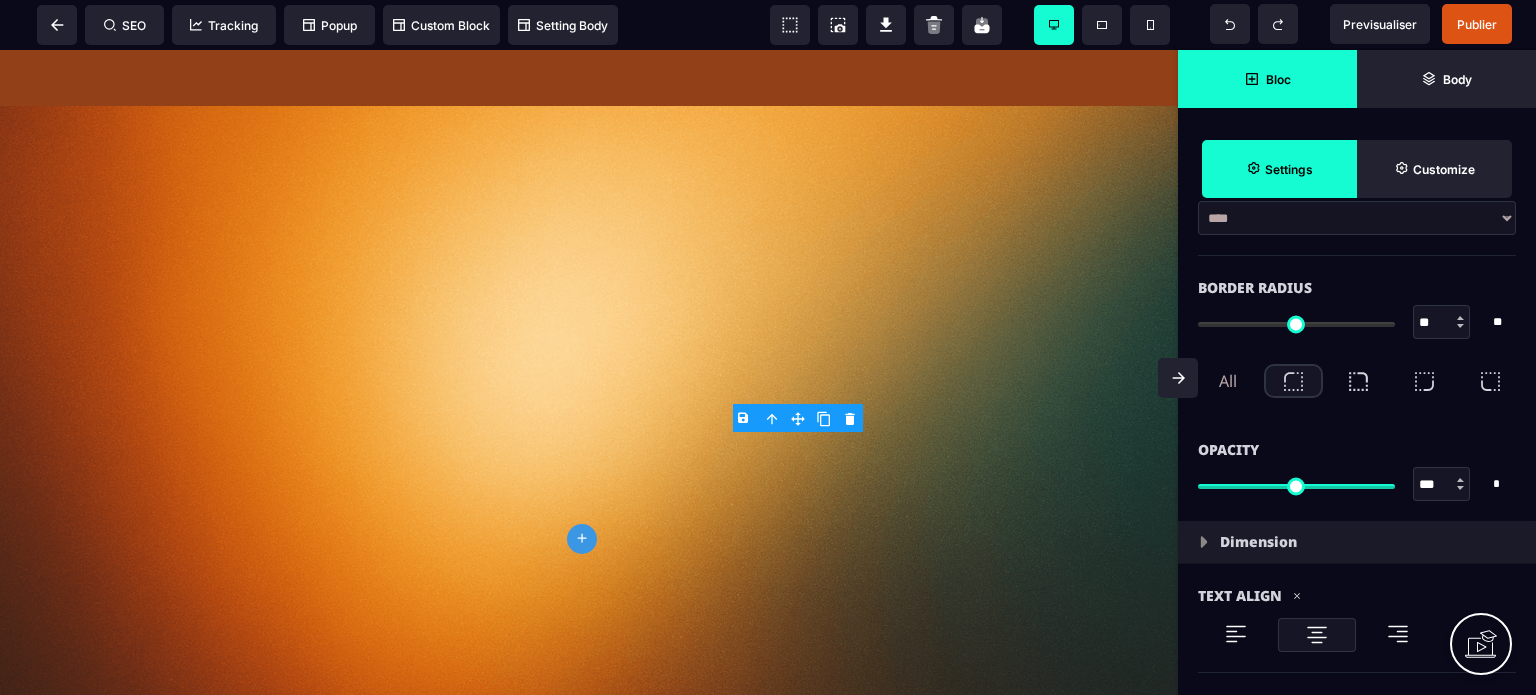 type on "**" 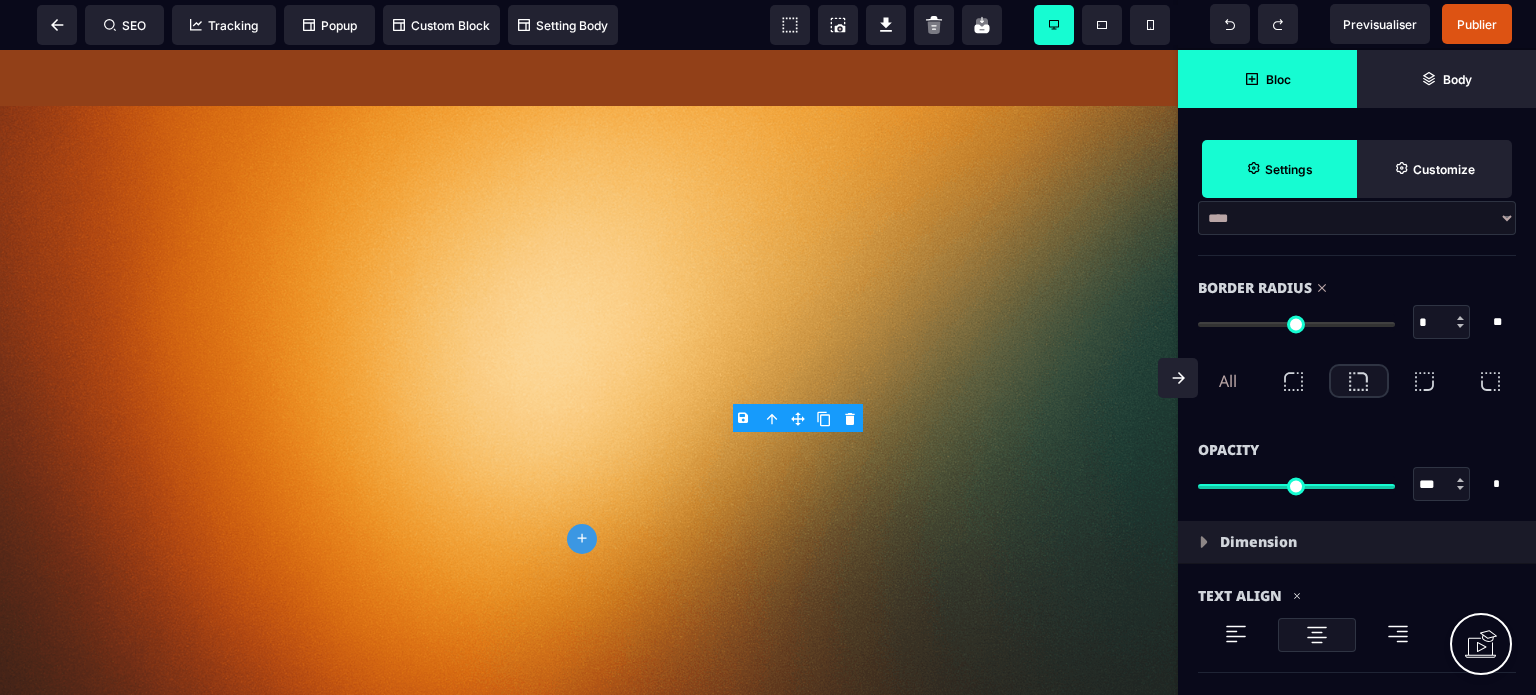click on "*" at bounding box center [1442, 323] 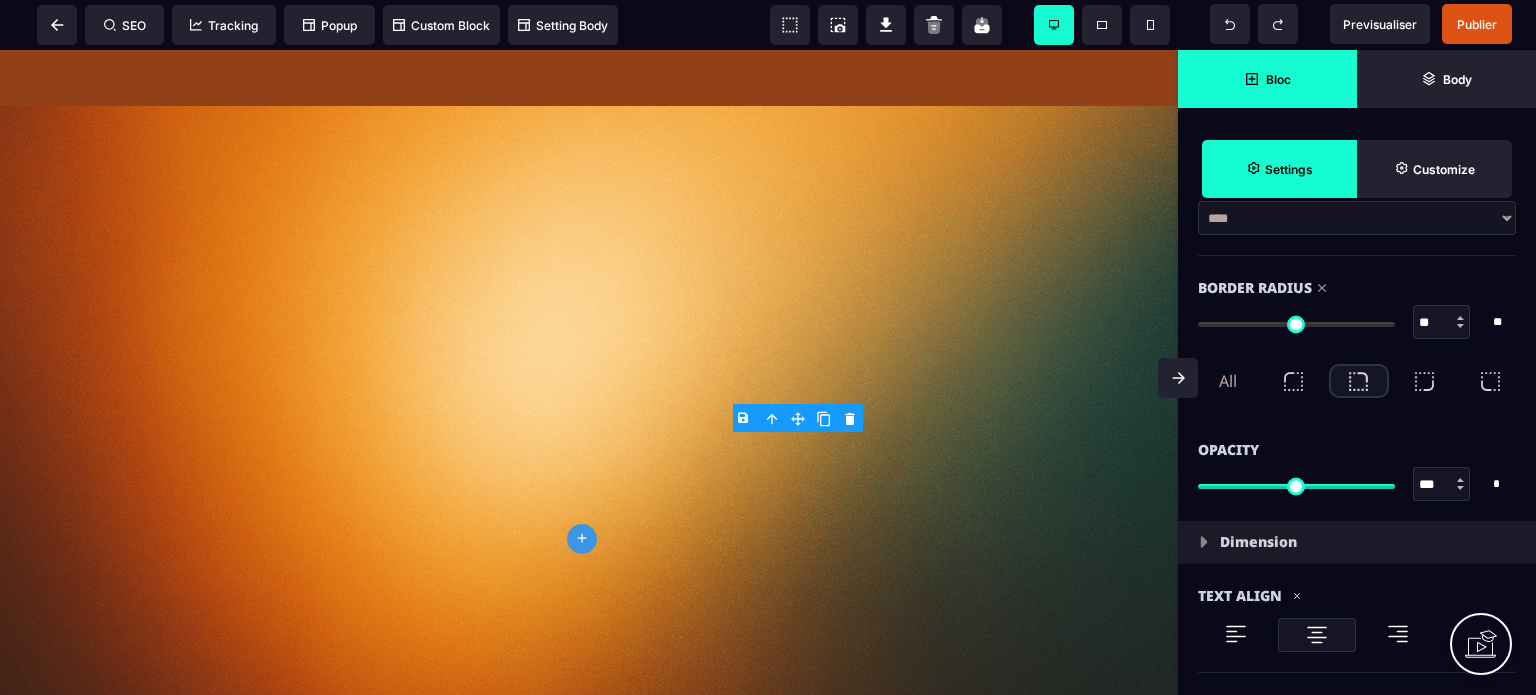 type on "**" 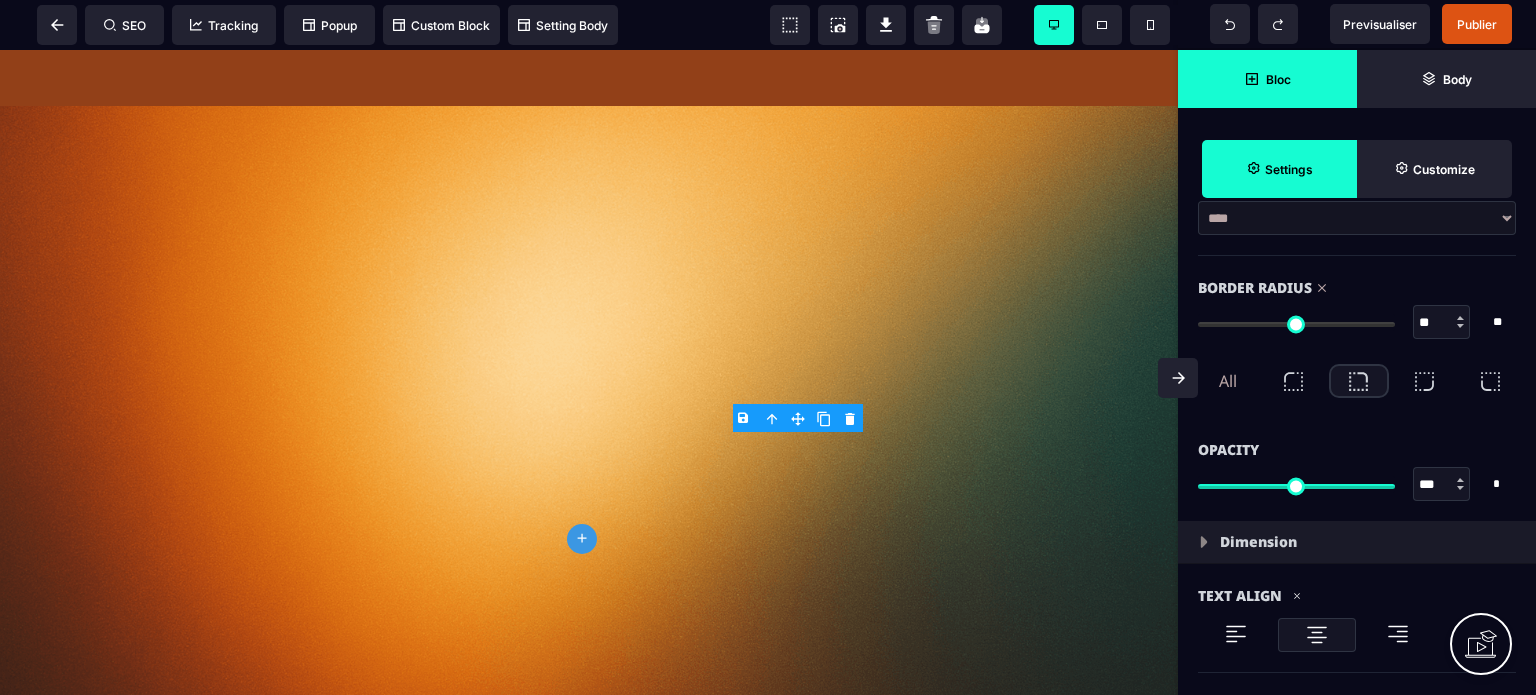 click 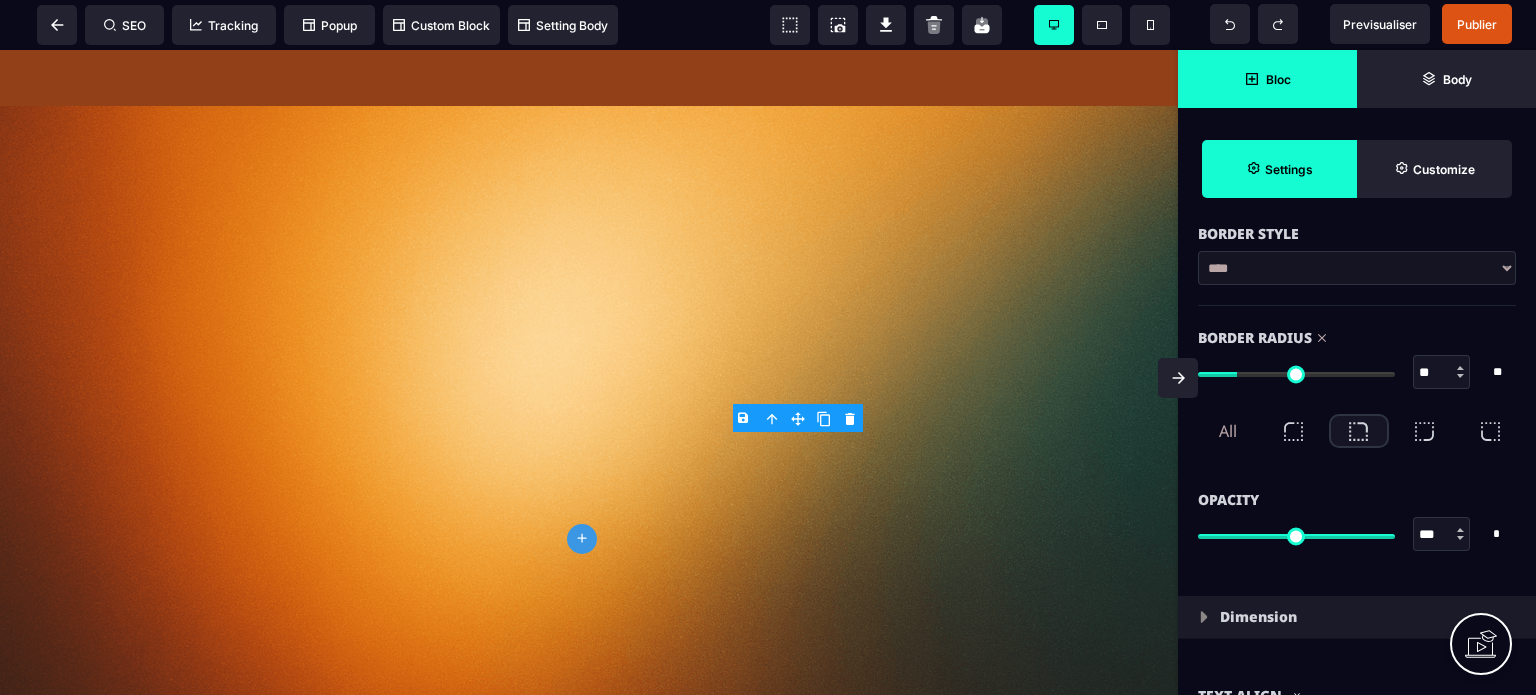 scroll, scrollTop: 19, scrollLeft: 0, axis: vertical 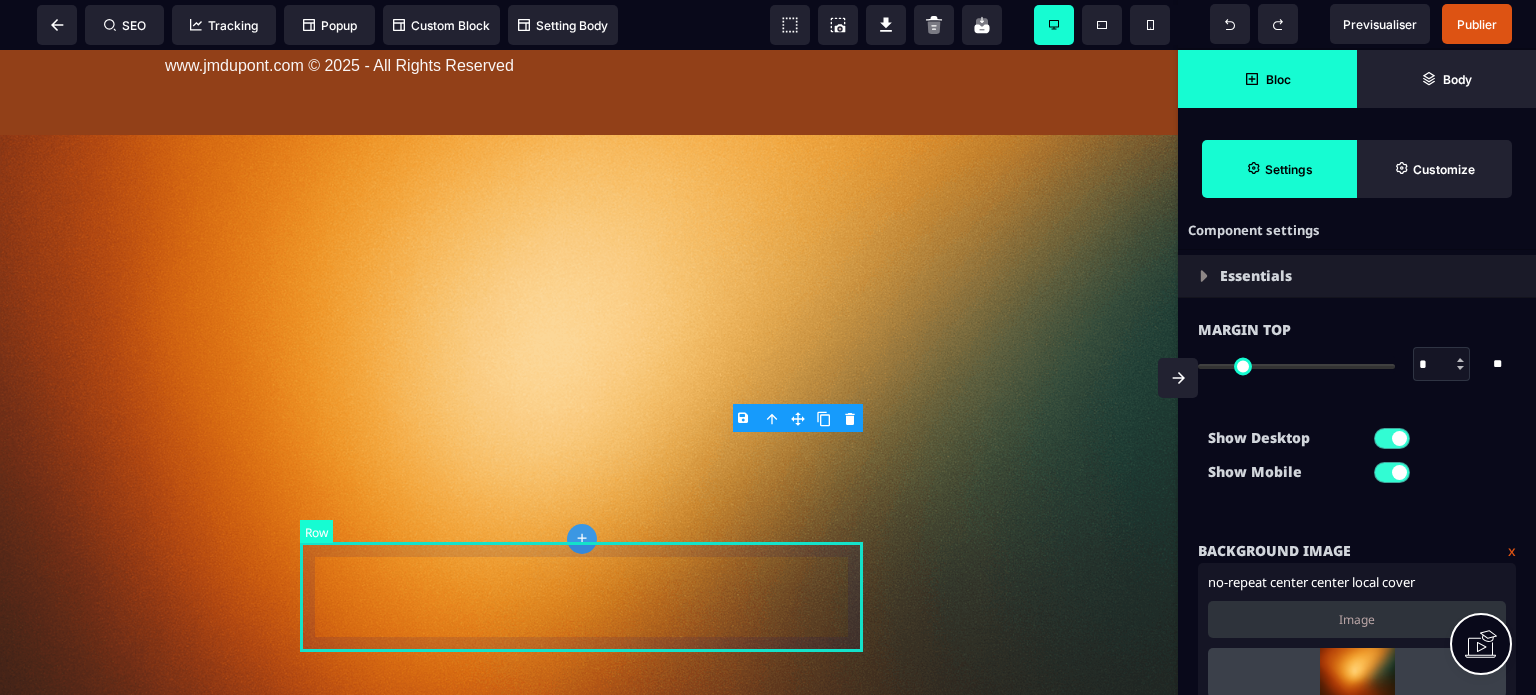 click at bounding box center (589, -269) 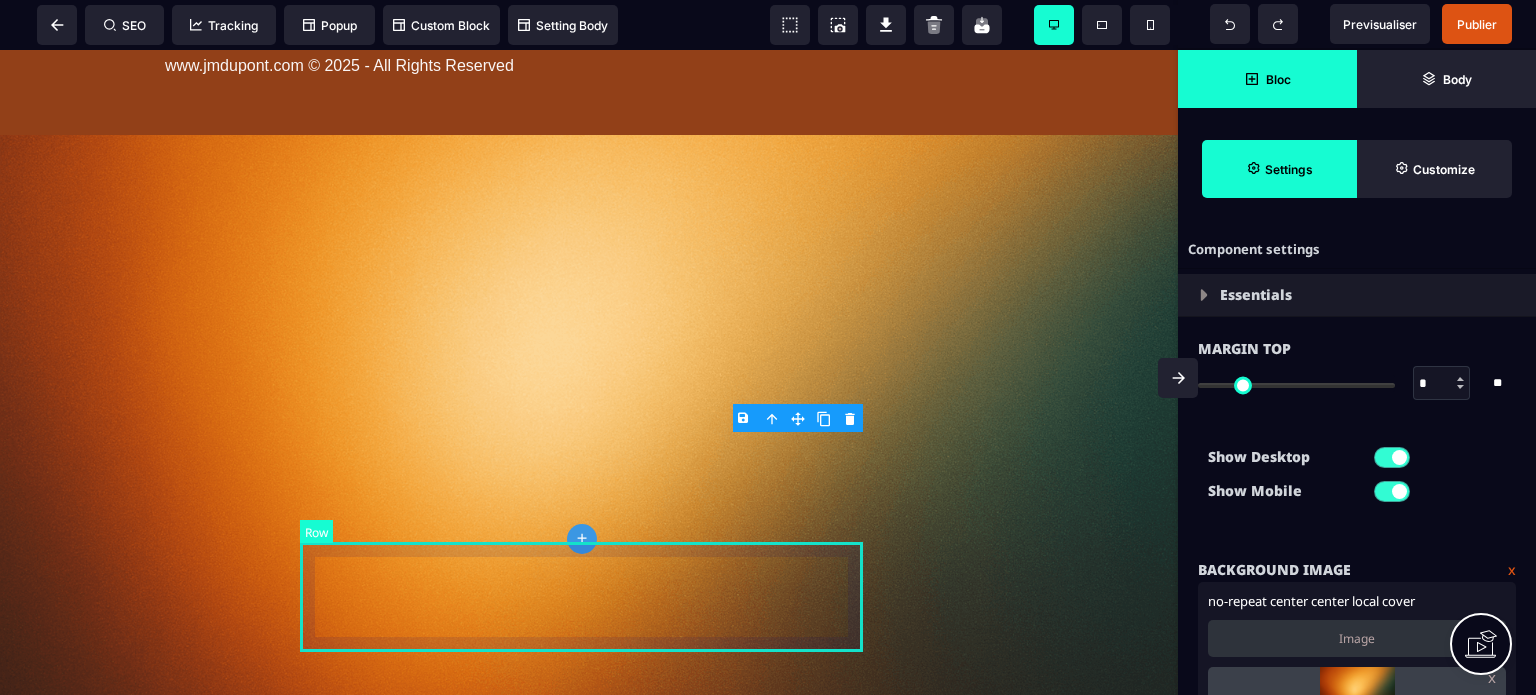 select on "*********" 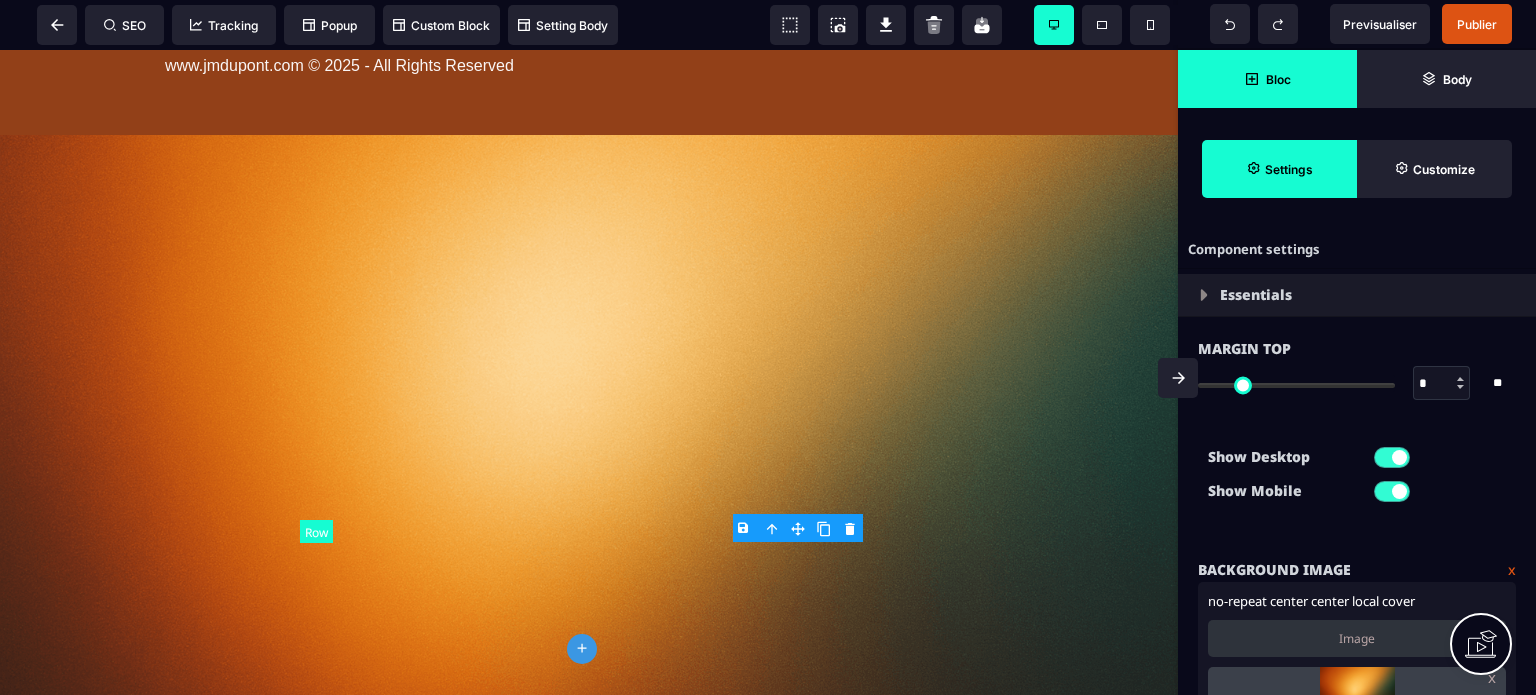 type on "*" 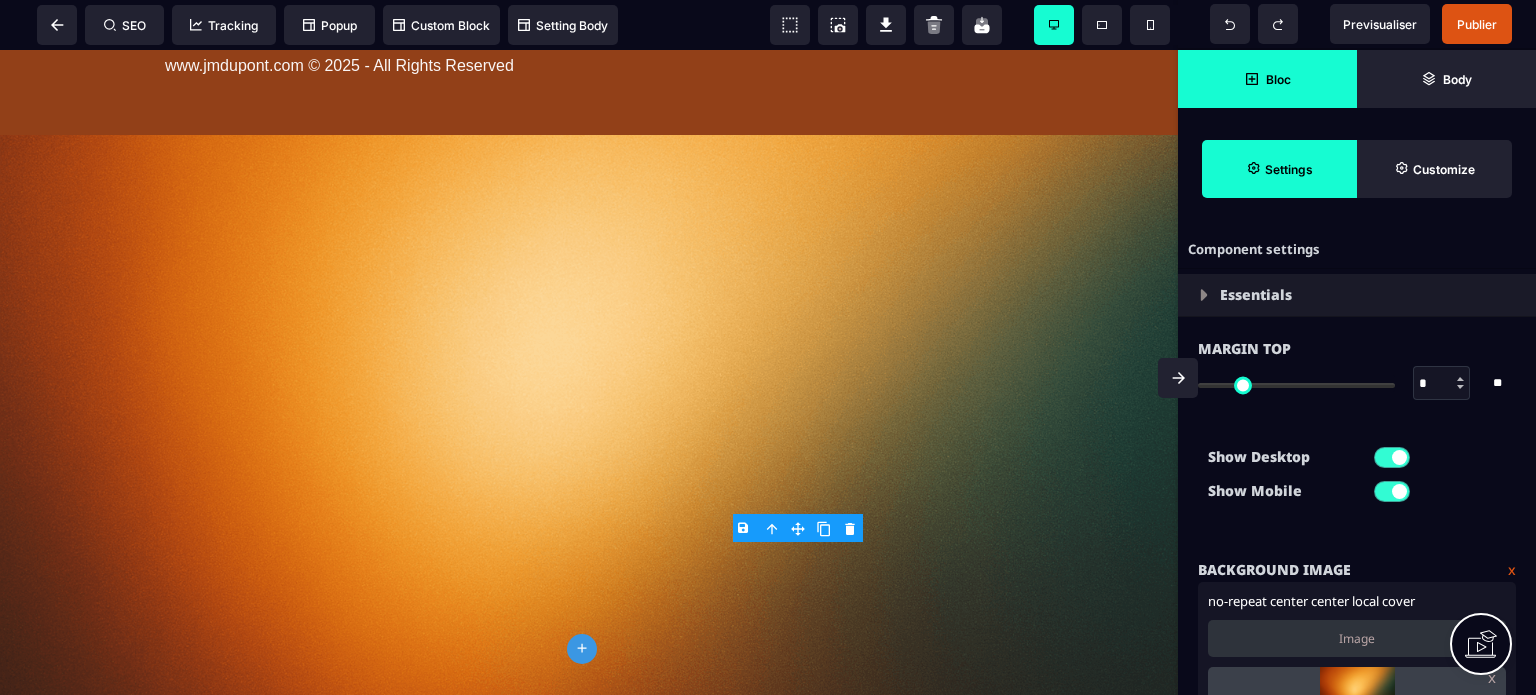 click on "x" at bounding box center (1512, 570) 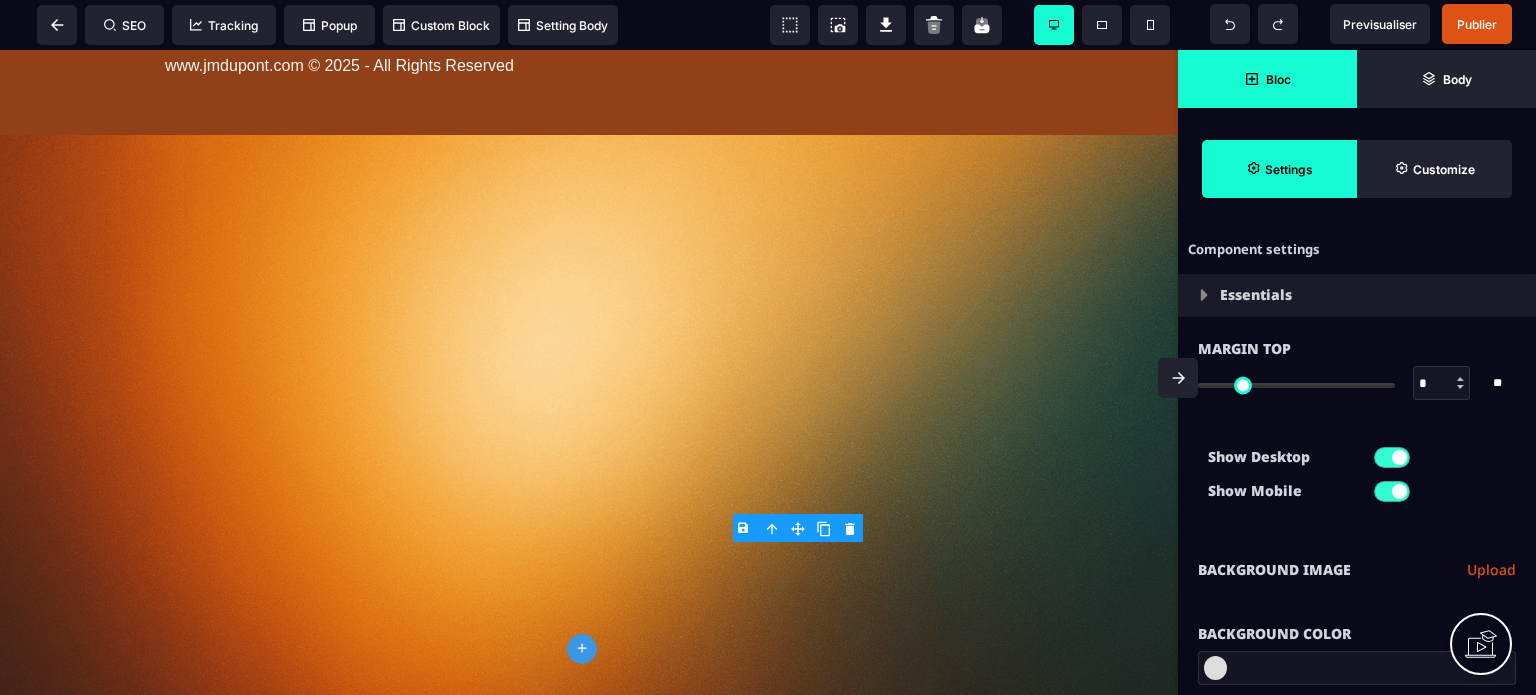 click on "**********" at bounding box center (1357, 570) 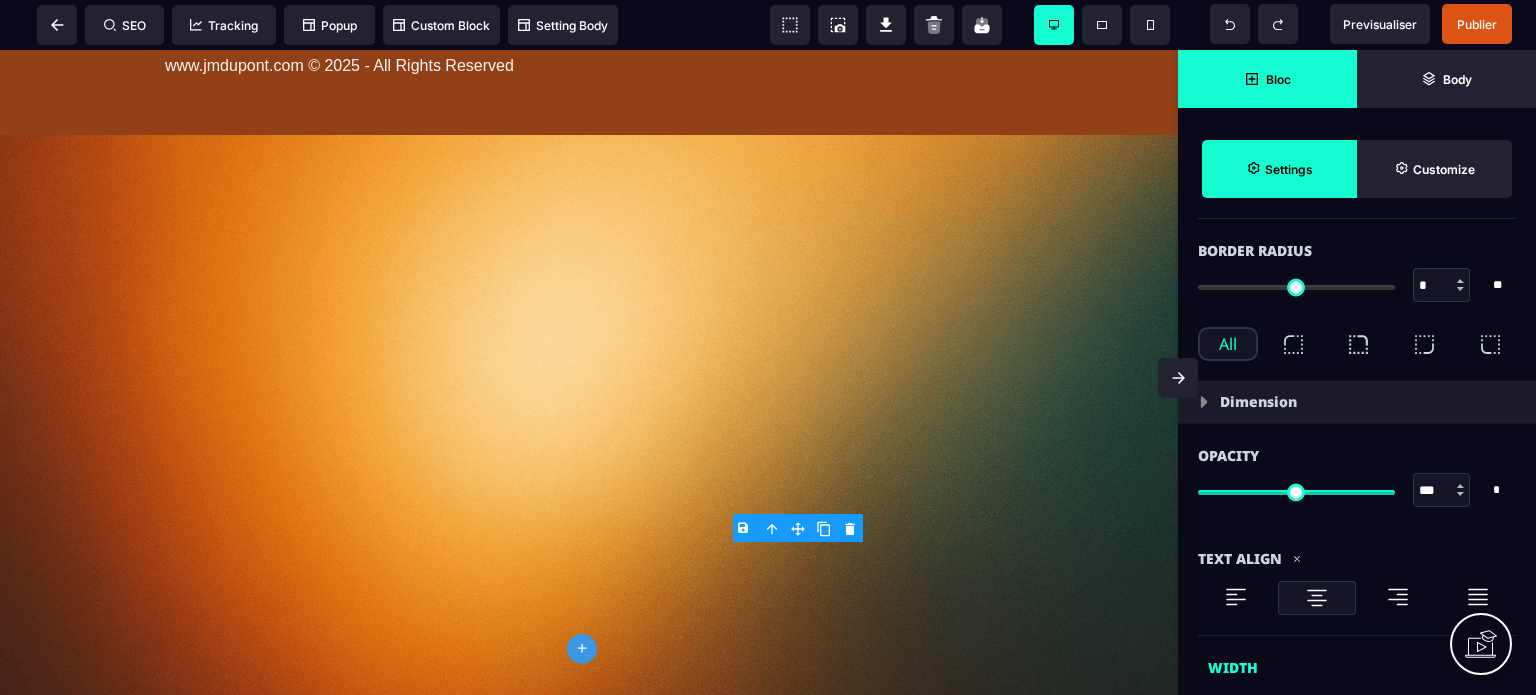 scroll, scrollTop: 800, scrollLeft: 0, axis: vertical 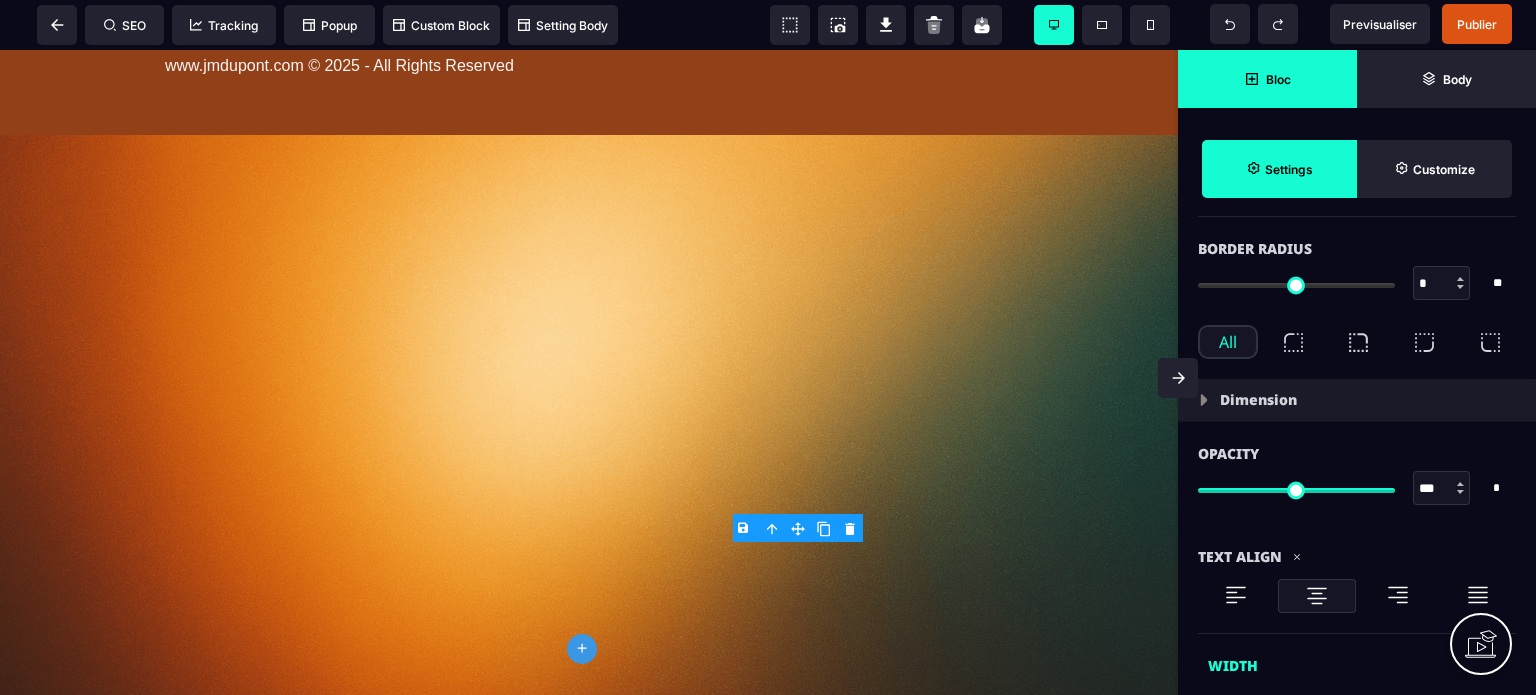 click on "Border Radius
*
*
**
All" at bounding box center [1357, 308] 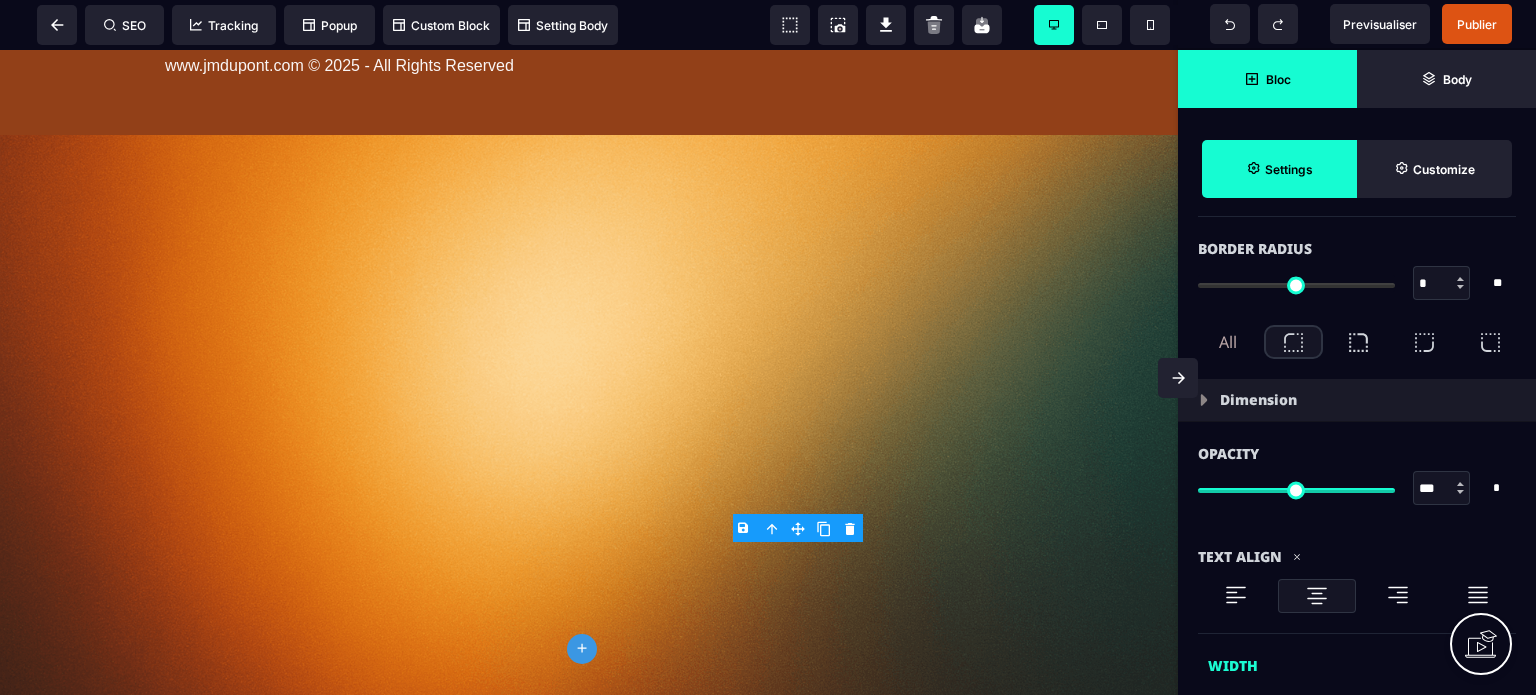 click on "*" at bounding box center (1442, 284) 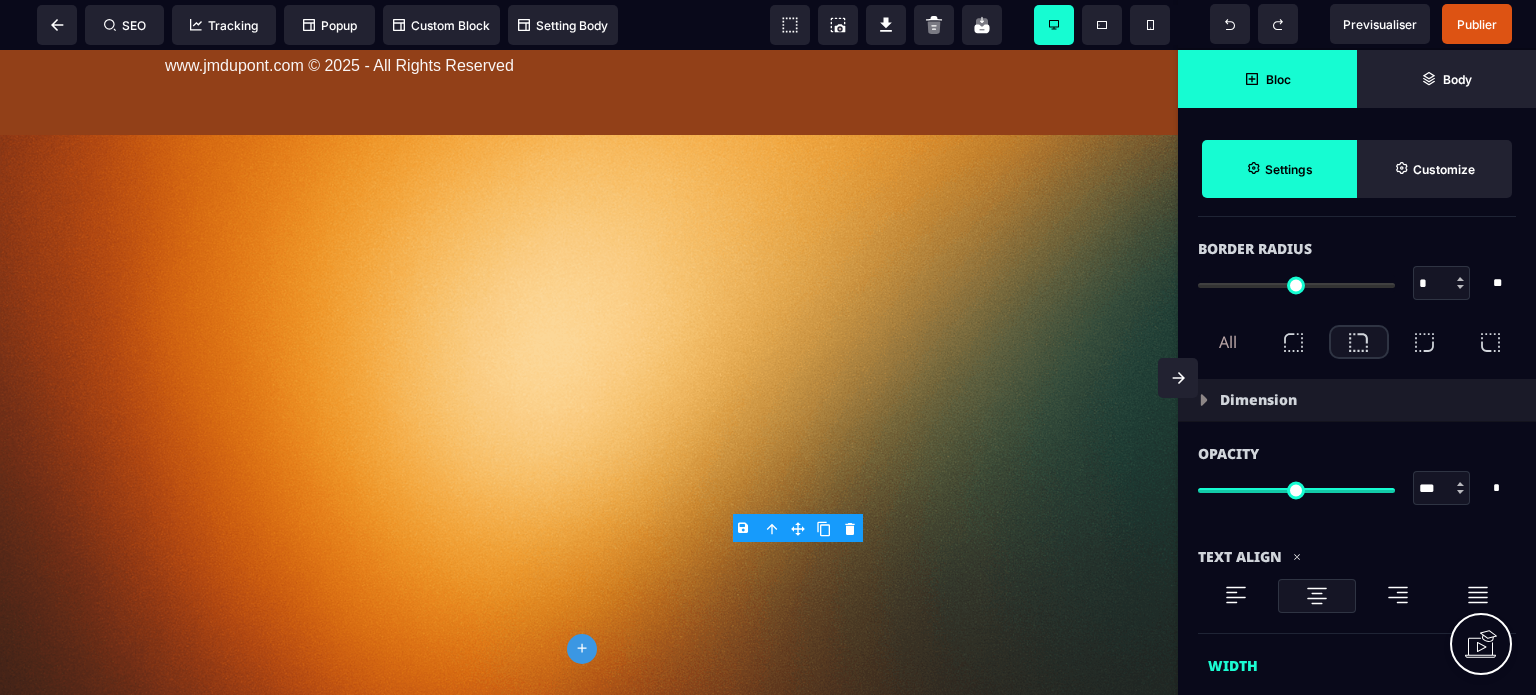 click at bounding box center [1424, 342] 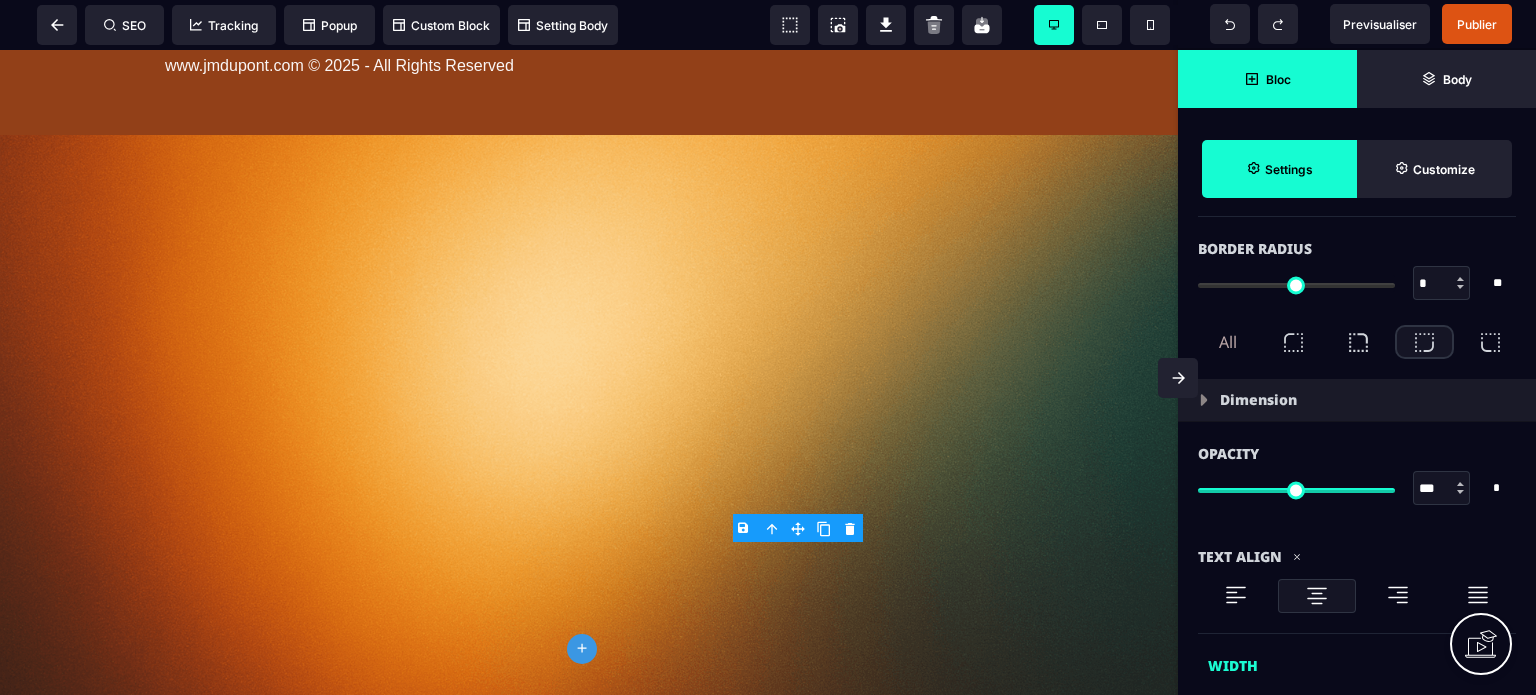 click on "*" at bounding box center (1442, 284) 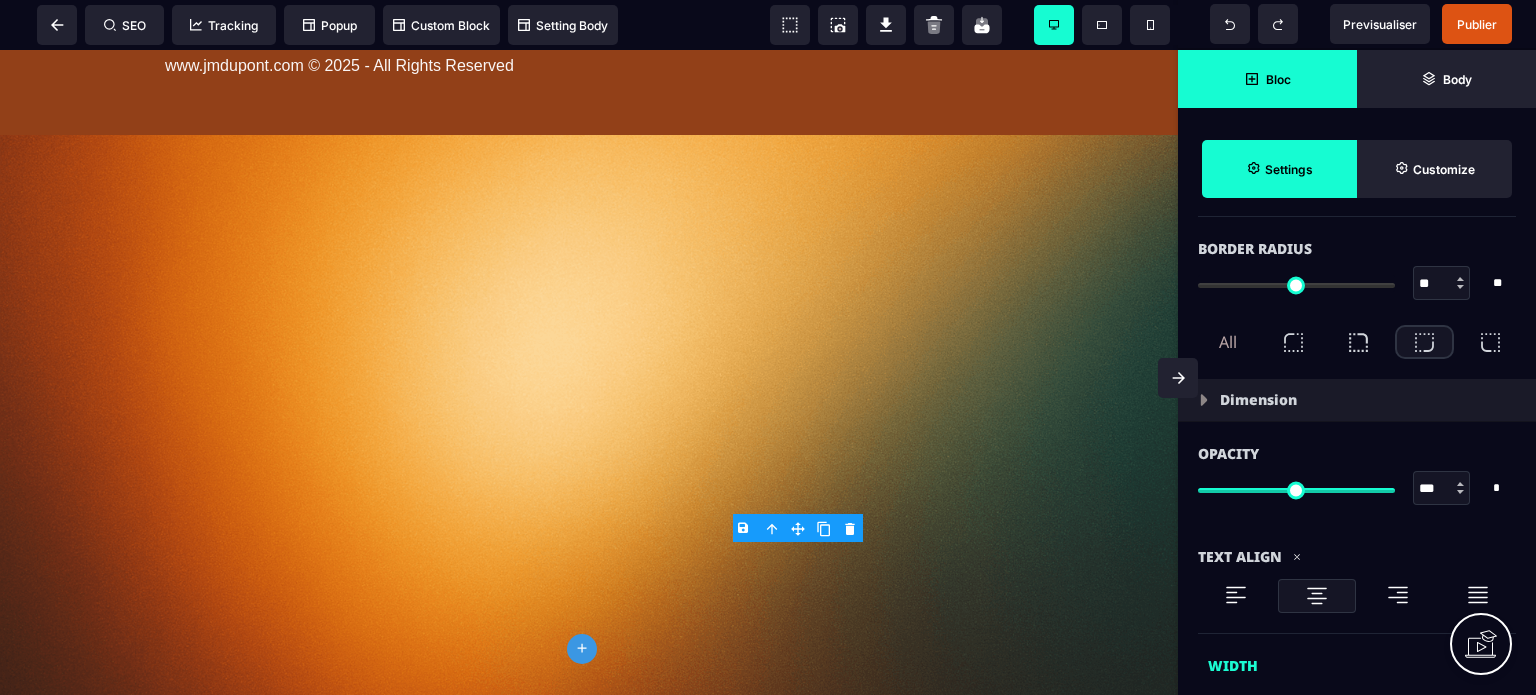type on "**" 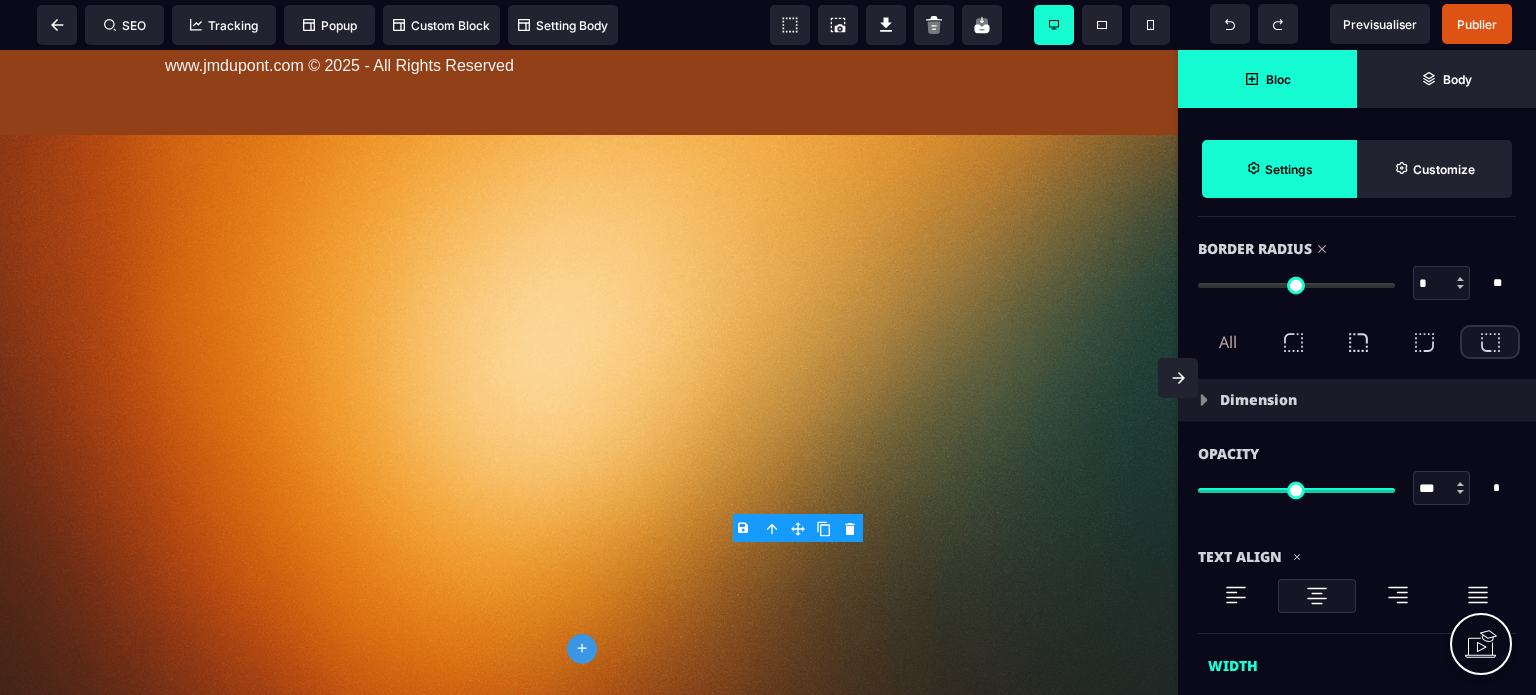 click on "*" at bounding box center [1442, 284] 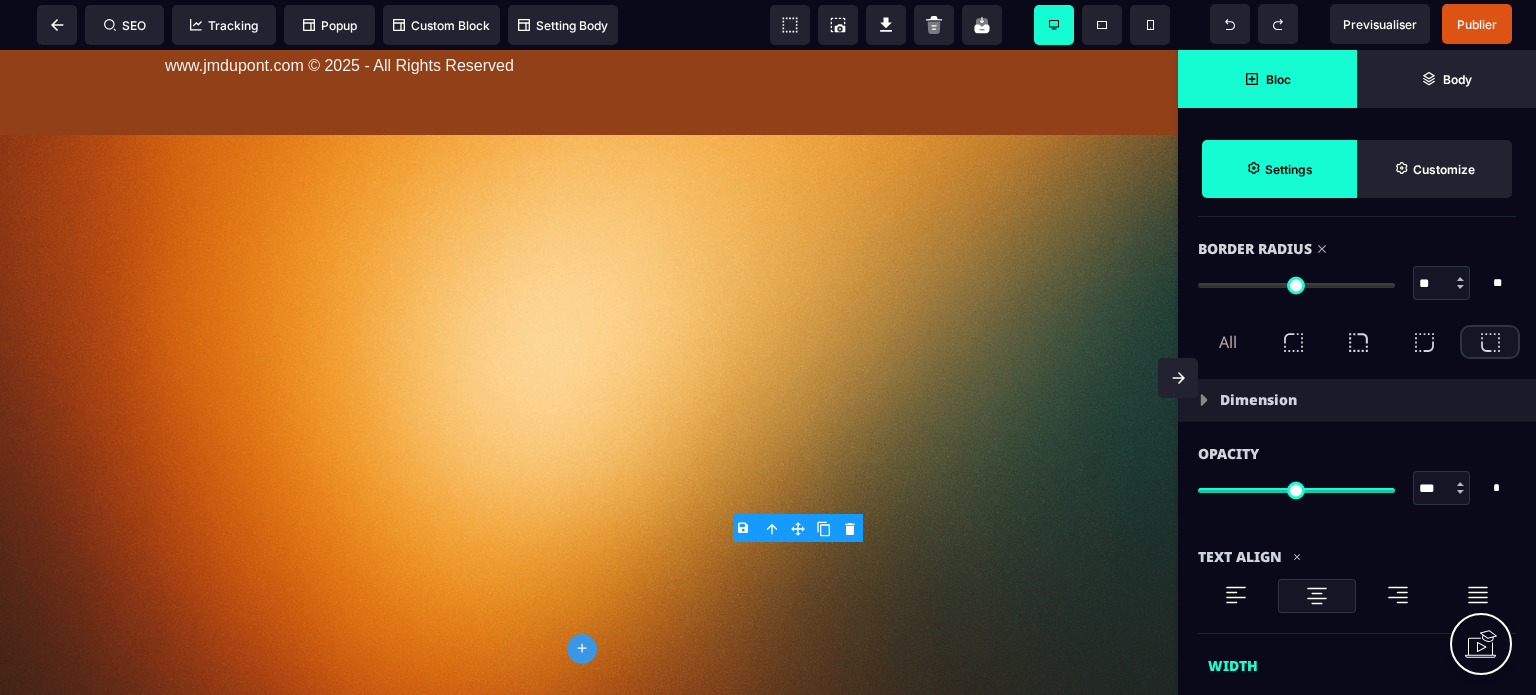 type on "**" 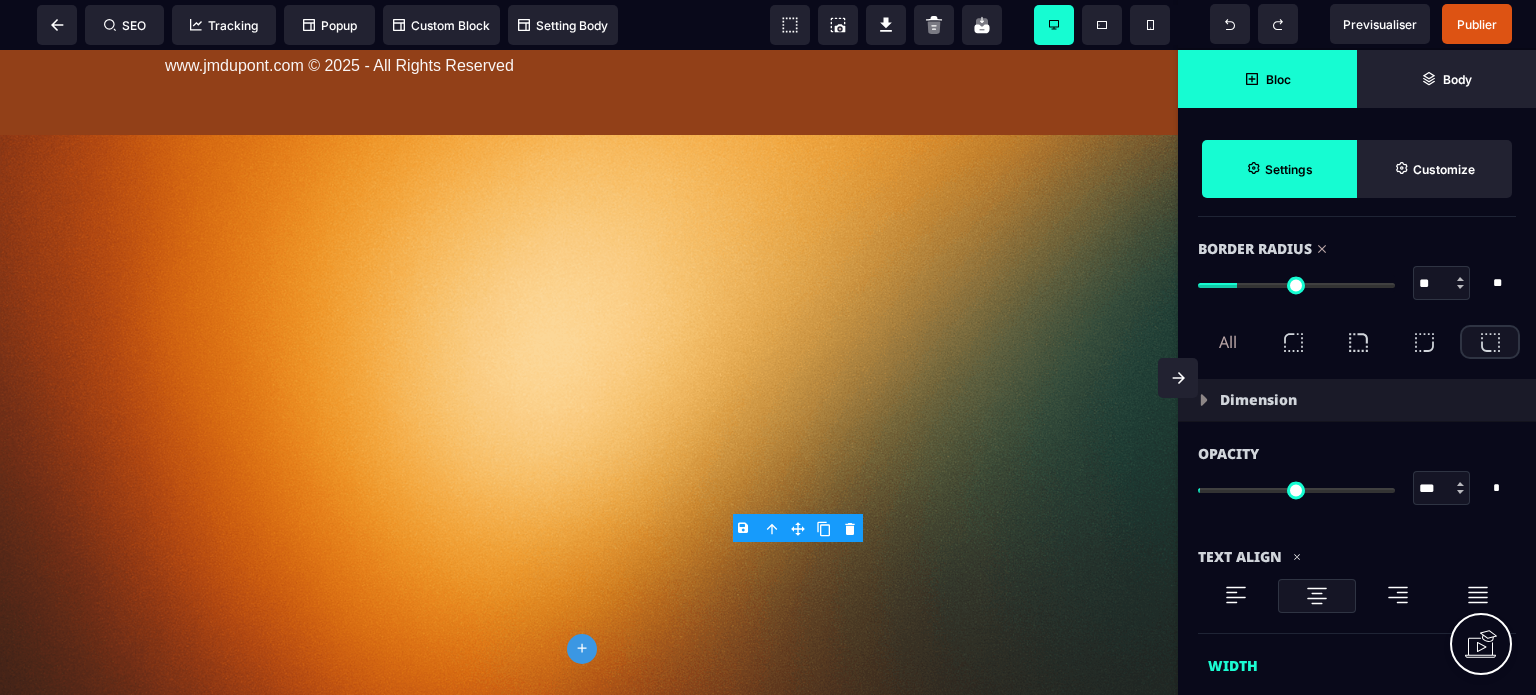 type on "*" 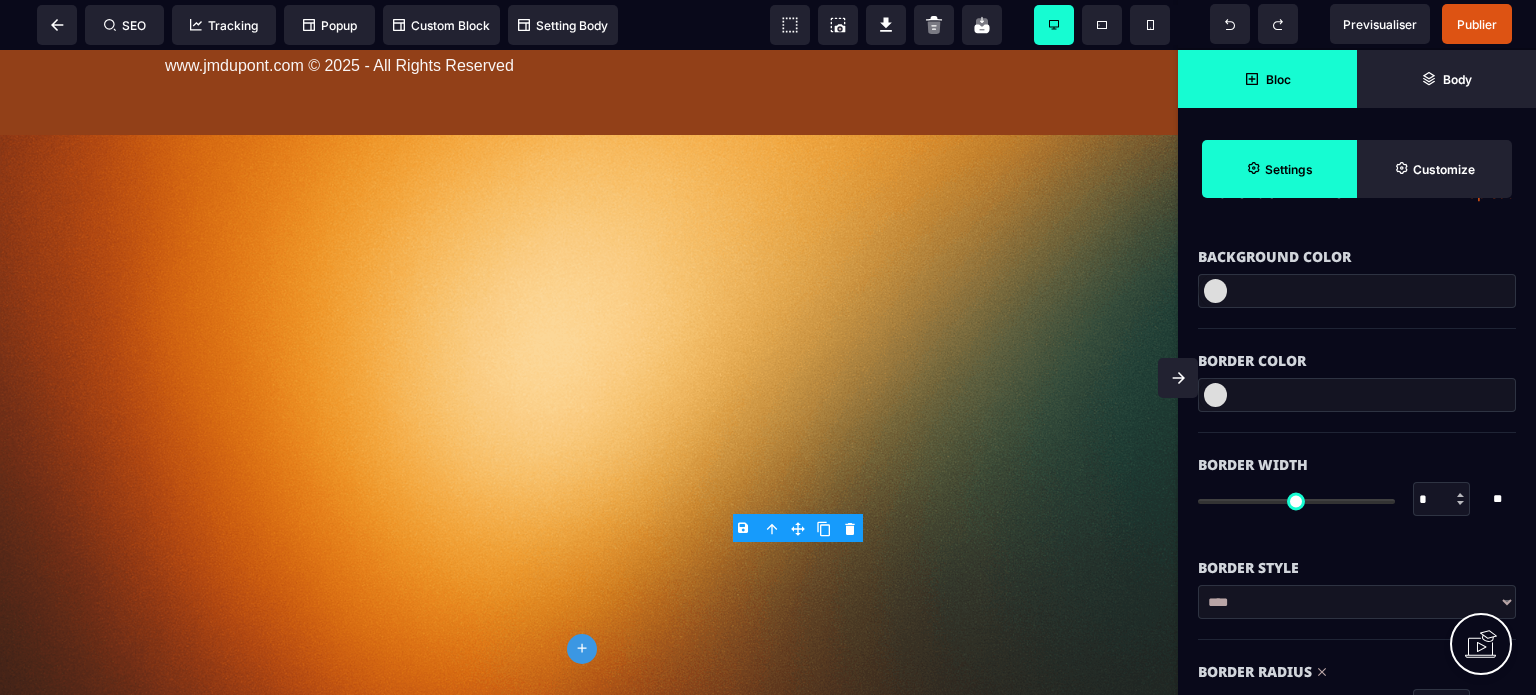 scroll, scrollTop: 376, scrollLeft: 0, axis: vertical 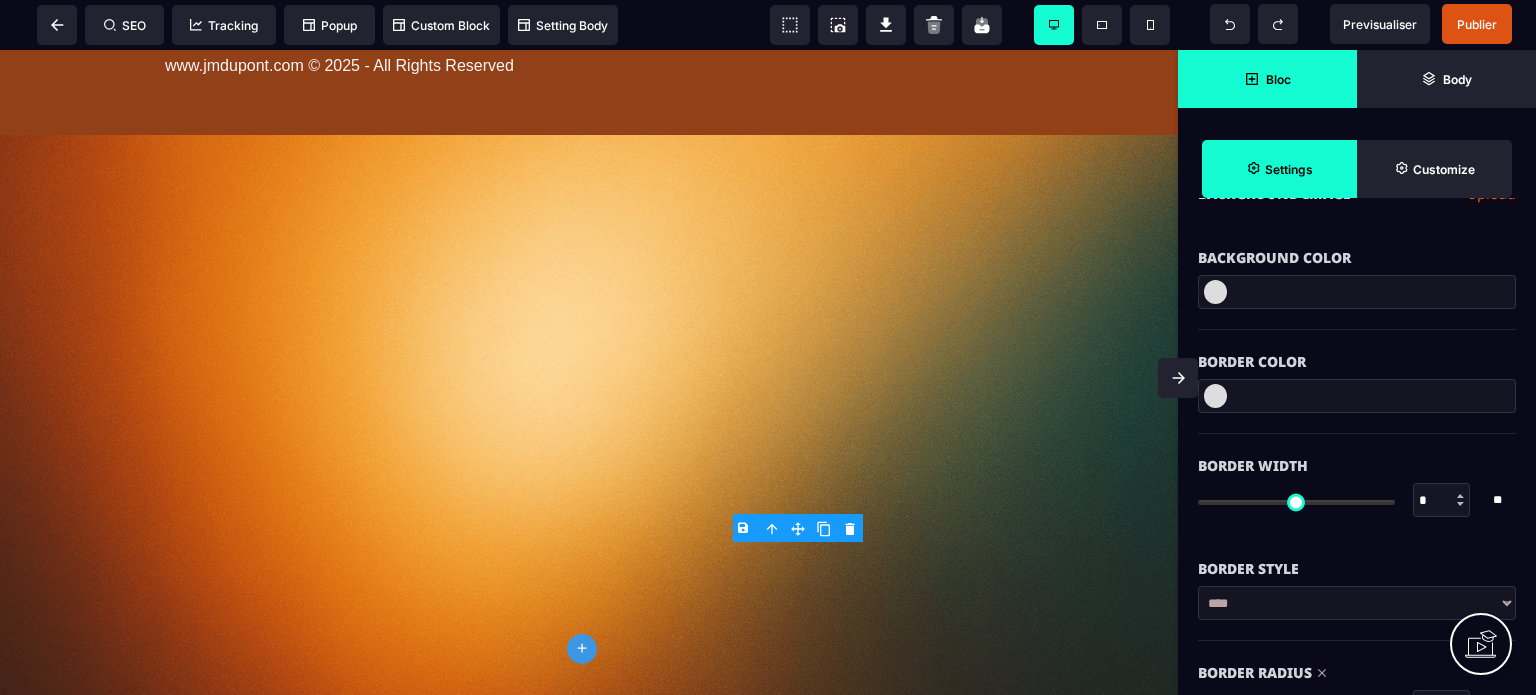 click at bounding box center [1215, 292] 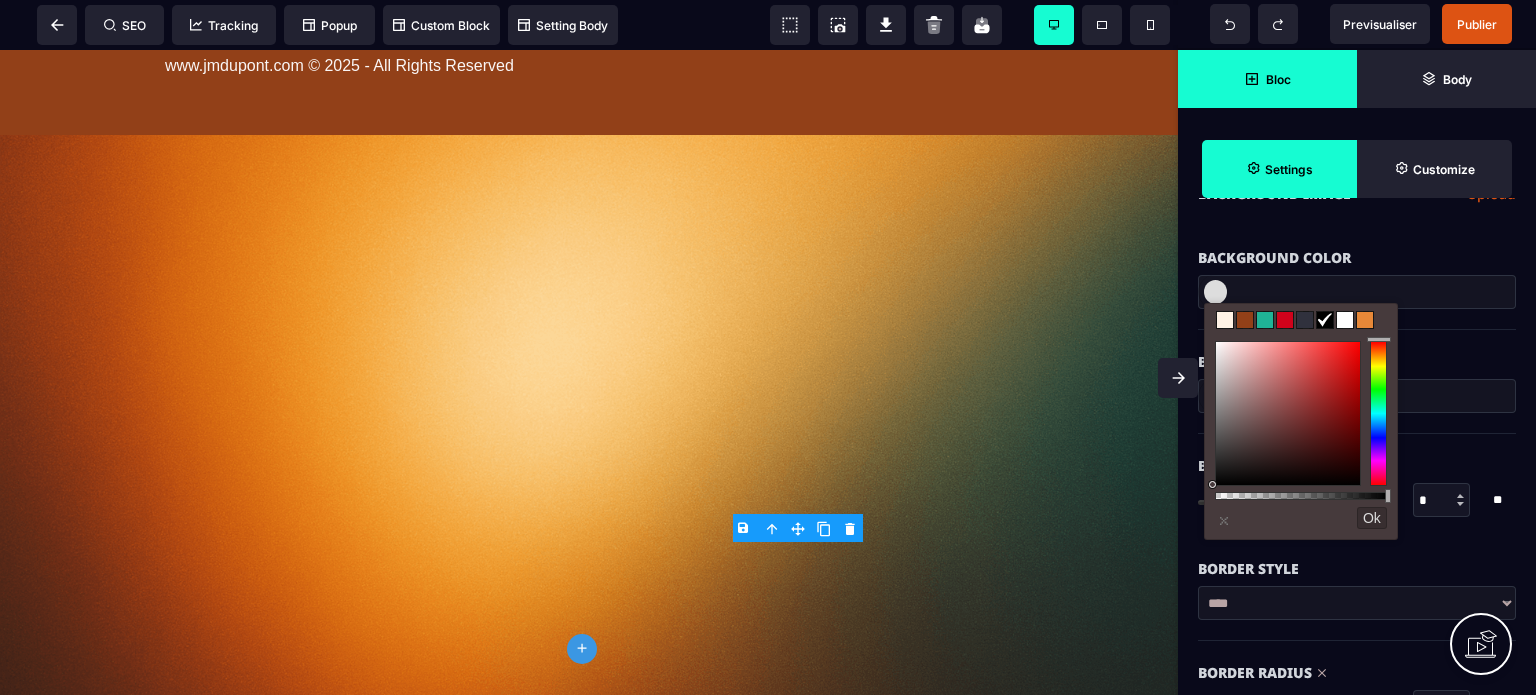 click at bounding box center (1225, 320) 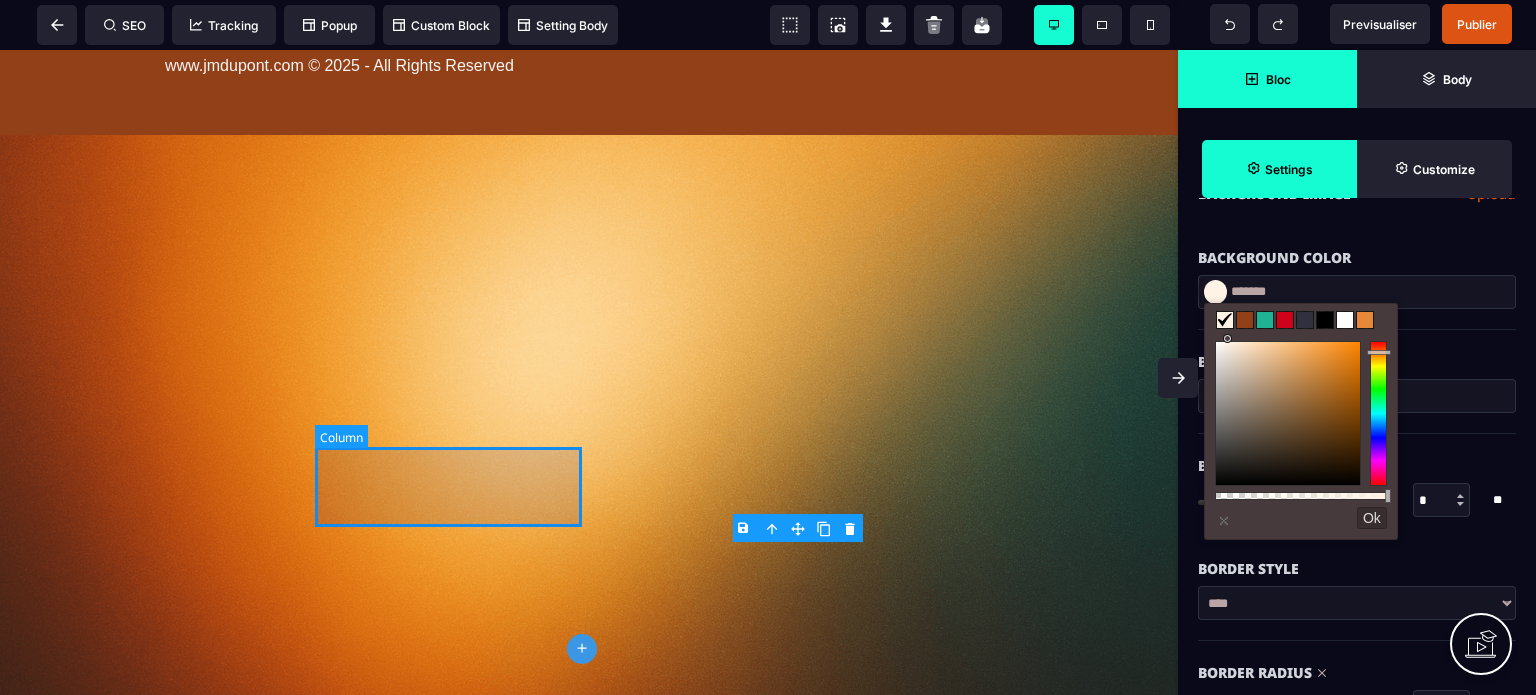 click at bounding box center [452, -379] 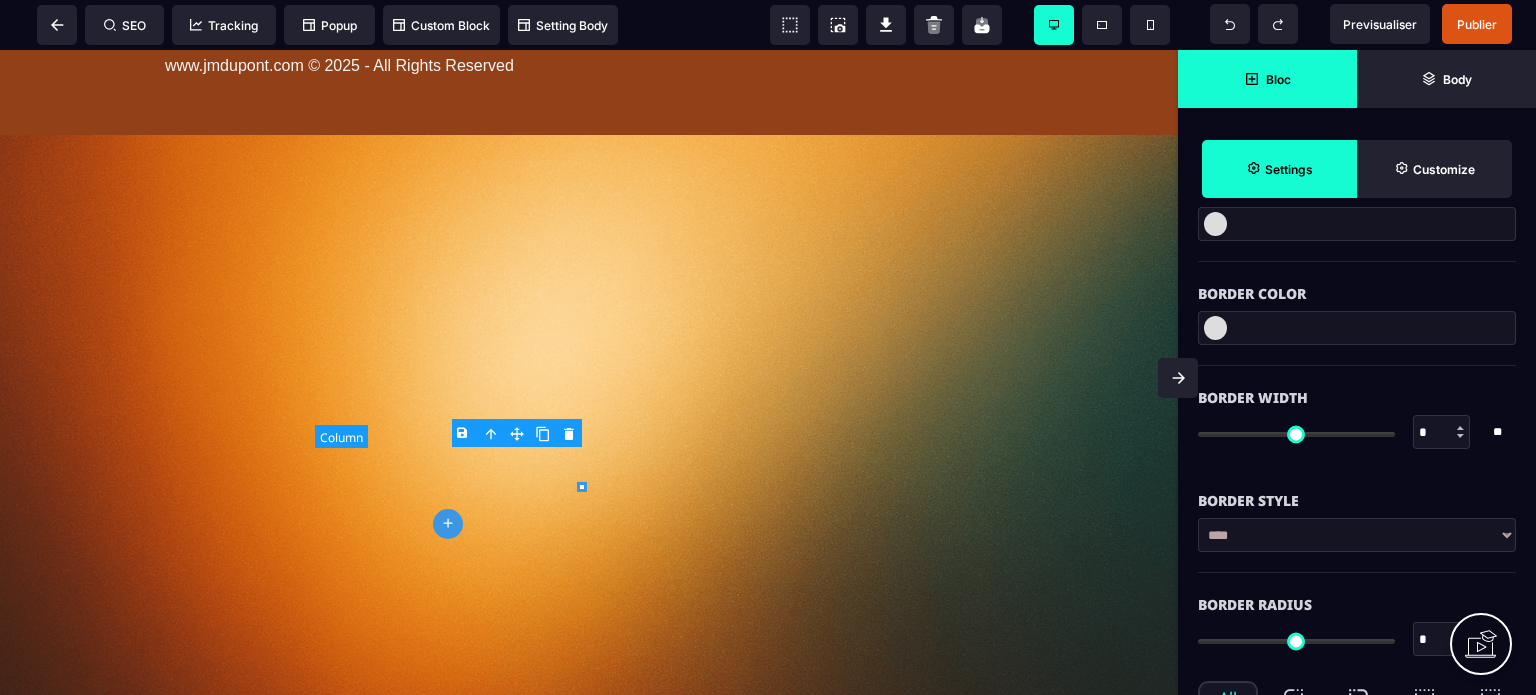 type on "***" 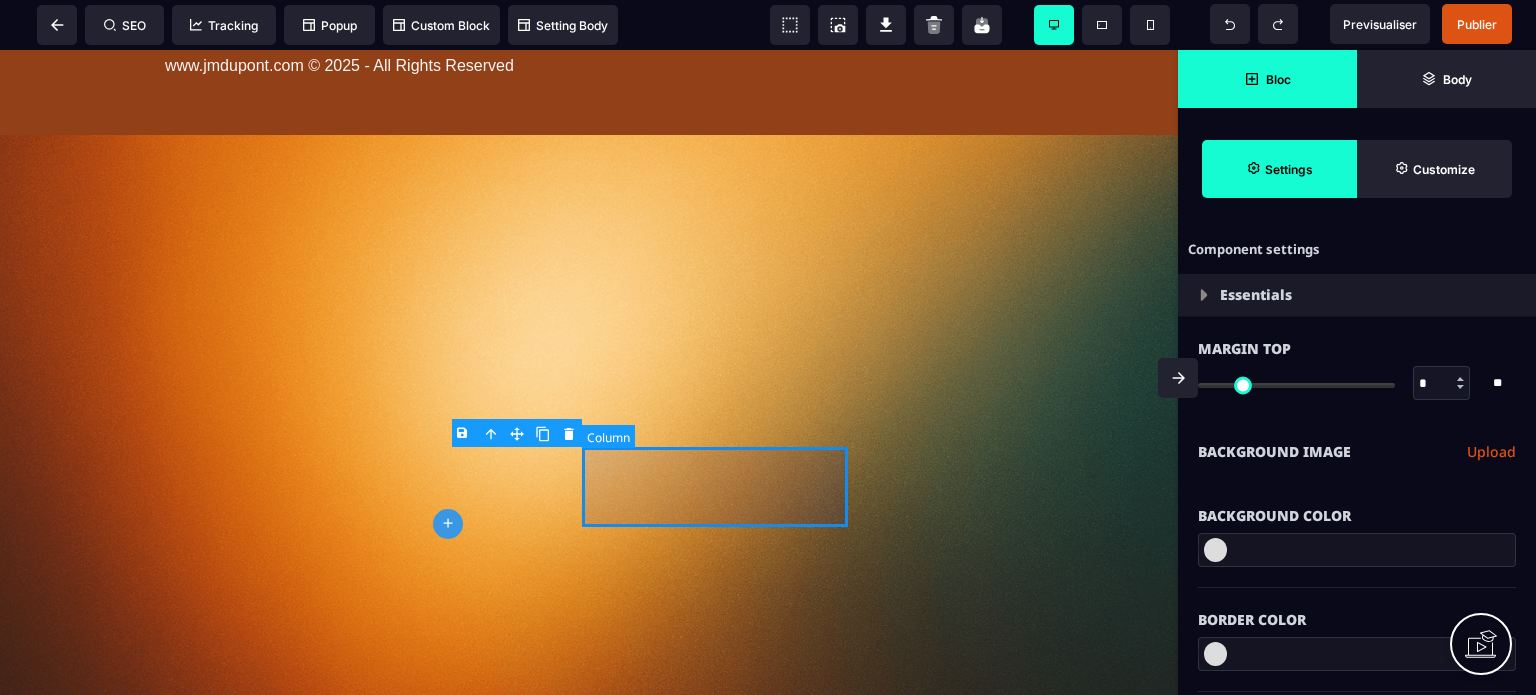 click at bounding box center (726, -379) 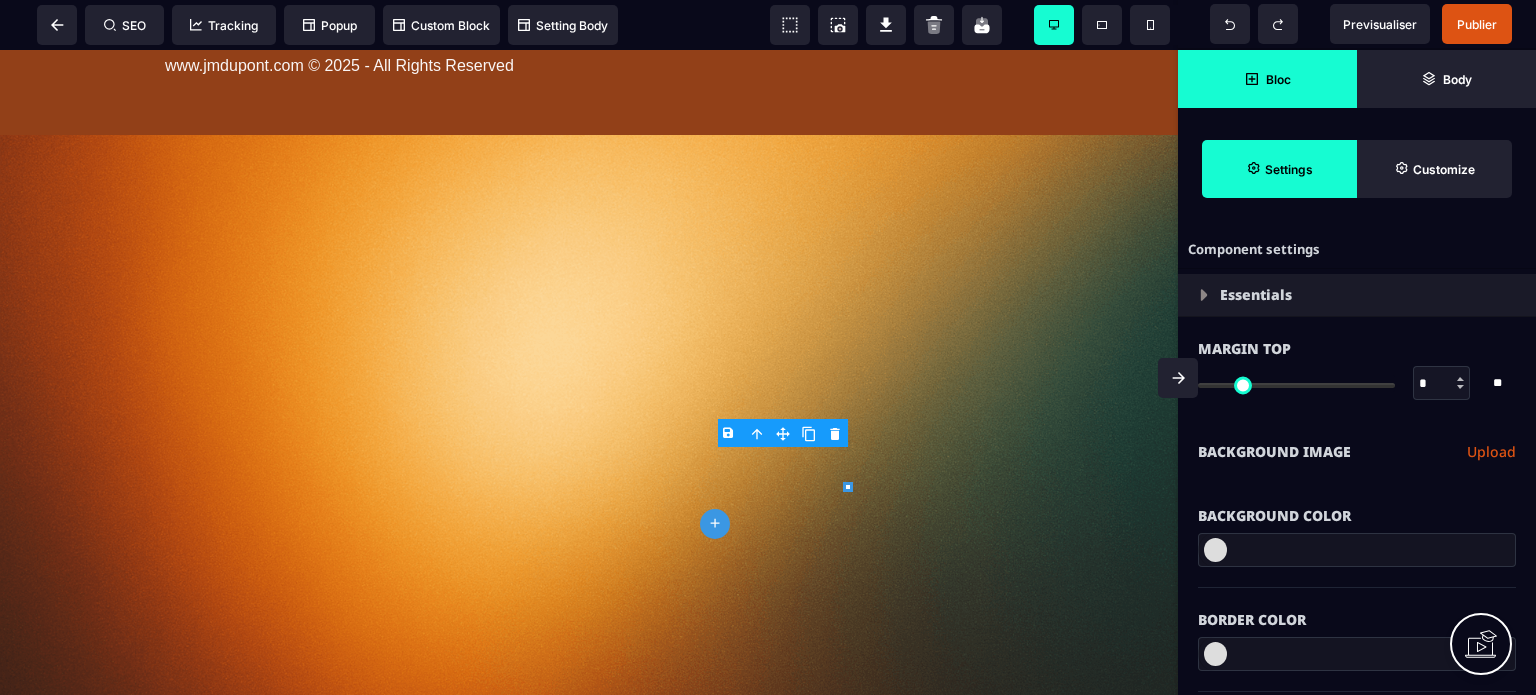 click on "B I U S
A *******
plus
Column
SEO" at bounding box center (768, 347) 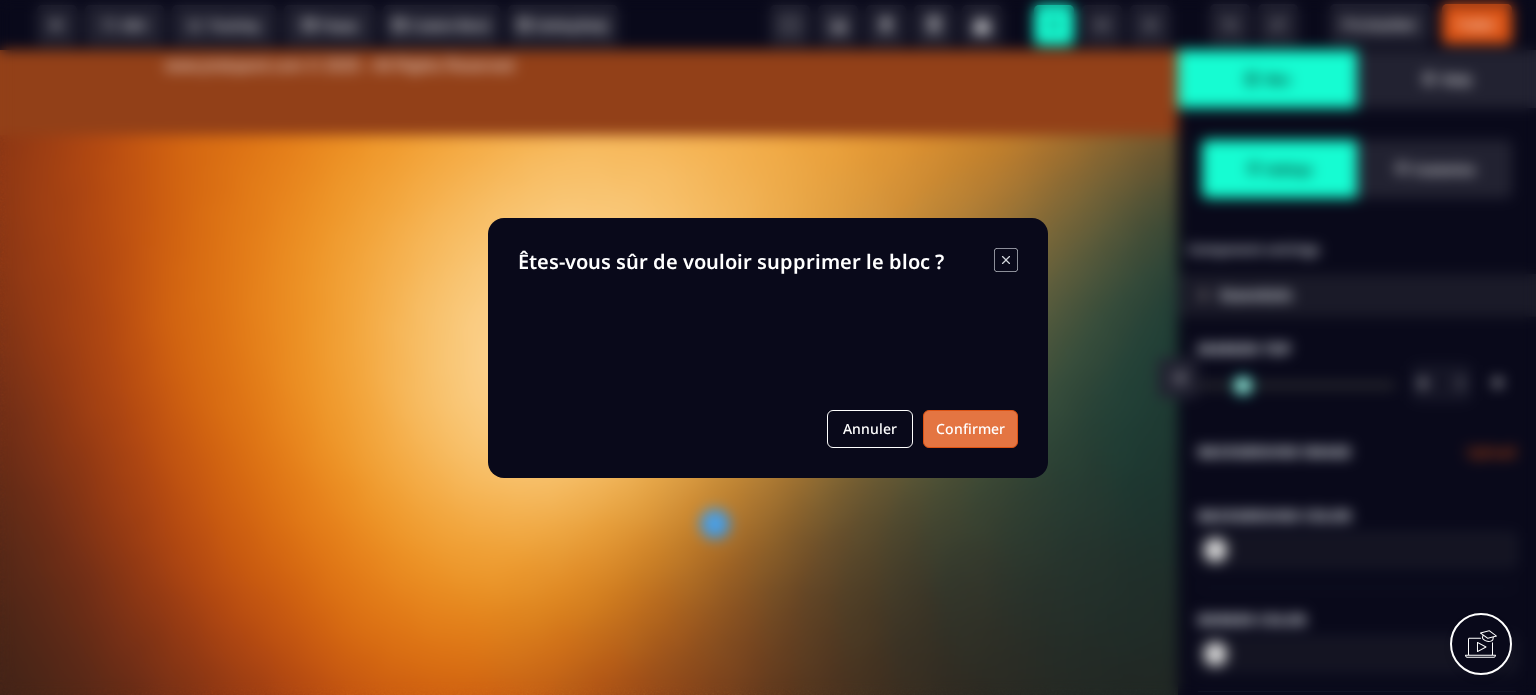 click on "Confirmer" at bounding box center [970, 429] 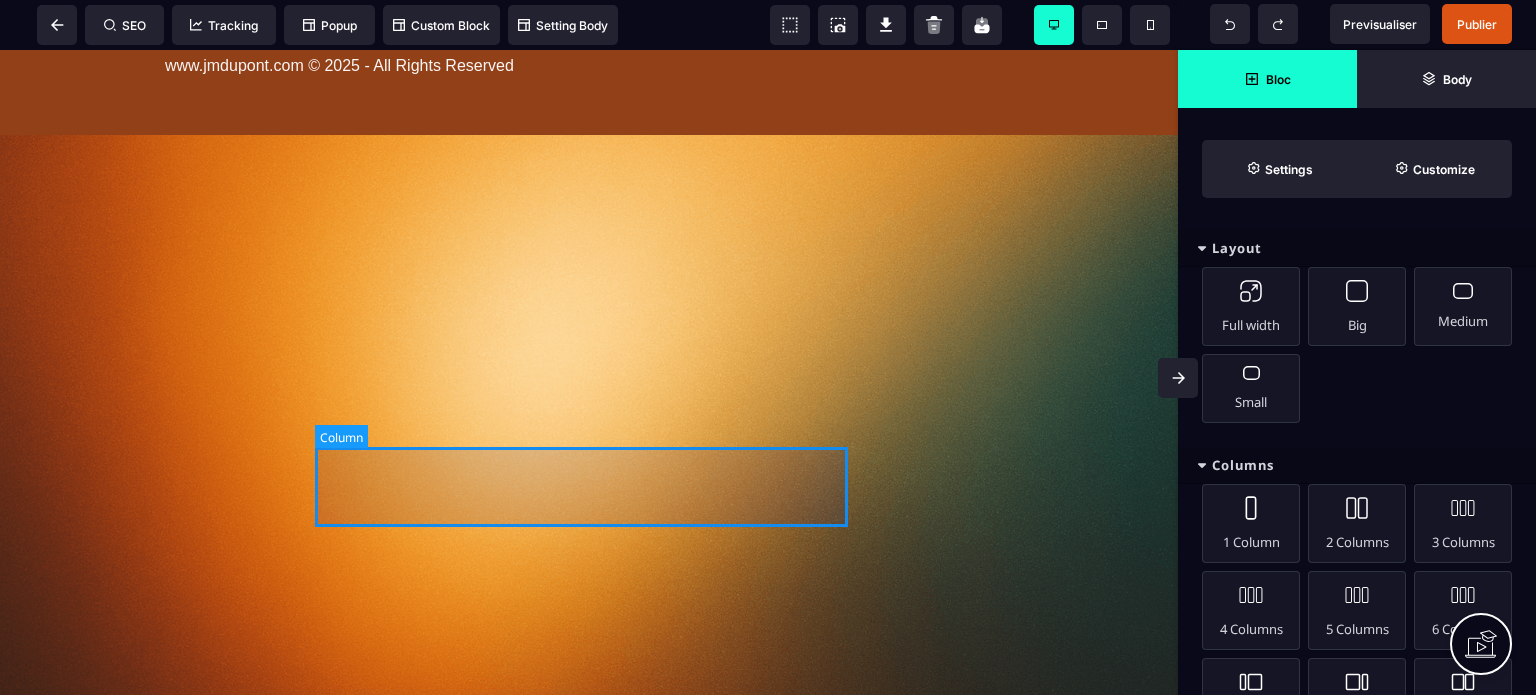 click at bounding box center (589, -379) 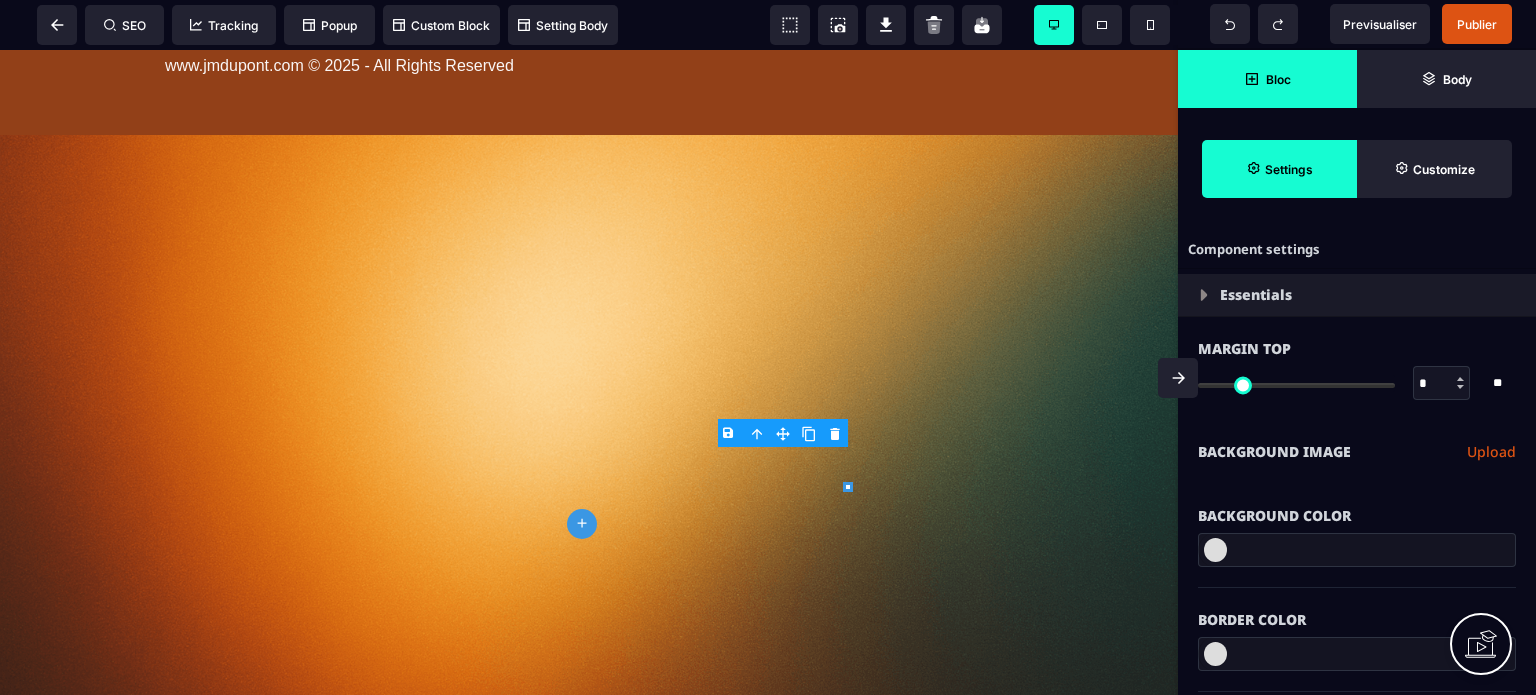 click on "**********" at bounding box center (1357, 452) 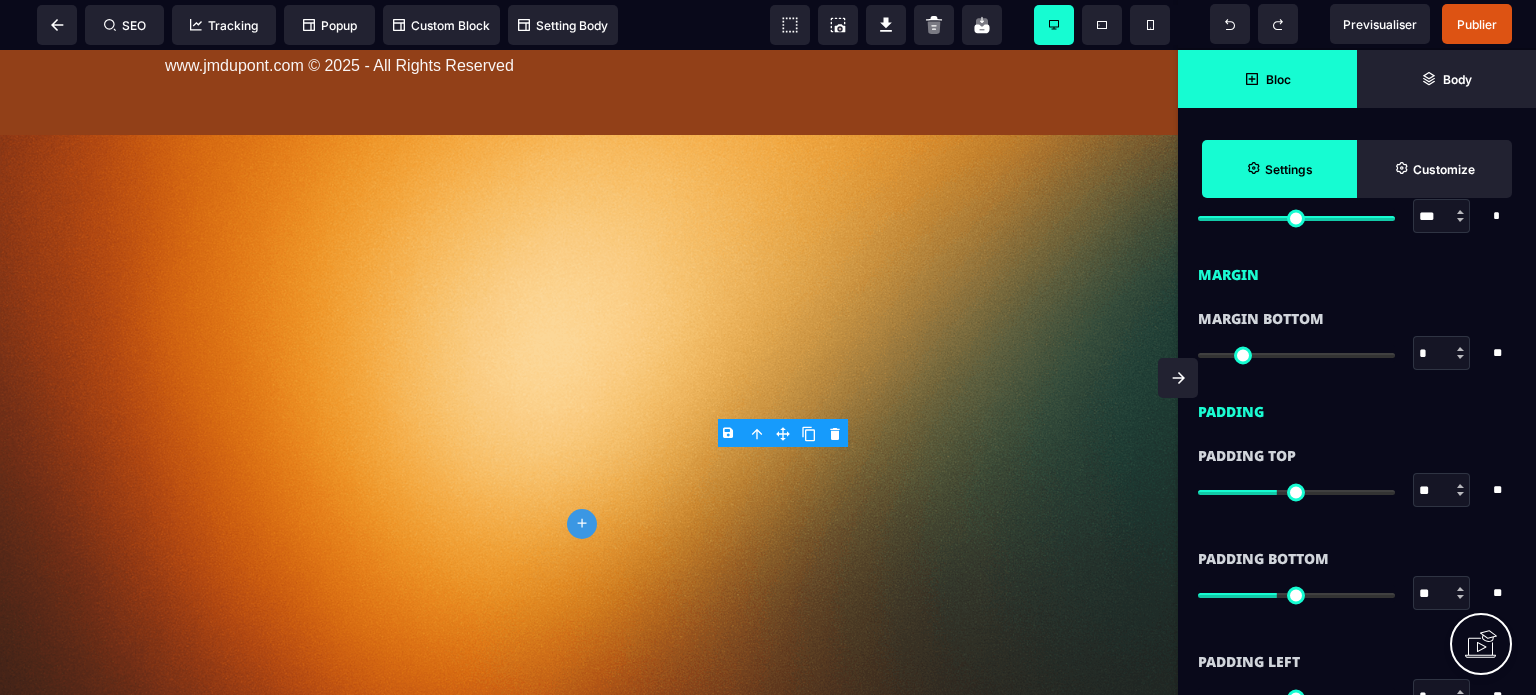 scroll, scrollTop: 1400, scrollLeft: 0, axis: vertical 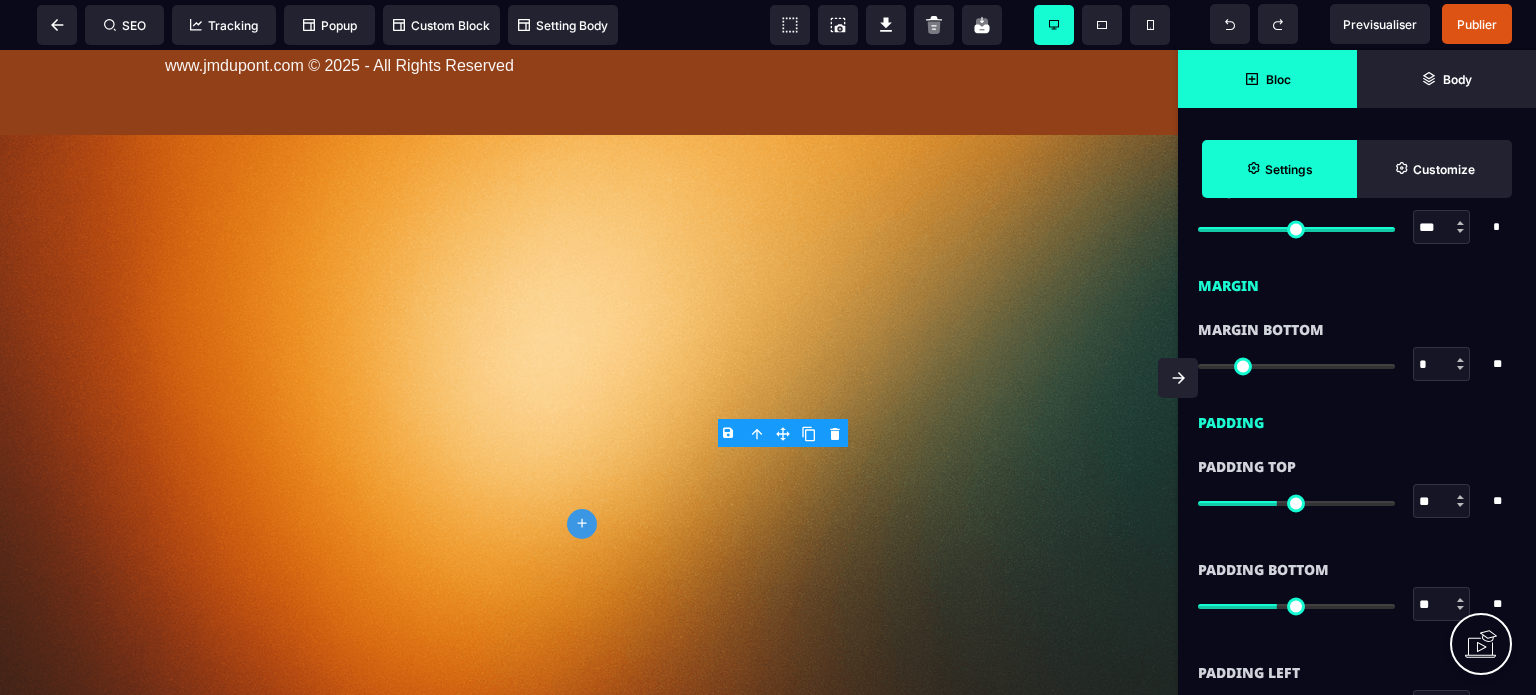 drag, startPoint x: 1428, startPoint y: 598, endPoint x: 1404, endPoint y: 607, distance: 25.632011 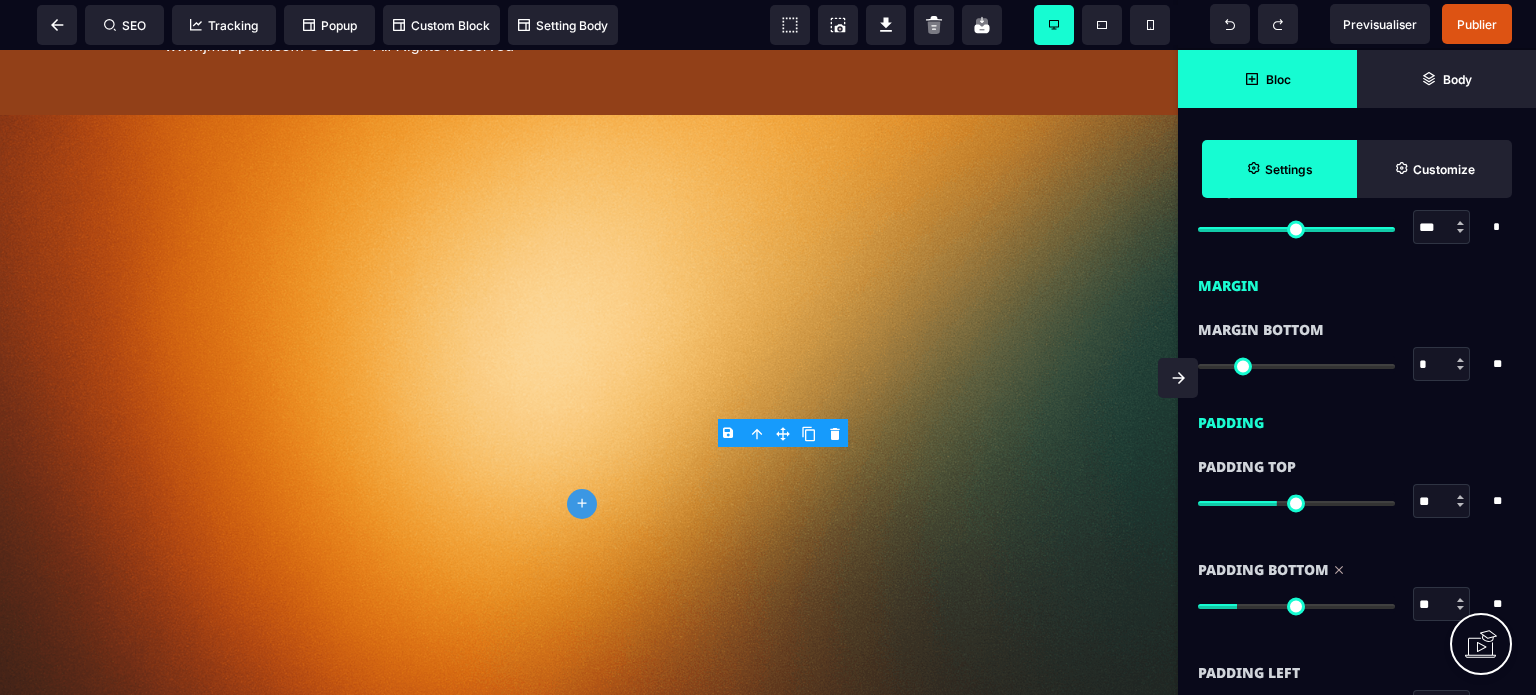 drag, startPoint x: 1424, startPoint y: 502, endPoint x: 1412, endPoint y: 506, distance: 12.649111 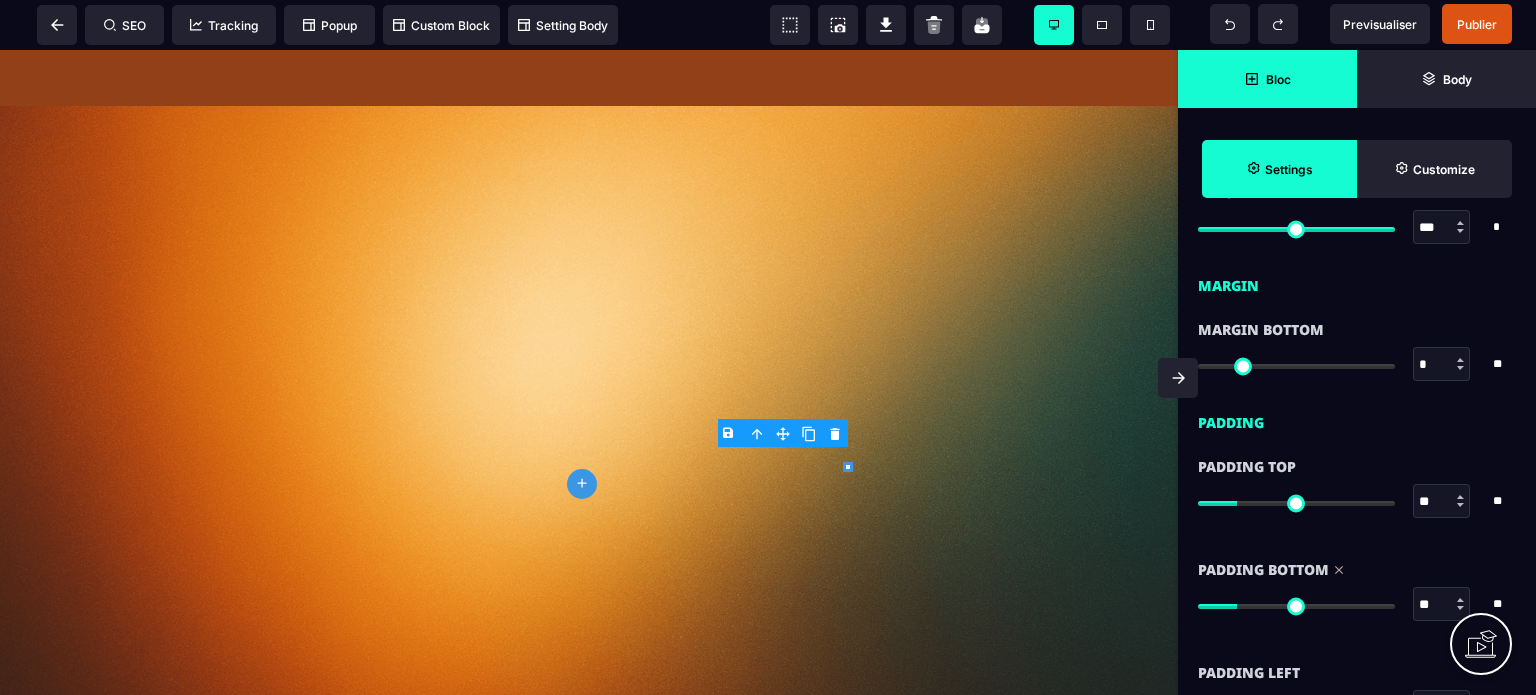 click on "Padding Top
**
*
**
All" at bounding box center [1357, 496] 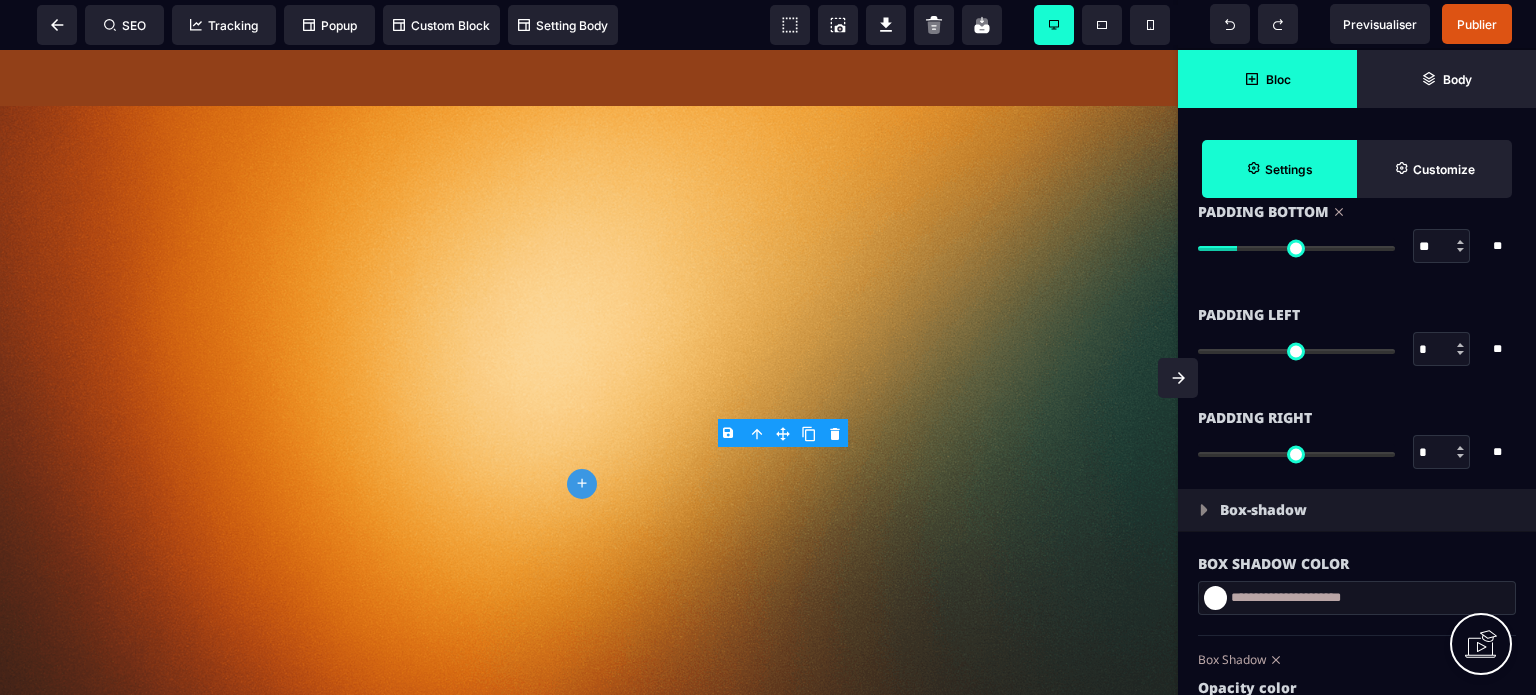 scroll, scrollTop: 1760, scrollLeft: 0, axis: vertical 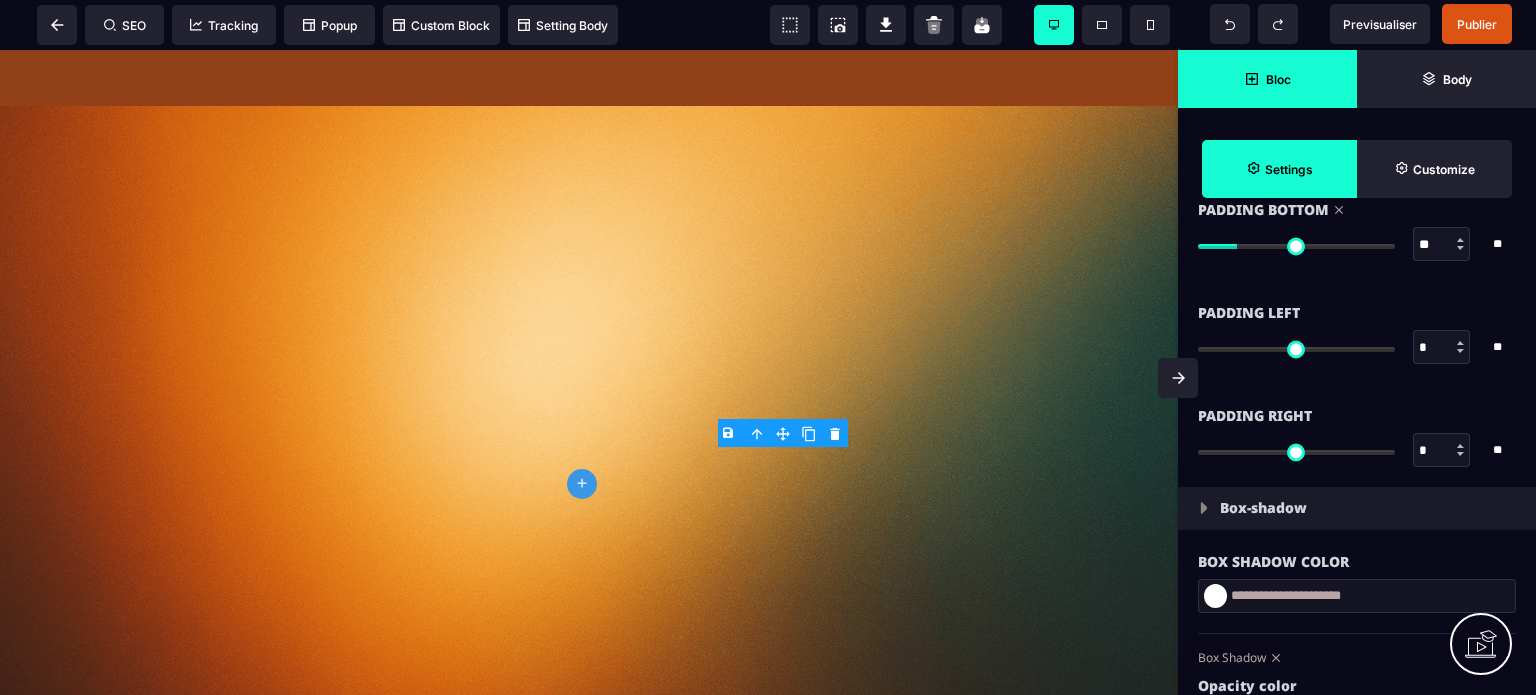 click on "*" at bounding box center (1442, 451) 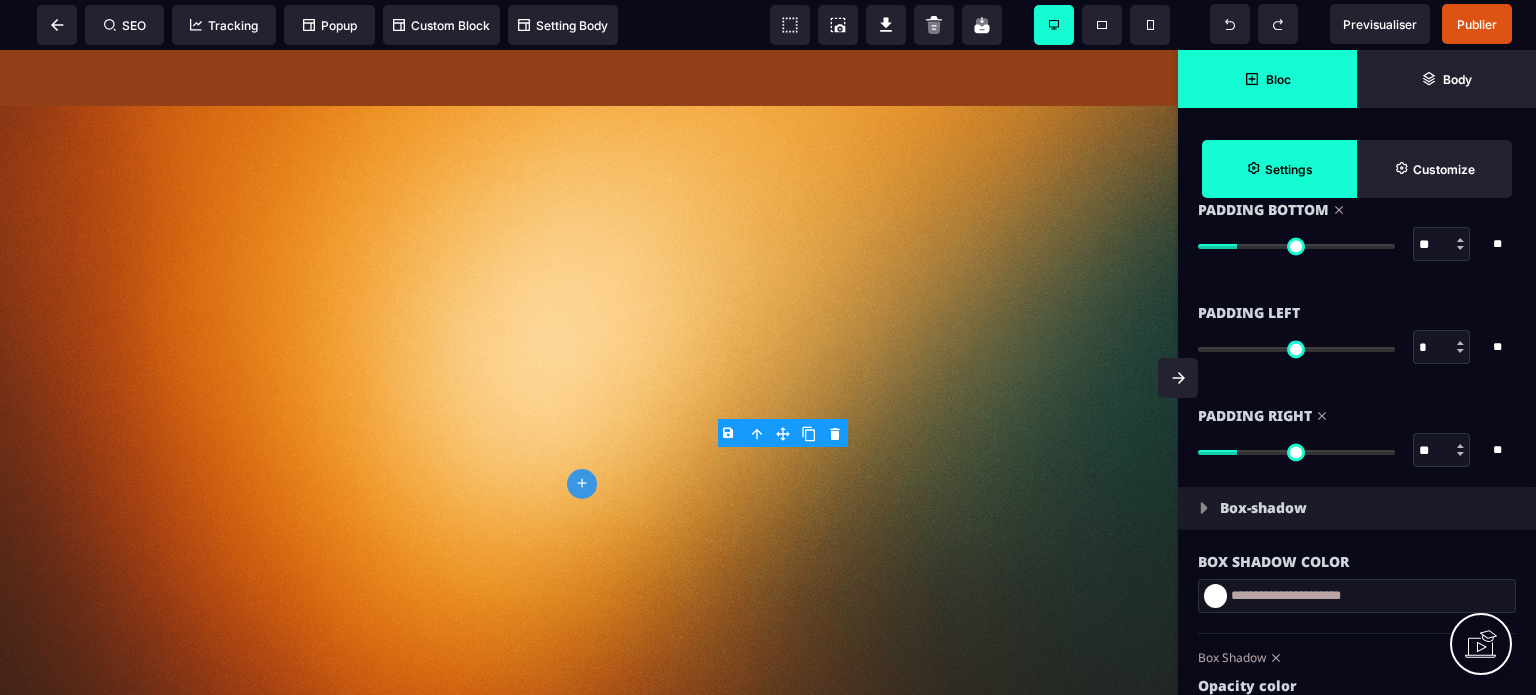 click on "*" at bounding box center [1442, 348] 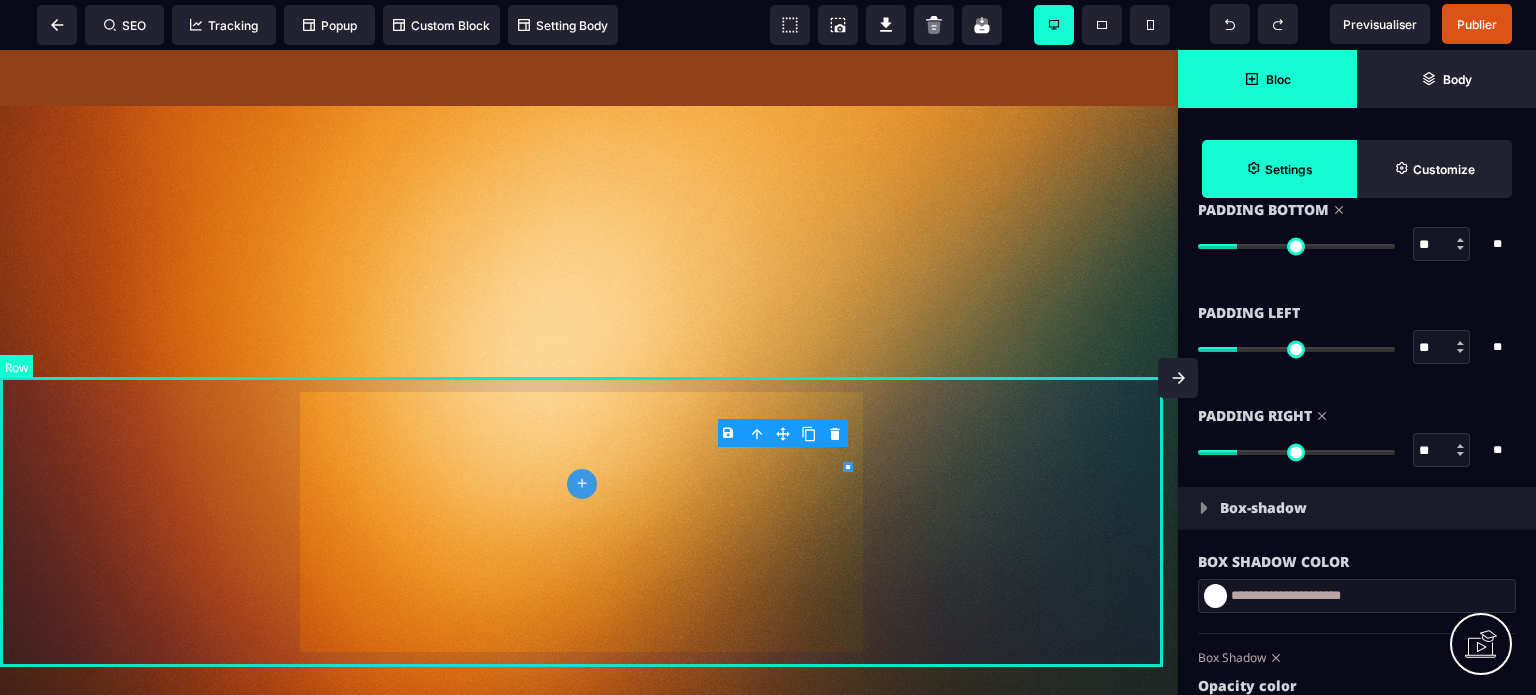 click at bounding box center (589, -333) 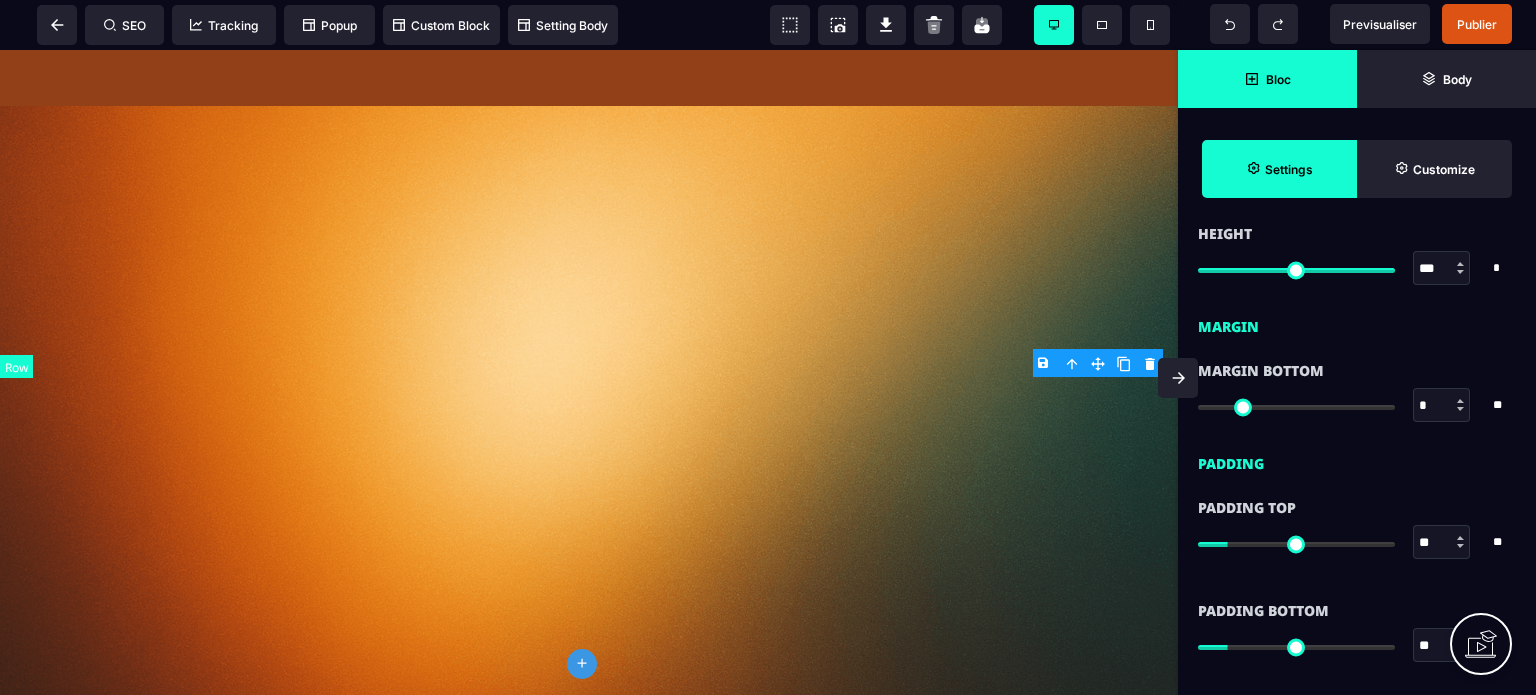 scroll, scrollTop: 0, scrollLeft: 0, axis: both 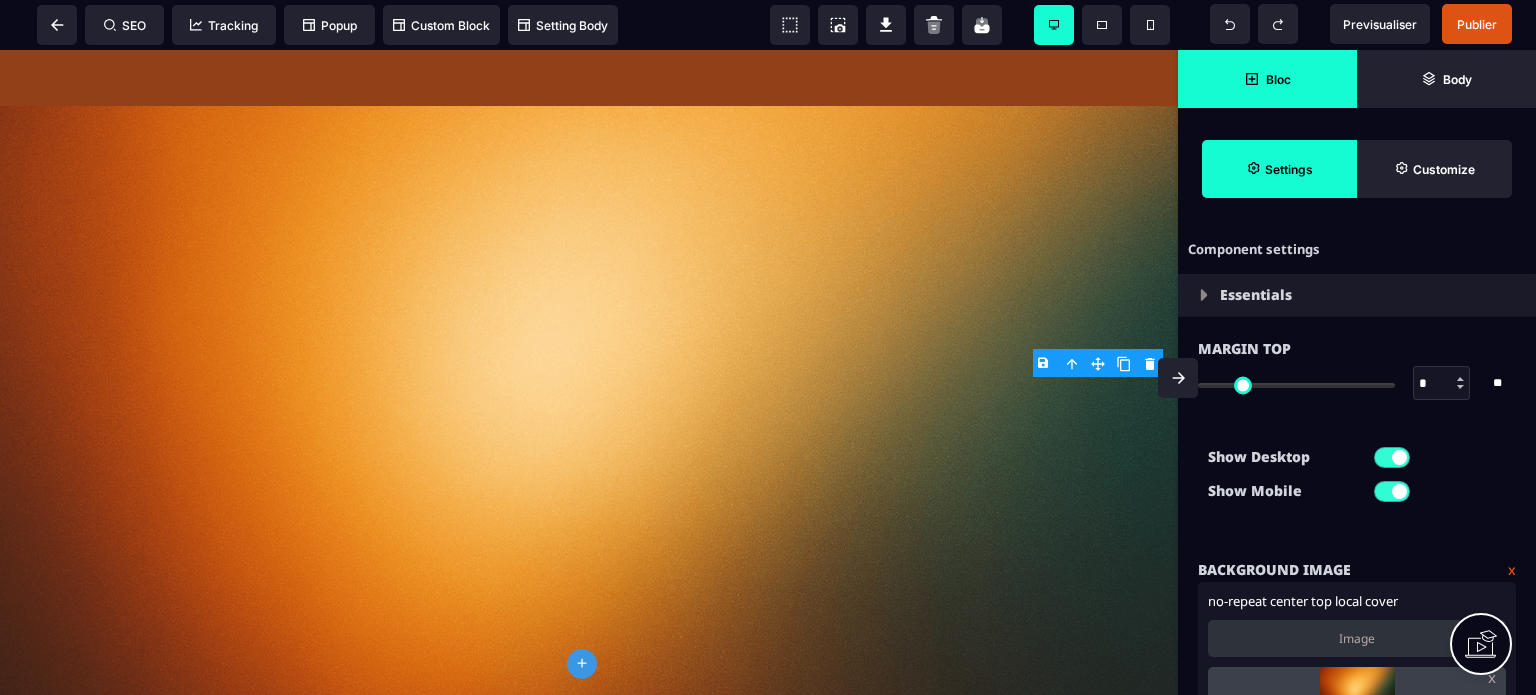 click on "Bloc" at bounding box center [1278, 79] 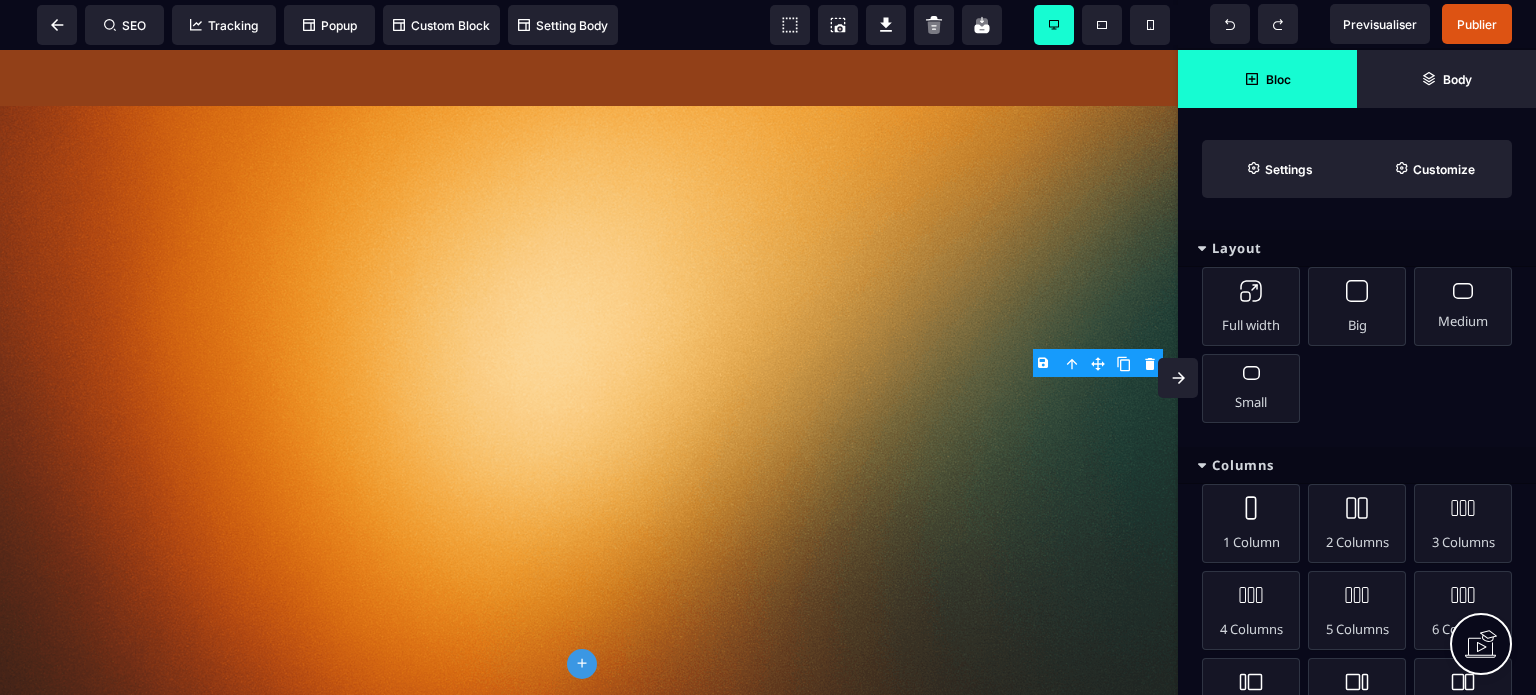 click on "Columns" at bounding box center [1357, 465] 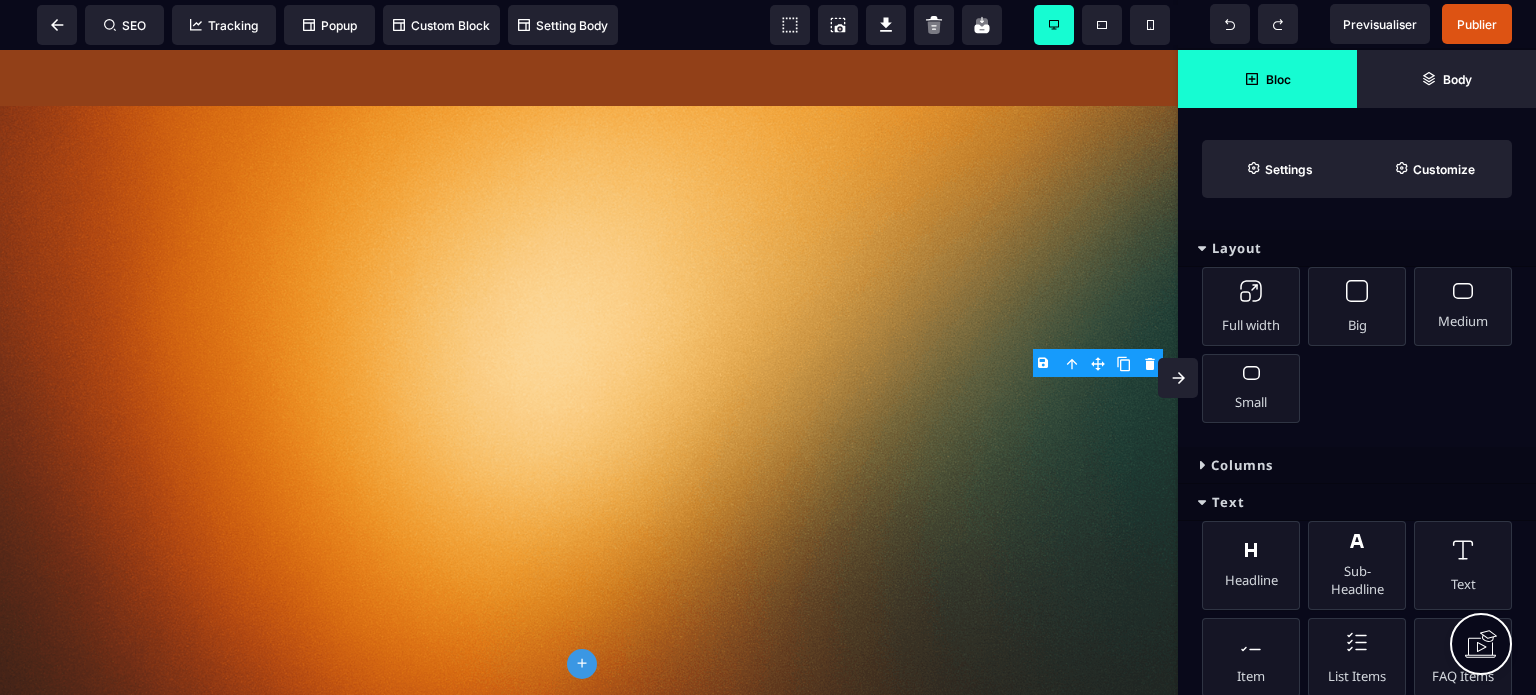 click on "Layout" at bounding box center [1357, 248] 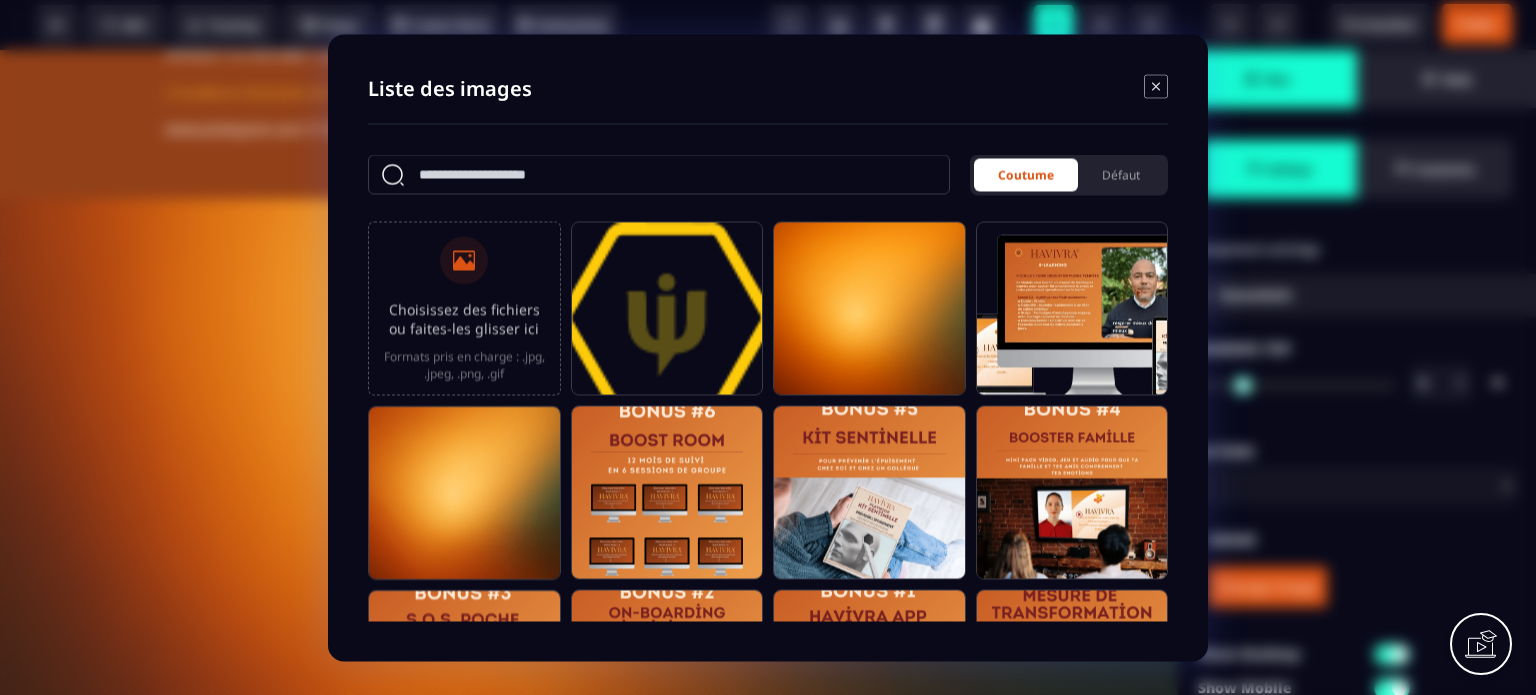 click at bounding box center (464, 260) 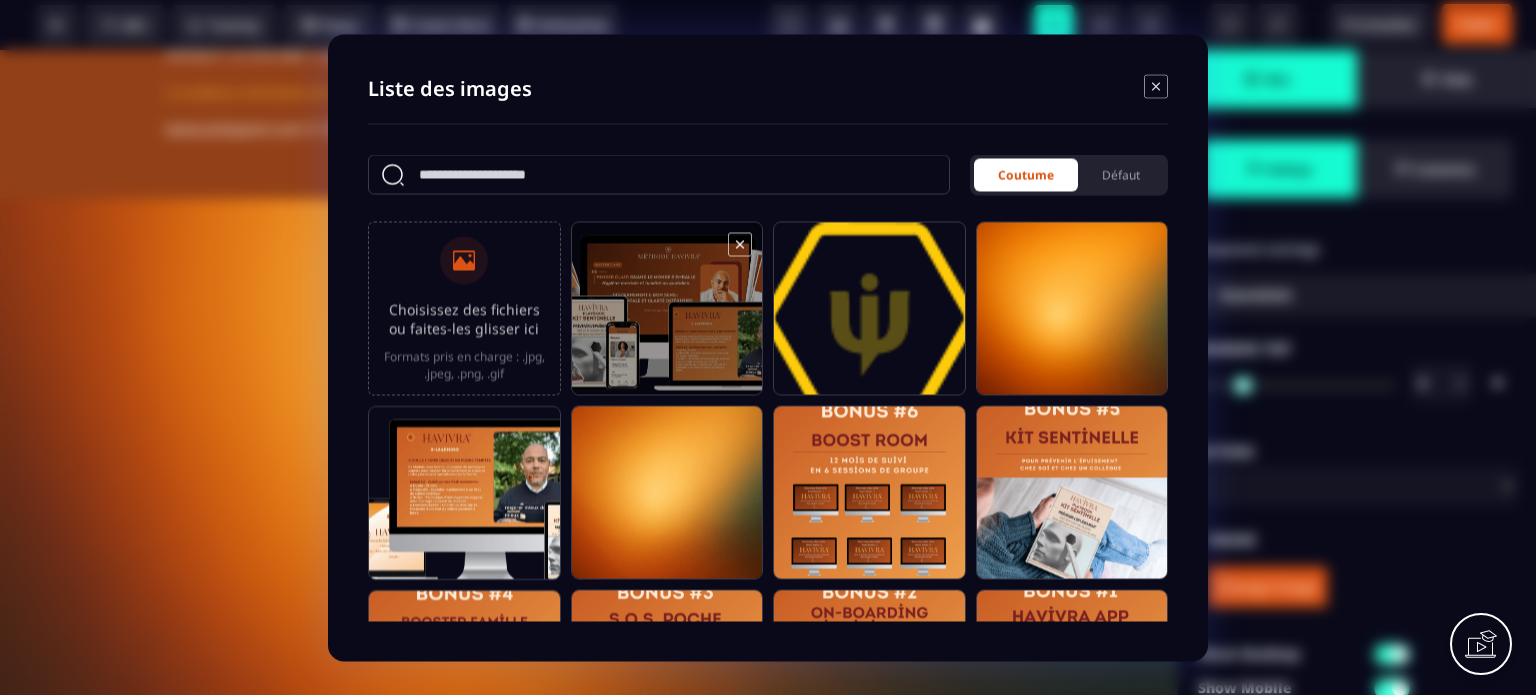click at bounding box center [667, 317] 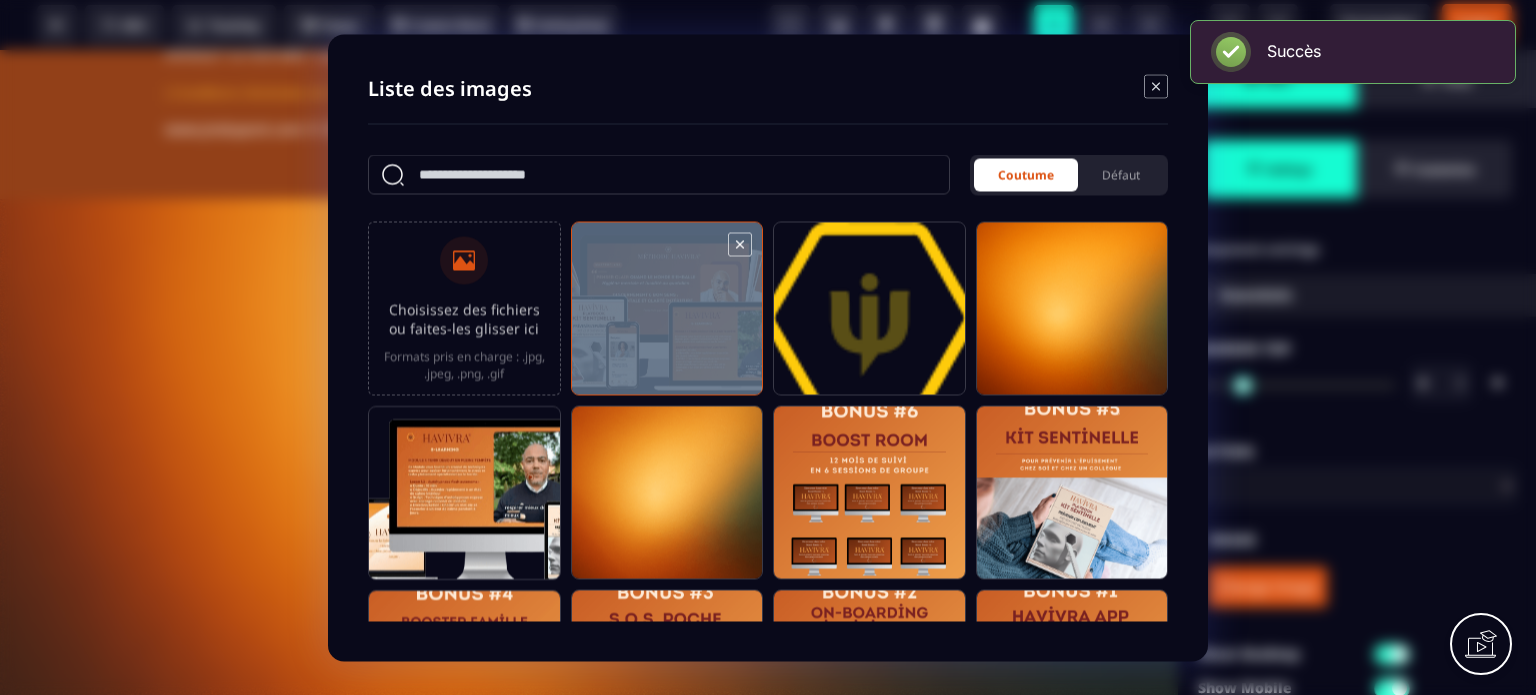 click at bounding box center [667, 317] 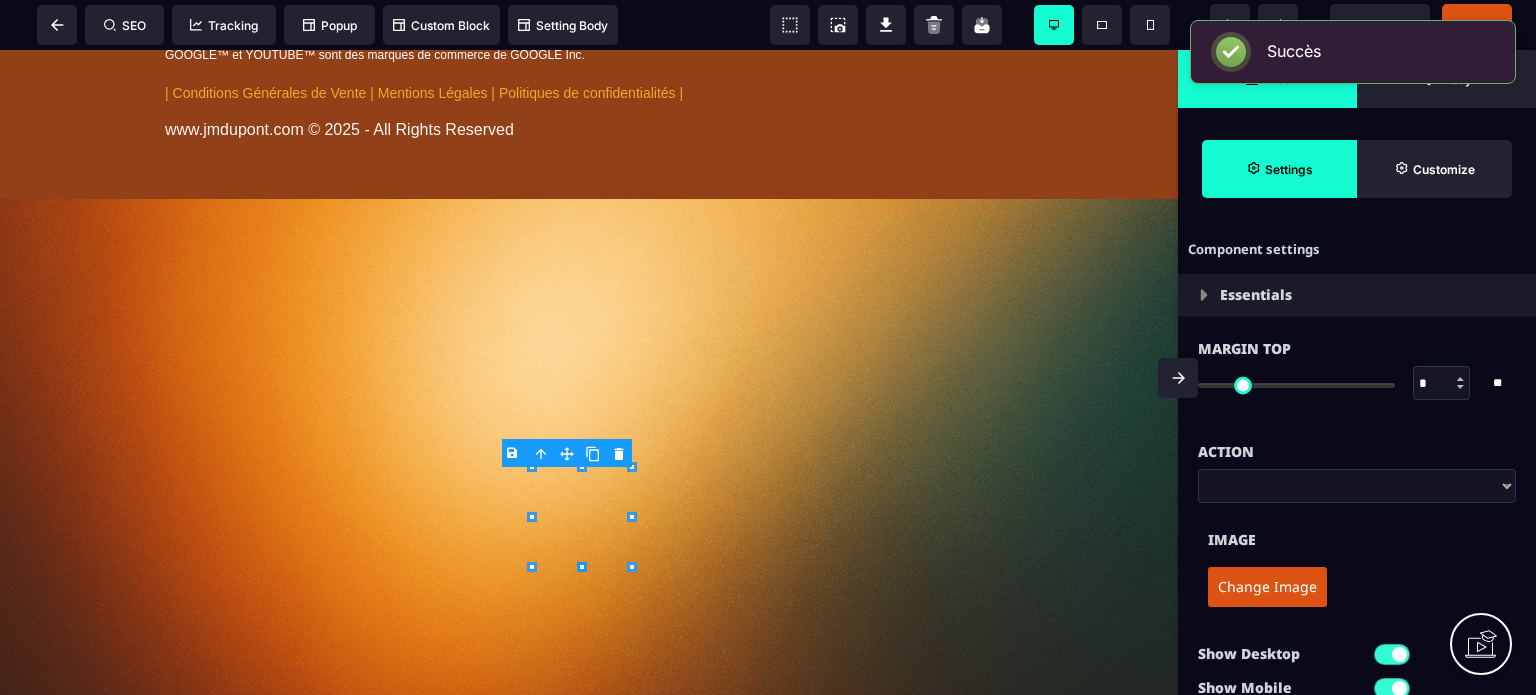 click on "Change Image" at bounding box center [1267, 587] 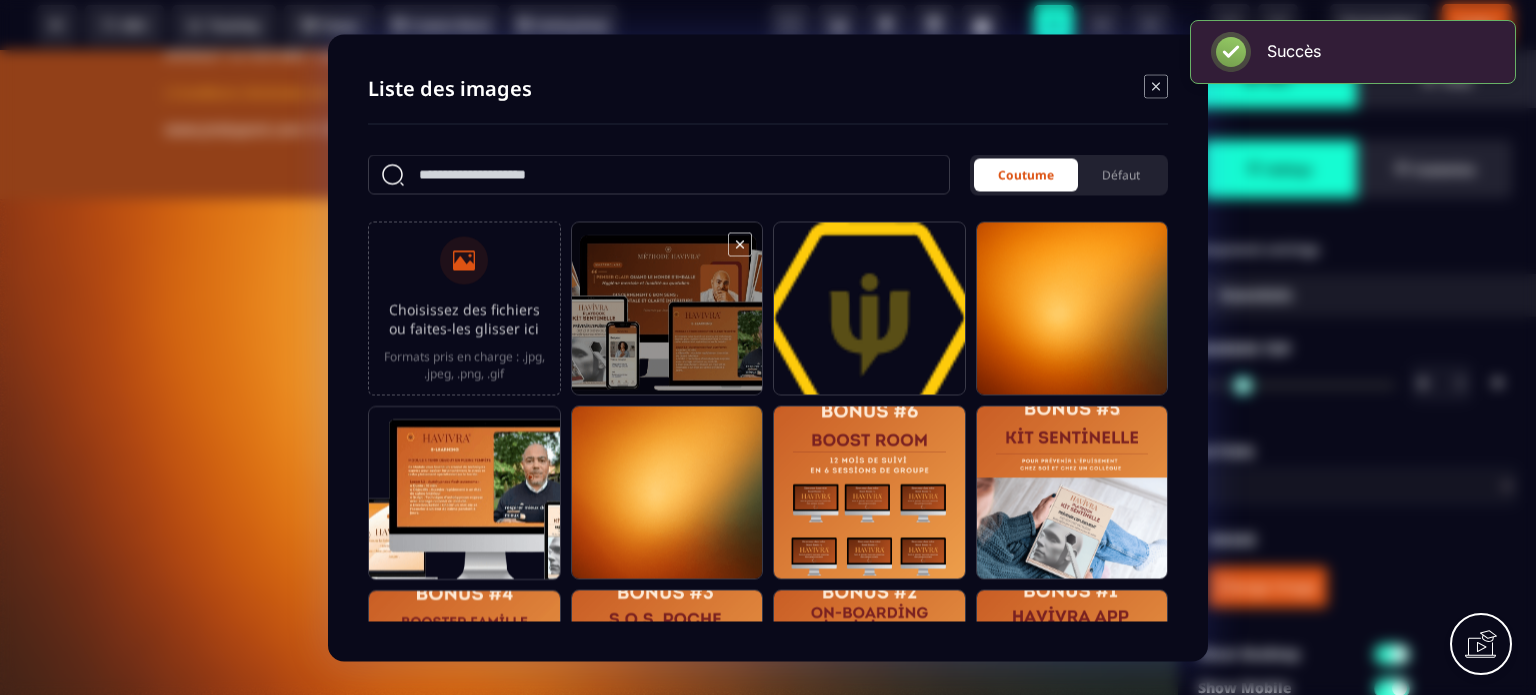 click at bounding box center [667, 317] 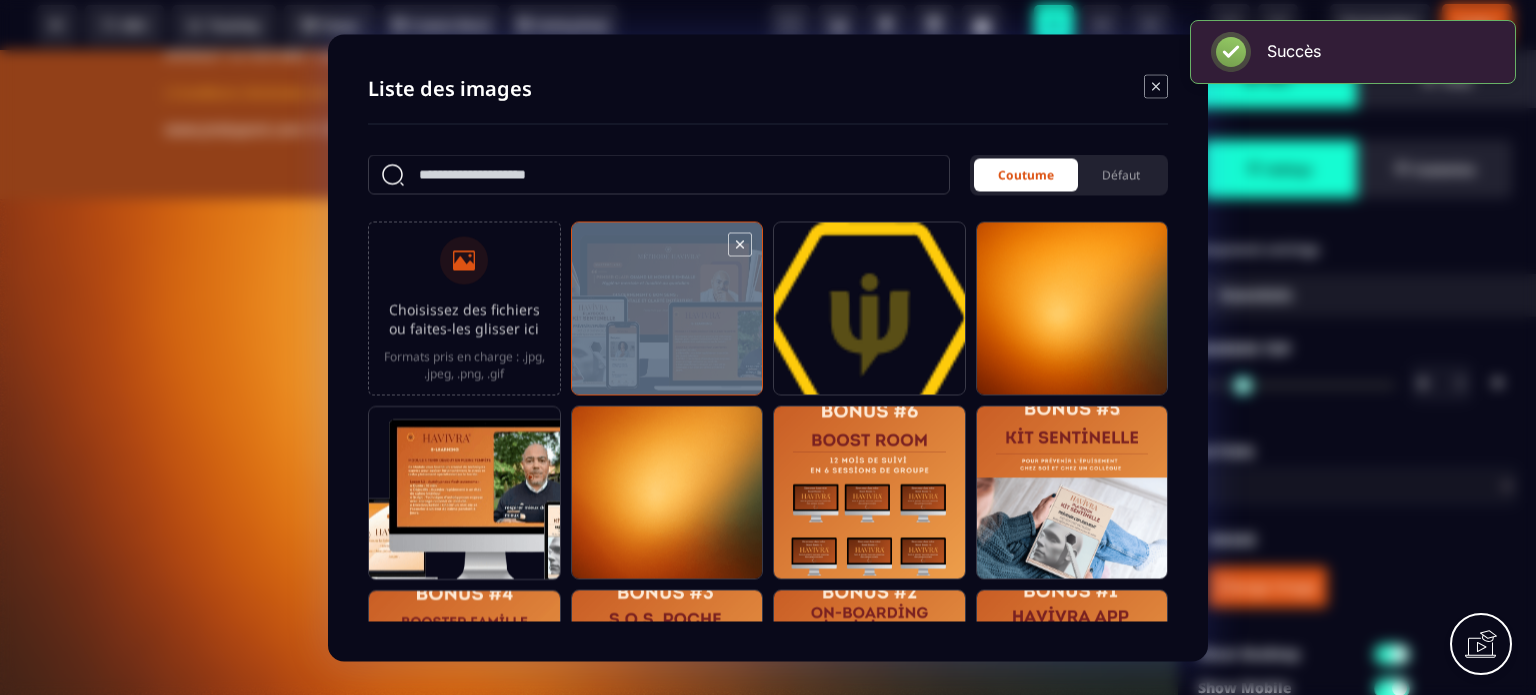 click at bounding box center [667, 317] 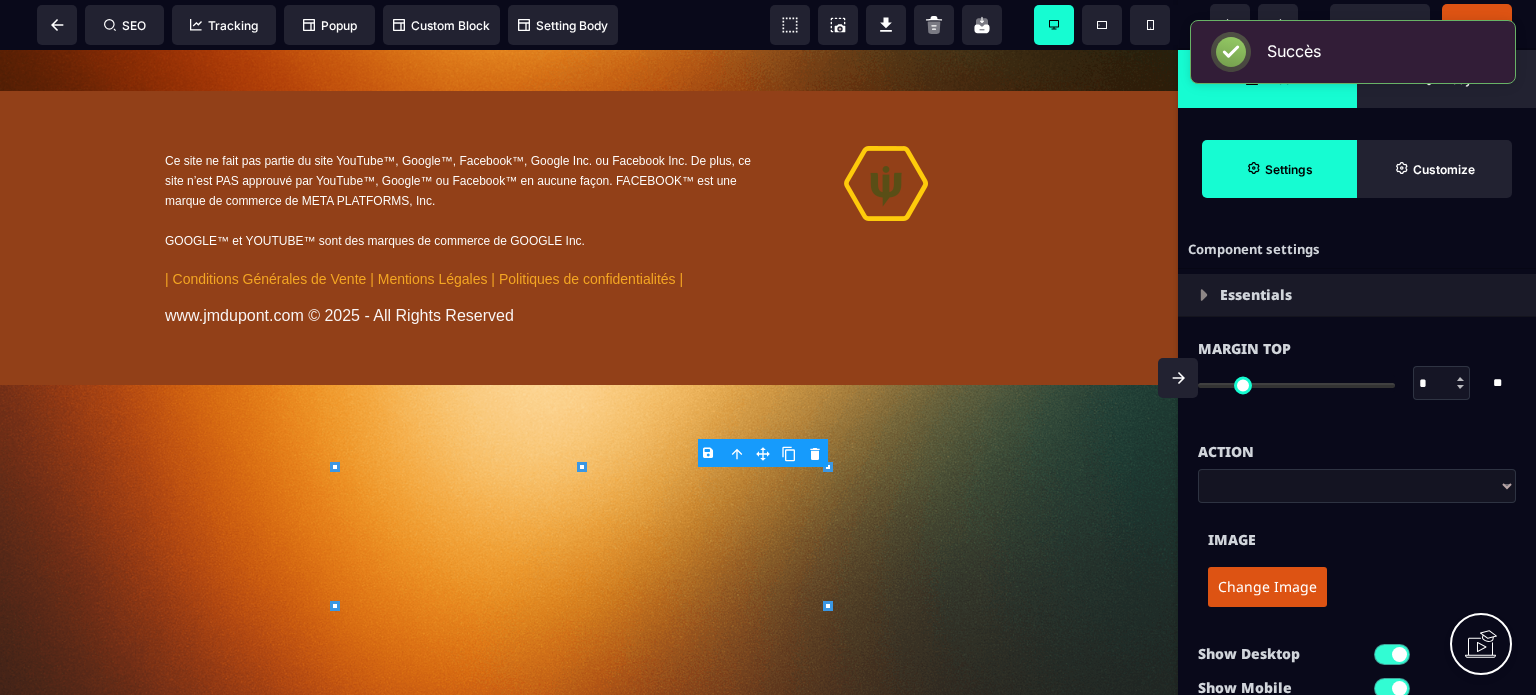 click 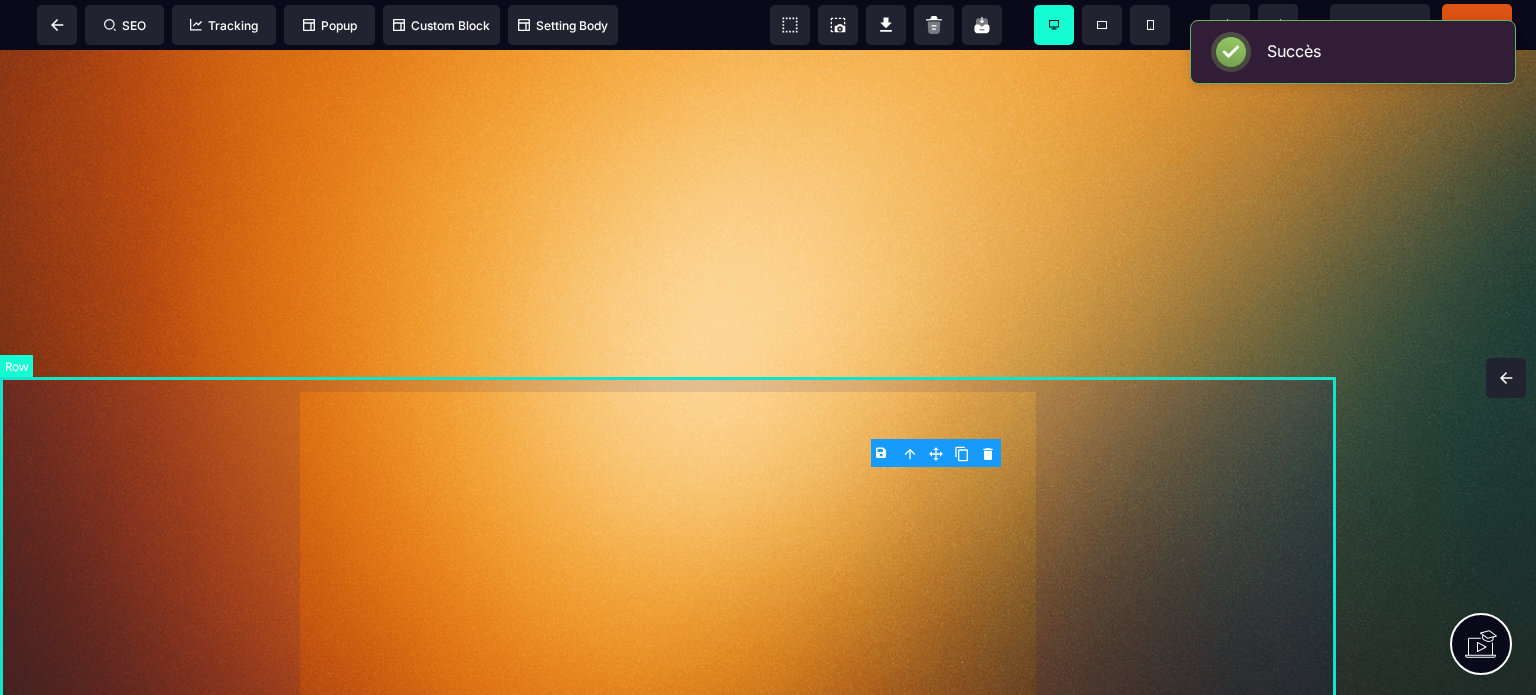 scroll, scrollTop: 9921, scrollLeft: 0, axis: vertical 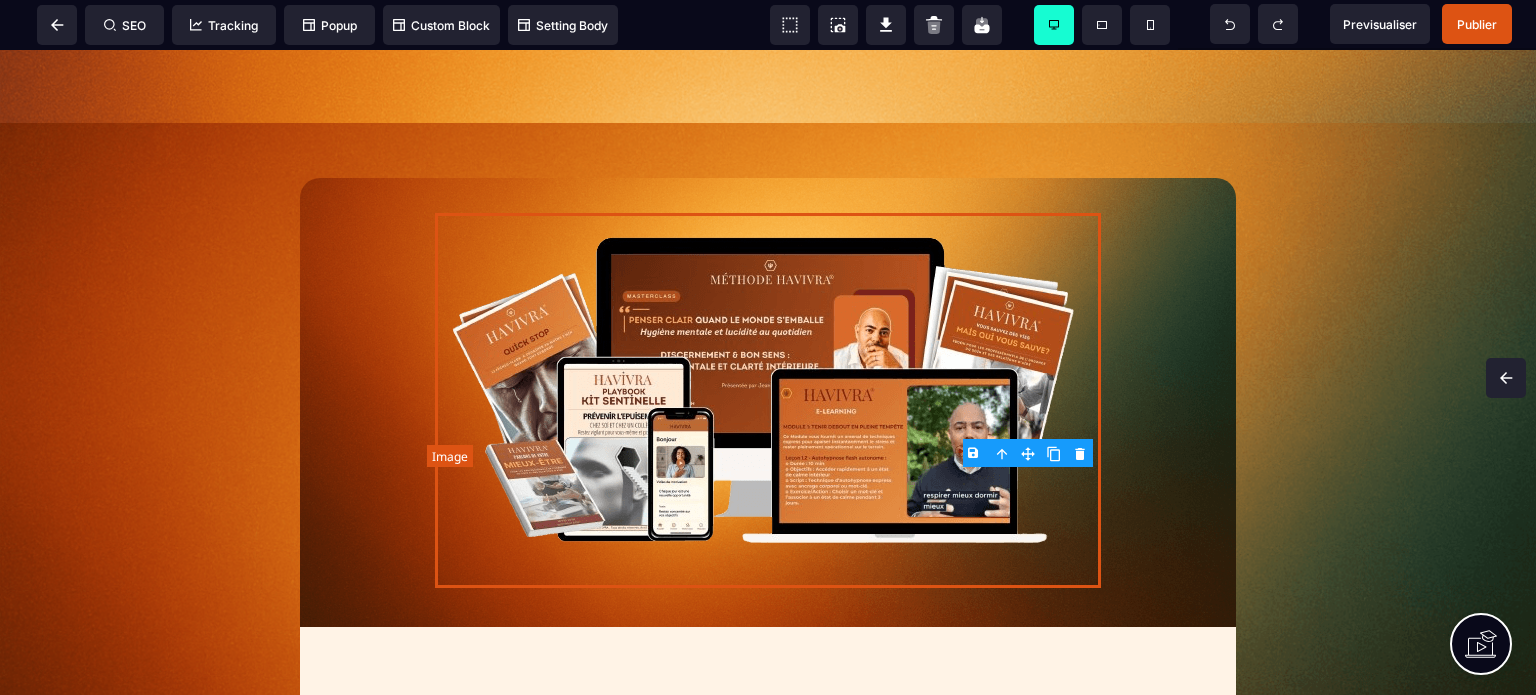 click at bounding box center [768, 400] 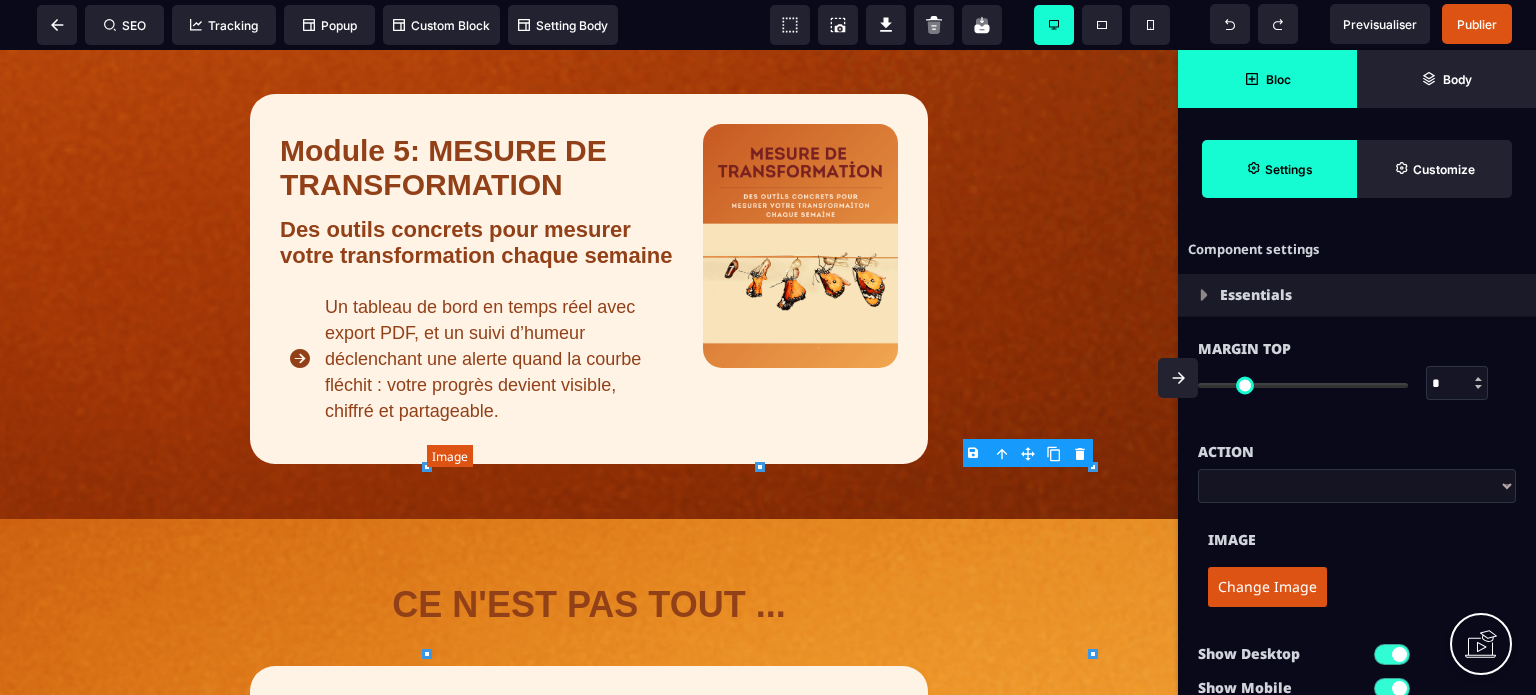 scroll, scrollTop: 14118, scrollLeft: 0, axis: vertical 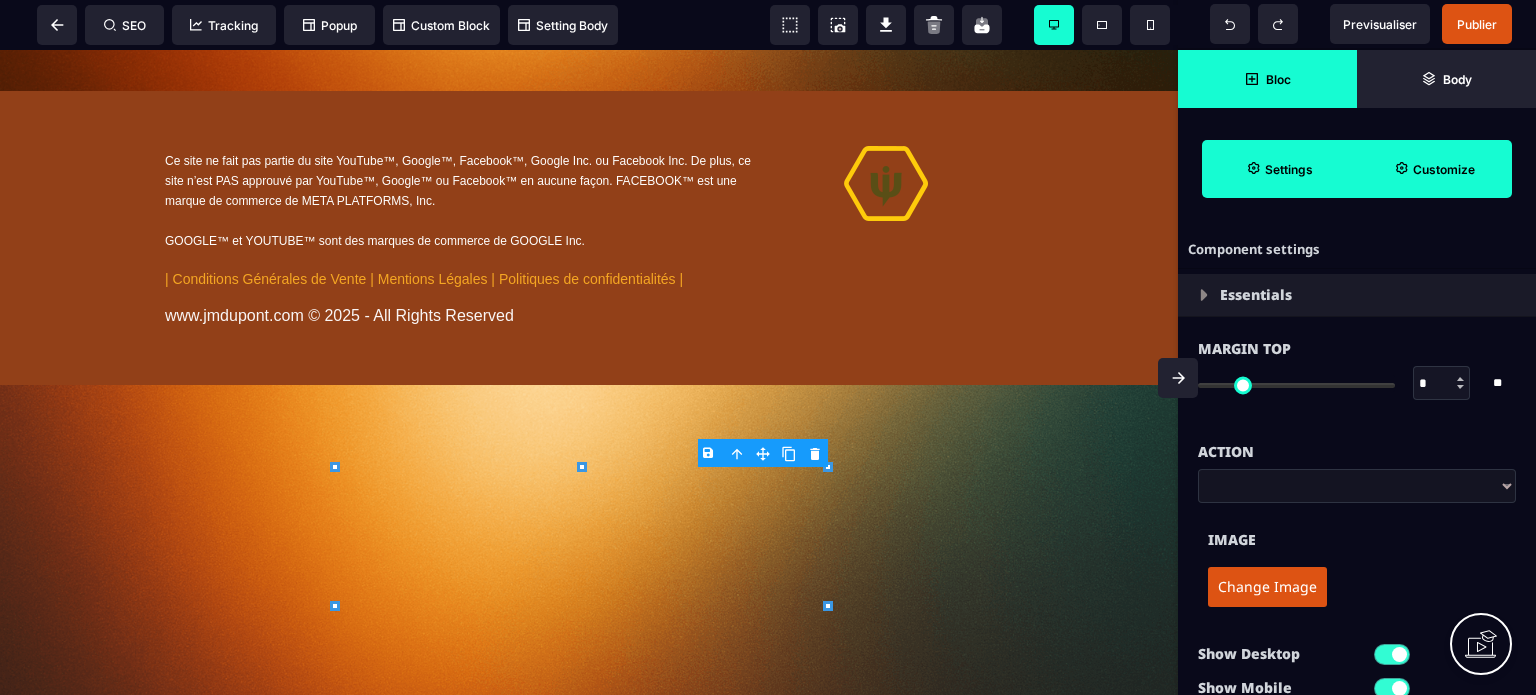 click on "Customize" at bounding box center [1444, 169] 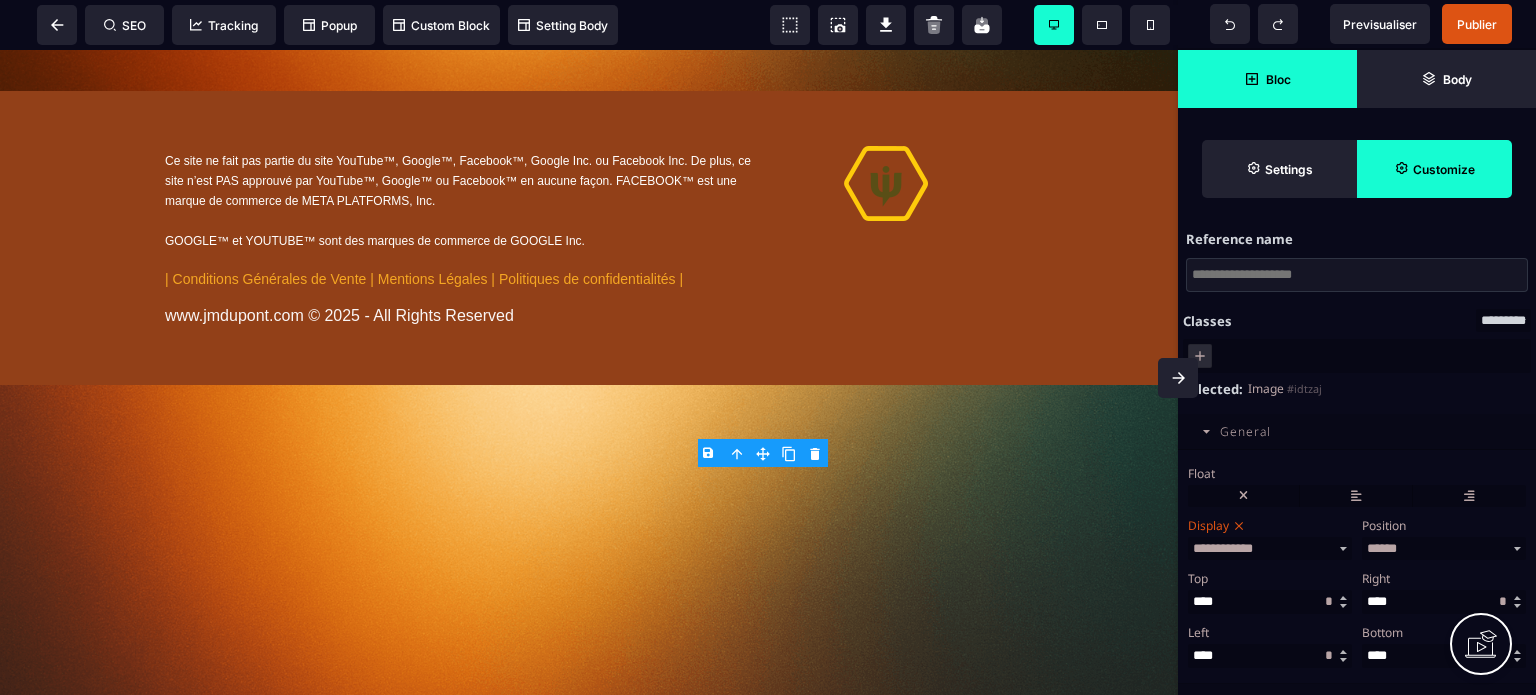 click on "General" at bounding box center [1245, 431] 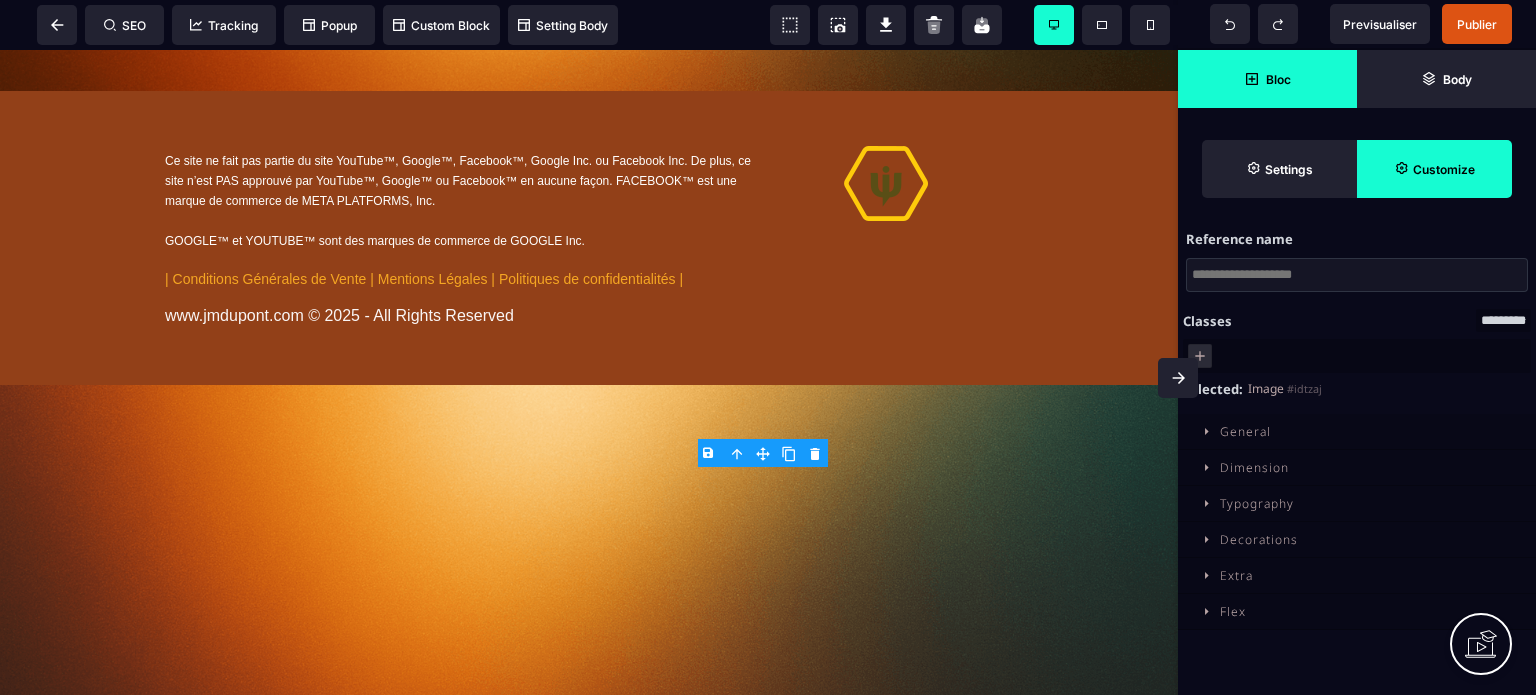 click on "Dimension" at bounding box center (1357, 468) 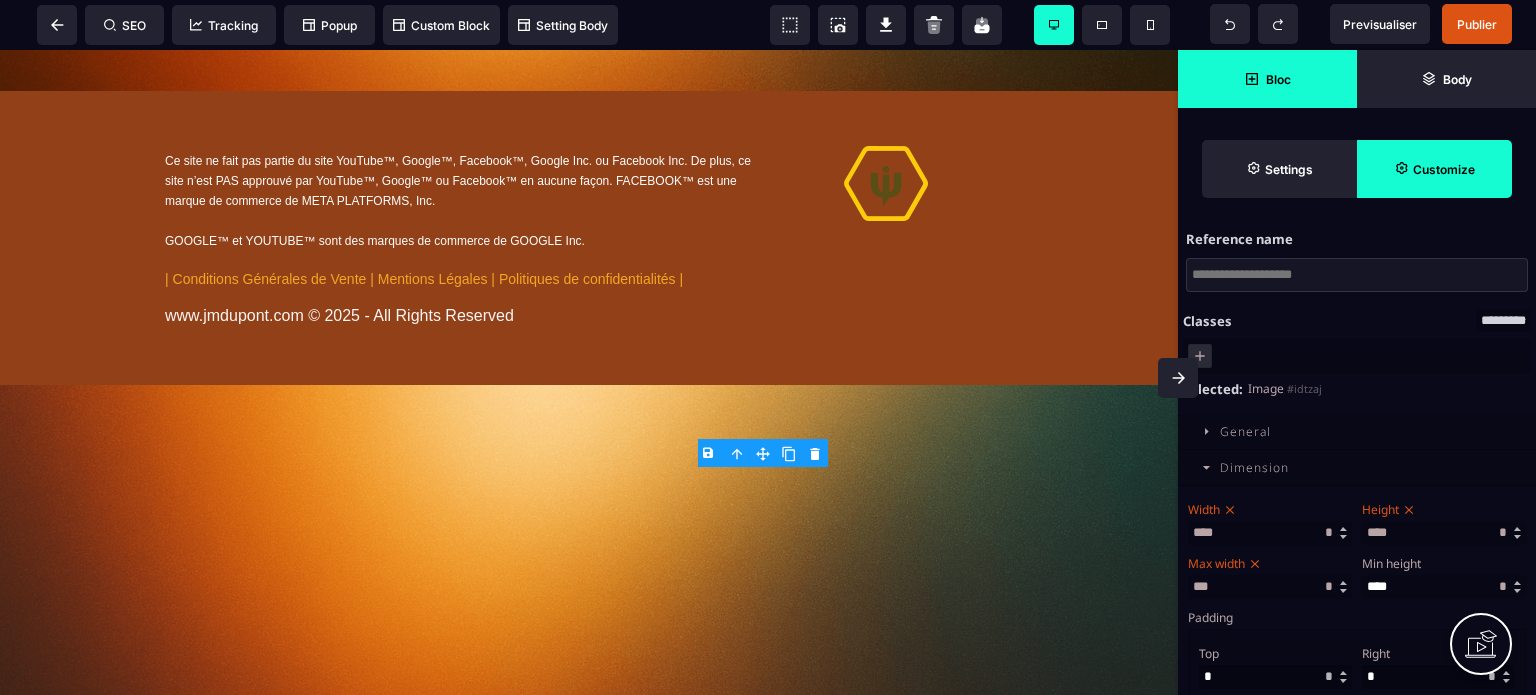 click on "Max width
***
* ** * ** *** ** **" at bounding box center (1270, 574) 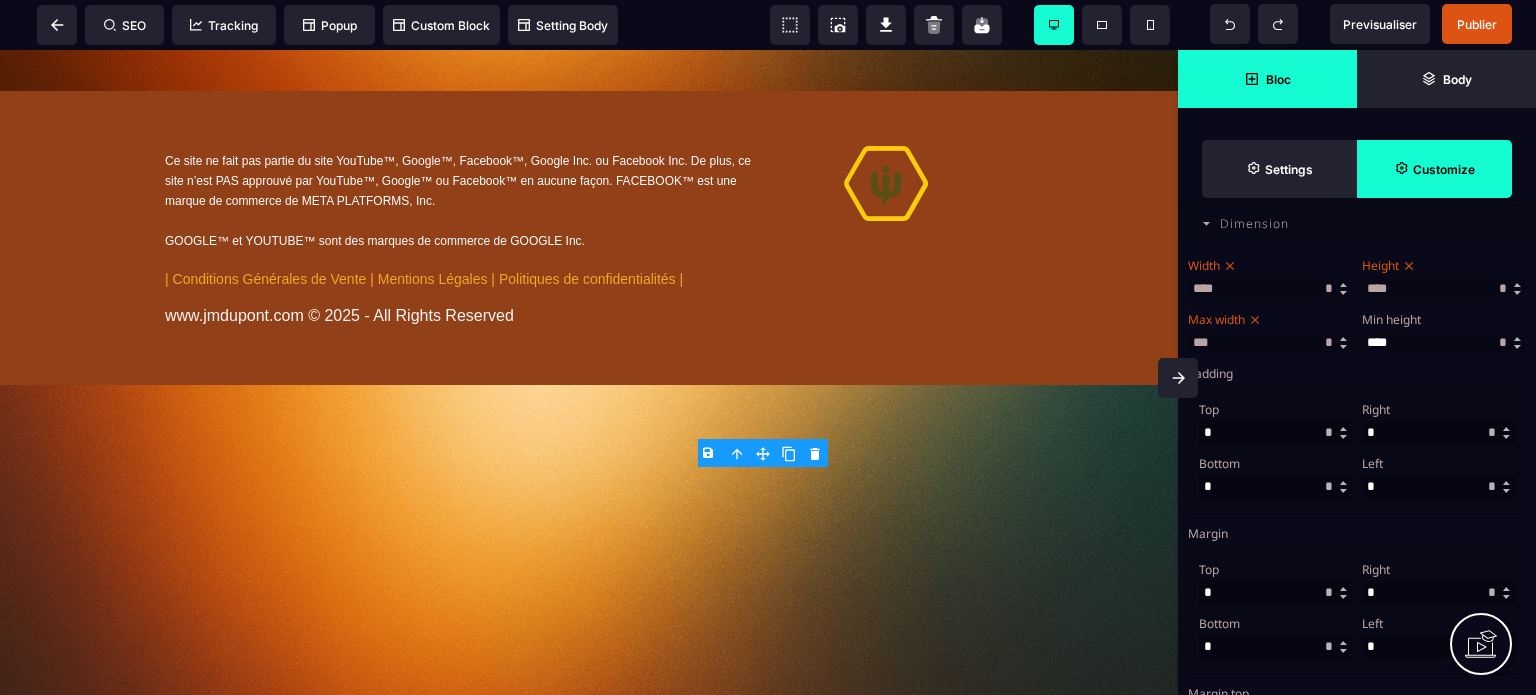 scroll, scrollTop: 360, scrollLeft: 0, axis: vertical 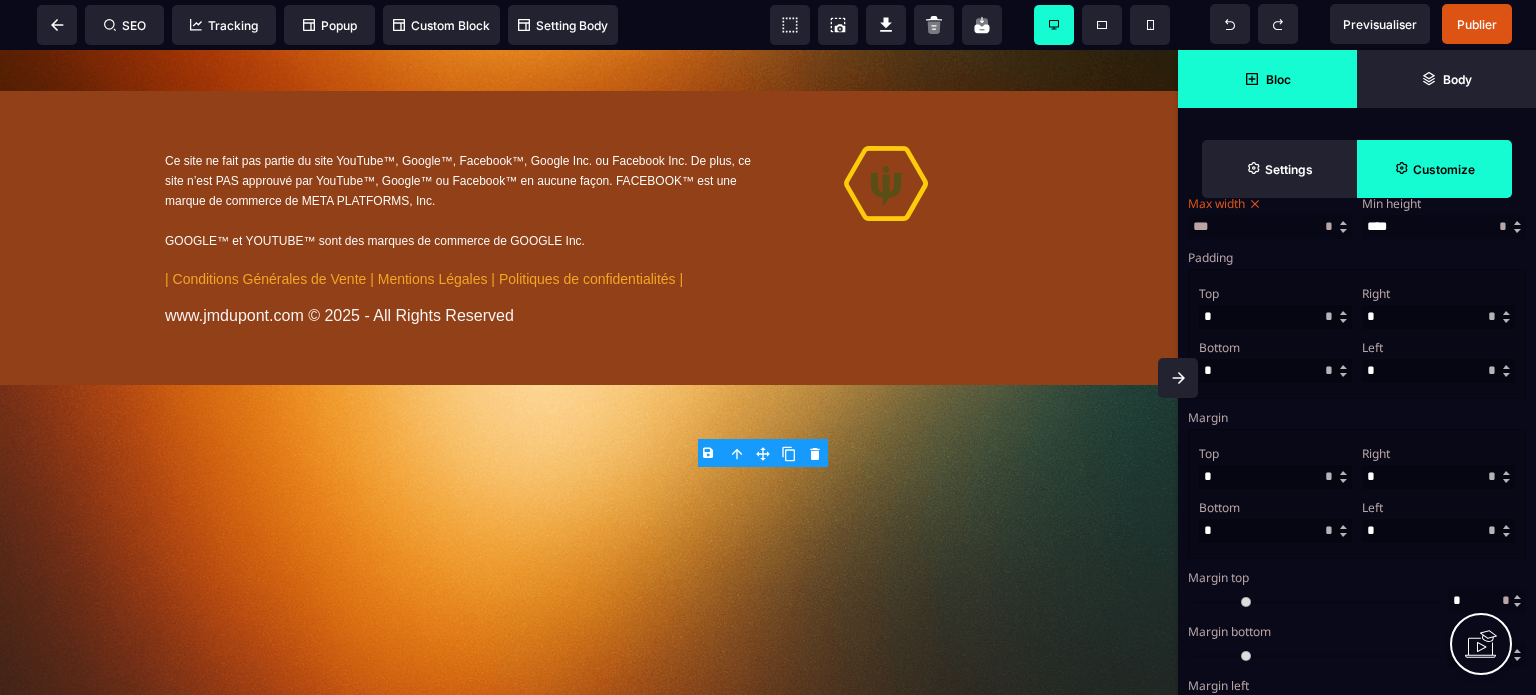 click at bounding box center (1275, 317) 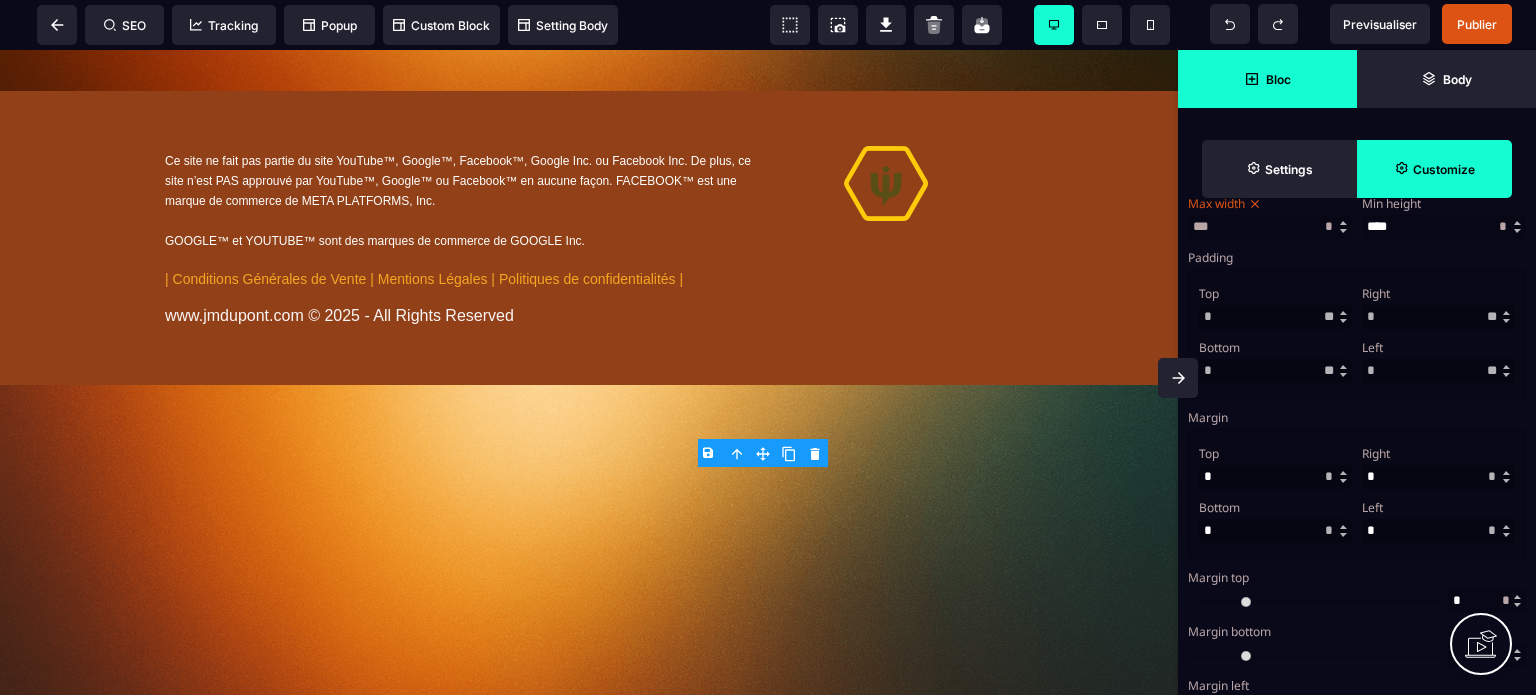 click on "Top" at bounding box center [1273, 293] 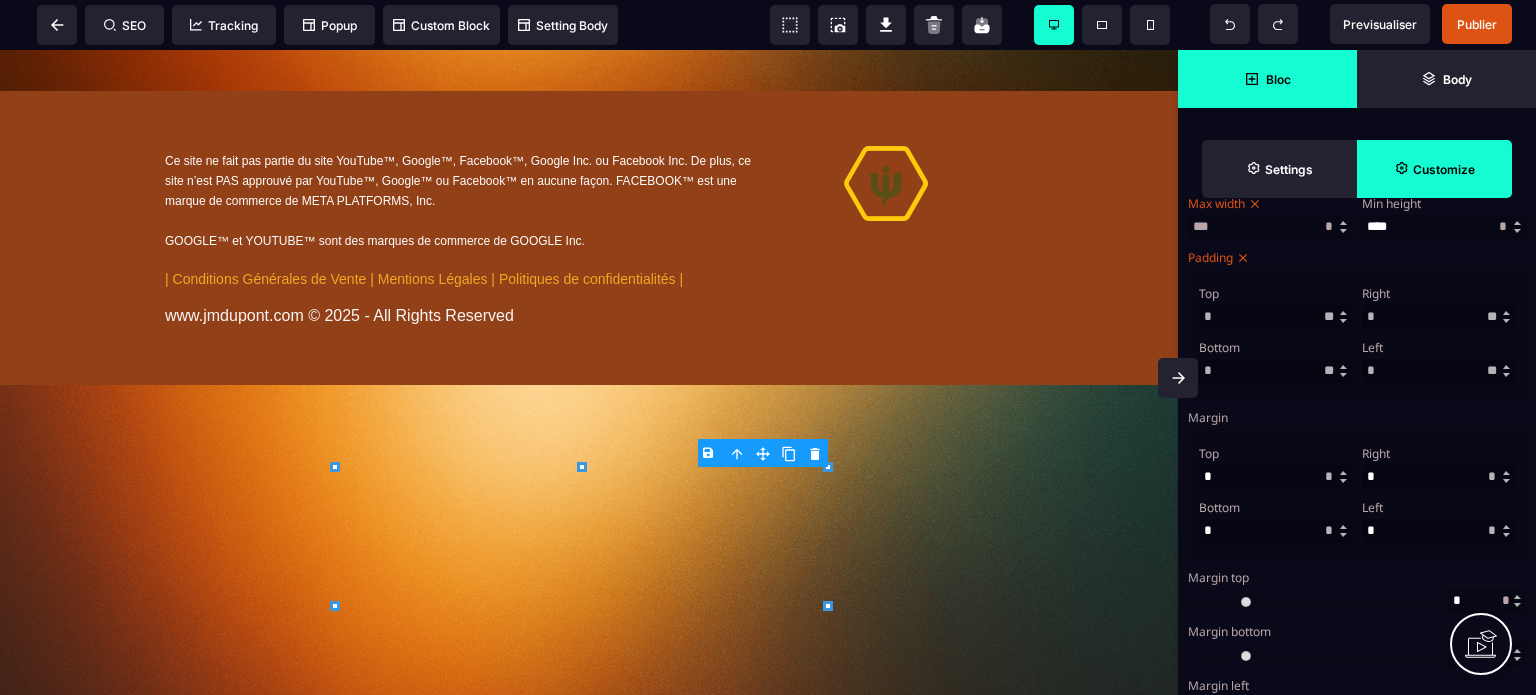 click 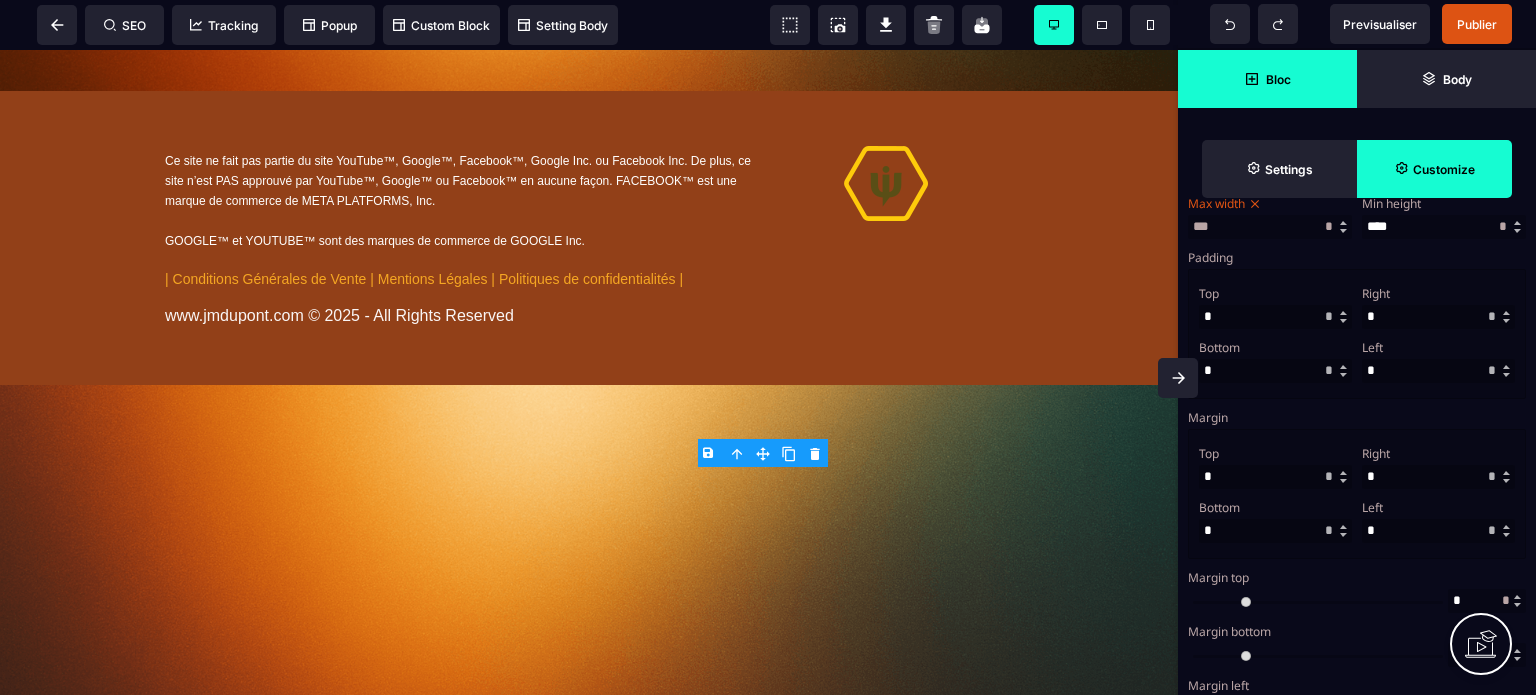 drag, startPoint x: 1232, startPoint y: 487, endPoint x: 1208, endPoint y: 493, distance: 24.738634 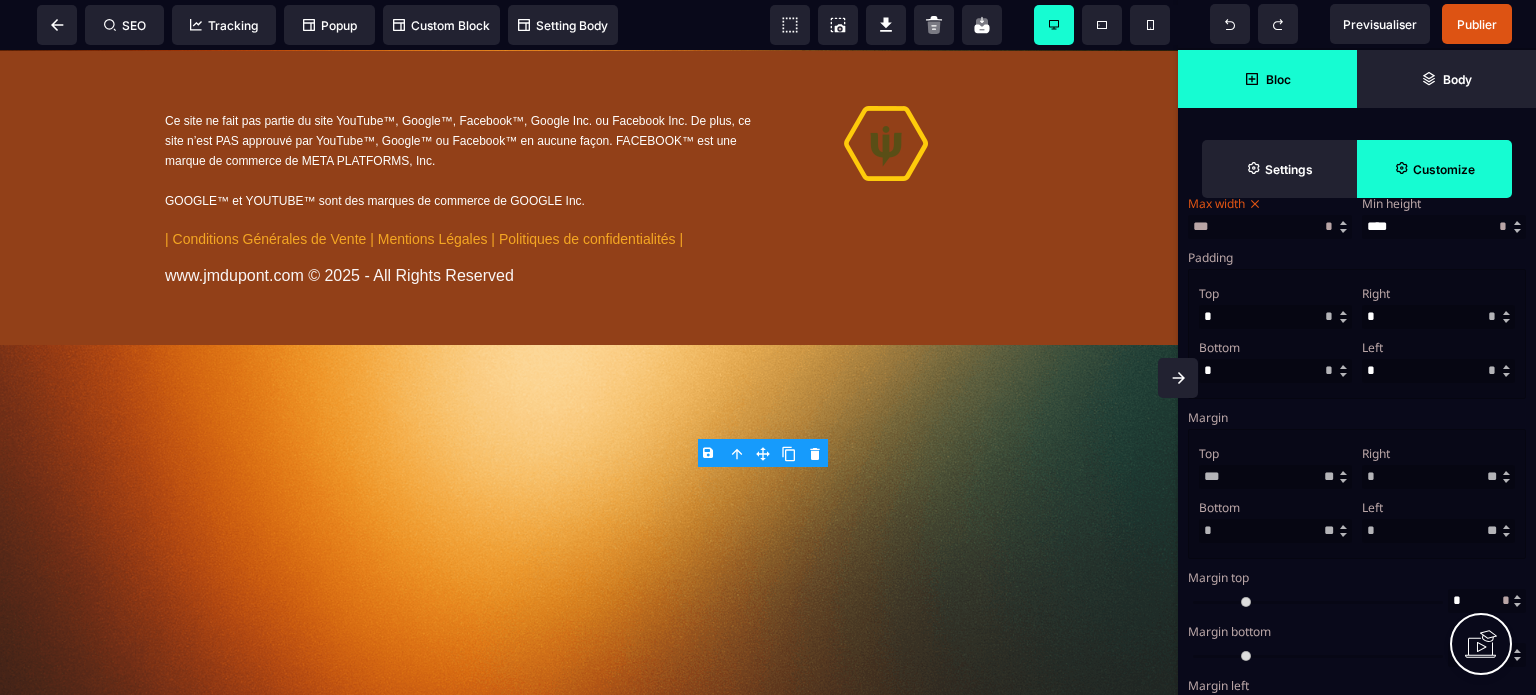 click on "Top" at bounding box center (1273, 453) 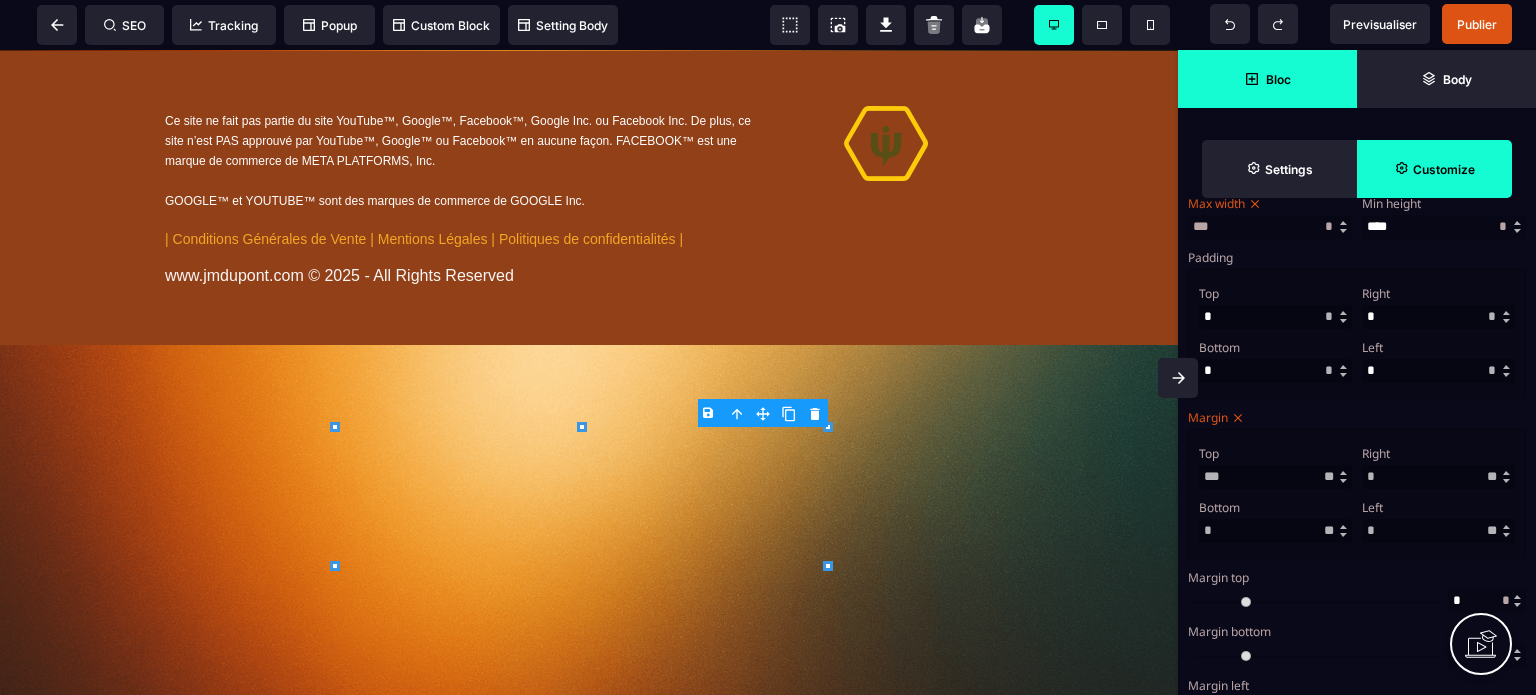 click at bounding box center (1178, 378) 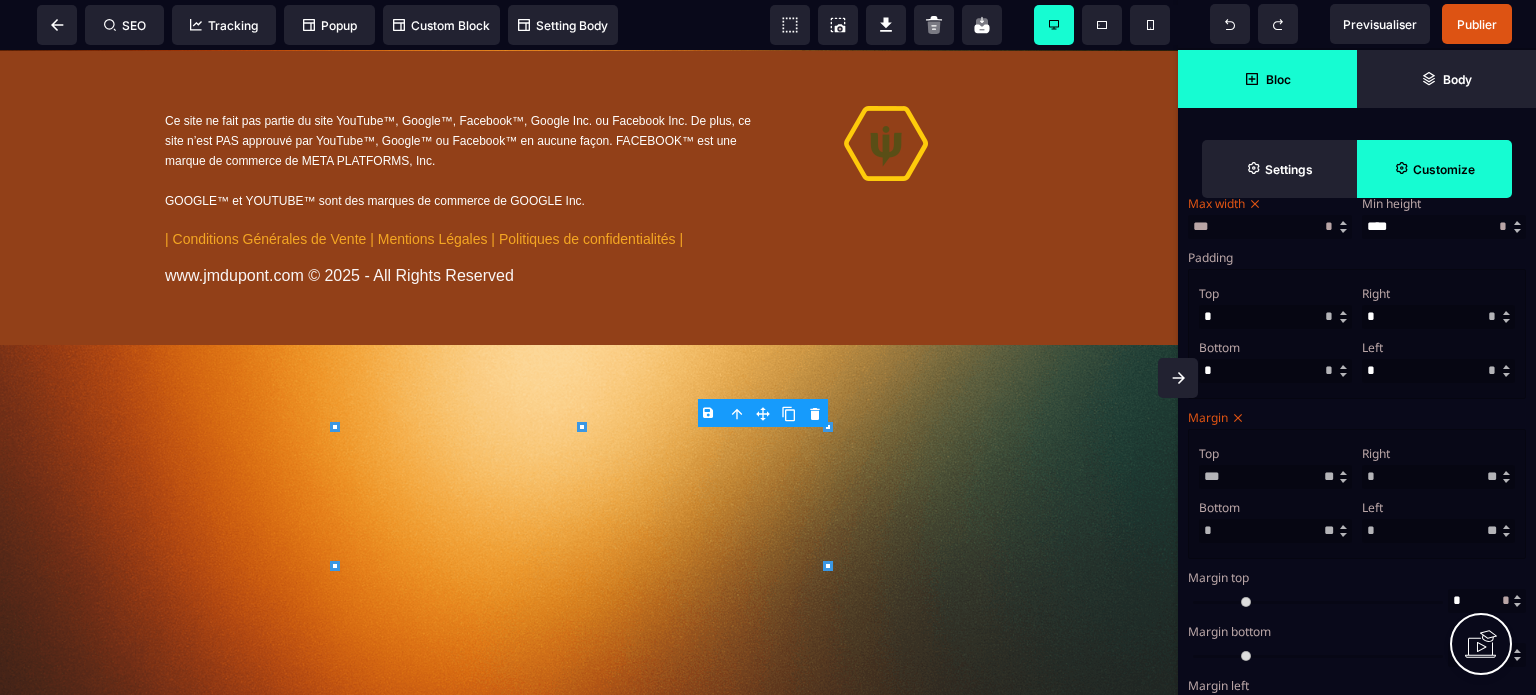 scroll, scrollTop: 9921, scrollLeft: 0, axis: vertical 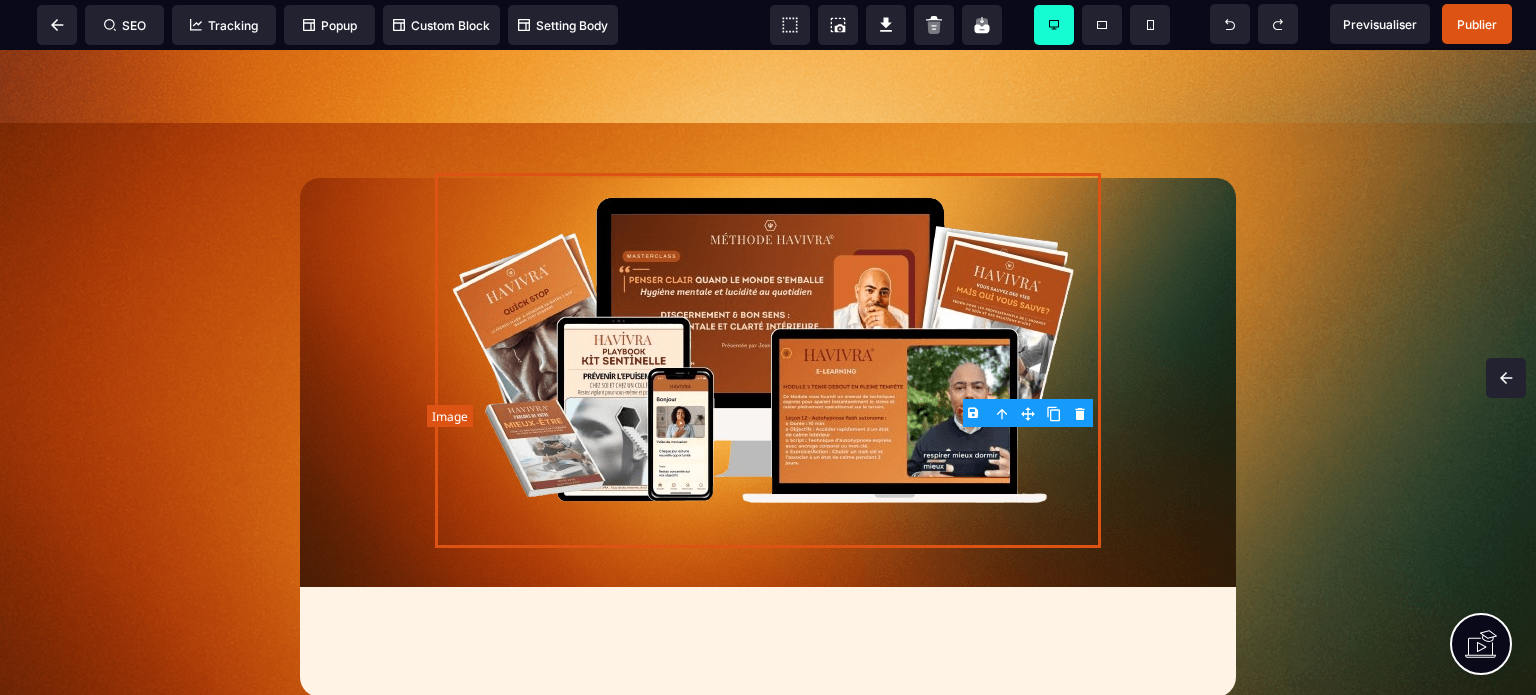 click at bounding box center (768, 360) 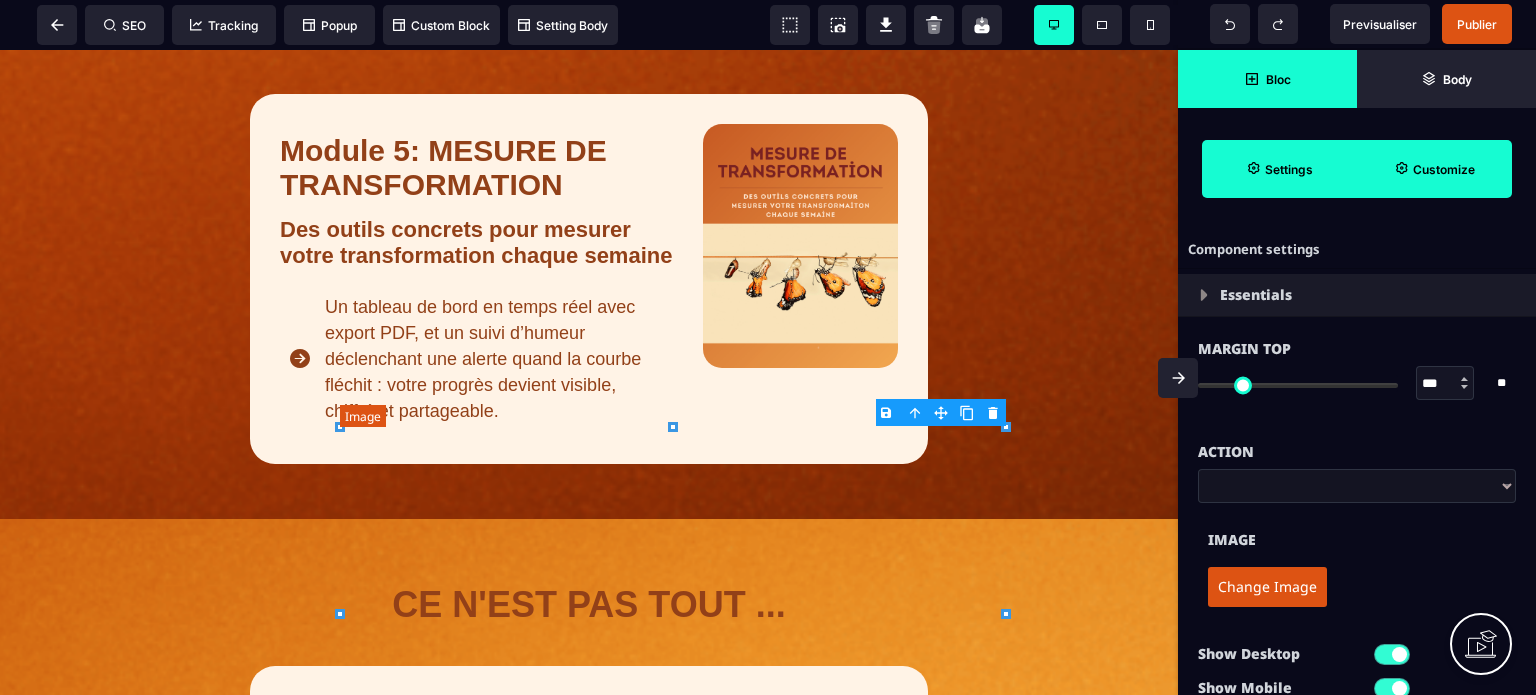scroll, scrollTop: 14118, scrollLeft: 0, axis: vertical 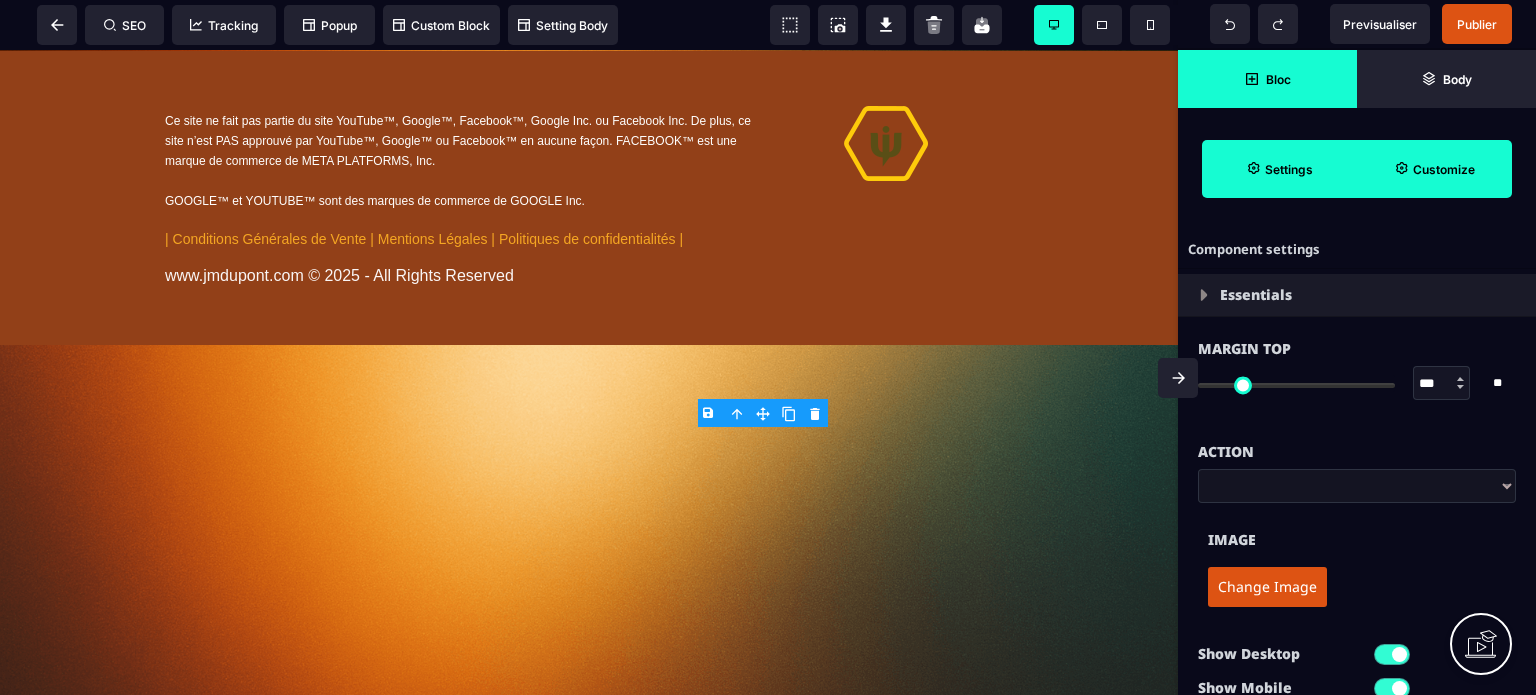 click on "***" at bounding box center (1442, 384) 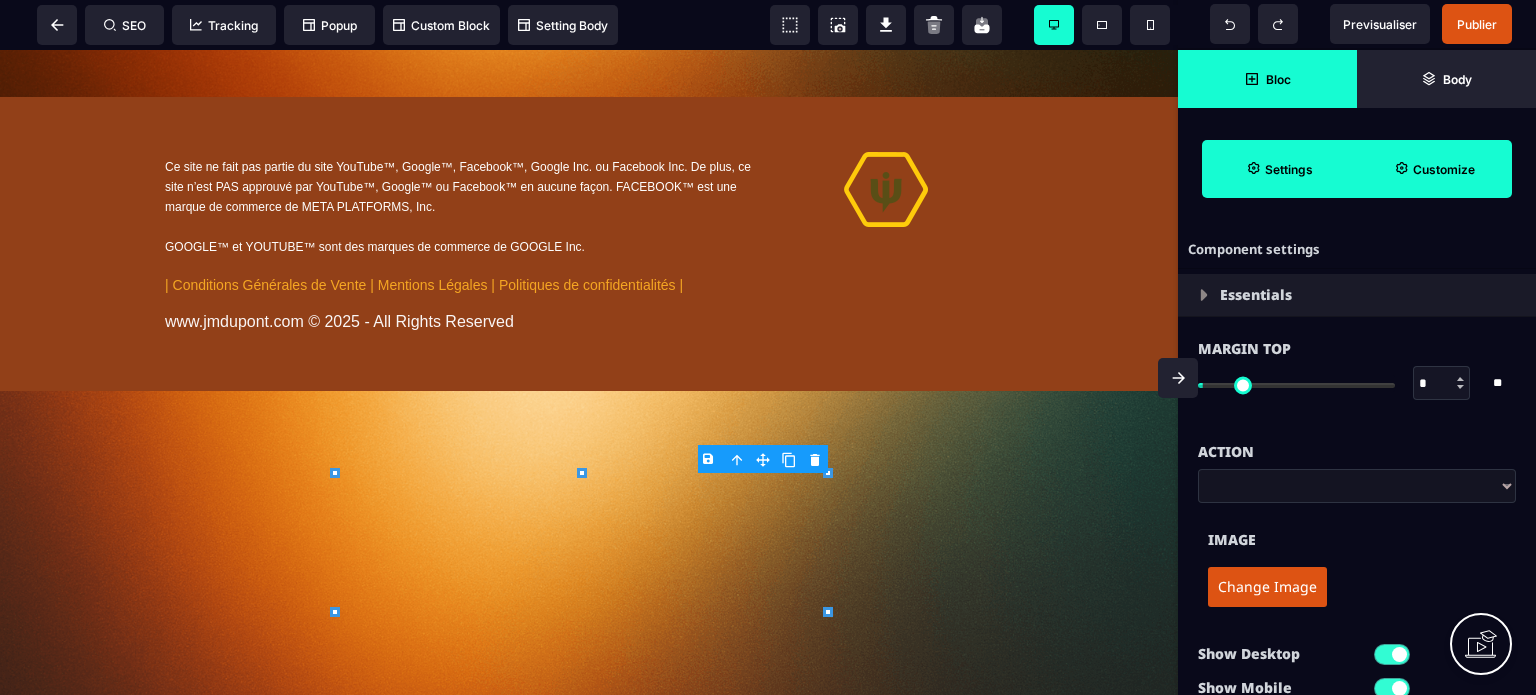 click on "Customize" at bounding box center (1444, 169) 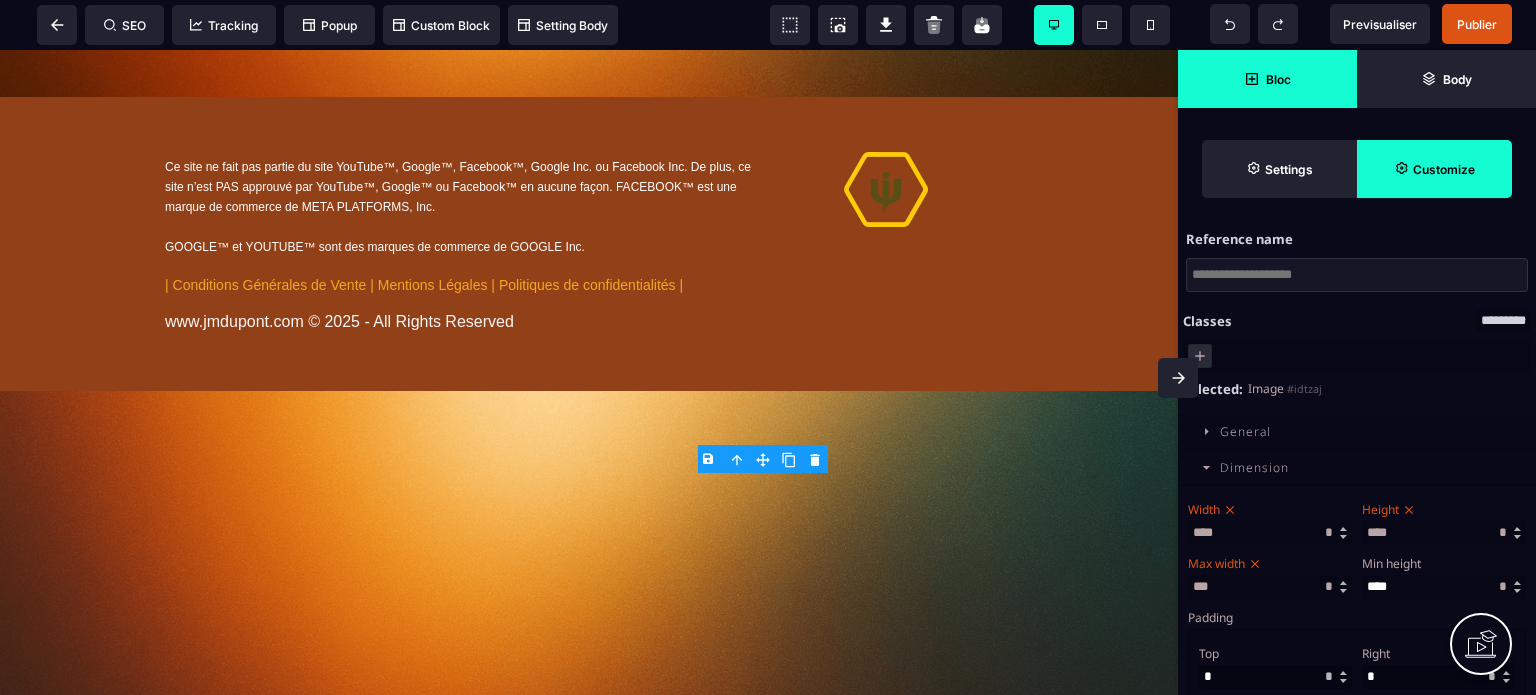click on "Dimension" at bounding box center [1254, 467] 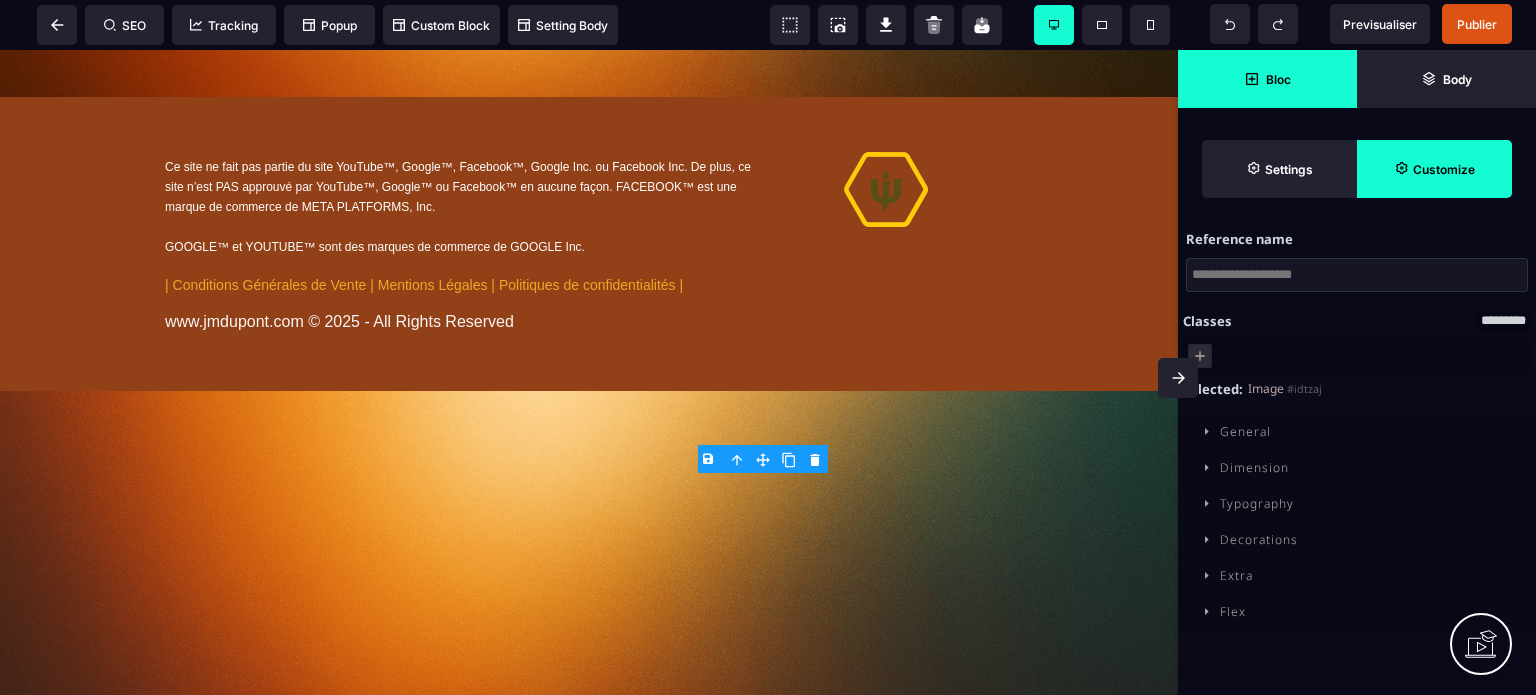click on "Dimension" at bounding box center [1254, 467] 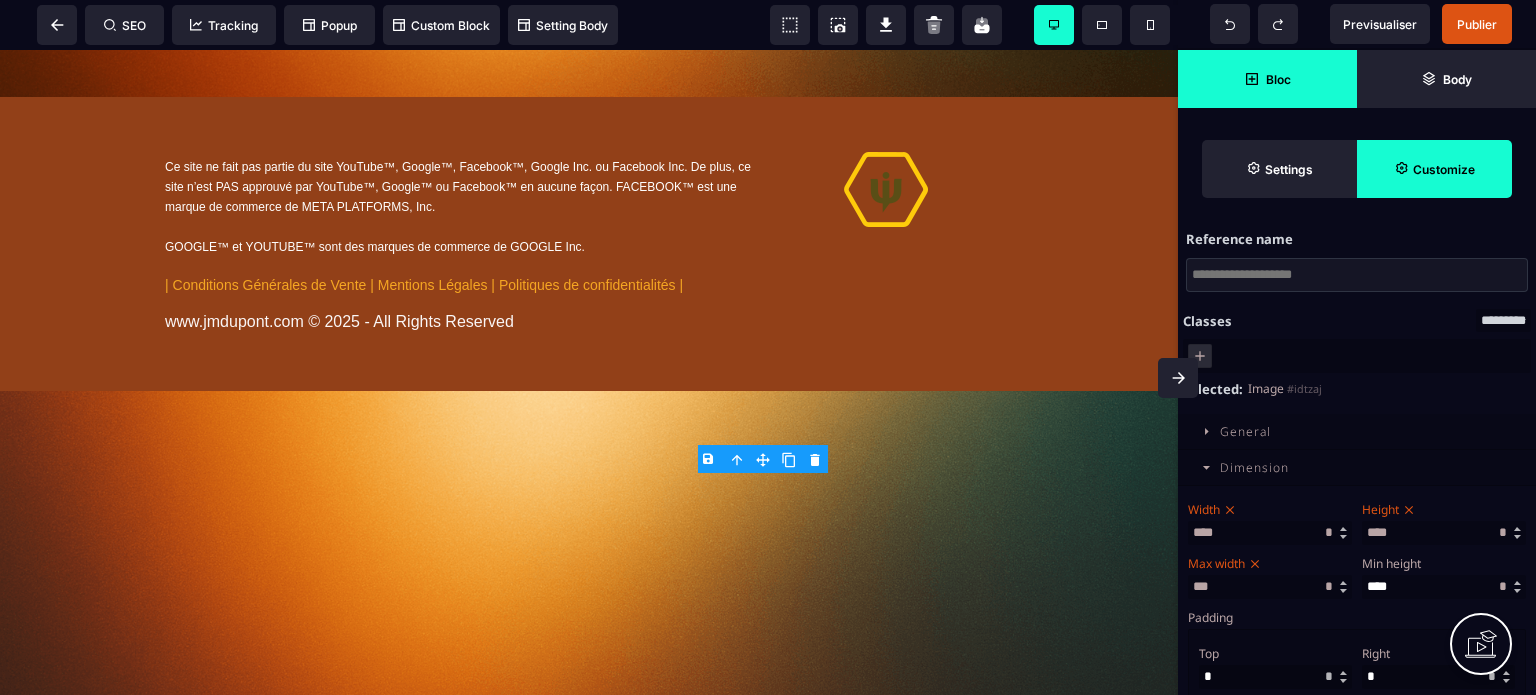 click on "Padding
Top
* ** * ** *** ** **
Right
* ** * ** *** ** **
Bottom
* ** * ** *** ** **
Left
* ** * ** *** ** **" at bounding box center [1357, 681] 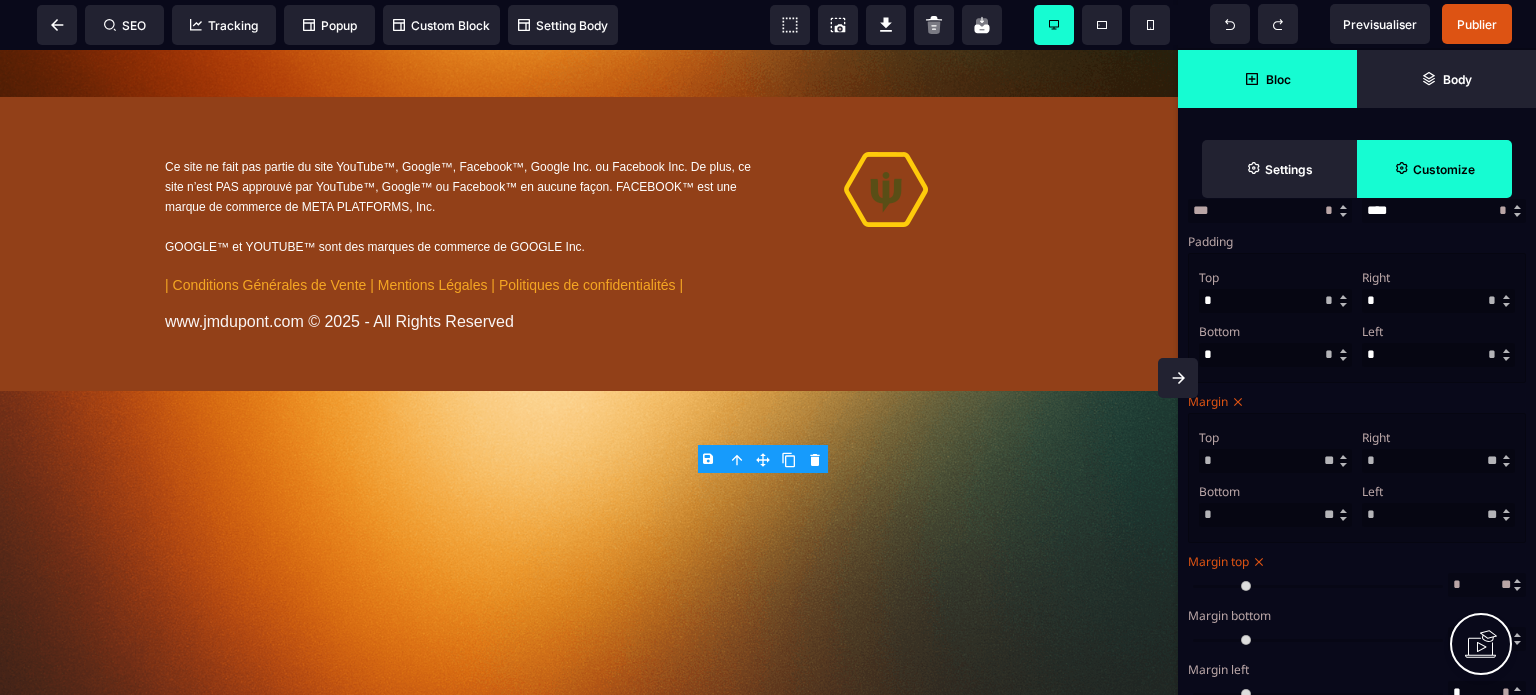 scroll, scrollTop: 400, scrollLeft: 0, axis: vertical 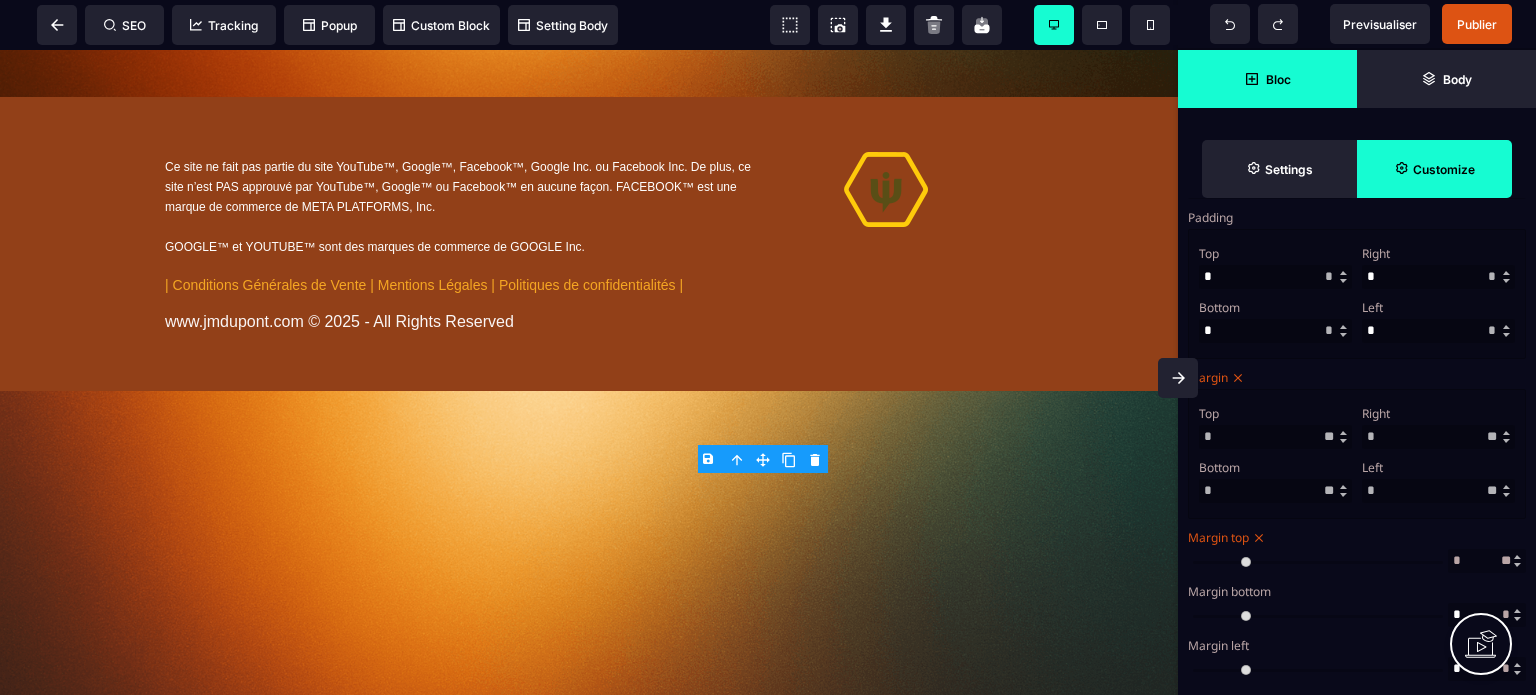 drag, startPoint x: 1241, startPoint y: 443, endPoint x: 1190, endPoint y: 455, distance: 52.392746 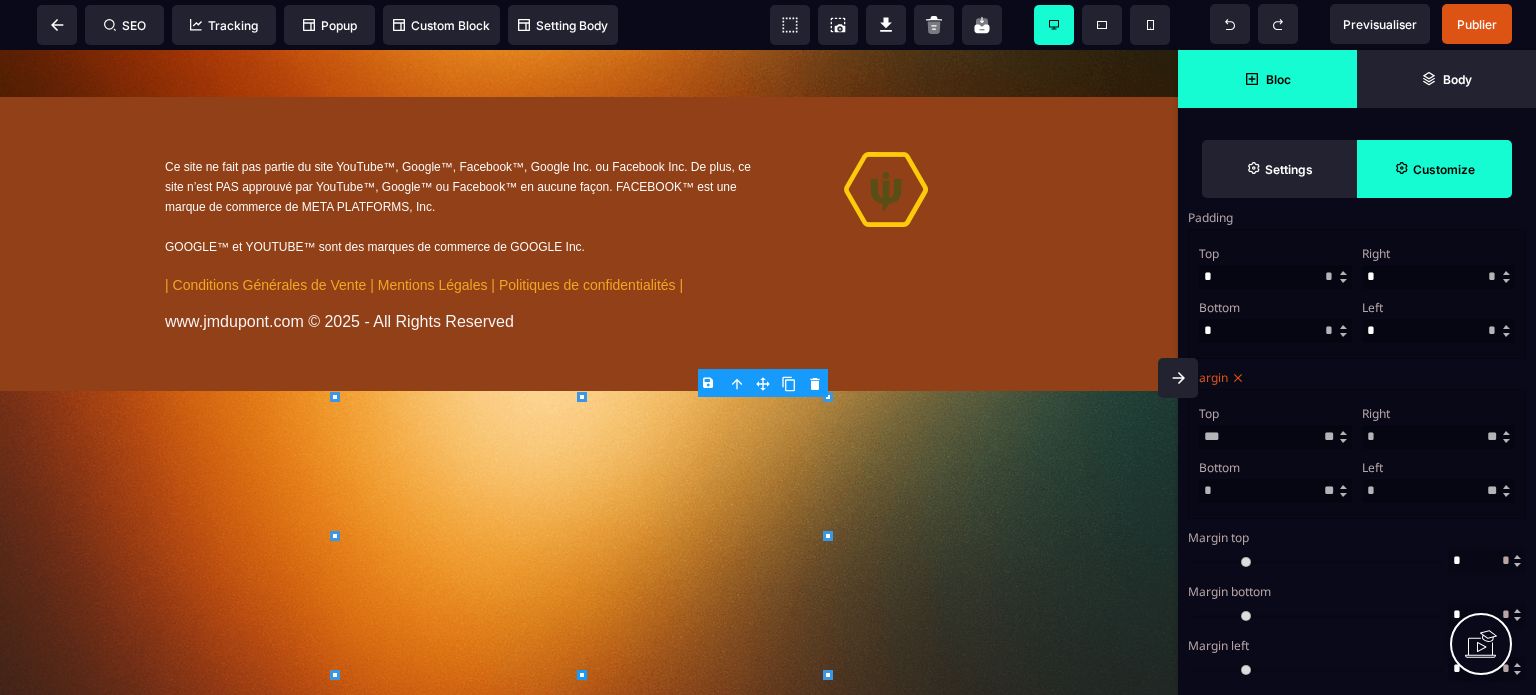 click on "Top" at bounding box center (1273, 413) 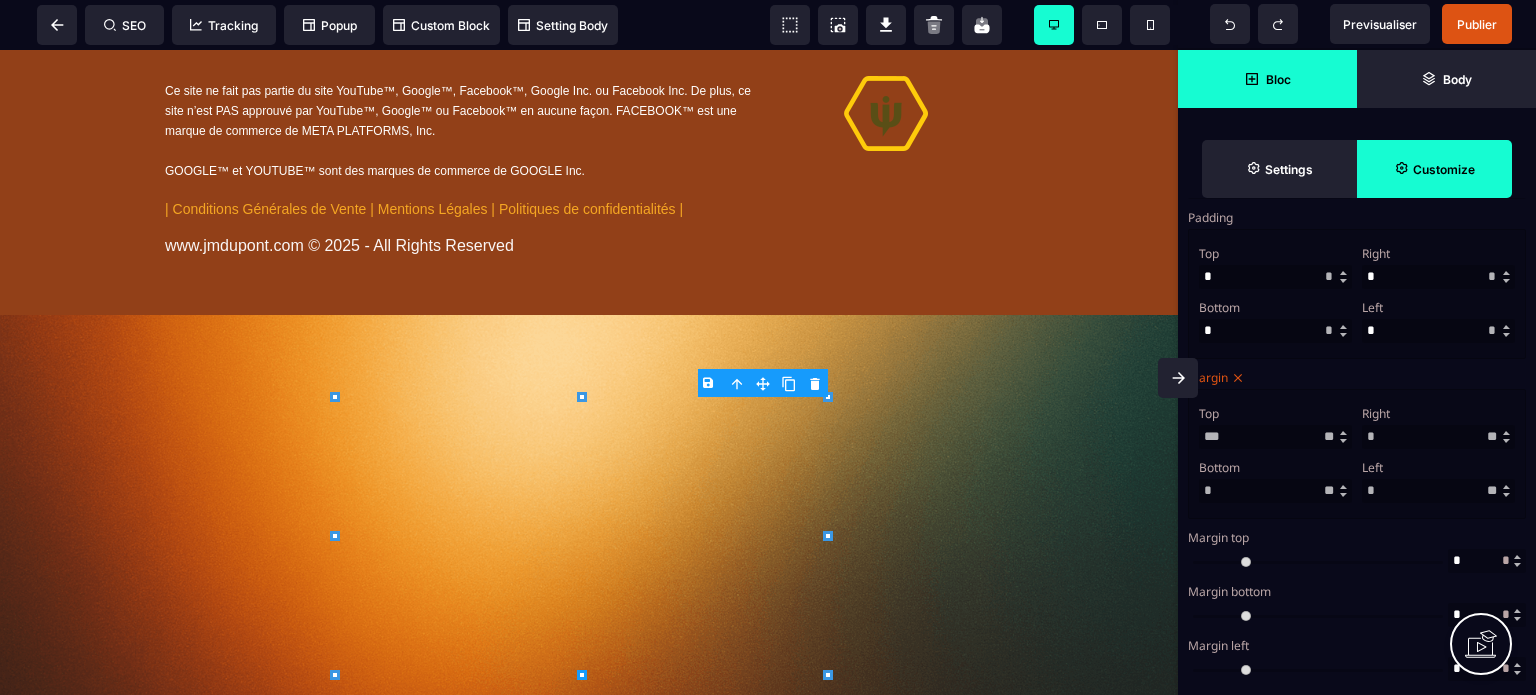 click 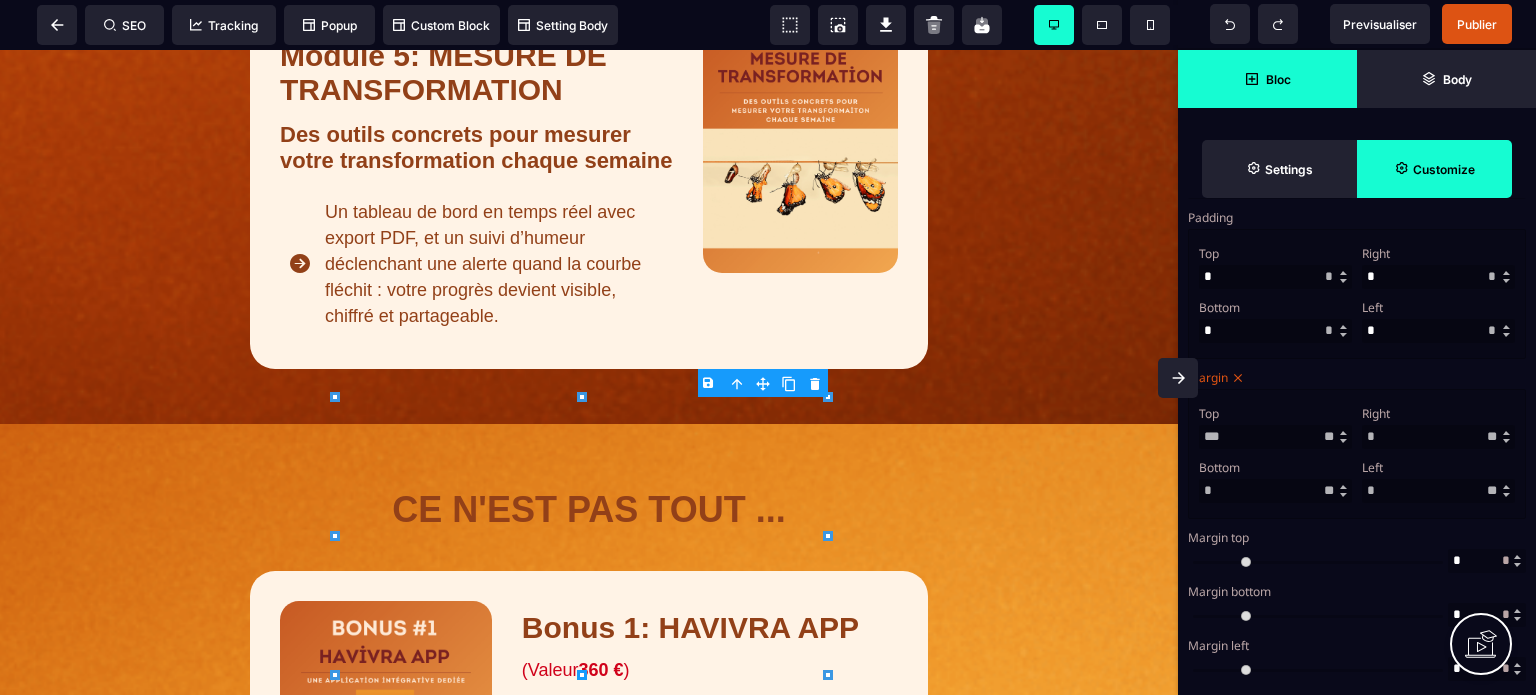scroll, scrollTop: 0, scrollLeft: 0, axis: both 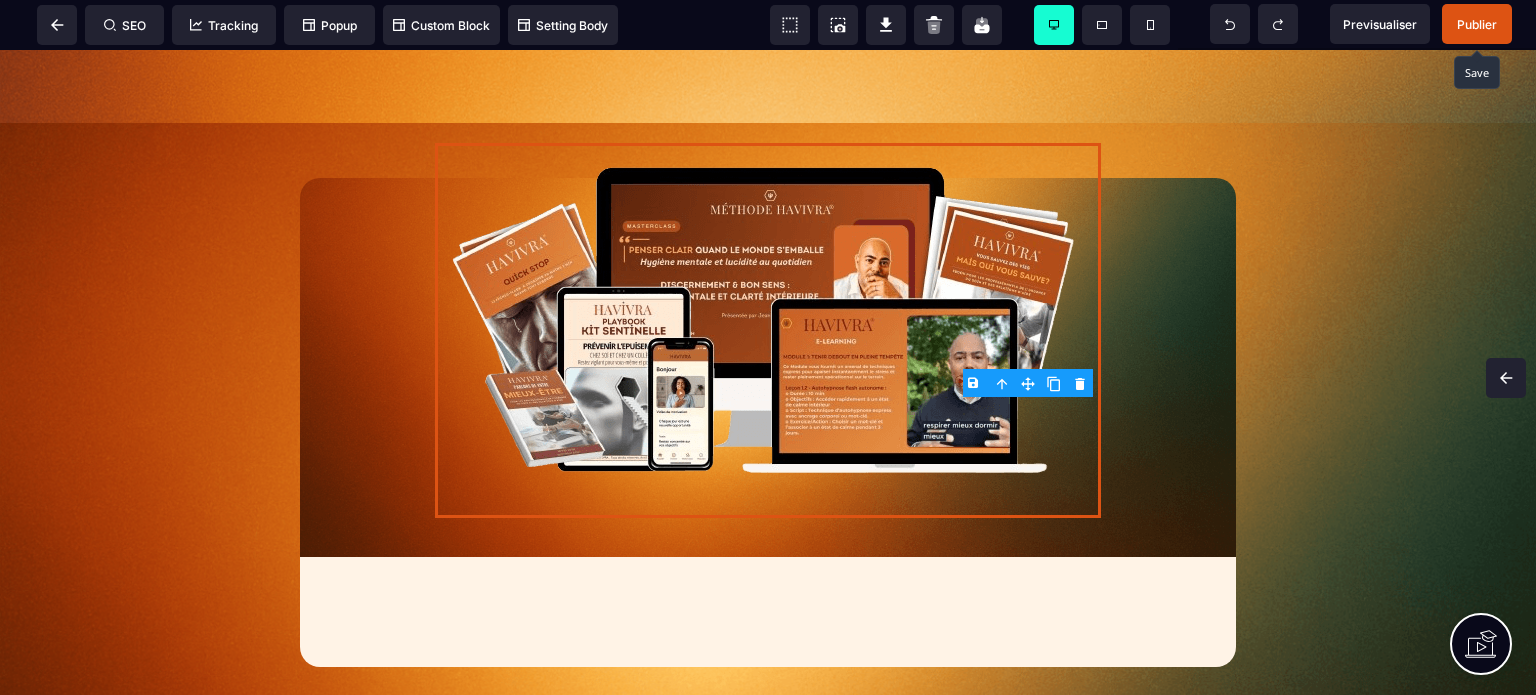 click on "Publier" at bounding box center (1477, 24) 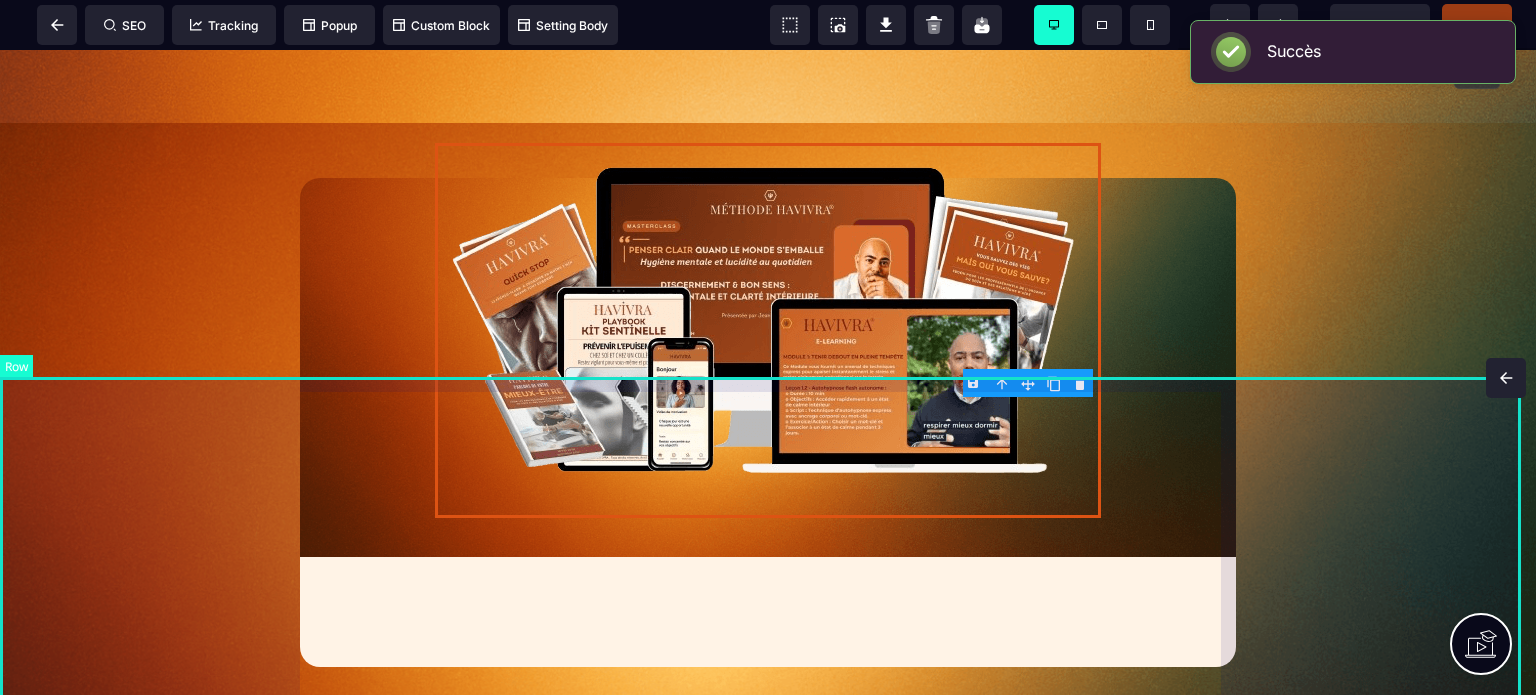 click at bounding box center (768, 422) 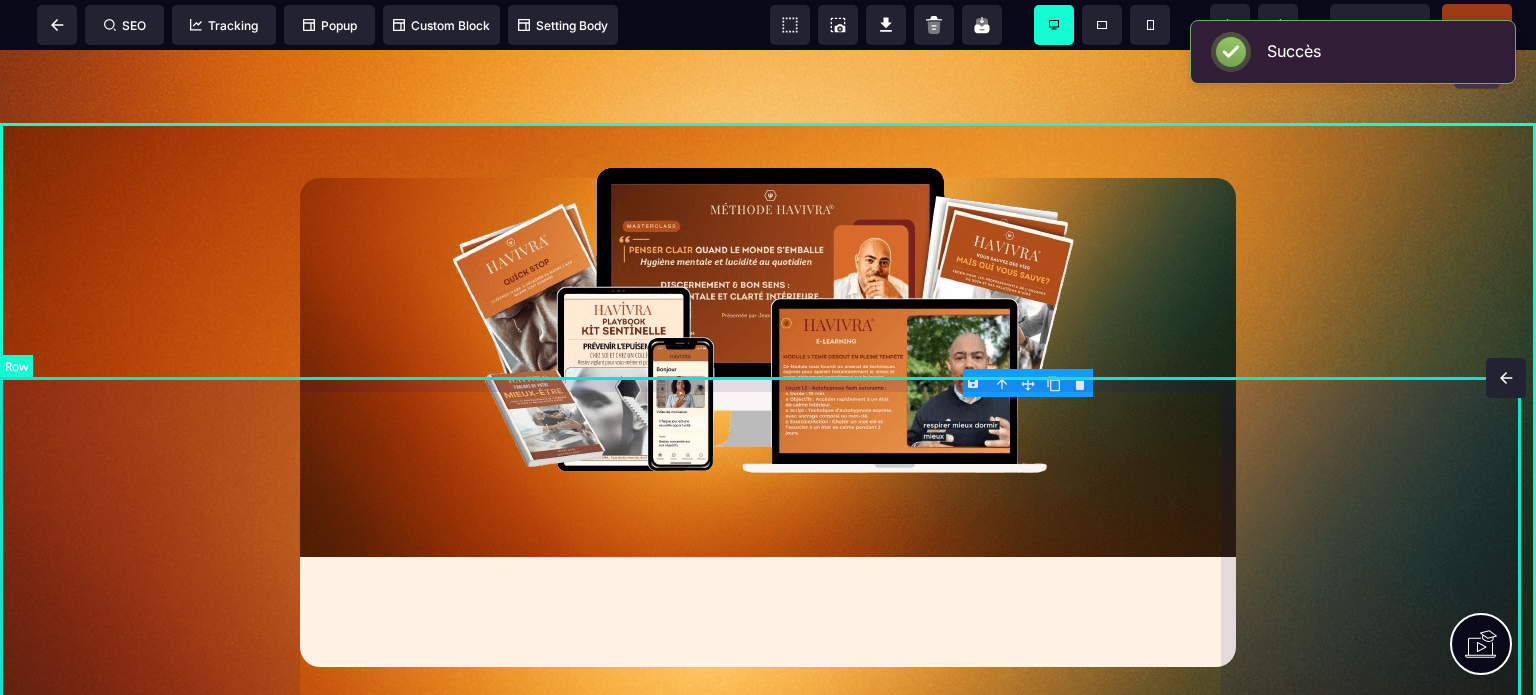 scroll, scrollTop: 14118, scrollLeft: 0, axis: vertical 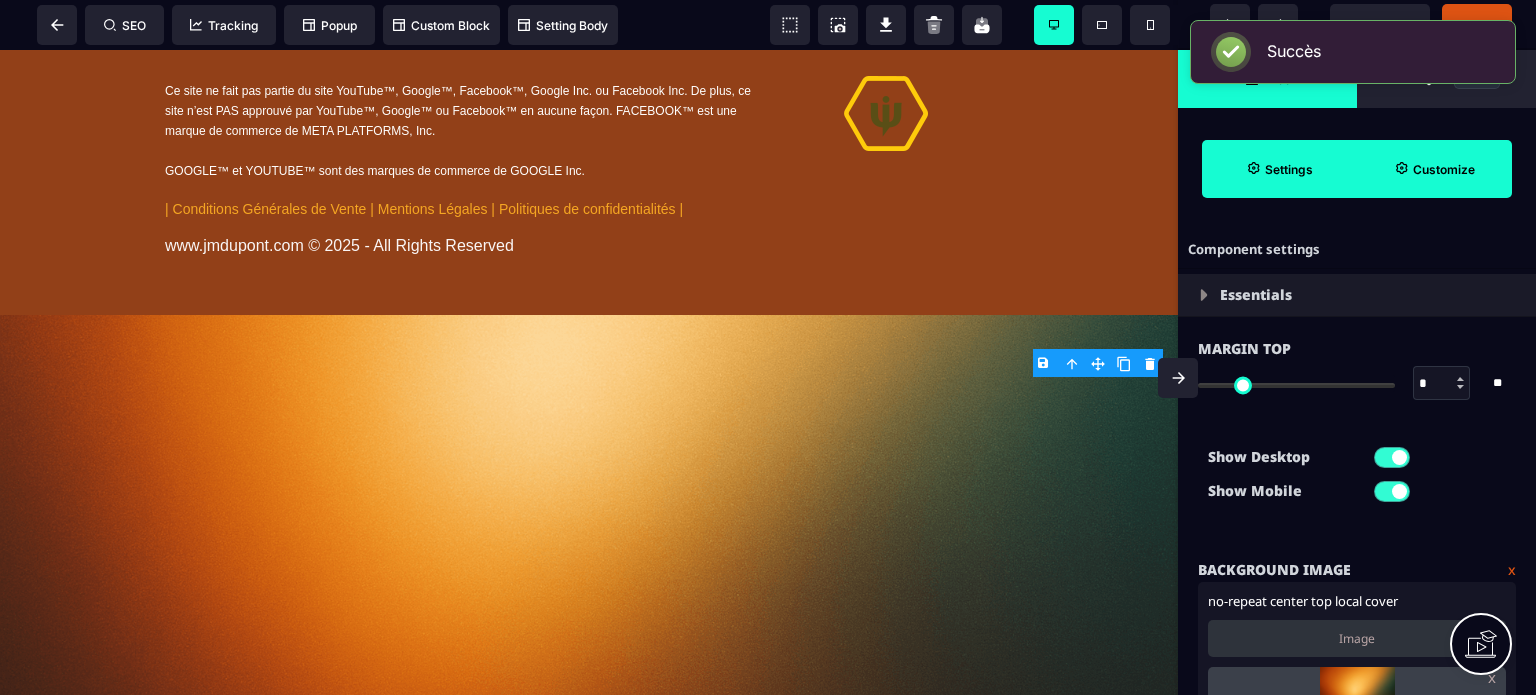 click on "**********" at bounding box center [1357, 709] 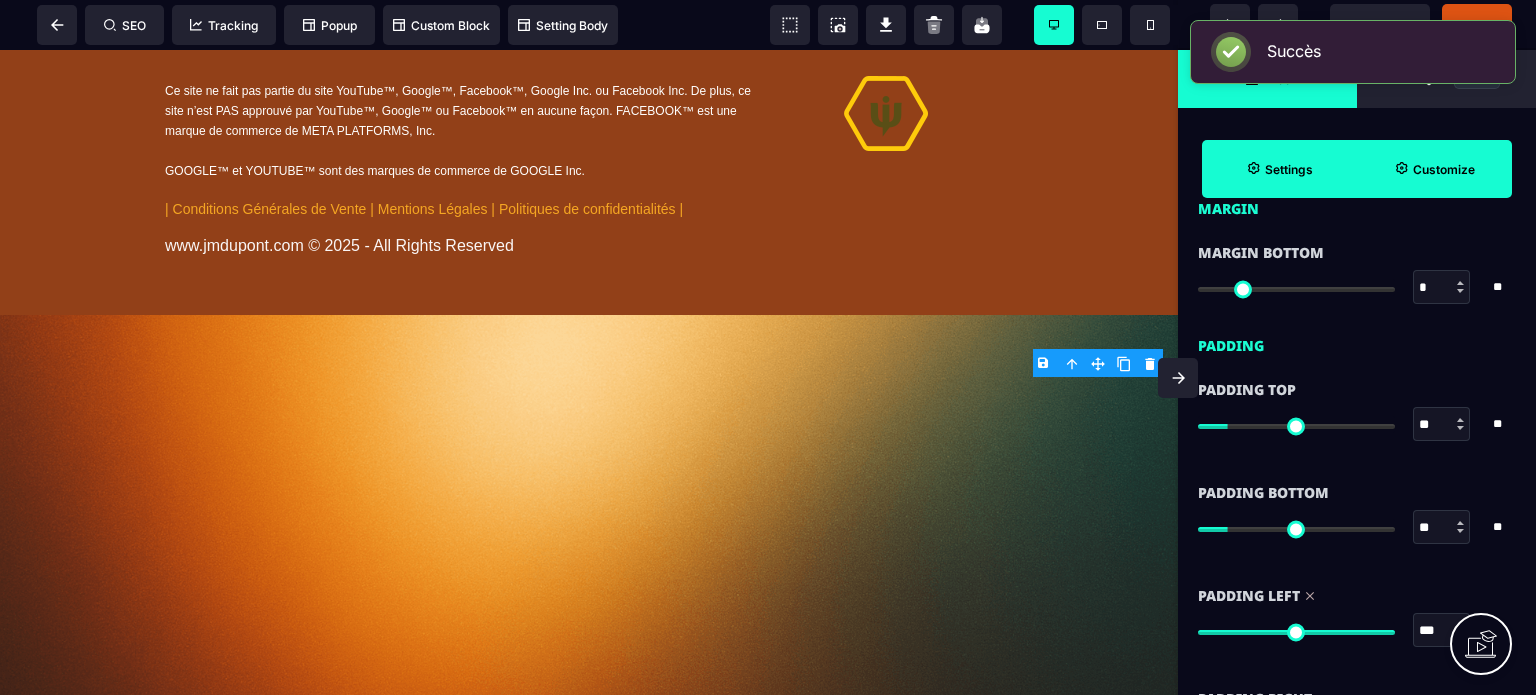 scroll, scrollTop: 2040, scrollLeft: 0, axis: vertical 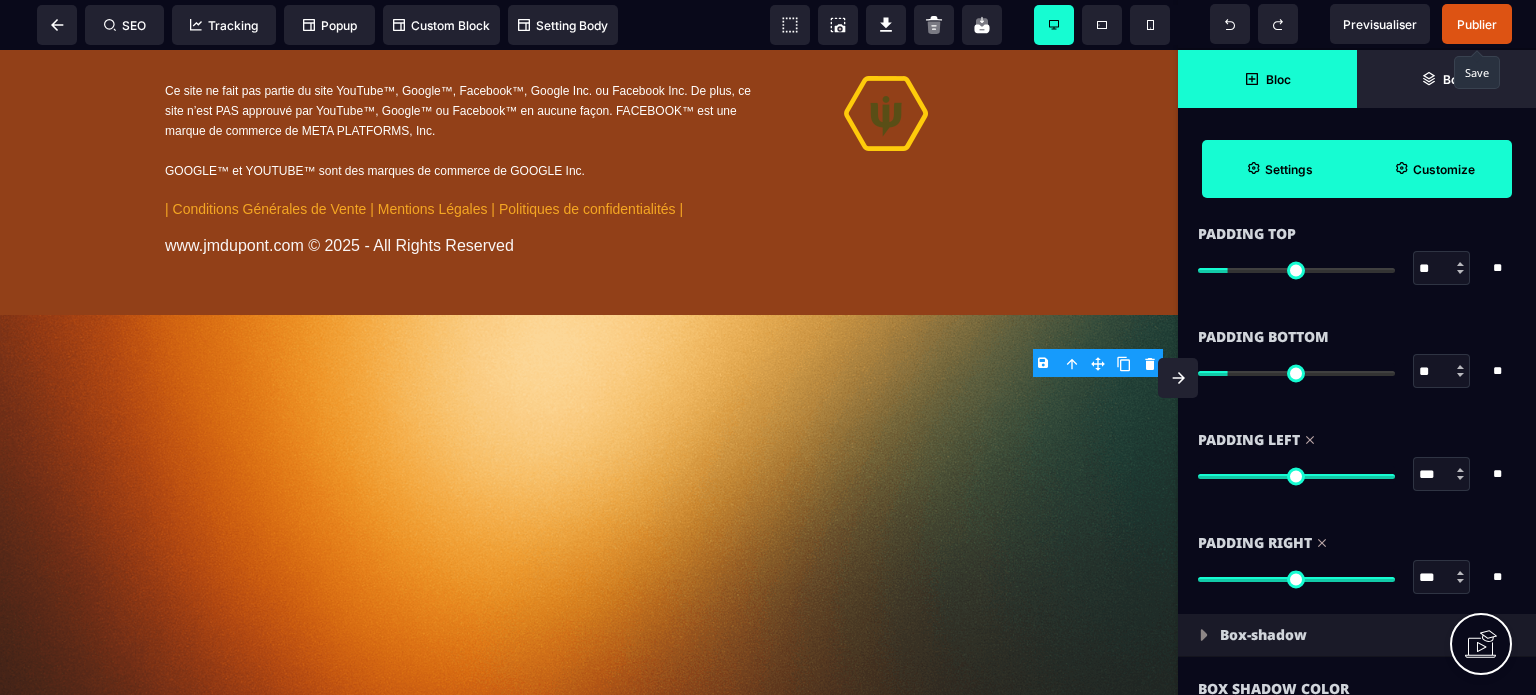 drag, startPoint x: 1423, startPoint y: 574, endPoint x: 1397, endPoint y: 579, distance: 26.476404 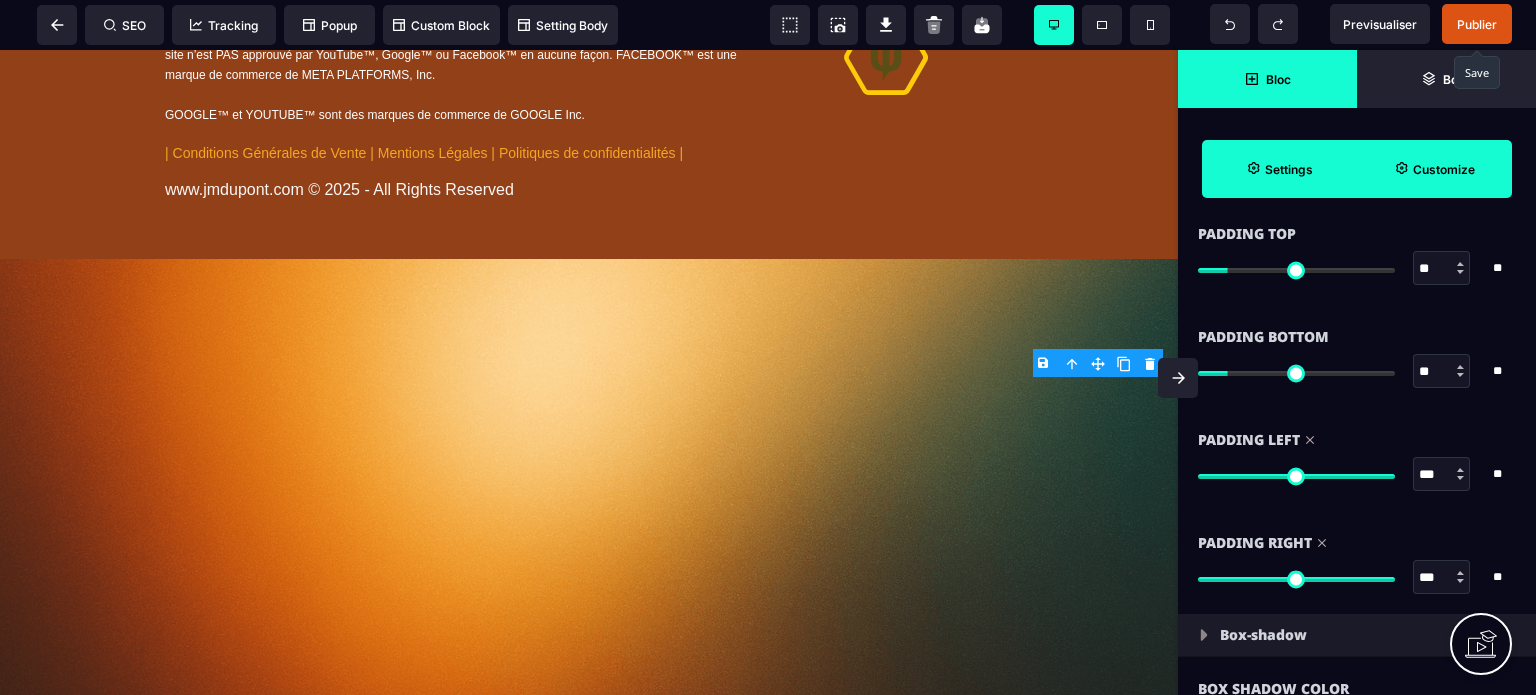 click on "***" at bounding box center (1442, 475) 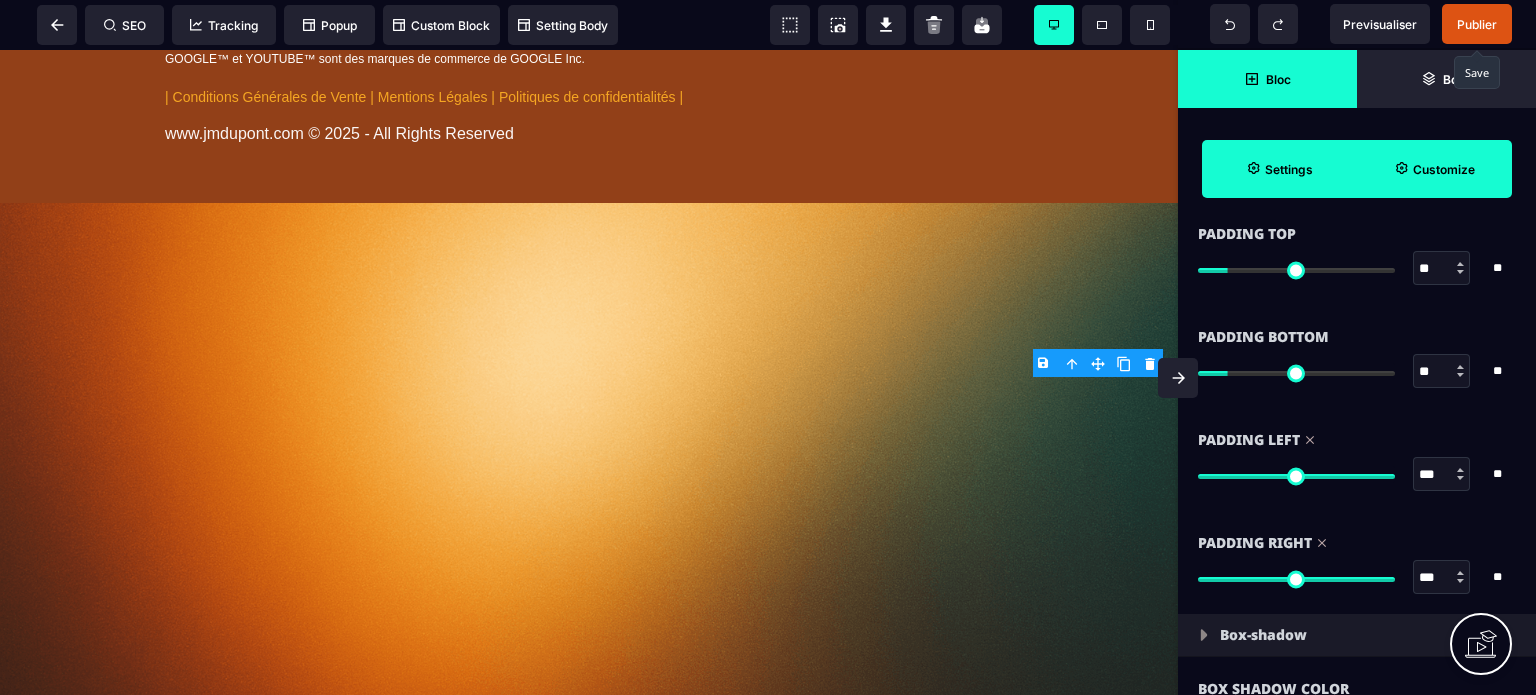 click 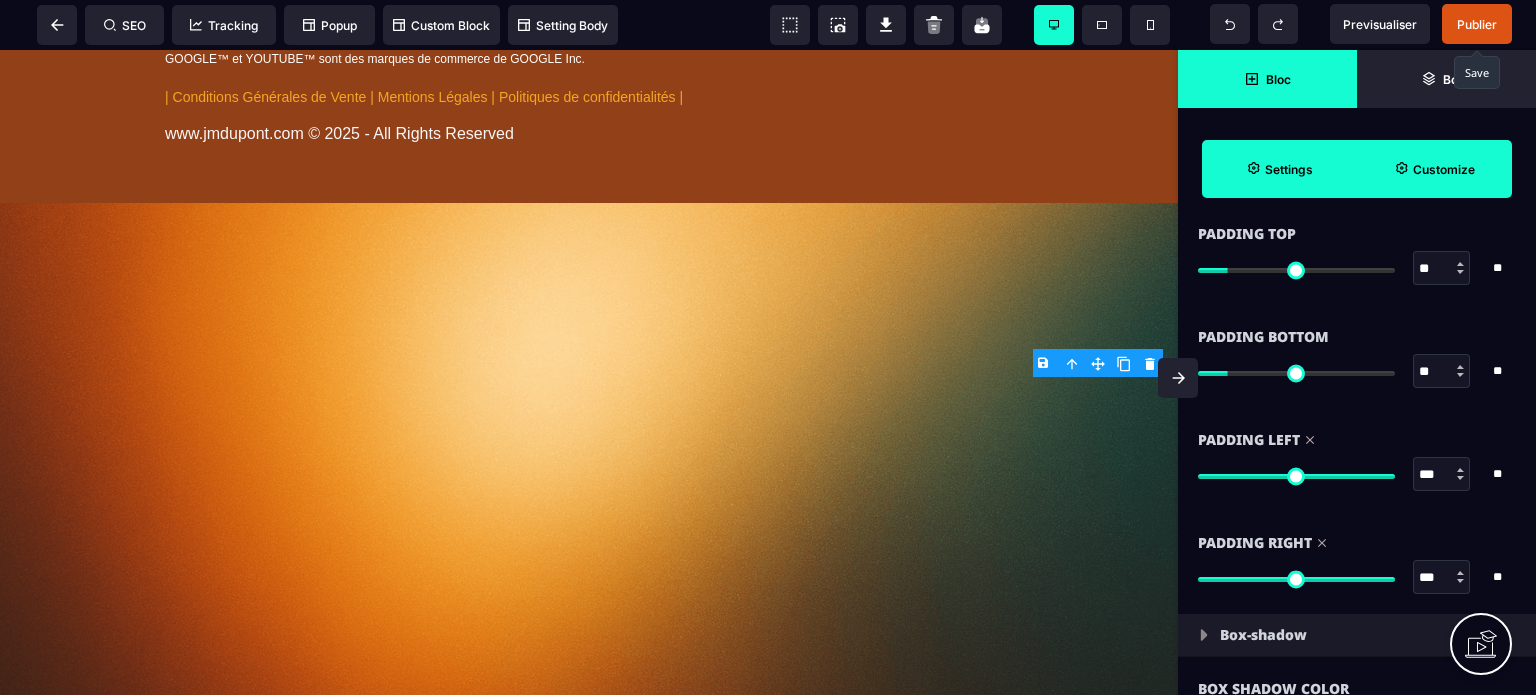 scroll, scrollTop: 0, scrollLeft: 0, axis: both 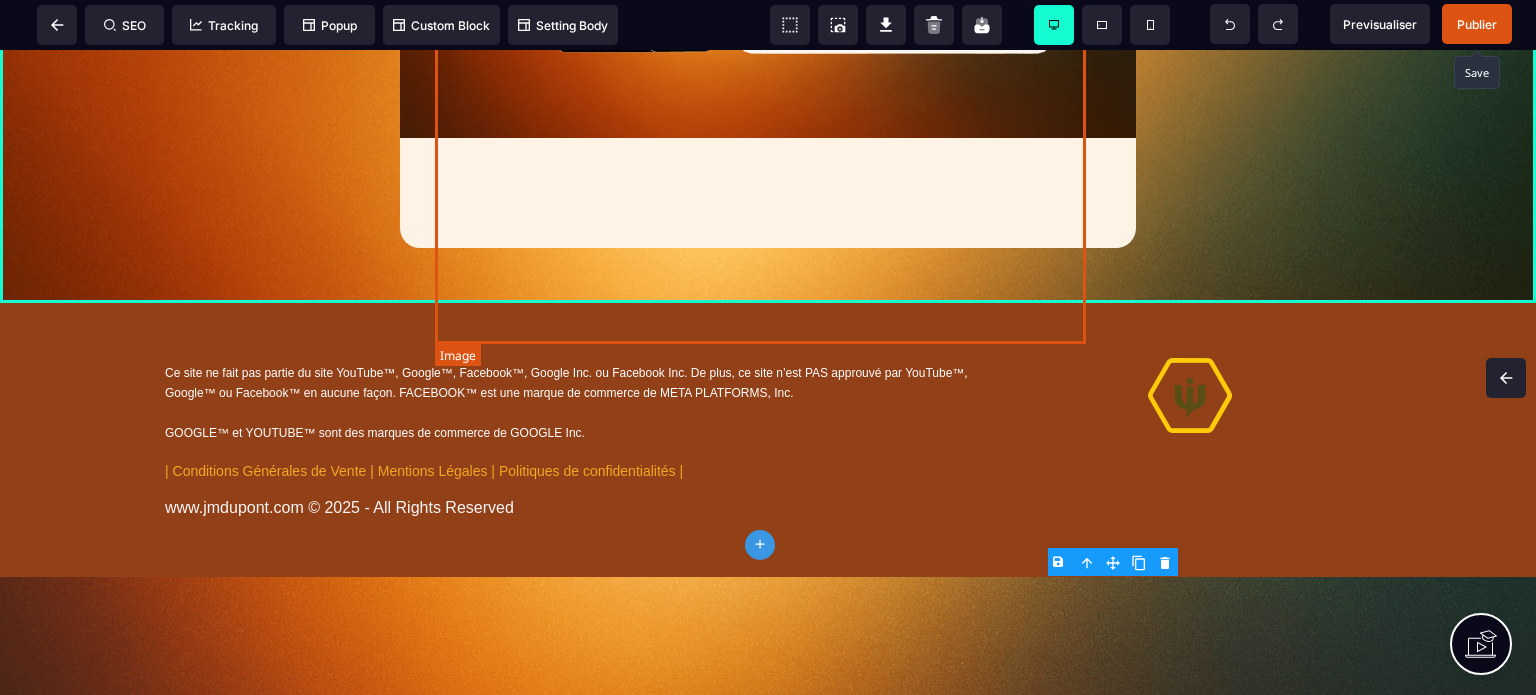 click at bounding box center [768, -89] 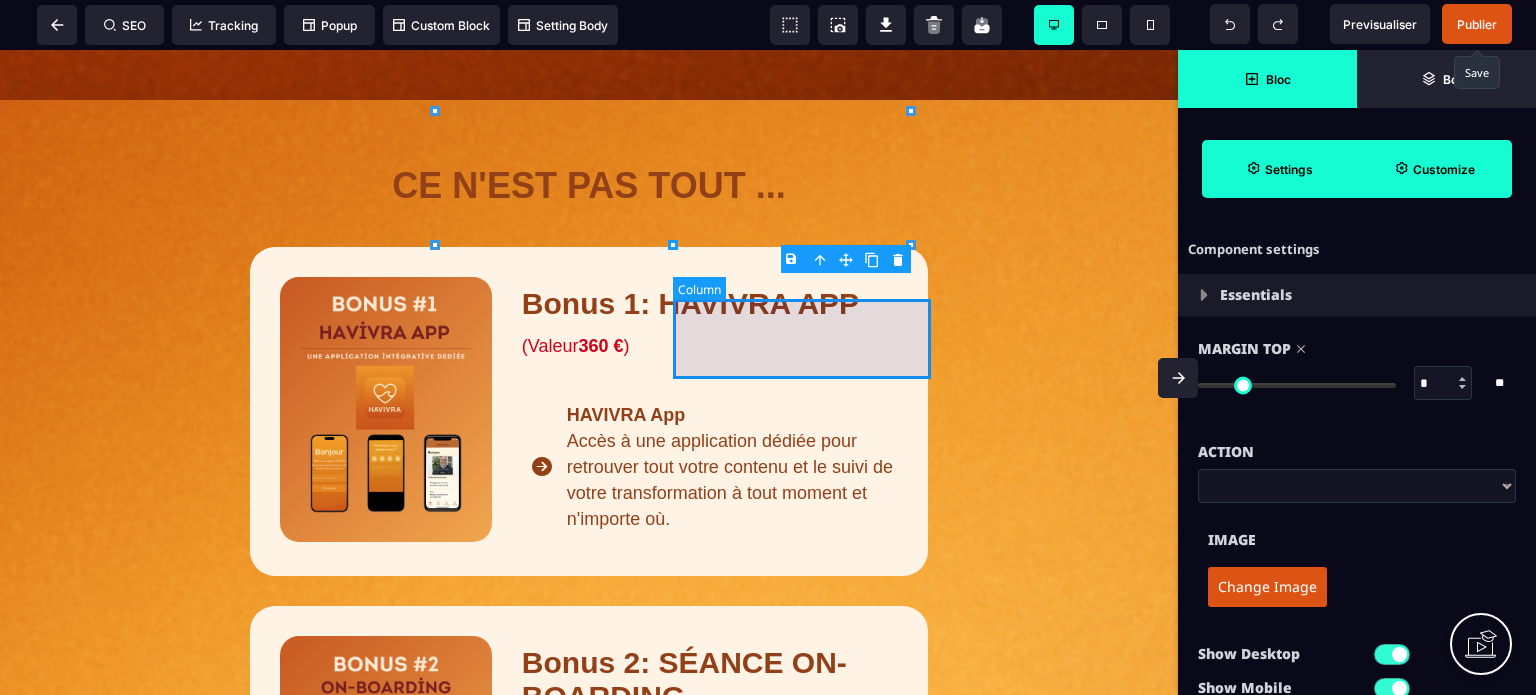 scroll, scrollTop: 14538, scrollLeft: 0, axis: vertical 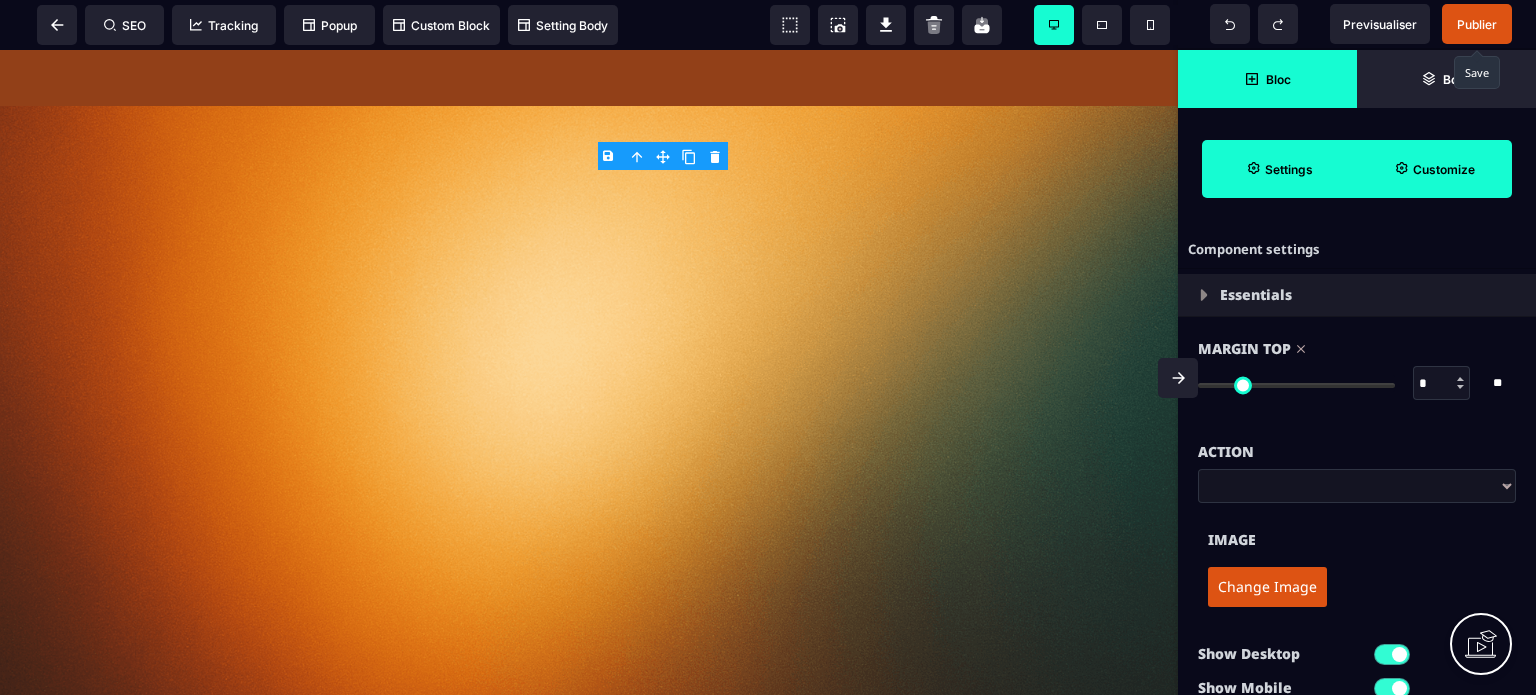 click on "Image
Change Image" at bounding box center (1357, 562) 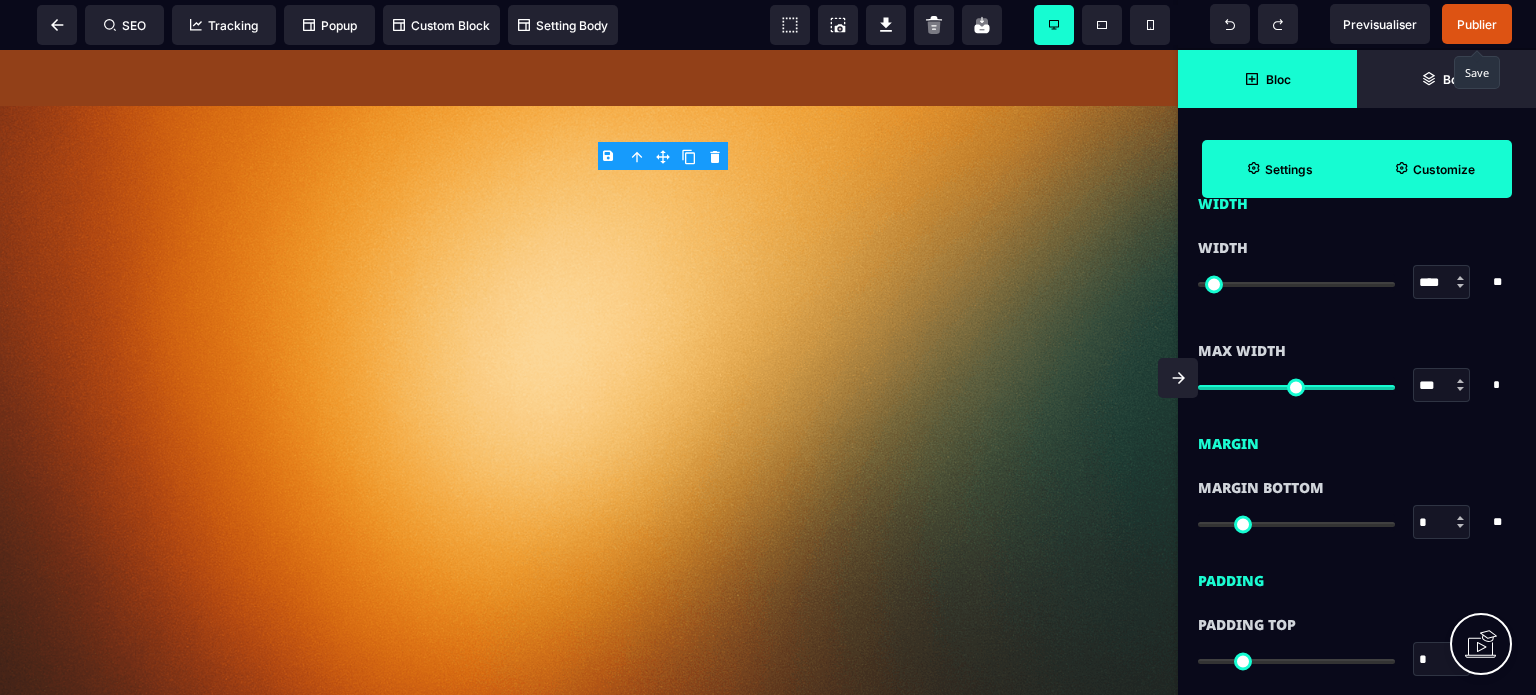 scroll, scrollTop: 800, scrollLeft: 0, axis: vertical 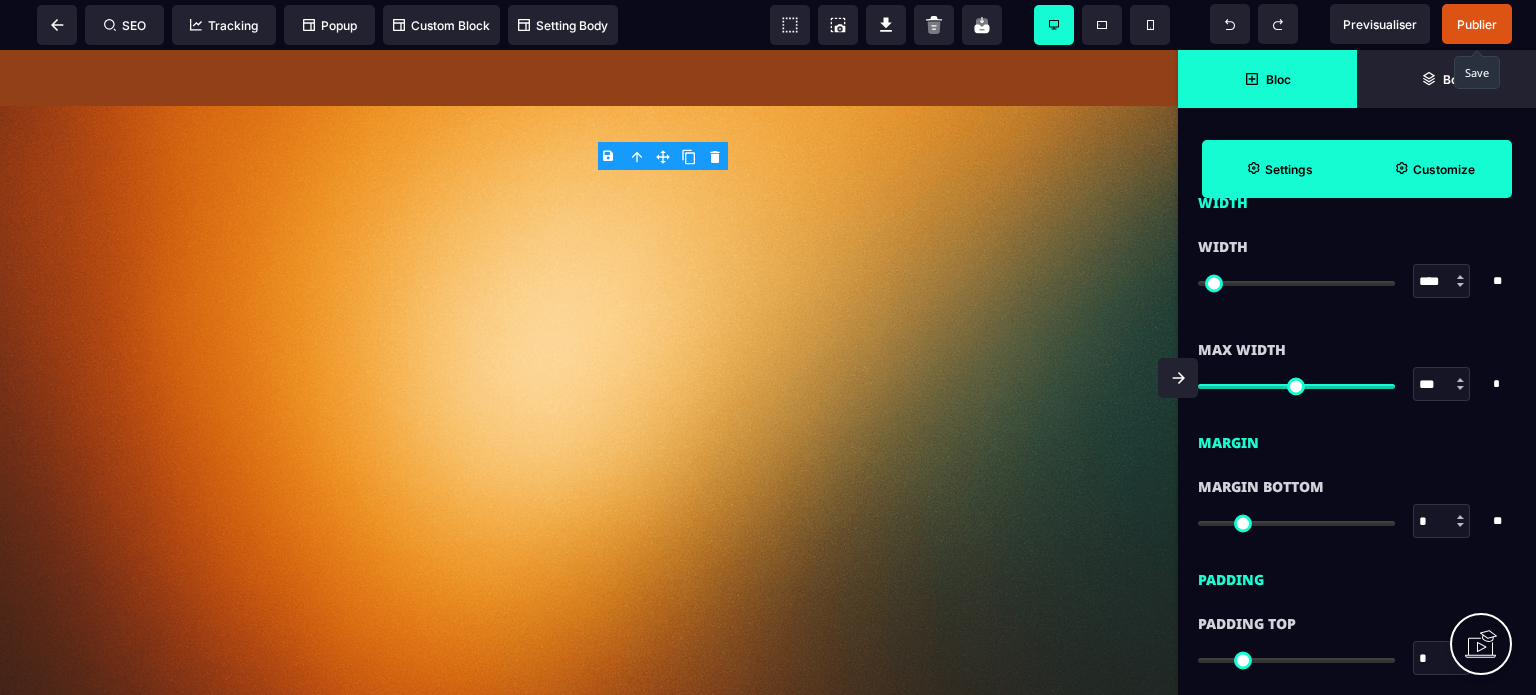 drag, startPoint x: 1452, startPoint y: 276, endPoint x: 1411, endPoint y: 288, distance: 42.72002 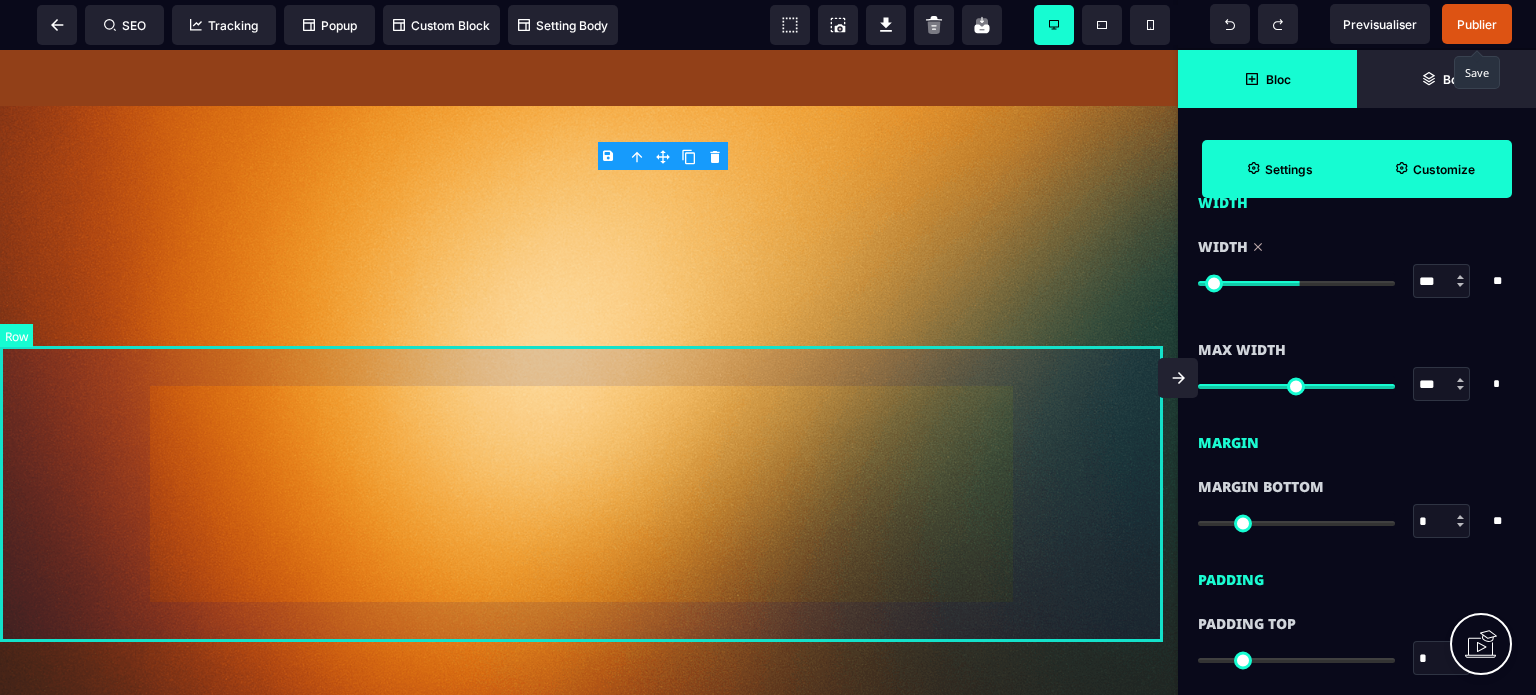 click on "Ce site ne fait pas partie du site YouTube™, Google™, Facebook™, Google Inc. ou Facebook Inc. De plus, ce site n’est PAS approuvé par YouTube™, Google™ ou Facebook™ en aucune façon. FACEBOOK™ est une marque de commerce de META PLATFORMS, Inc. GOOGLE™ et YOUTUBE™ sont des marques de commerce de GOOGLE Inc. | Conditions Générales de Vente | Mentions Légales | Politiques de confidentialités | www.example.com © 2025 - All Rights Reserved" at bounding box center (589, -41) 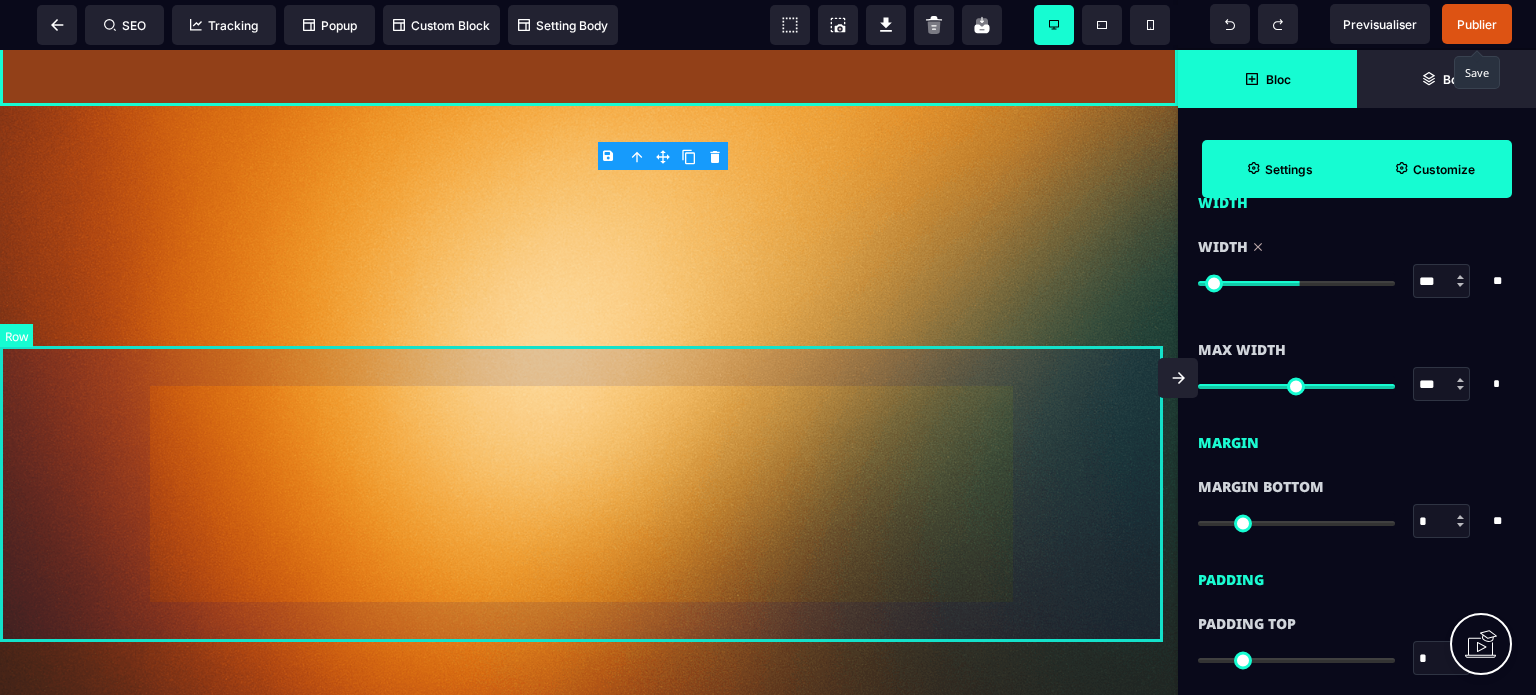scroll, scrollTop: 0, scrollLeft: 0, axis: both 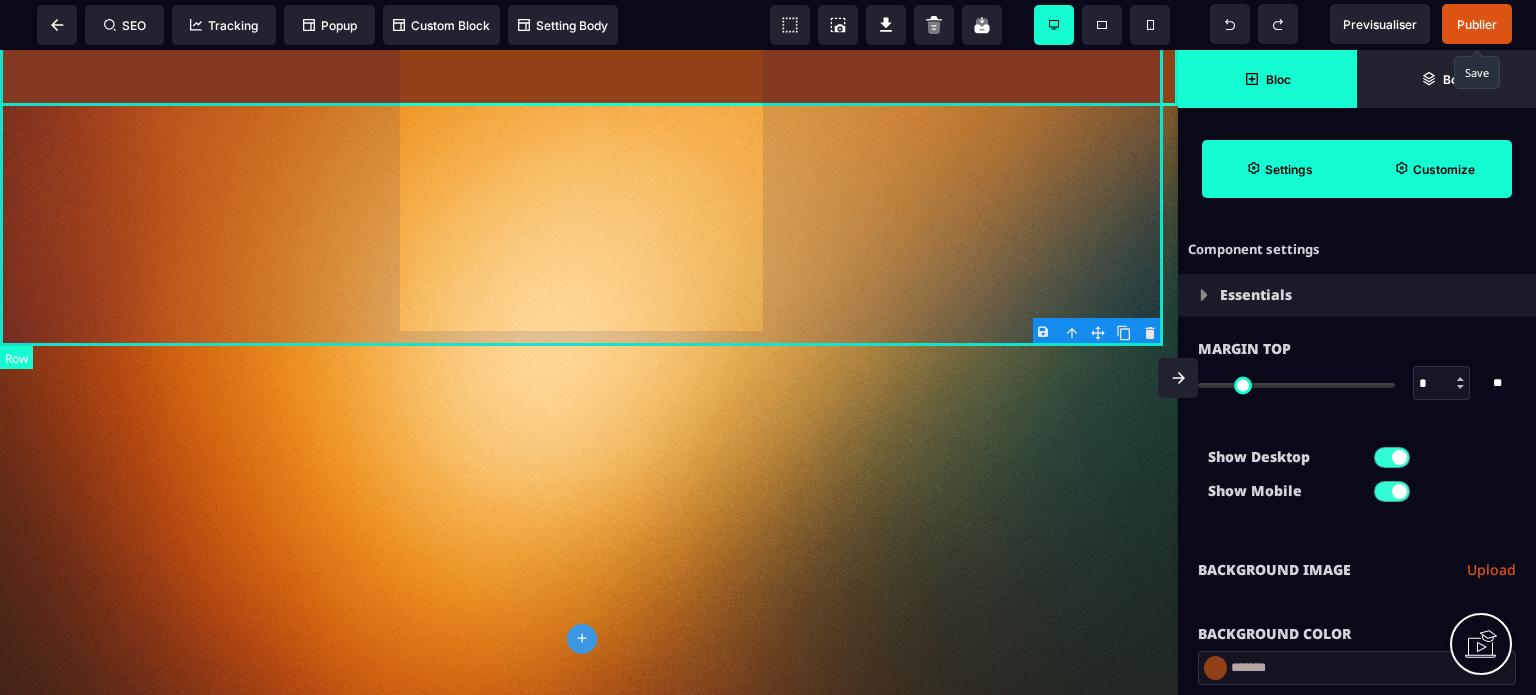 click at bounding box center (589, -388) 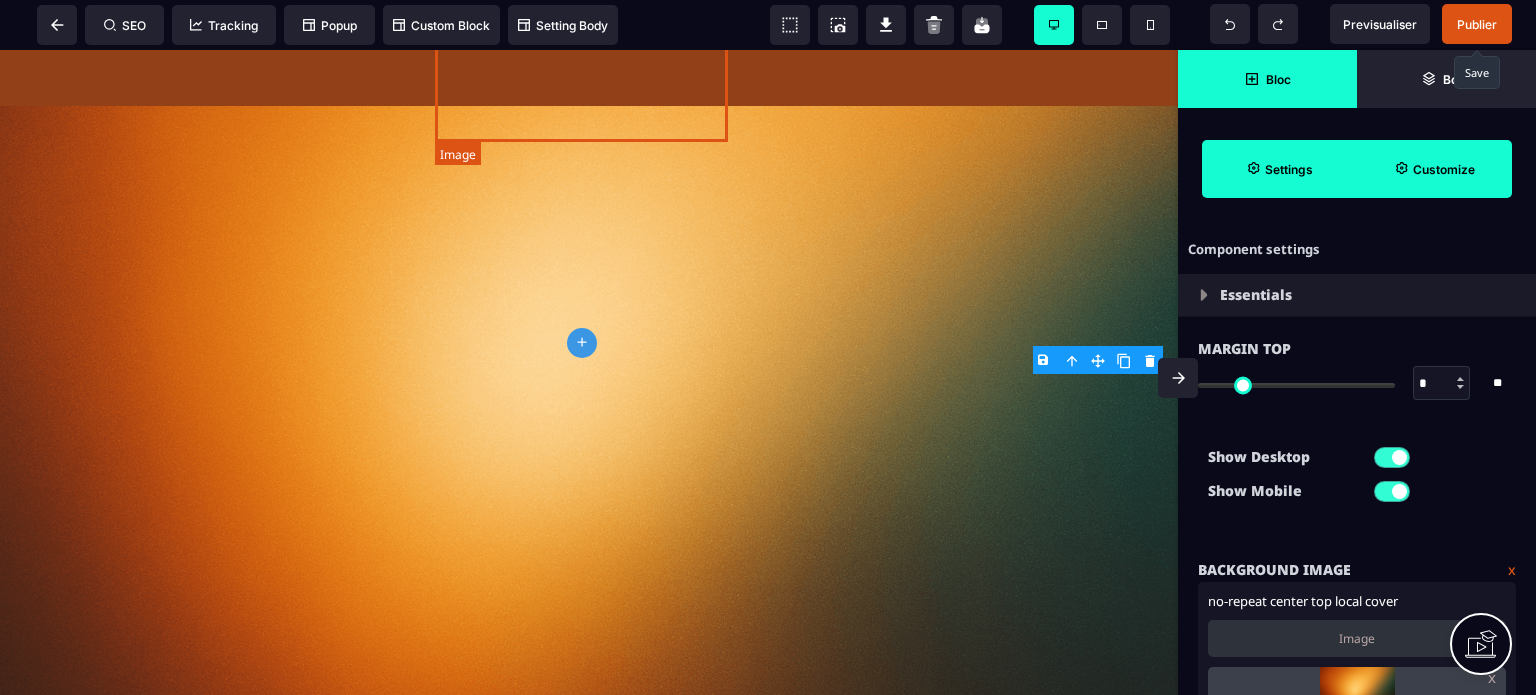 click at bounding box center [589, -480] 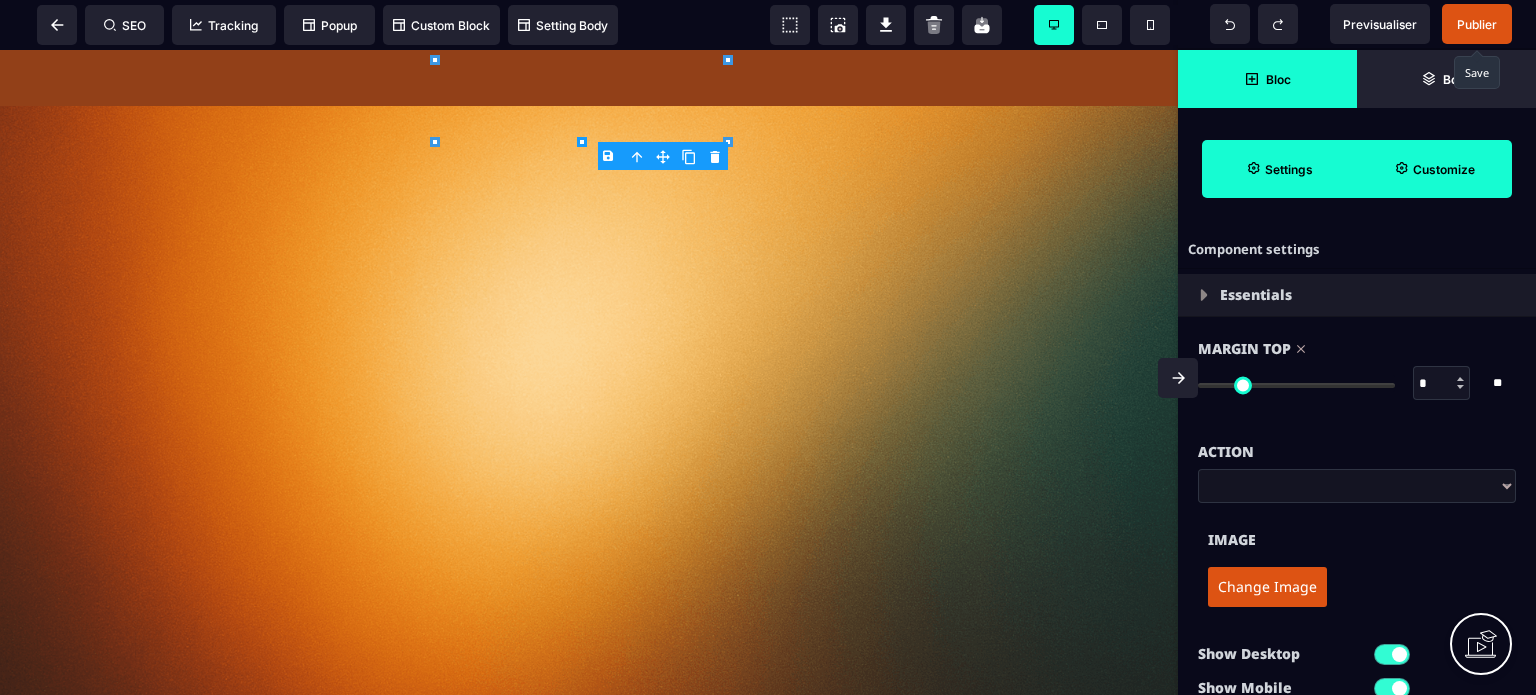 click at bounding box center (1178, 378) 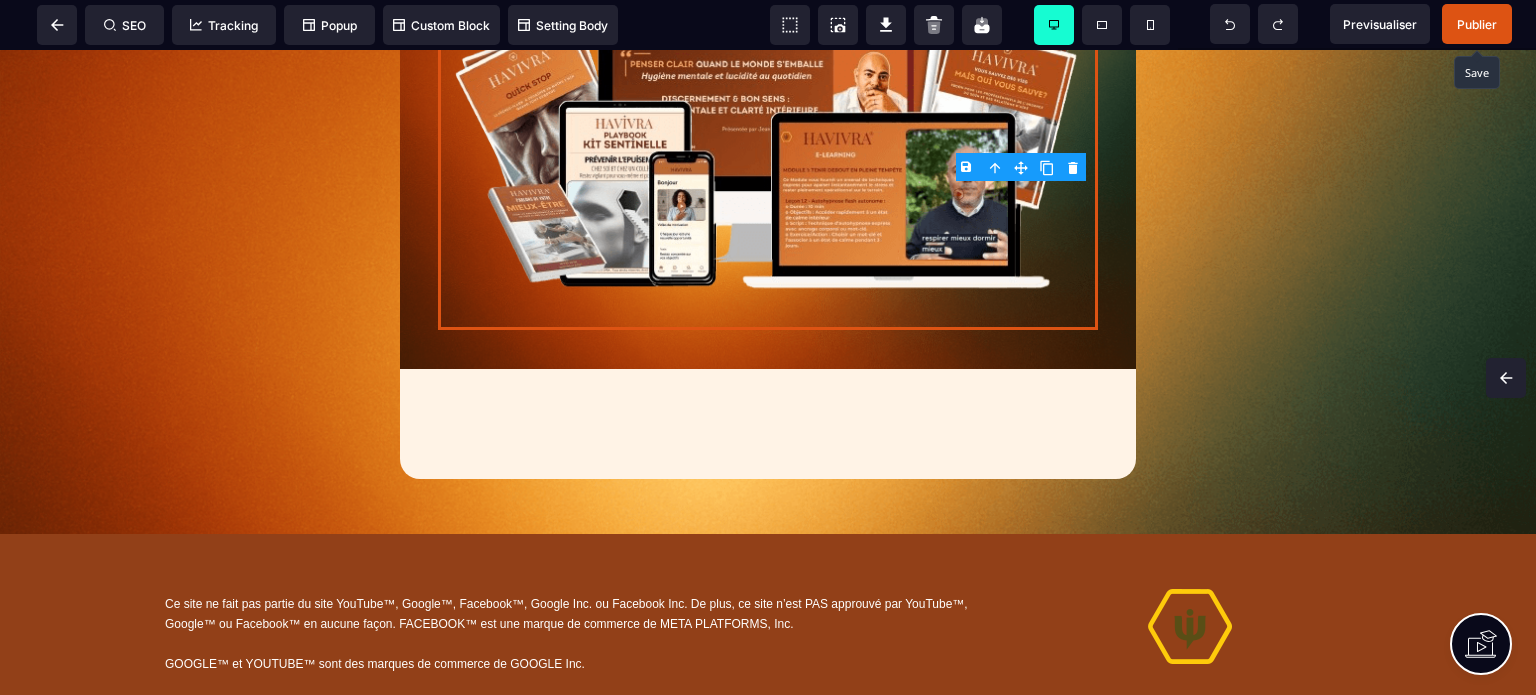 scroll, scrollTop: 10137, scrollLeft: 0, axis: vertical 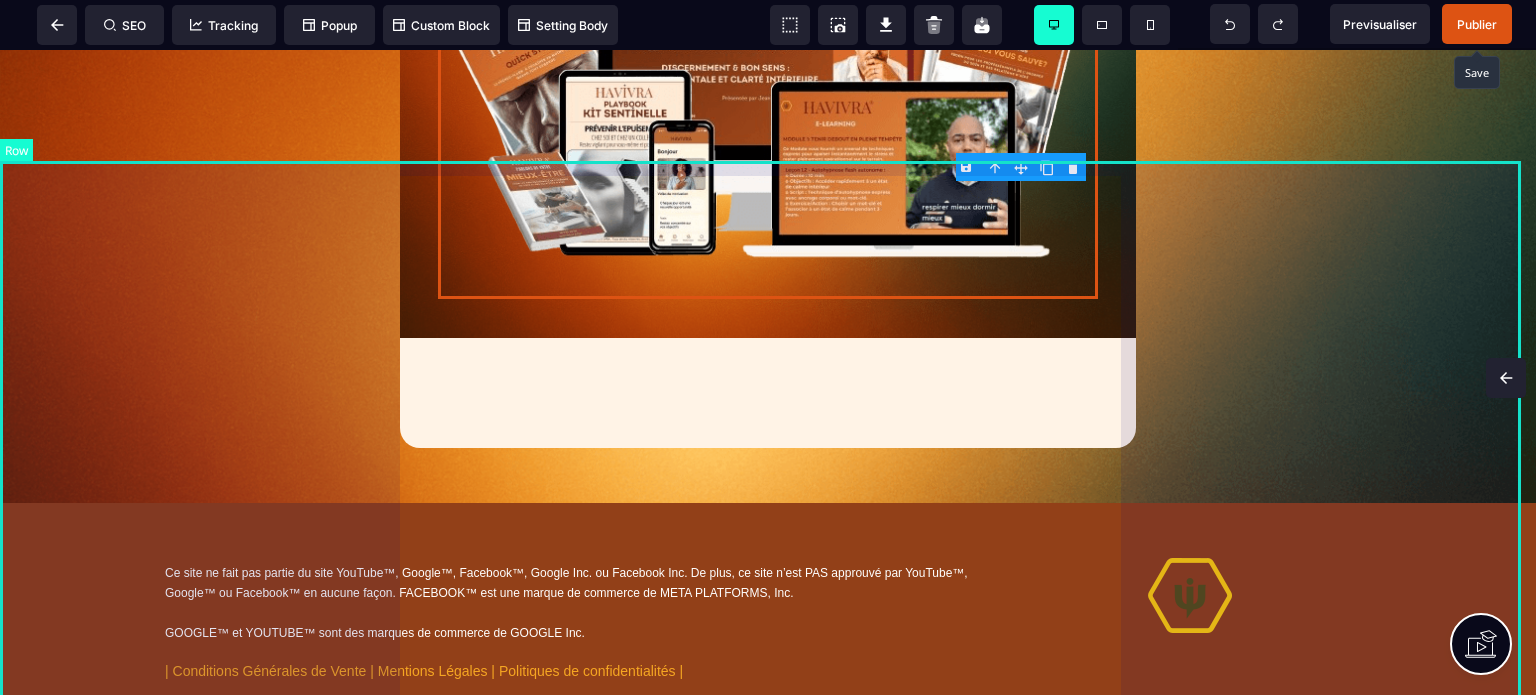 click at bounding box center (768, 205) 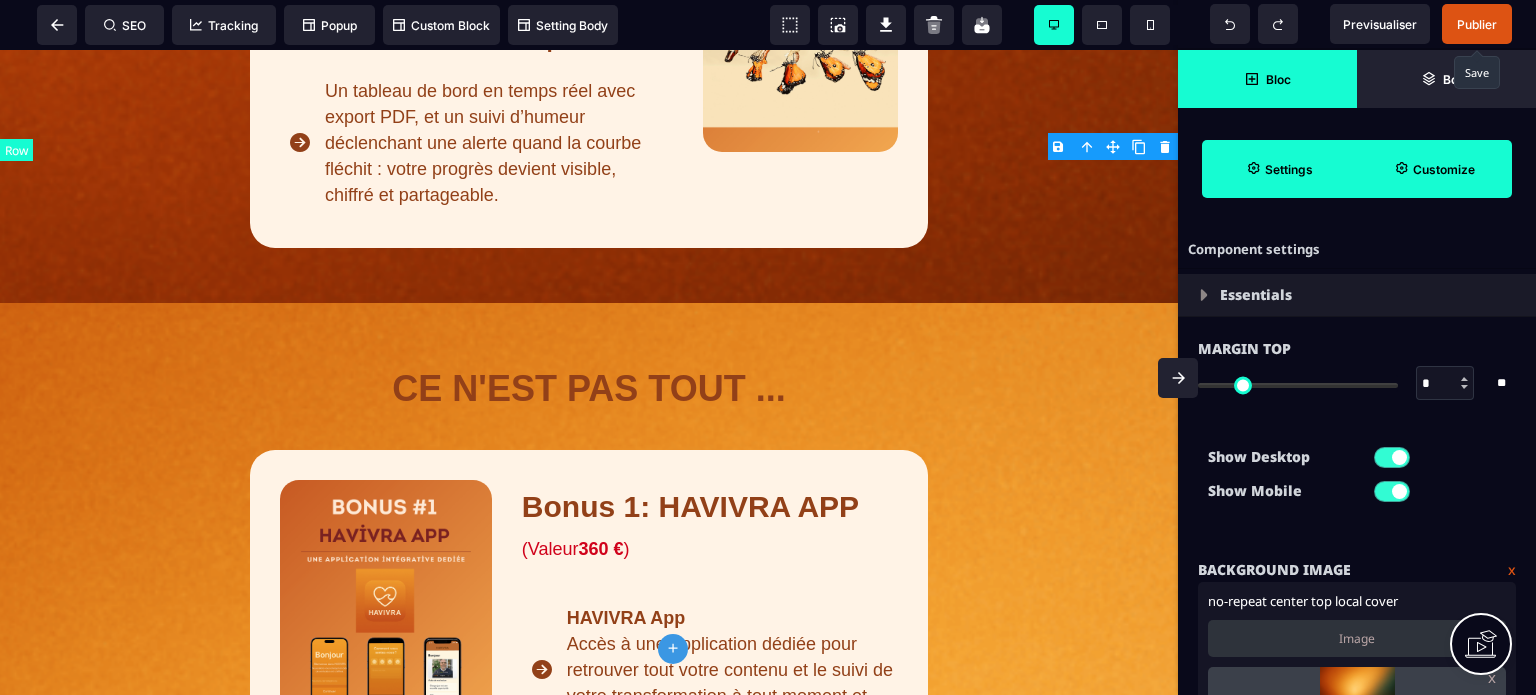 scroll, scrollTop: 14334, scrollLeft: 0, axis: vertical 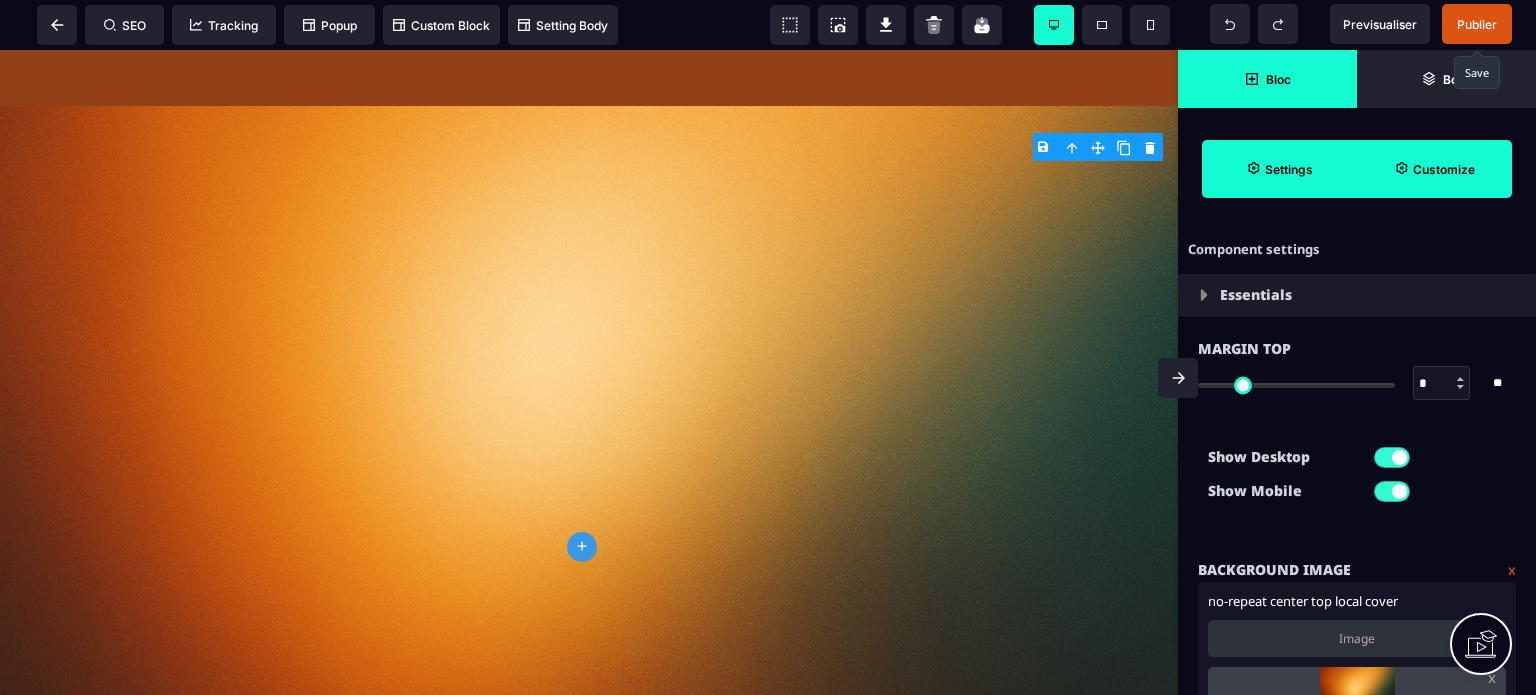 click on "Bloc" at bounding box center (1267, 79) 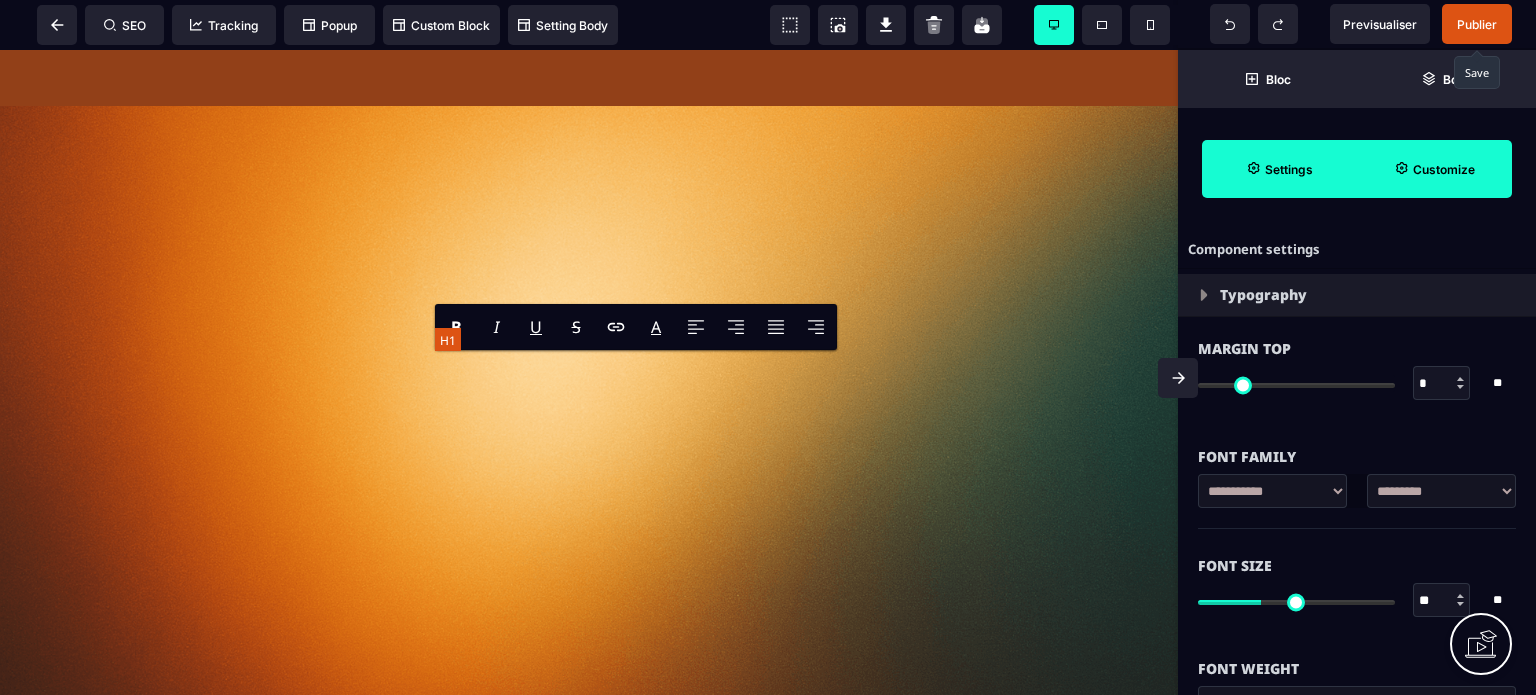 click on "**********" at bounding box center [588, -437] 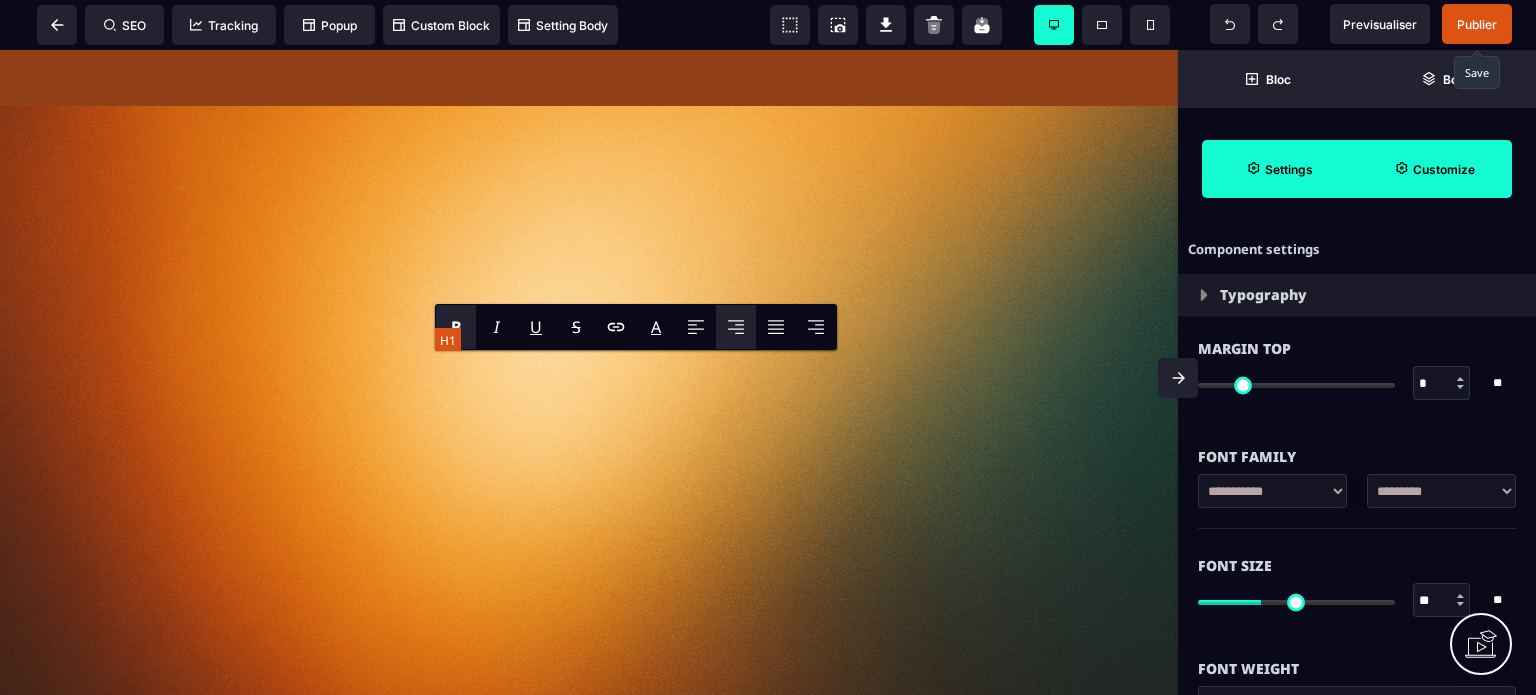 paste 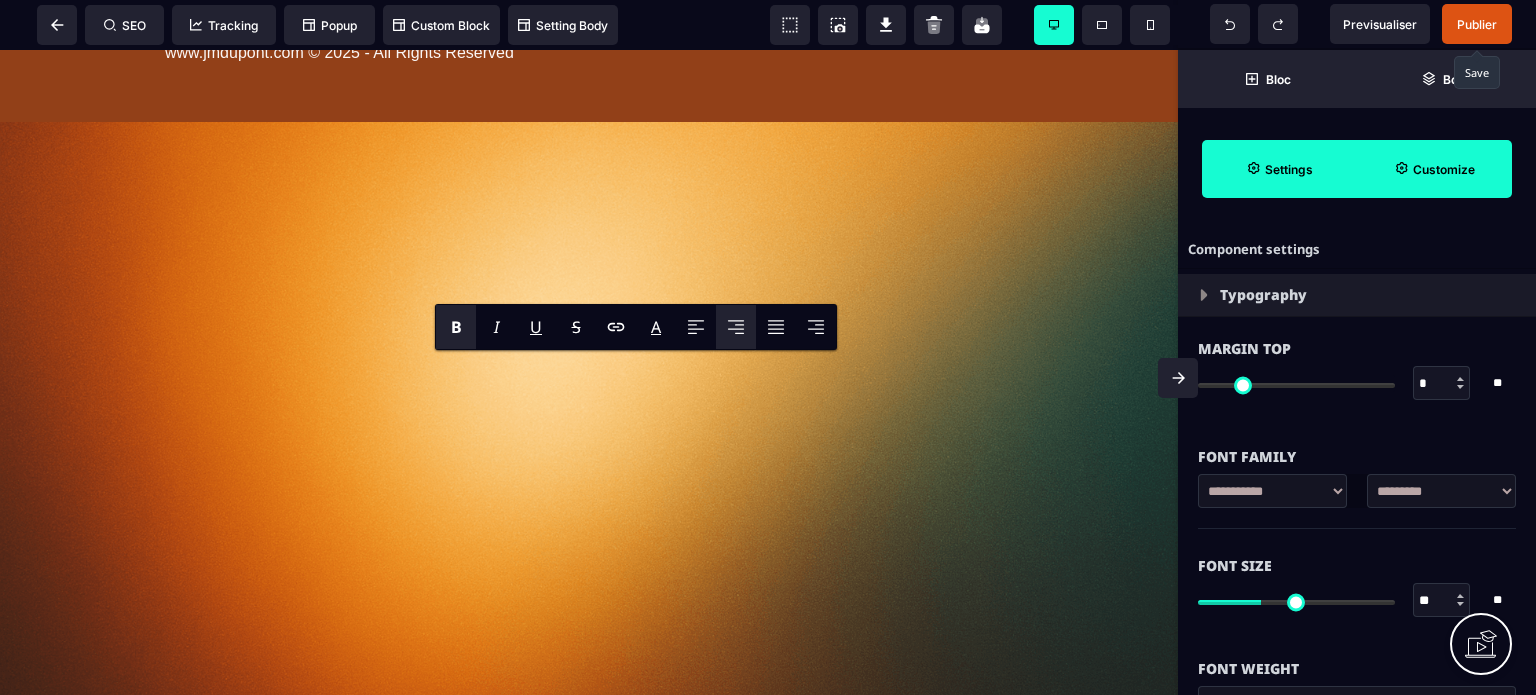 click on "**********" at bounding box center [1441, 491] 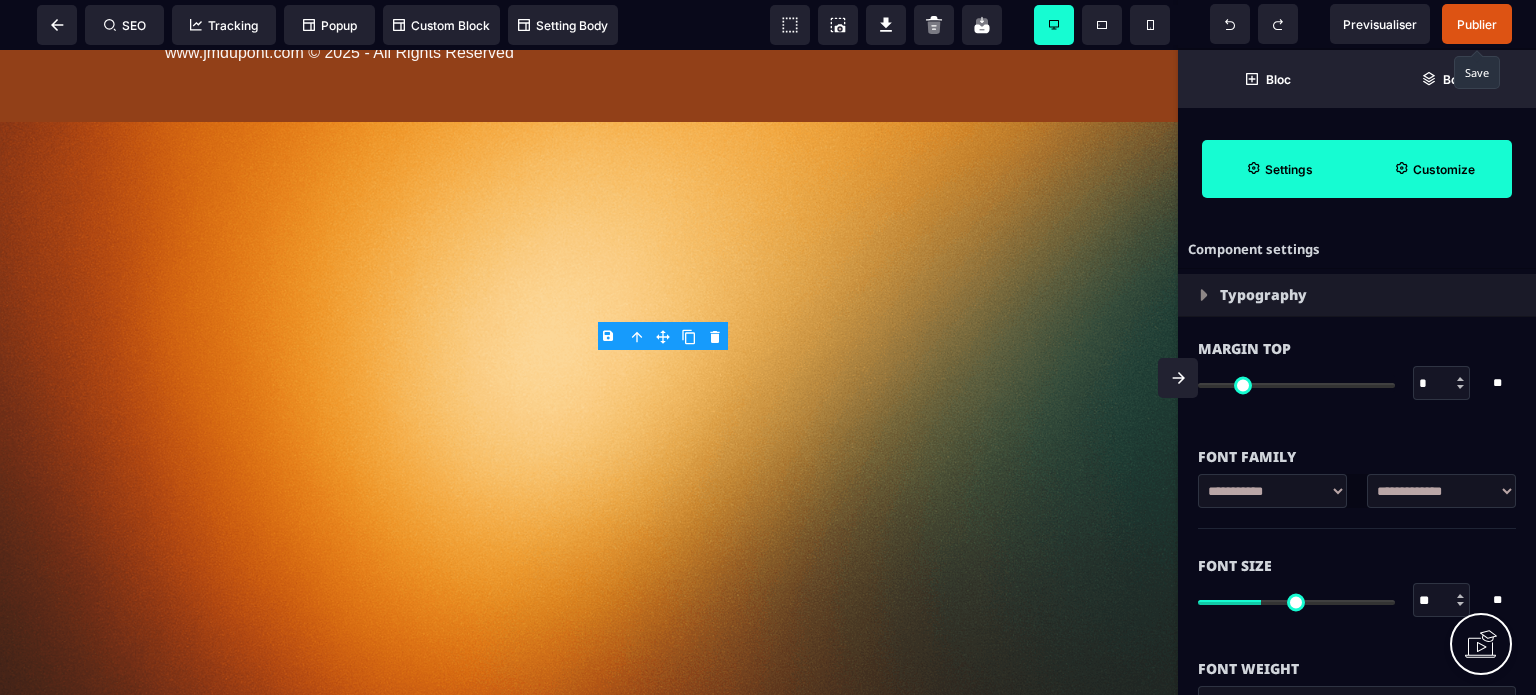 click on "**********" at bounding box center (1441, 491) 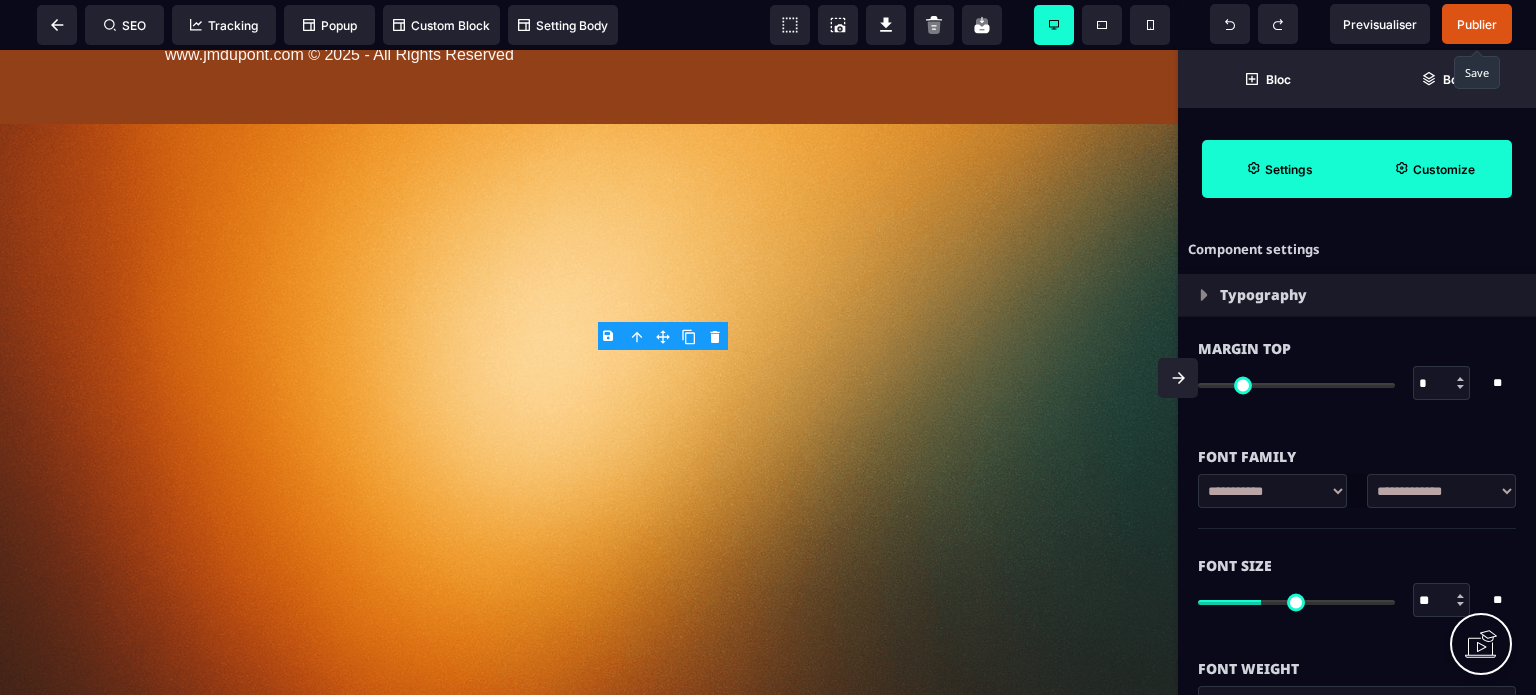 click on "Font Size
**
*
**
All" at bounding box center [1357, 585] 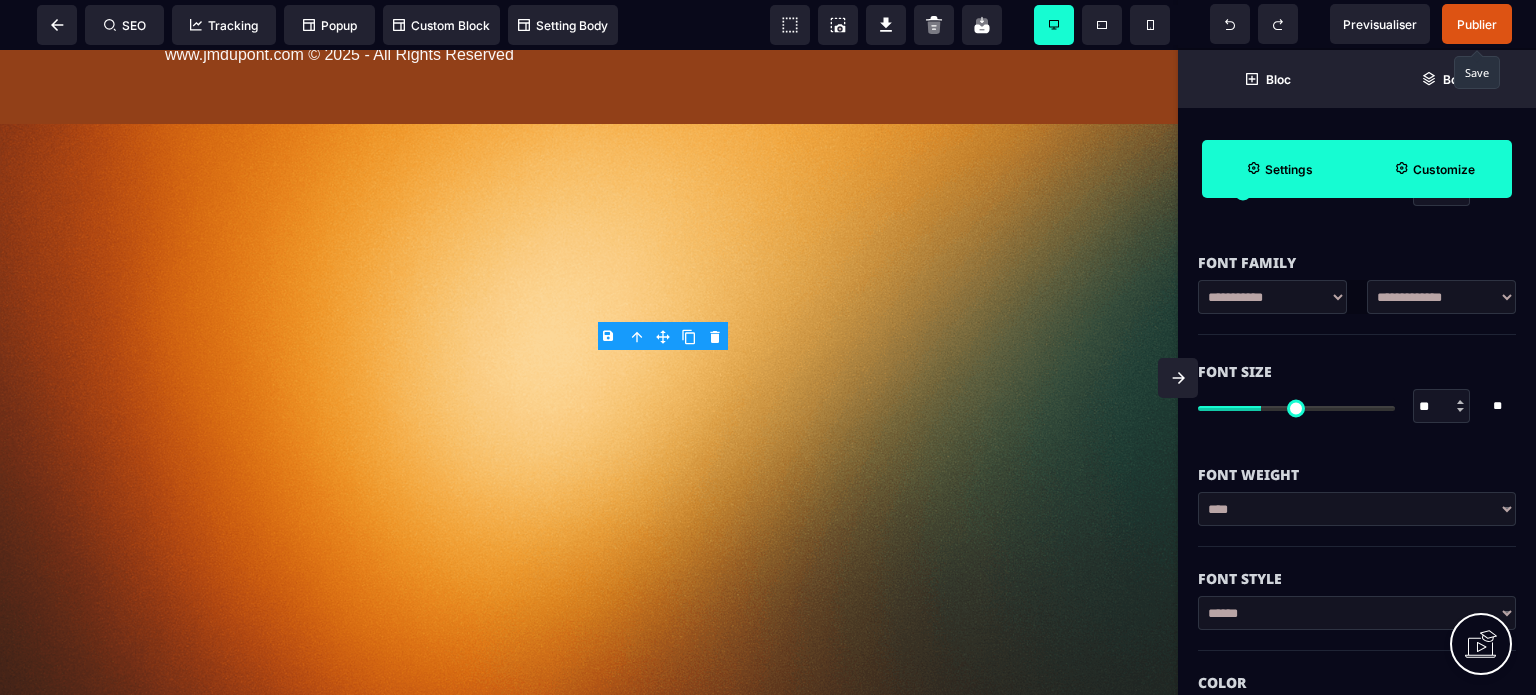 scroll, scrollTop: 280, scrollLeft: 0, axis: vertical 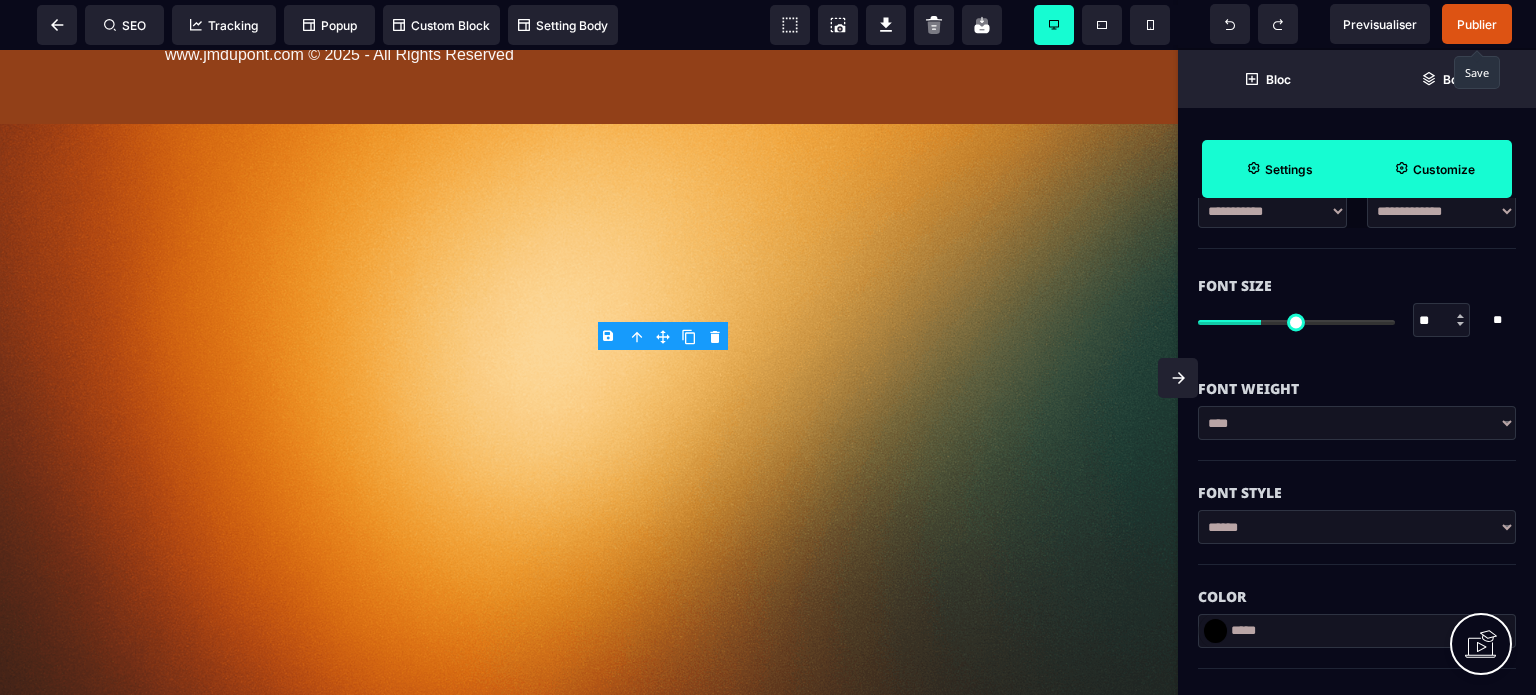 click on "****** ****** *******" at bounding box center (1357, 527) 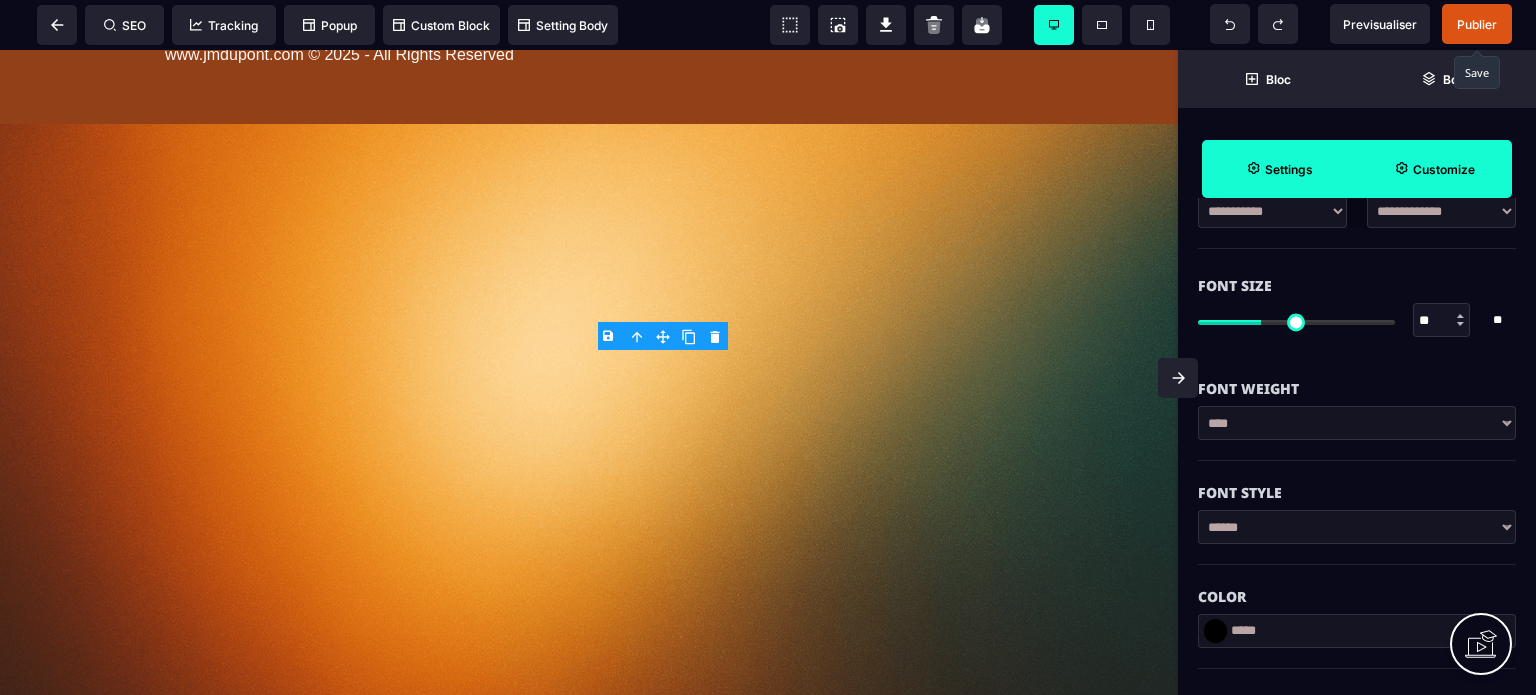click on "**********" at bounding box center [1357, 423] 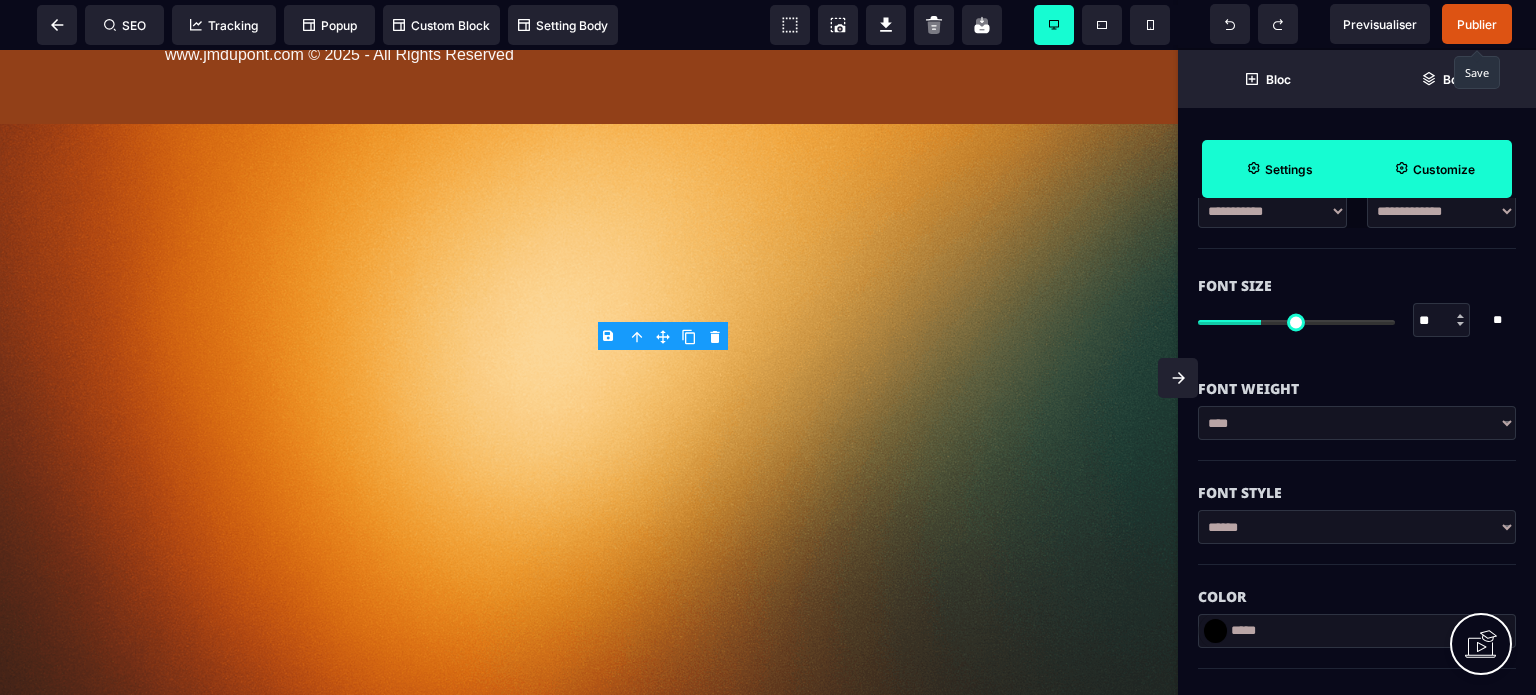 click on "**********" at bounding box center (1357, 423) 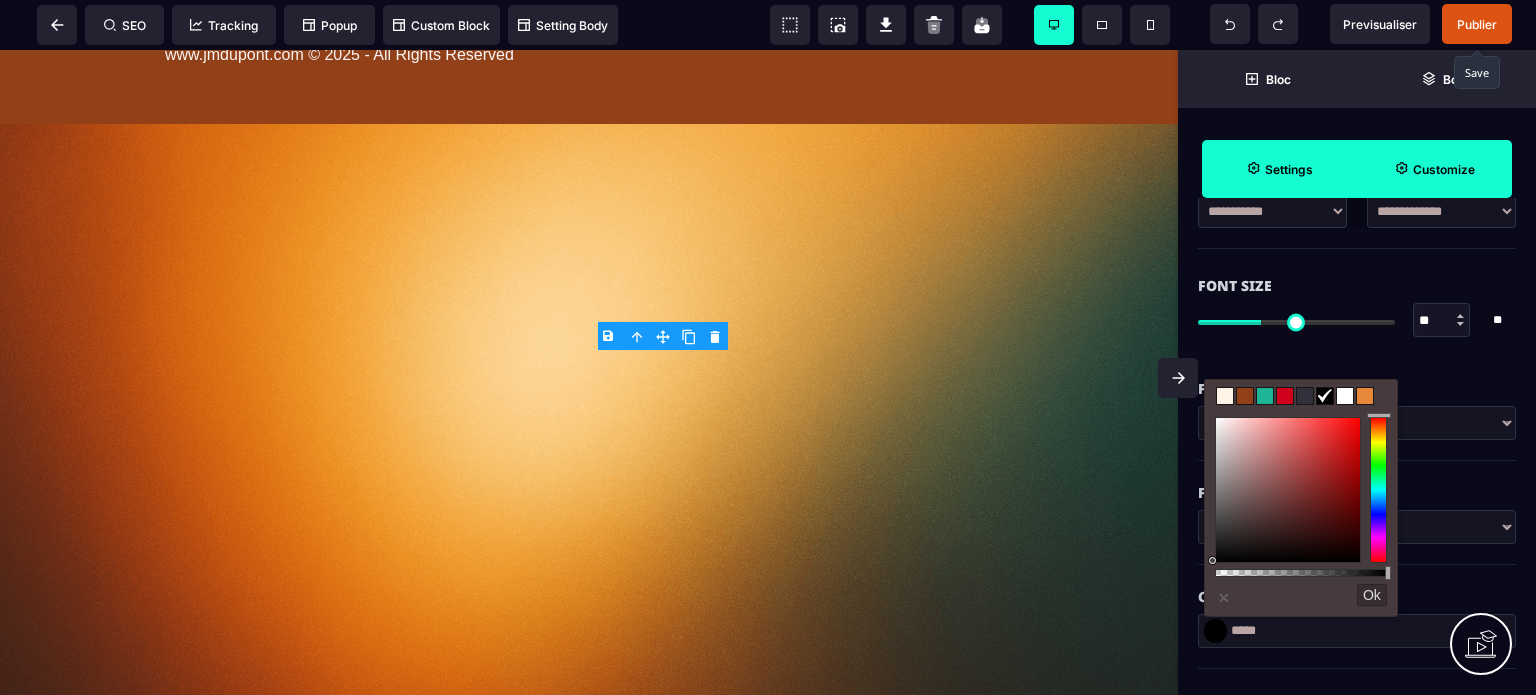 click at bounding box center [1225, 396] 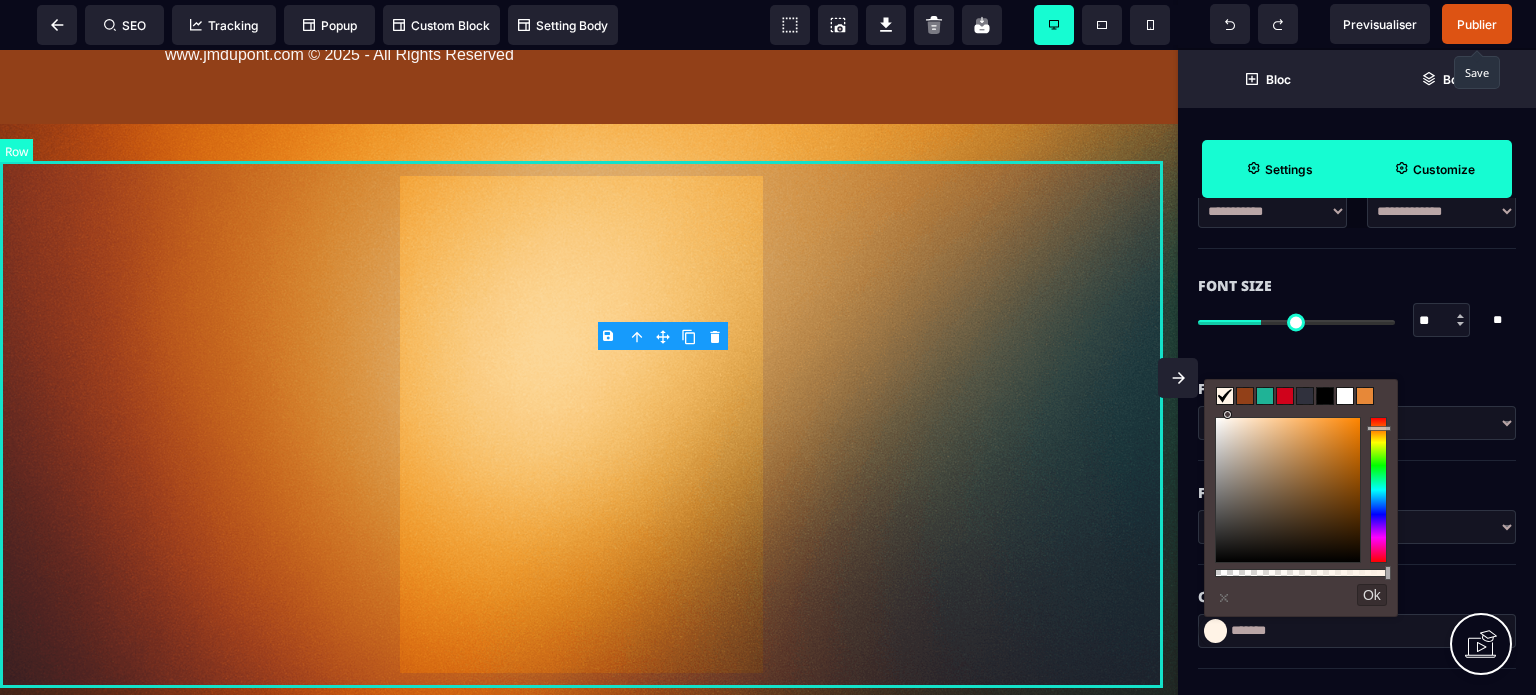 click on "**********" at bounding box center (589, -438) 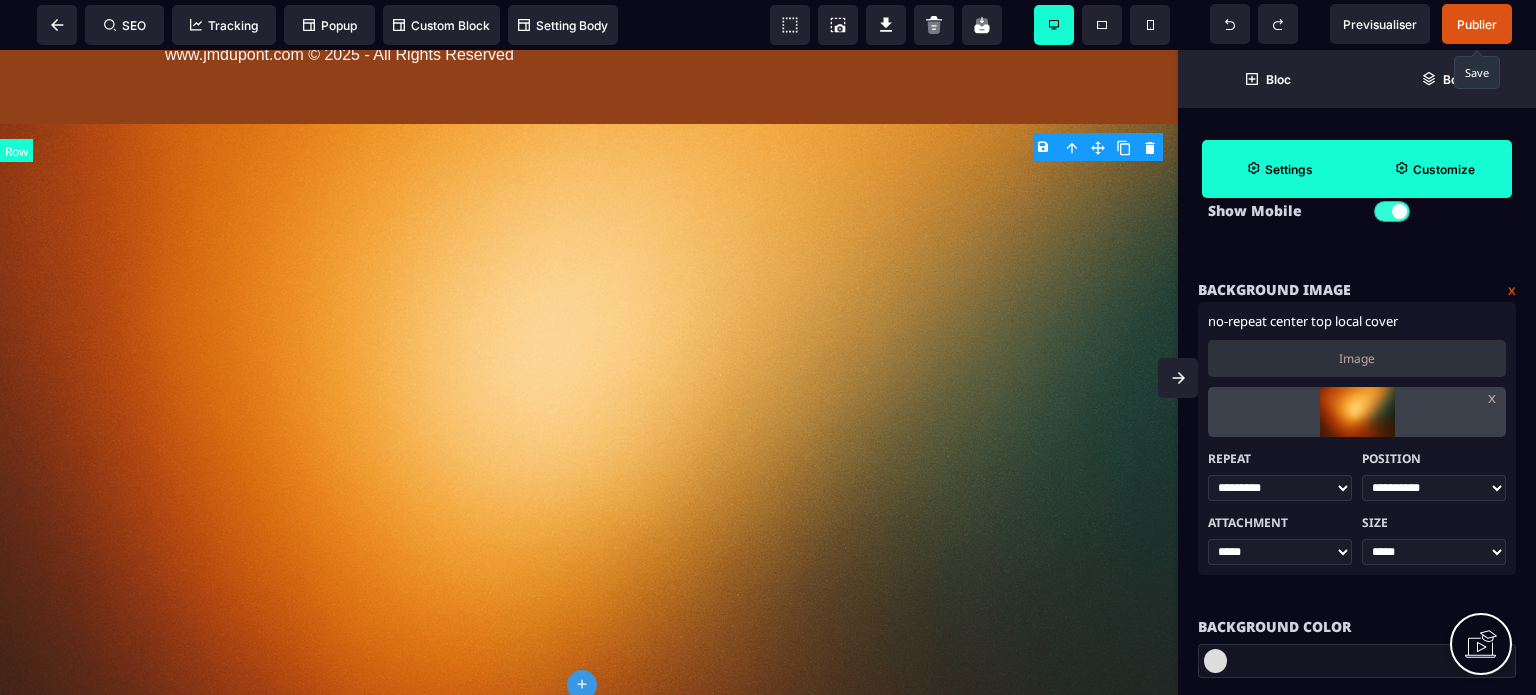 scroll, scrollTop: 0, scrollLeft: 0, axis: both 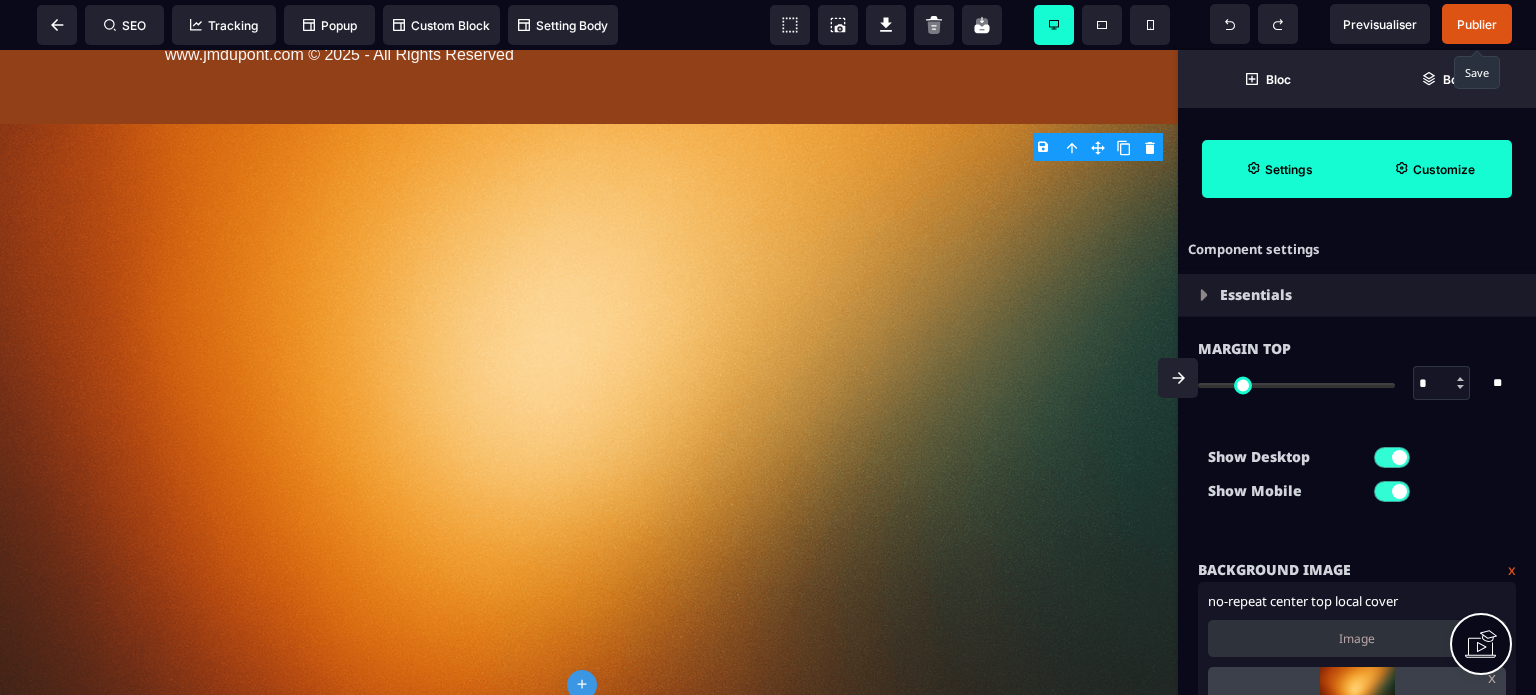 click at bounding box center (1178, 378) 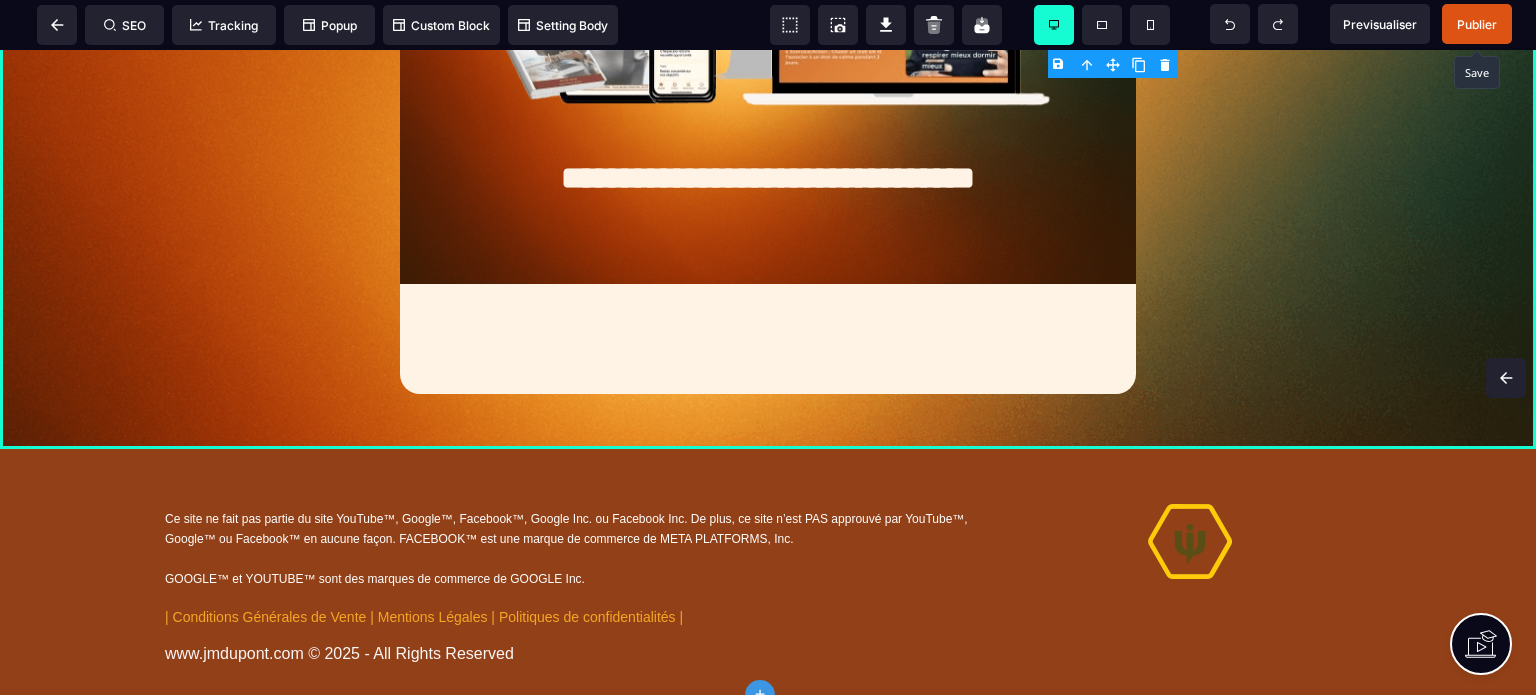 scroll, scrollTop: 10305, scrollLeft: 0, axis: vertical 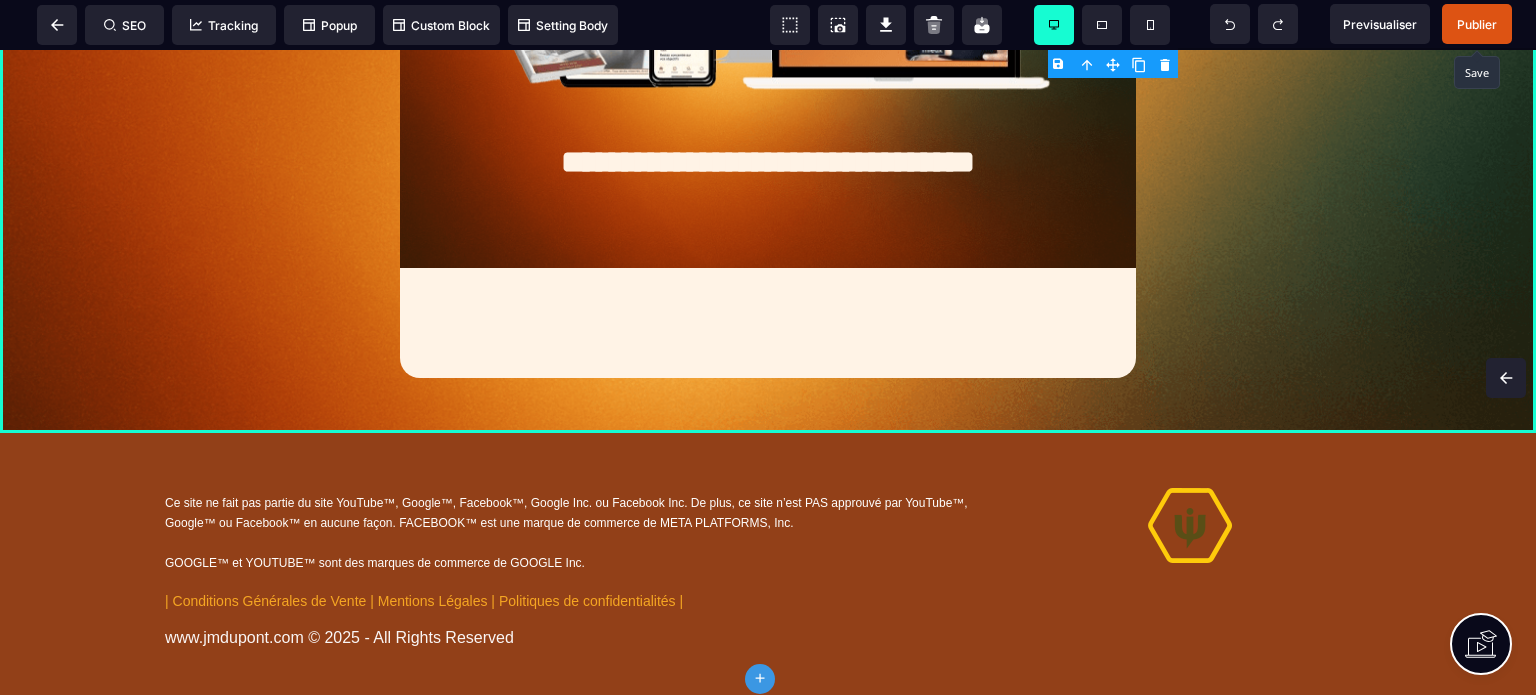 click on "Publier" at bounding box center (1477, 24) 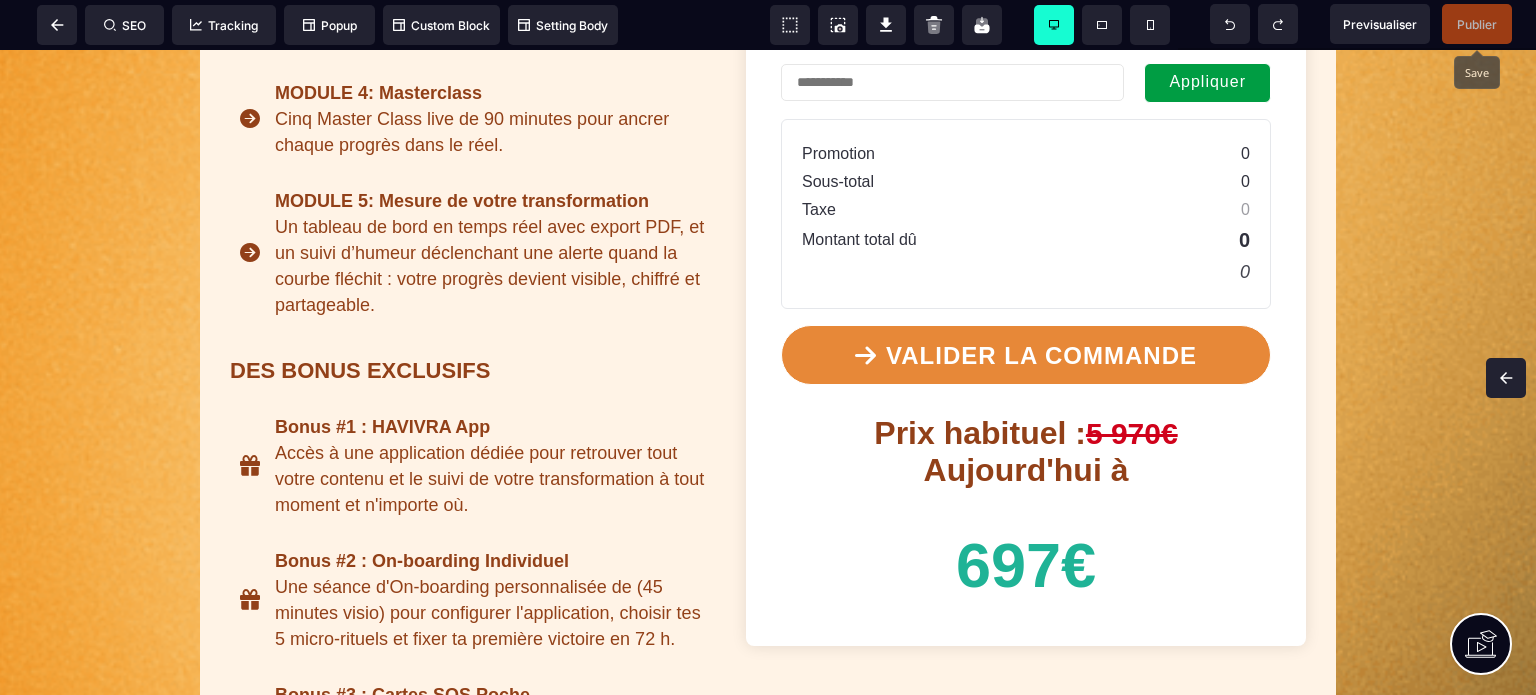scroll, scrollTop: 1479, scrollLeft: 0, axis: vertical 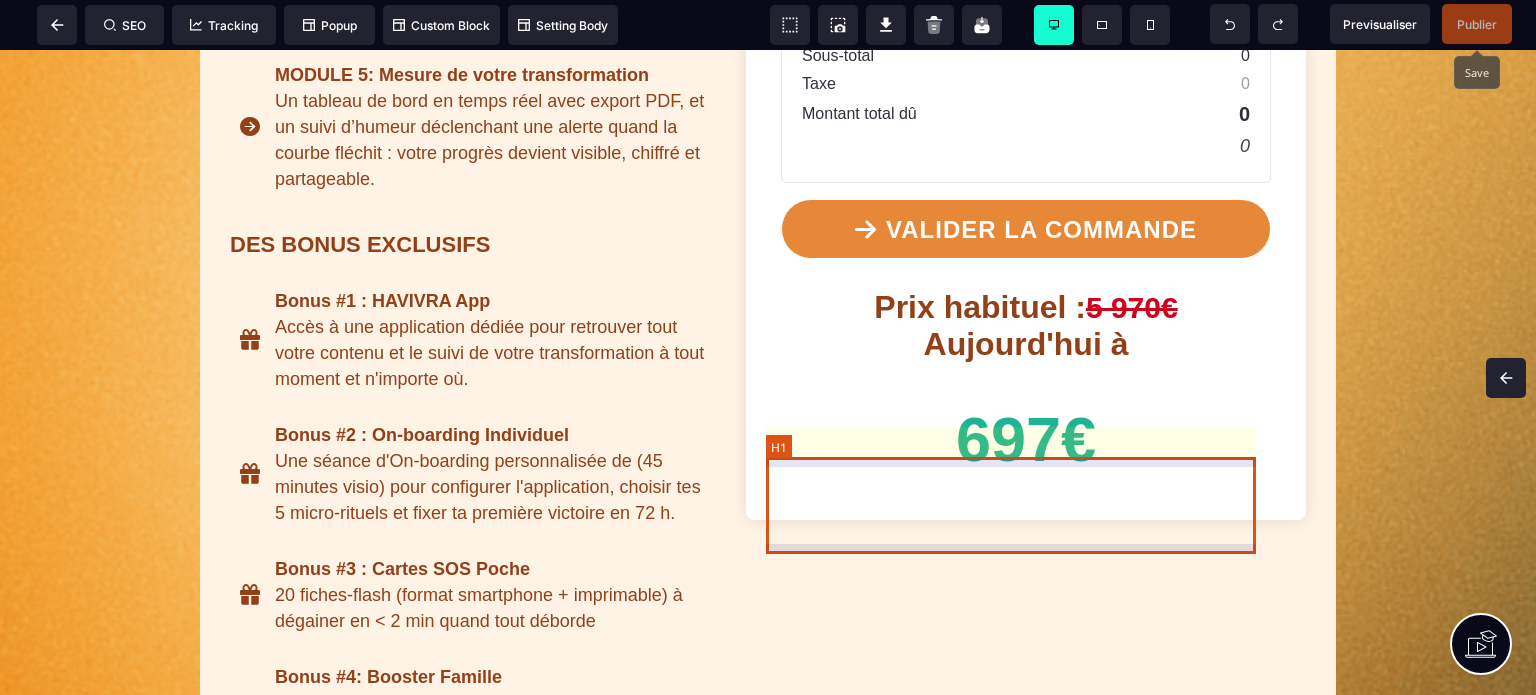 click on "697€" at bounding box center (1026, 439) 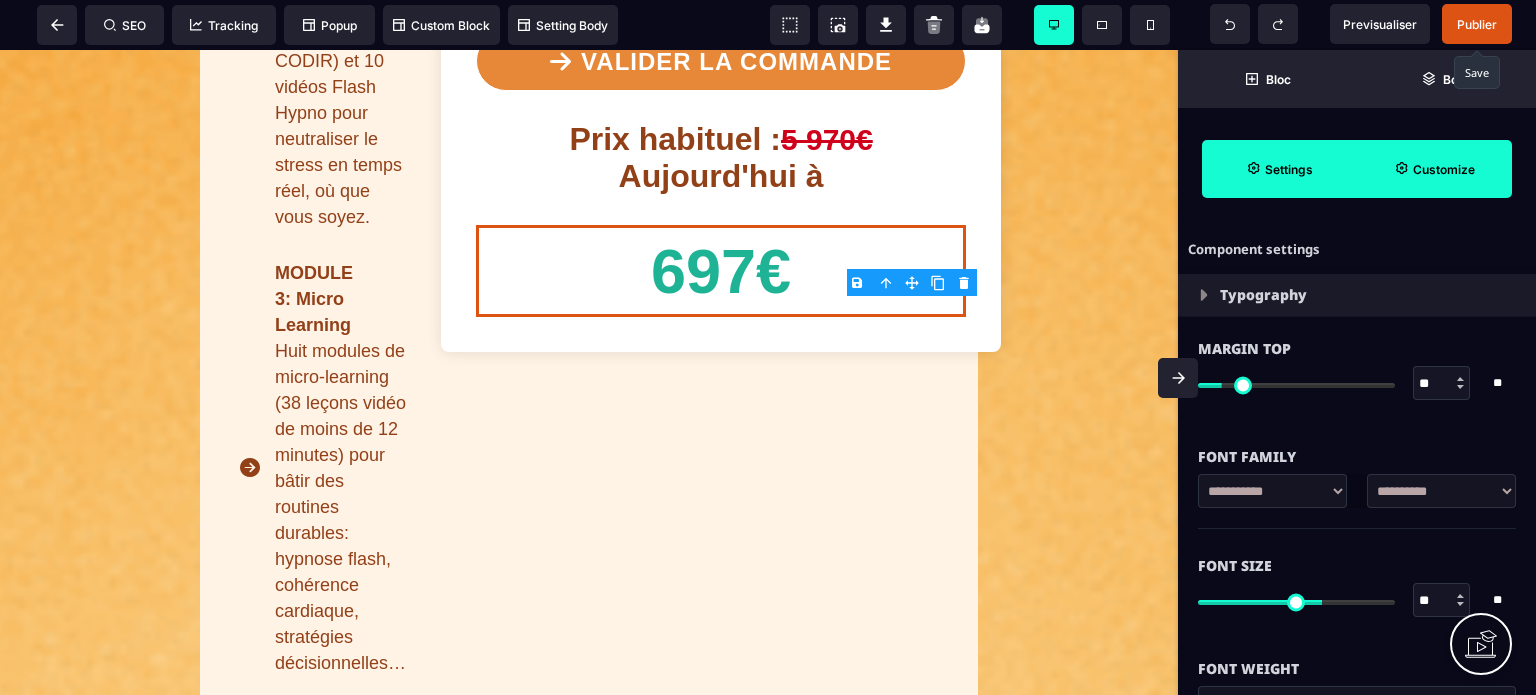 scroll, scrollTop: 1728, scrollLeft: 0, axis: vertical 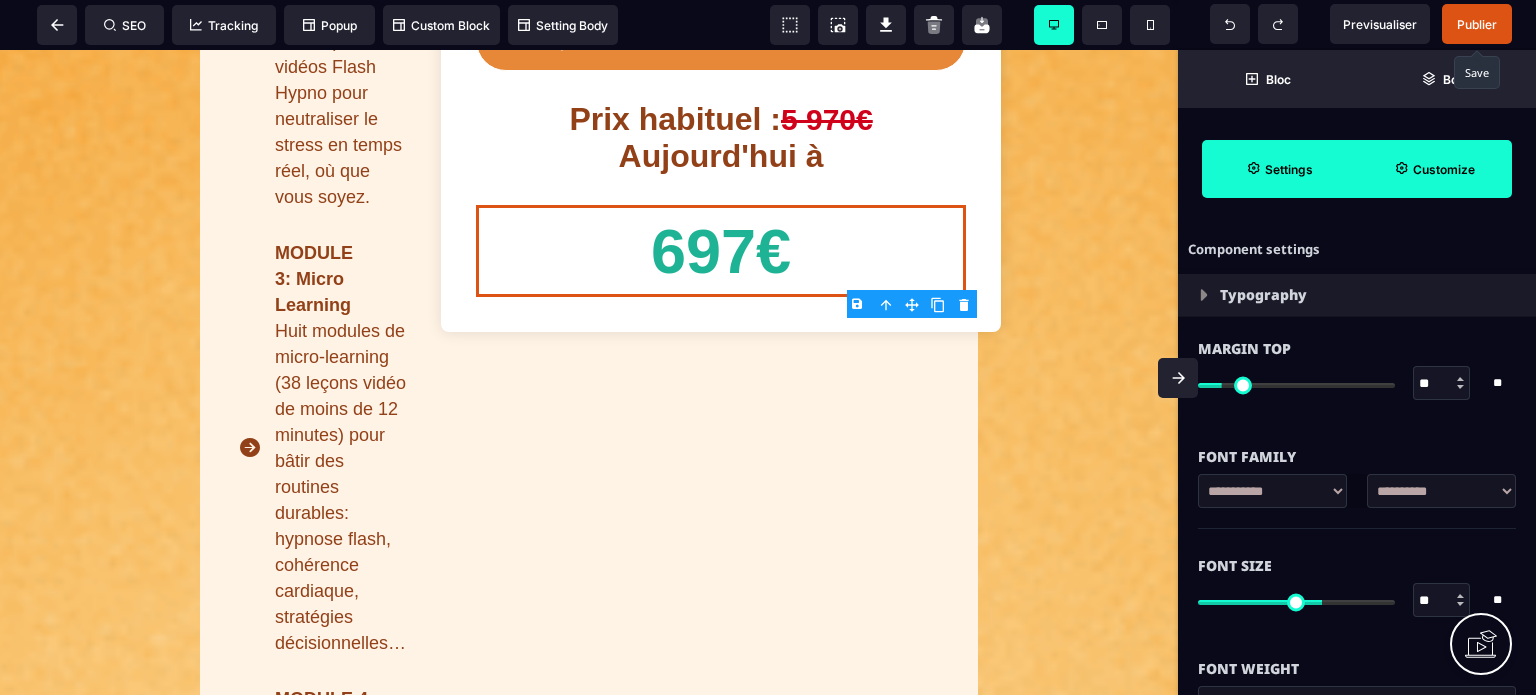 click 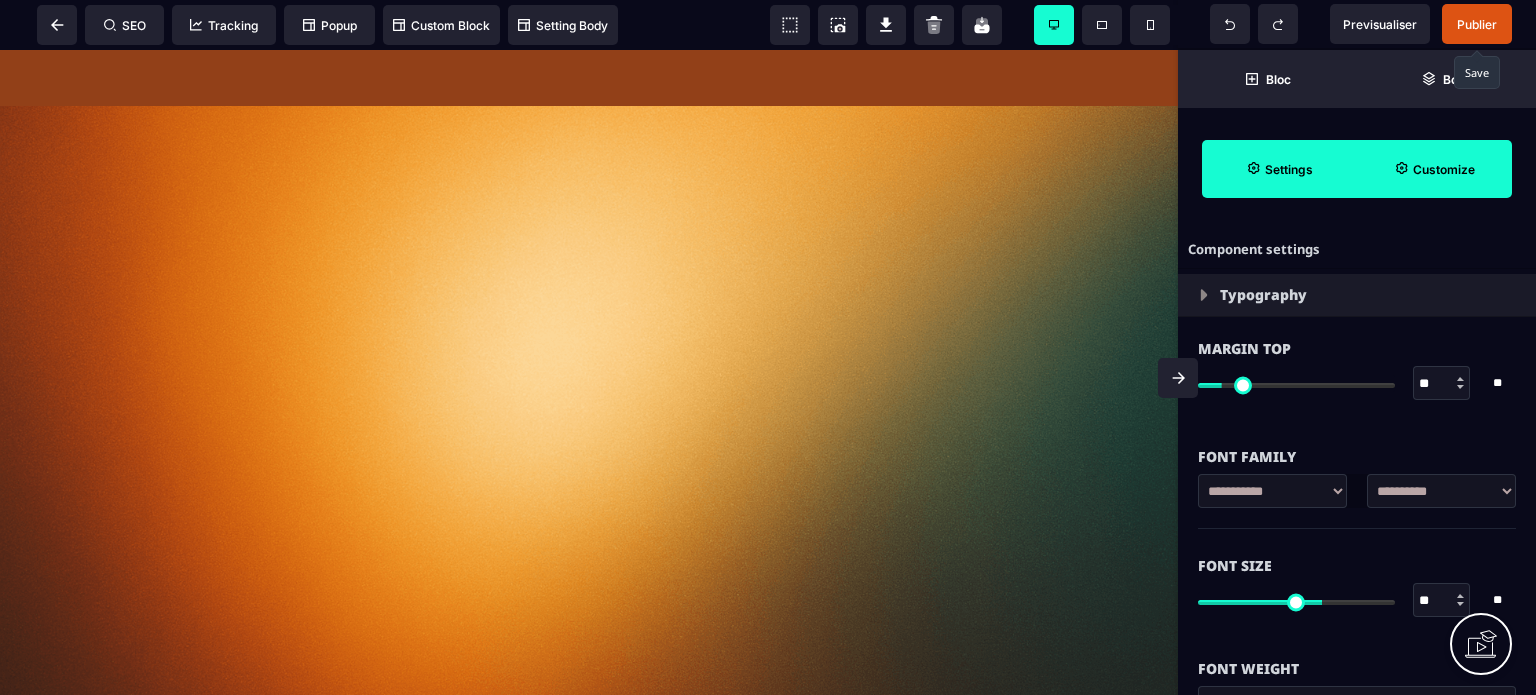scroll, scrollTop: 14371, scrollLeft: 0, axis: vertical 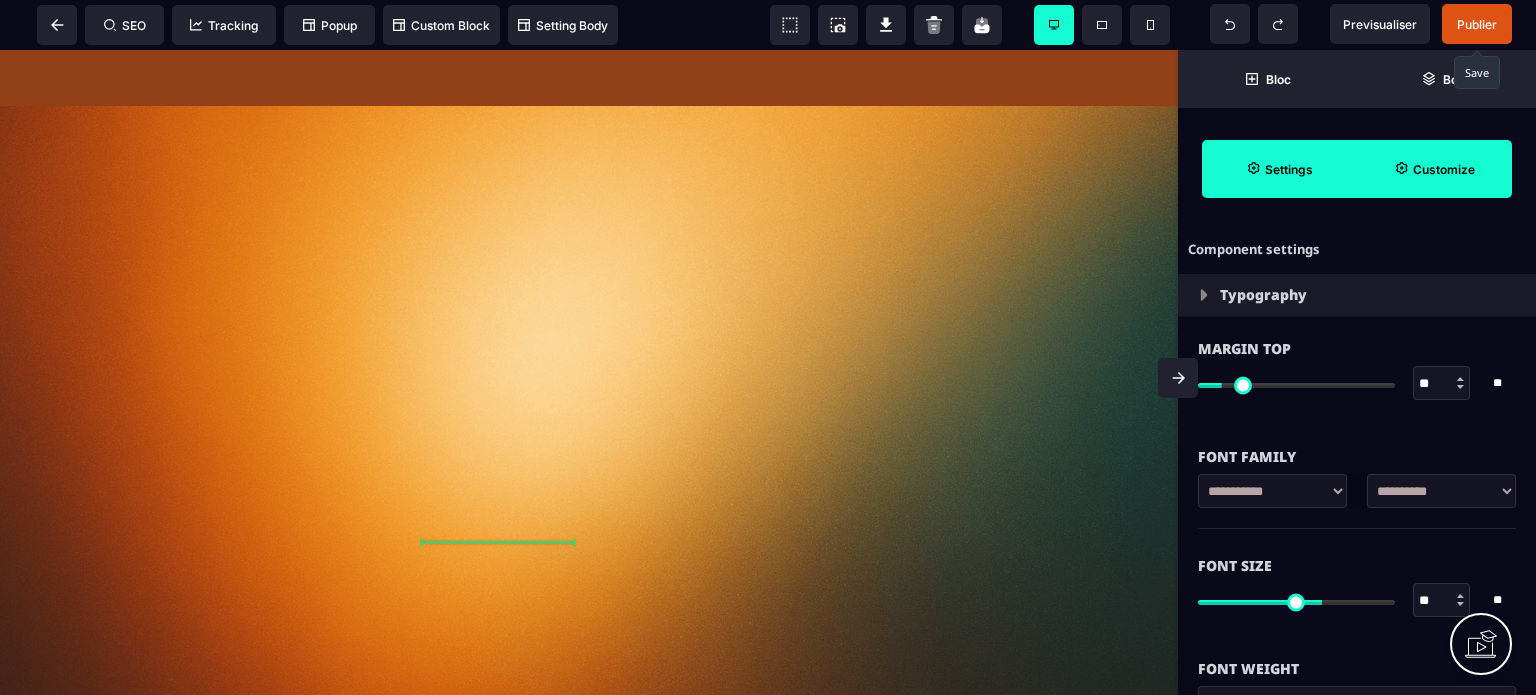 drag, startPoint x: 909, startPoint y: 353, endPoint x: 527, endPoint y: 576, distance: 442.3268 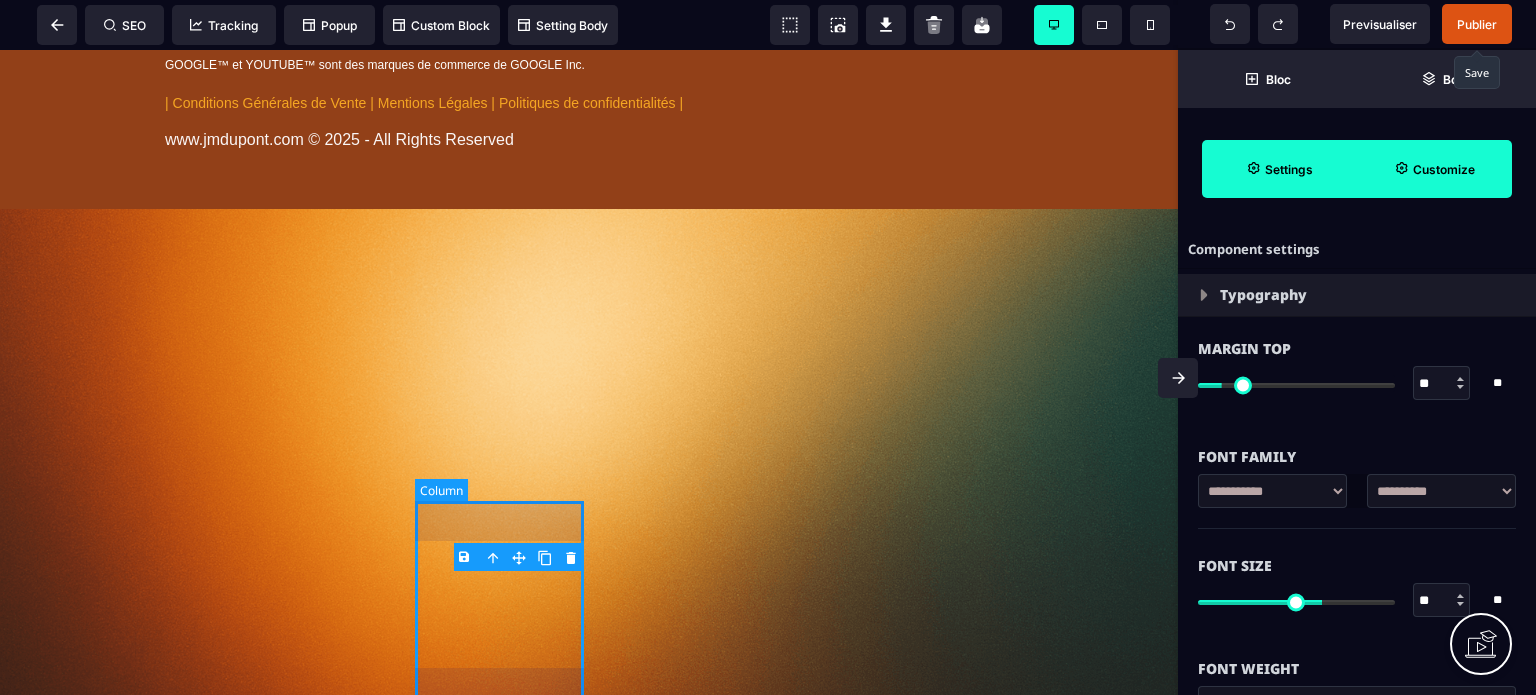 click on "697€" at bounding box center (502, -256) 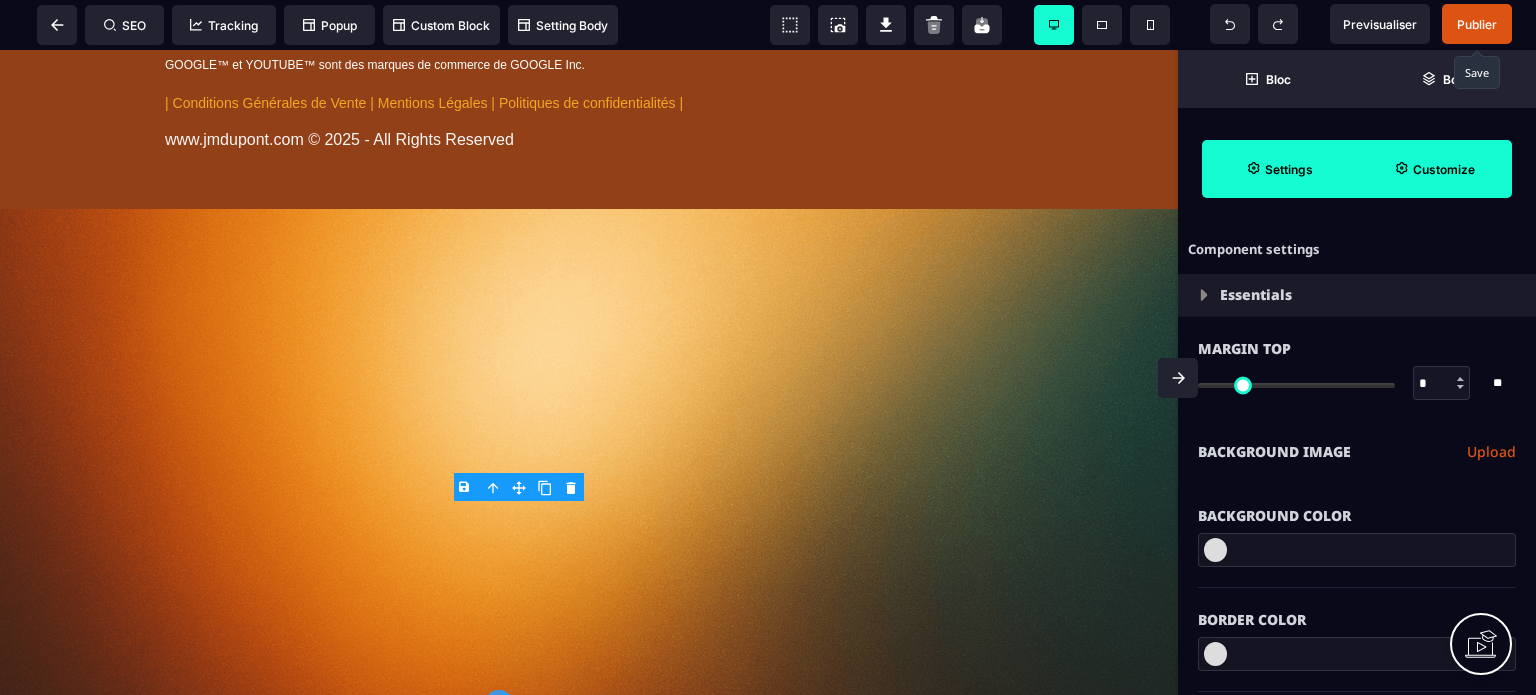 click on "**********" at bounding box center [1357, 452] 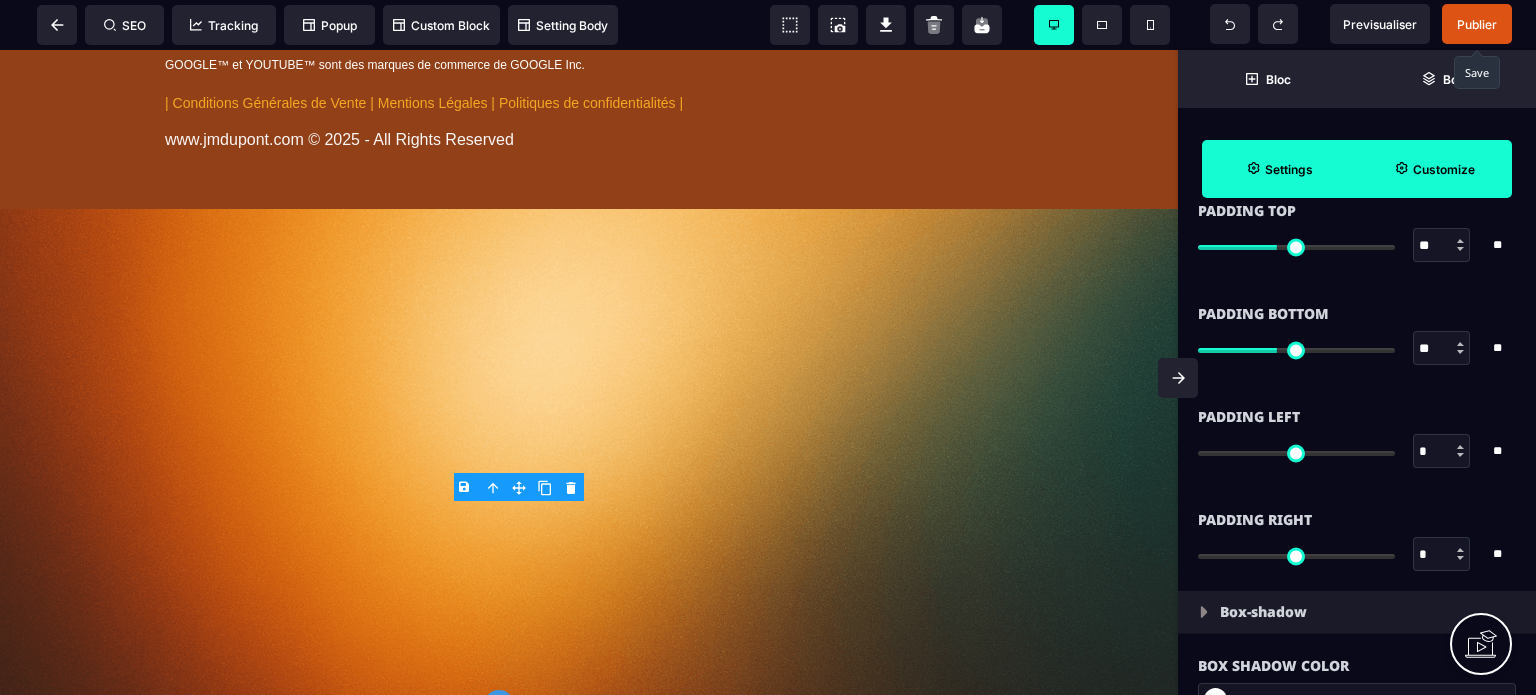 scroll, scrollTop: 1680, scrollLeft: 0, axis: vertical 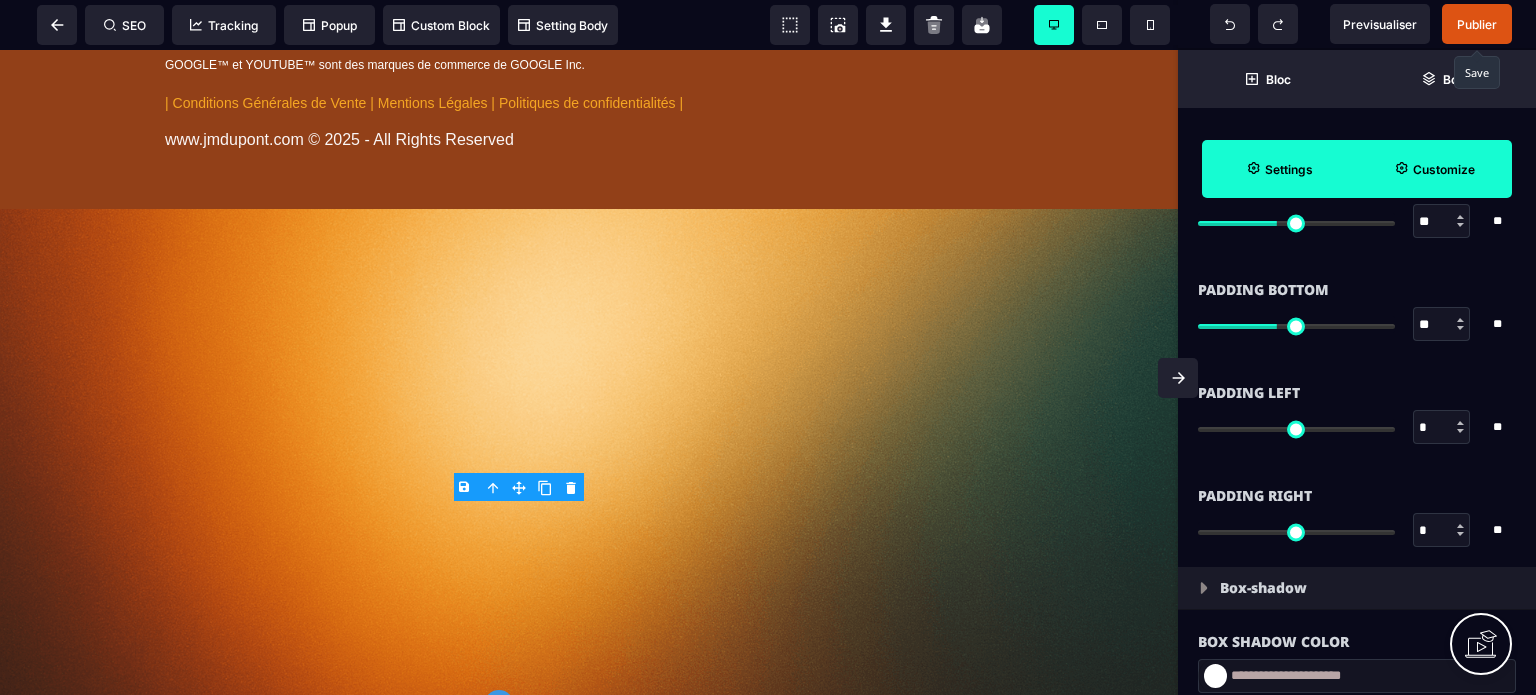 click on "*" at bounding box center (1442, 428) 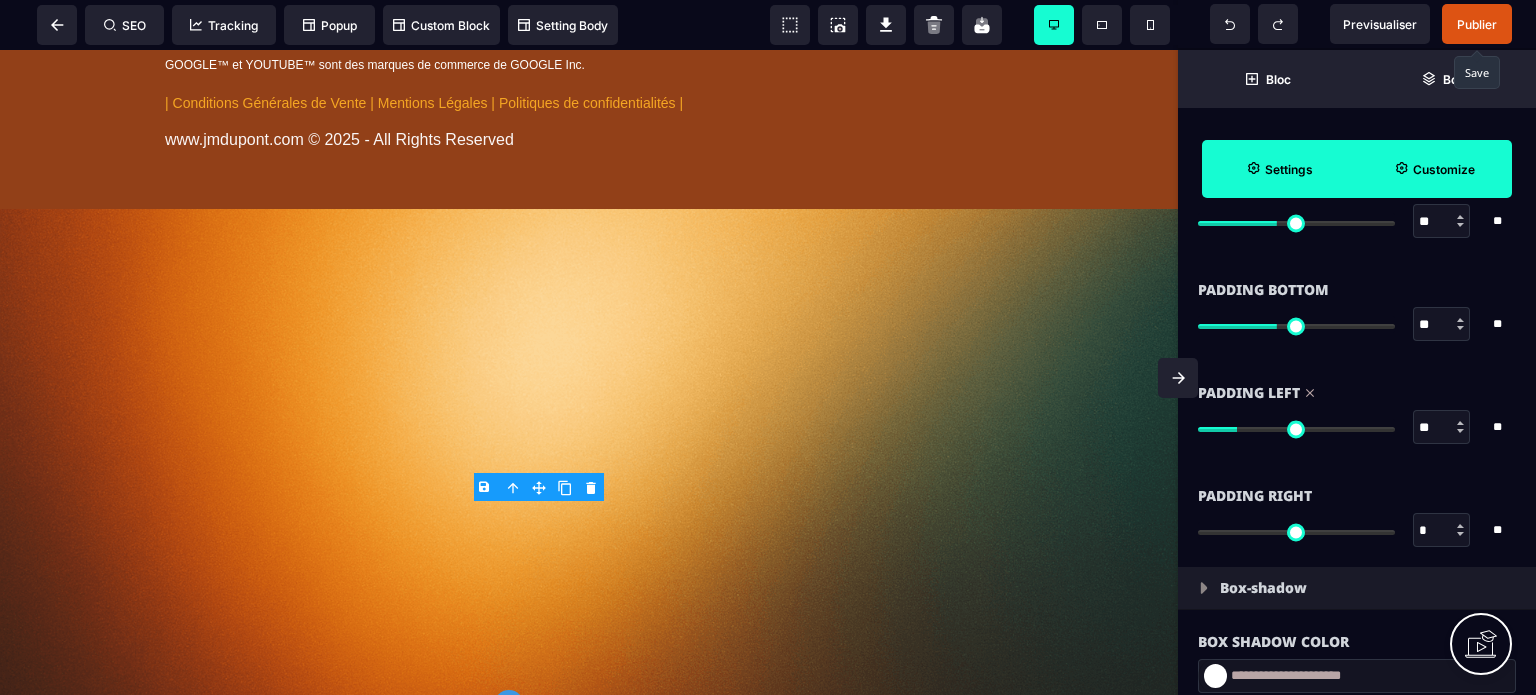 click on "*" at bounding box center [1442, 531] 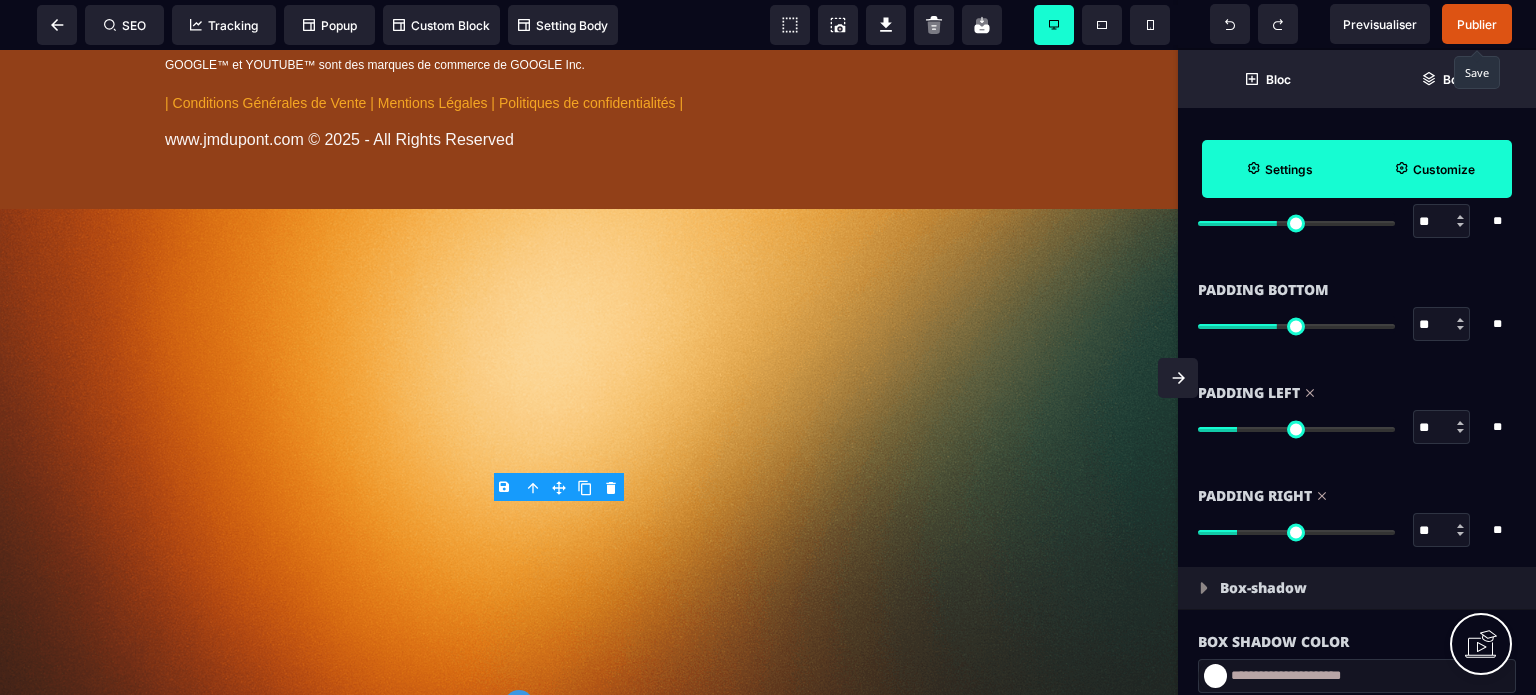 click on "**" at bounding box center (1442, 325) 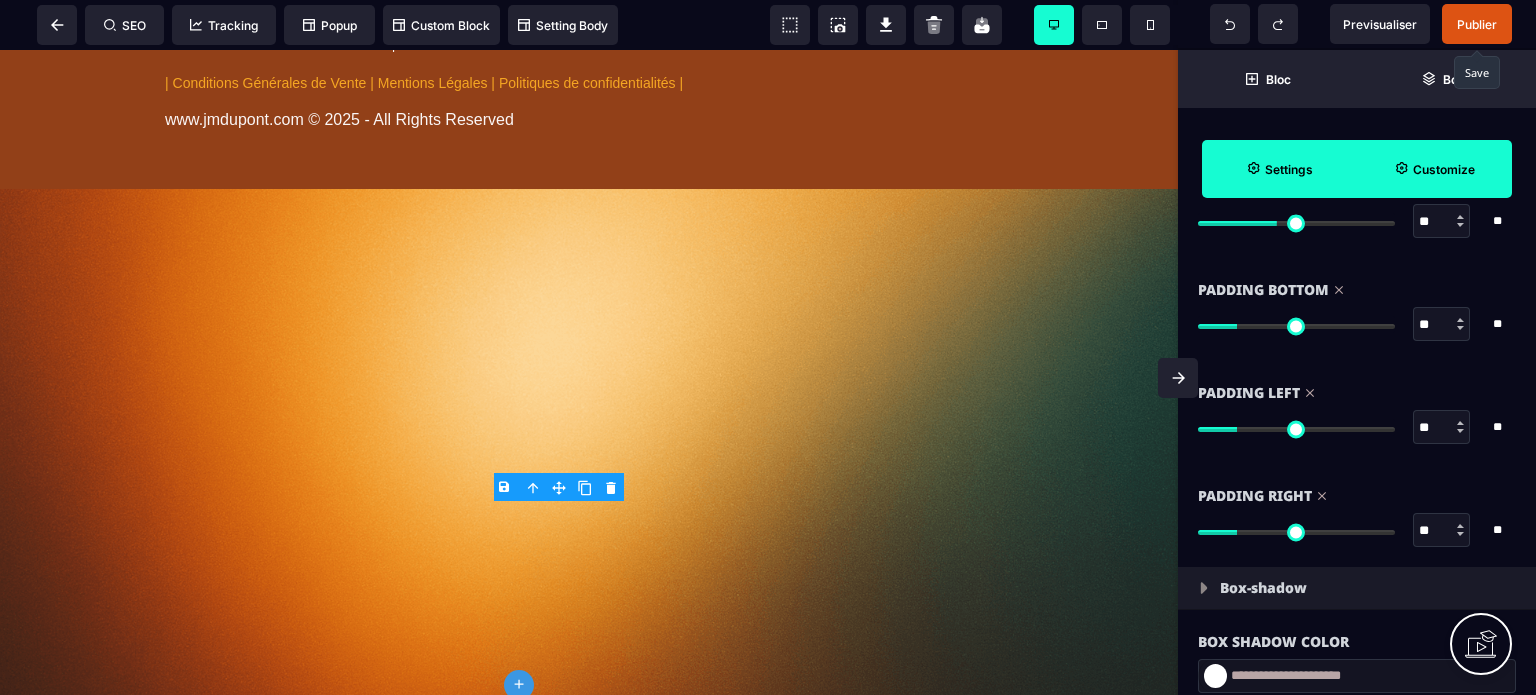 drag, startPoint x: 1428, startPoint y: 224, endPoint x: 1405, endPoint y: 227, distance: 23.194826 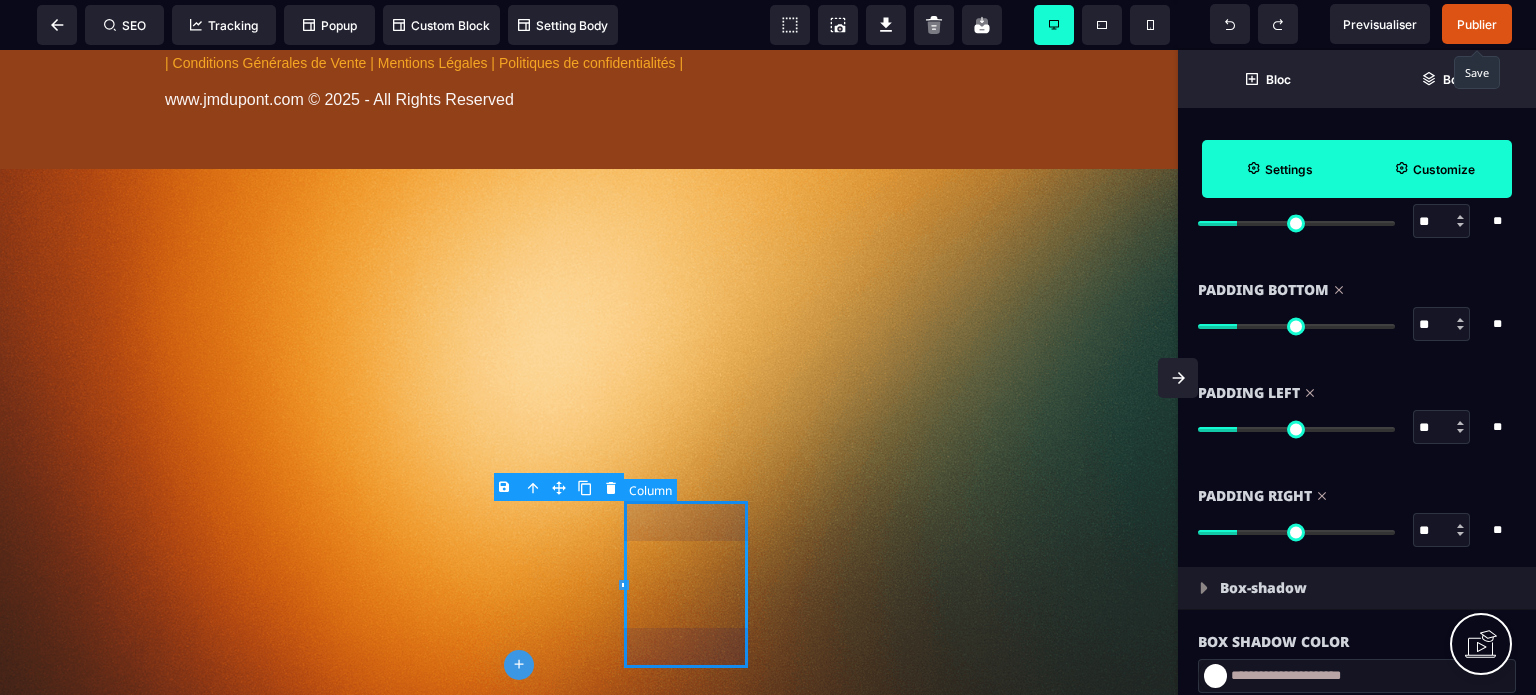 click at bounding box center (679, -276) 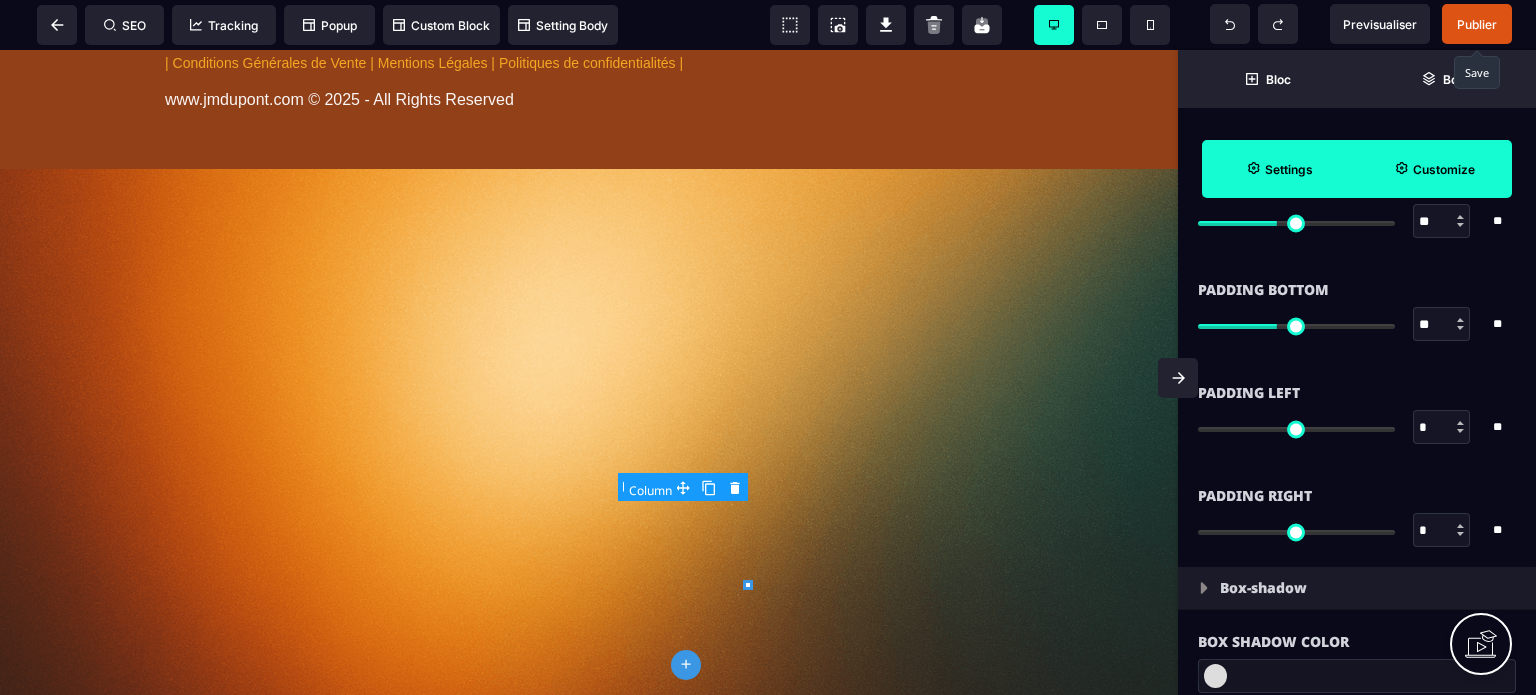 scroll, scrollTop: 0, scrollLeft: 0, axis: both 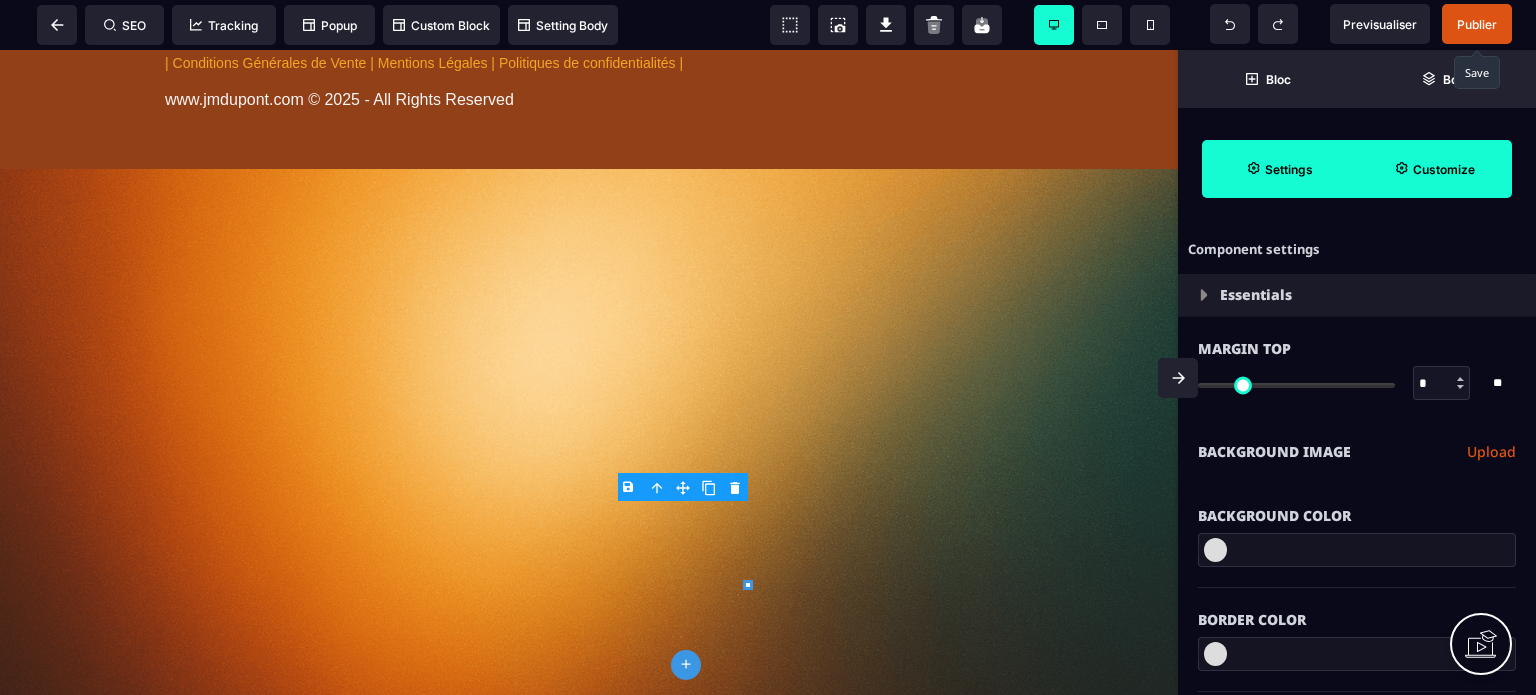 click on "B I U S
A *******
plus
Column
SEO" at bounding box center (768, 347) 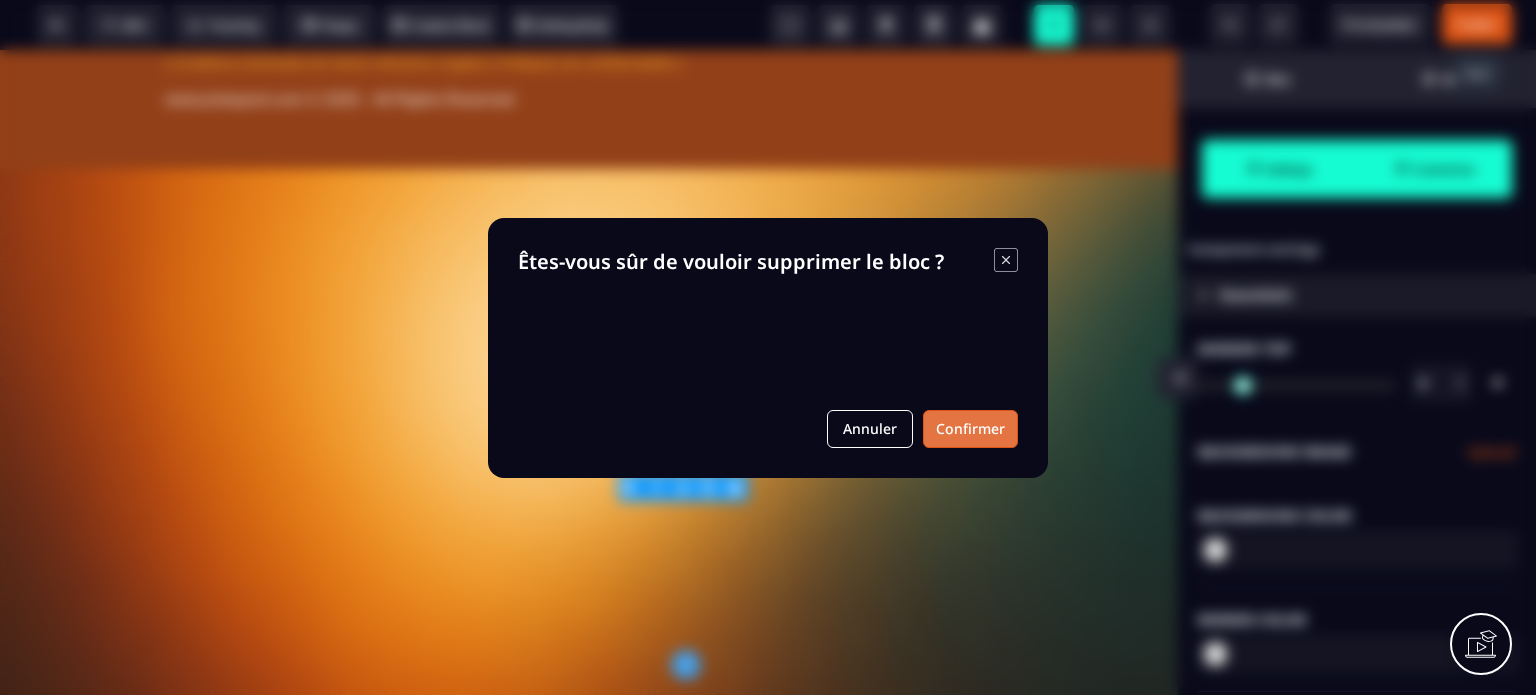 click on "Confirmer" at bounding box center [970, 429] 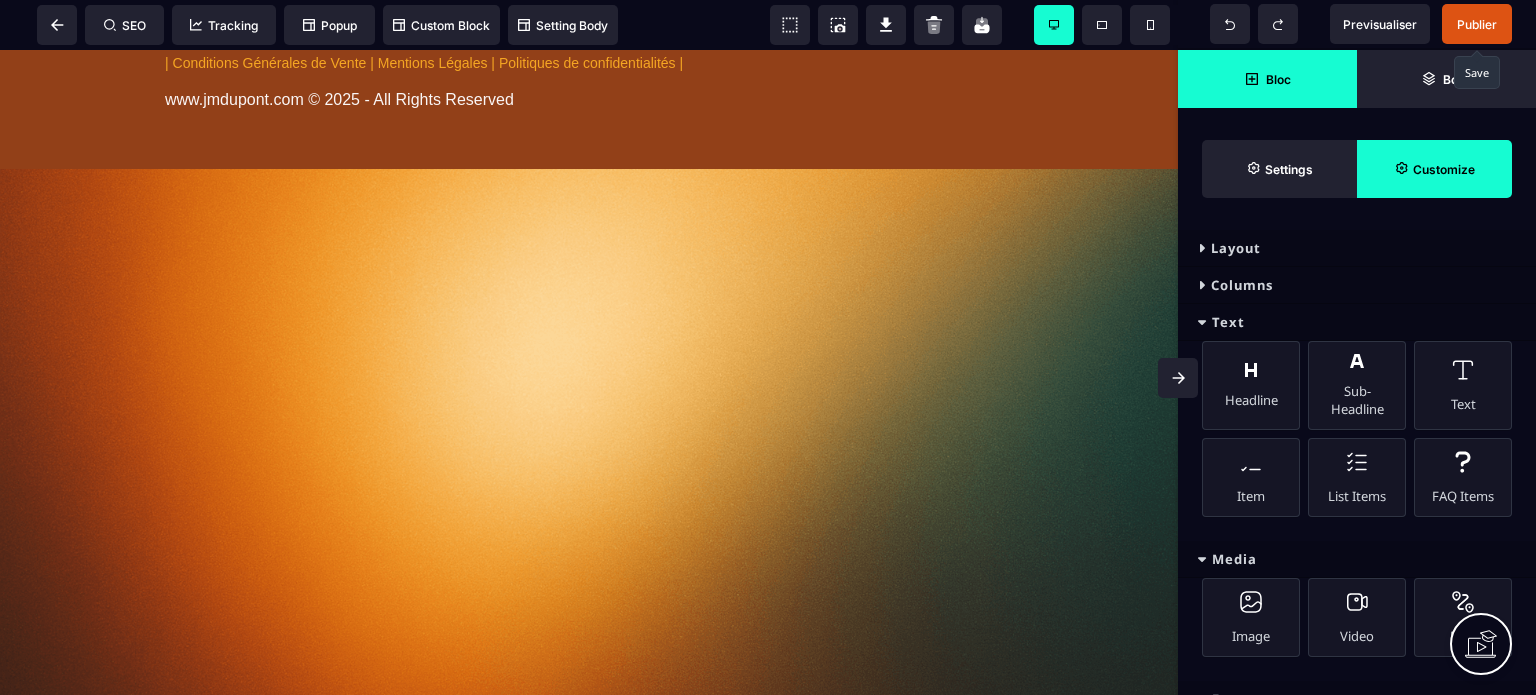 click 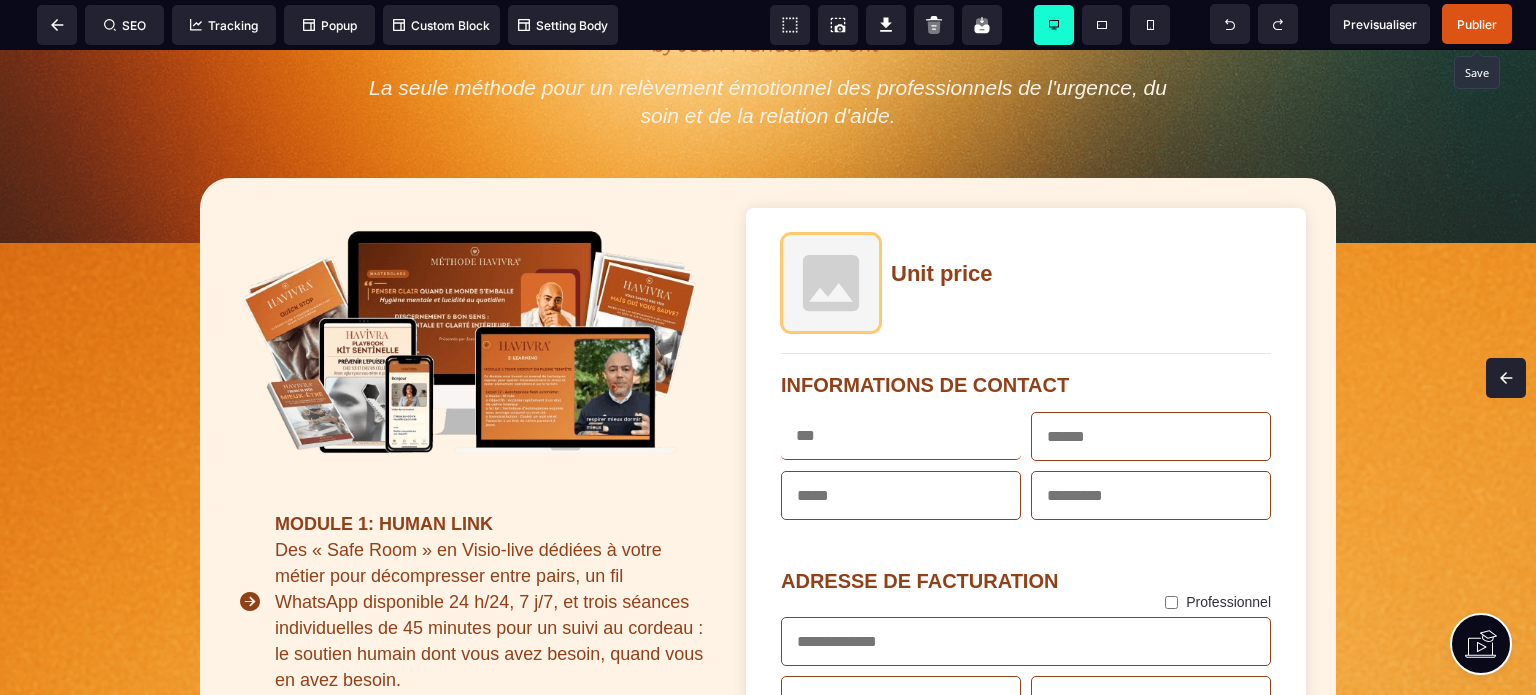 scroll, scrollTop: 364, scrollLeft: 0, axis: vertical 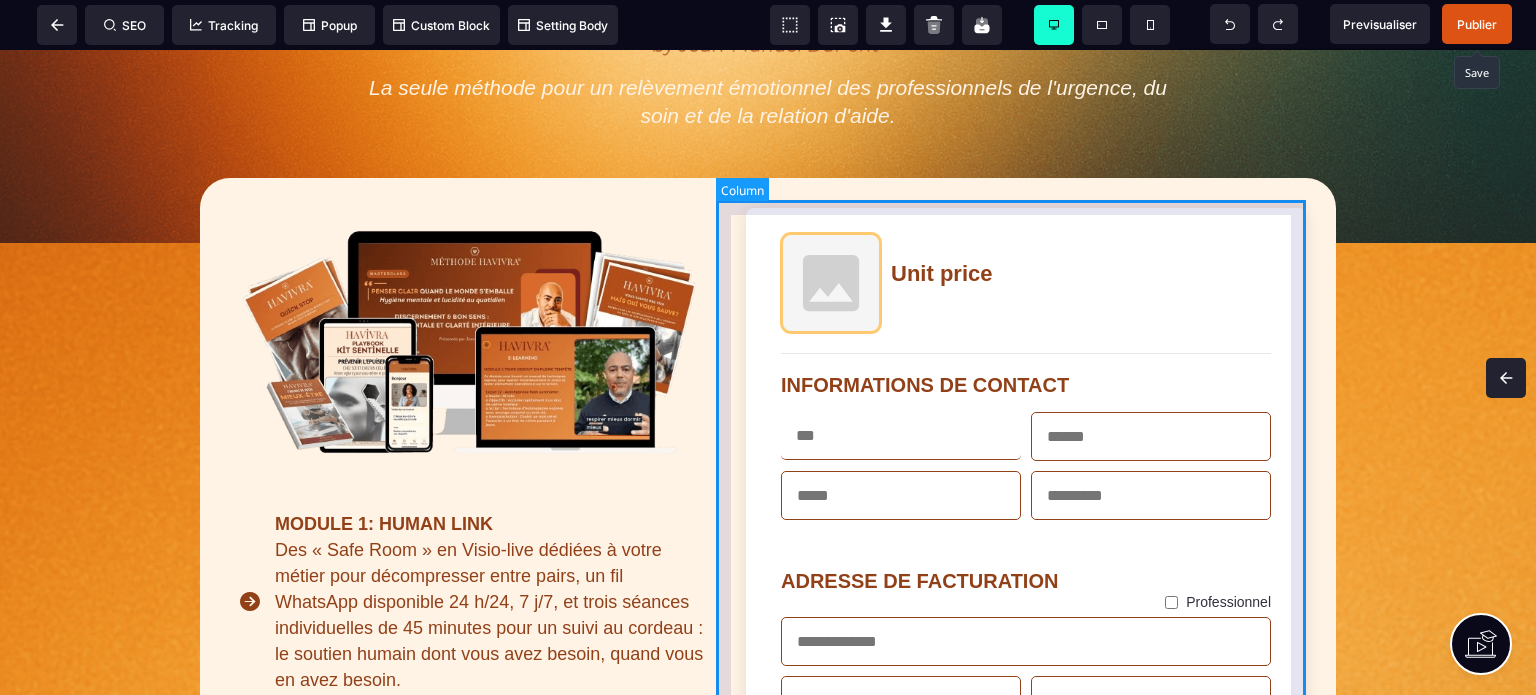 click on "Unit price INFORMATIONS DE CONTACT ADRESSE DE FACTURATION Professionnel INFORMATIONS DE PAIEMENT Affirm Apple Pay Bancontact Carte de crédit Cash App Pay EPS Giropay Ideal Karna Link Affirm is a 'Buy Now, Pay Later' method that enables customers in the US and Canada to pay in instalments / monthly payments. Apple Pay enables frictionless card payments and eliminates the need to manually type card or shipping details. Apple Pay requires registration and verification of trusted domains to enable web use. To enable Apple Pay for your iOS app, you must configure your iOS certificates. Accept payments using Bancontact, Belgium's most popular payment method. Accept Visa, Mastercard, American Express, Discover, Diners Club, JCB and China UnionPay payments from customers worldwide. Cash App Pay enables customers to frictionlessly authenticate payments in the Cash App using their stored balance or linked card.  Une fois Abonnement Paiement en plusieurs fois Abonnement Paiement en plusieurs fois Appliquer Promotion 0" at bounding box center (1026, 1317) 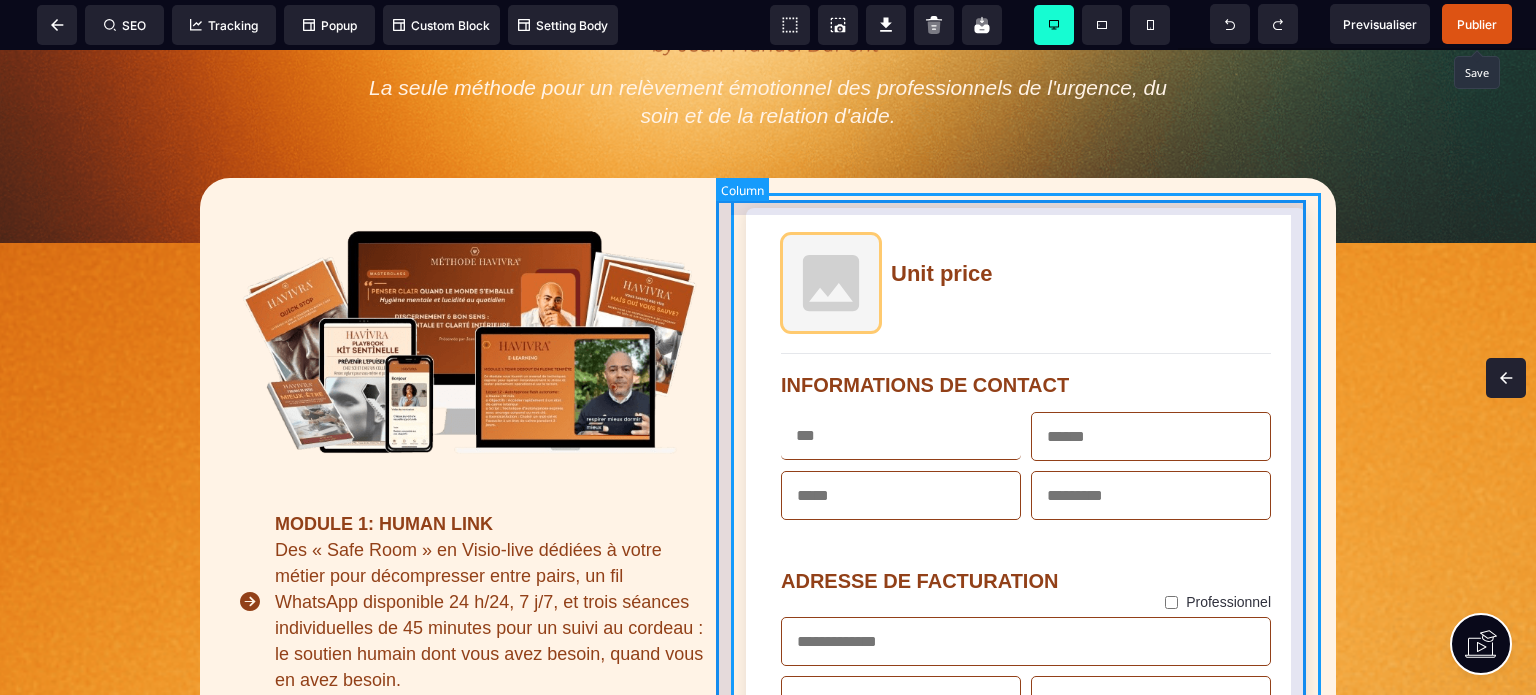 scroll, scrollTop: 461, scrollLeft: 0, axis: vertical 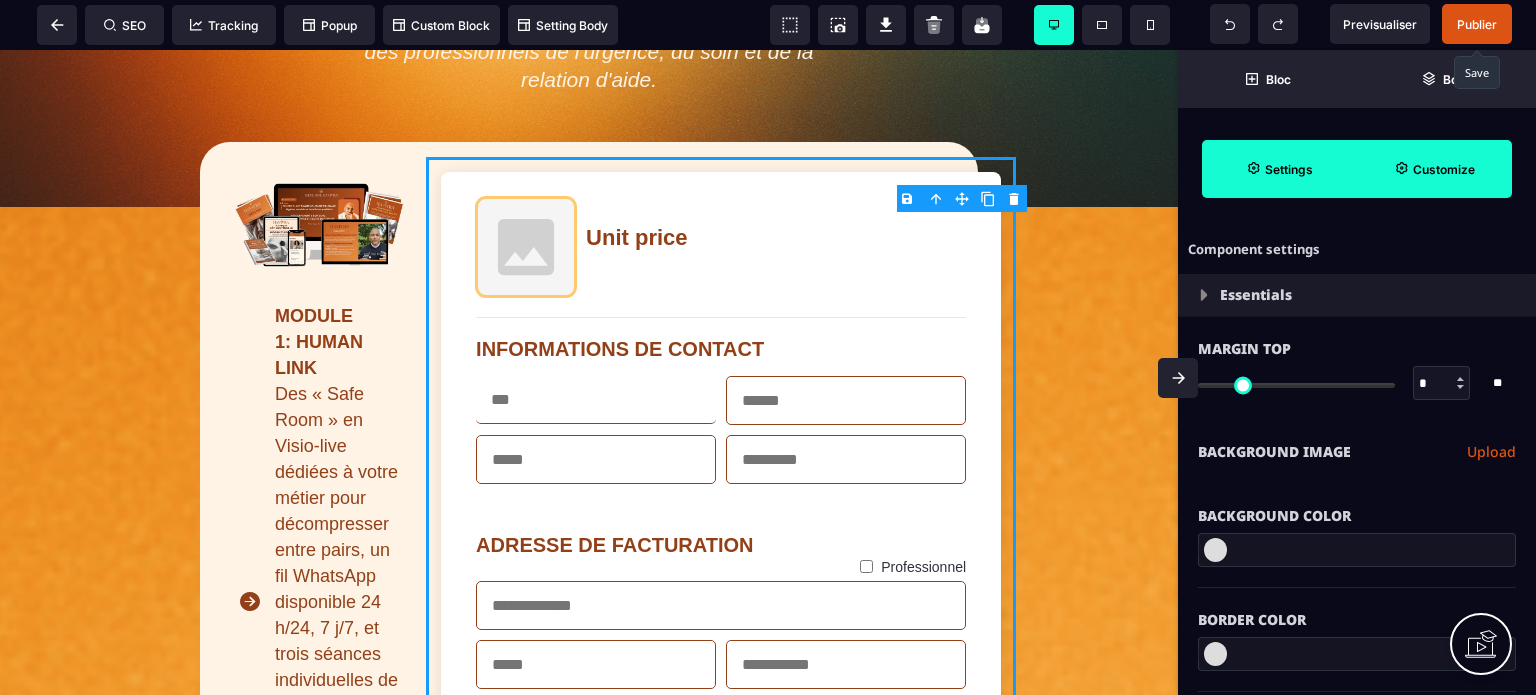 click on "Customize" at bounding box center (1434, 169) 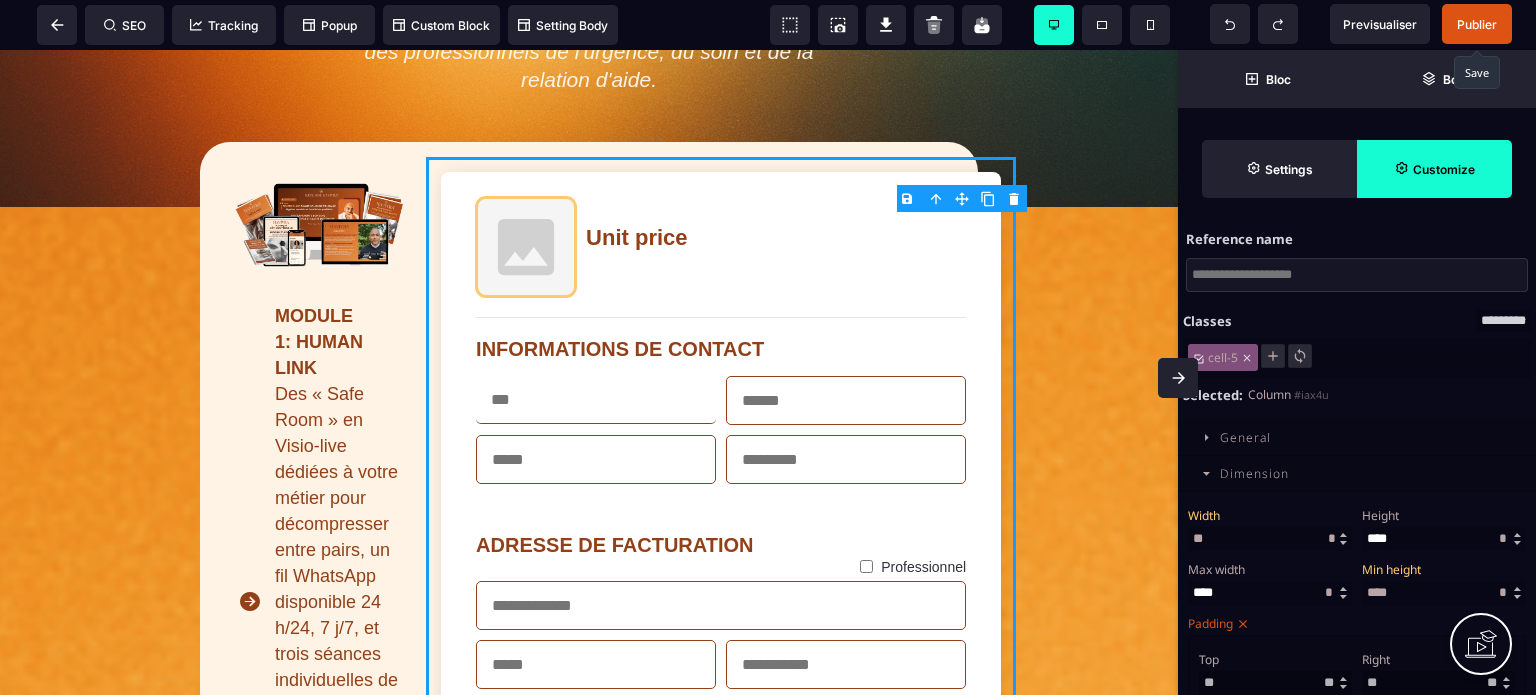 click at bounding box center [1357, 275] 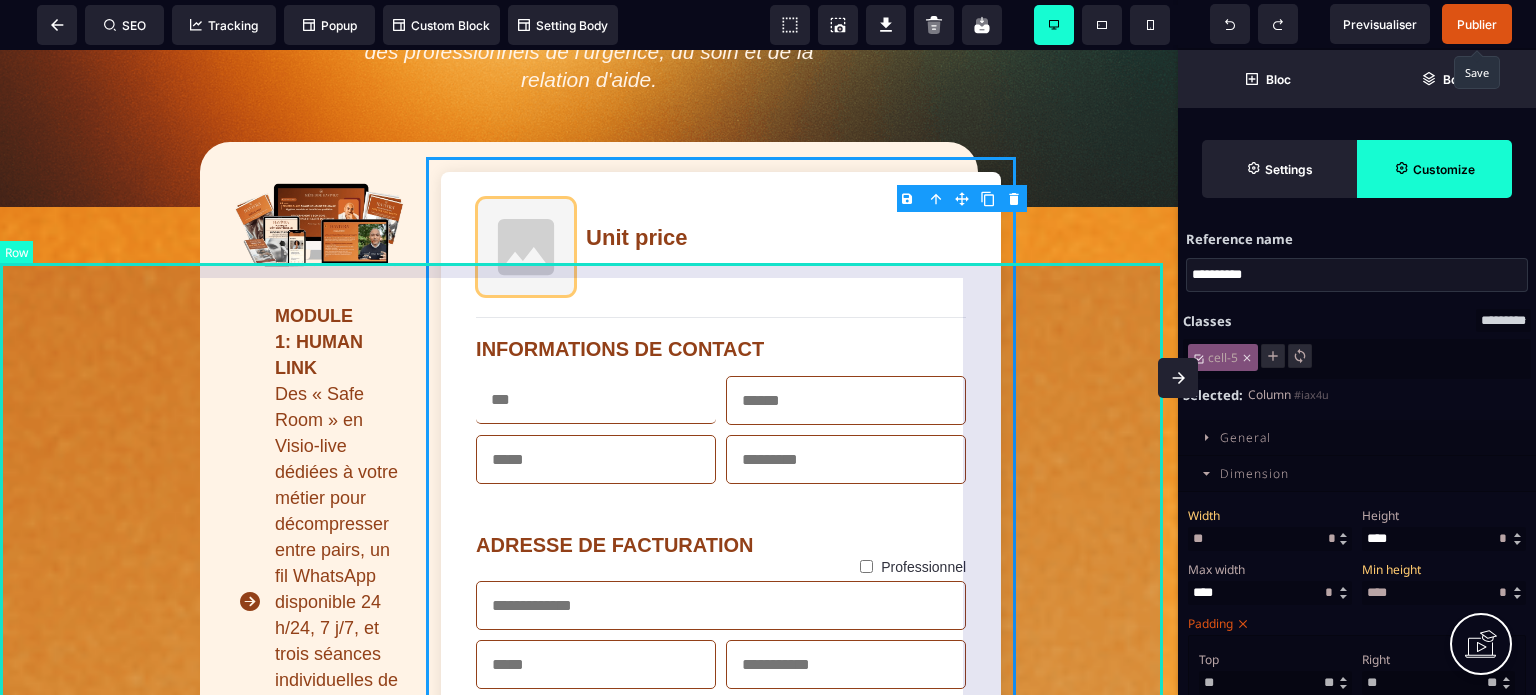 click on "MODULE 1: HUMAN LINK Des « Safe Room » en Visio-live dédiées à votre métier pour décompresser entre pairs, un fil WhatsApp disponible 24 h/24, 7 j/7, et trois séances individuelles de 45 minutes pour un suivi au cordeau : le soutien humain dont vous avez besoin, quand vous en avez besoin.  MODULE 2: Bouton QUICK STOP En un clic, passez du mode alarme au mode calme : 10 audios Flash-Mission de 5 minutes (parfaits dans l’ambulance, le vestiaire ou le bureau du CODIR) et 10 vidéos Flash Hypno pour neutraliser le stress en temps réel, où que vous soyez.  MODULE 3: Micro Learning Huit modules de micro-learning (38 leçons vidéo de moins de 12 minutes) pour bâtir des routines durables: hypnose flash, cohérence cardiaque, stratégies décisionnelles… MODULE 4: Masterclass Cinq Master Class live de 90 minutes pour ancrer chaque progrès dans le réel. MODULE 5: Mesure de votre transformation DES BONUS EXCLUSIFS Bonus #1 : HAVIVRA App Bonus #2 : On-boarding Individuel Bonus #4: Booster Famille" at bounding box center [589, 3060] 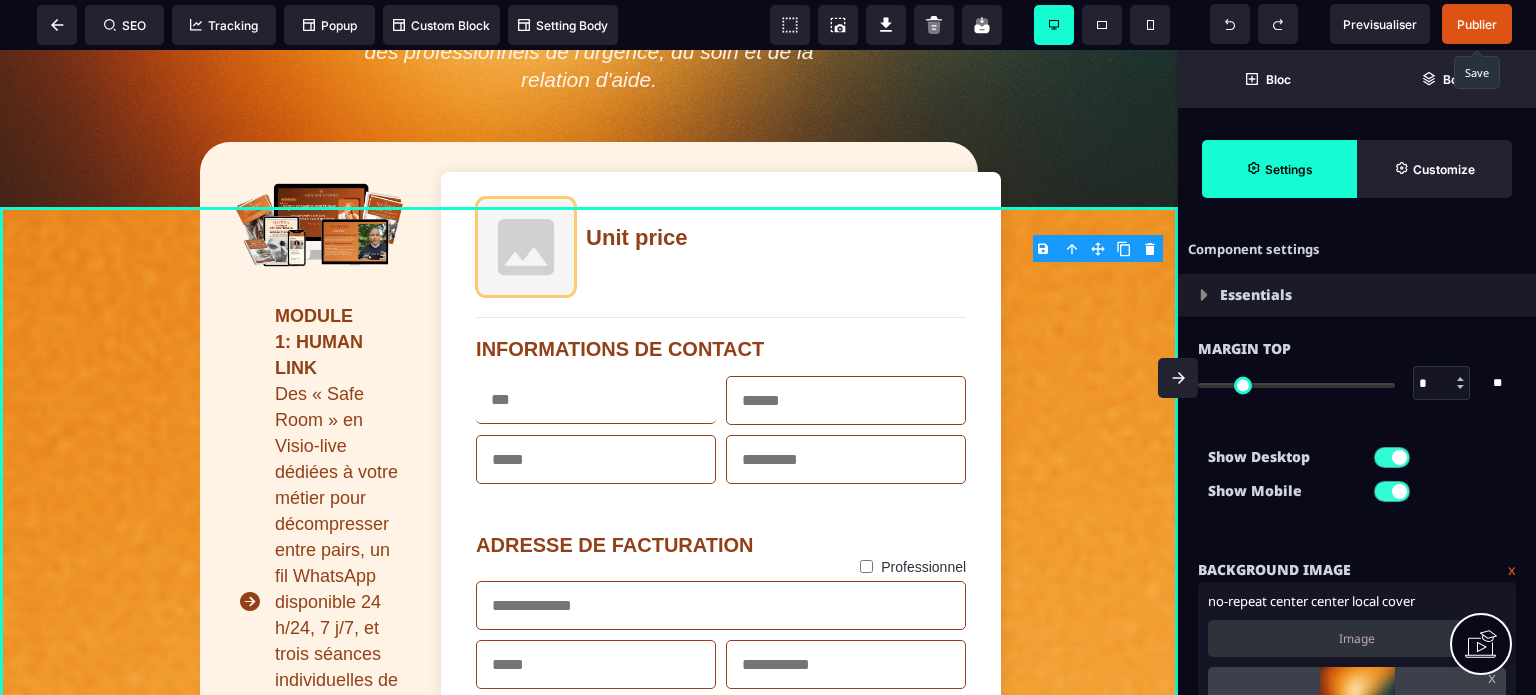 click on "Publier" at bounding box center [1477, 24] 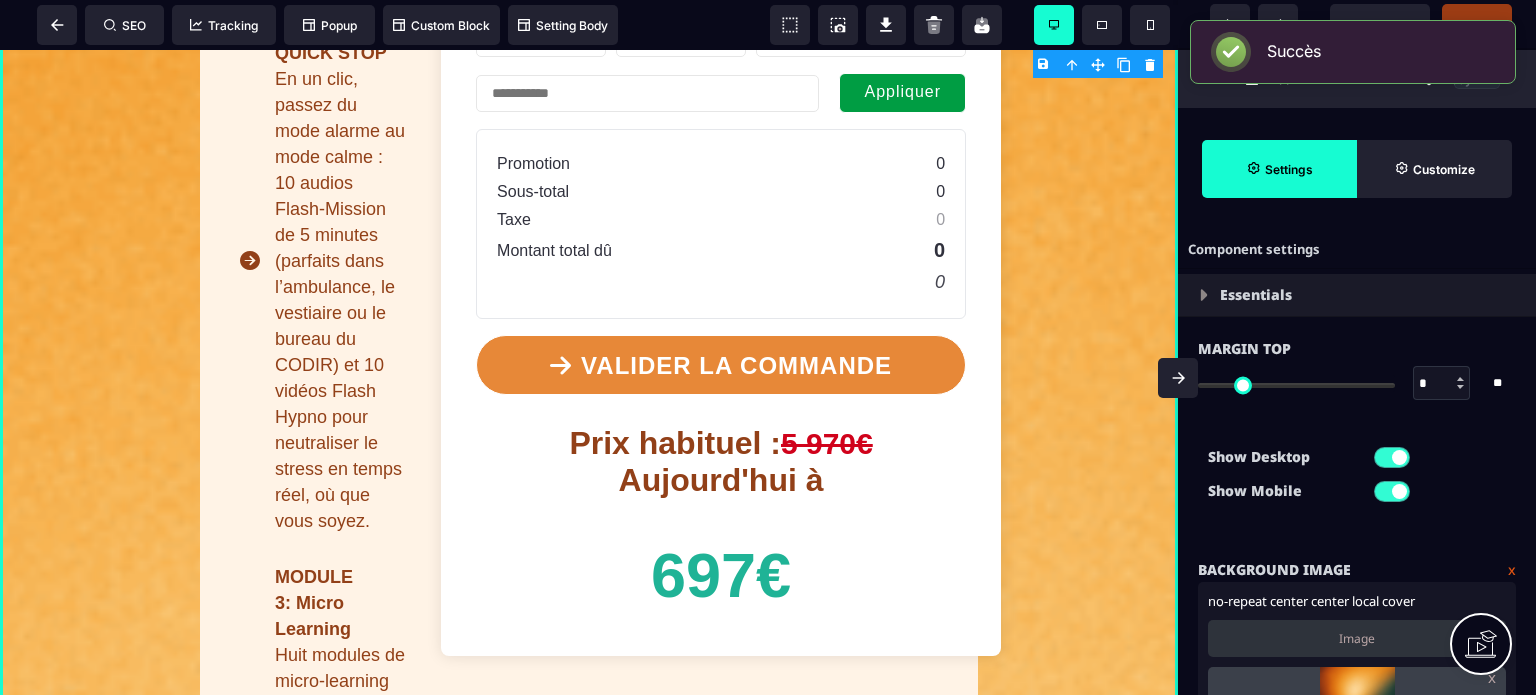 scroll, scrollTop: 1612, scrollLeft: 0, axis: vertical 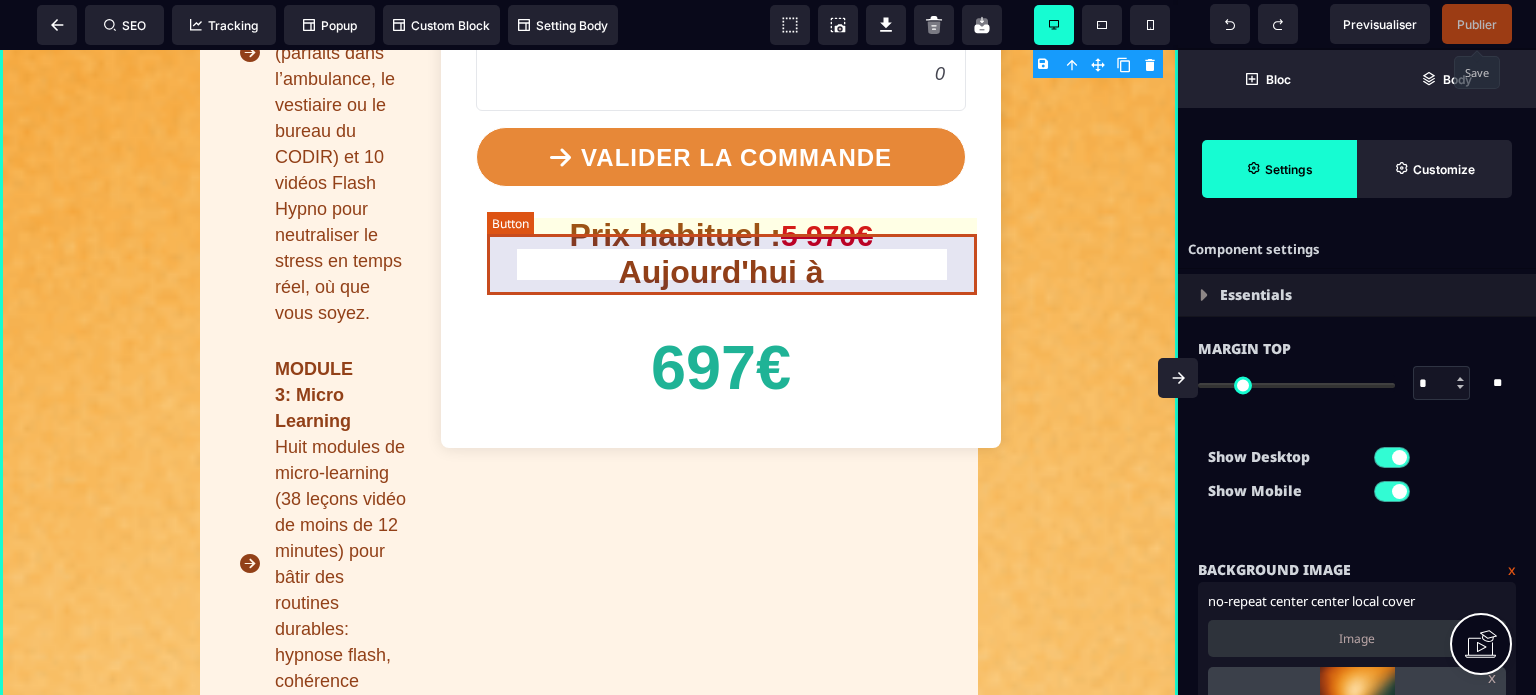click on "VALIDER LA COMMANDE" at bounding box center (721, 157) 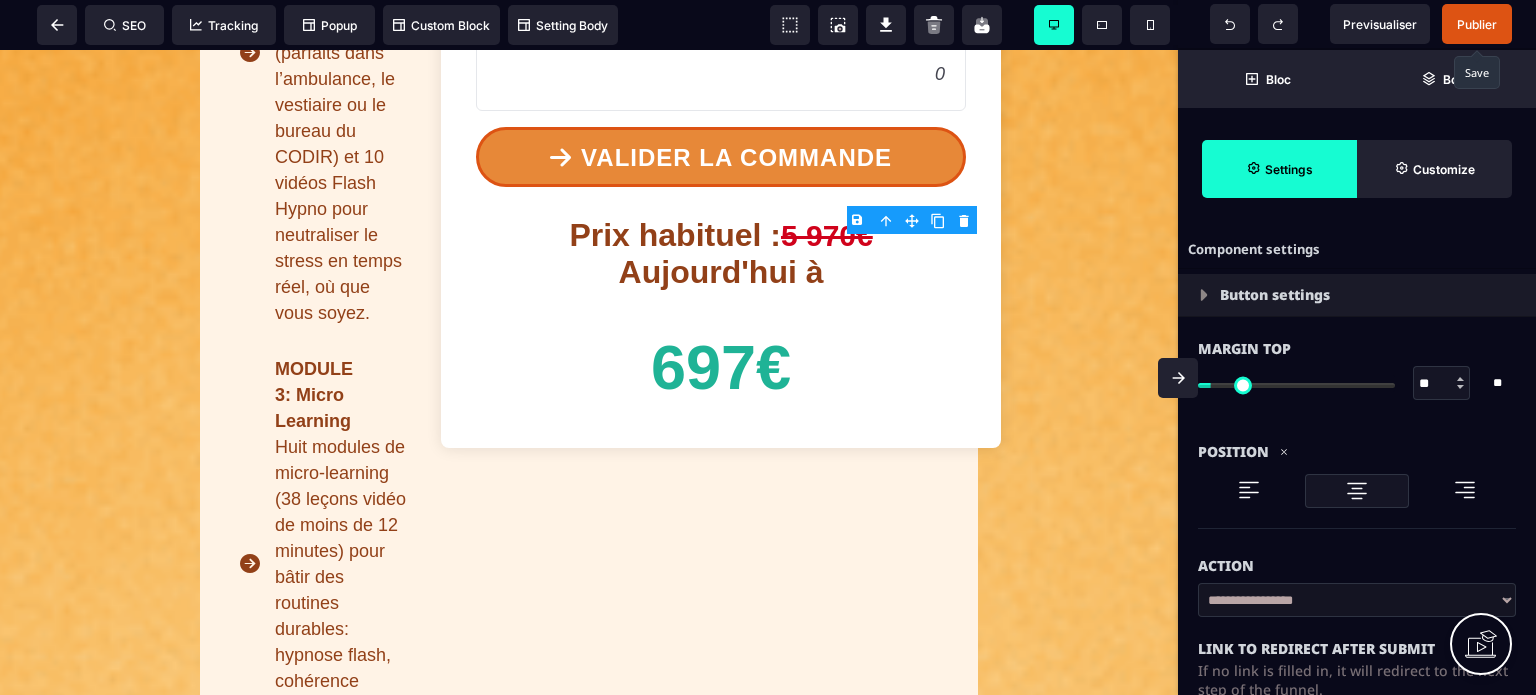 click 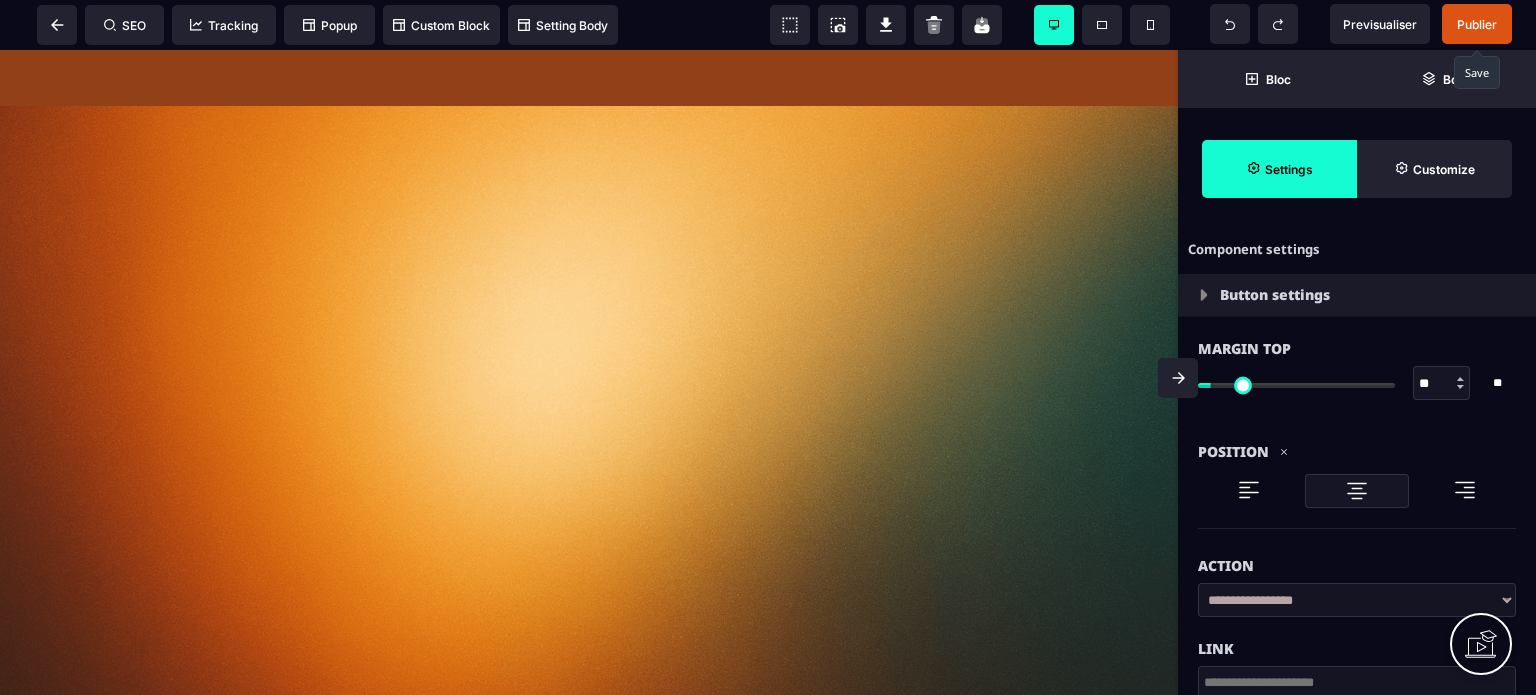 scroll, scrollTop: 14865, scrollLeft: 0, axis: vertical 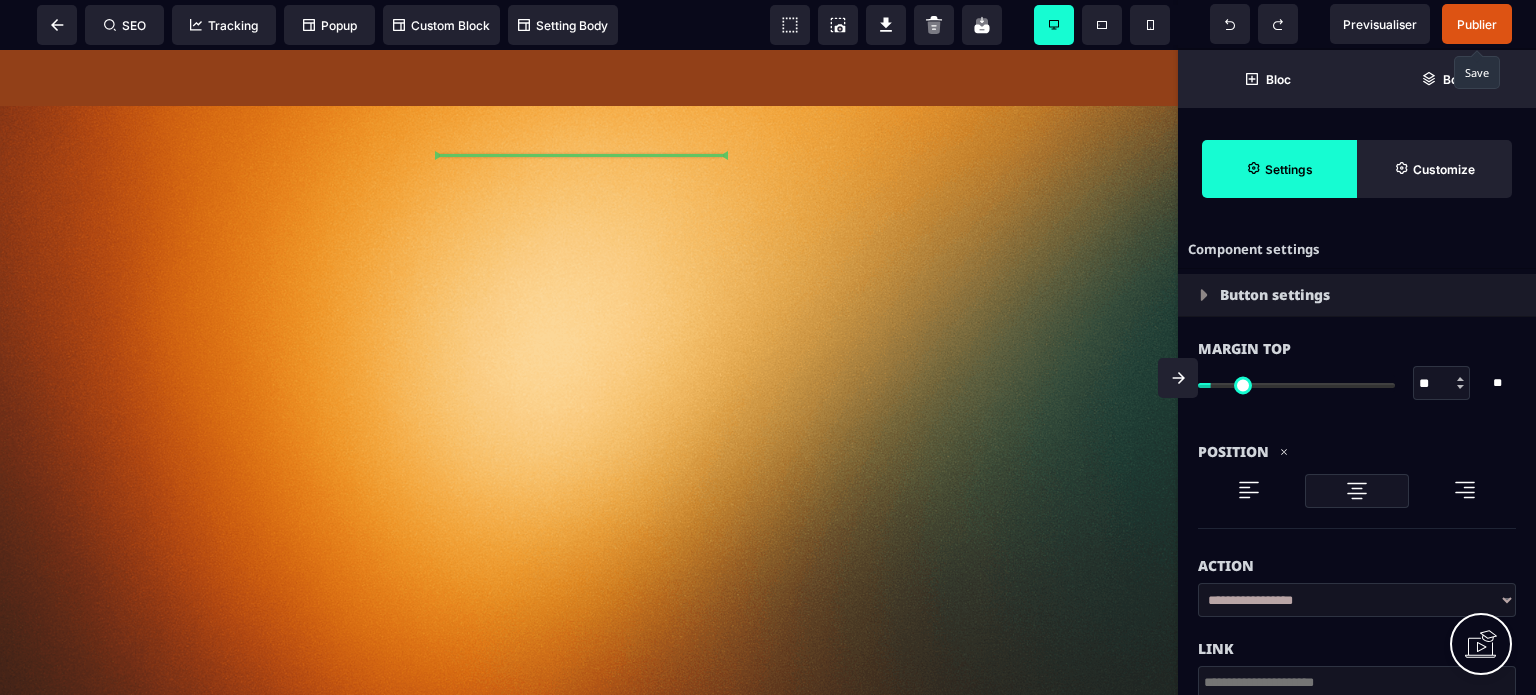 drag, startPoint x: 909, startPoint y: 265, endPoint x: 657, endPoint y: 143, distance: 279.97858 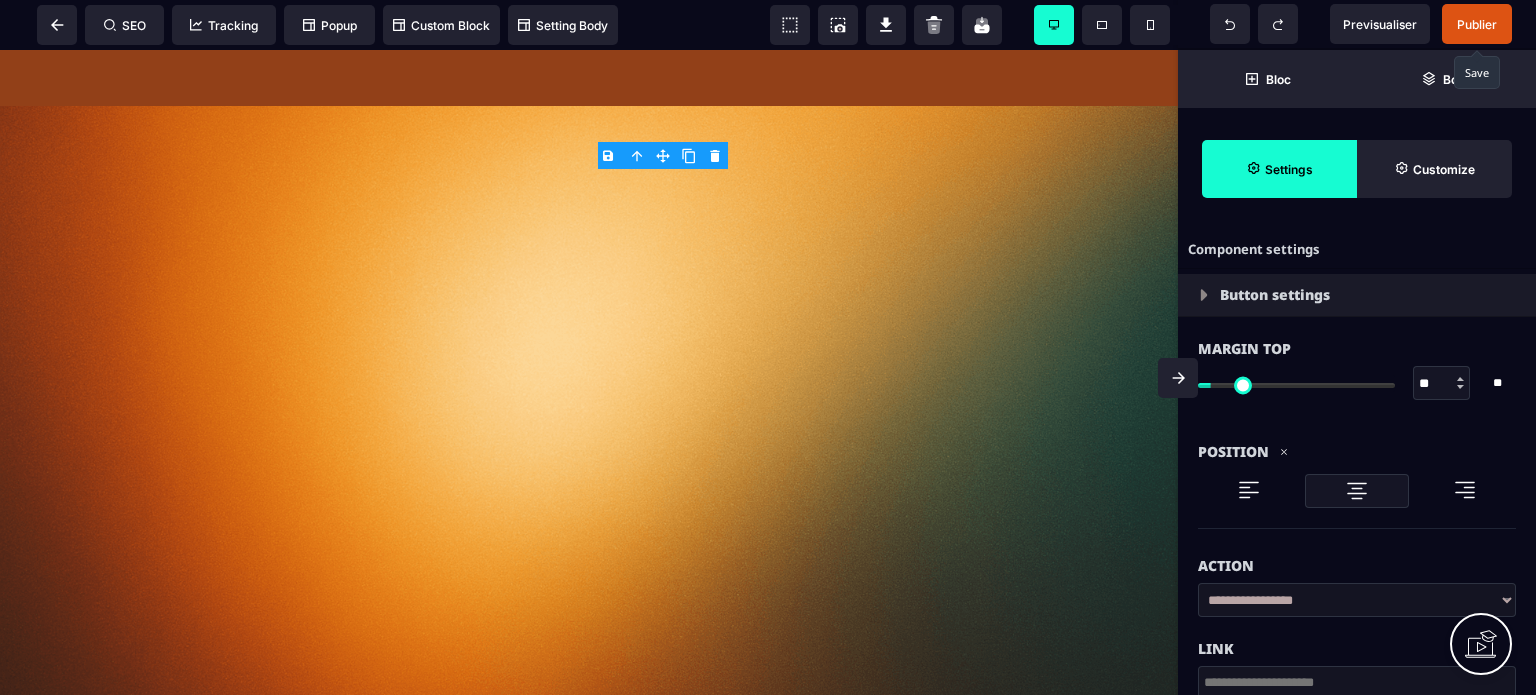 click 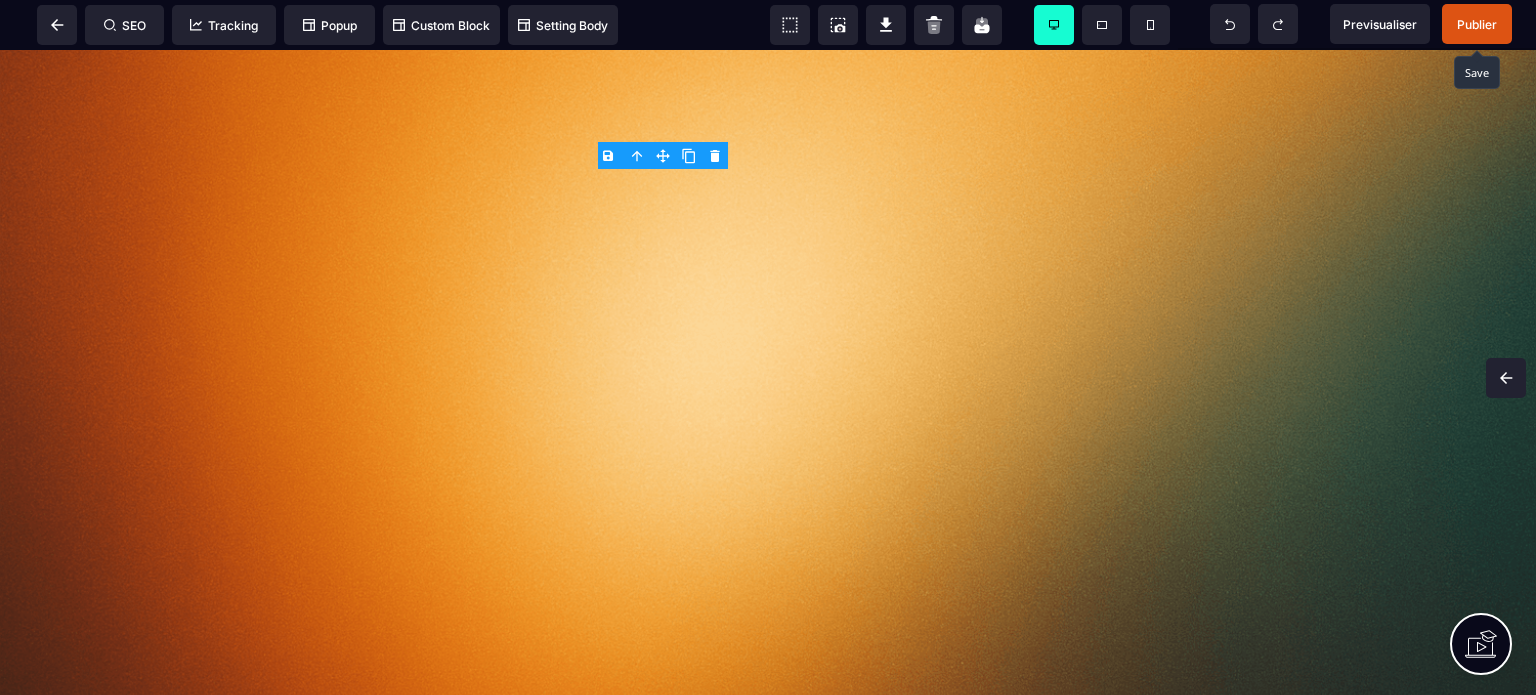 scroll, scrollTop: 10831, scrollLeft: 0, axis: vertical 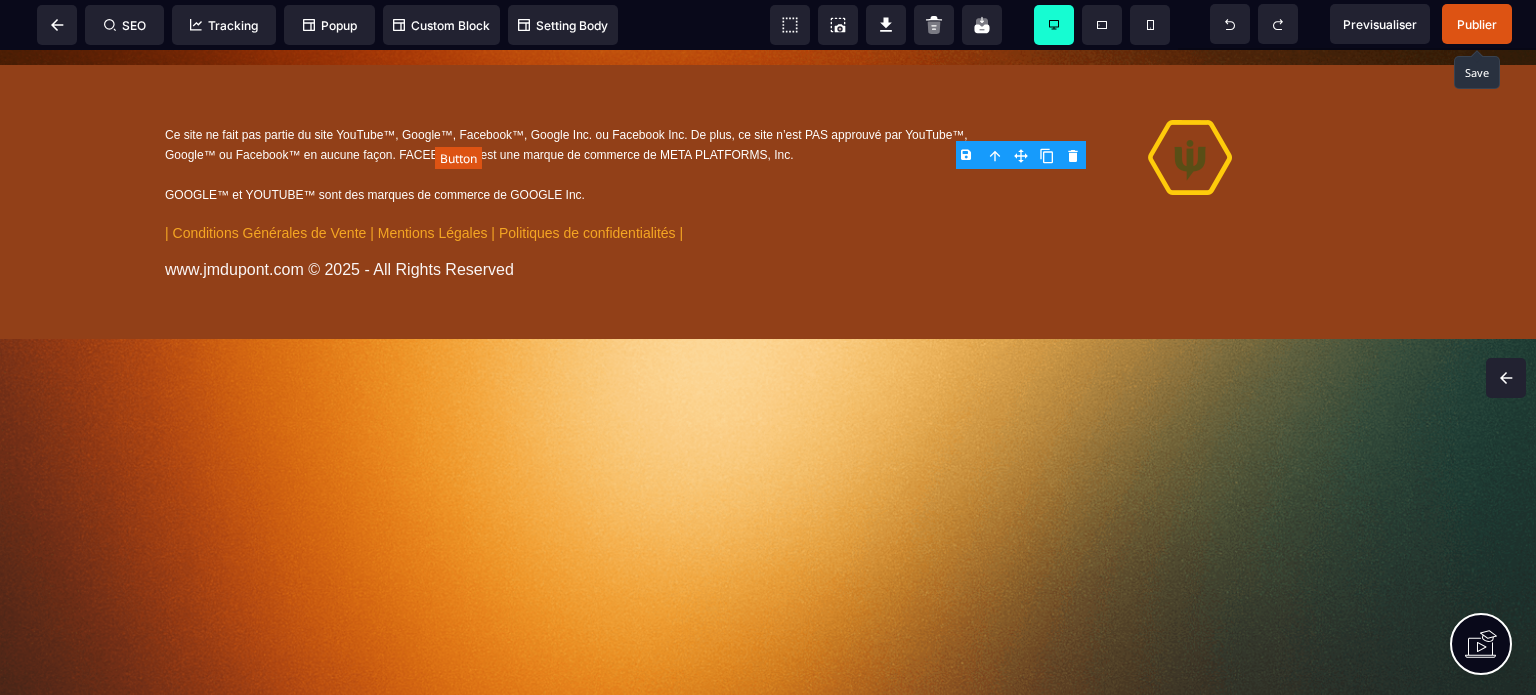click on "VALIDER LA COMMANDE" at bounding box center [768, -55] 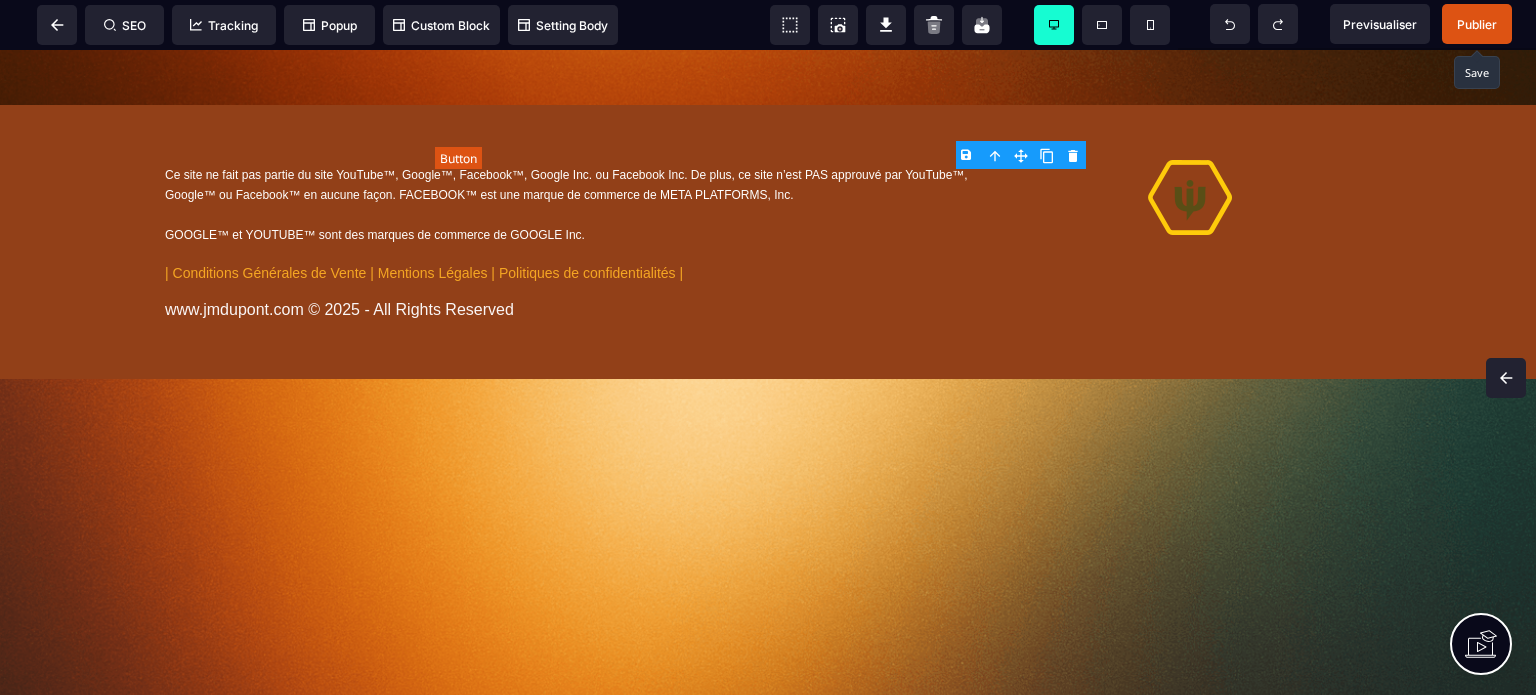 scroll, scrollTop: 14865, scrollLeft: 0, axis: vertical 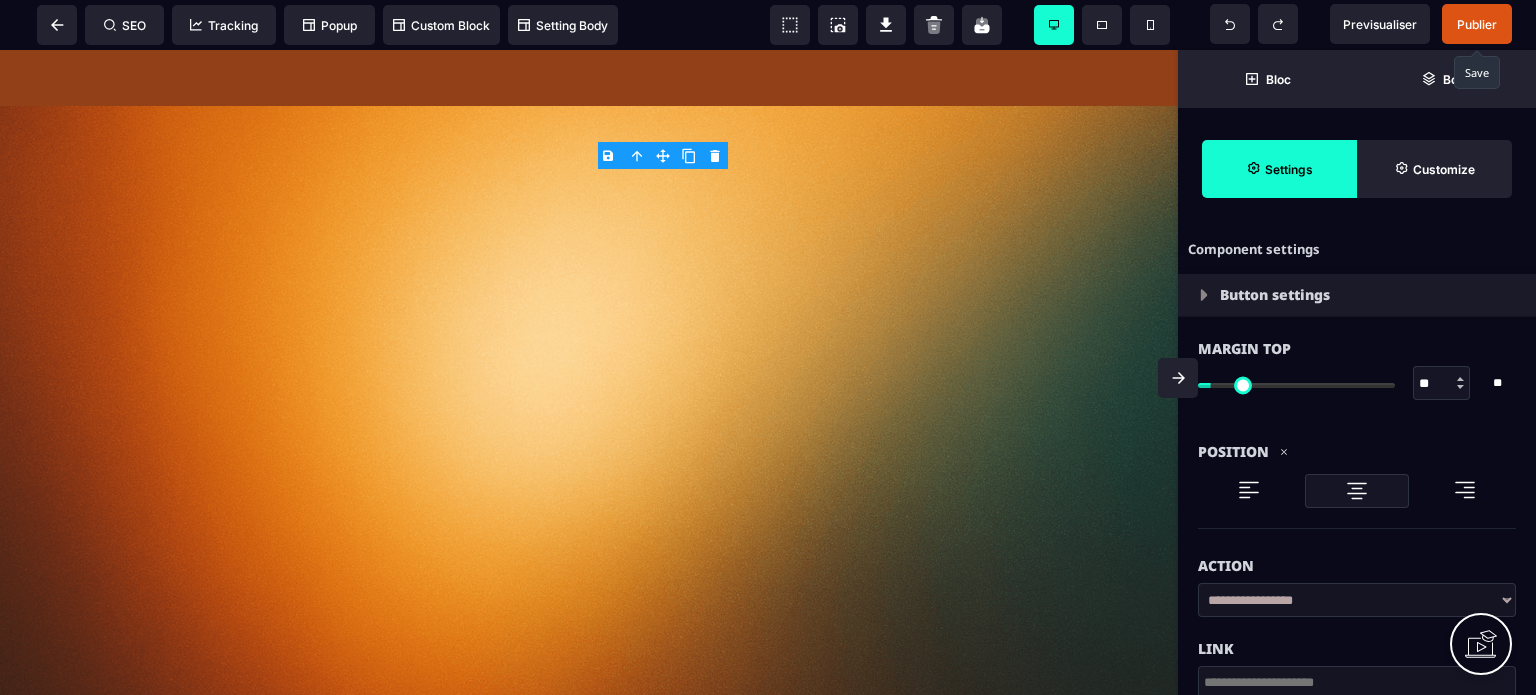 click on "Position" at bounding box center (1357, 477) 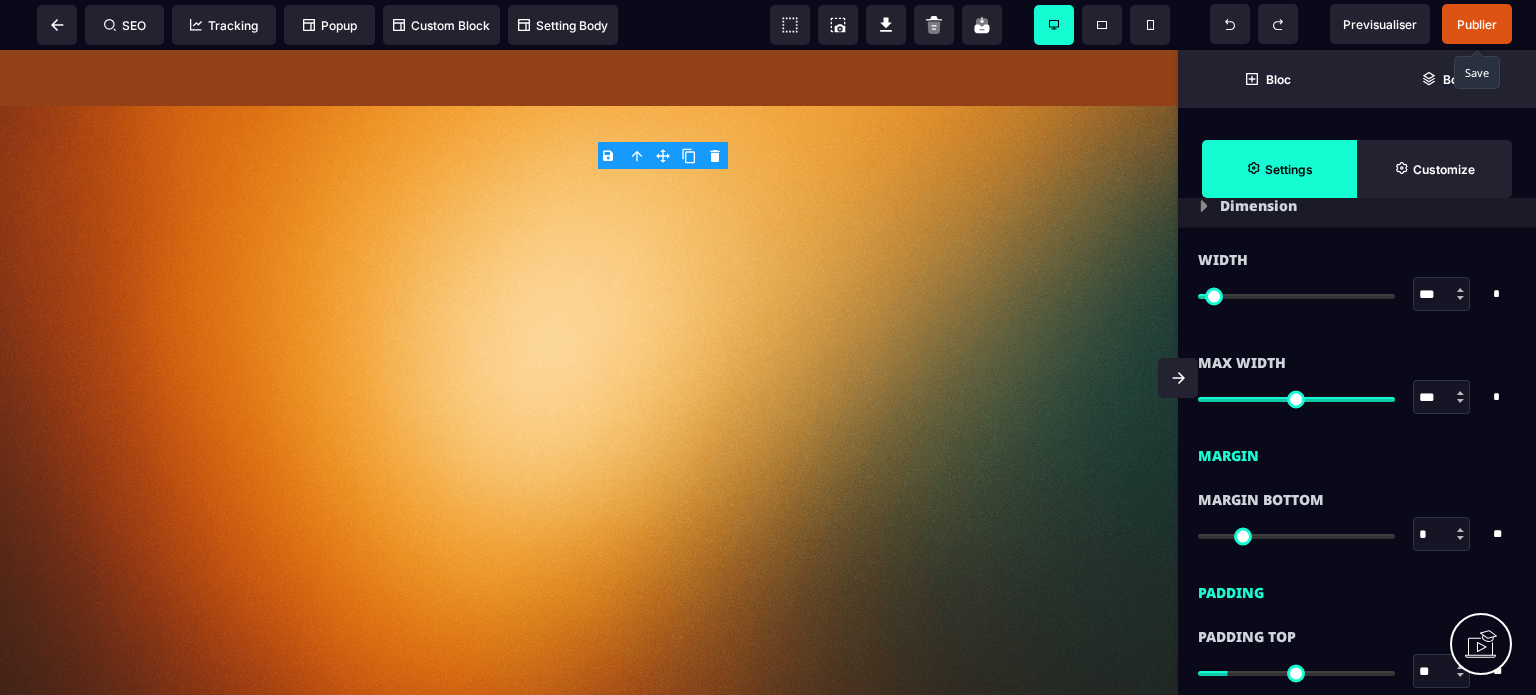 scroll, scrollTop: 1520, scrollLeft: 0, axis: vertical 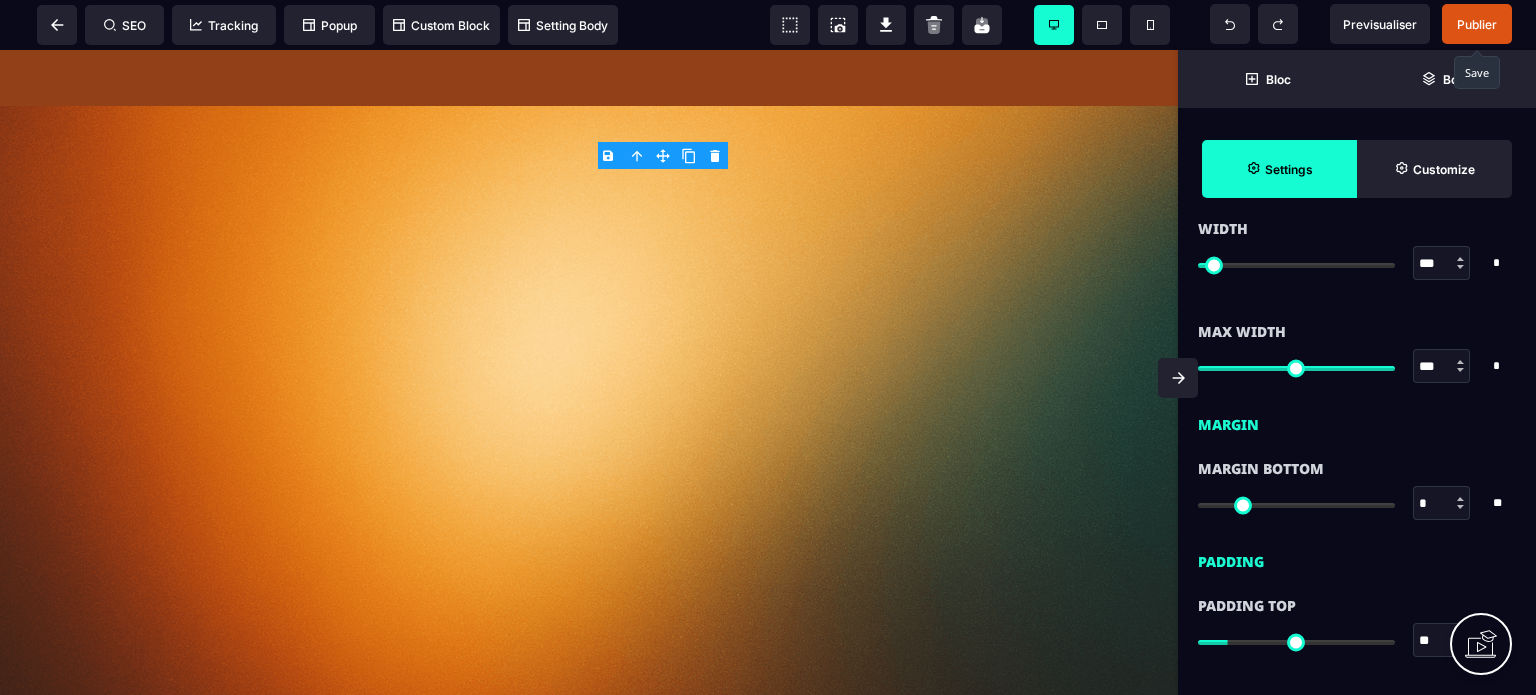 drag, startPoint x: 1433, startPoint y: 263, endPoint x: 1407, endPoint y: 265, distance: 26.076809 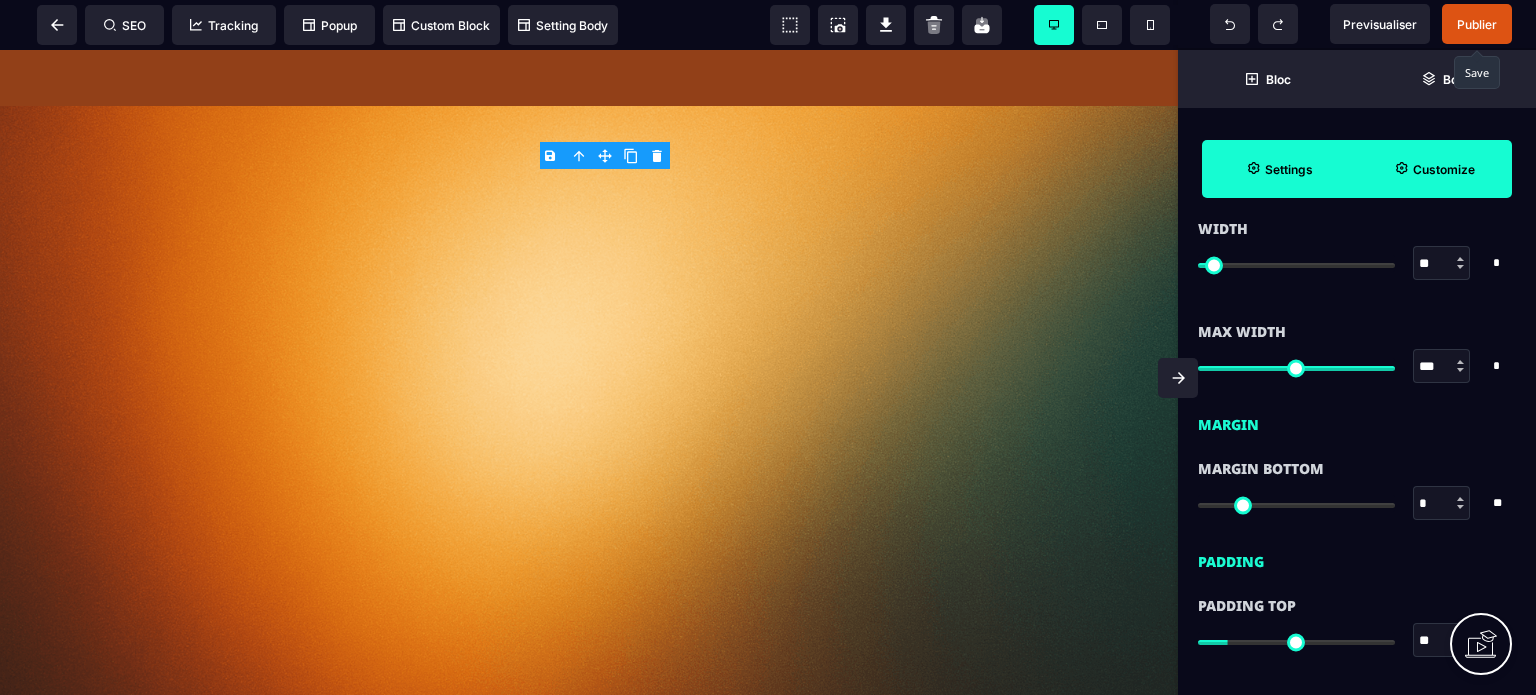 click on "Customize" at bounding box center (1444, 169) 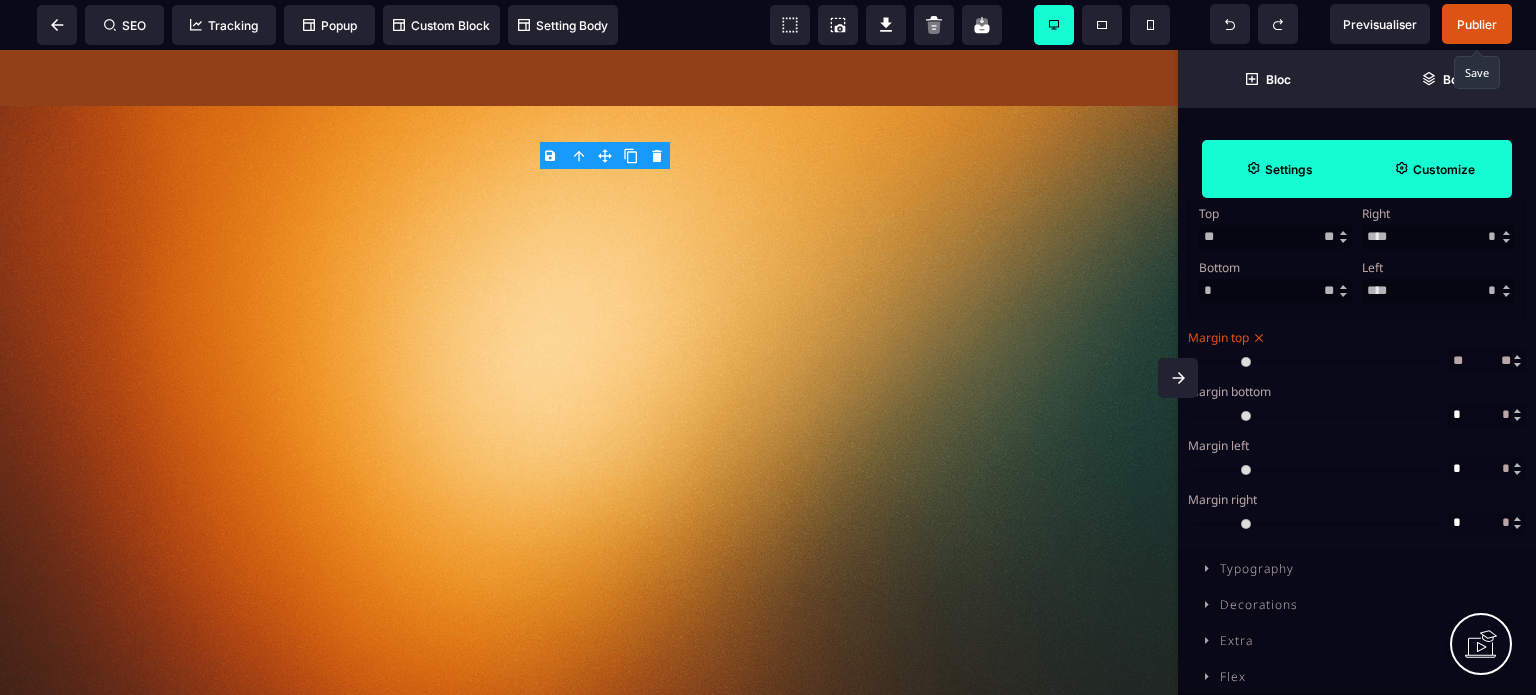 click on "Settings" at bounding box center (1279, 169) 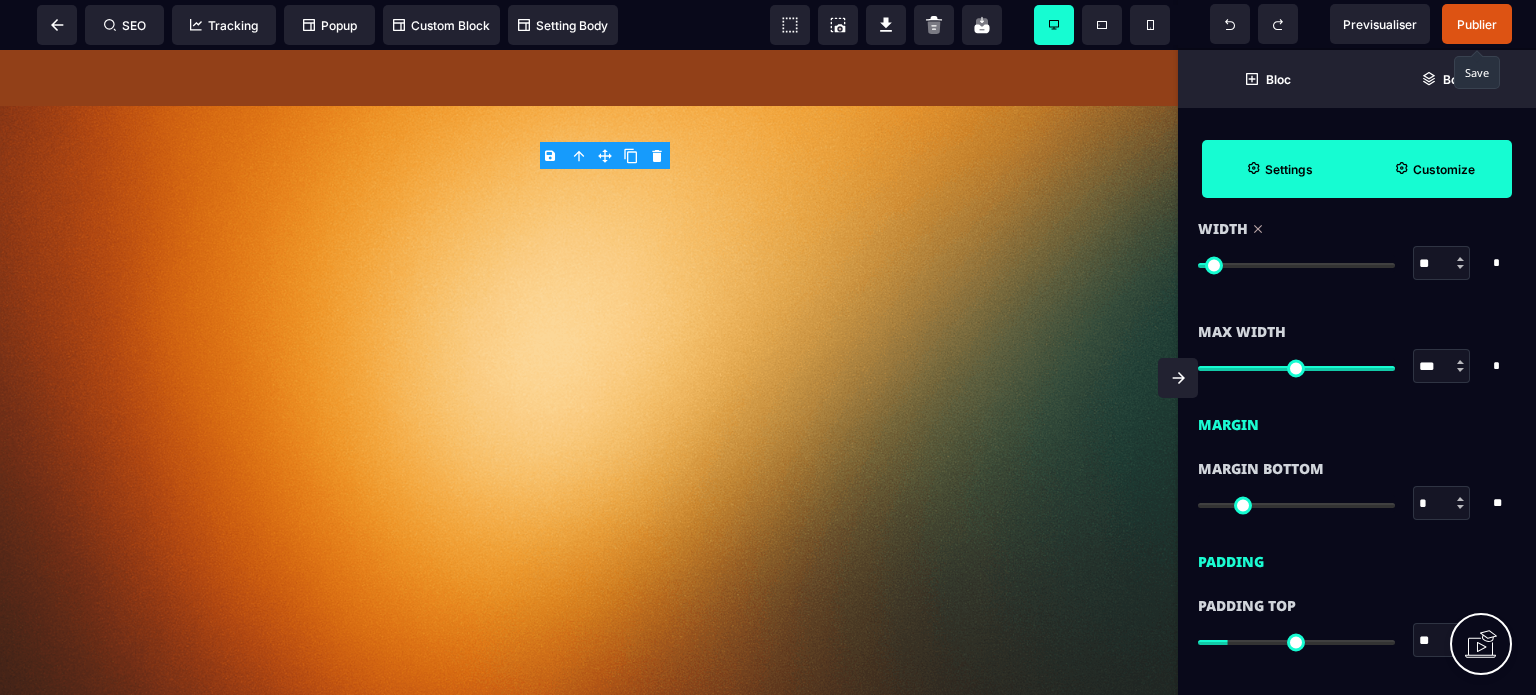 click on "Max Width" at bounding box center (1357, 332) 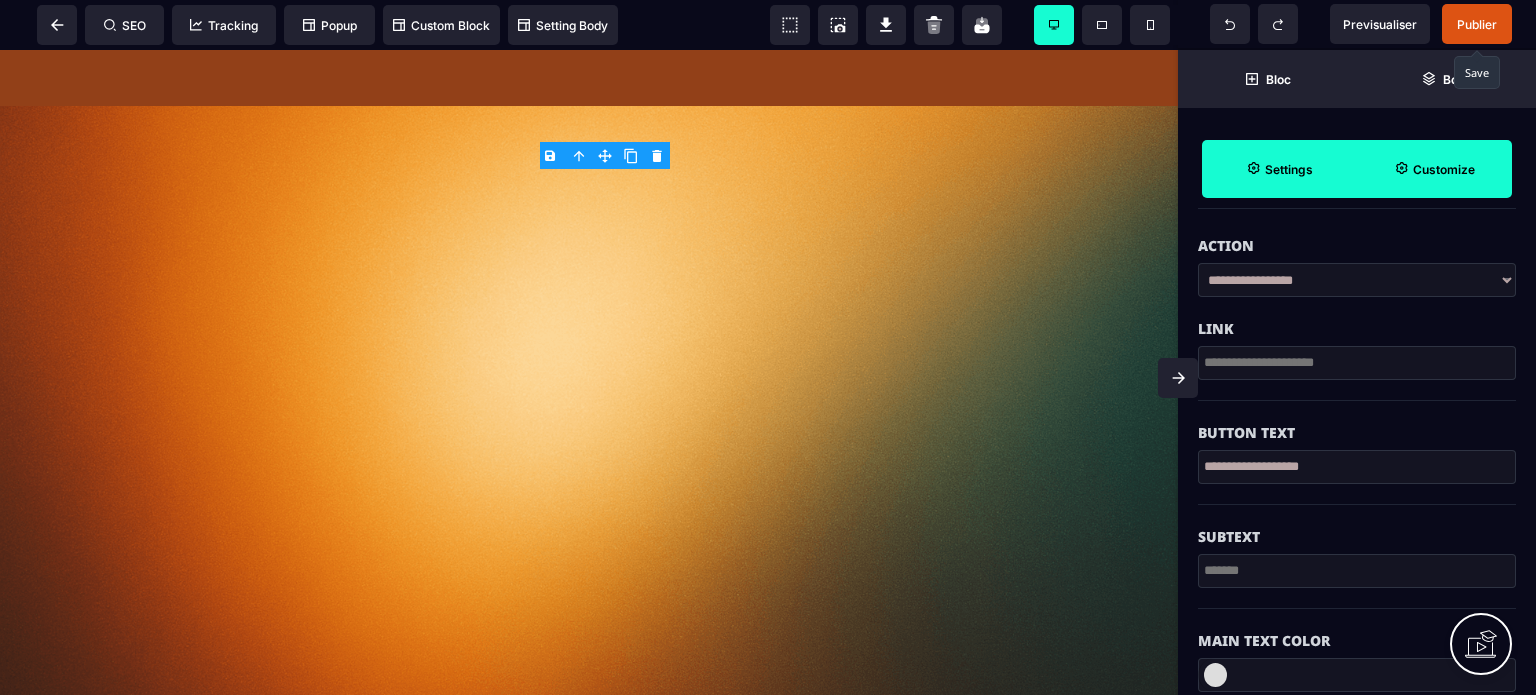 scroll, scrollTop: 200, scrollLeft: 0, axis: vertical 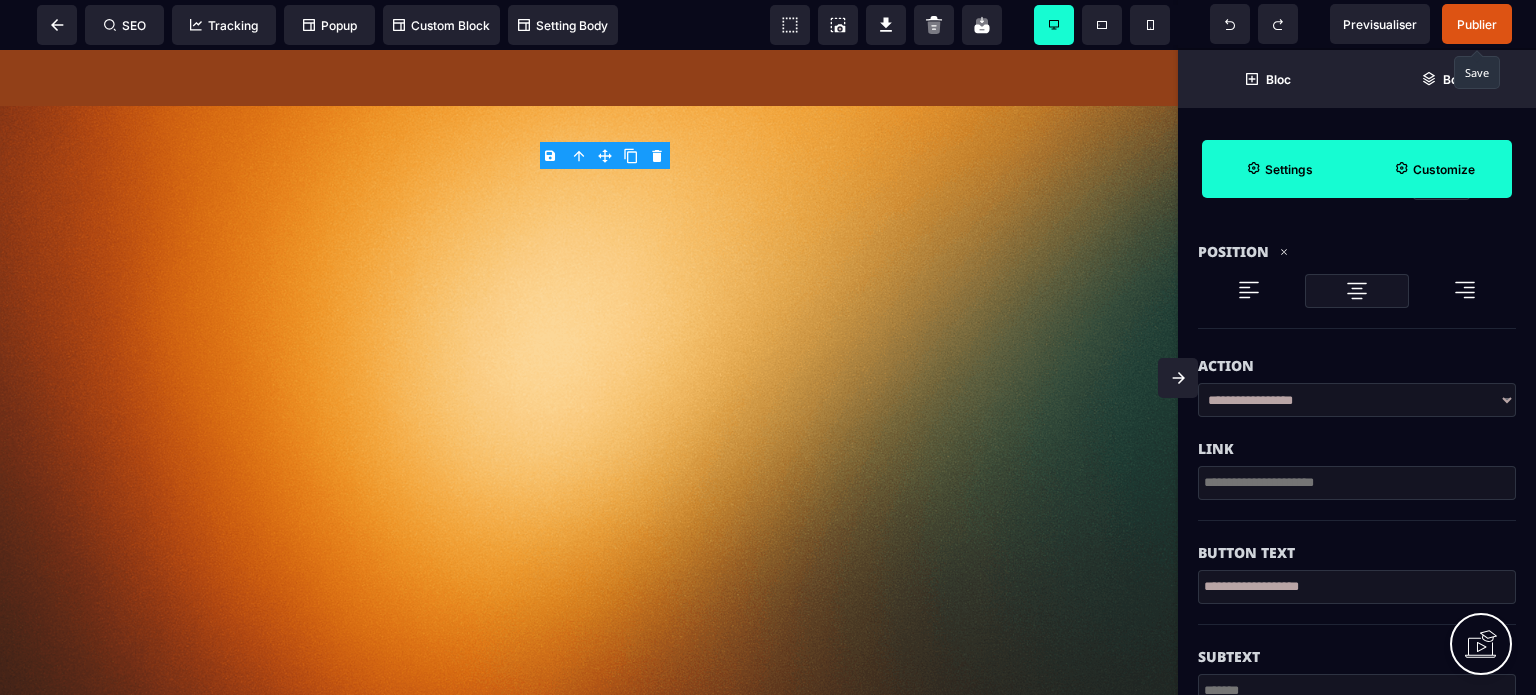 click on "**********" at bounding box center (1357, 400) 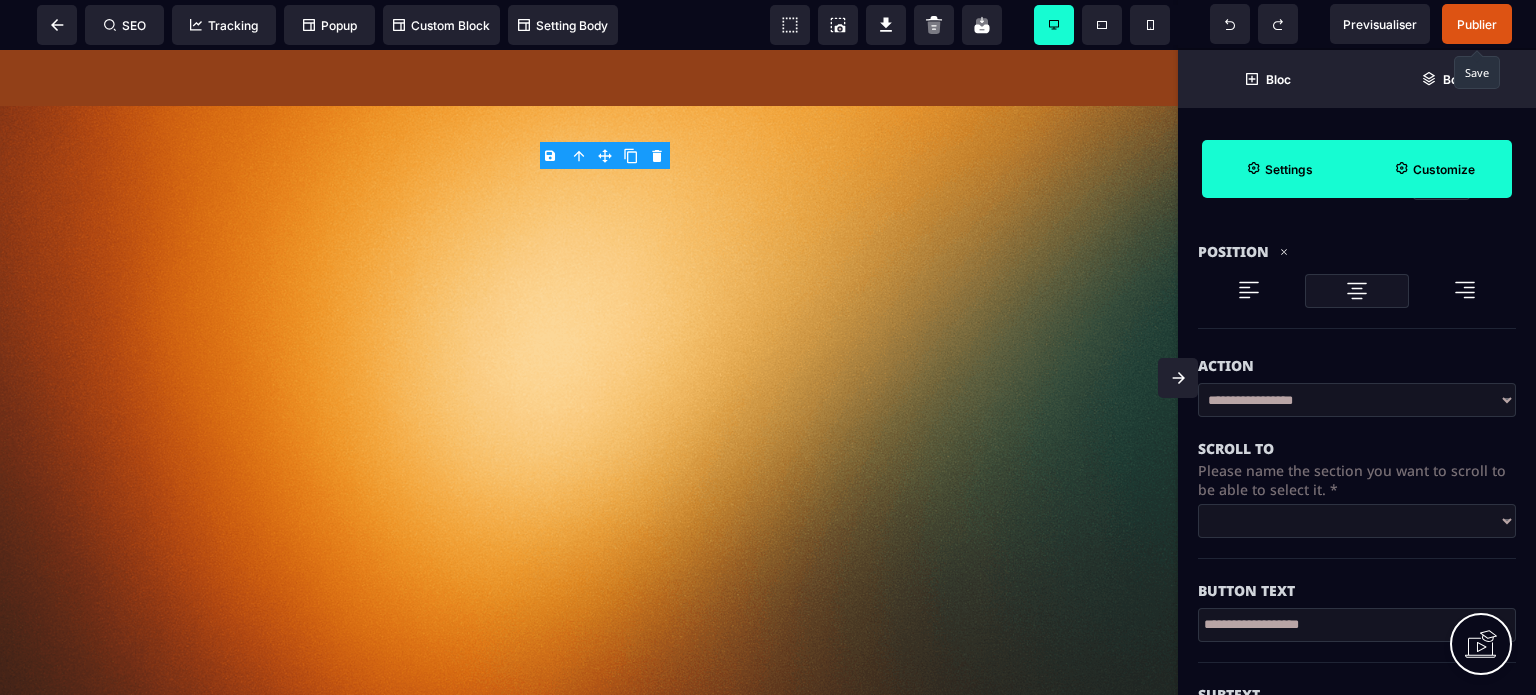 click on "**********" at bounding box center [1357, 521] 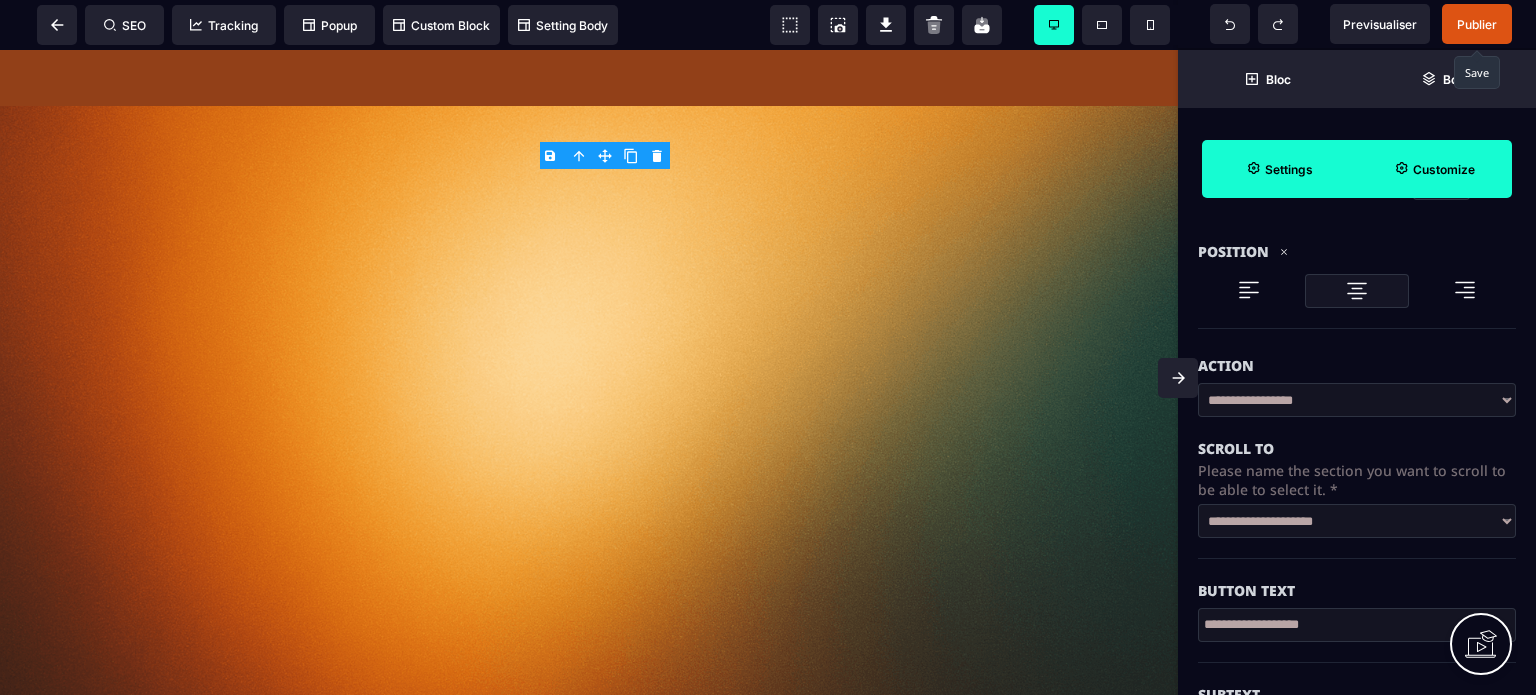 click on "**********" at bounding box center [1357, 521] 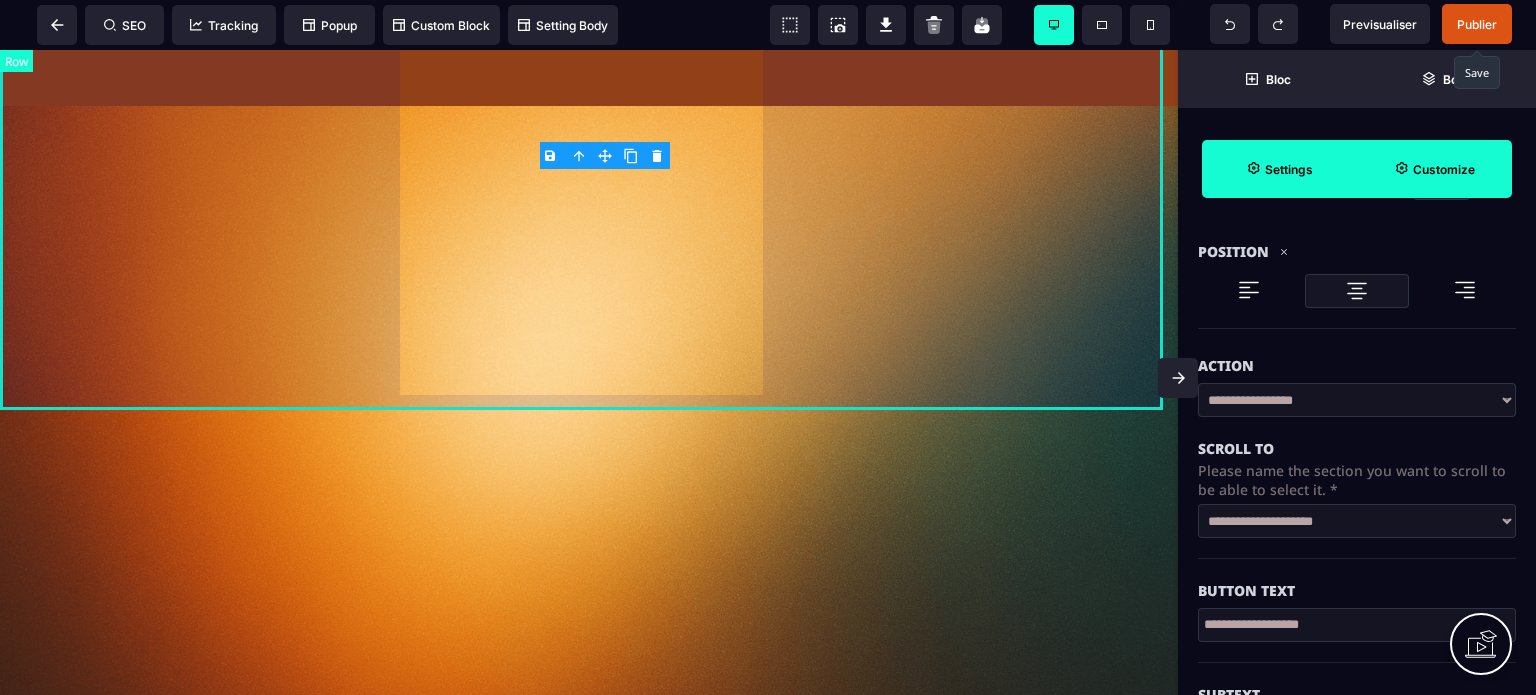 click on "**********" at bounding box center [589, -577] 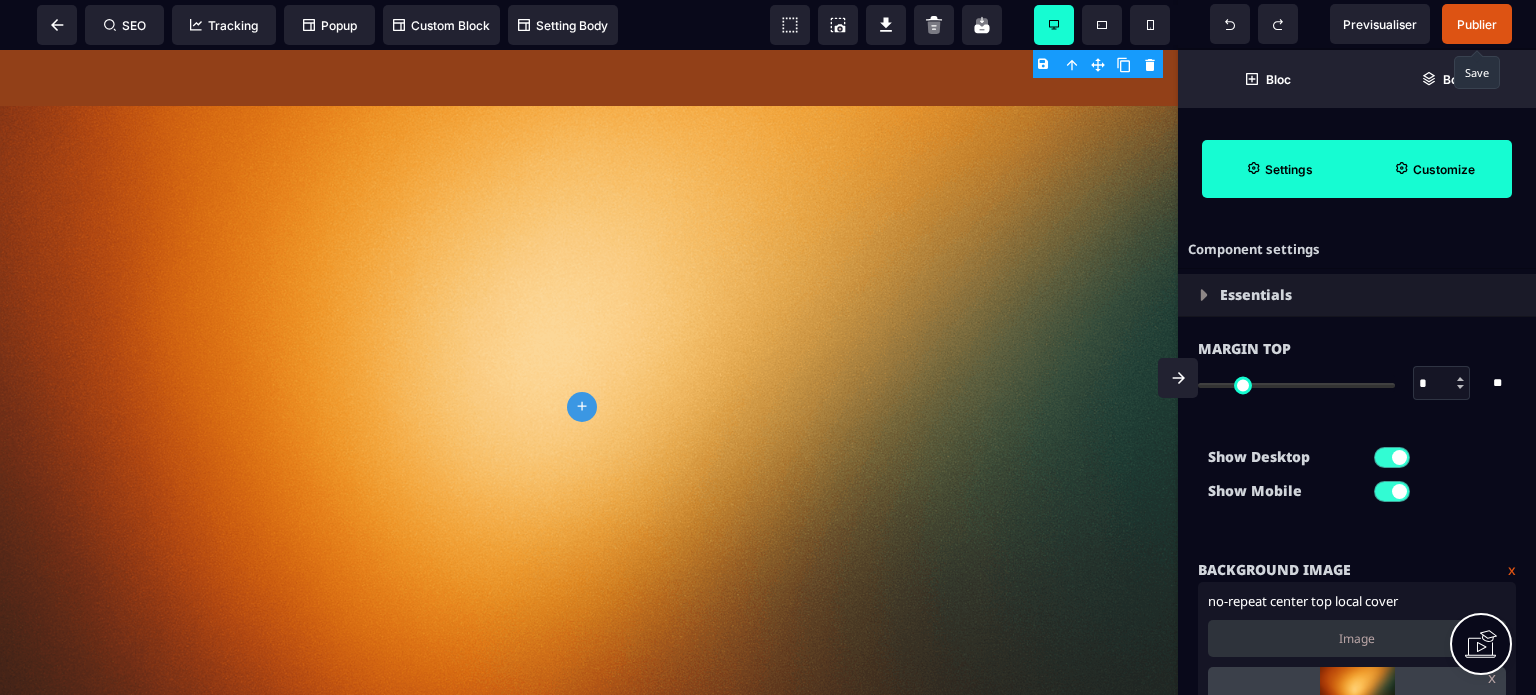 click at bounding box center [1178, 378] 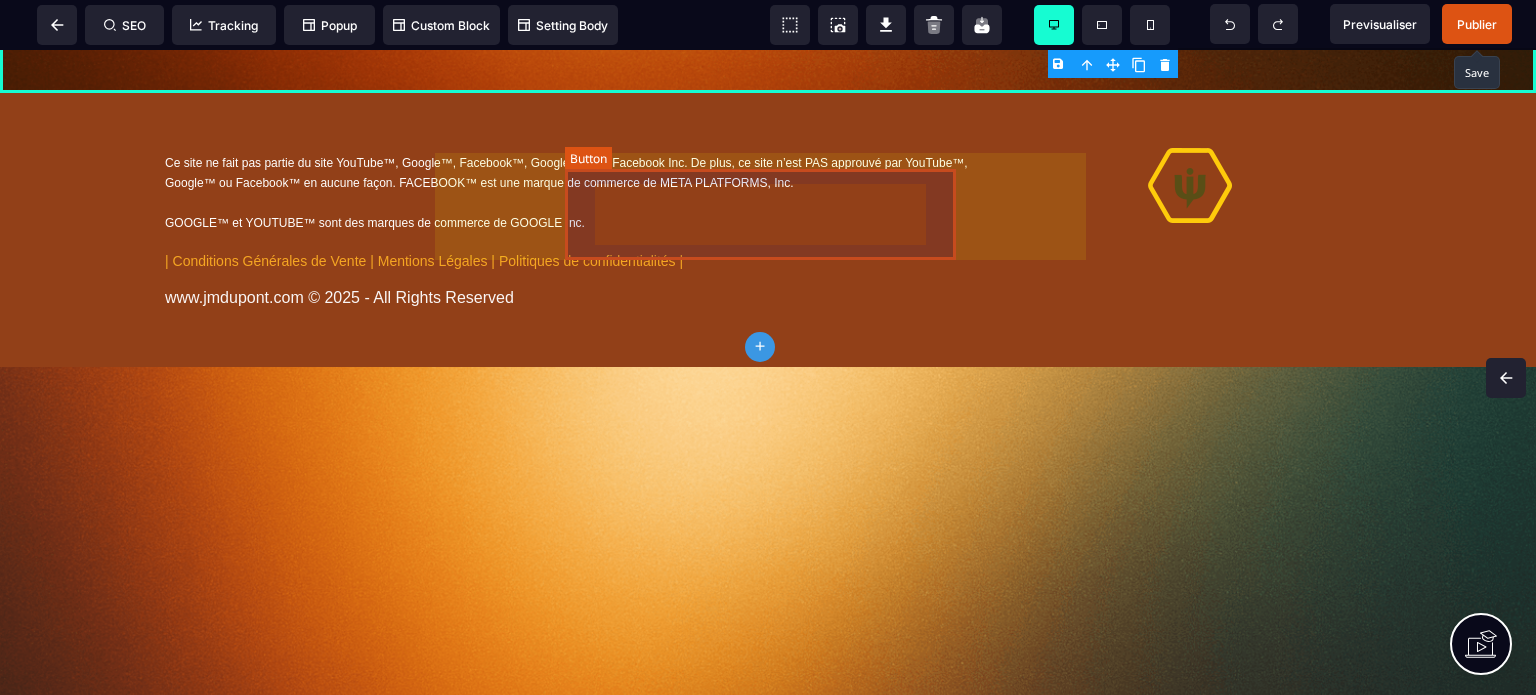 click on "VALIDER LA COMMANDE" at bounding box center (783, -39) 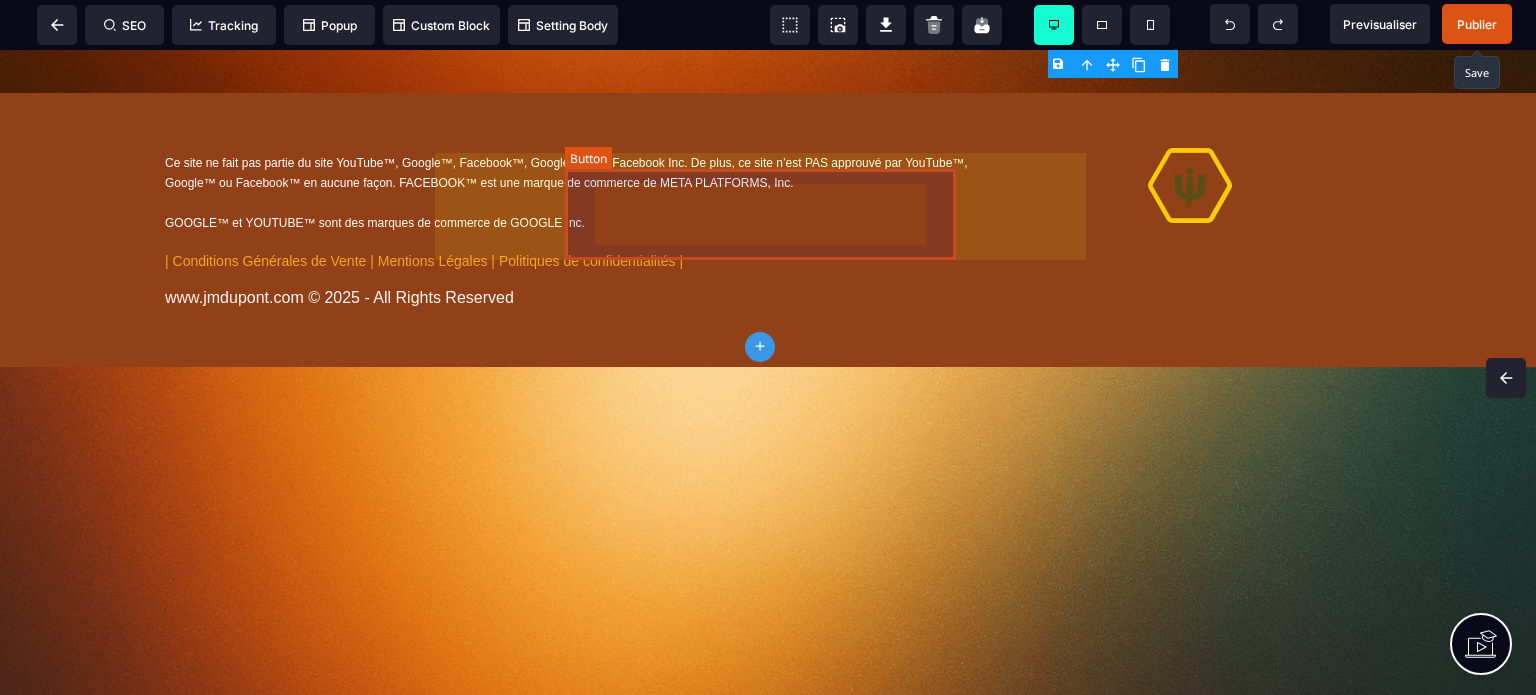 scroll, scrollTop: 14865, scrollLeft: 0, axis: vertical 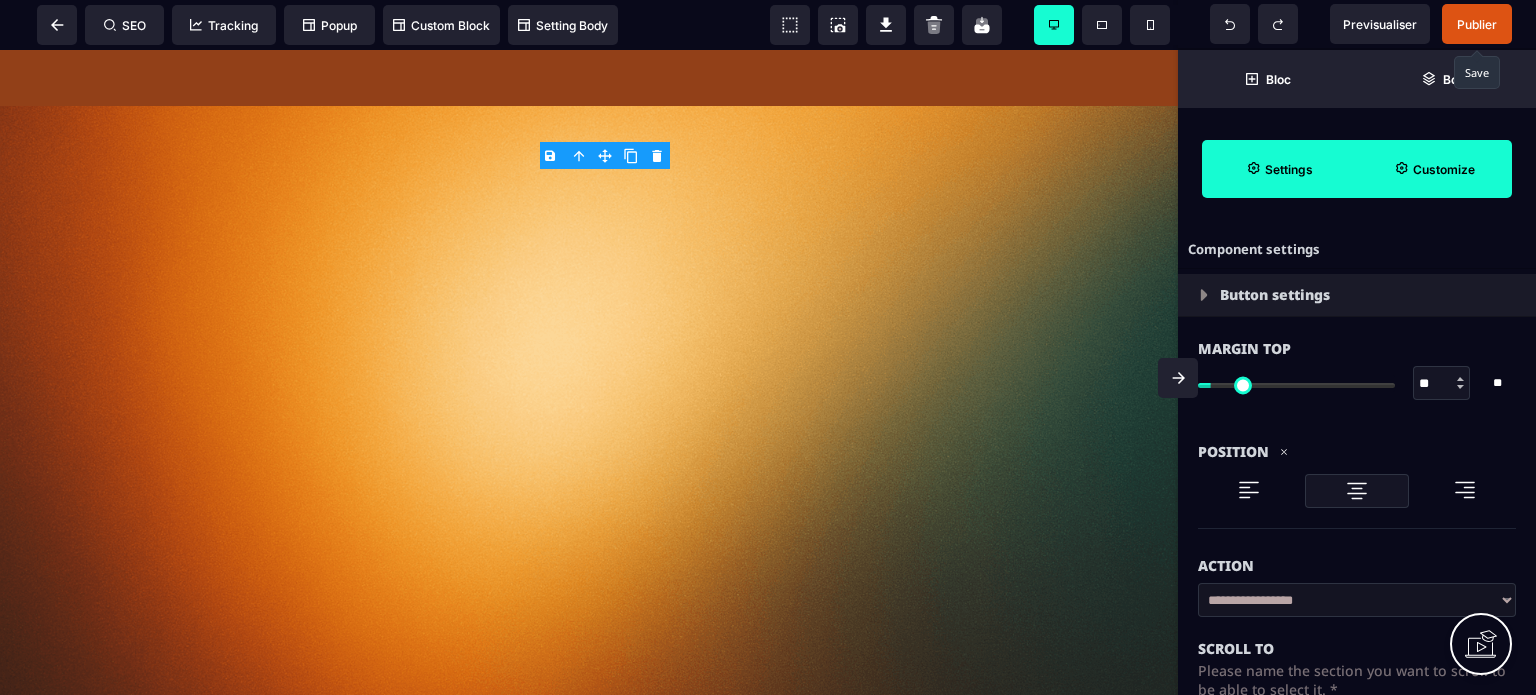 click on "Position" at bounding box center (1357, 477) 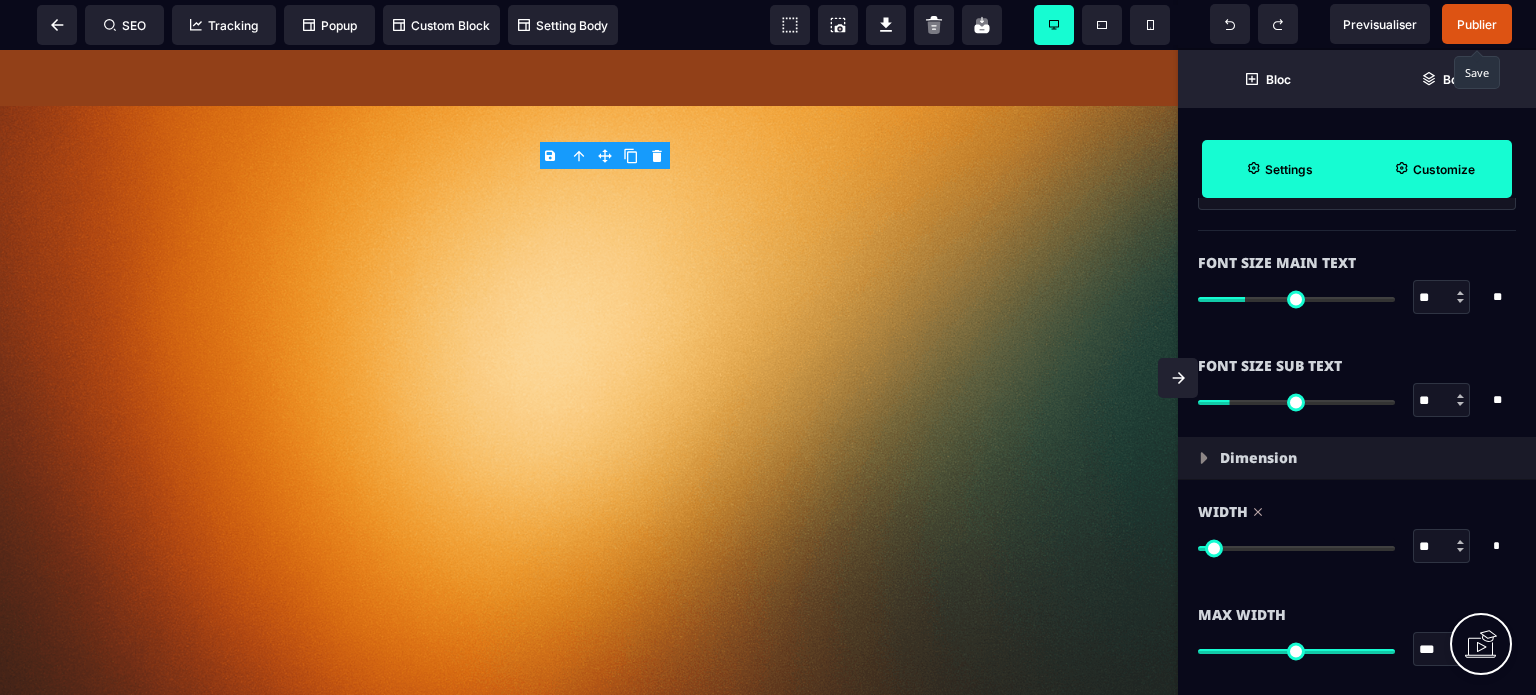 scroll, scrollTop: 1280, scrollLeft: 0, axis: vertical 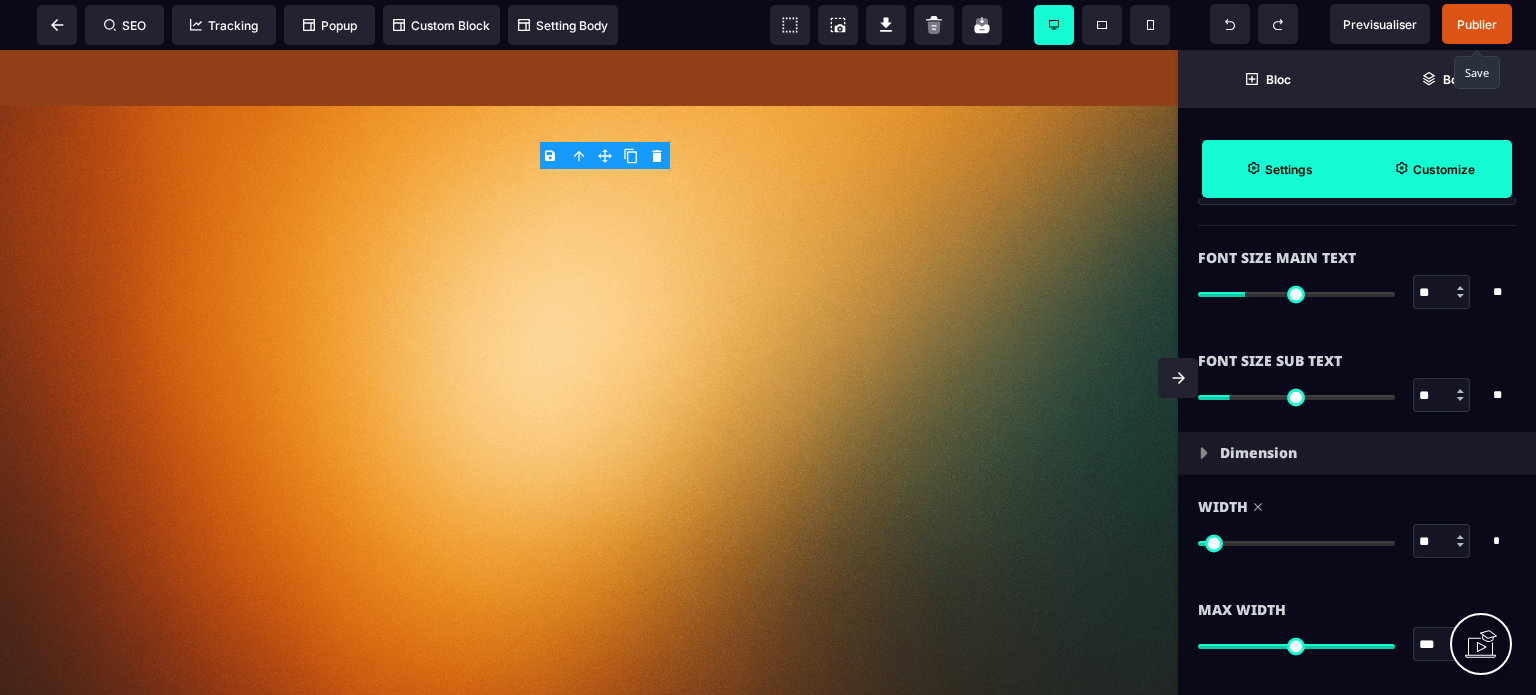 drag, startPoint x: 1438, startPoint y: 287, endPoint x: 1426, endPoint y: 293, distance: 13.416408 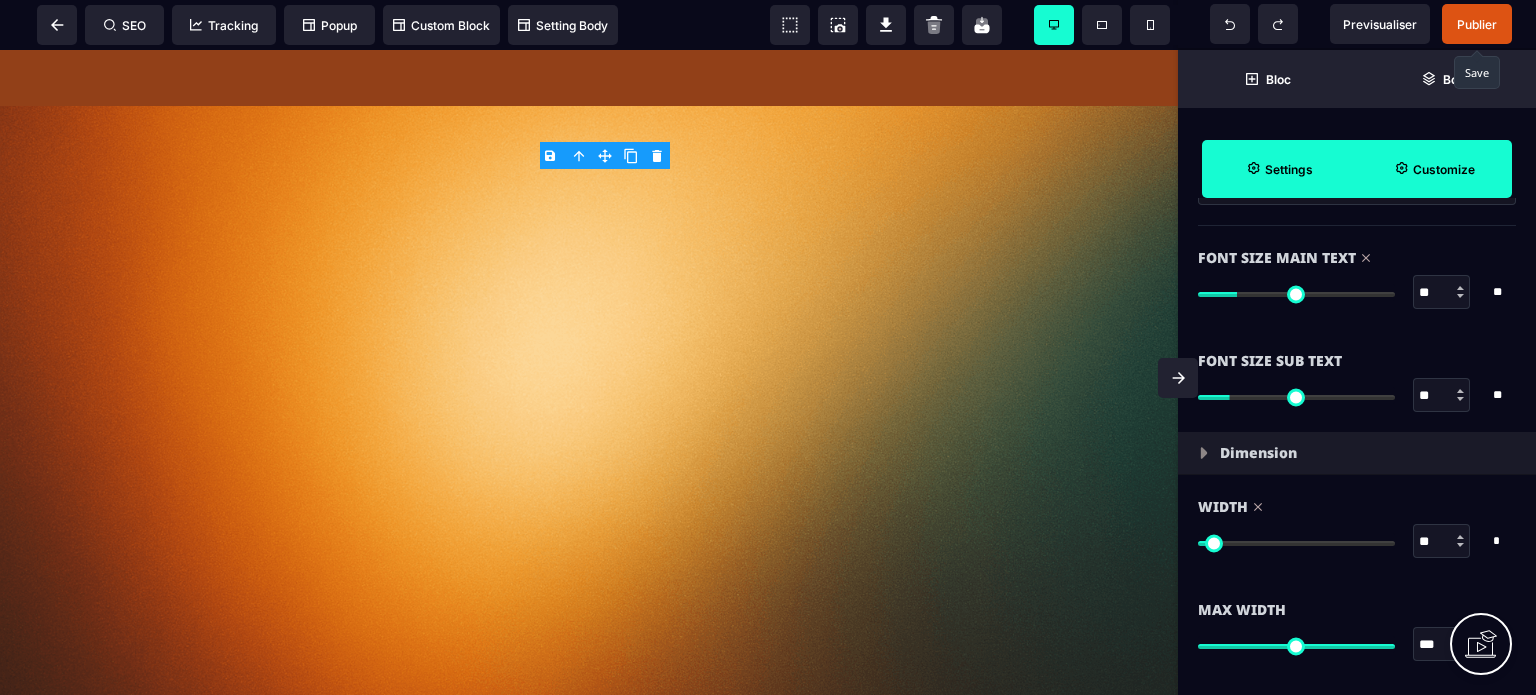 click 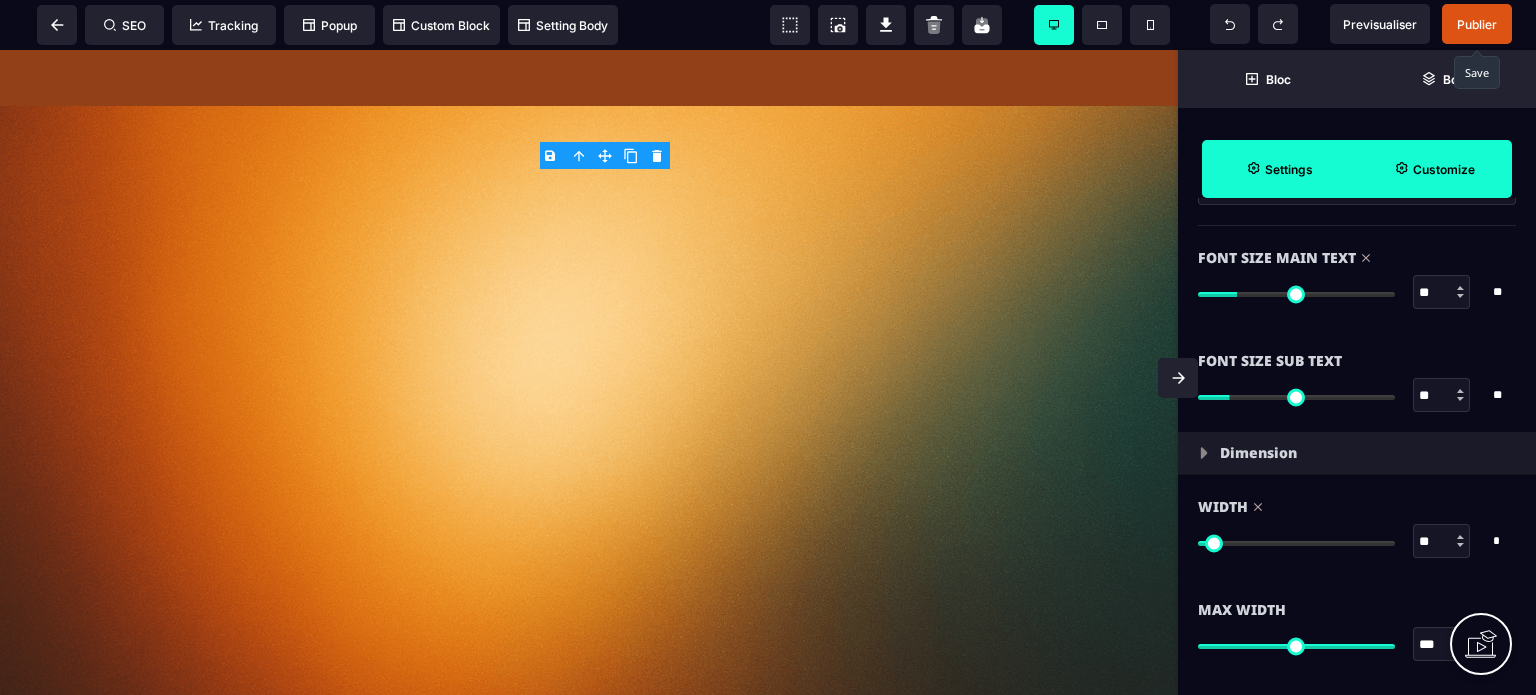 scroll, scrollTop: 0, scrollLeft: 0, axis: both 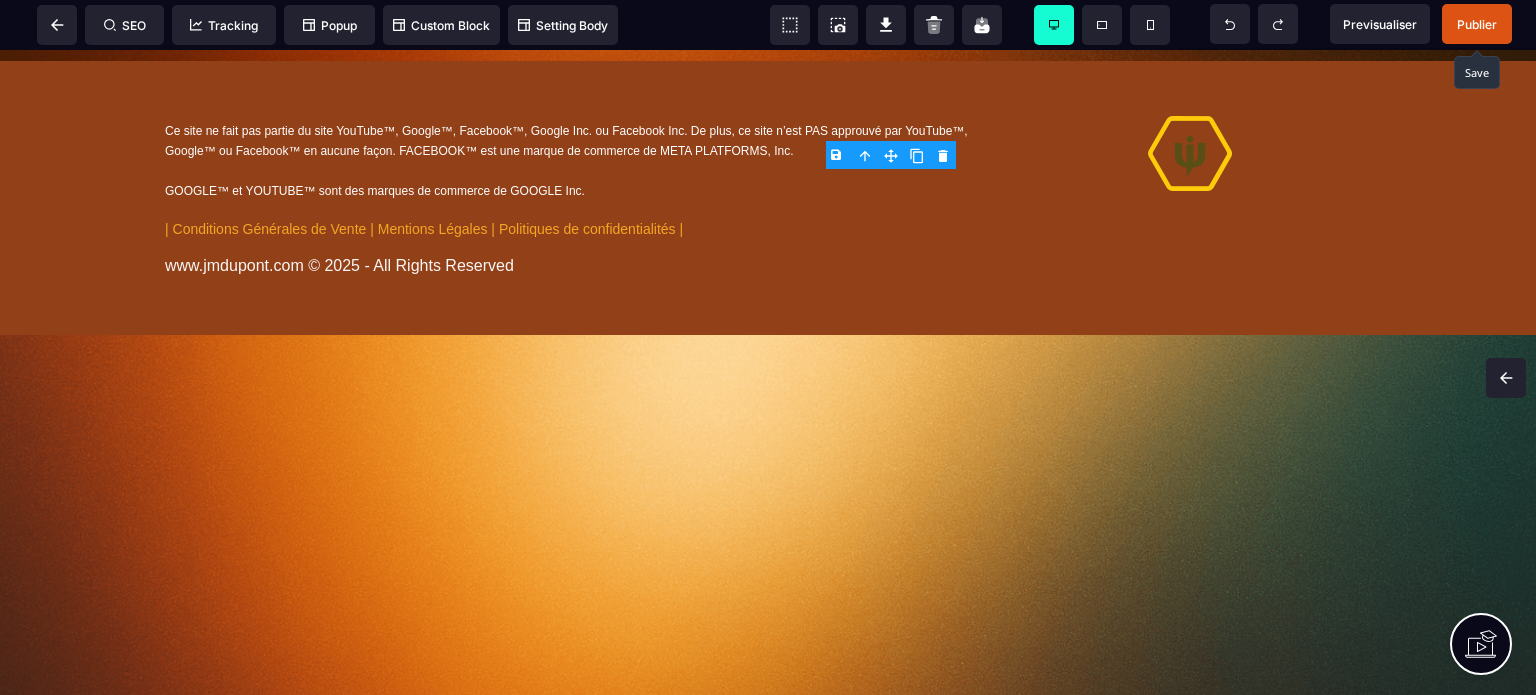click on "Publier" at bounding box center [1477, 24] 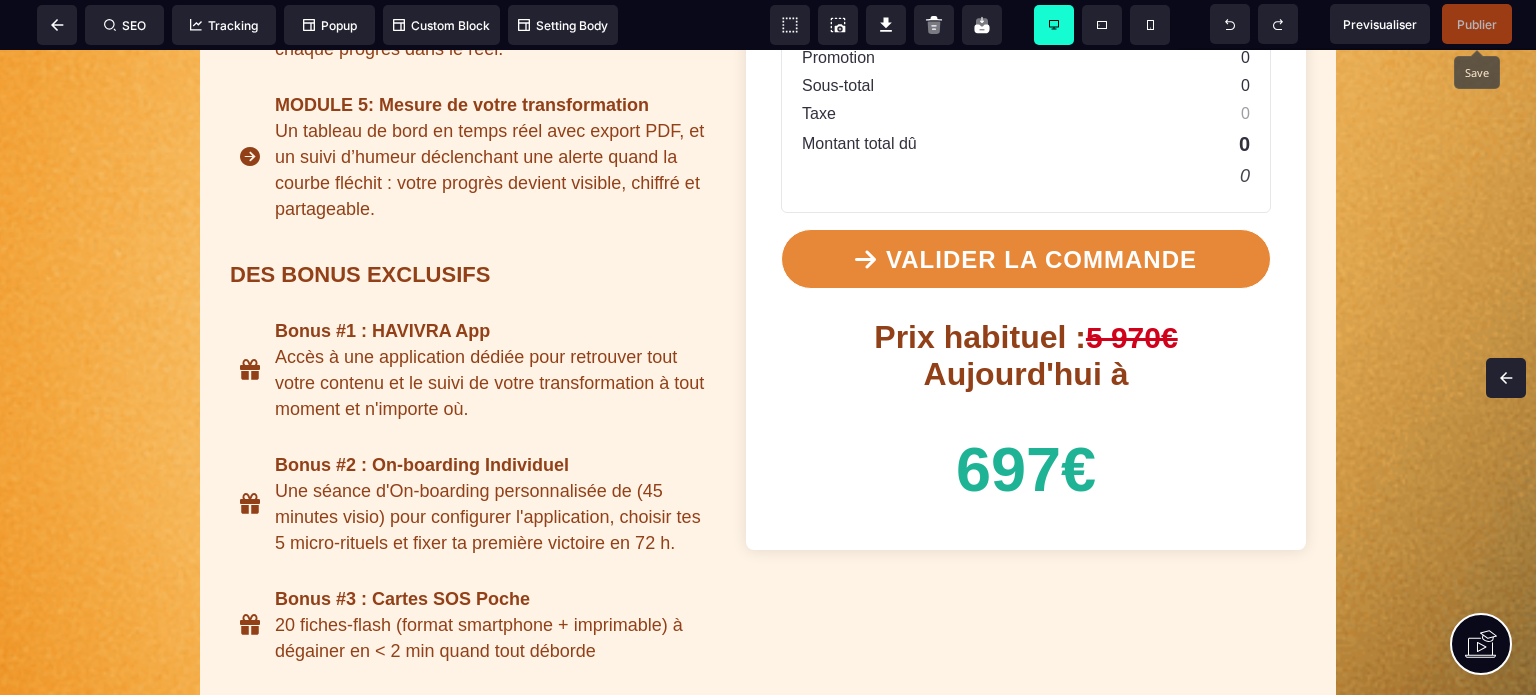 scroll, scrollTop: 1386, scrollLeft: 0, axis: vertical 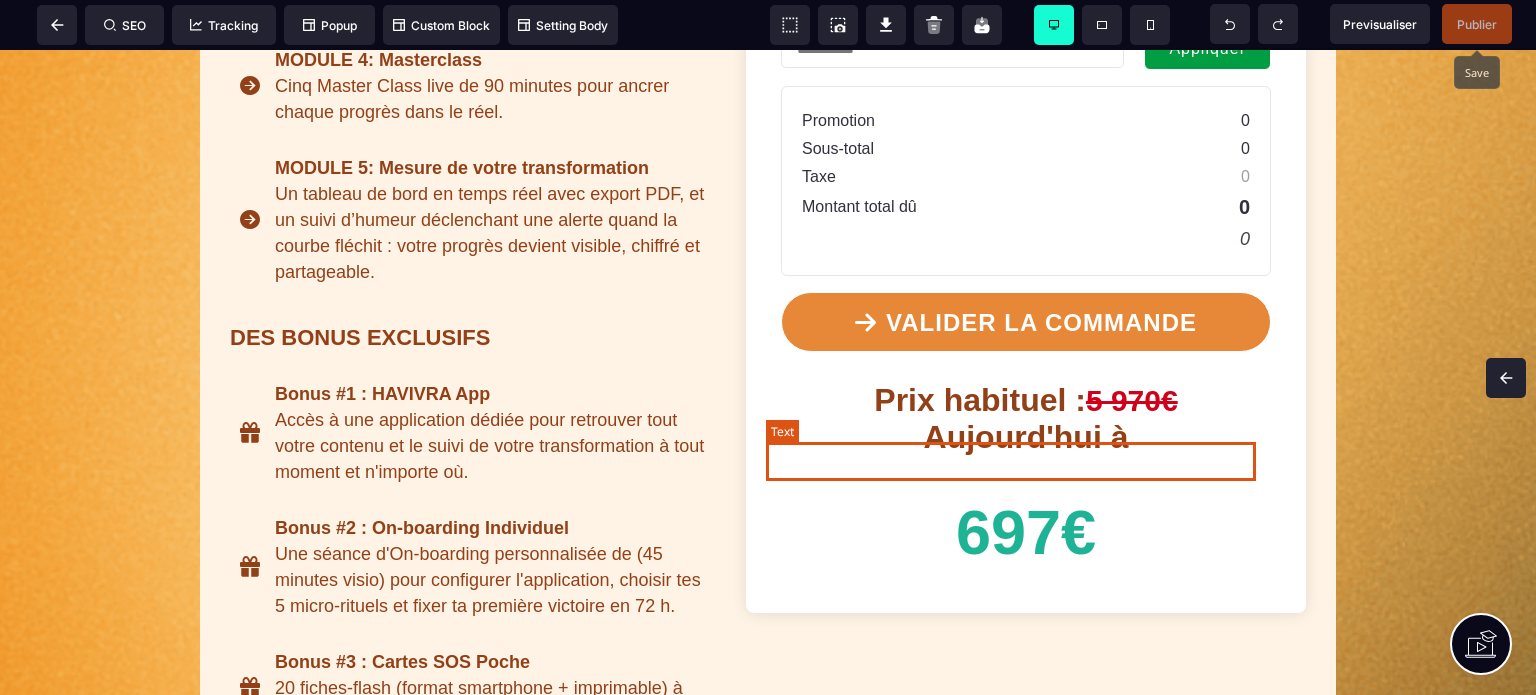 click on "Prix habituel :  5 970€" at bounding box center [1026, 400] 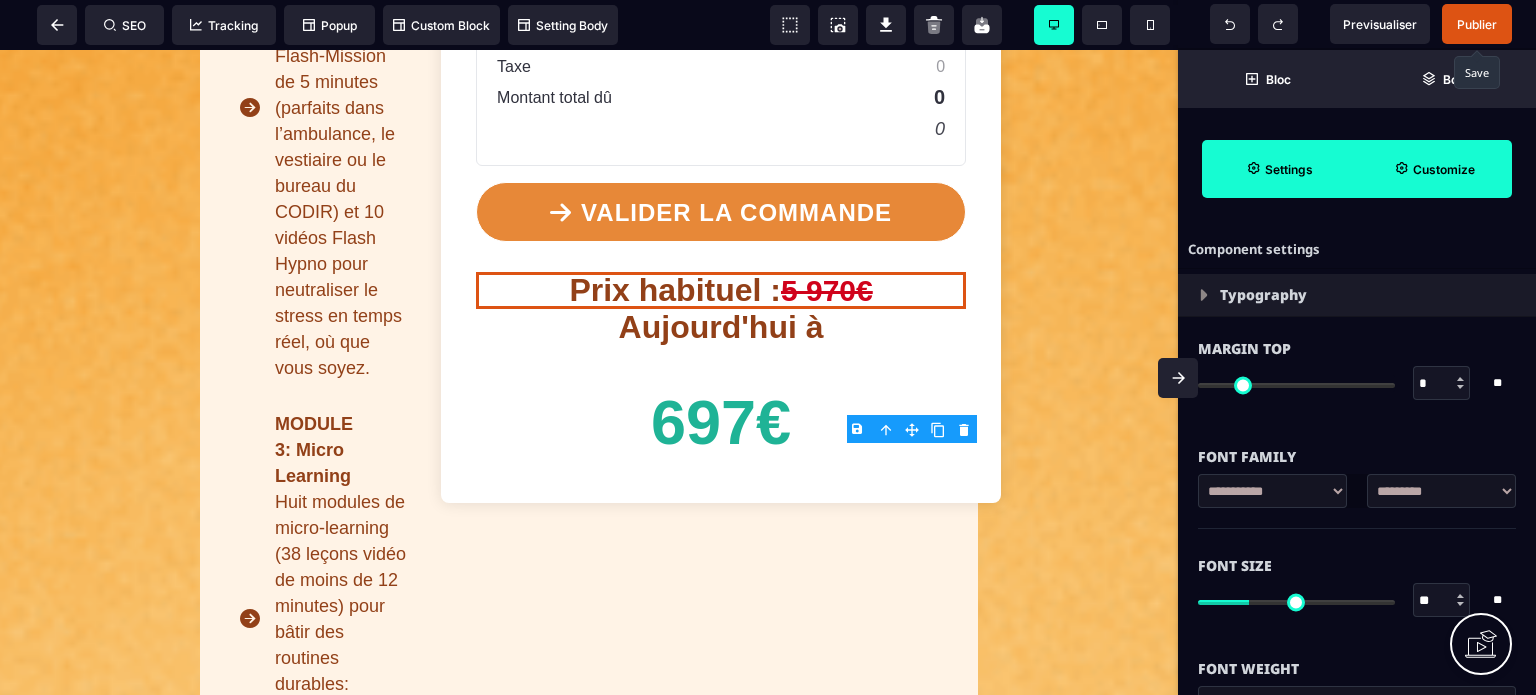scroll, scrollTop: 1600, scrollLeft: 0, axis: vertical 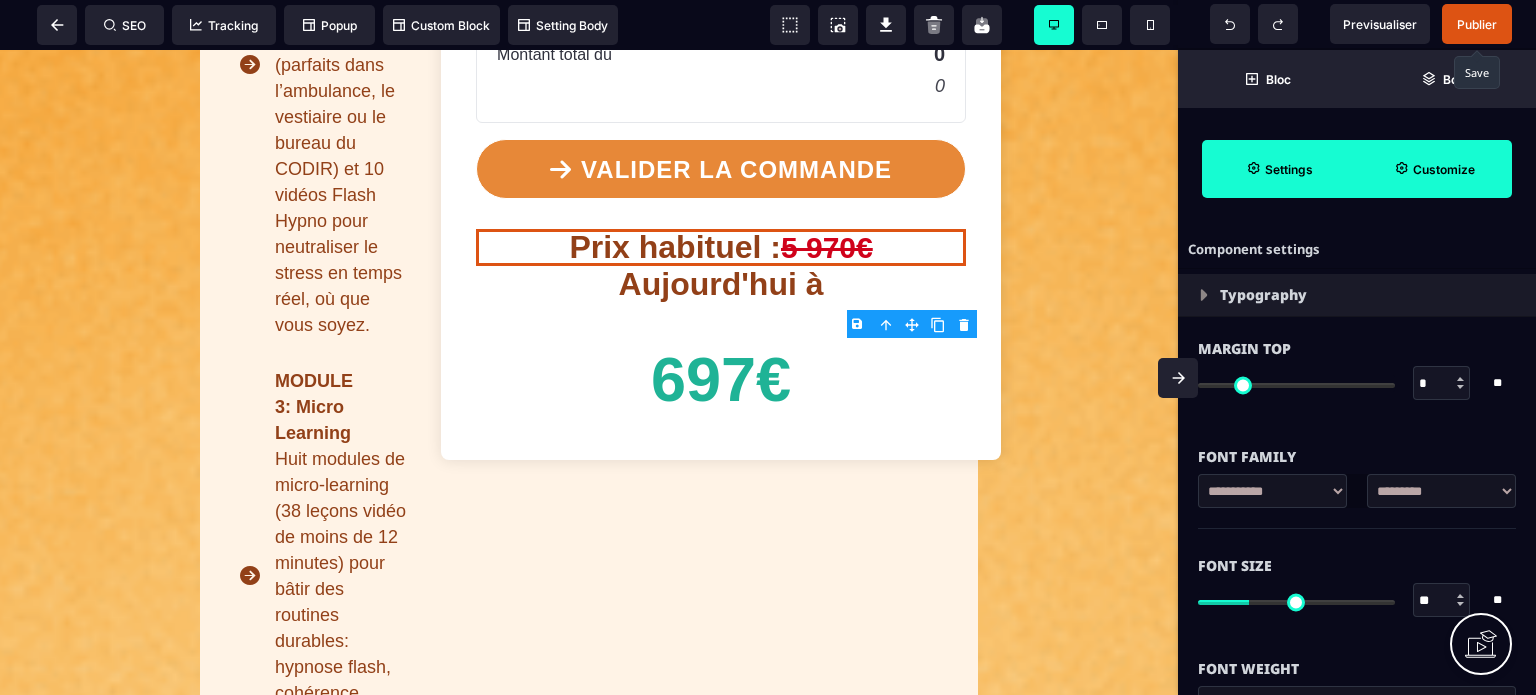 click 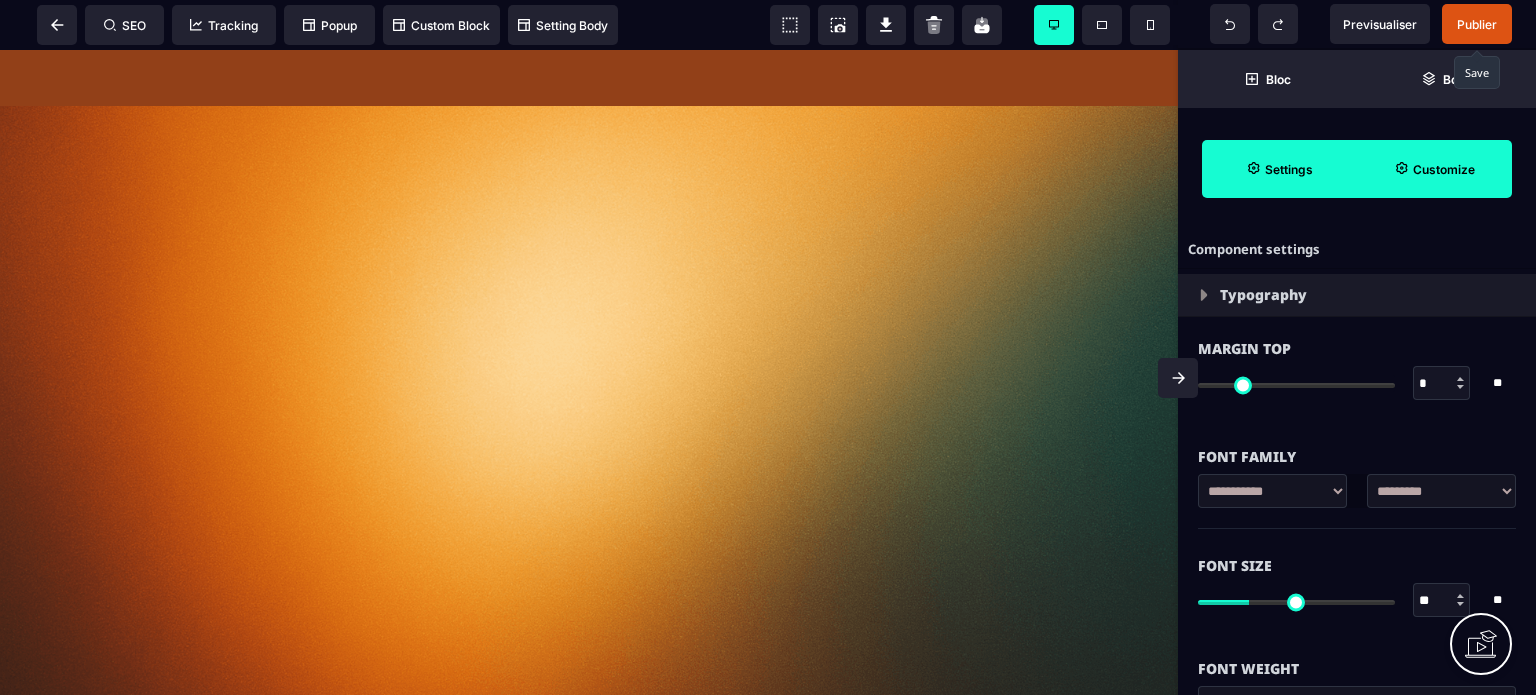 scroll, scrollTop: 14709, scrollLeft: 0, axis: vertical 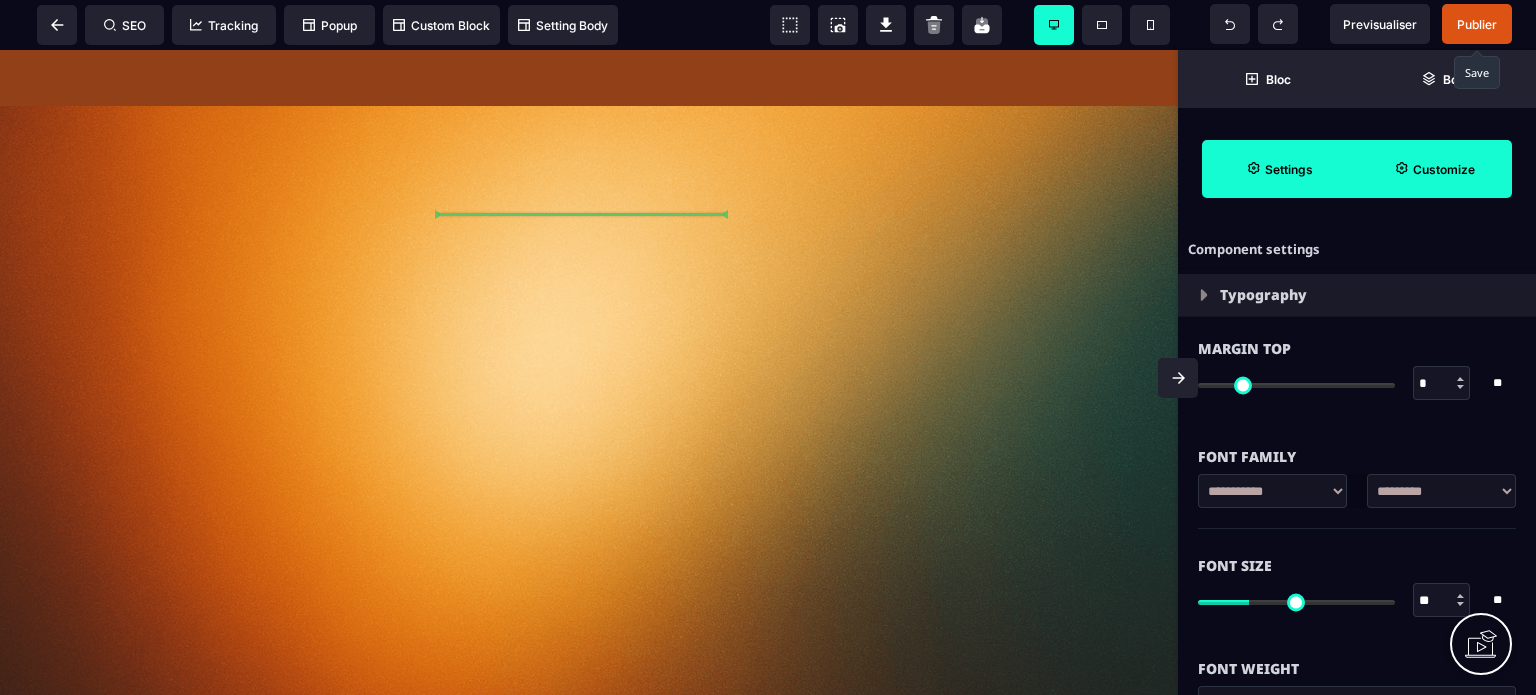 drag, startPoint x: 909, startPoint y: 369, endPoint x: 642, endPoint y: 223, distance: 304.3107 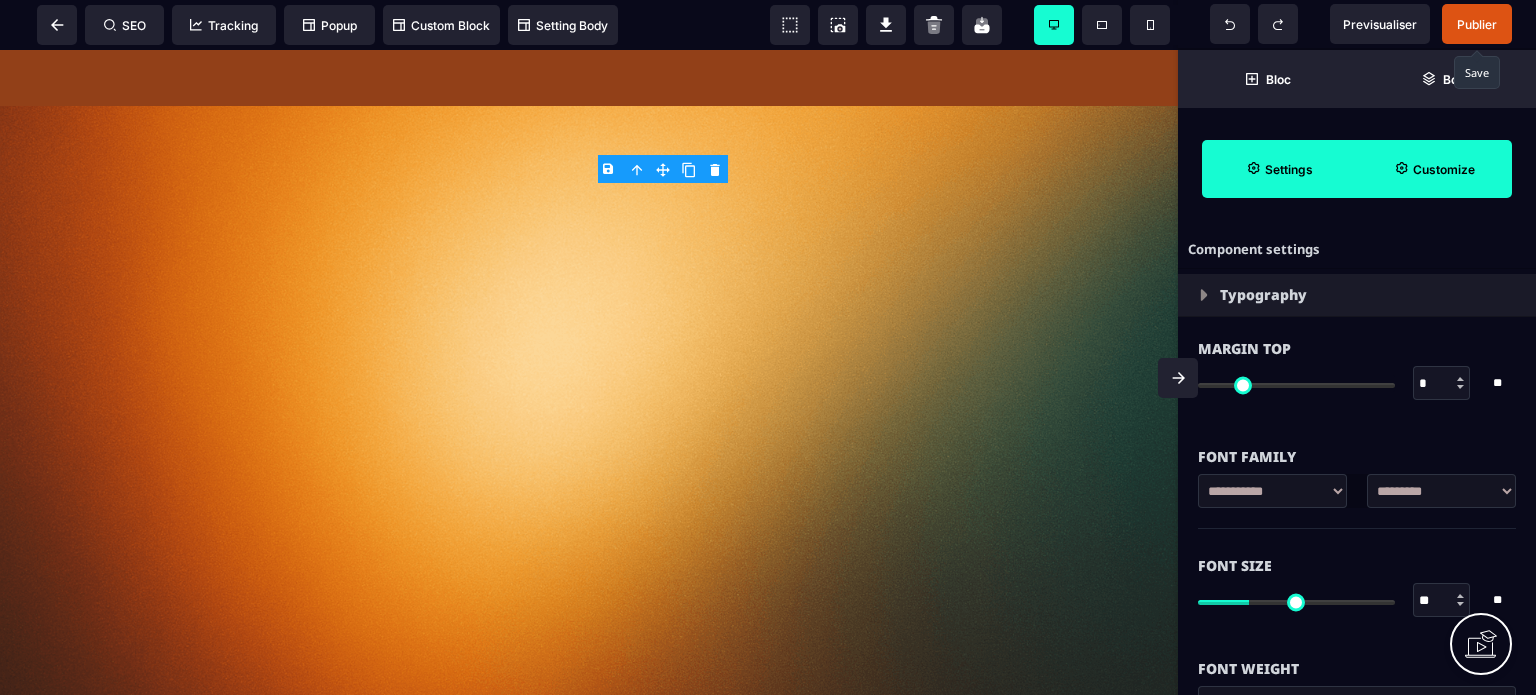 click on "**********" at bounding box center (1441, 491) 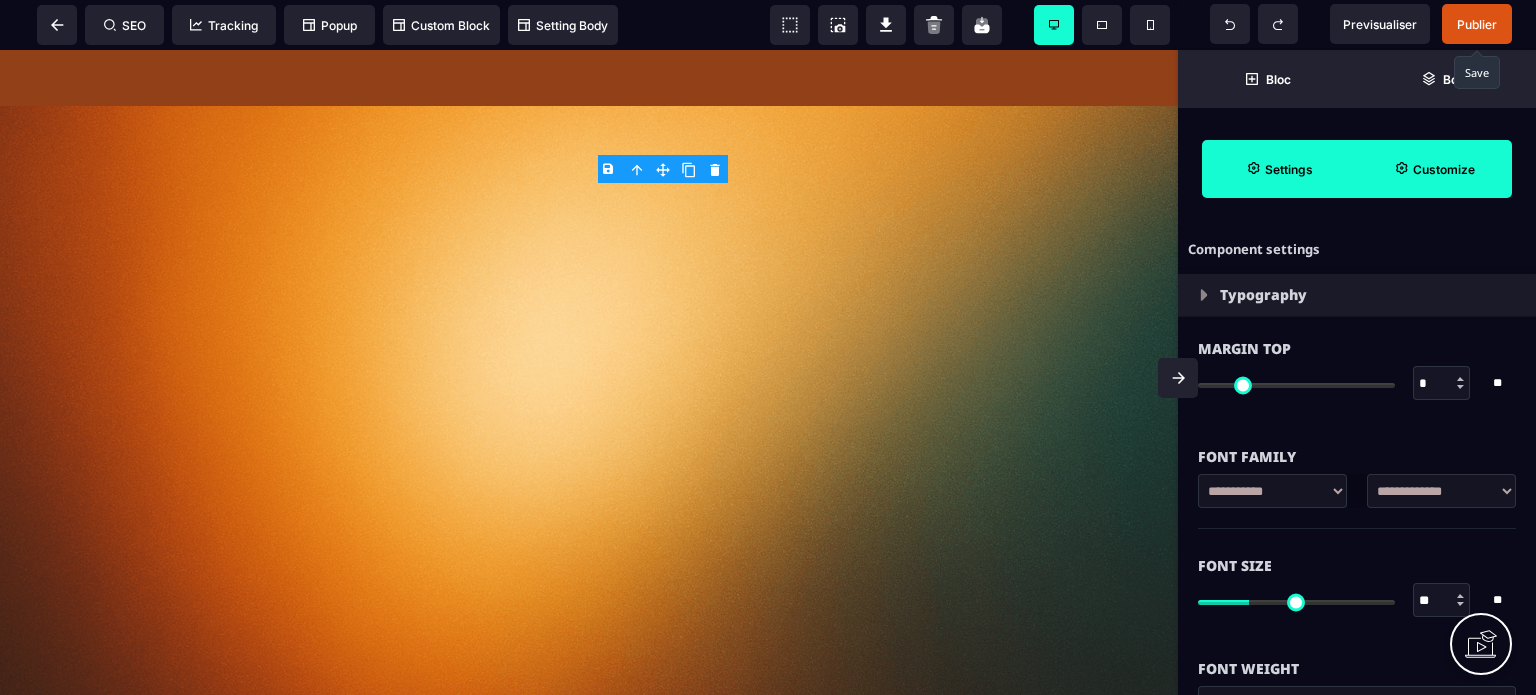click on "**********" at bounding box center [1441, 491] 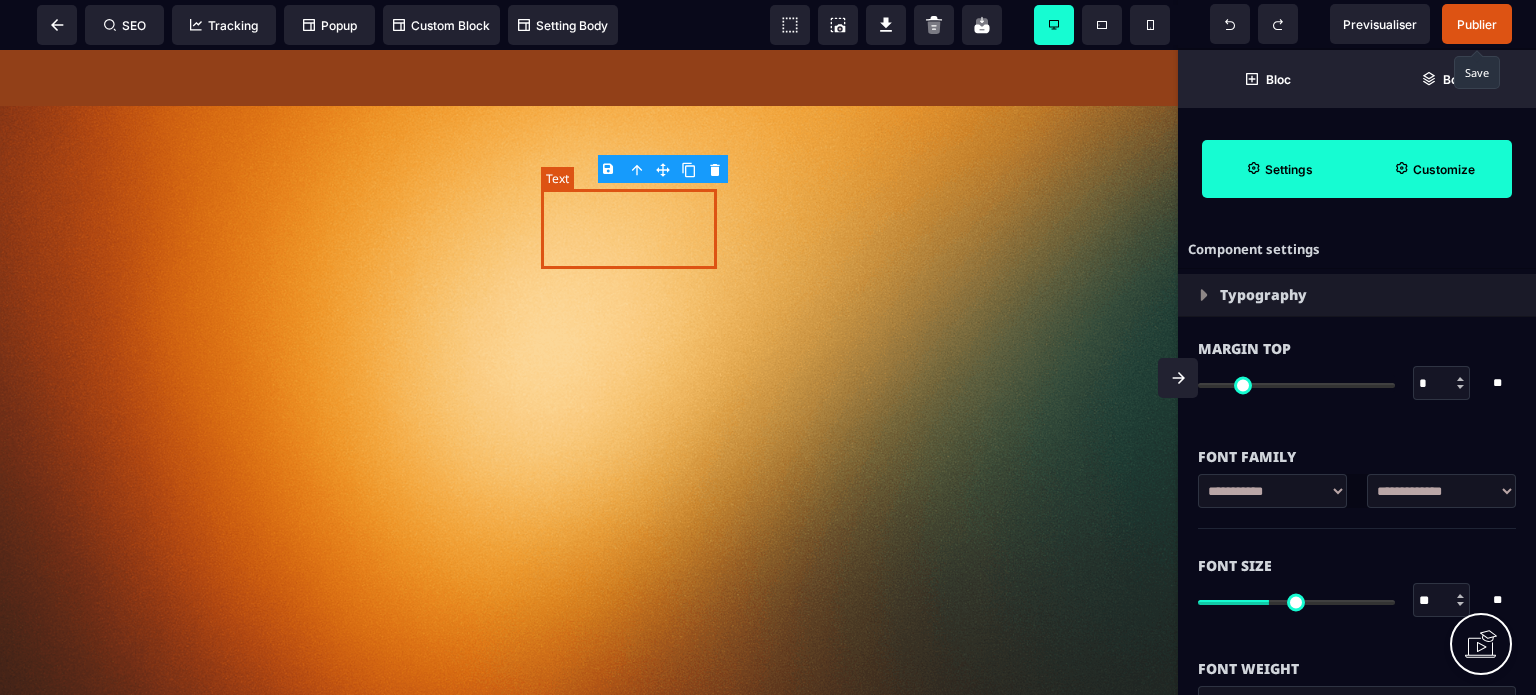 click on "5 970€" at bounding box center (631, -581) 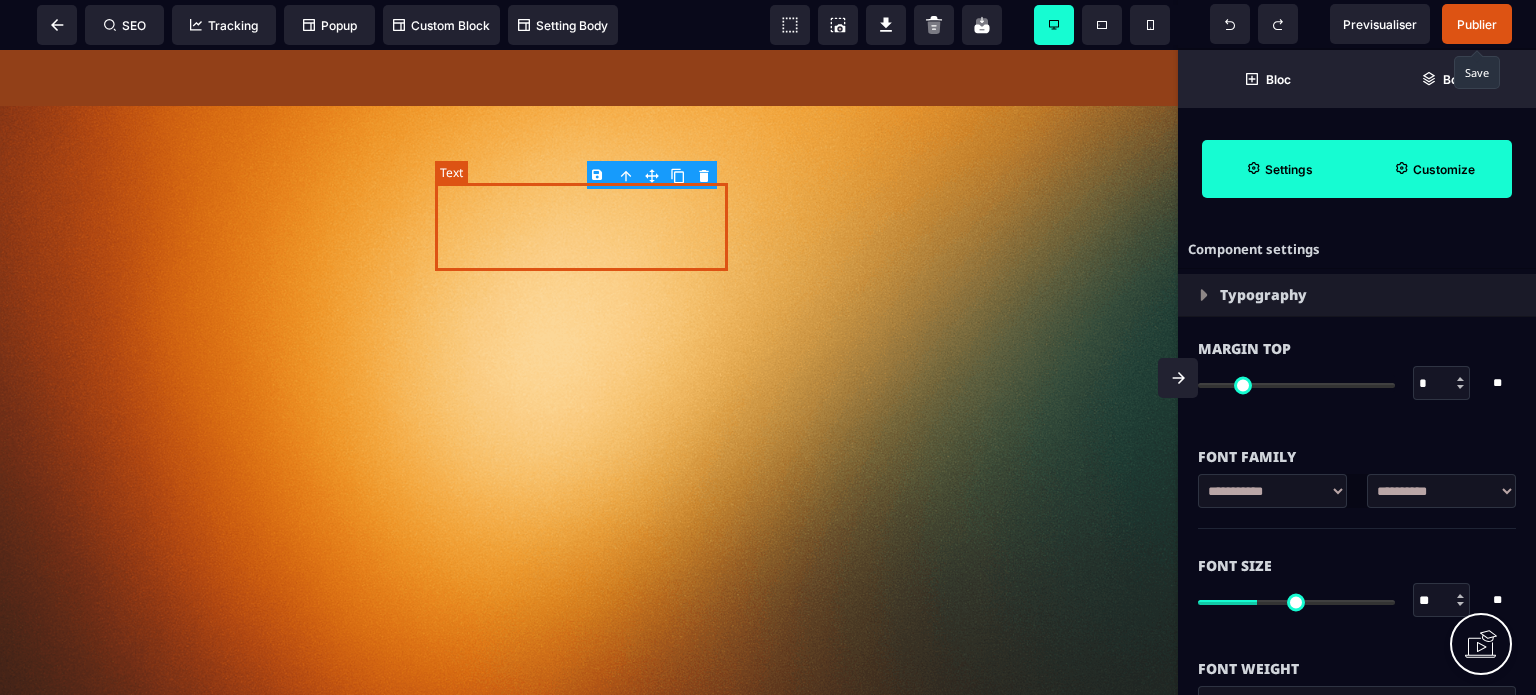 click on "Prix habituel :  5 970€" at bounding box center [589, -582] 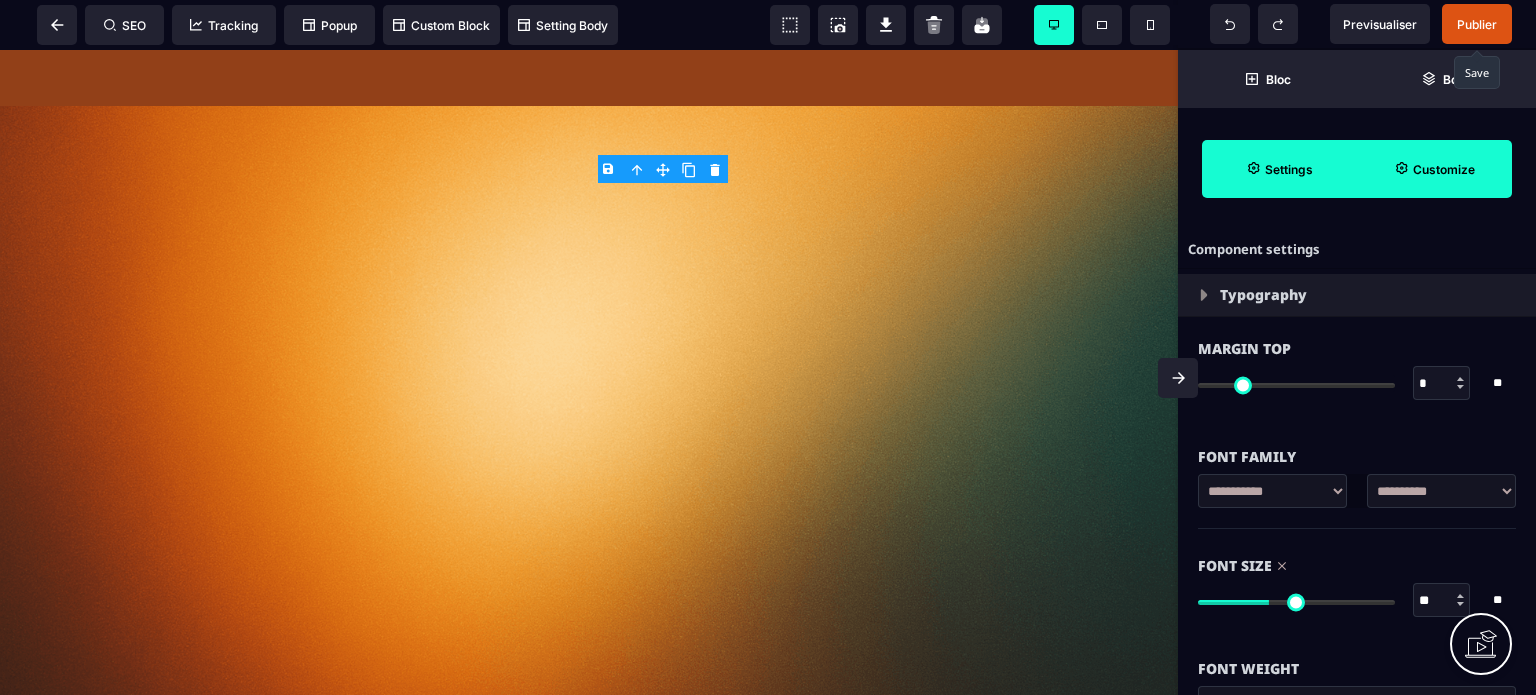 click on "**" at bounding box center (1442, 601) 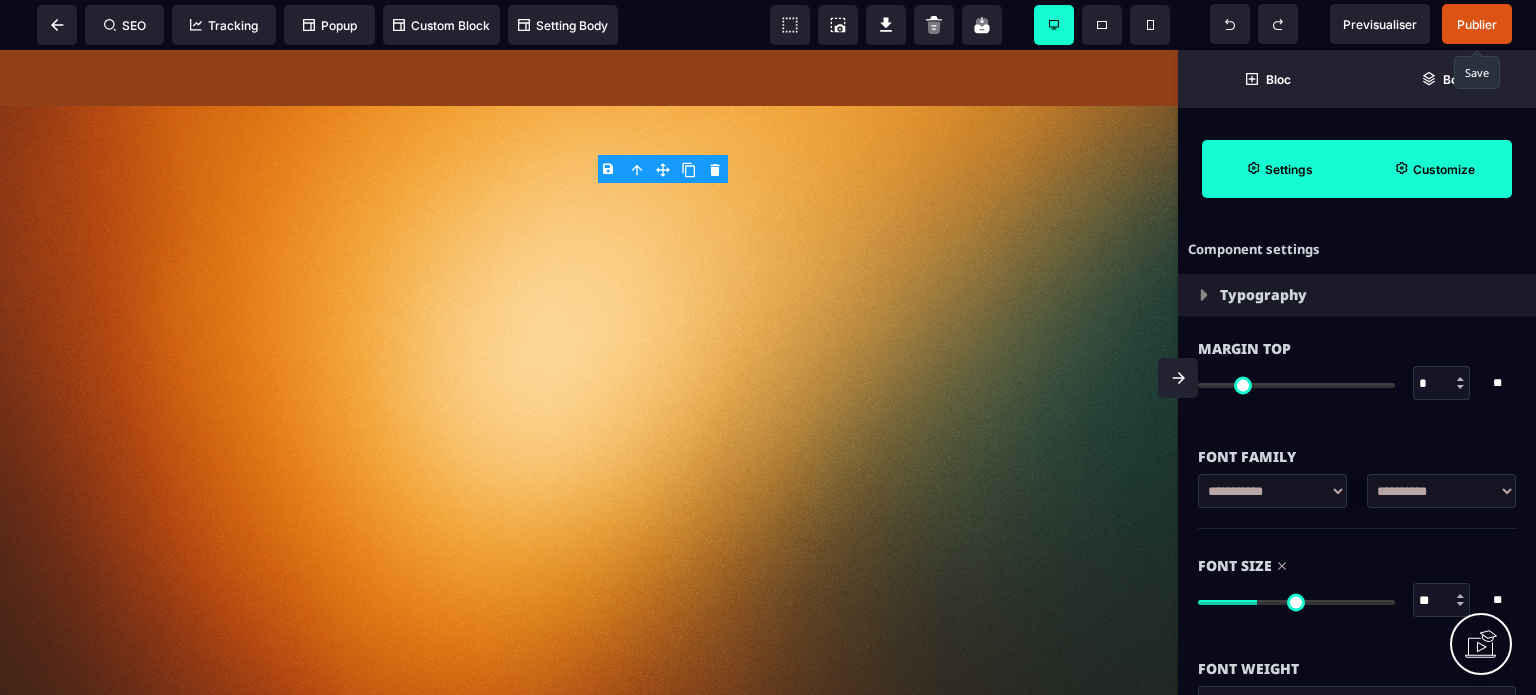 click on "Font Size" at bounding box center [1357, 566] 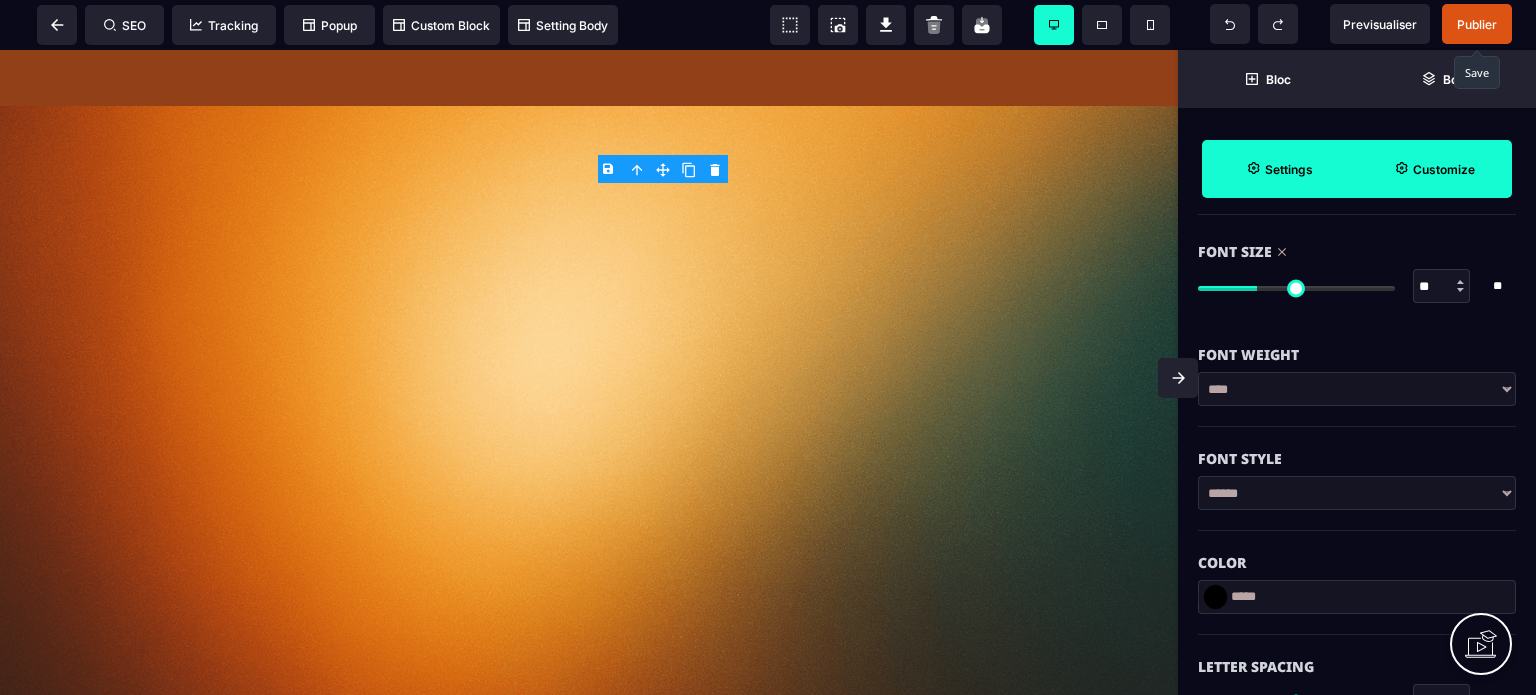 scroll, scrollTop: 320, scrollLeft: 0, axis: vertical 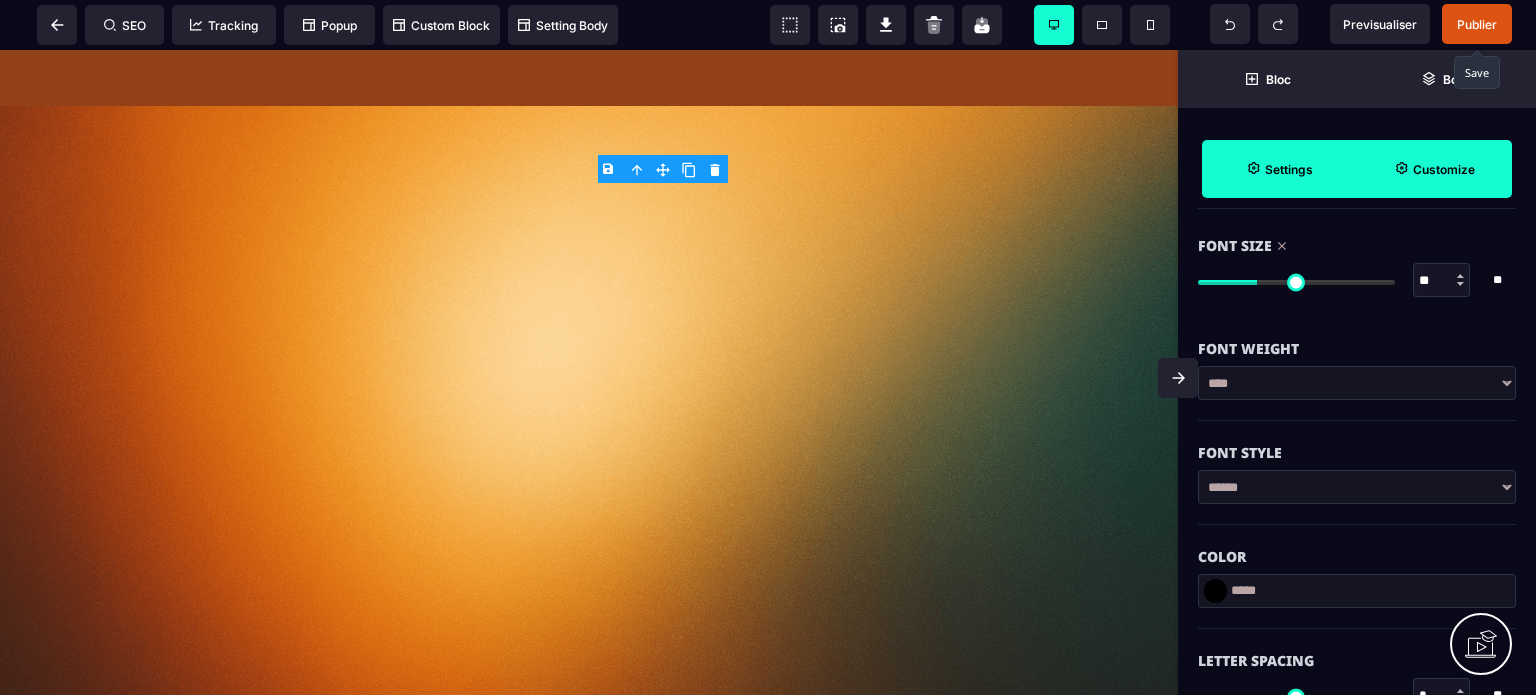 click at bounding box center [1215, 591] 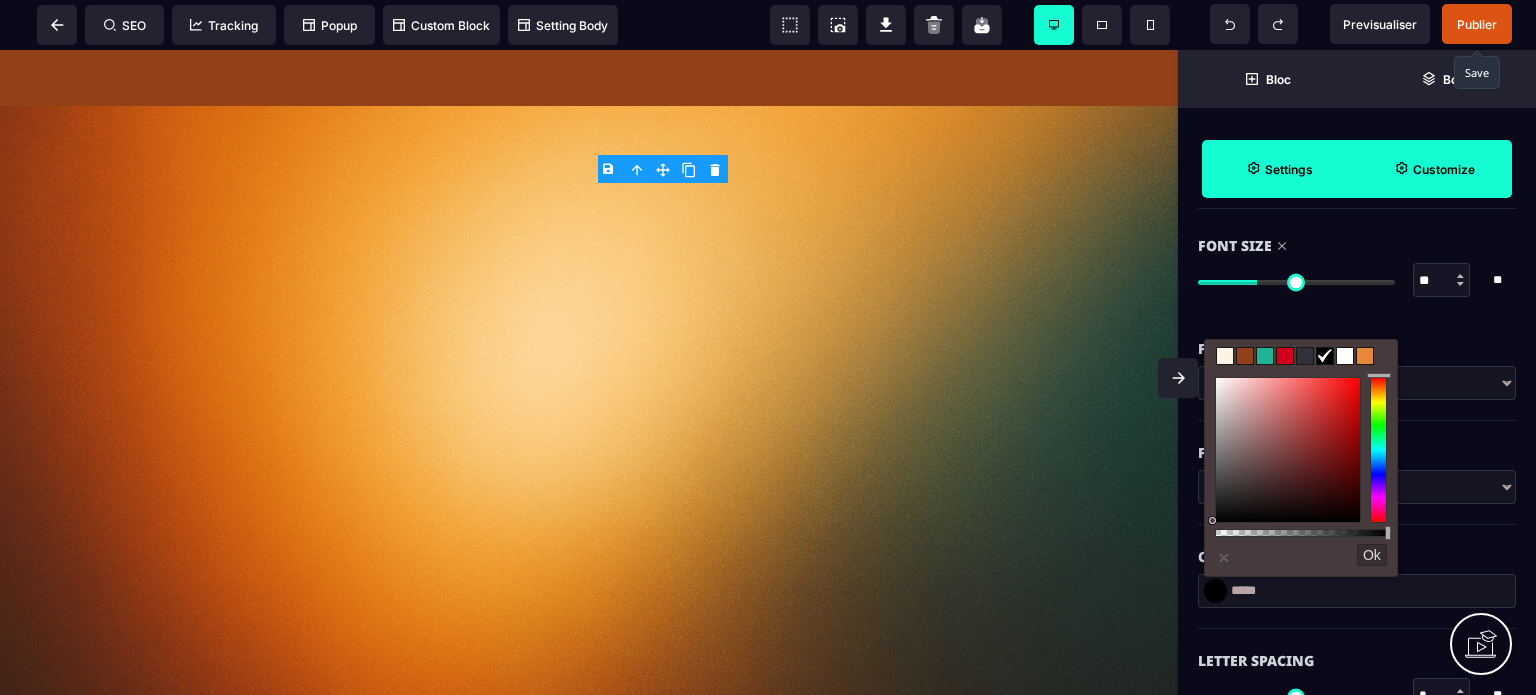 click at bounding box center (1245, 356) 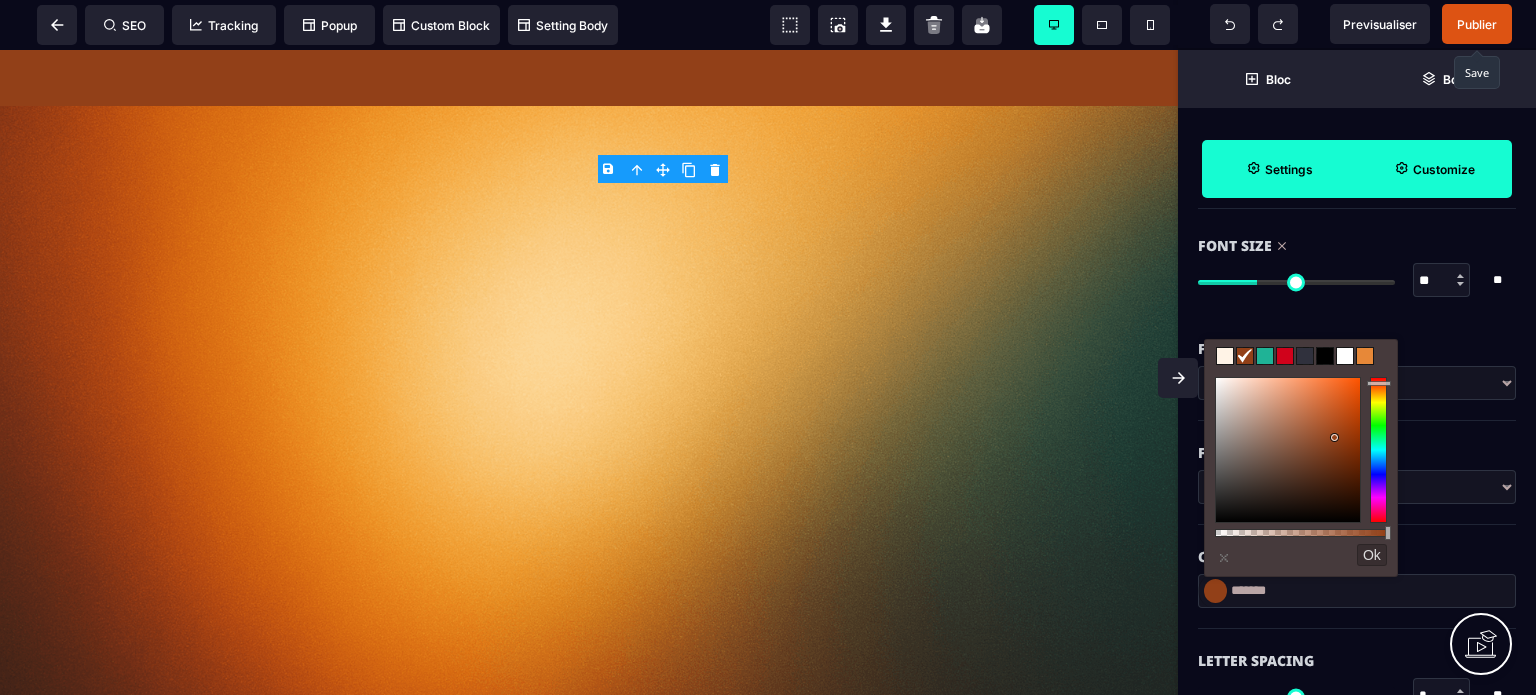 click on "Font Style" at bounding box center [1357, 443] 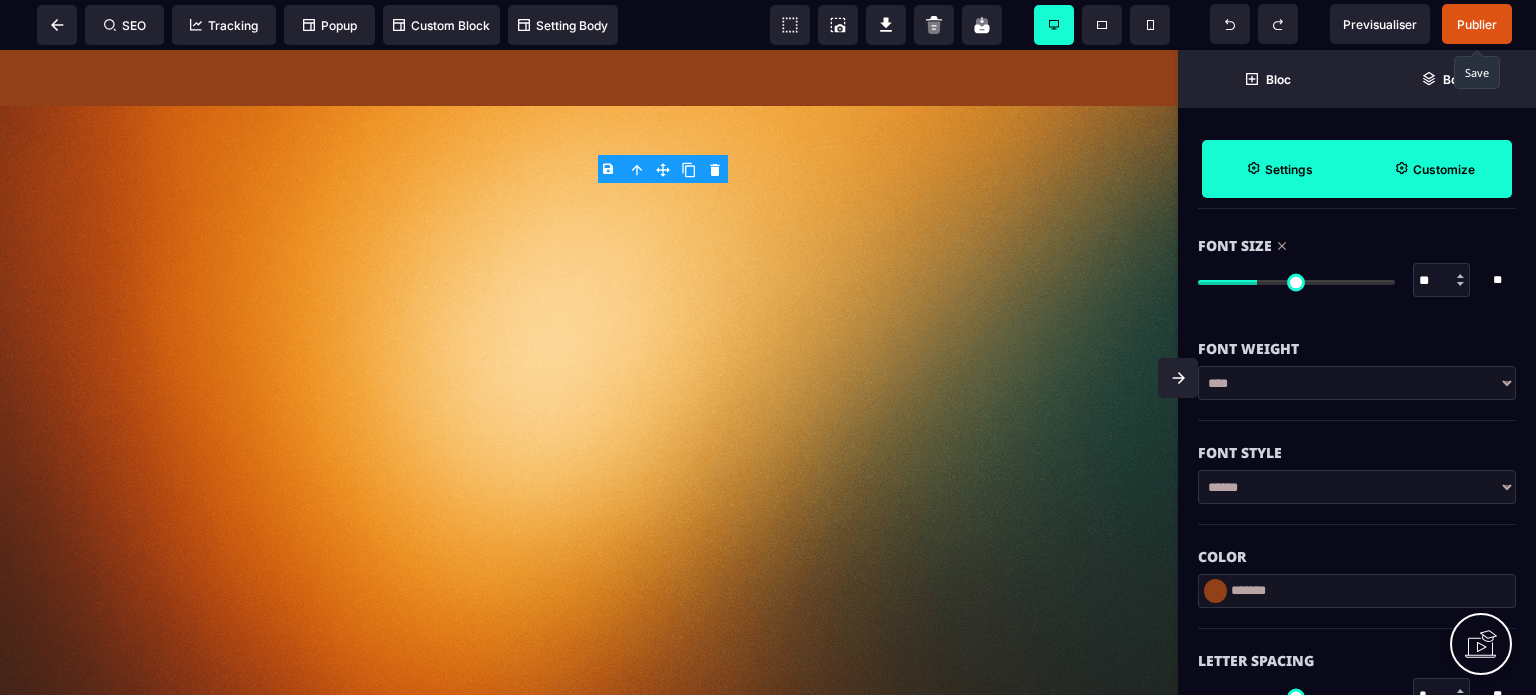 click on "**********" at bounding box center [1357, 369] 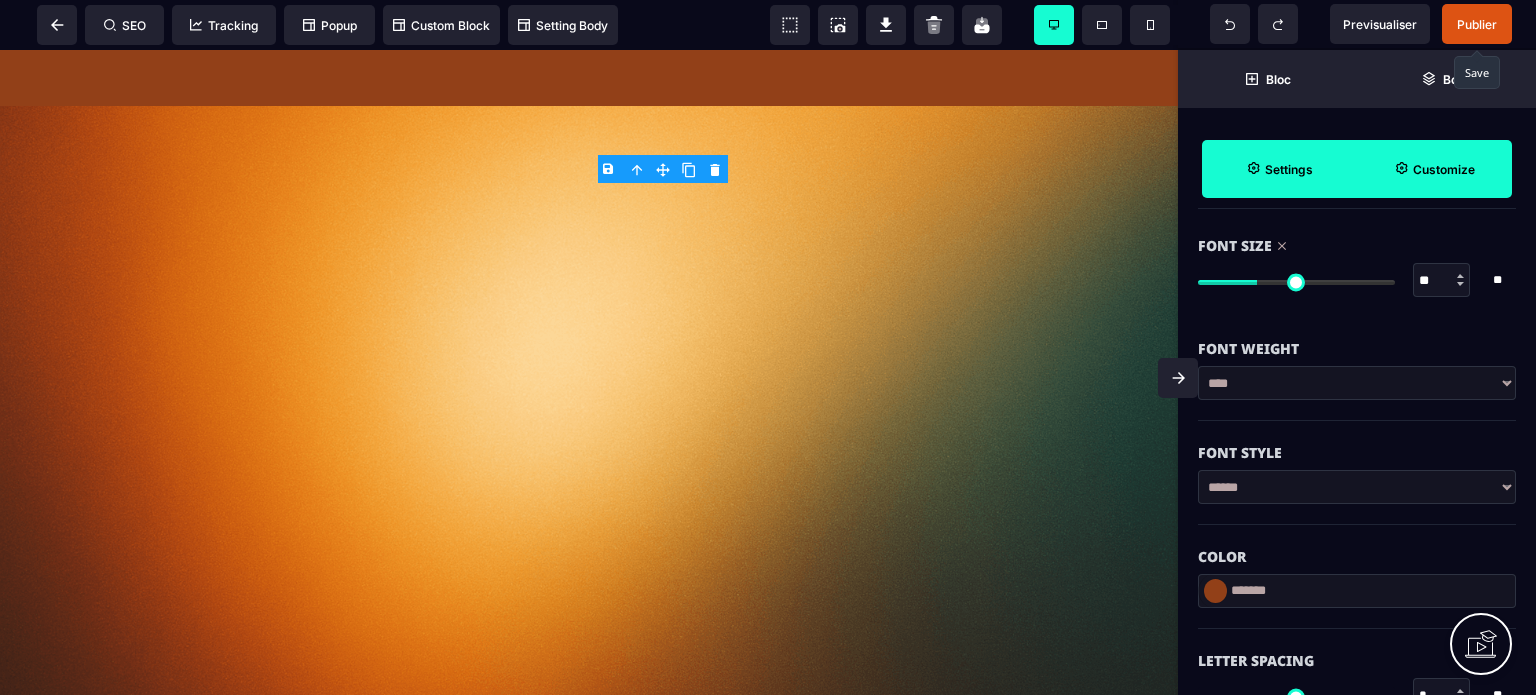 click on "**********" at bounding box center (1357, 383) 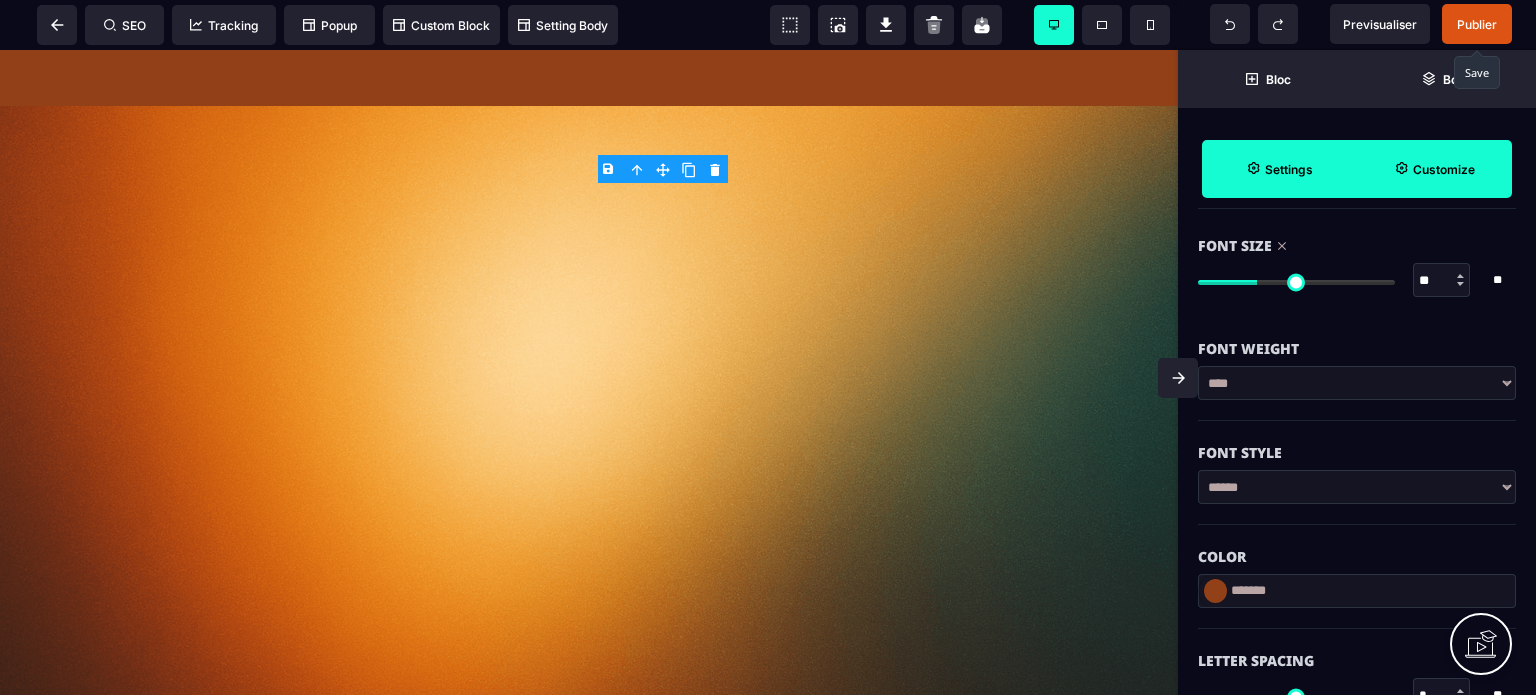 click on "**********" at bounding box center [1357, 383] 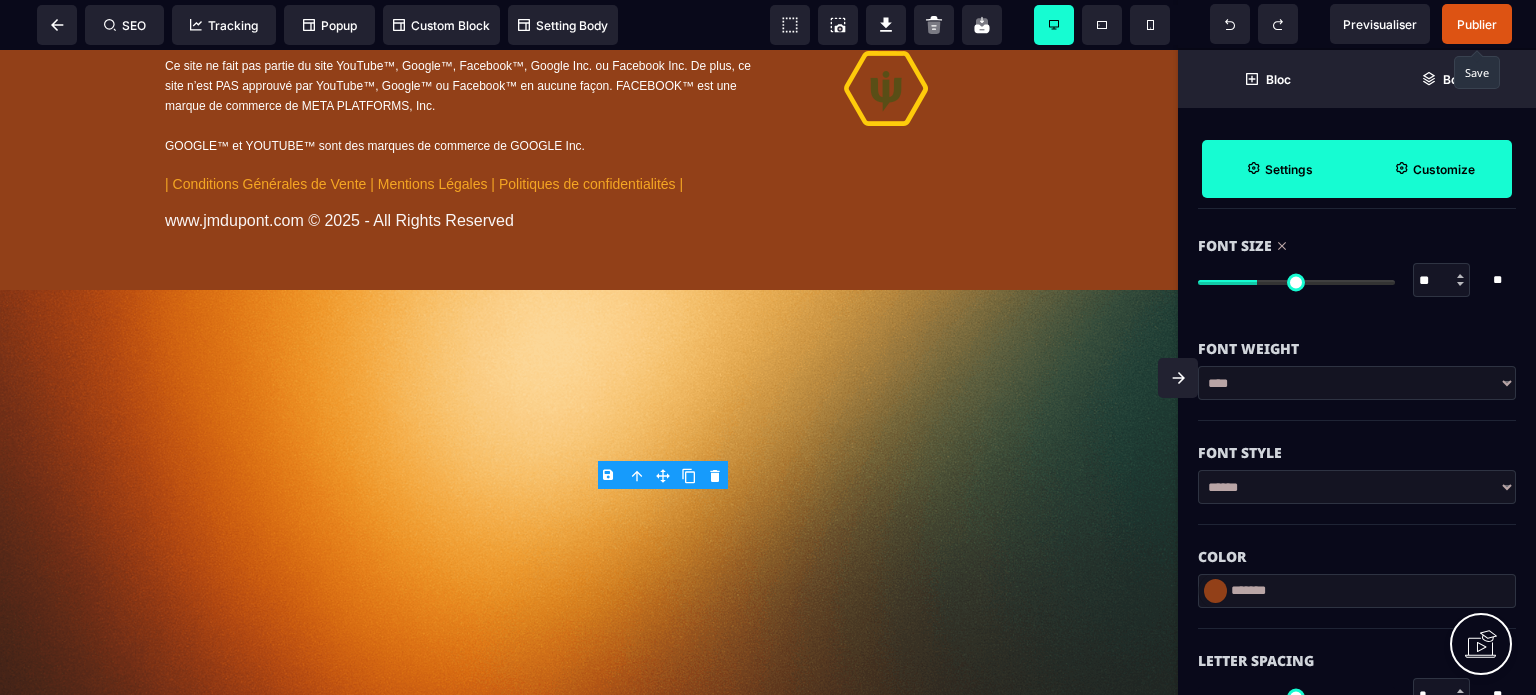 scroll, scrollTop: 14403, scrollLeft: 0, axis: vertical 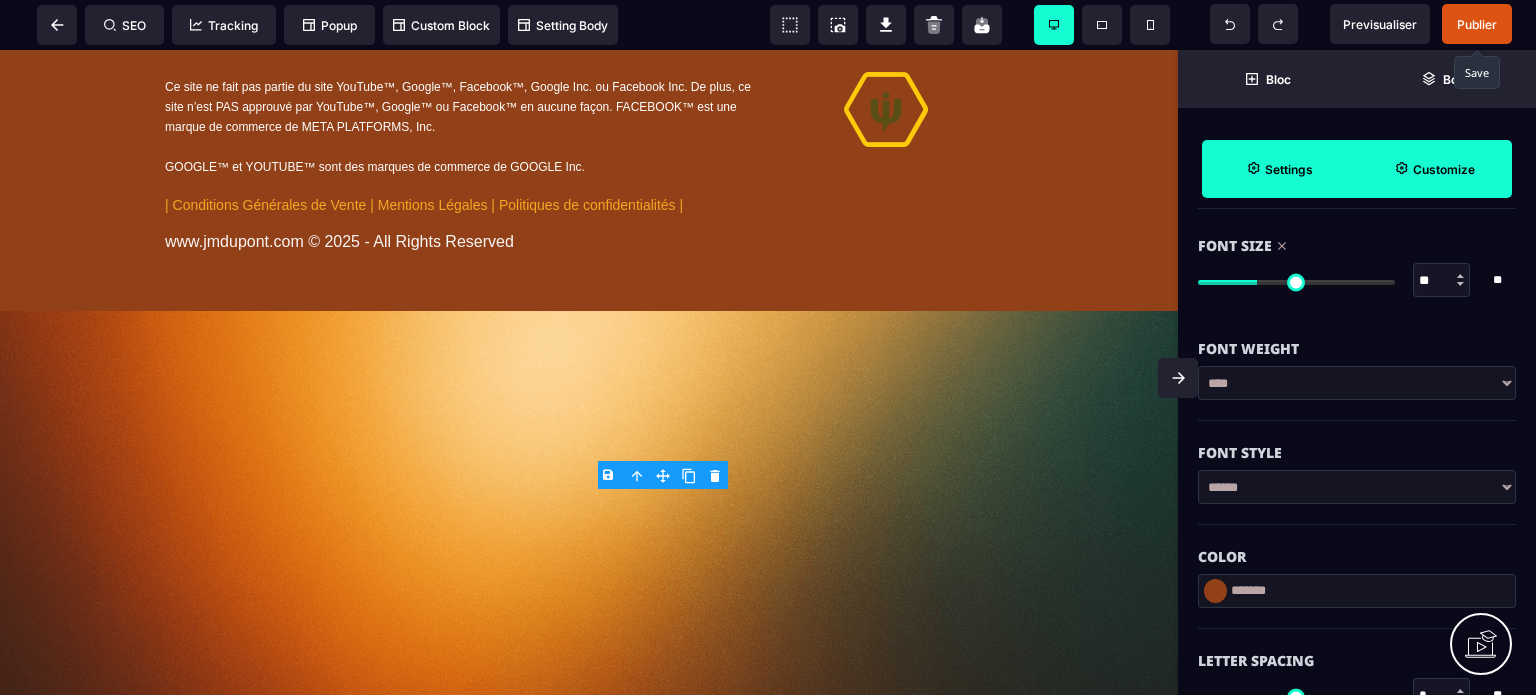 click 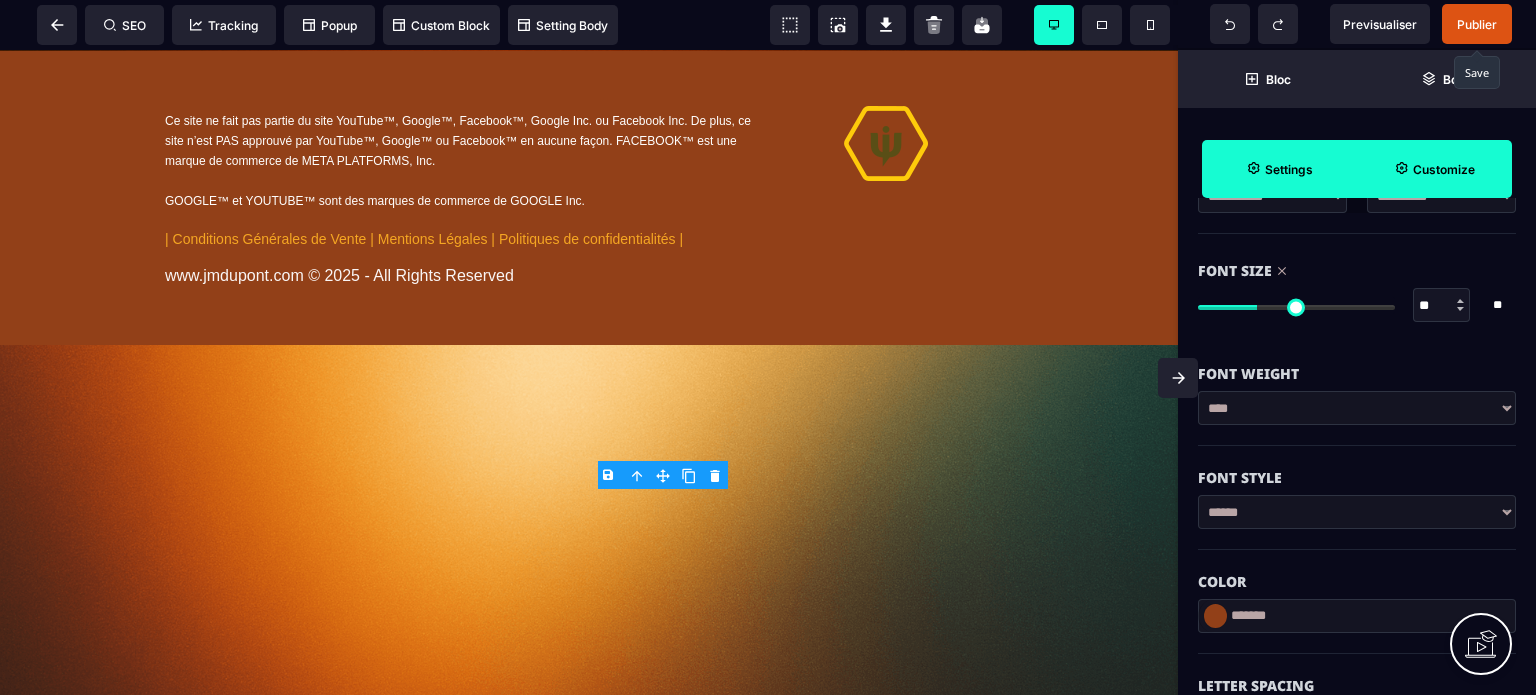 scroll, scrollTop: 0, scrollLeft: 0, axis: both 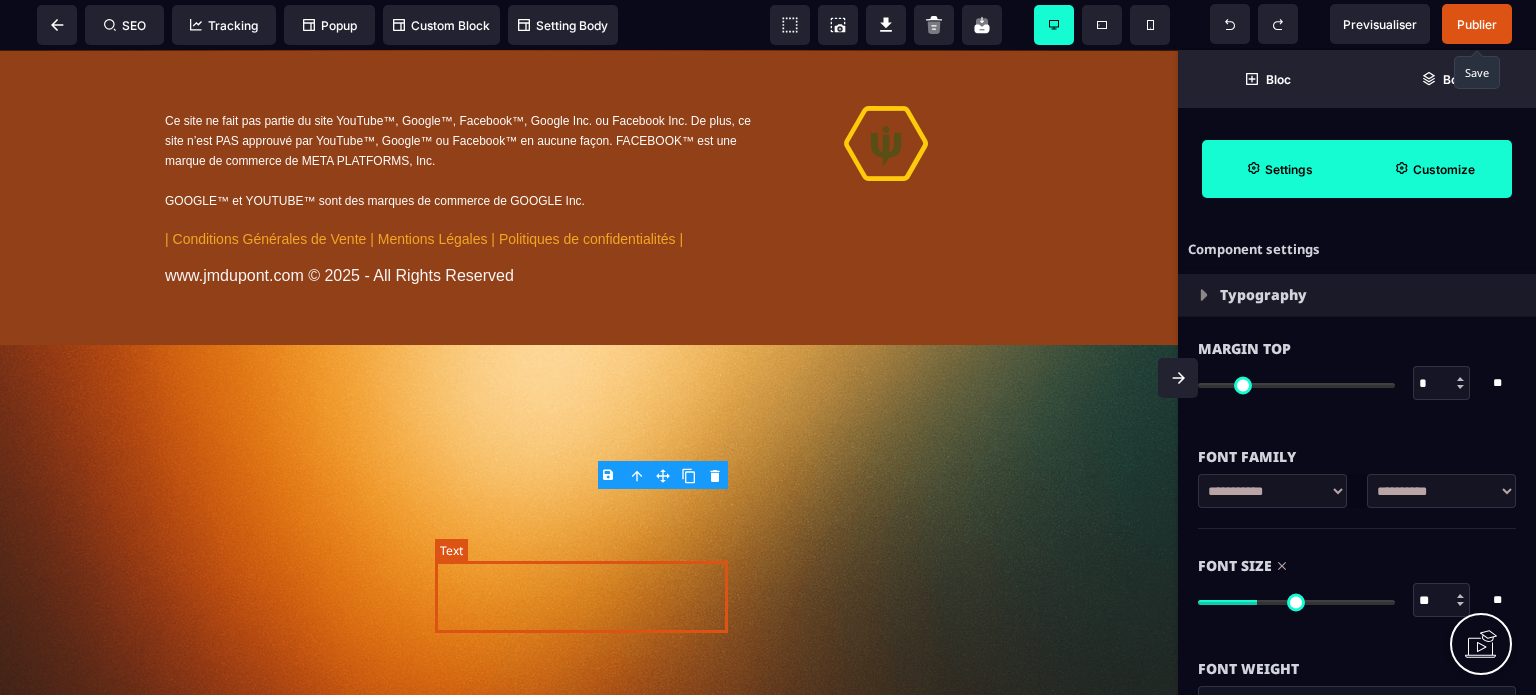 click on "Prix habituel :  5 970€" at bounding box center [589, -318] 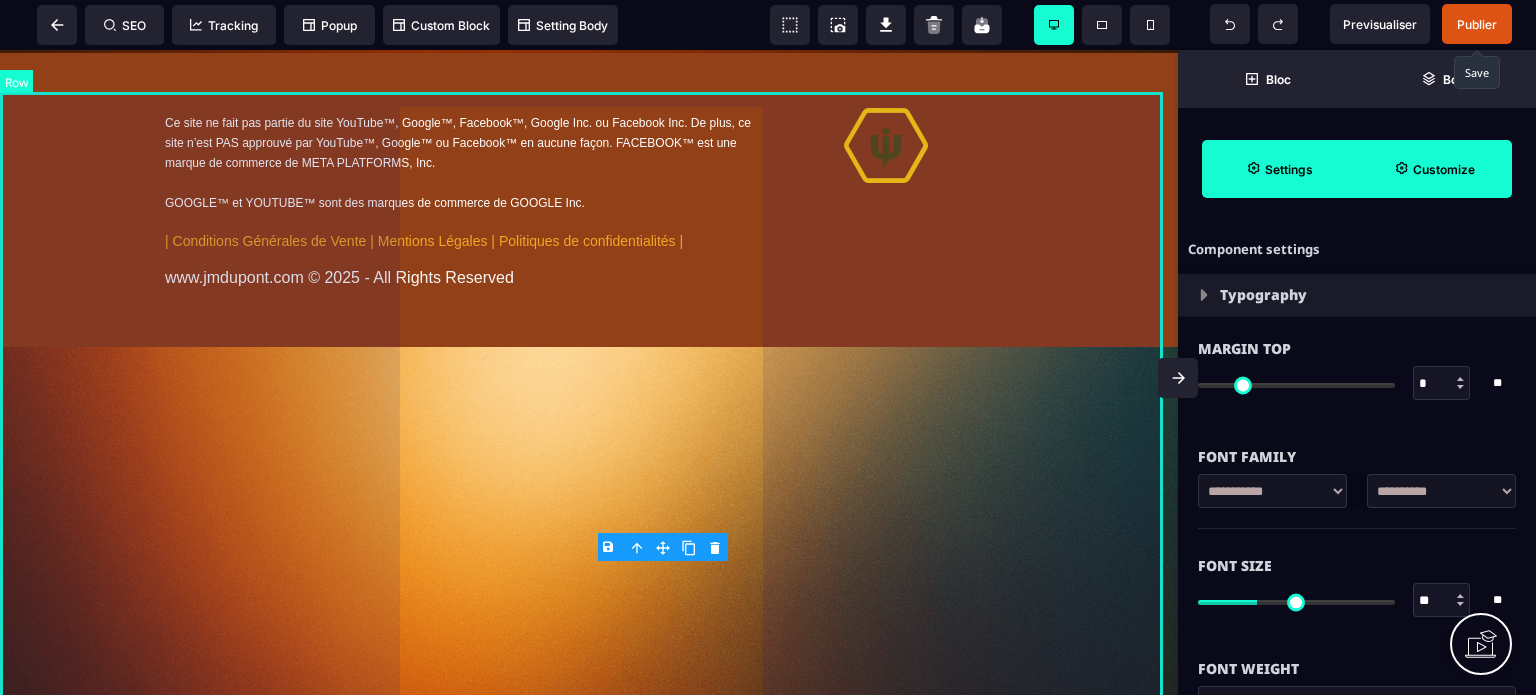 click on "**********" at bounding box center (589, -361) 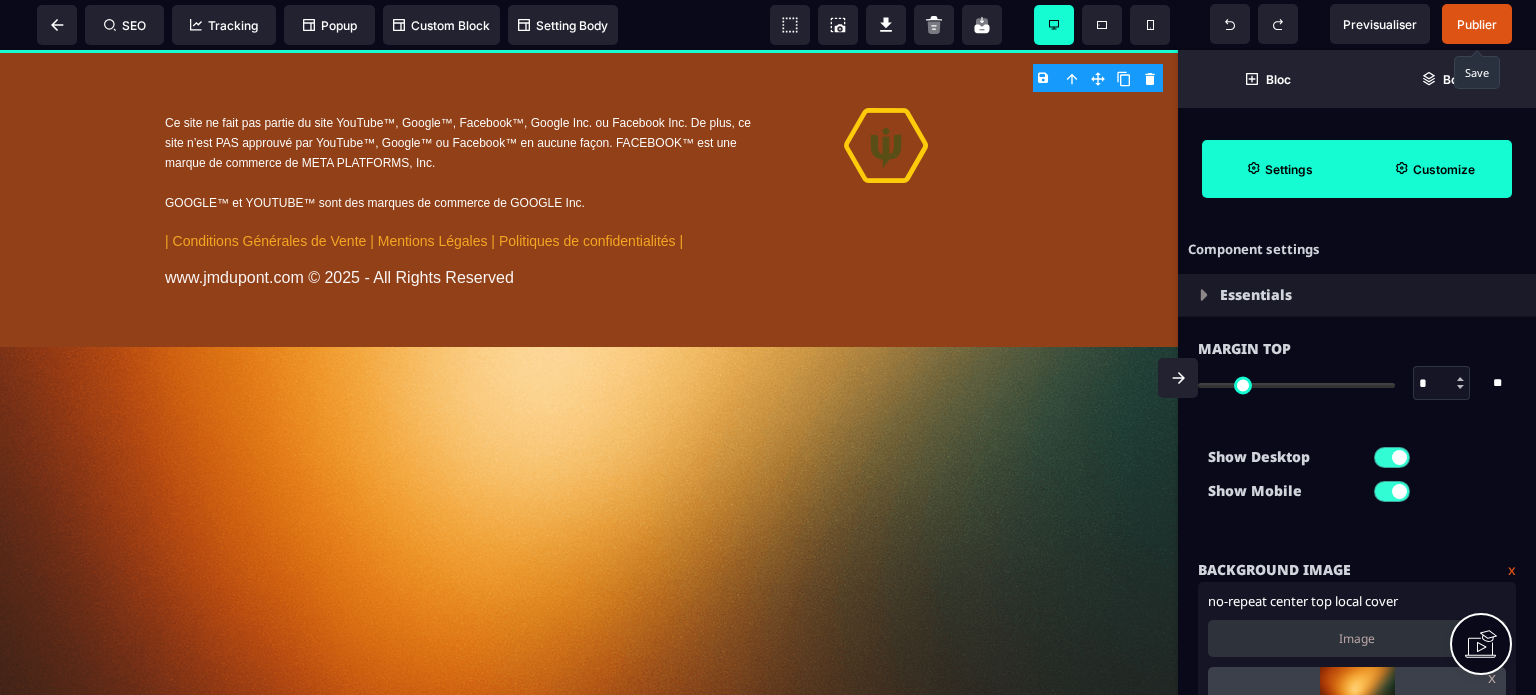 click at bounding box center (1178, 378) 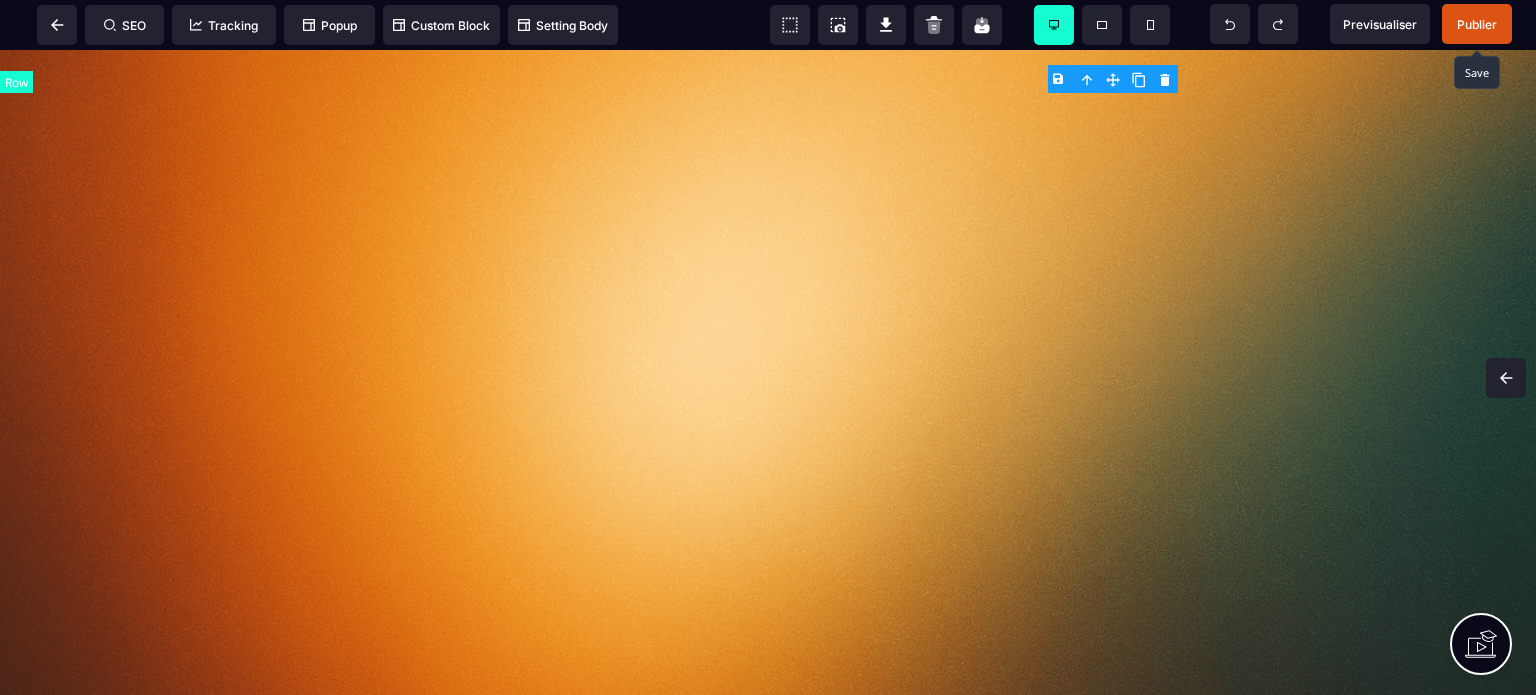 scroll, scrollTop: 10205, scrollLeft: 0, axis: vertical 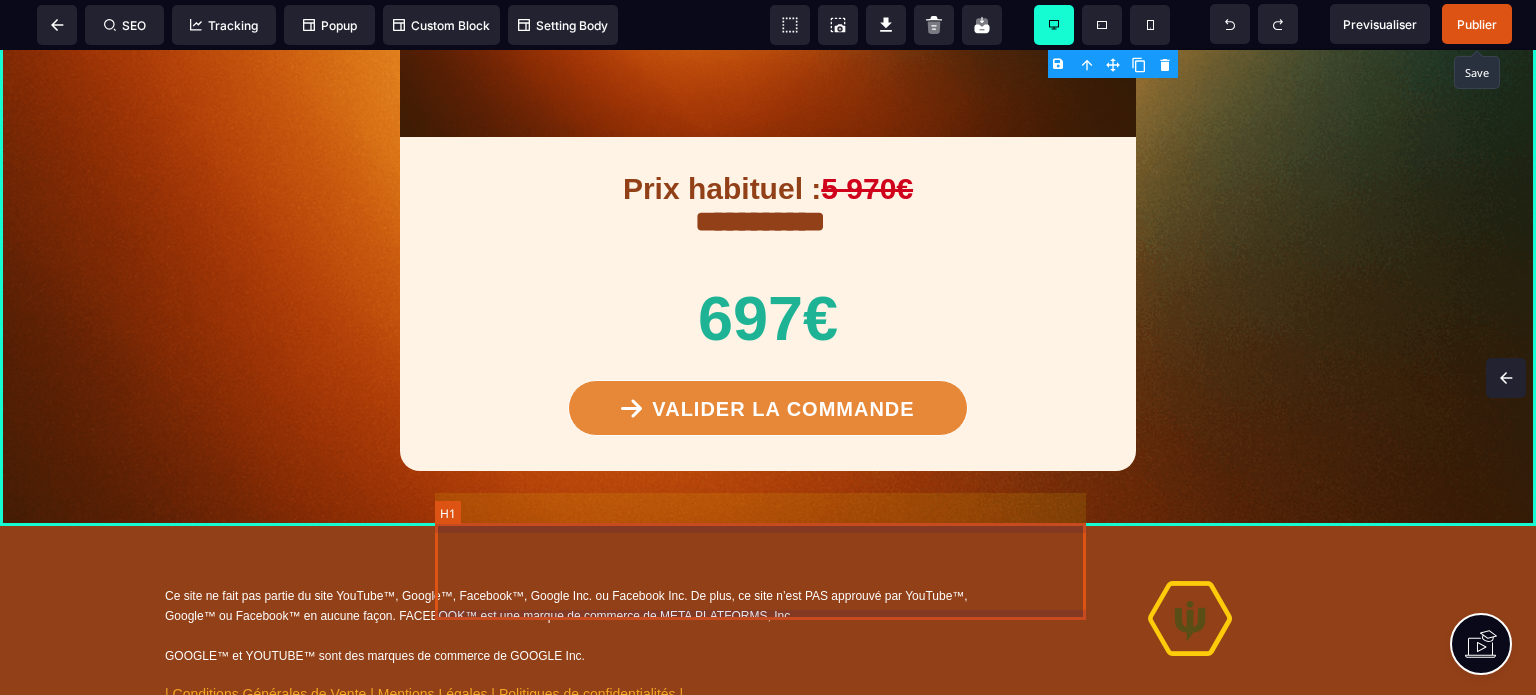 click on "697€" at bounding box center [768, 318] 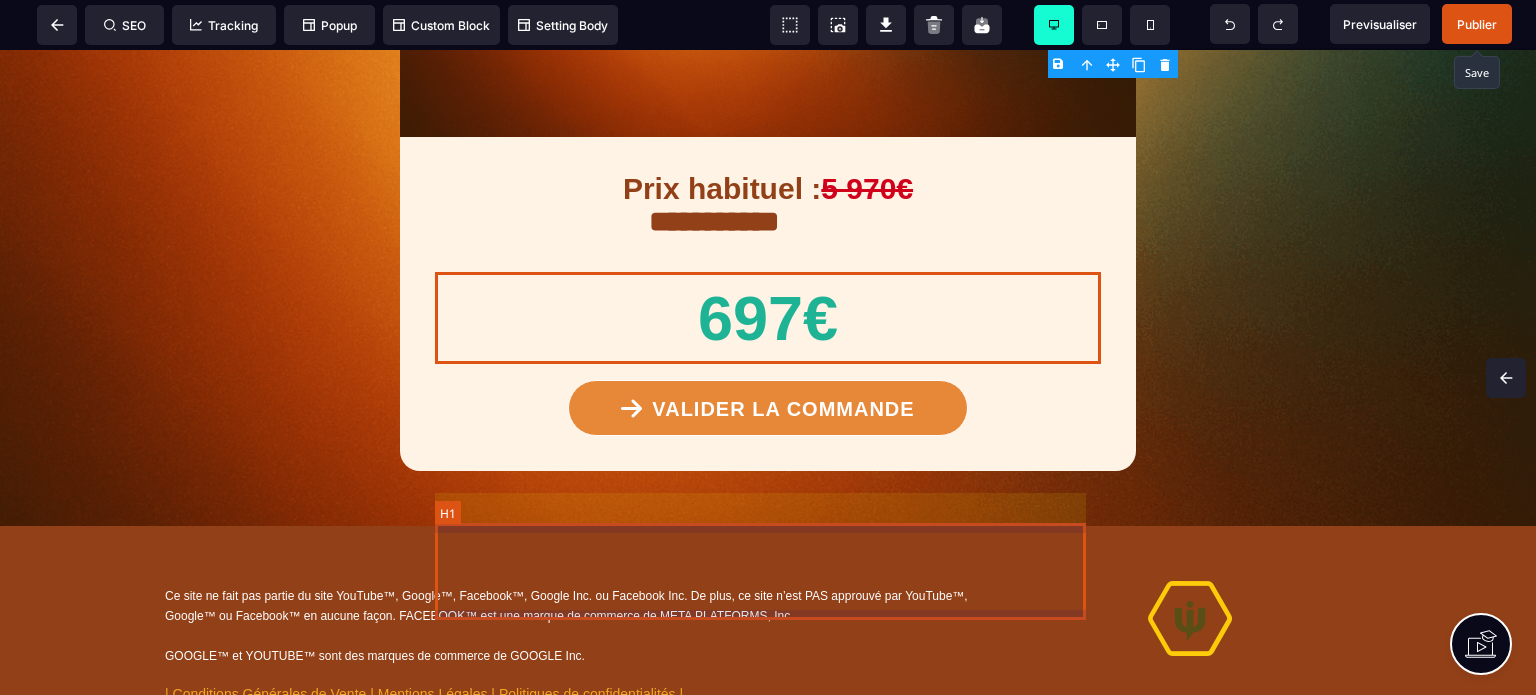 scroll, scrollTop: 14632, scrollLeft: 0, axis: vertical 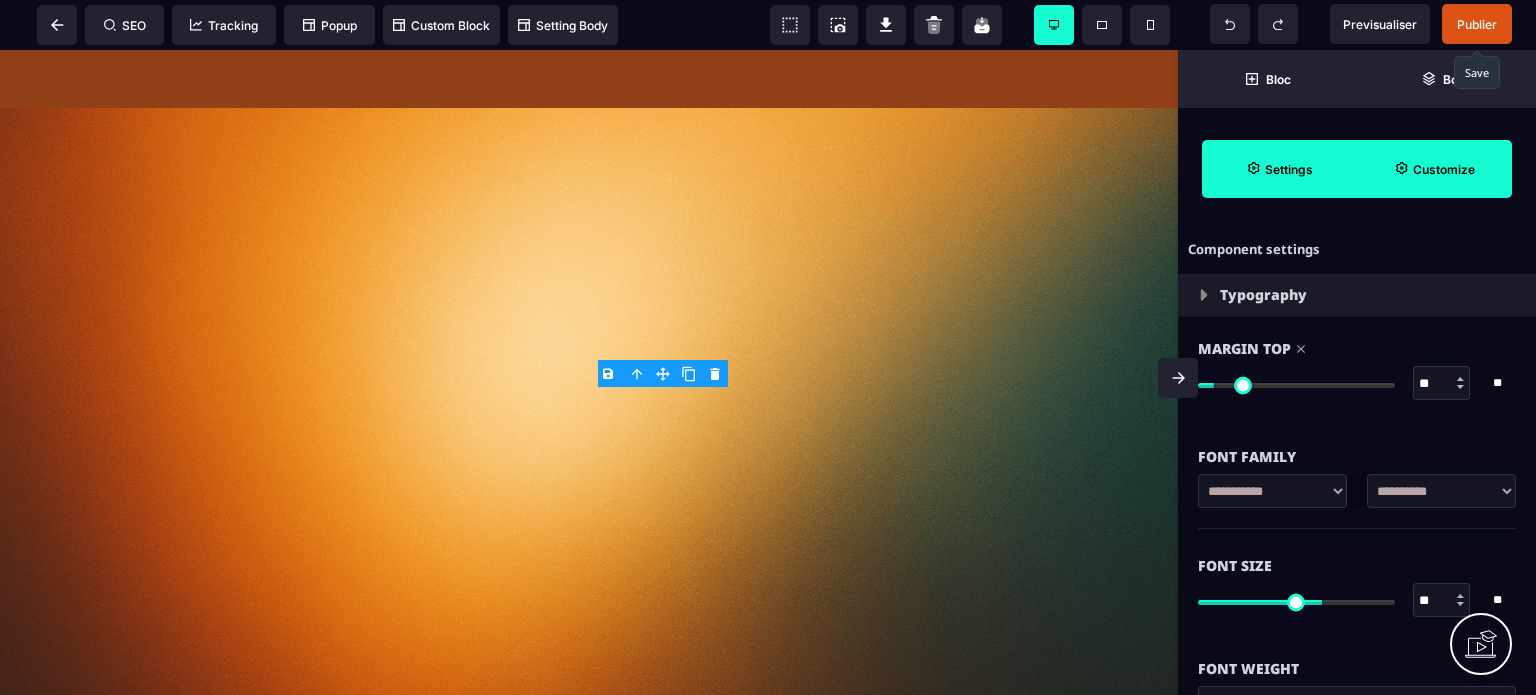 click at bounding box center [1296, 385] 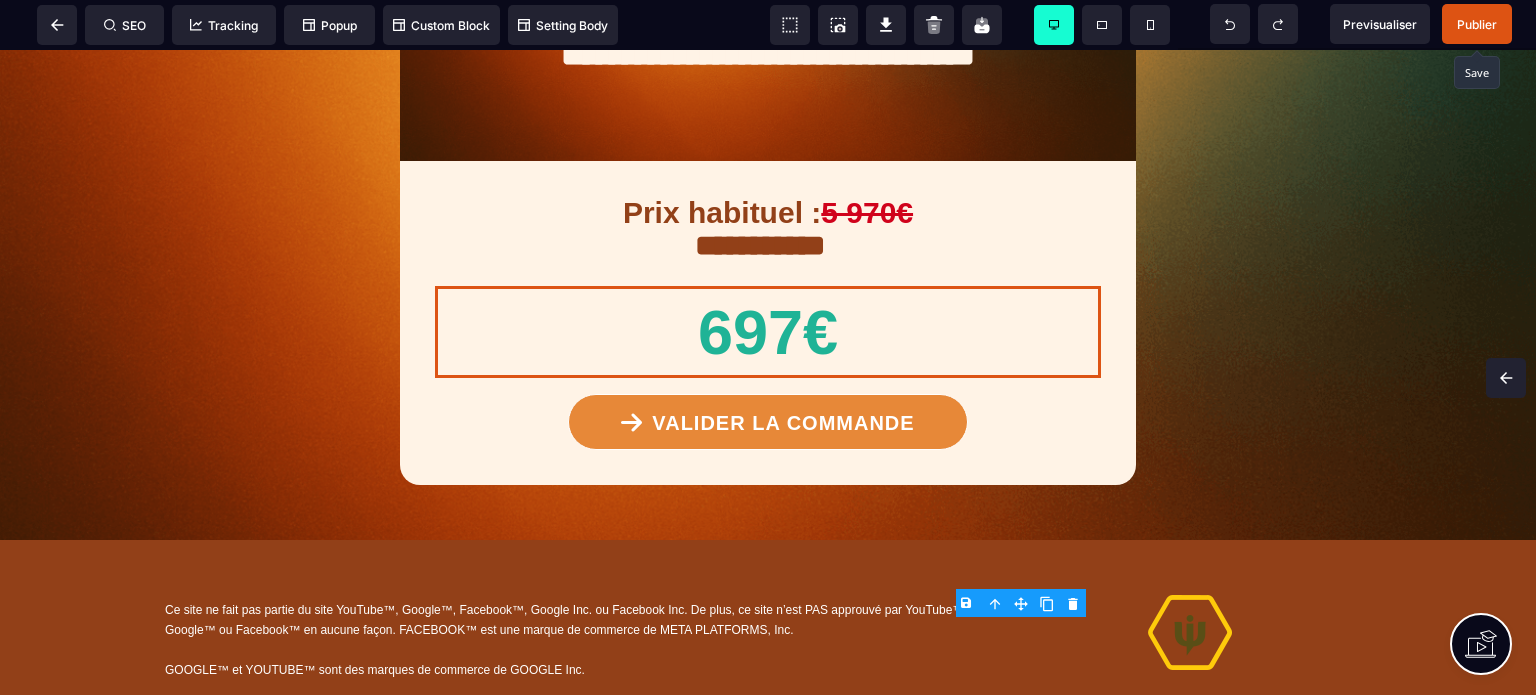 scroll, scrollTop: 10460, scrollLeft: 0, axis: vertical 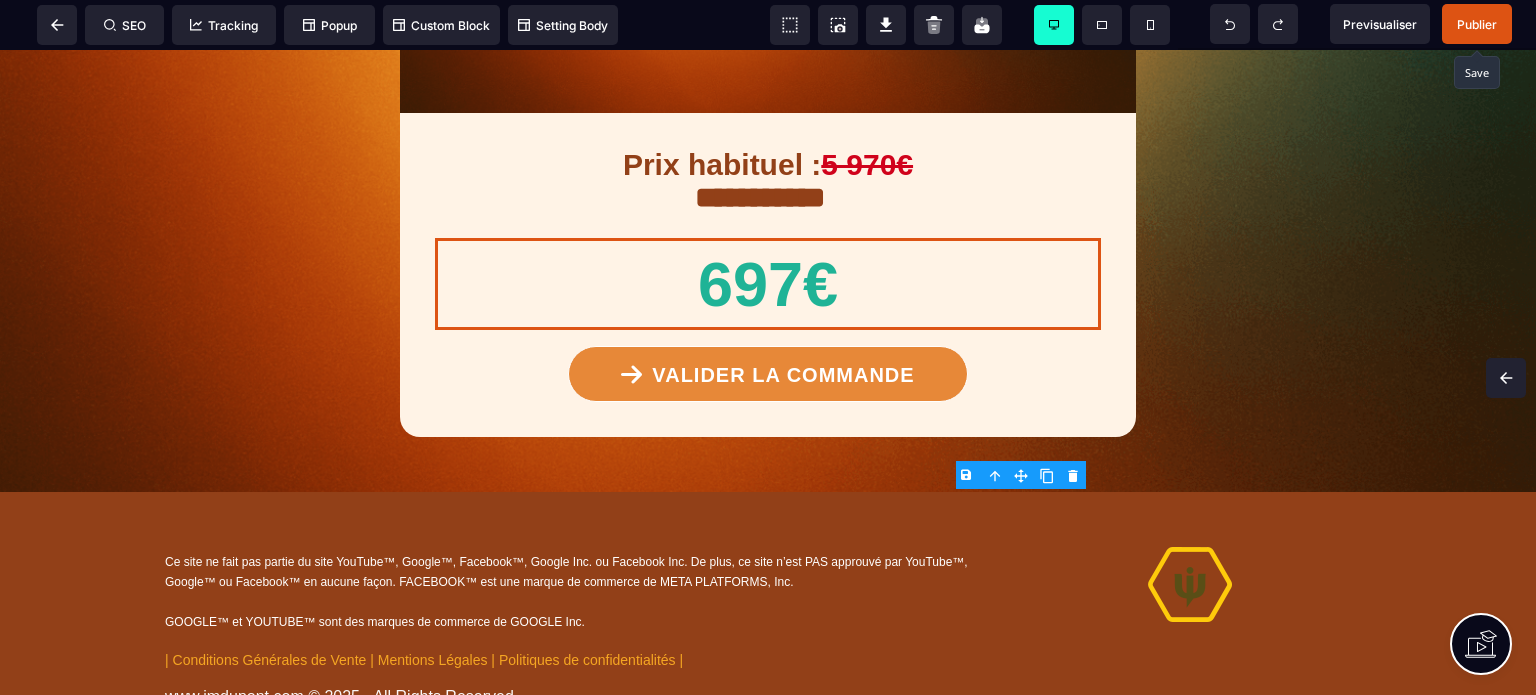 click on "Publier" at bounding box center [1477, 24] 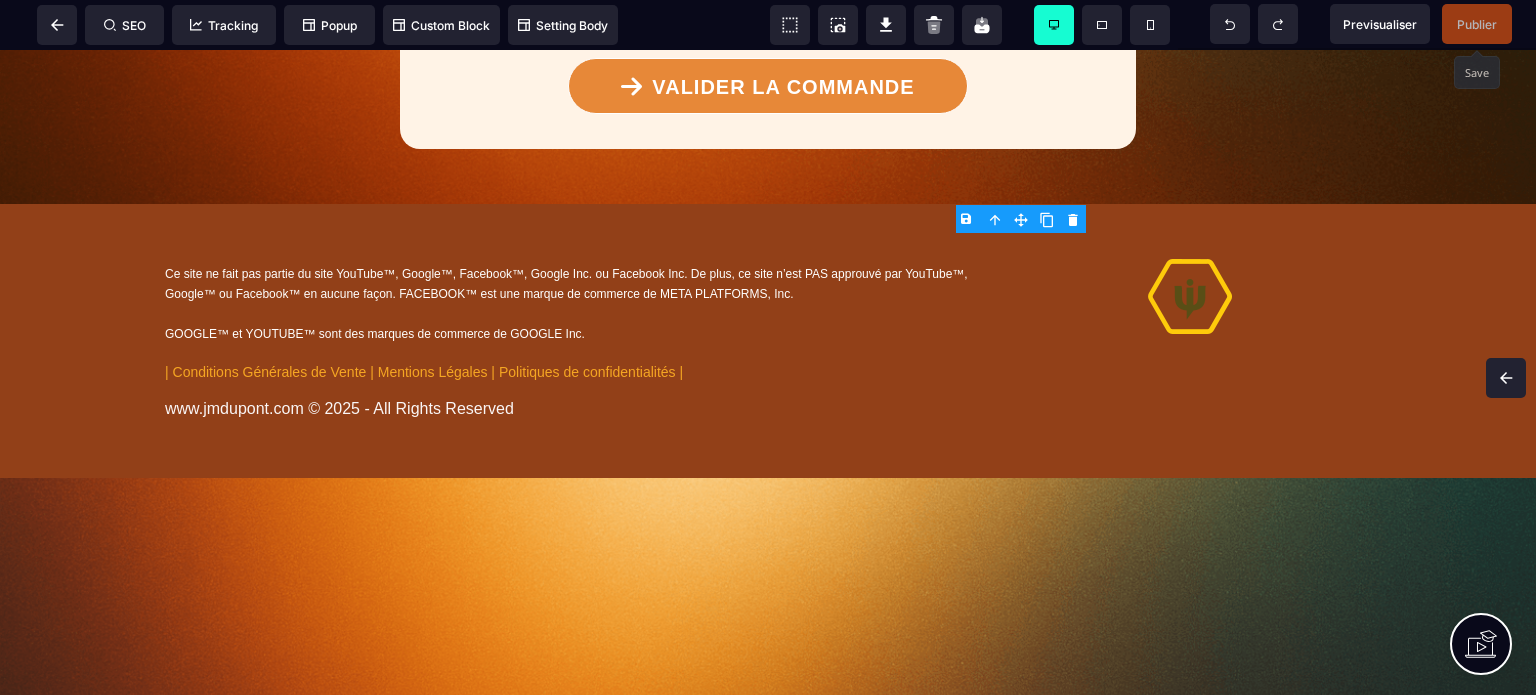 scroll, scrollTop: 10796, scrollLeft: 0, axis: vertical 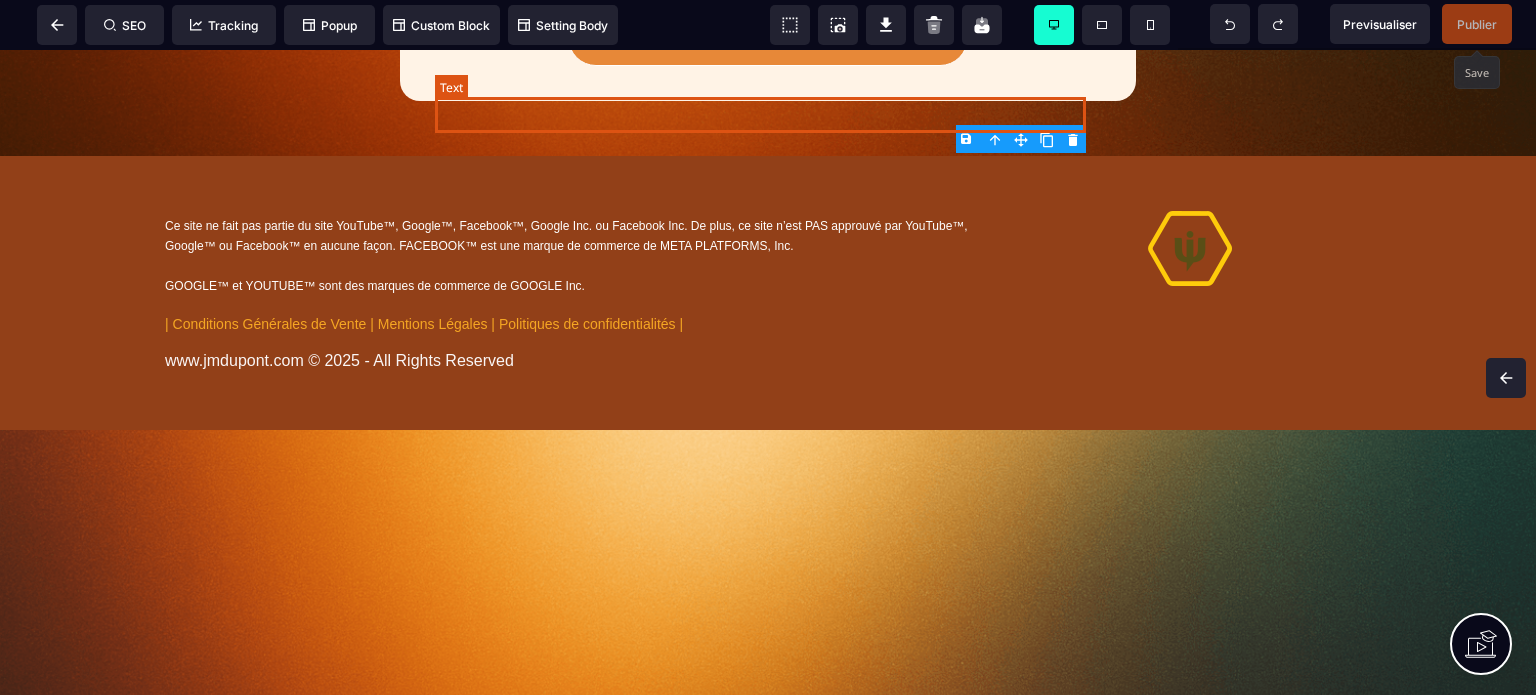 click on "**********" at bounding box center (768, -61) 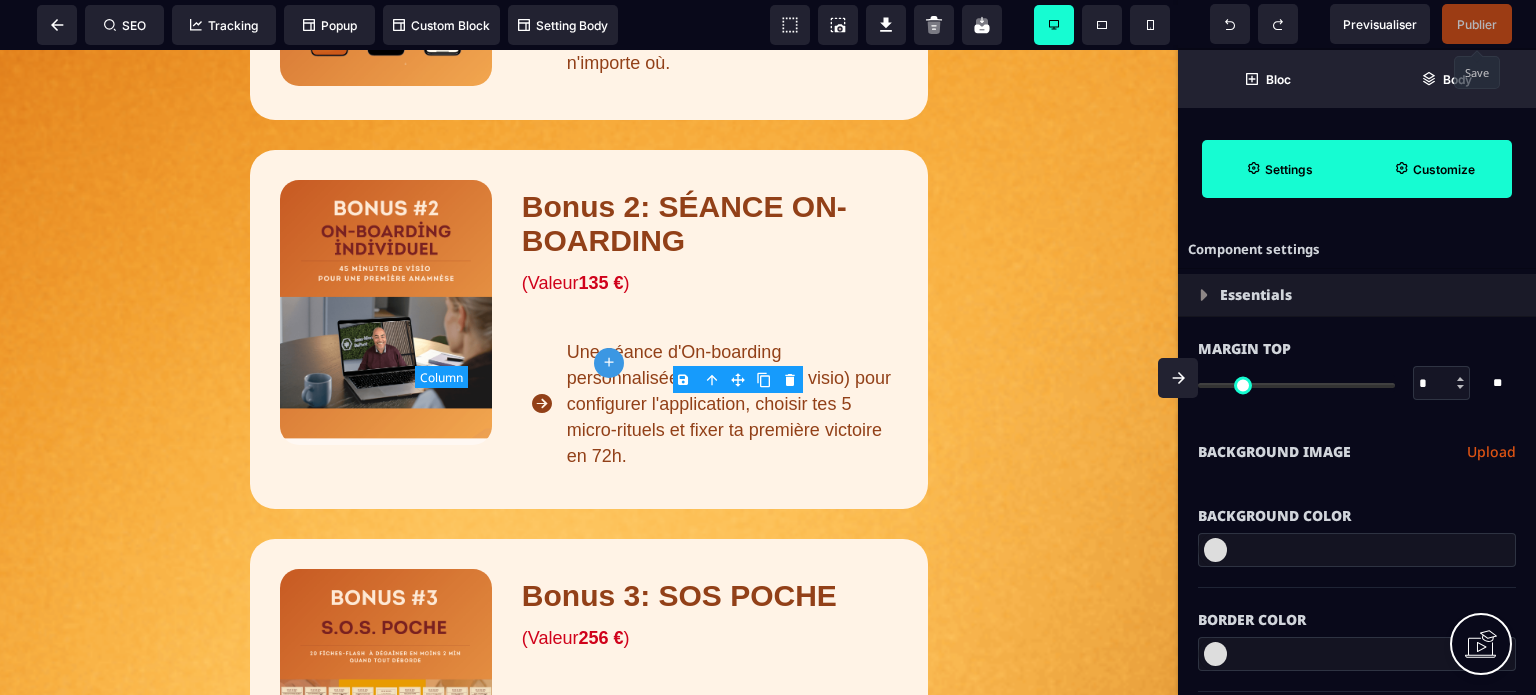 click on "**********" at bounding box center (589, 3222) 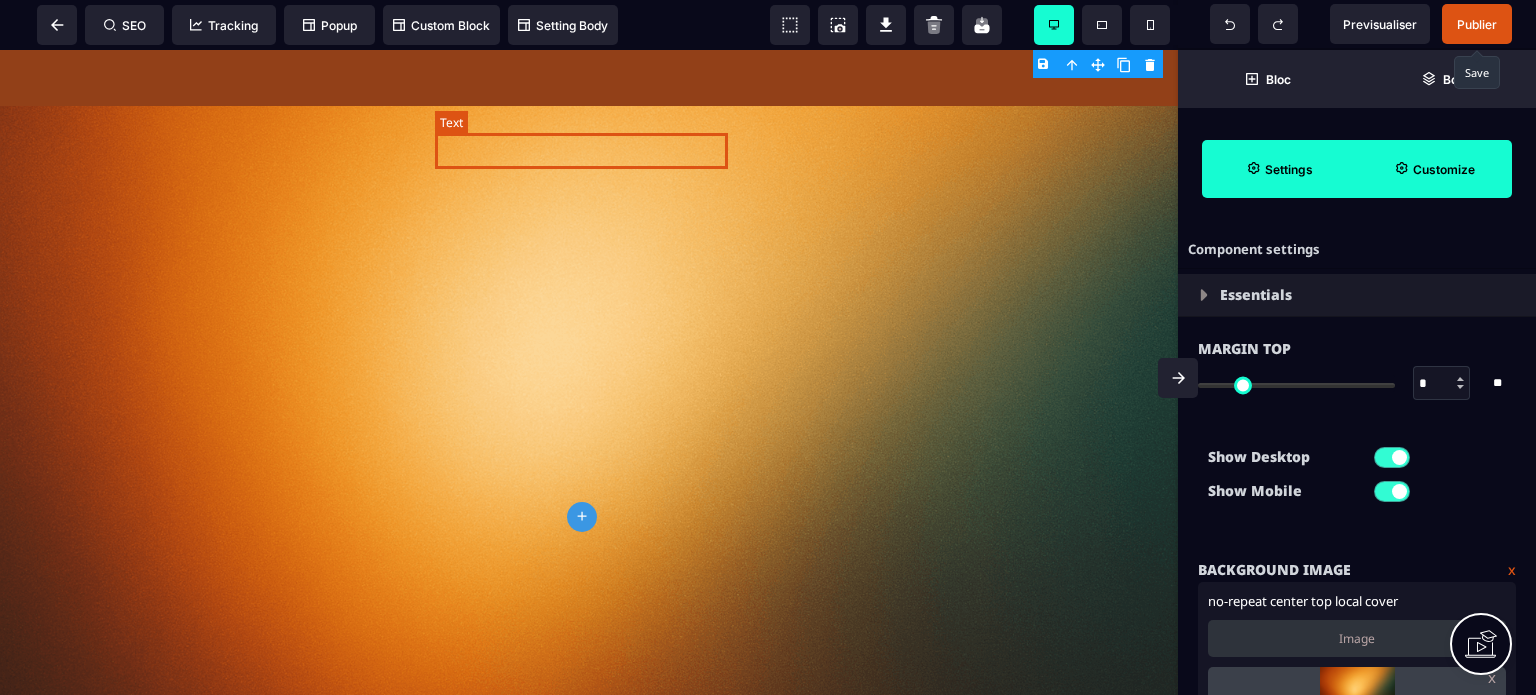 click on "**********" at bounding box center [581, -548] 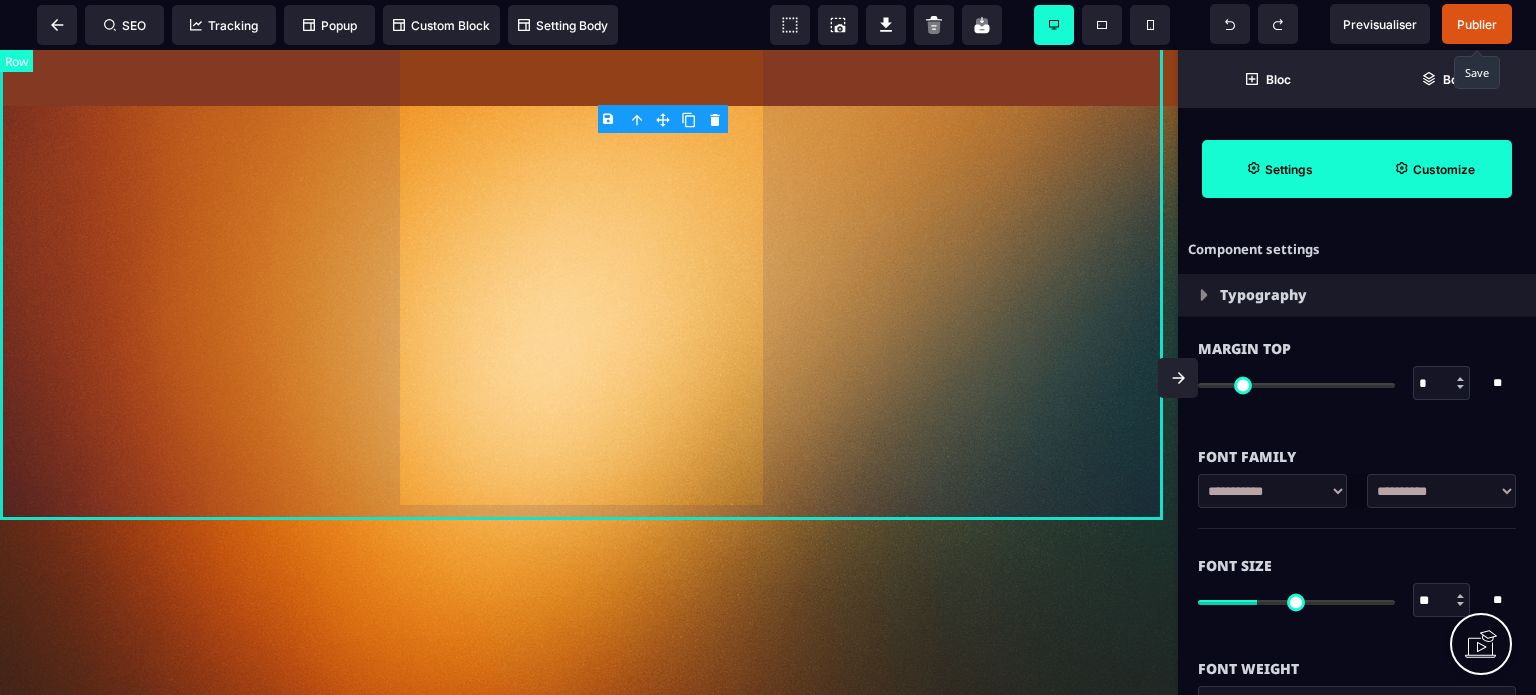 click on "**********" at bounding box center (589, -597) 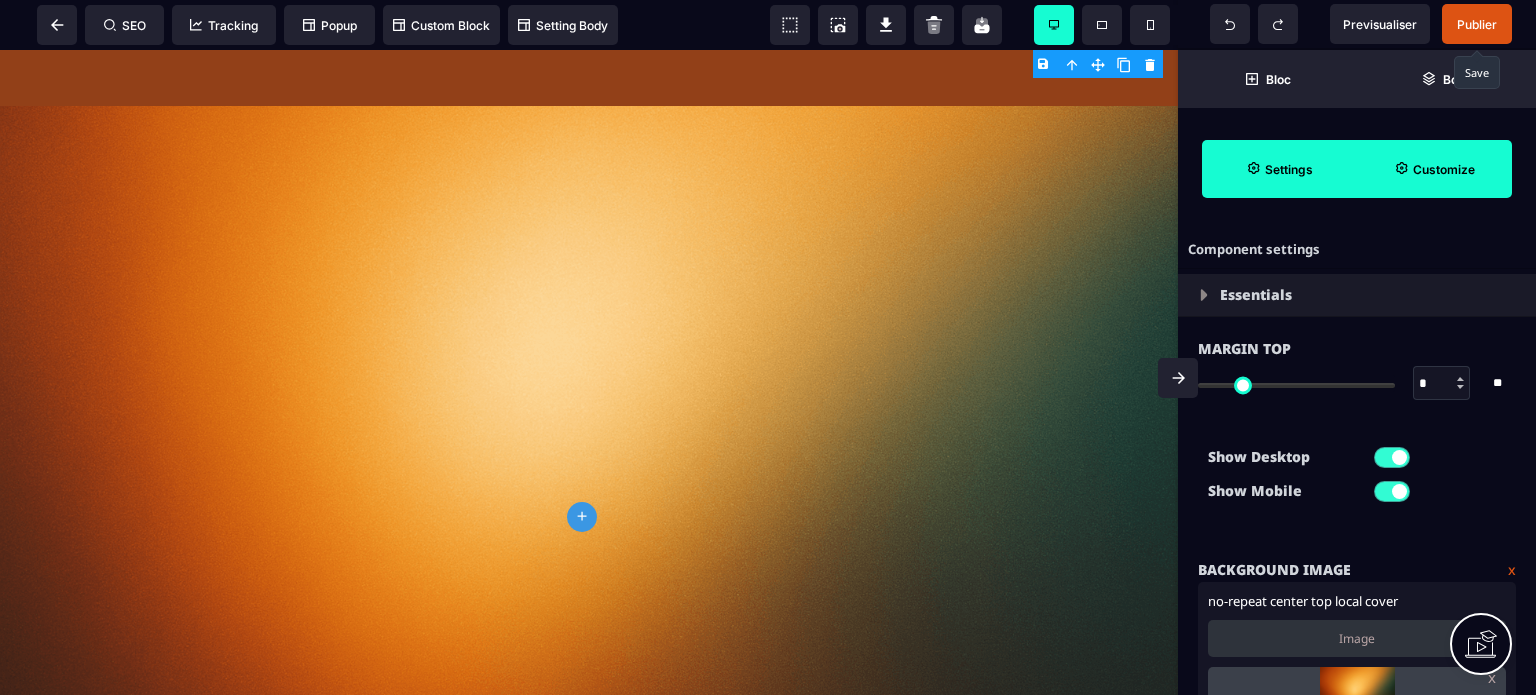 click at bounding box center [1178, 378] 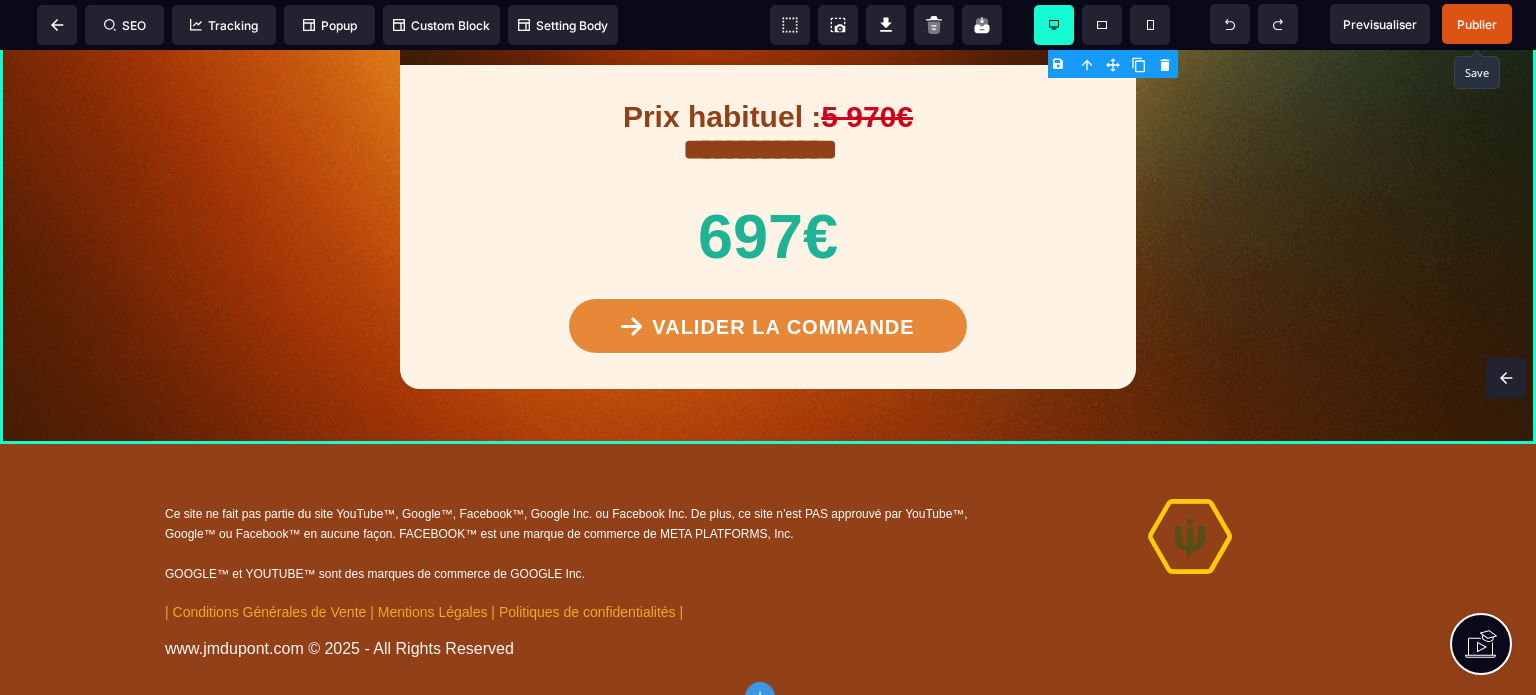 scroll, scrollTop: 10523, scrollLeft: 0, axis: vertical 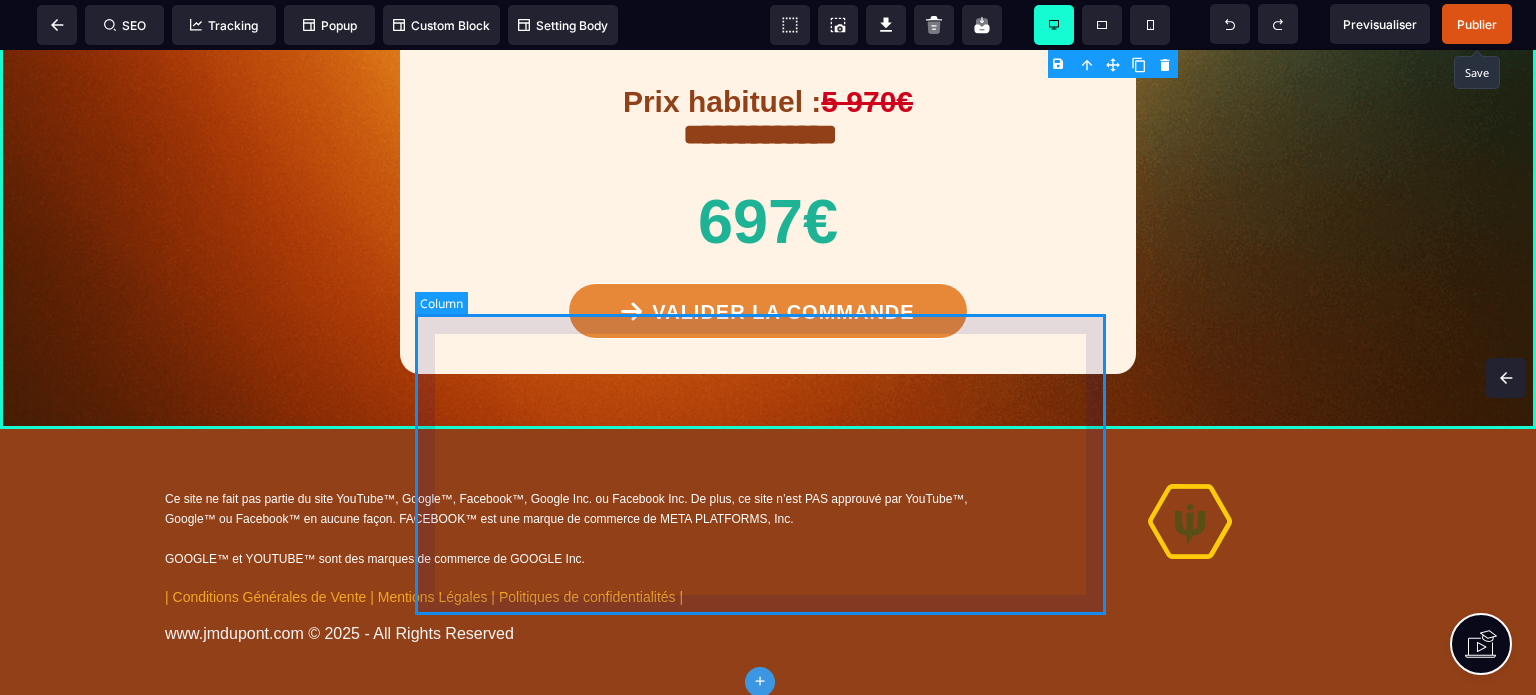 click on "**********" at bounding box center (768, 212) 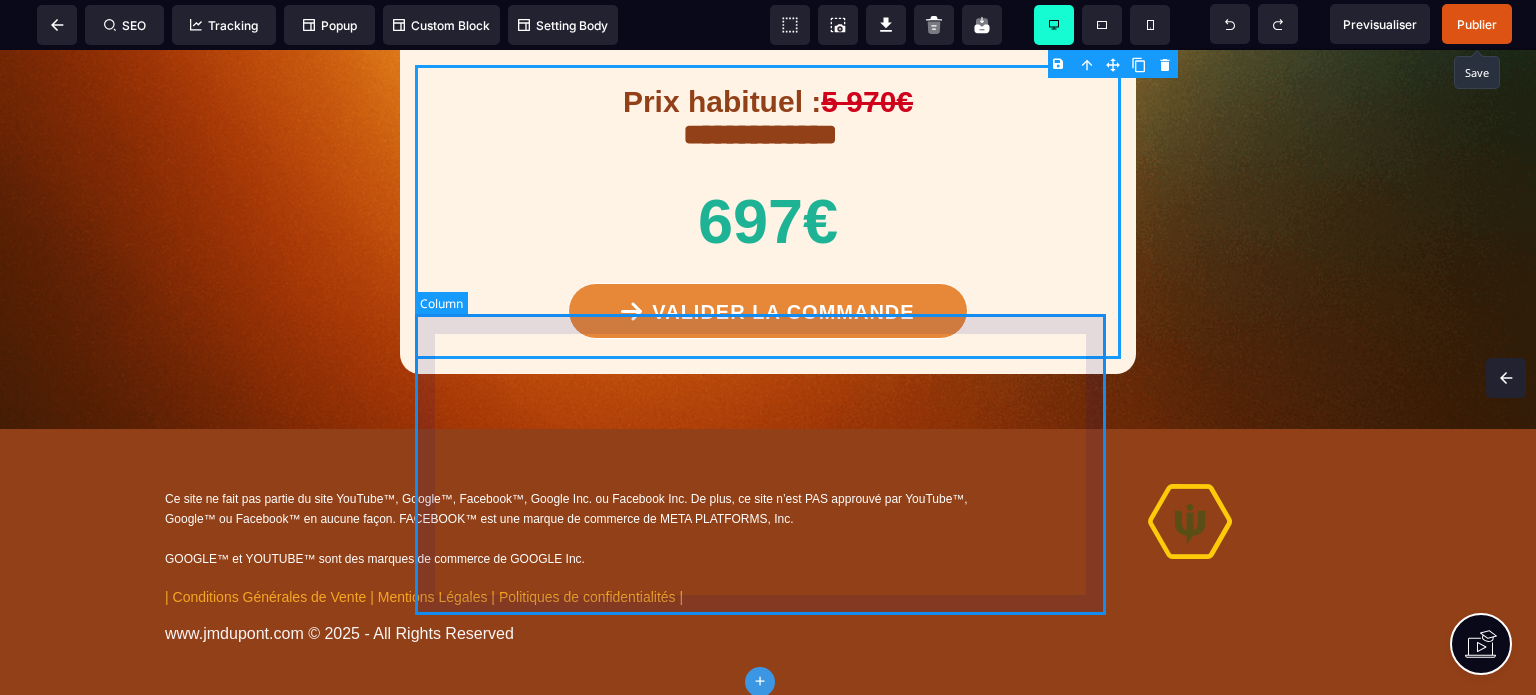 scroll, scrollTop: 14720, scrollLeft: 0, axis: vertical 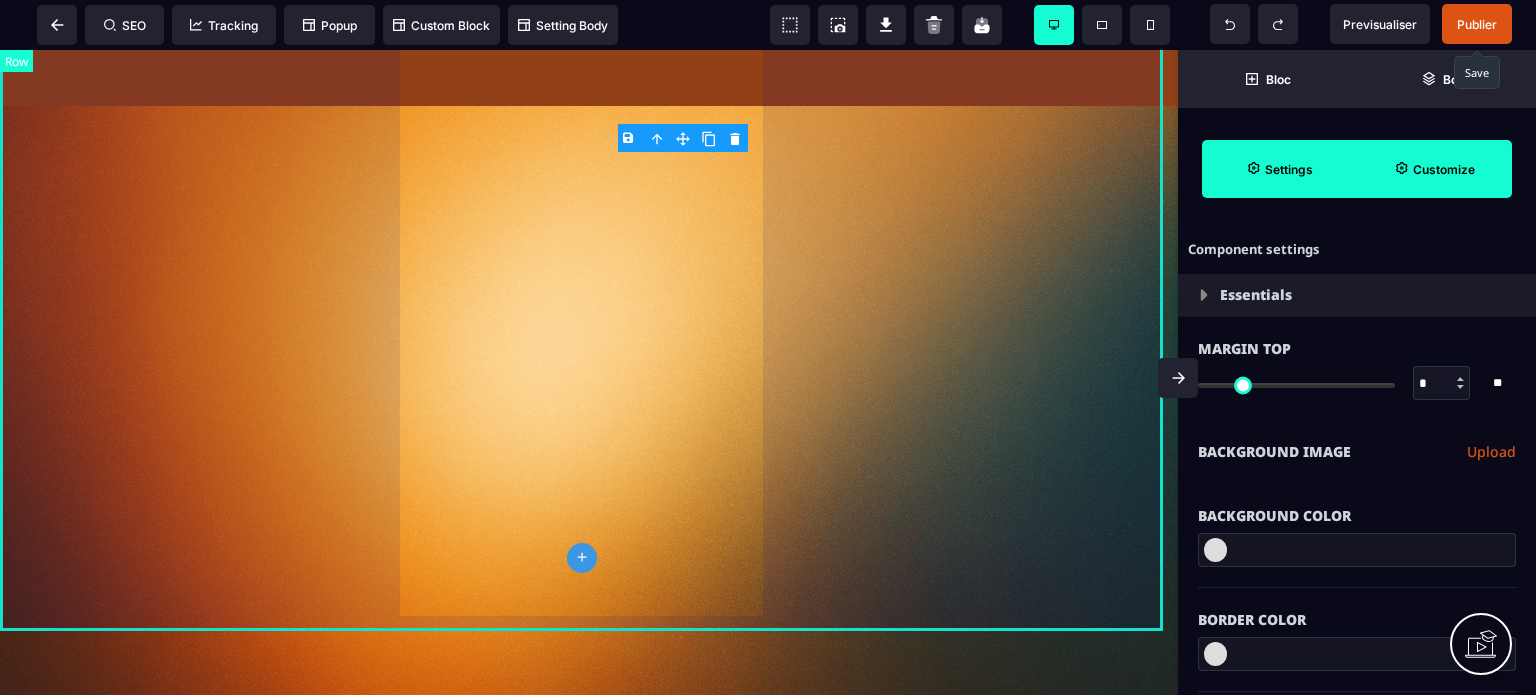 click on "**********" at bounding box center (589, -597) 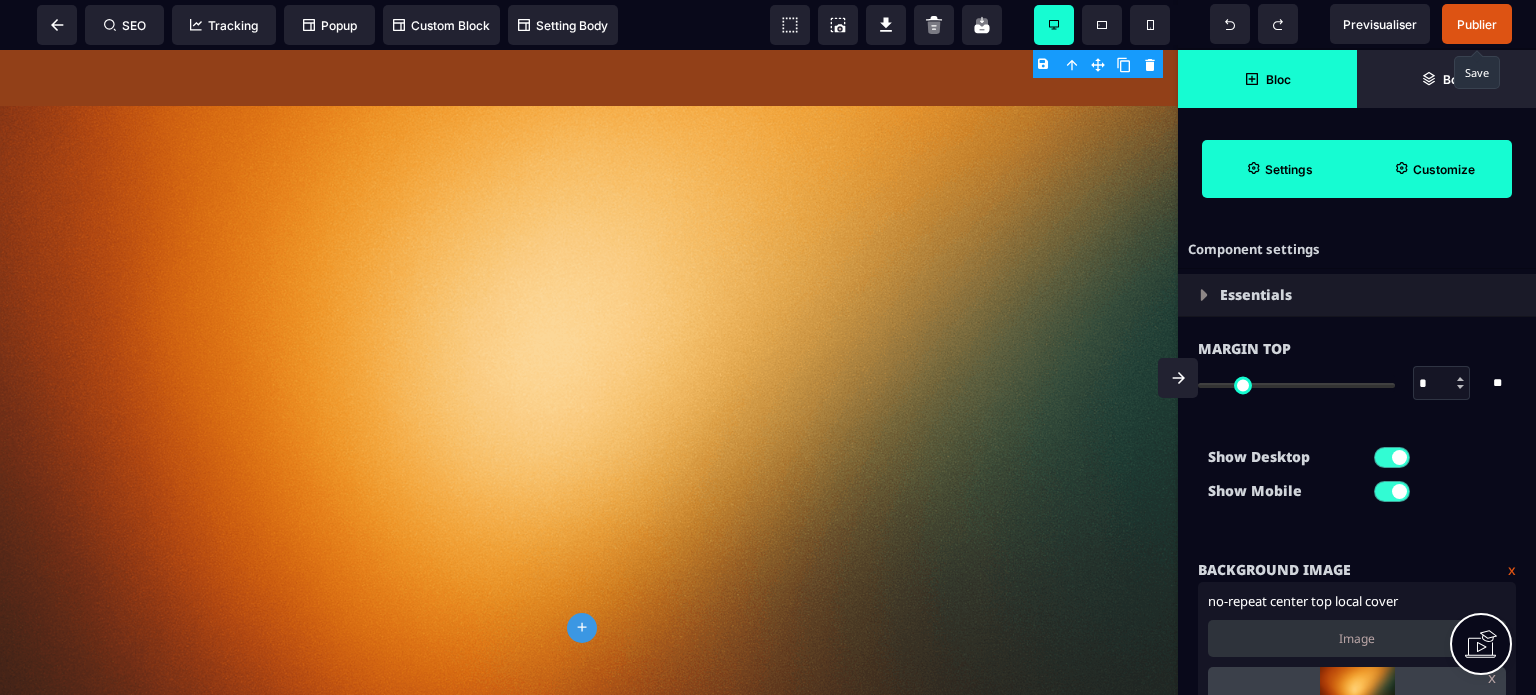click on "Bloc" at bounding box center [1267, 79] 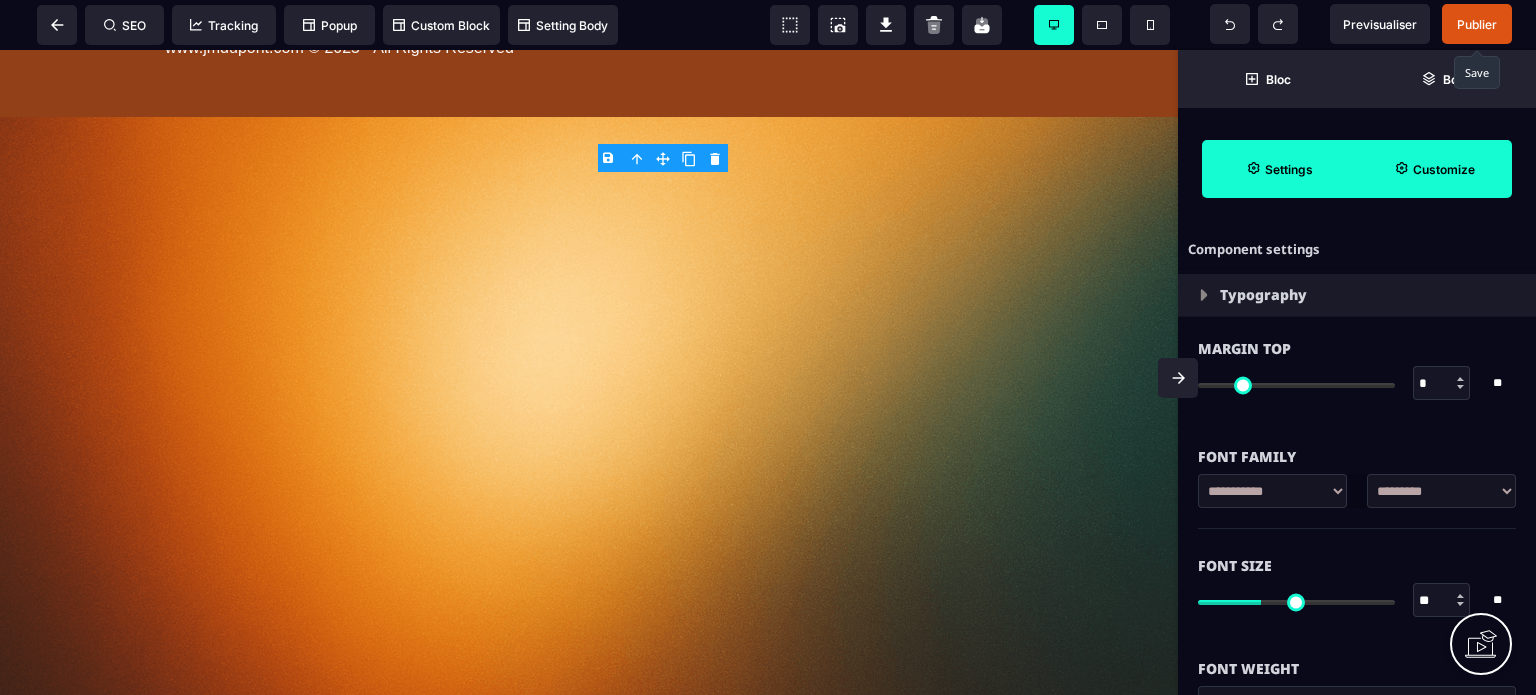 click on "**********" at bounding box center (1441, 491) 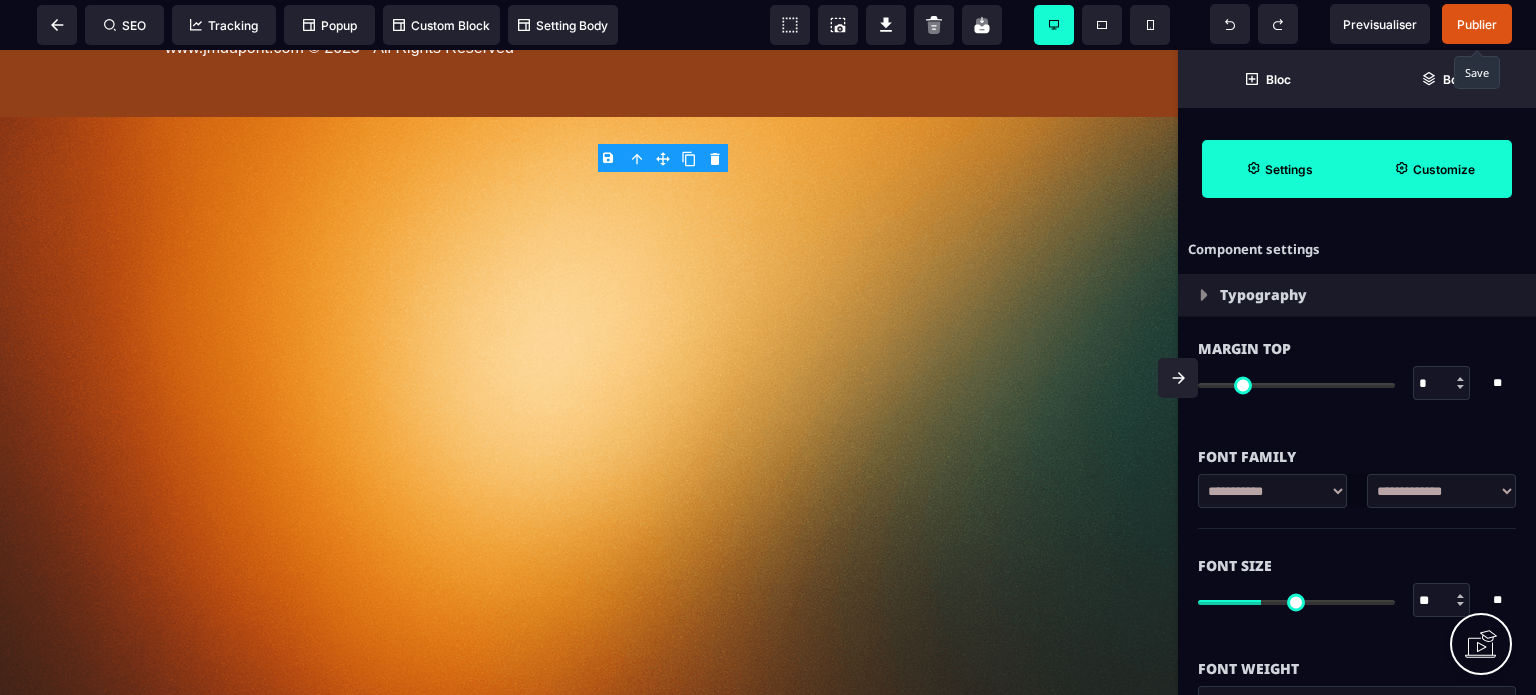 click on "**********" at bounding box center (1441, 491) 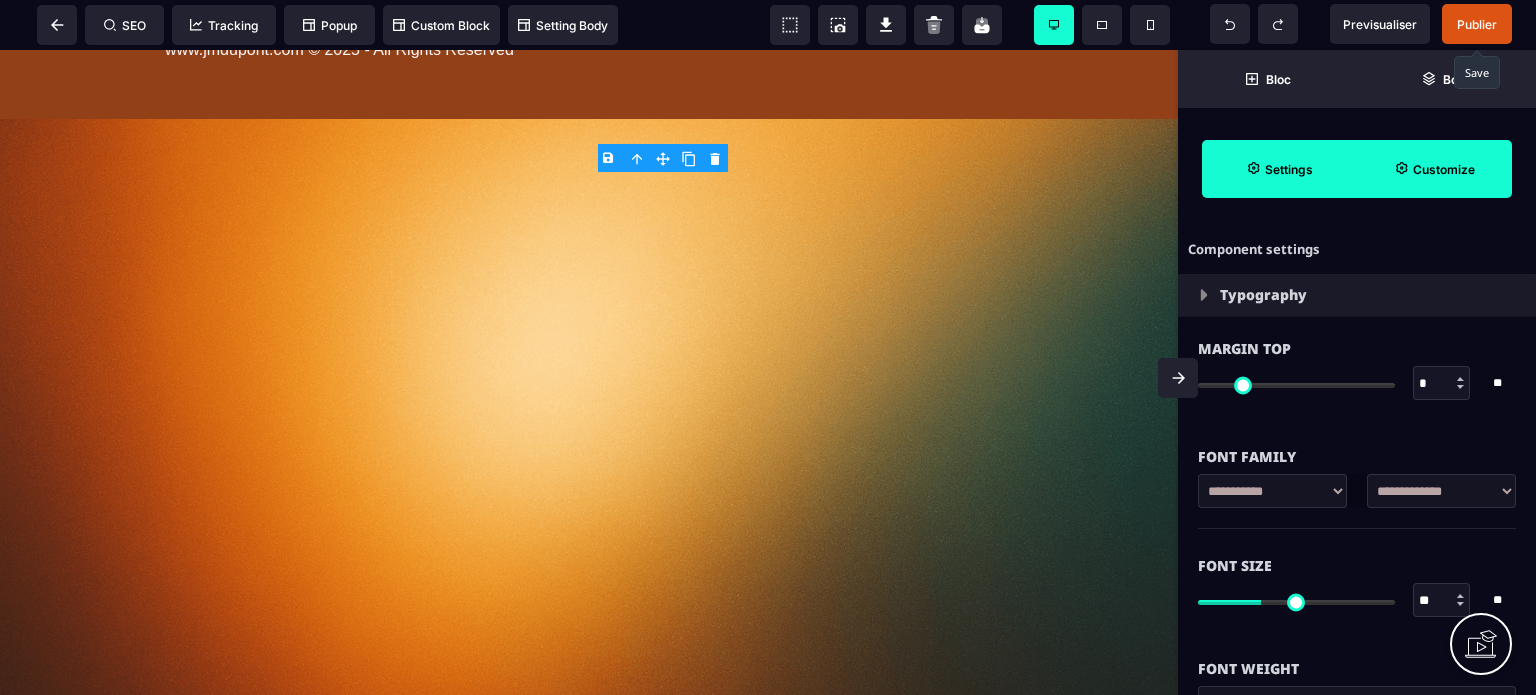 drag, startPoint x: 1432, startPoint y: 599, endPoint x: 1408, endPoint y: 603, distance: 24.33105 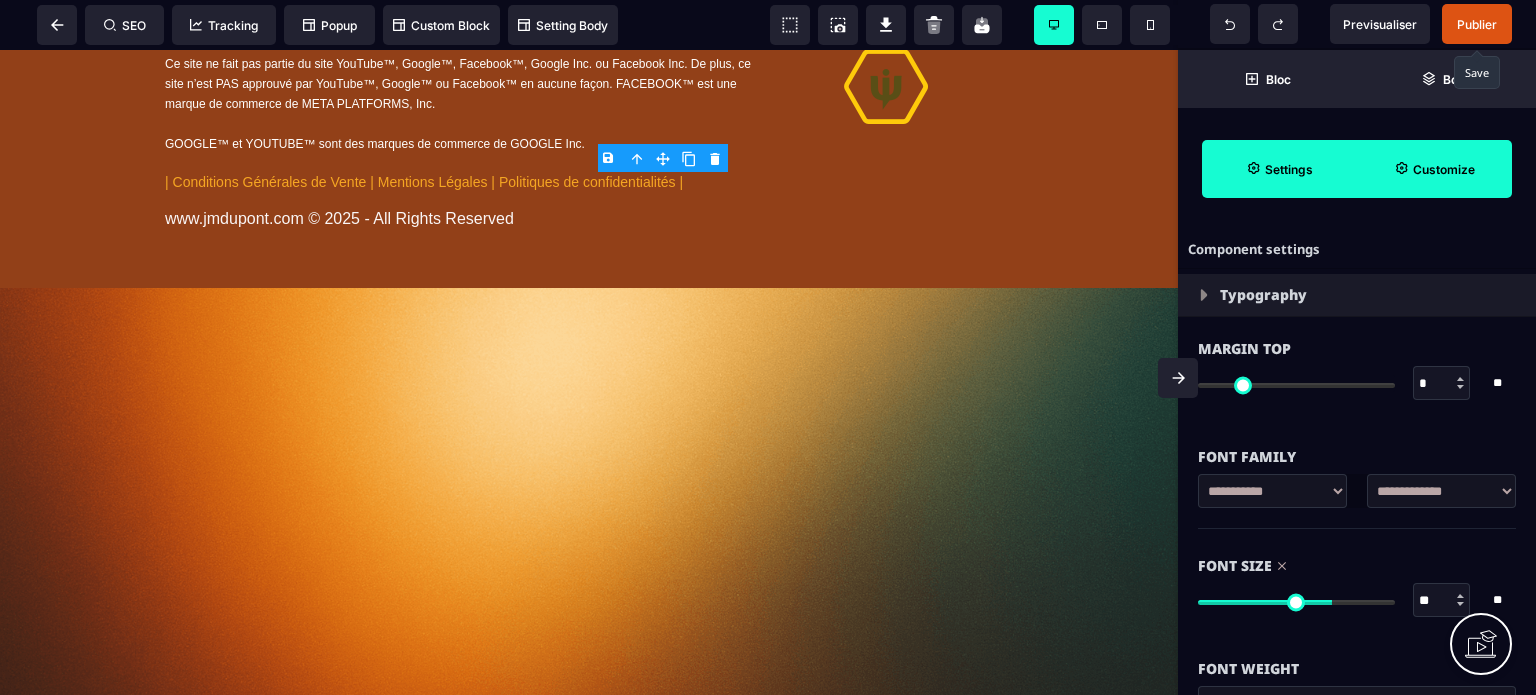 click on "Font Size" at bounding box center [1357, 566] 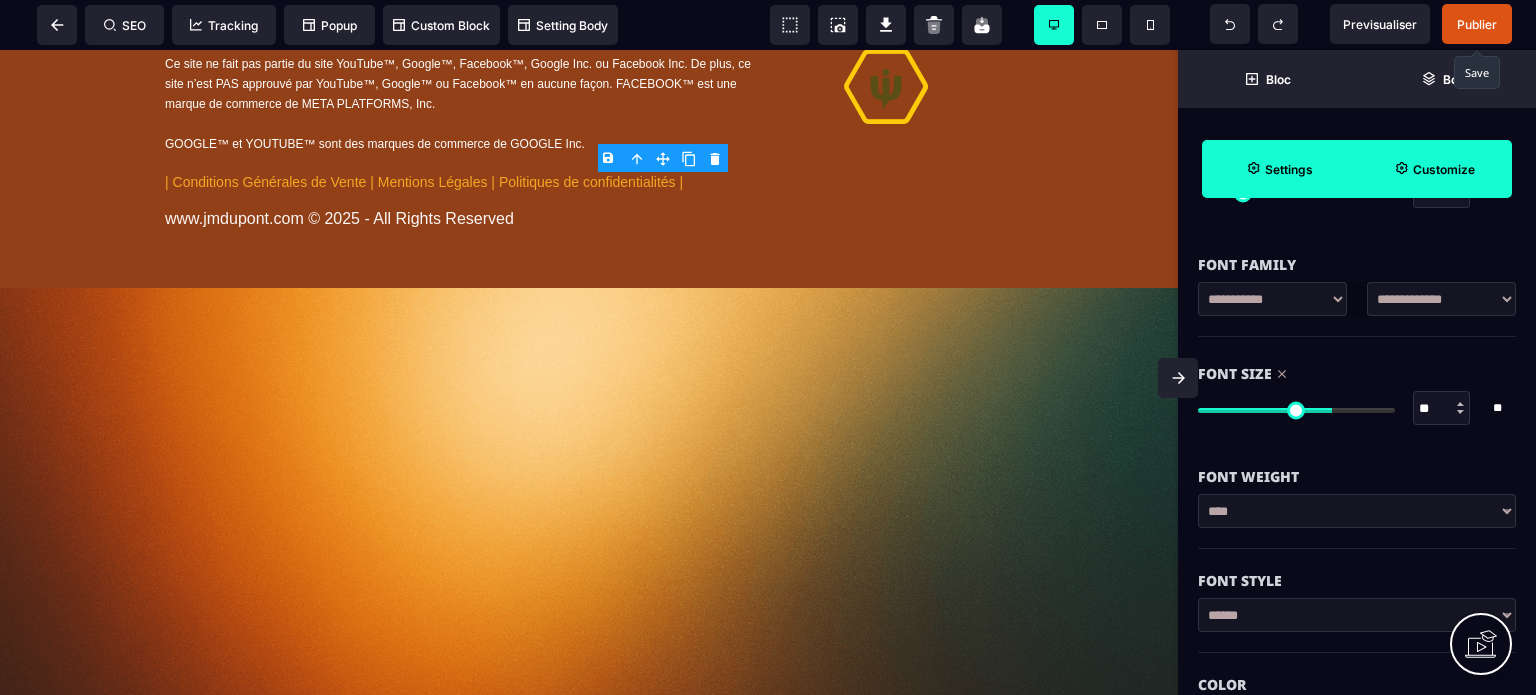 scroll, scrollTop: 200, scrollLeft: 0, axis: vertical 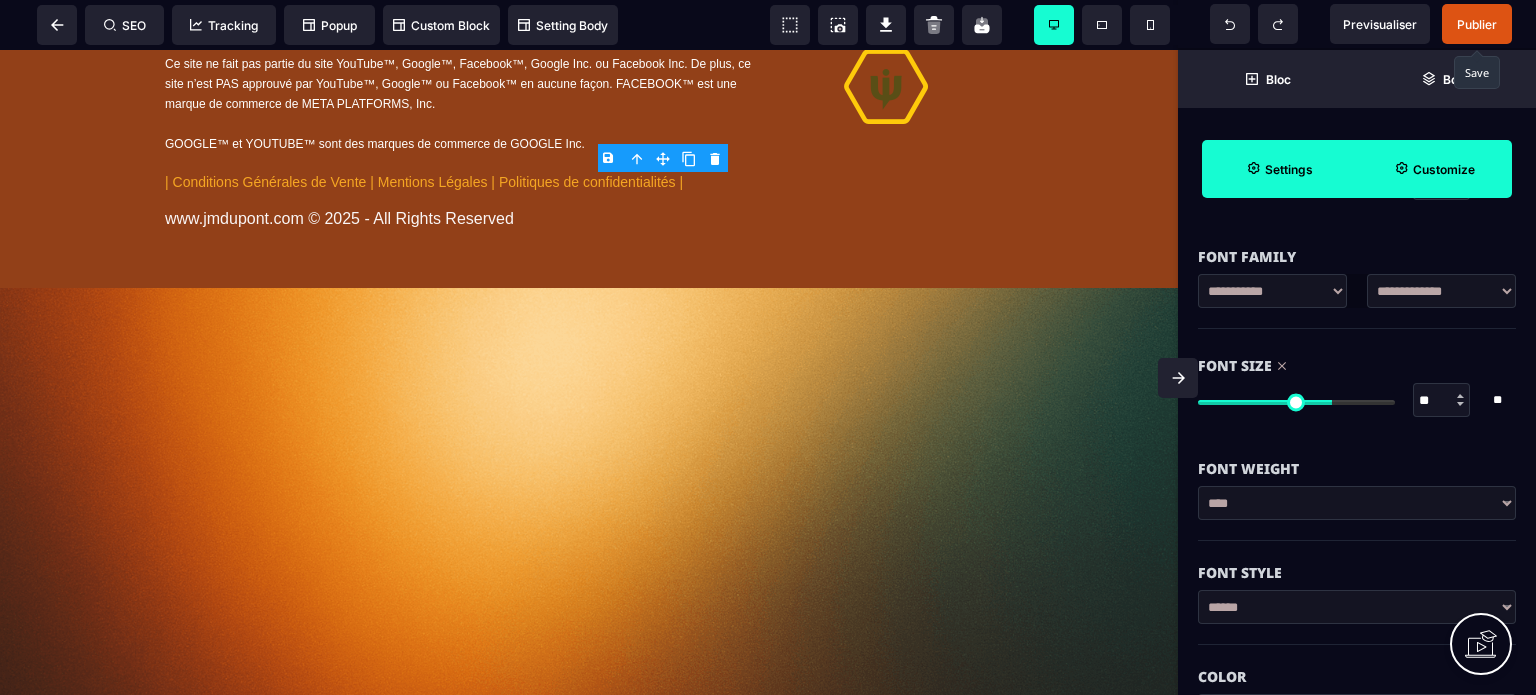 click on "**********" at bounding box center (1357, 503) 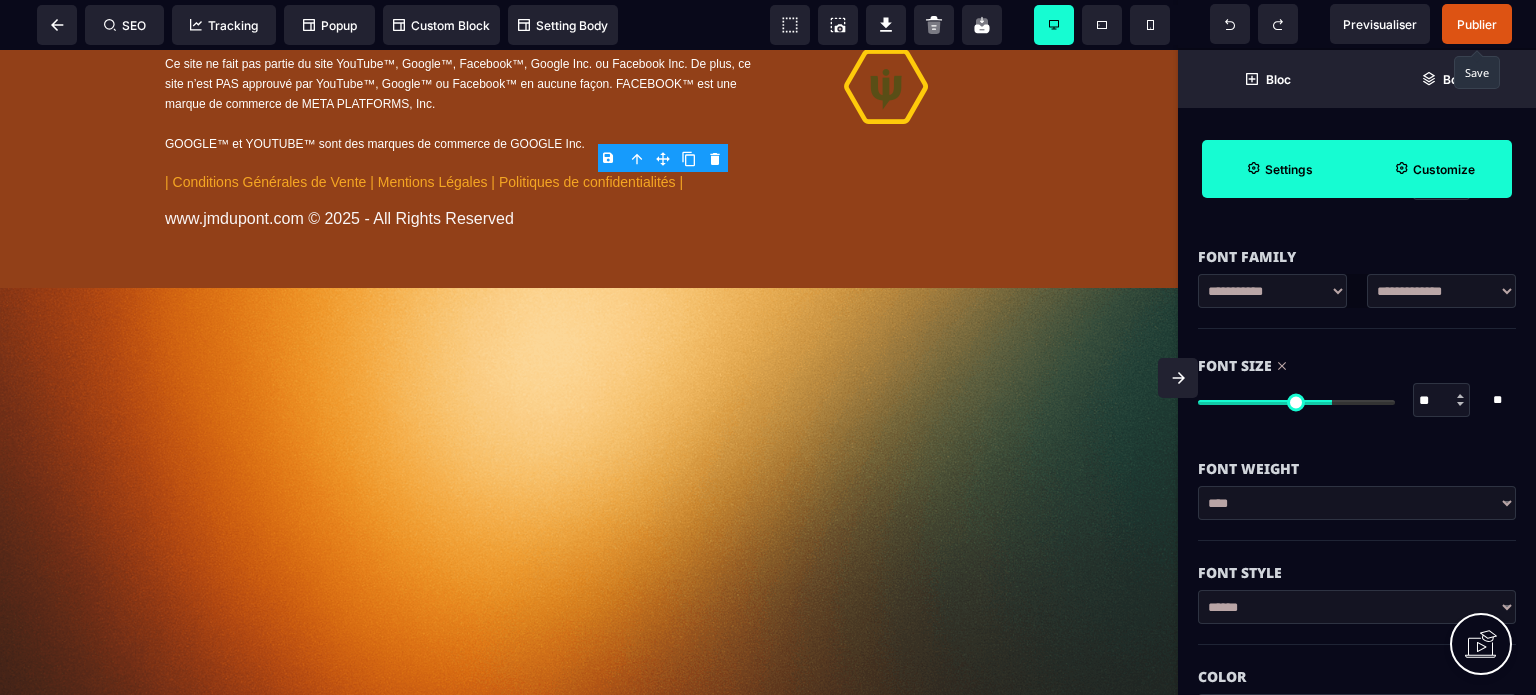click on "Font Style" at bounding box center [1357, 563] 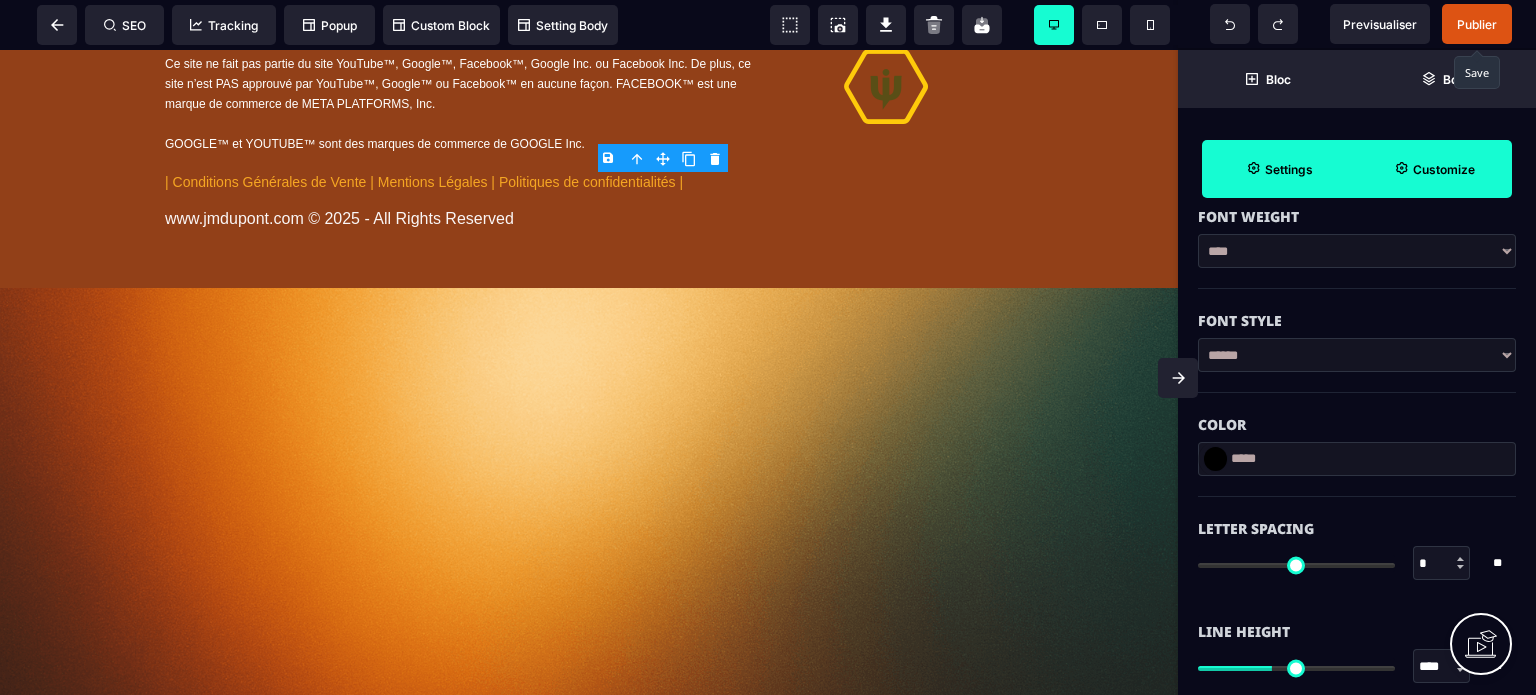 scroll, scrollTop: 480, scrollLeft: 0, axis: vertical 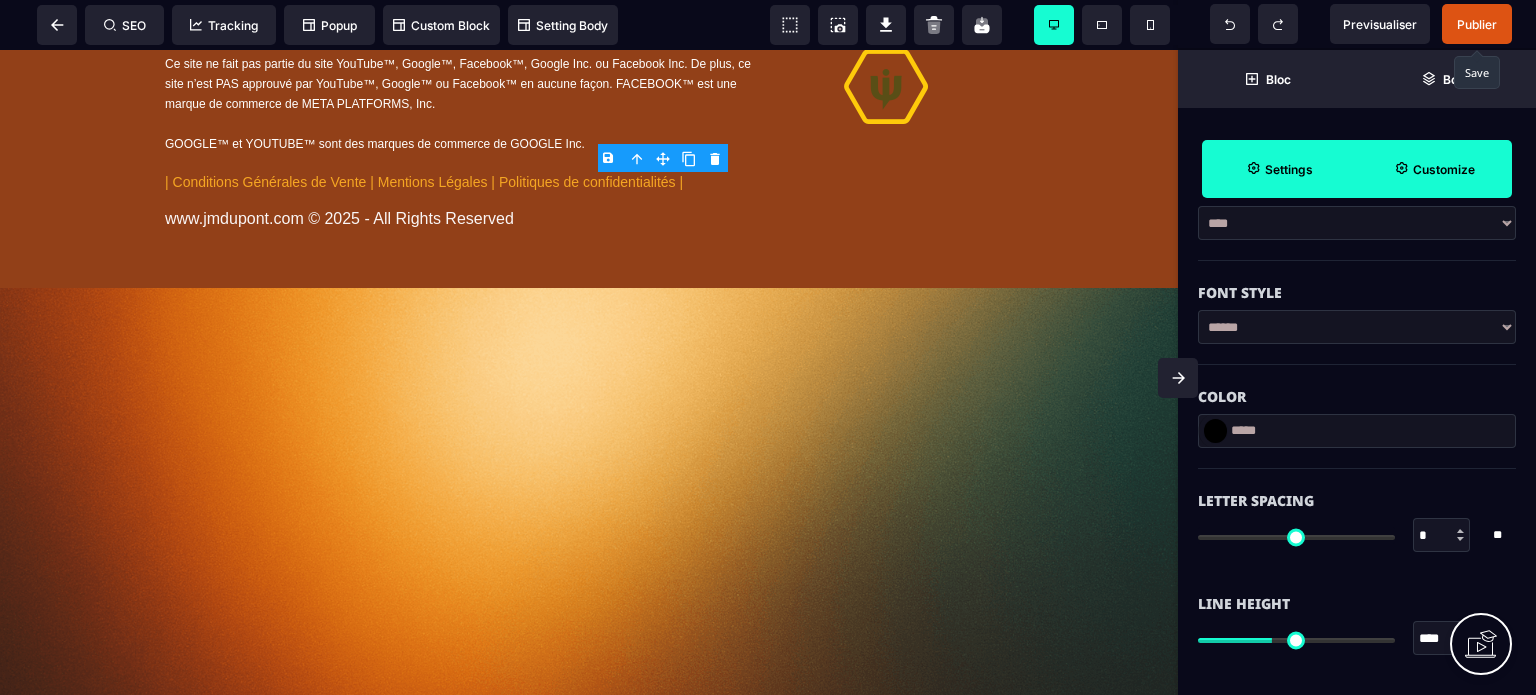 click at bounding box center (1215, 431) 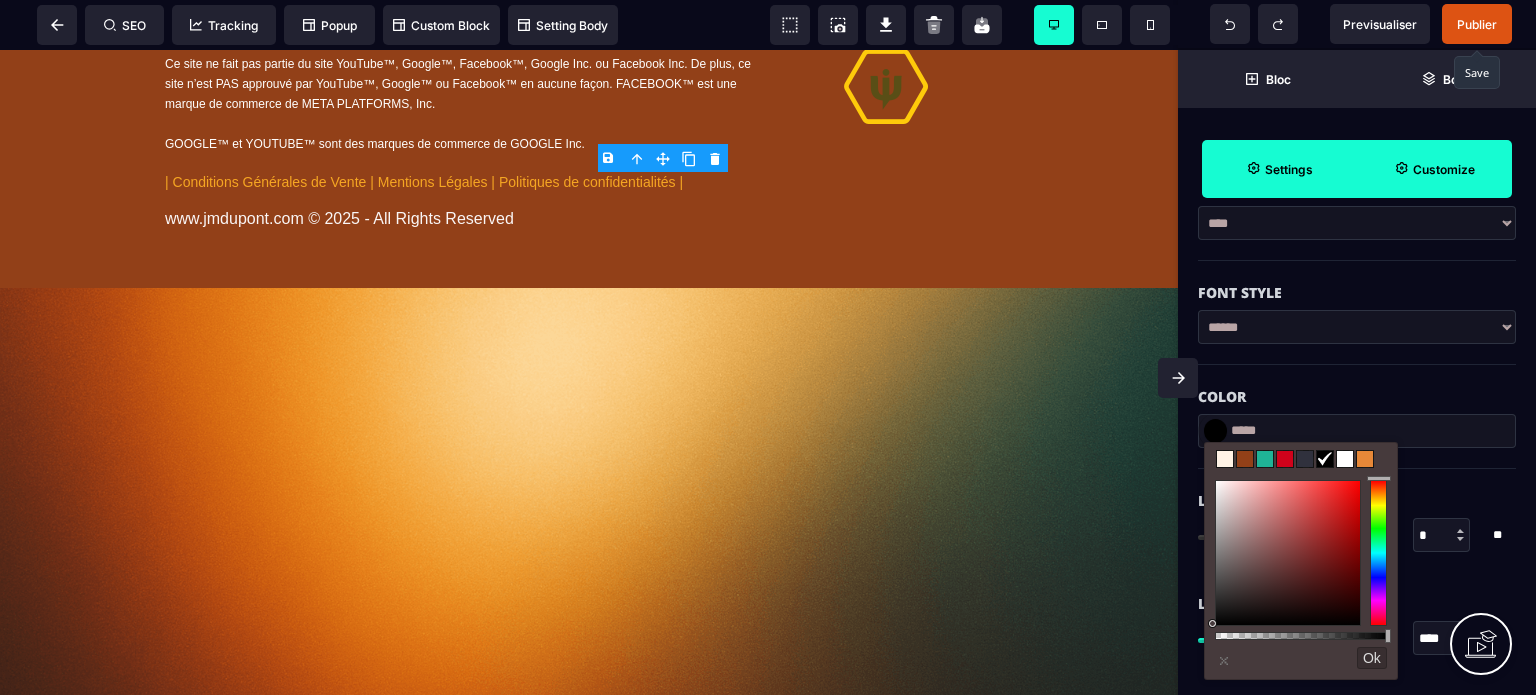 click at bounding box center (1245, 459) 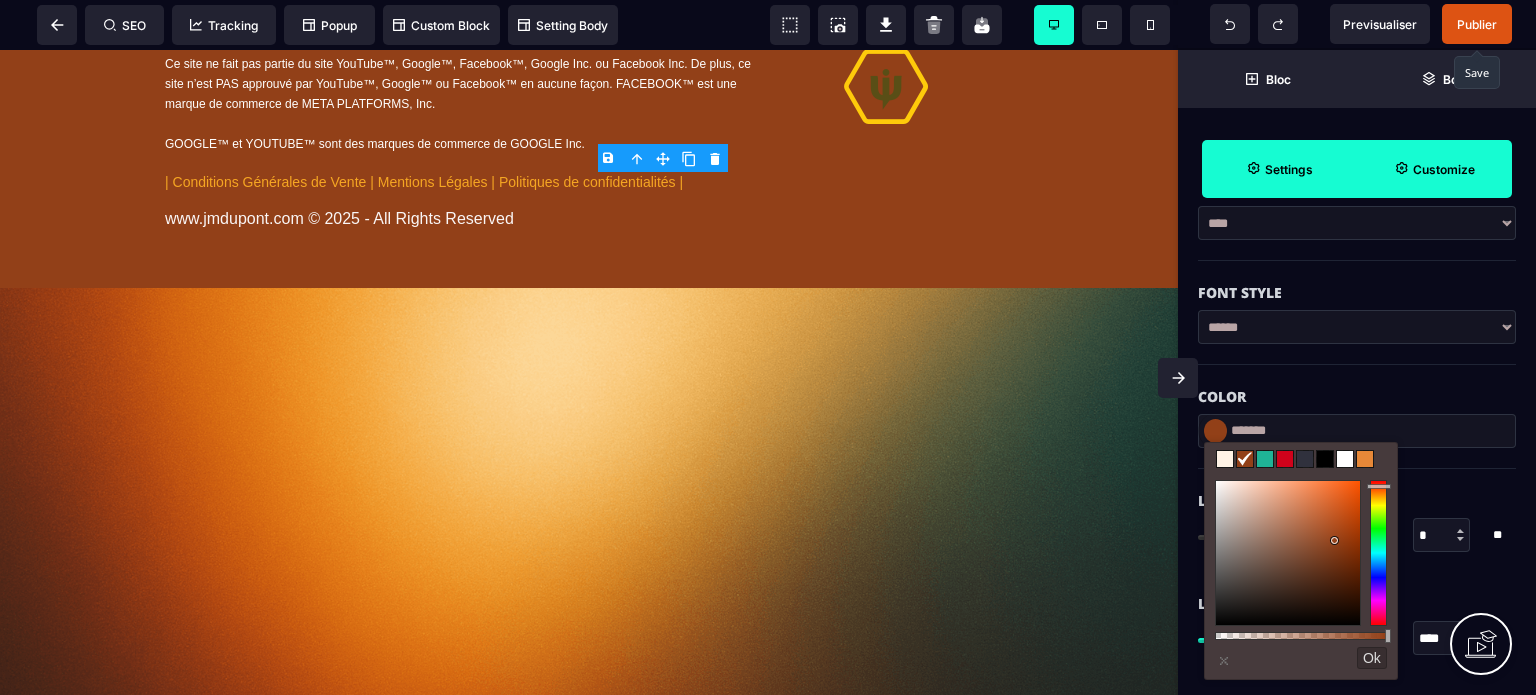click on "Color" at bounding box center (1357, 397) 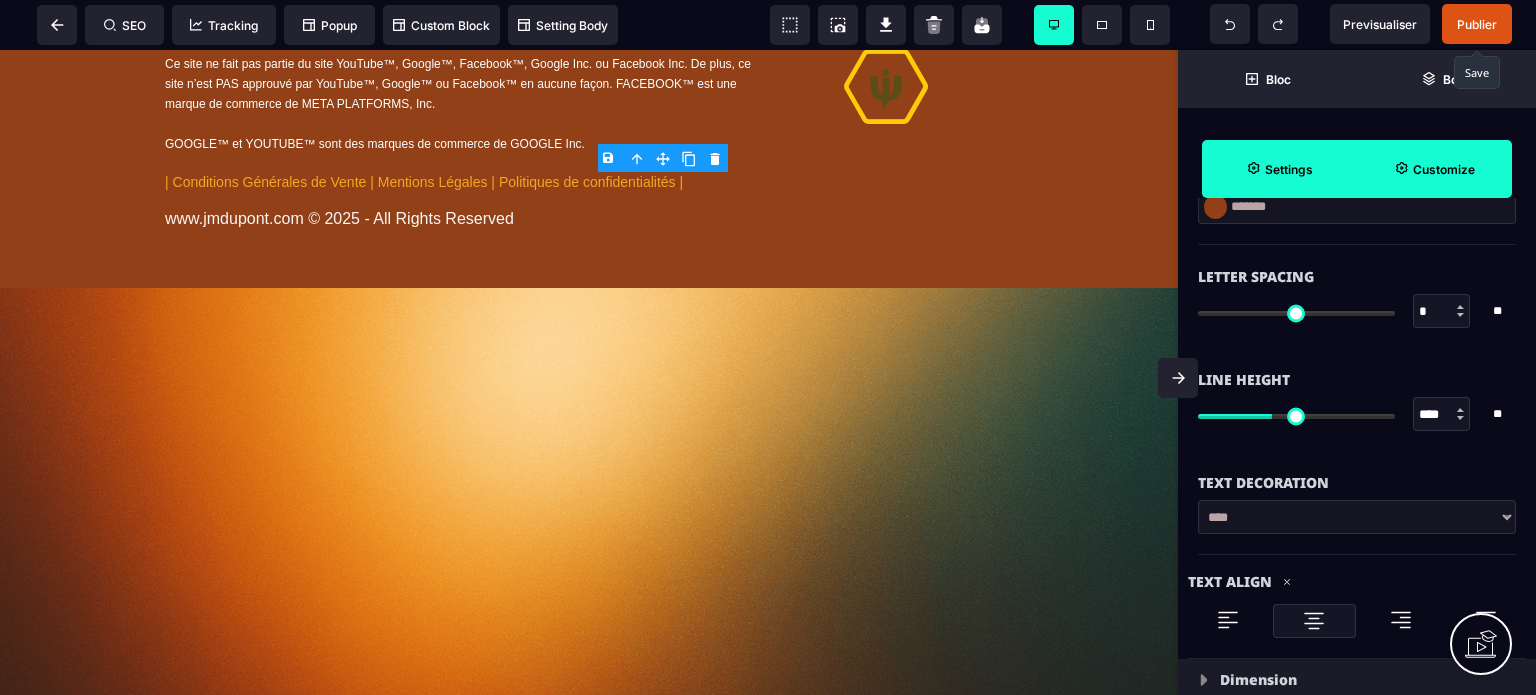 scroll, scrollTop: 720, scrollLeft: 0, axis: vertical 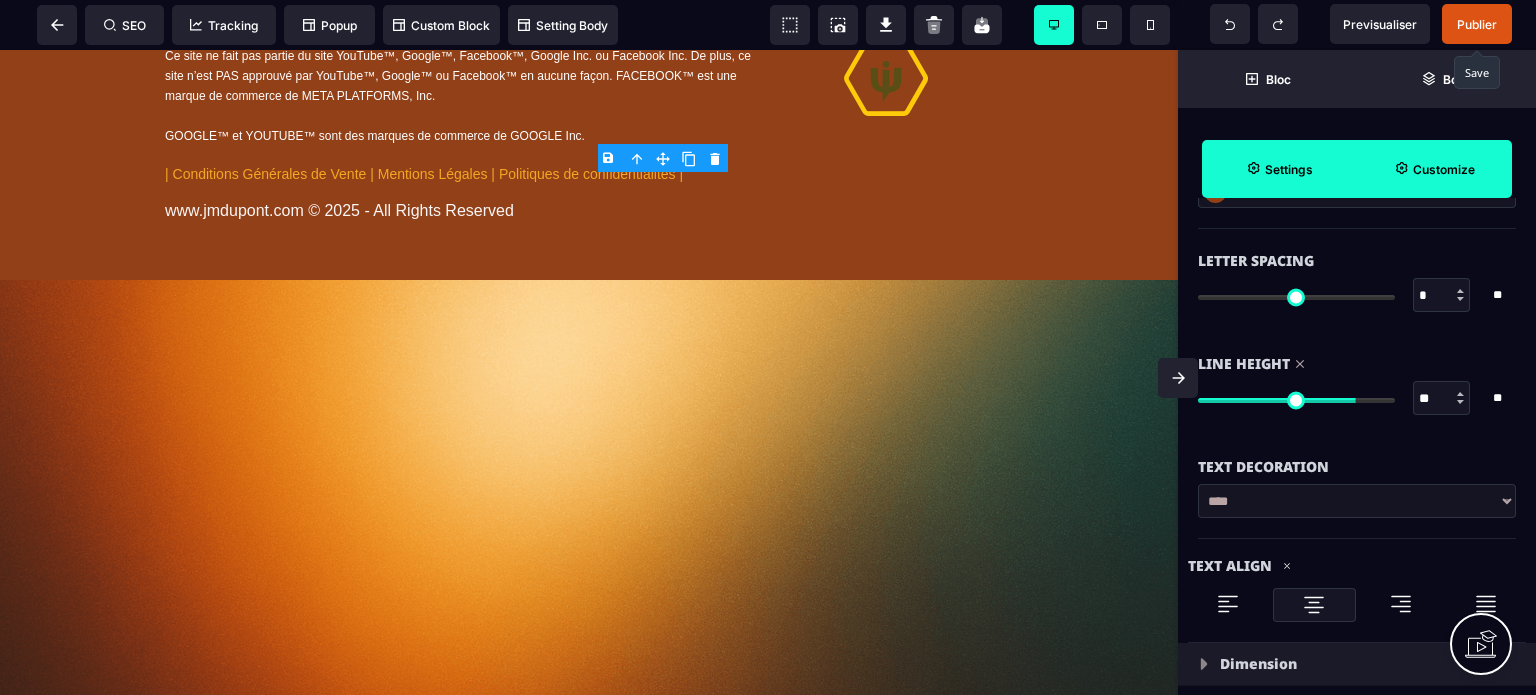 drag, startPoint x: 1275, startPoint y: 403, endPoint x: 1350, endPoint y: 430, distance: 79.71198 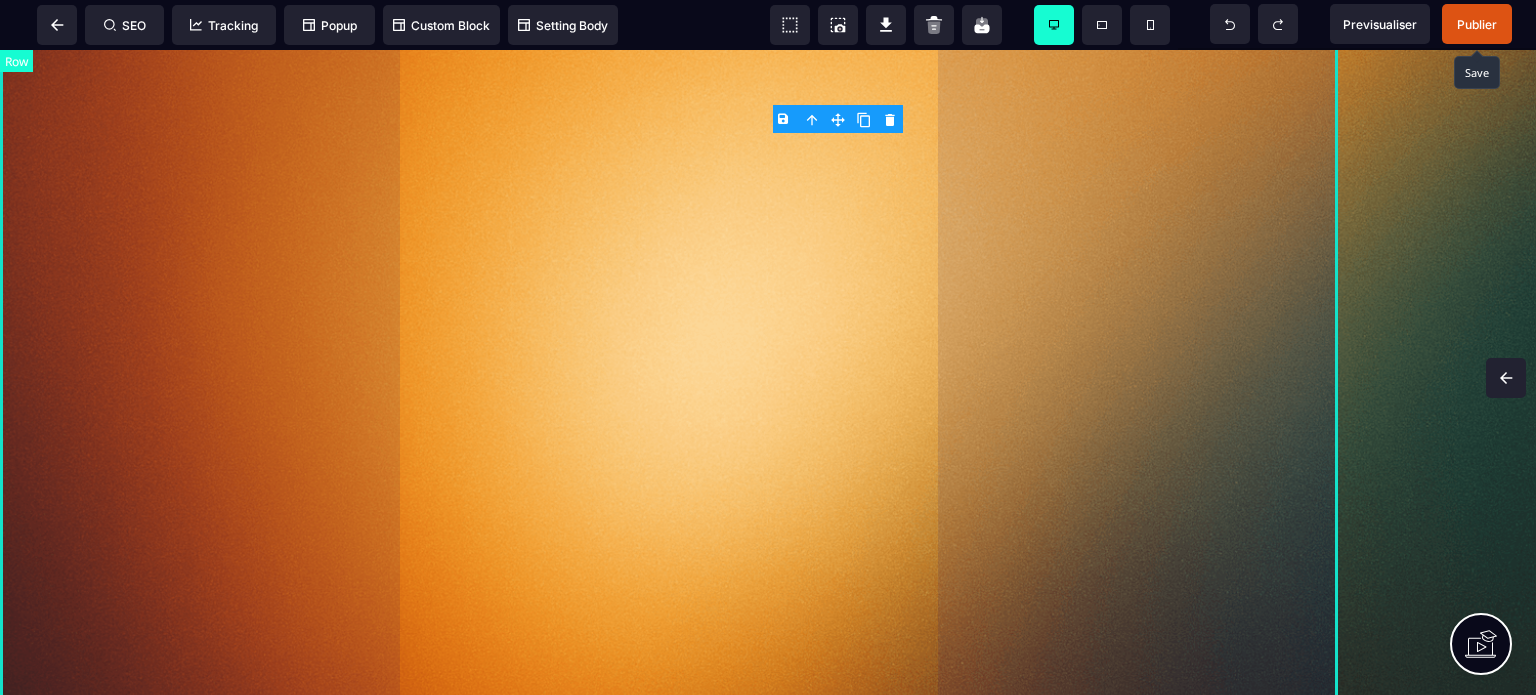 scroll, scrollTop: 0, scrollLeft: 0, axis: both 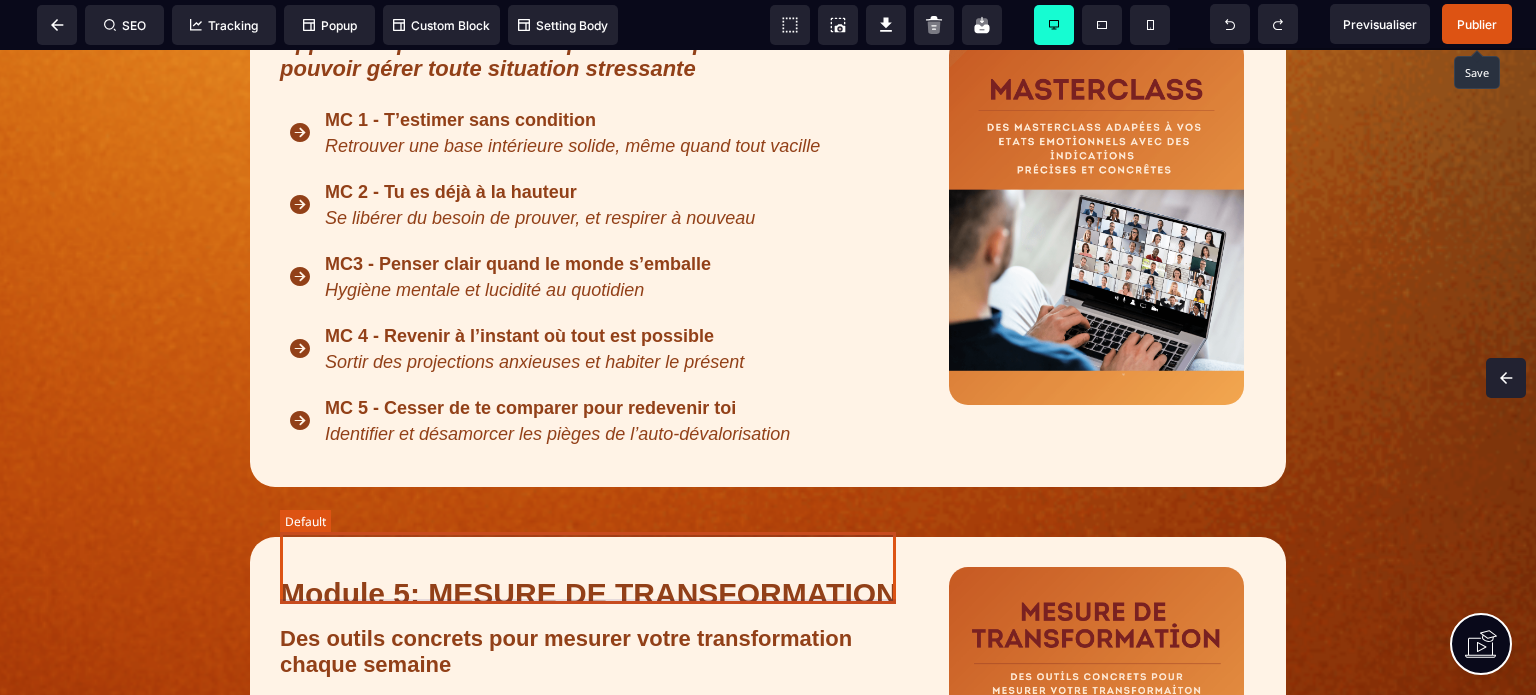 click on "MC 4 - Revenir à l’instant où tout est possible Sortir des projections anxieuses et habiter le présent" at bounding box center (593, 349) 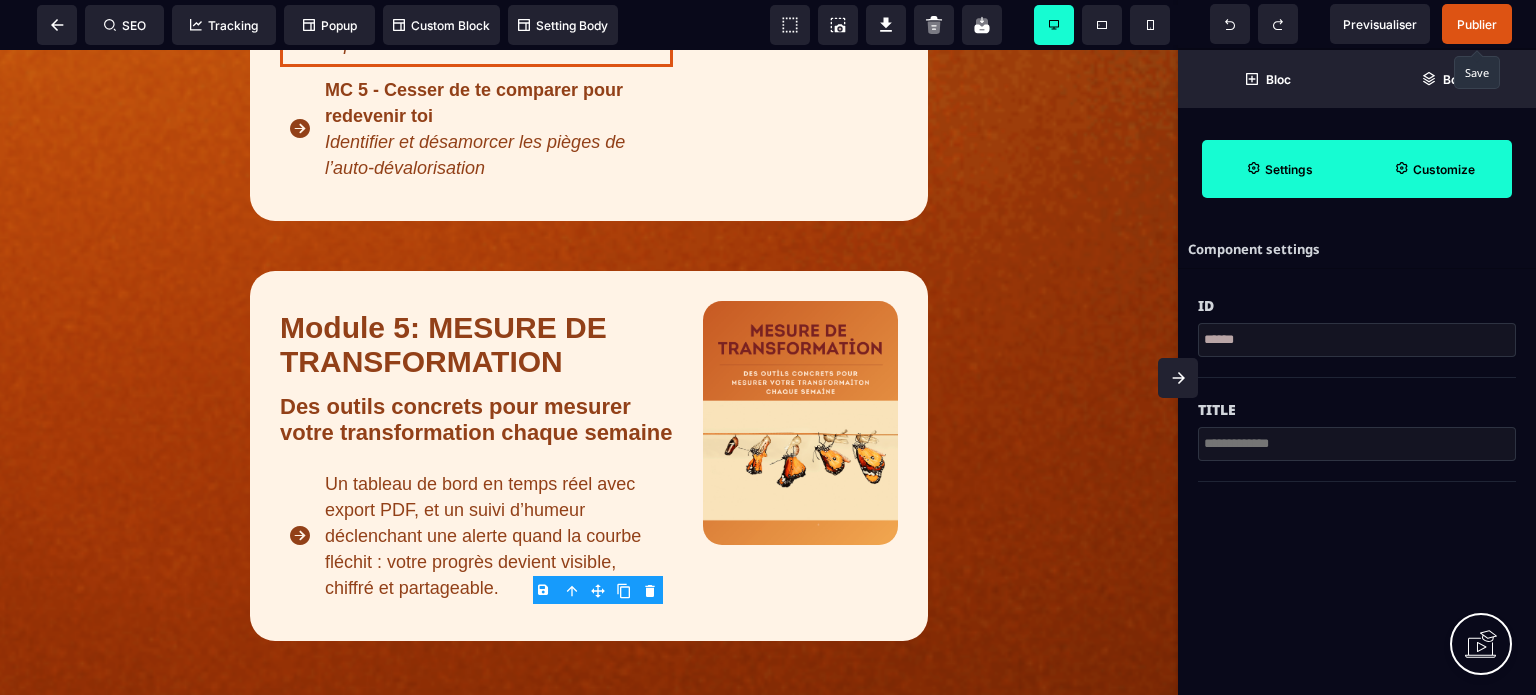 scroll, scrollTop: 9830, scrollLeft: 0, axis: vertical 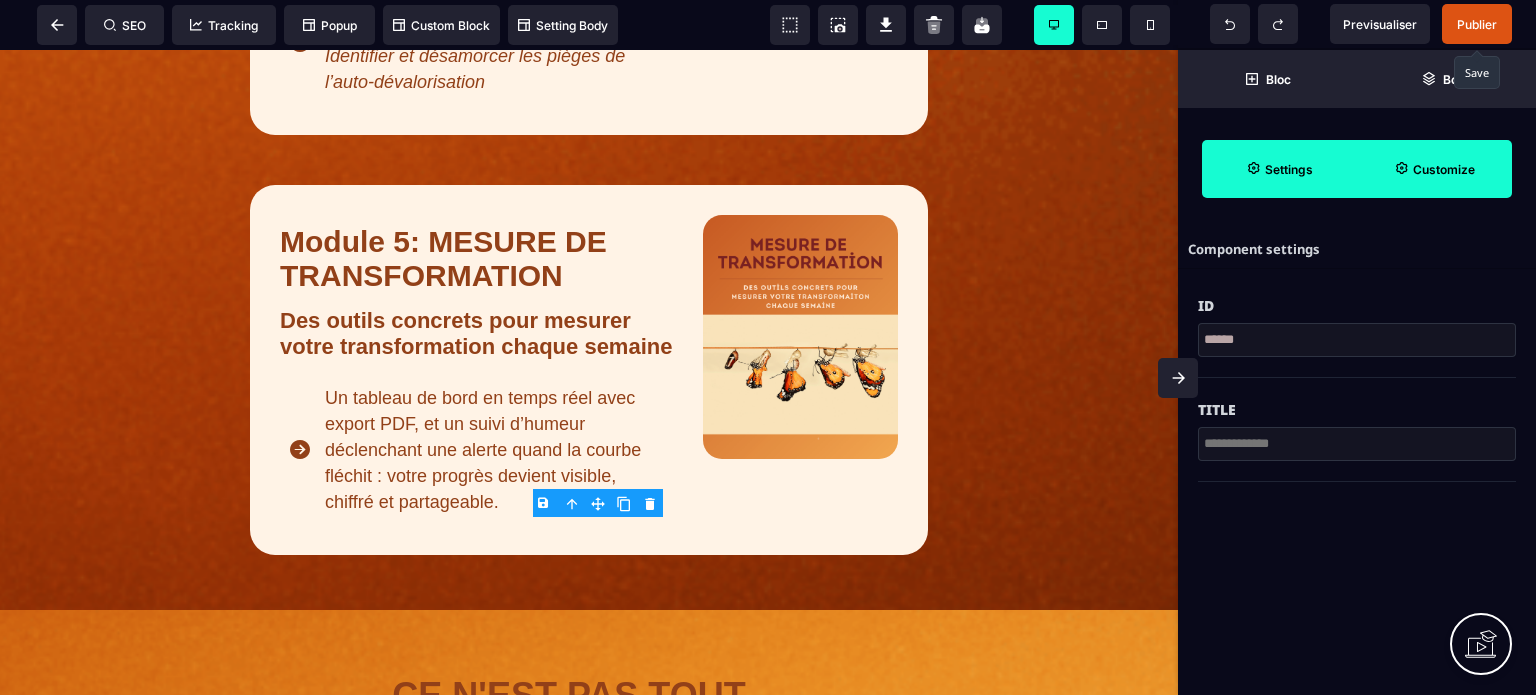 click 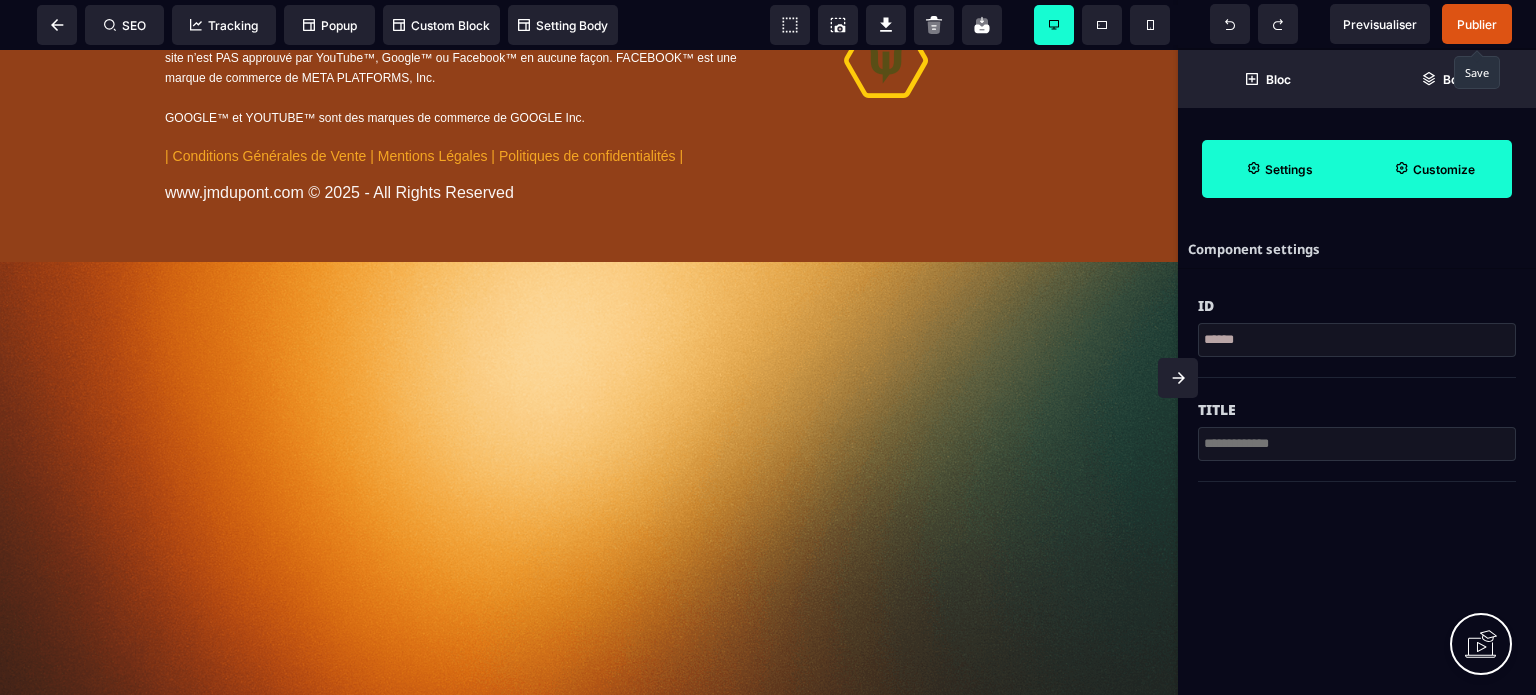 scroll, scrollTop: 14833, scrollLeft: 0, axis: vertical 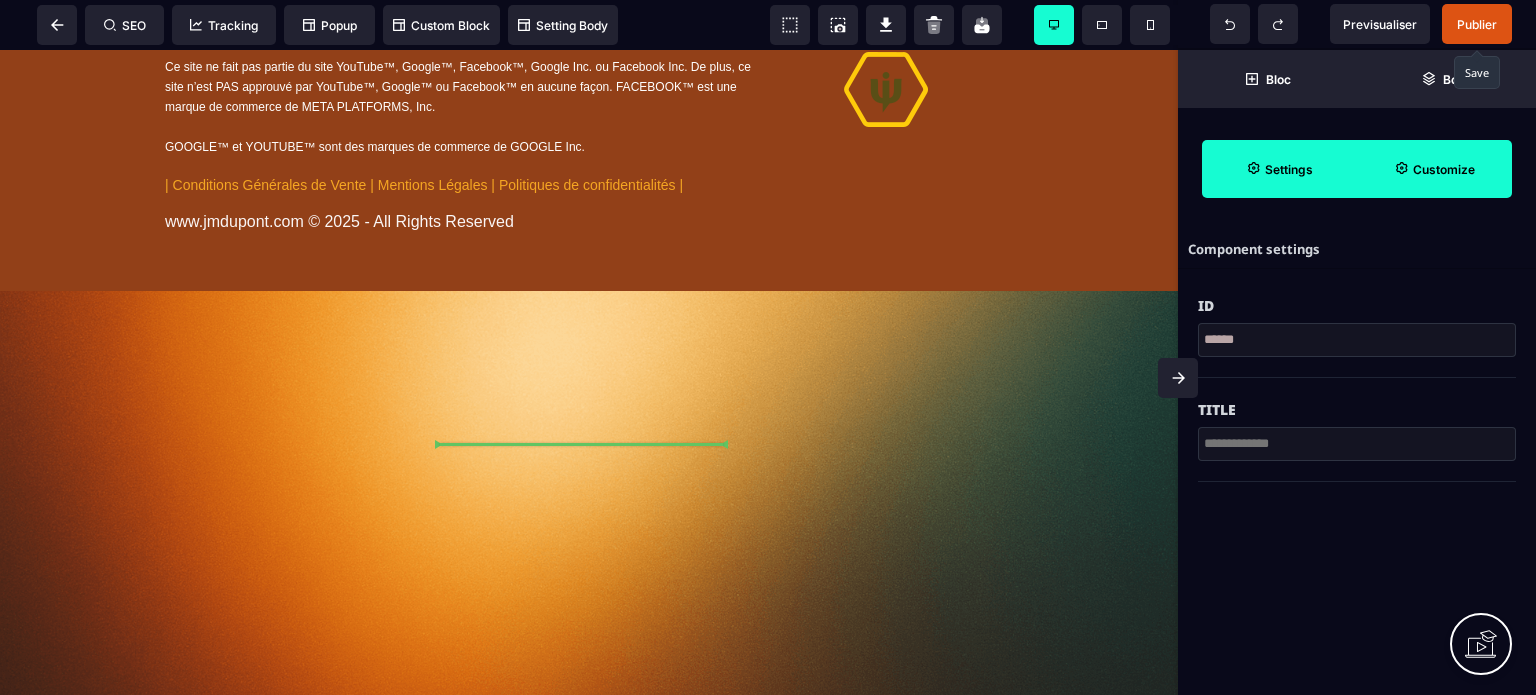drag, startPoint x: 598, startPoint y: 552, endPoint x: 576, endPoint y: 431, distance: 122.98374 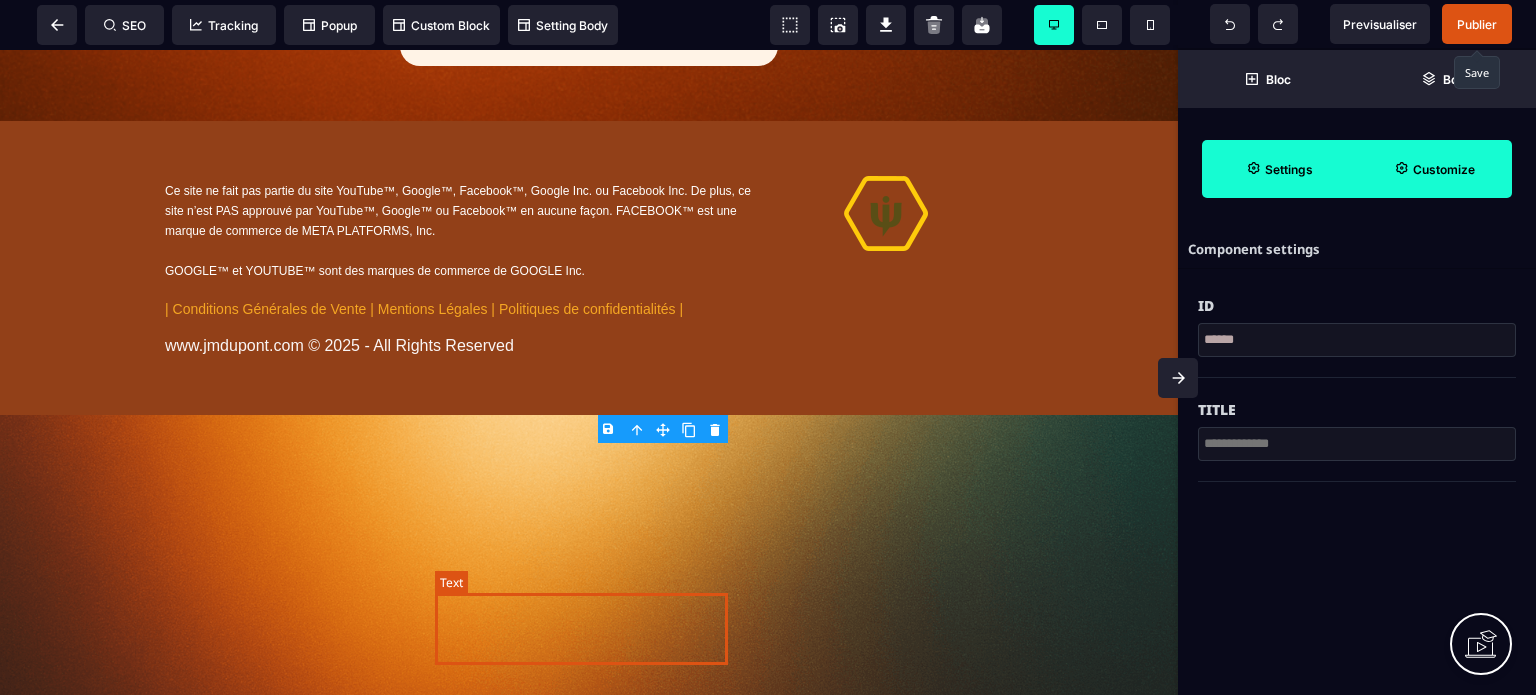 click on "Prix habituel :  5 970€" at bounding box center [589, -274] 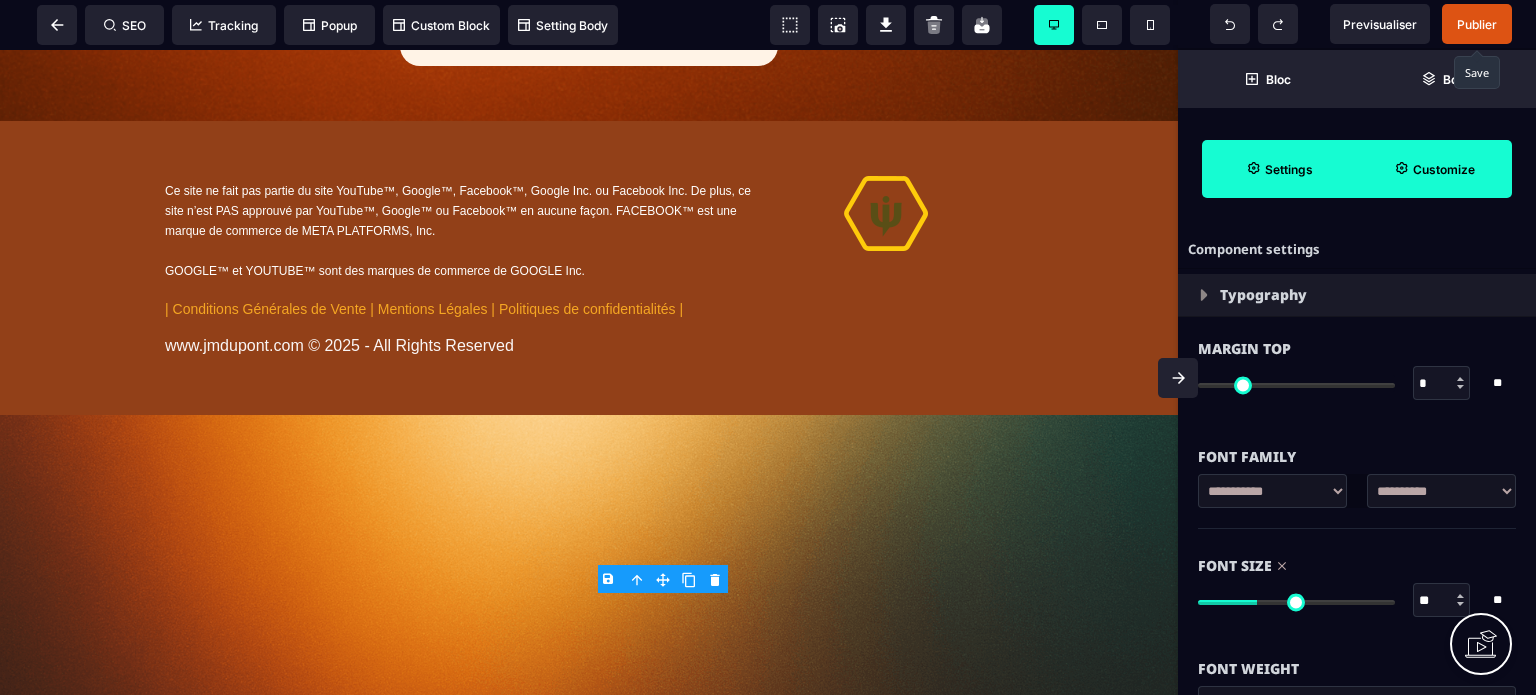click on "*" at bounding box center (1442, 384) 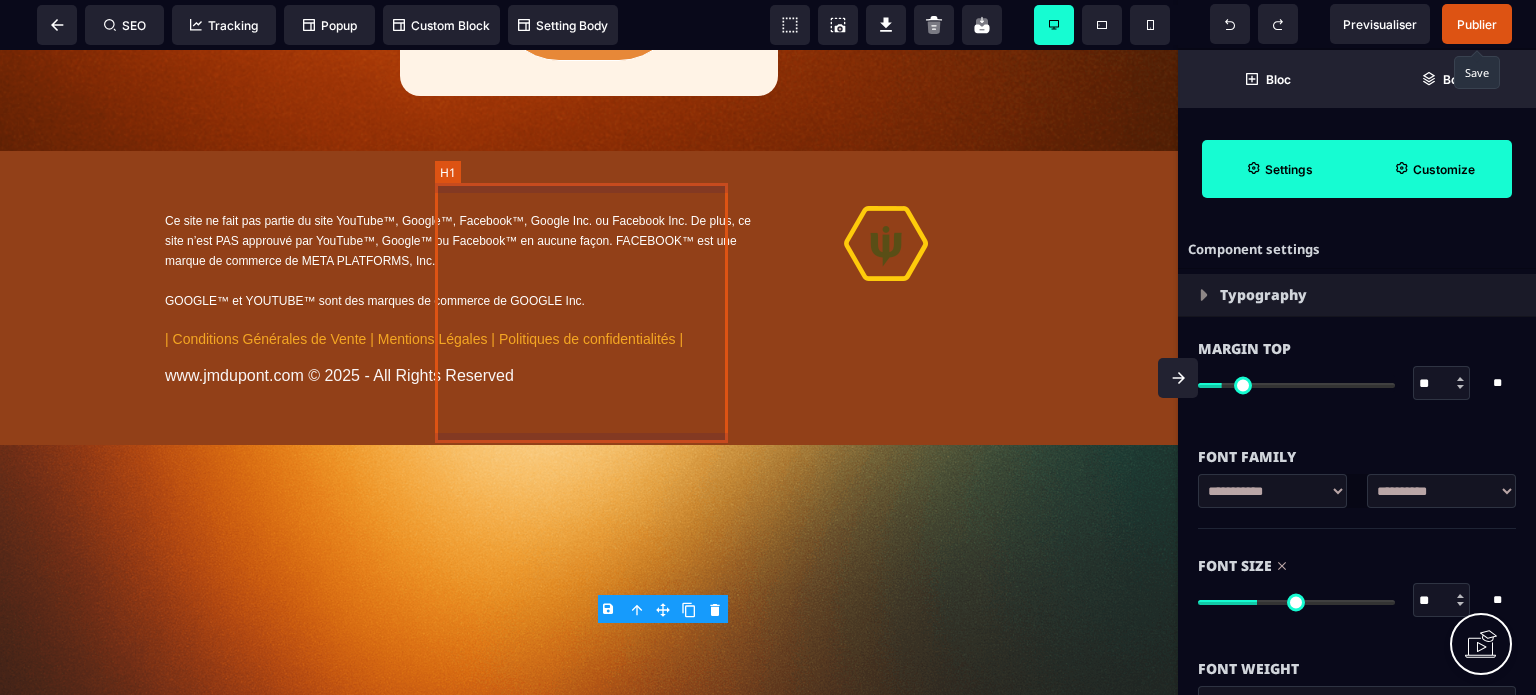 click on "**********" at bounding box center [588, -545] 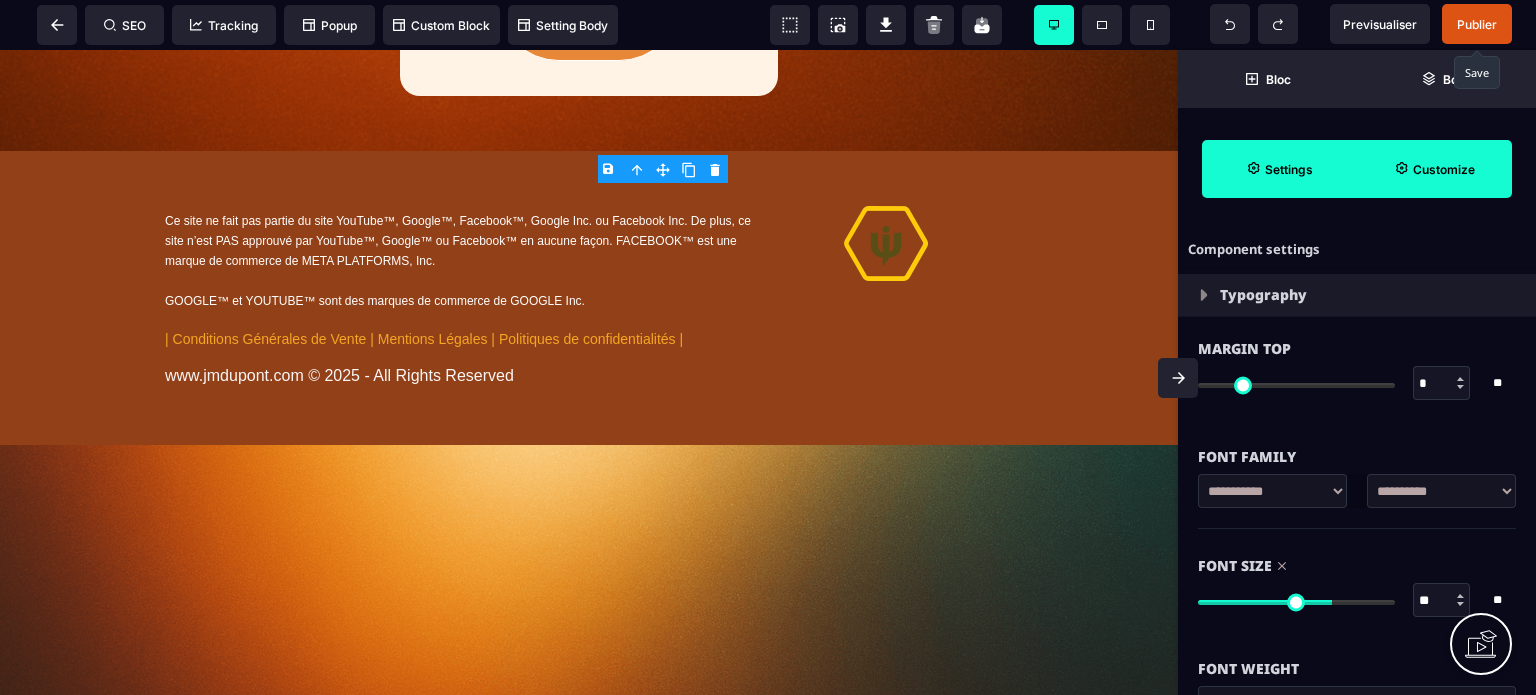 click on "Font Family" at bounding box center [1357, 447] 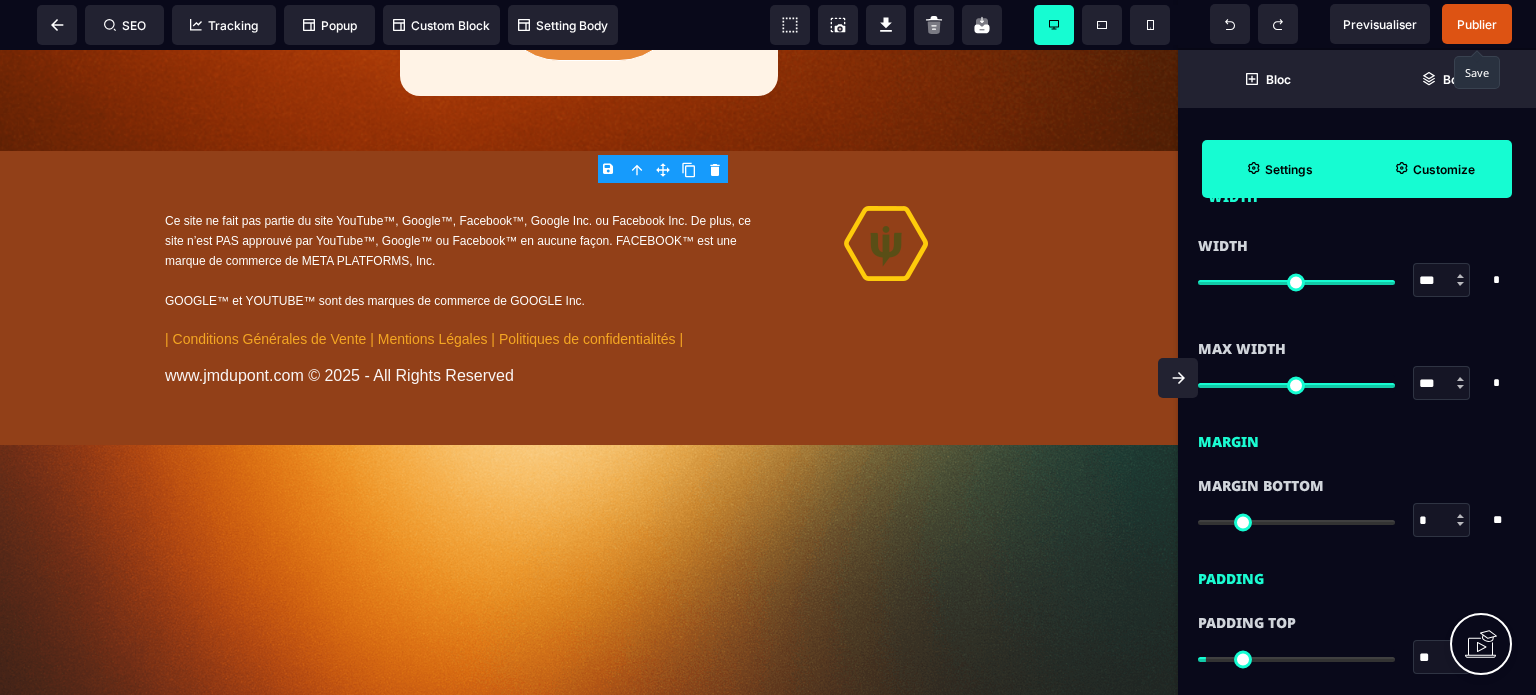 scroll, scrollTop: 1400, scrollLeft: 0, axis: vertical 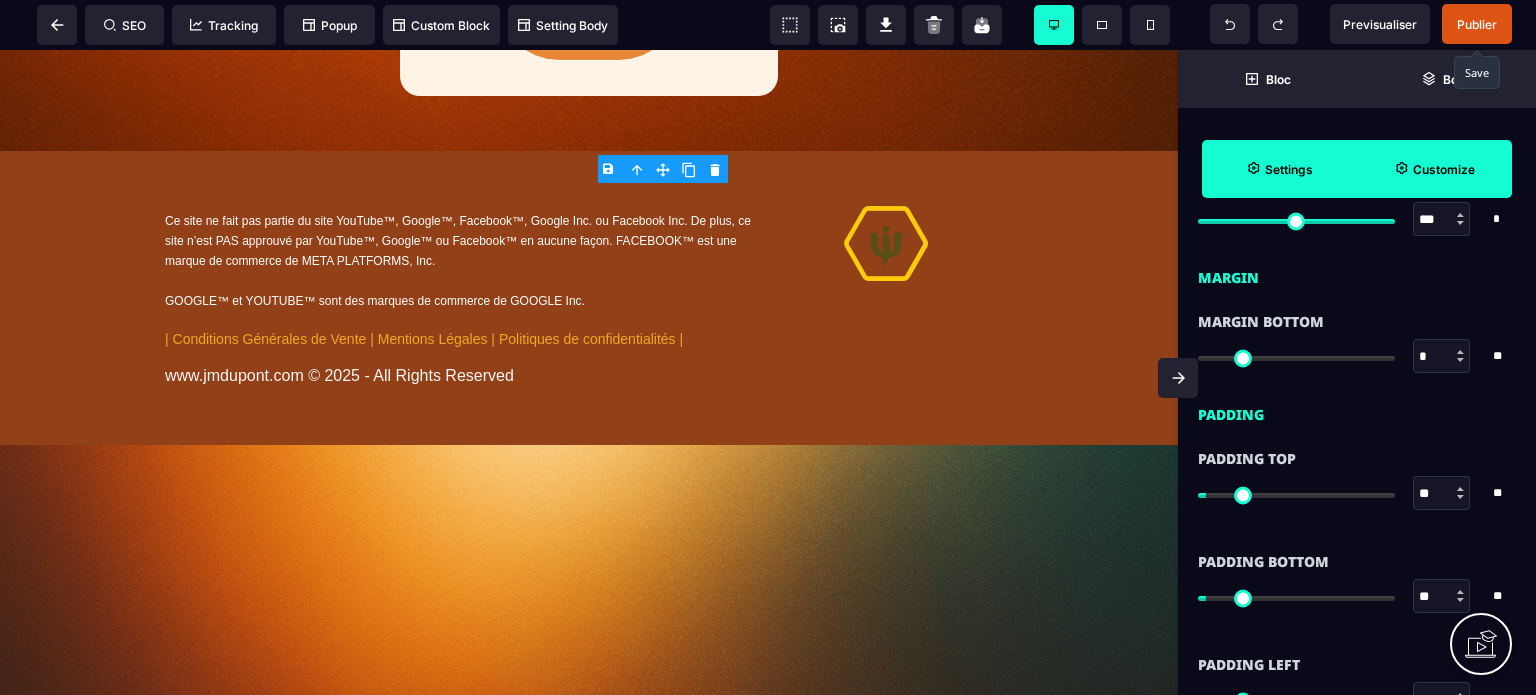 click on "*" at bounding box center (1442, 357) 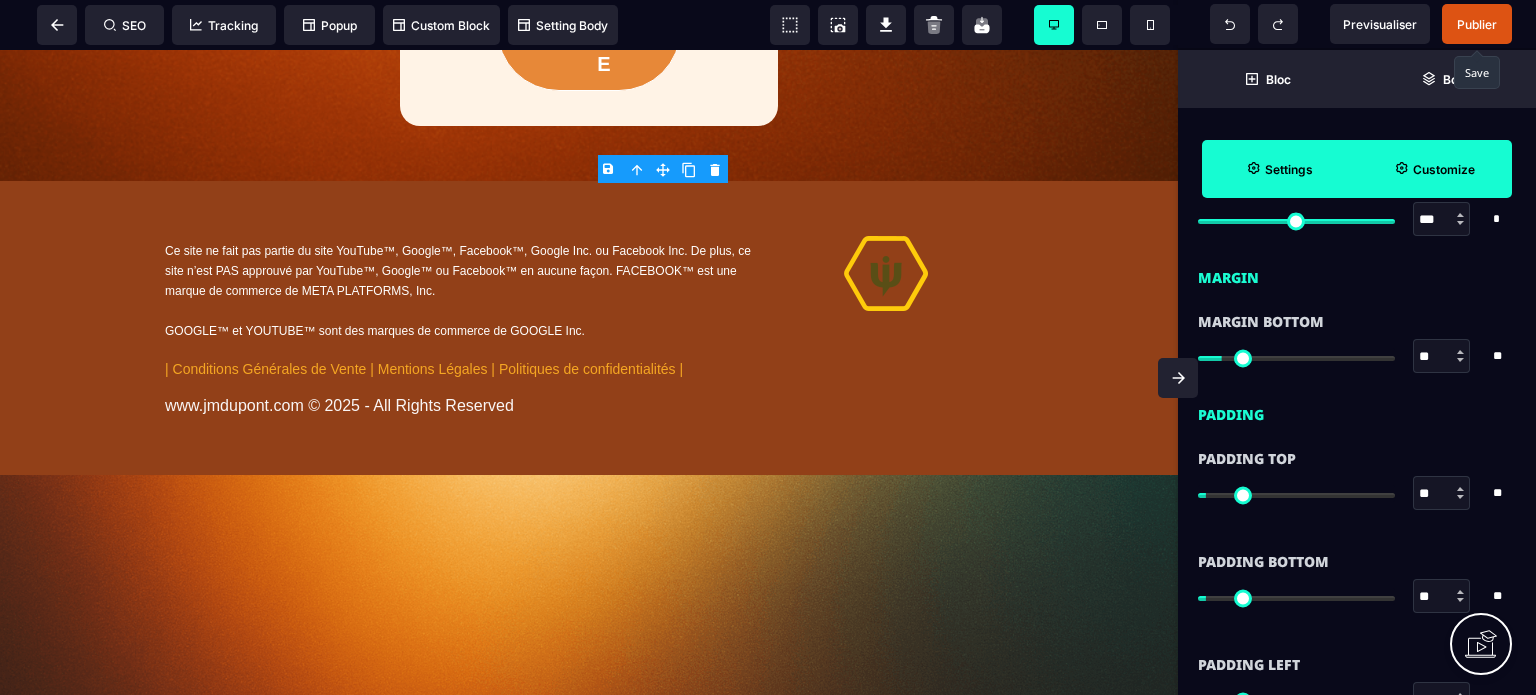 click 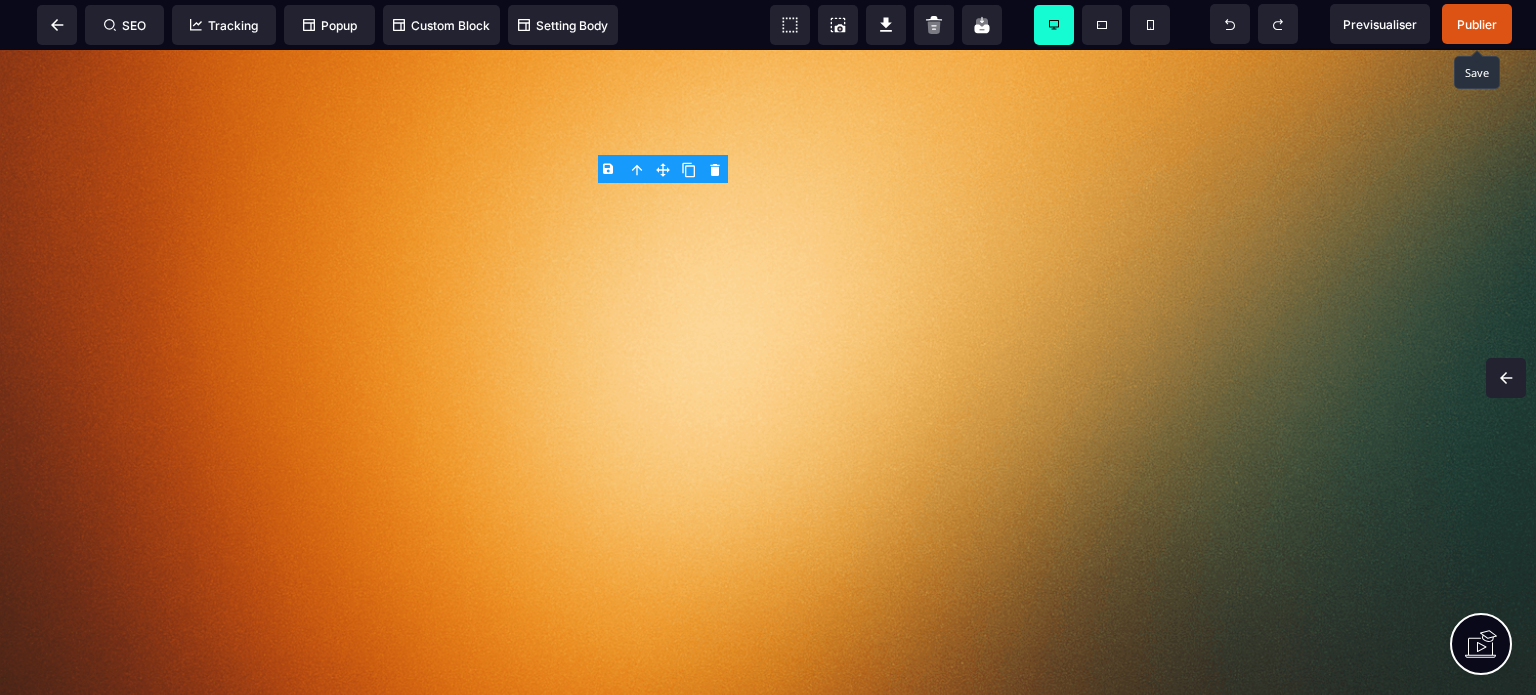 scroll, scrollTop: 0, scrollLeft: 0, axis: both 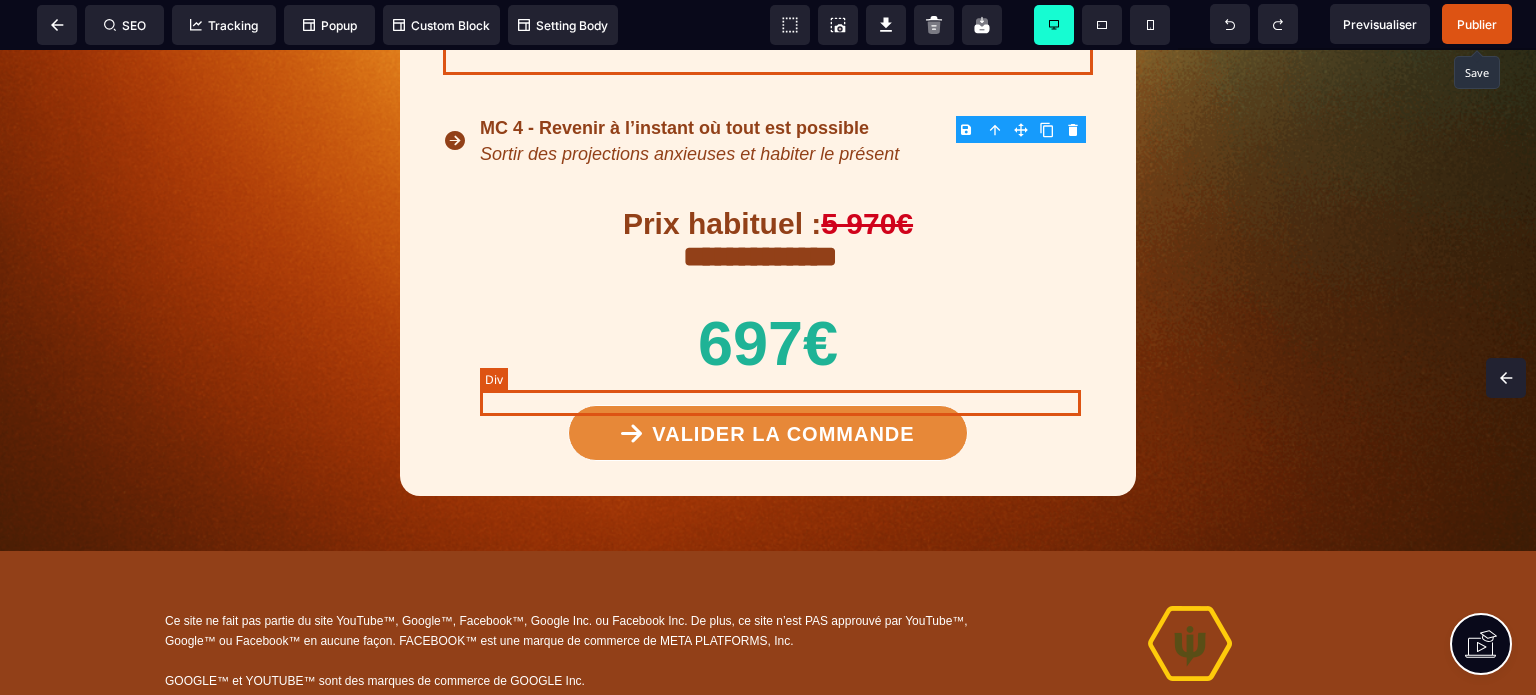 click on "Sortir des projections anxieuses et habiter le présent" at bounding box center [788, 154] 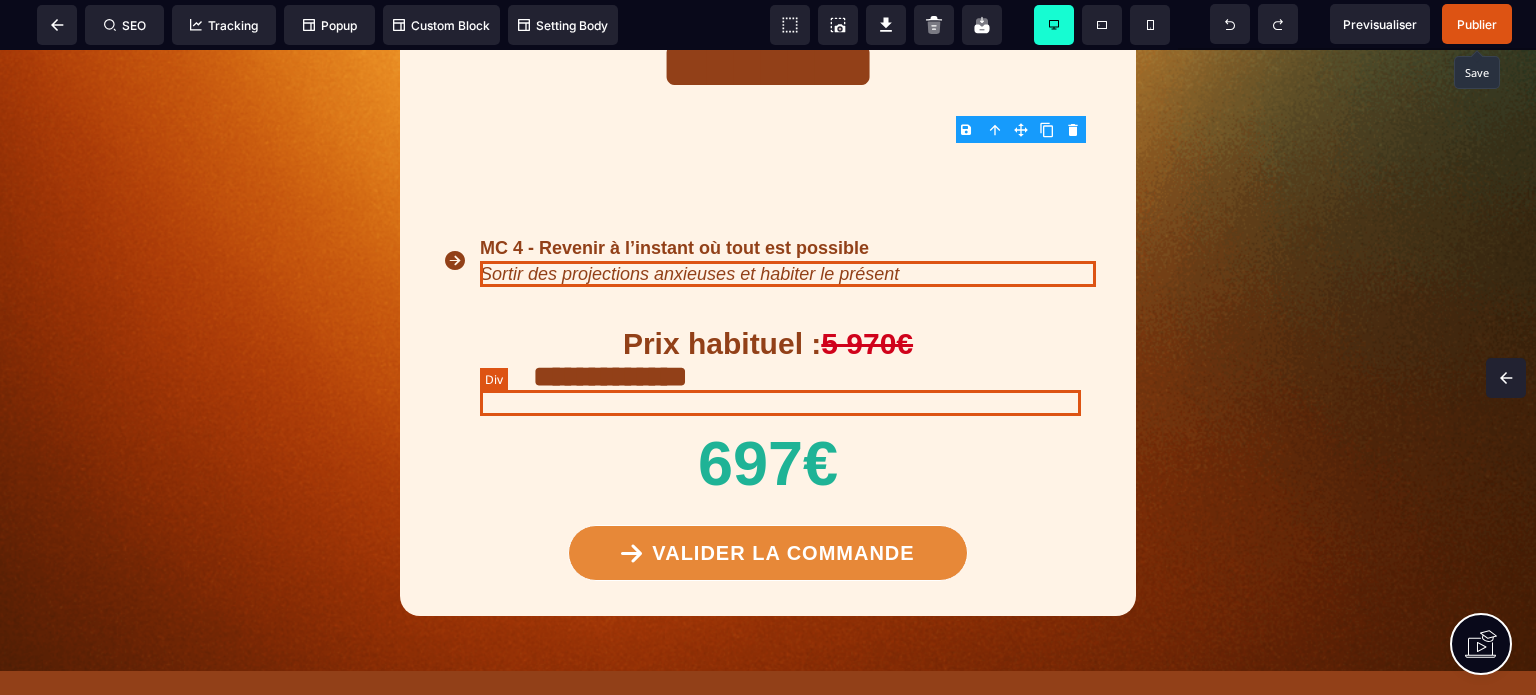 scroll, scrollTop: 14709, scrollLeft: 0, axis: vertical 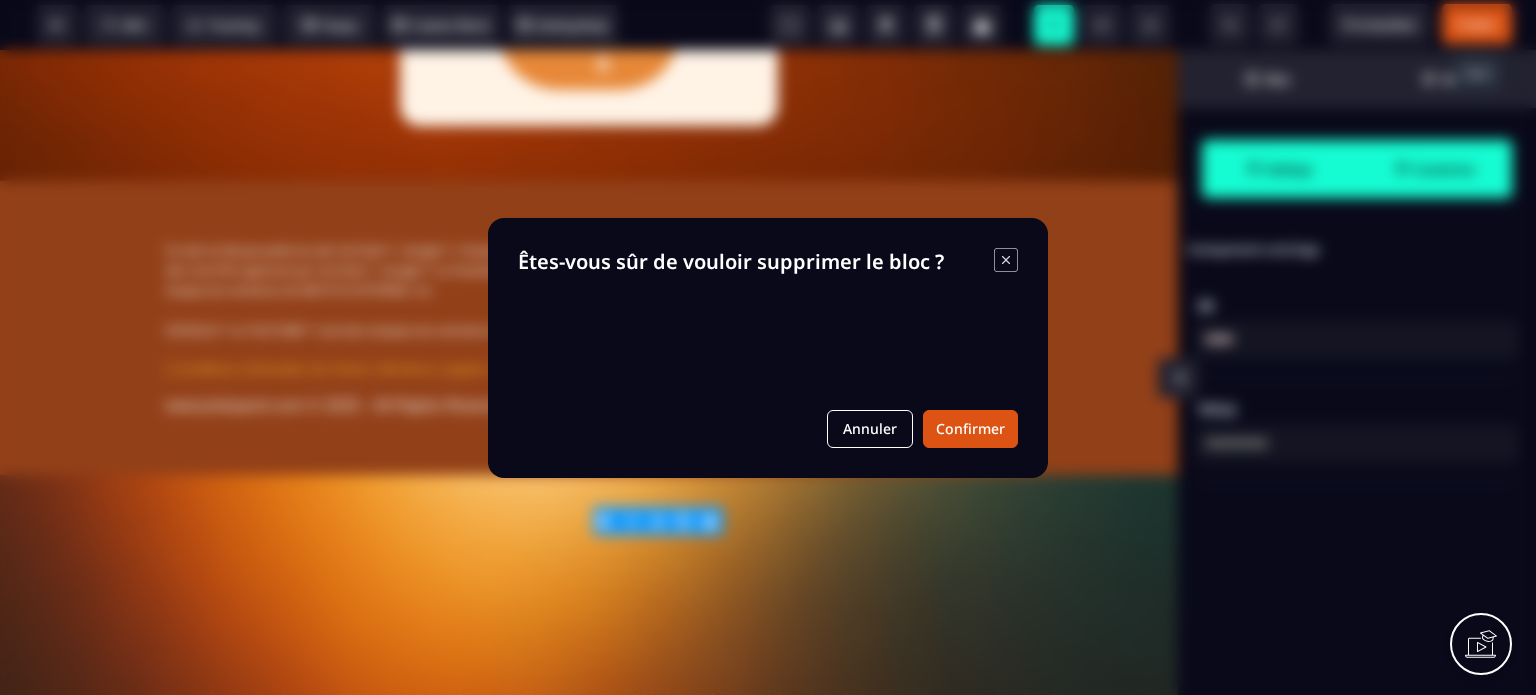 click on "B I U S
A *******
Text
SEO
Tracking
Popup" at bounding box center (768, 347) 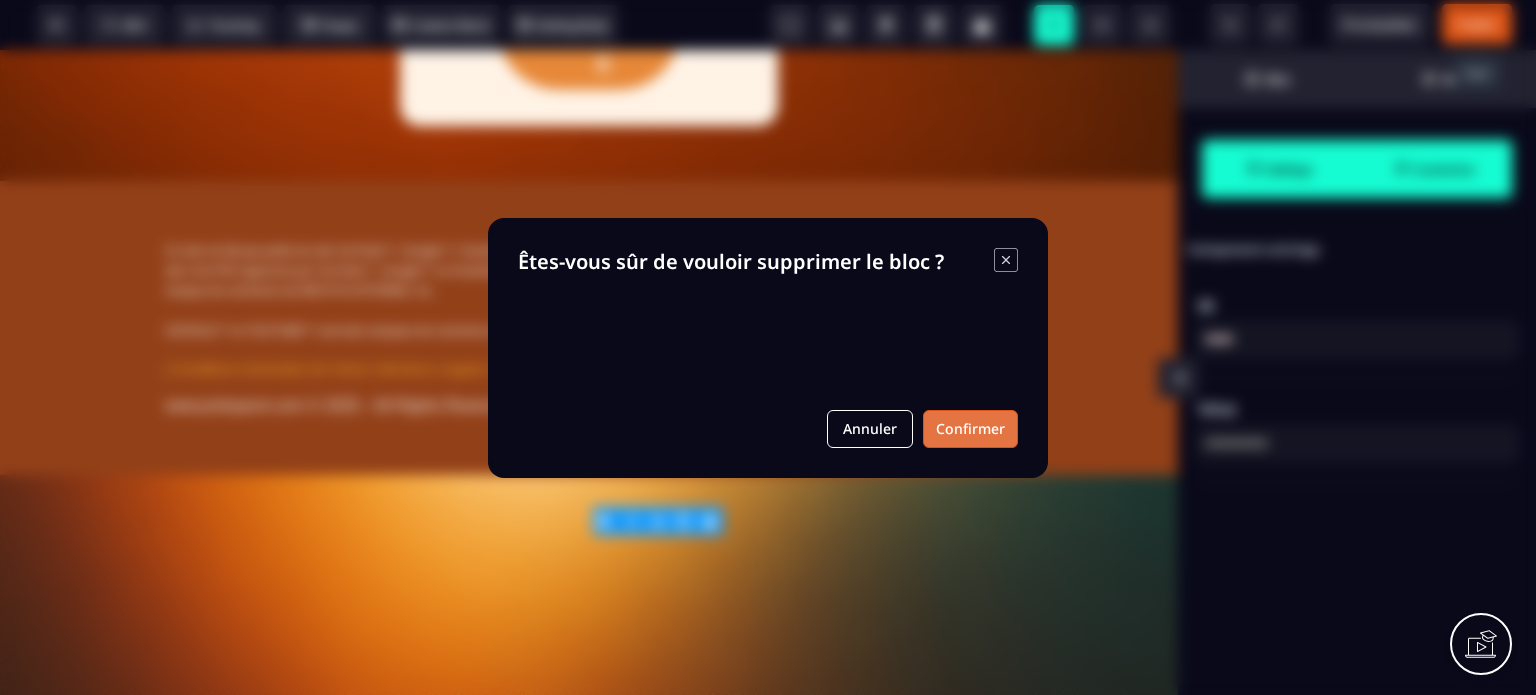 click on "Confirmer" at bounding box center (970, 429) 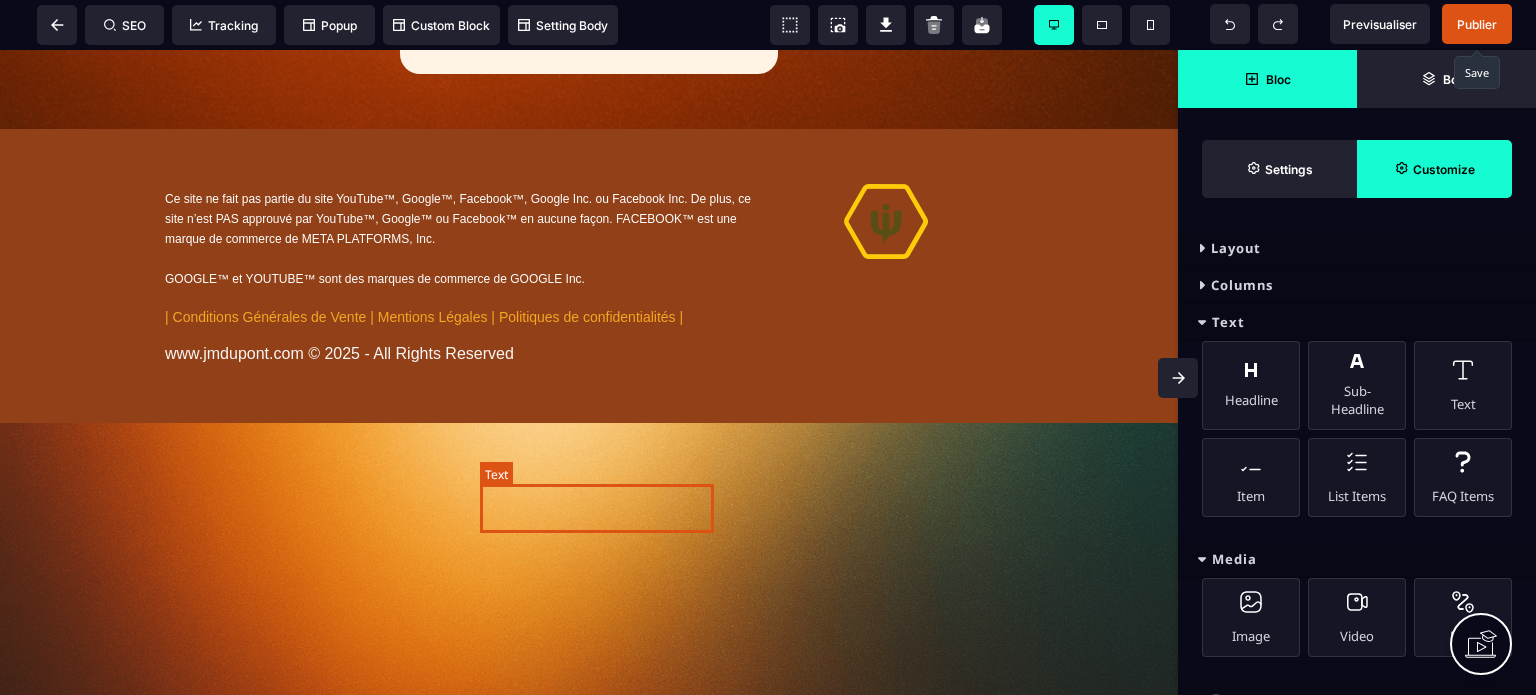 click on "MC 4 - Revenir à l’instant où tout est possible" at bounding box center (600, -349) 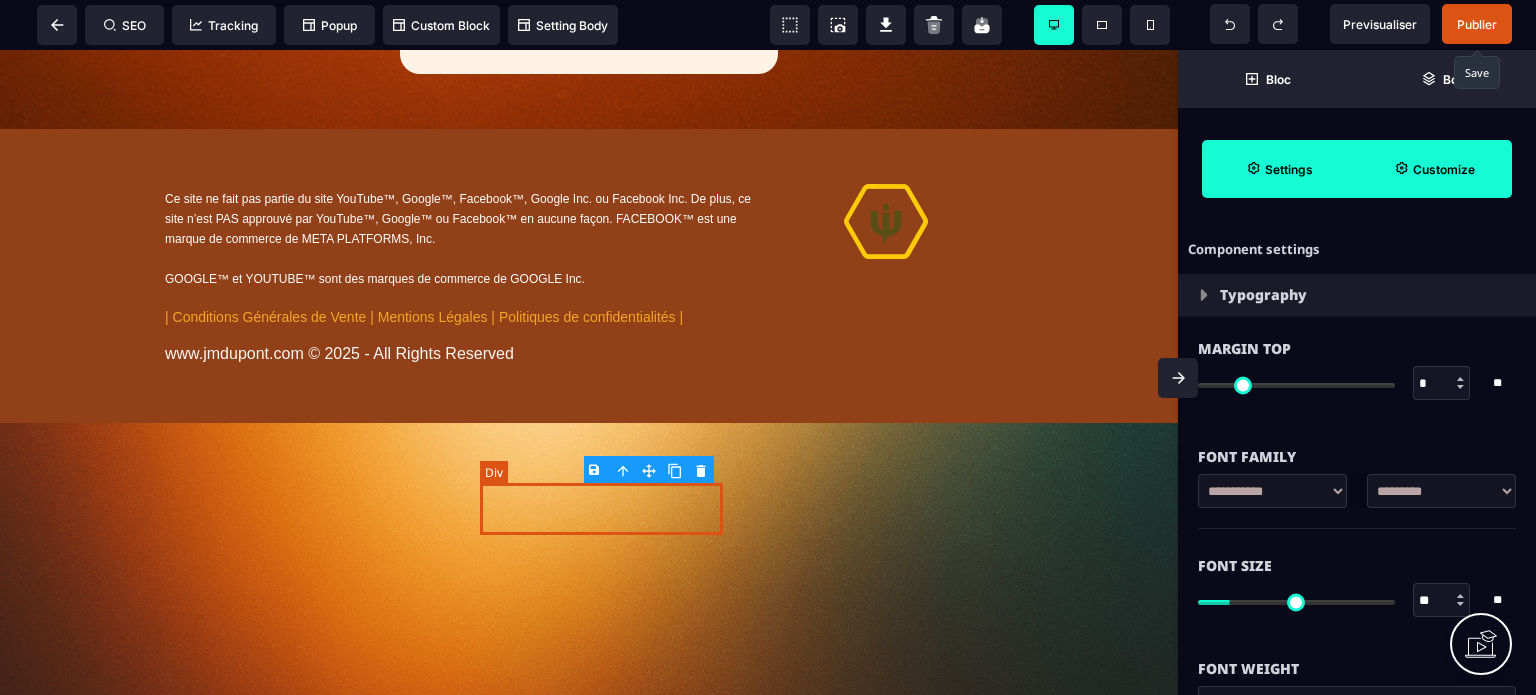 click on "MC 4 - Revenir à l’instant où tout est possible" at bounding box center [609, -349] 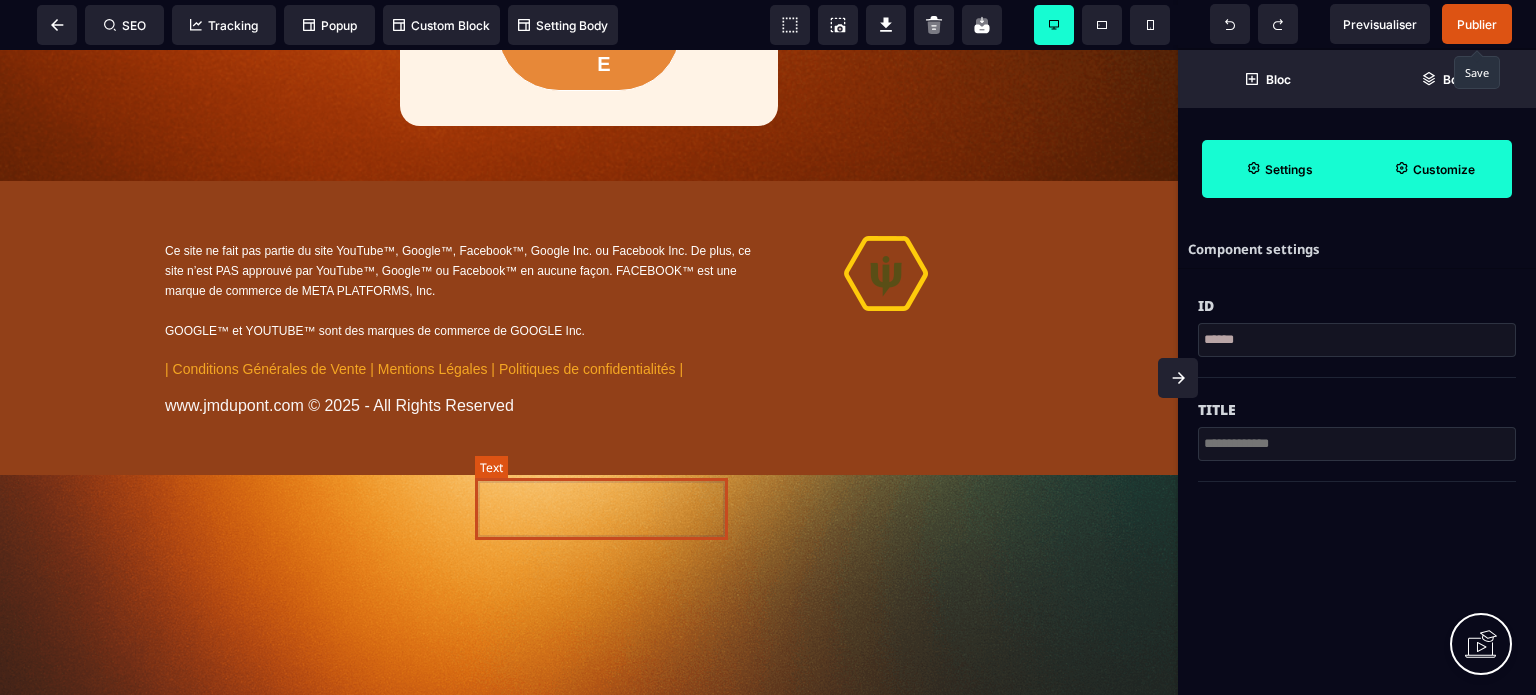 click on "**********" at bounding box center (601, -323) 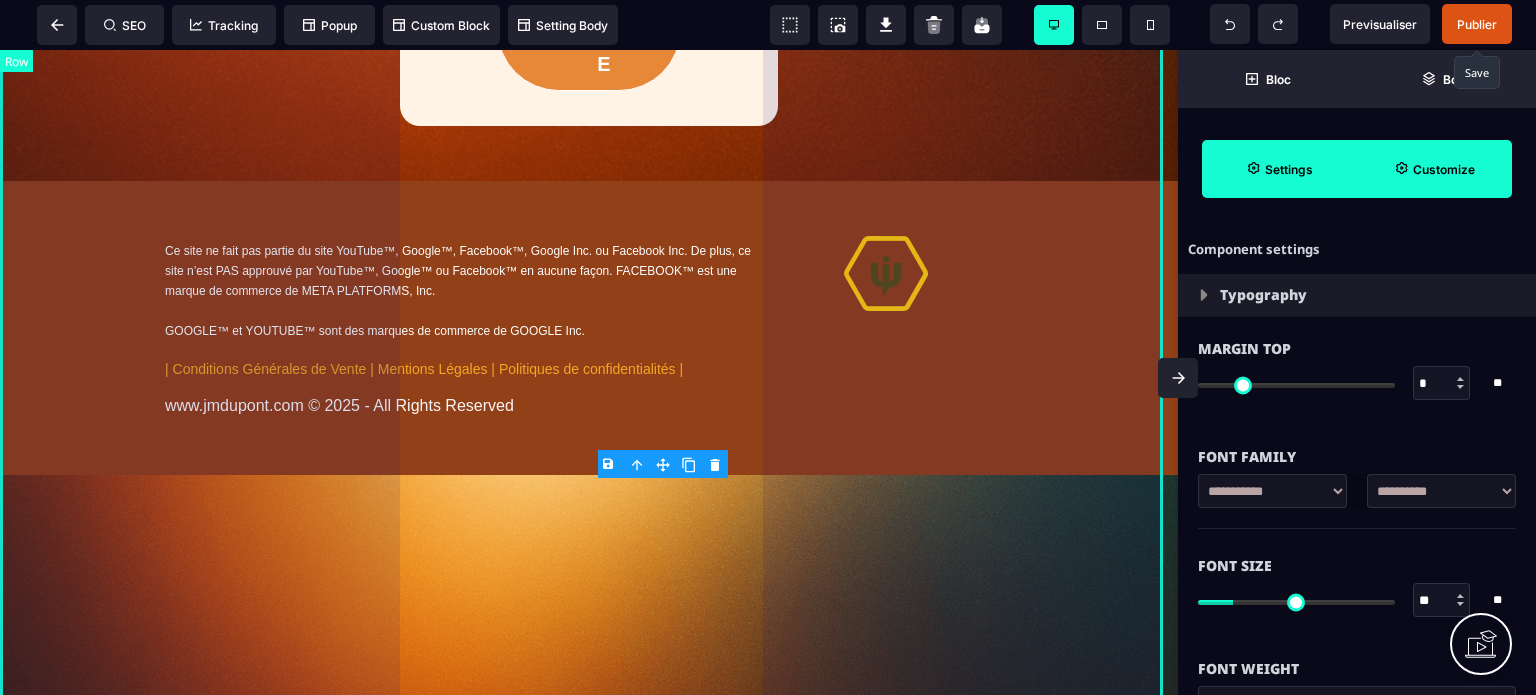 click on "**********" at bounding box center [589, -450] 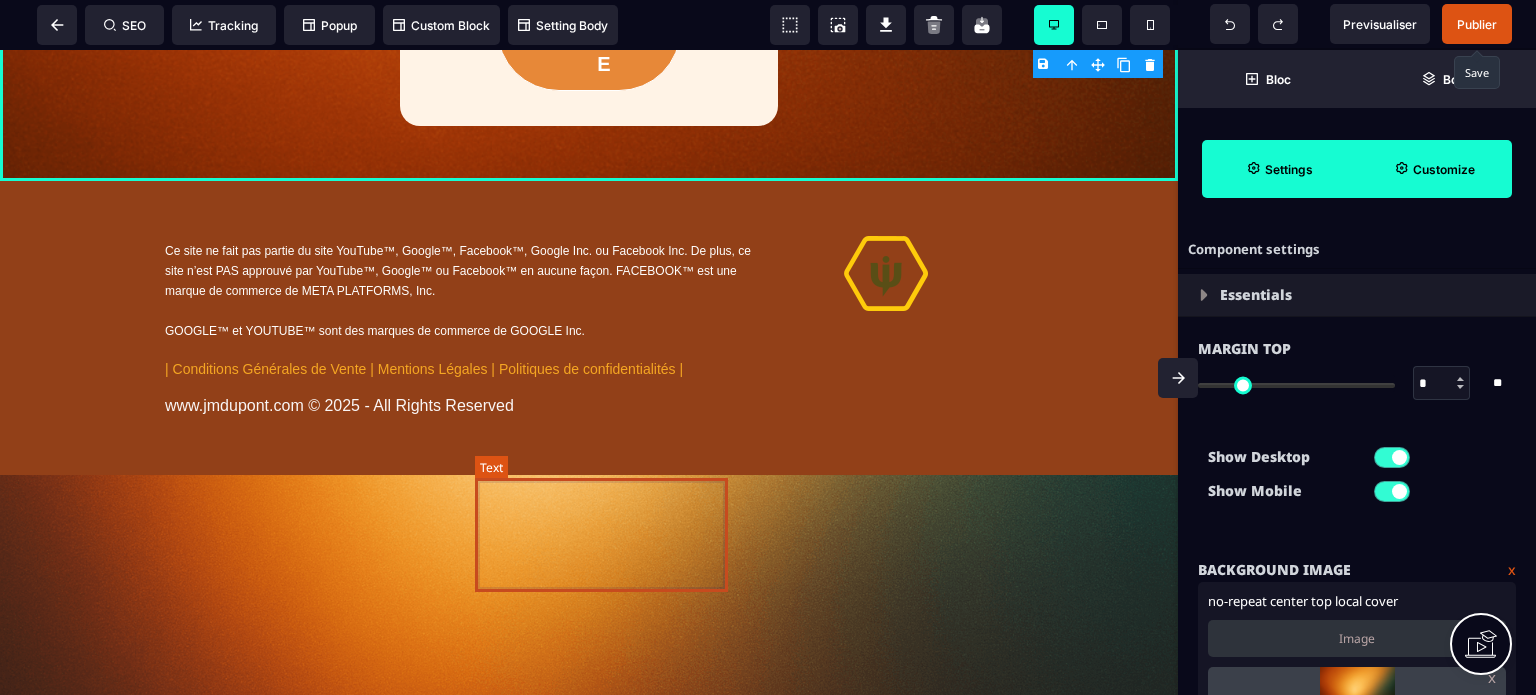 click on "**********" at bounding box center (601, -323) 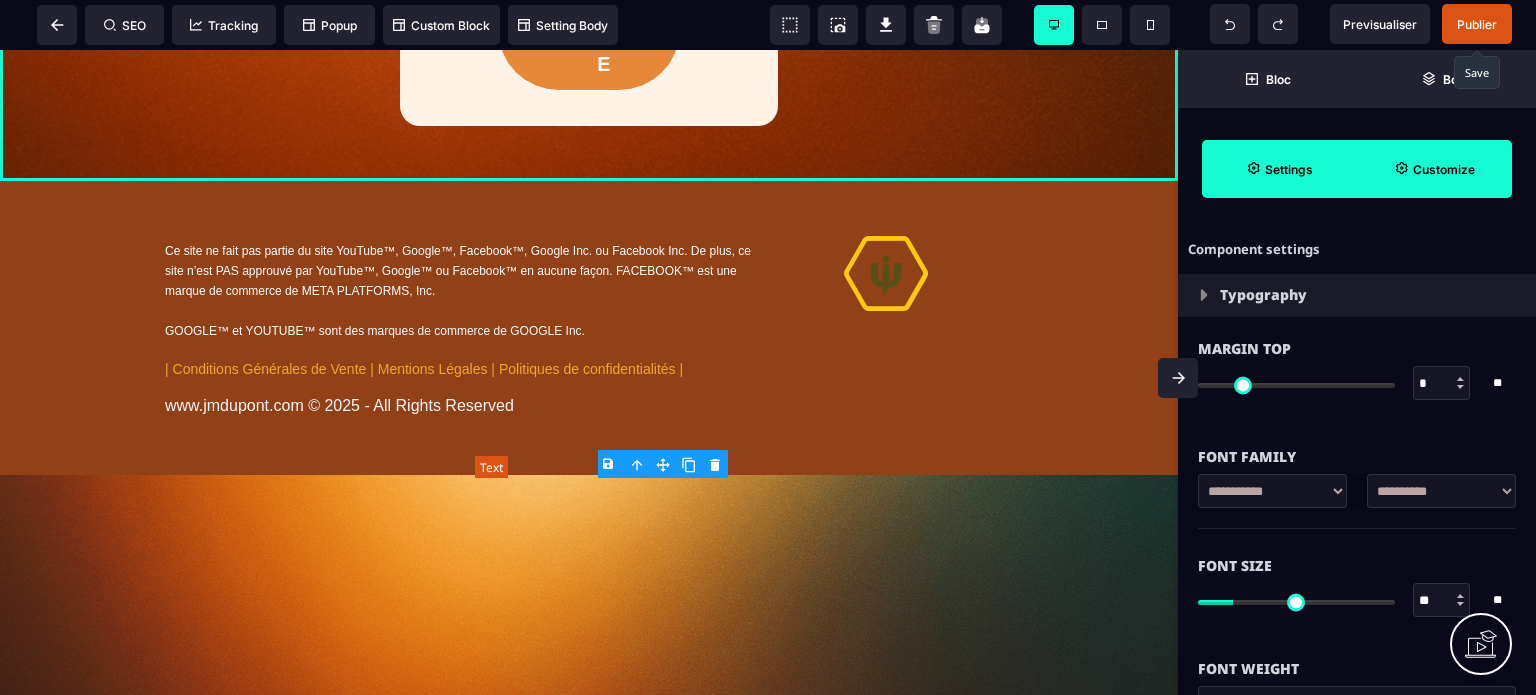 click on "**********" at bounding box center [601, -323] 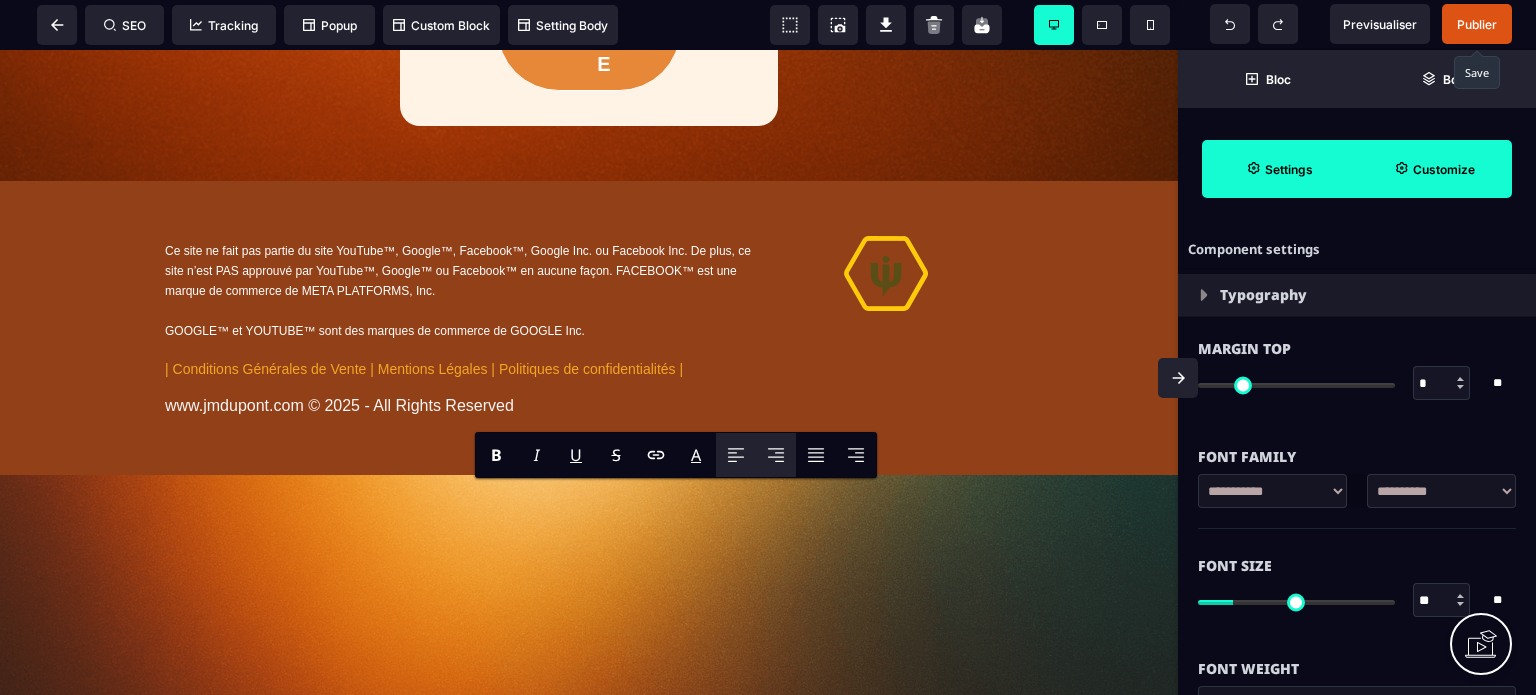 click at bounding box center (736, 455) 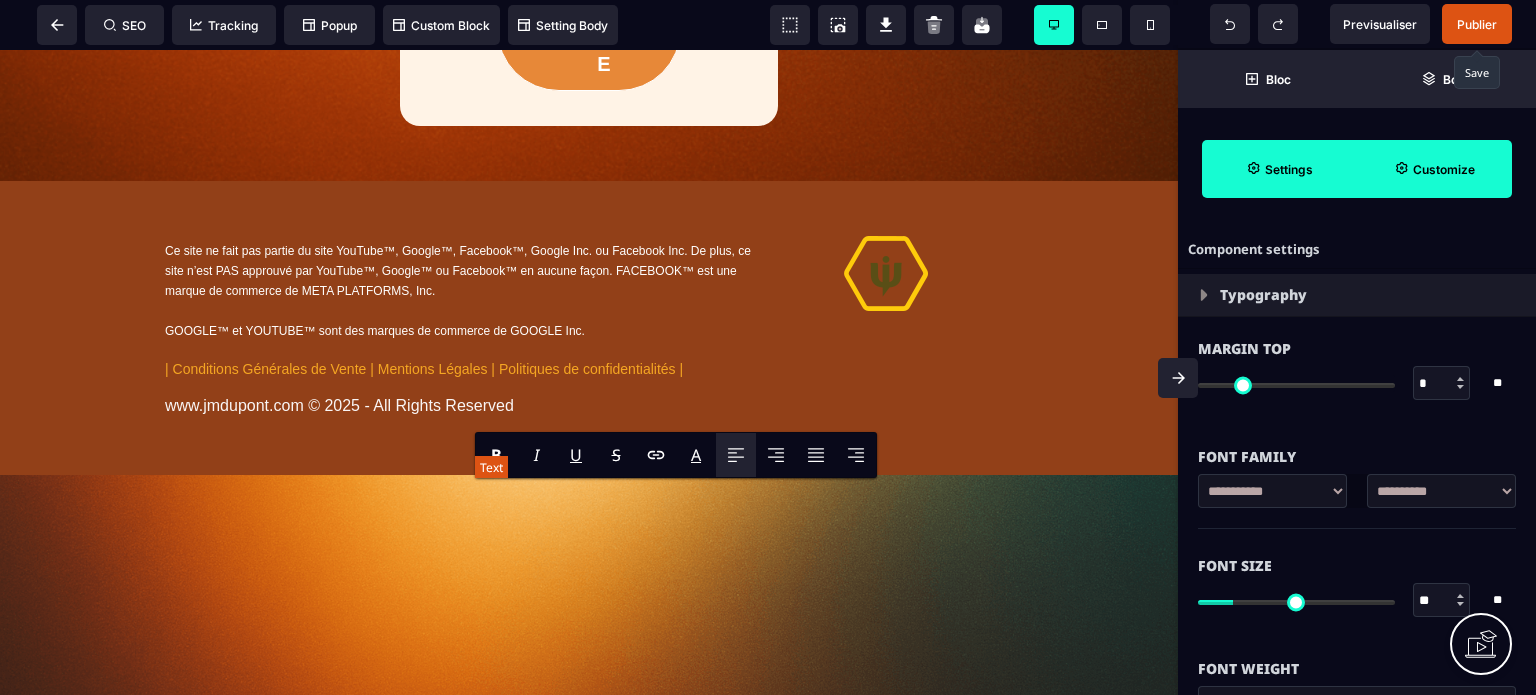click on "**********" at bounding box center (599, -349) 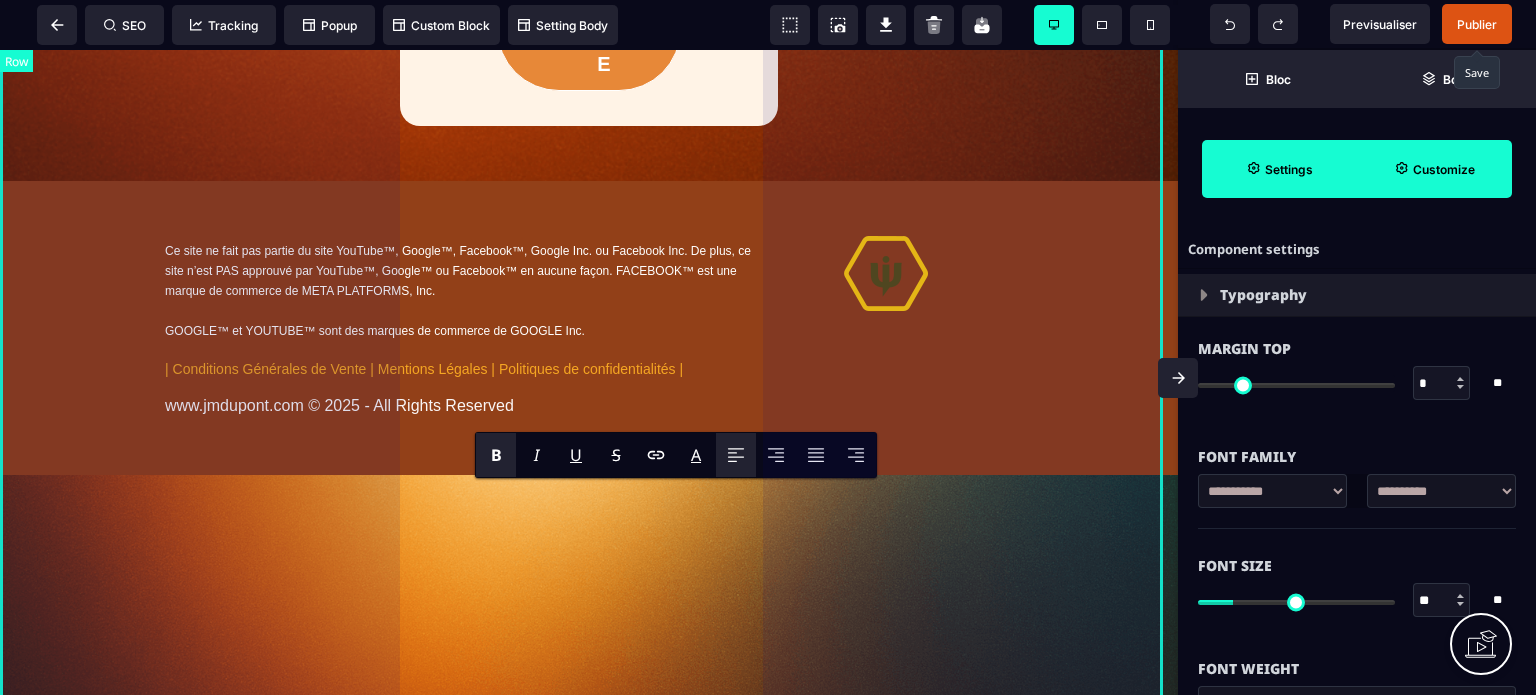 click on "**********" at bounding box center [589, -450] 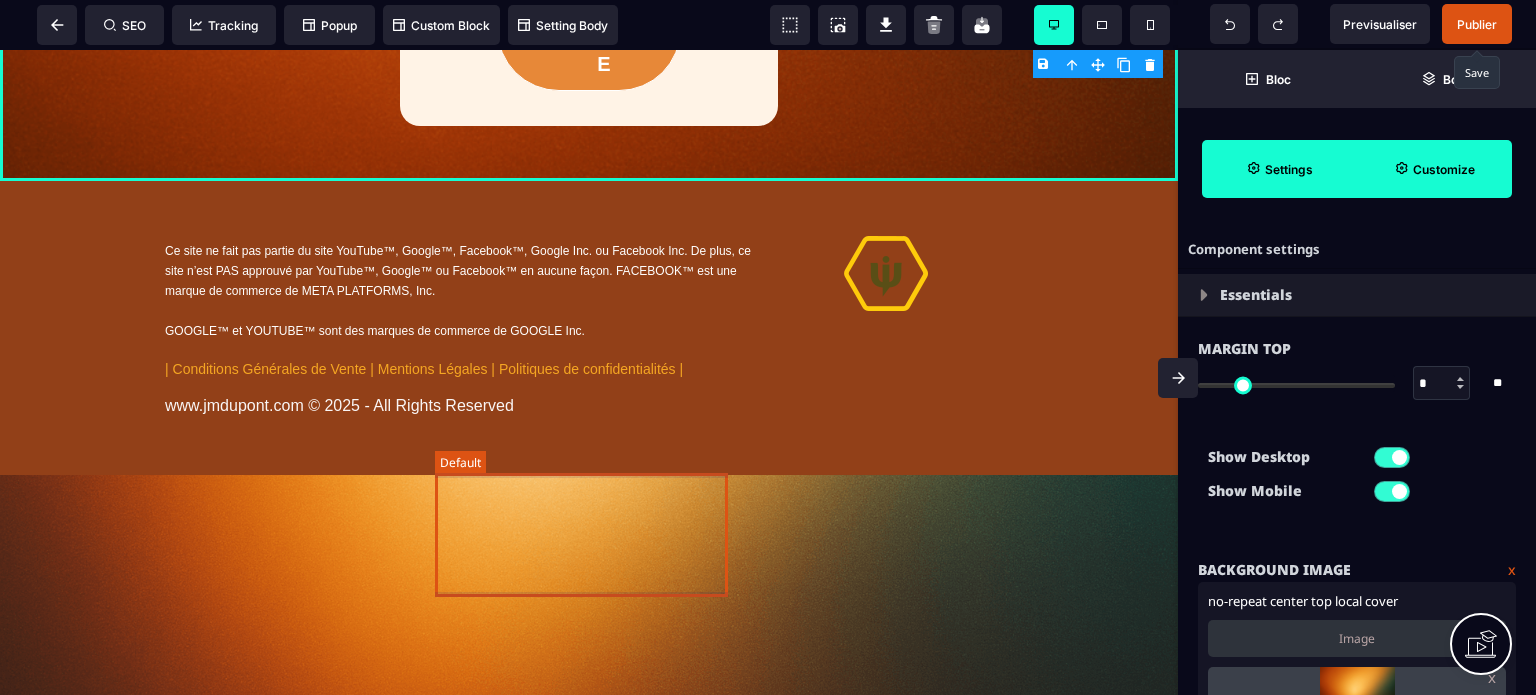click on "**********" at bounding box center (589, -323) 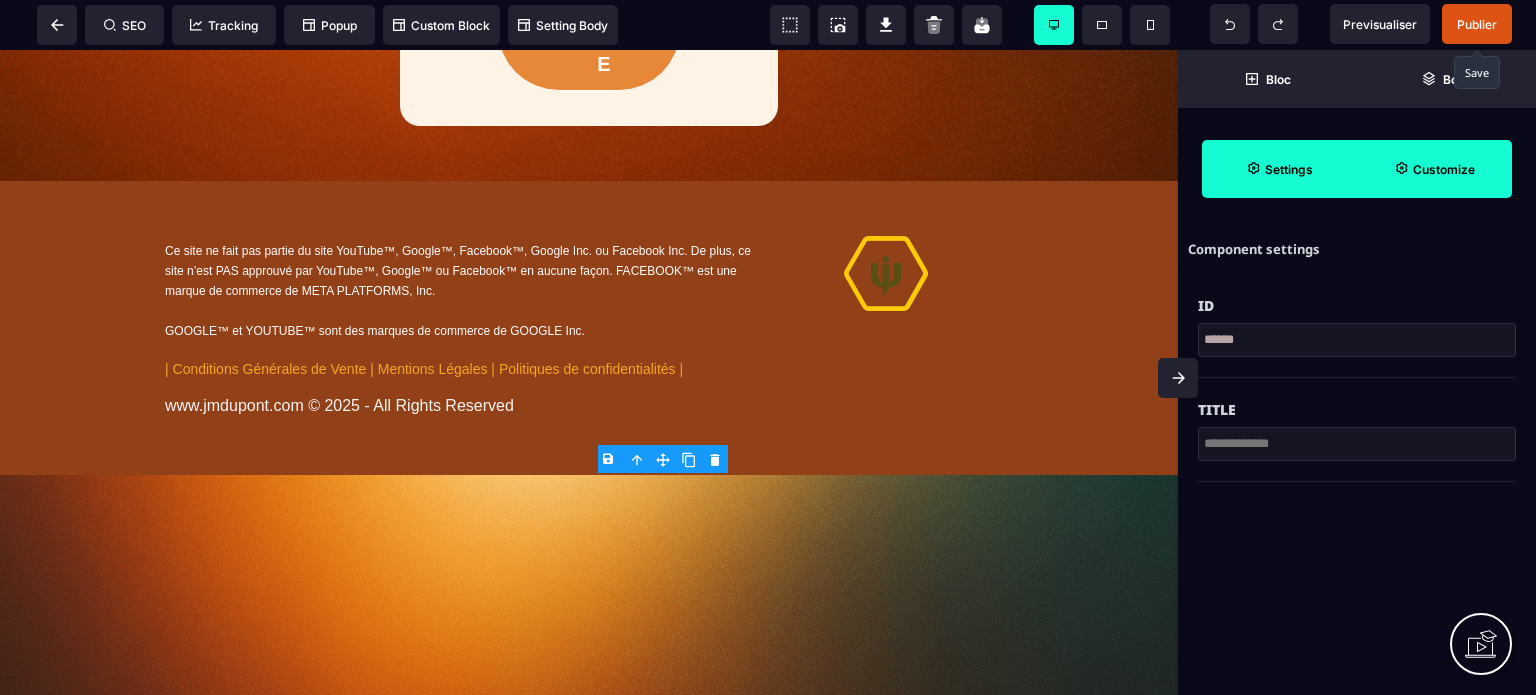 click 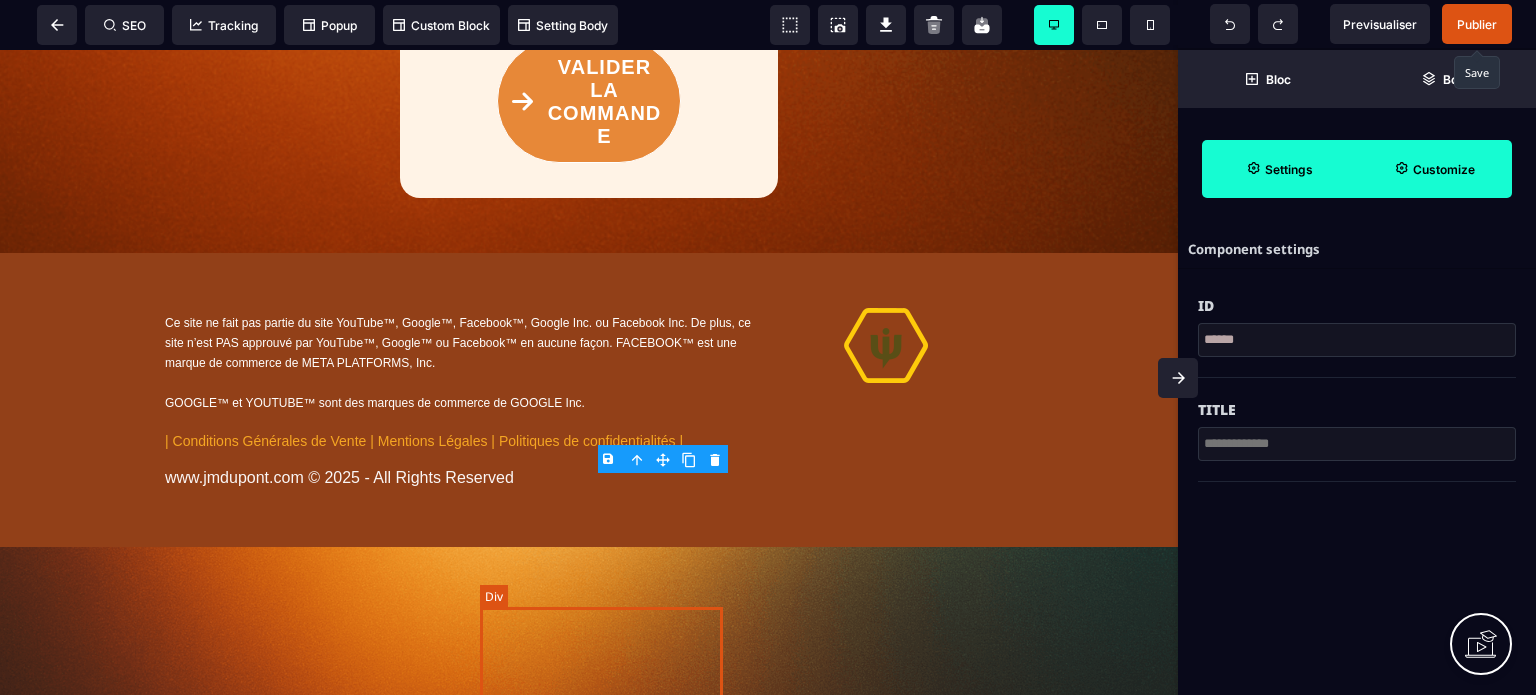 click on "MODULE 1: HUMAN LINK un accompagnement personnalisé" at bounding box center (609, -225) 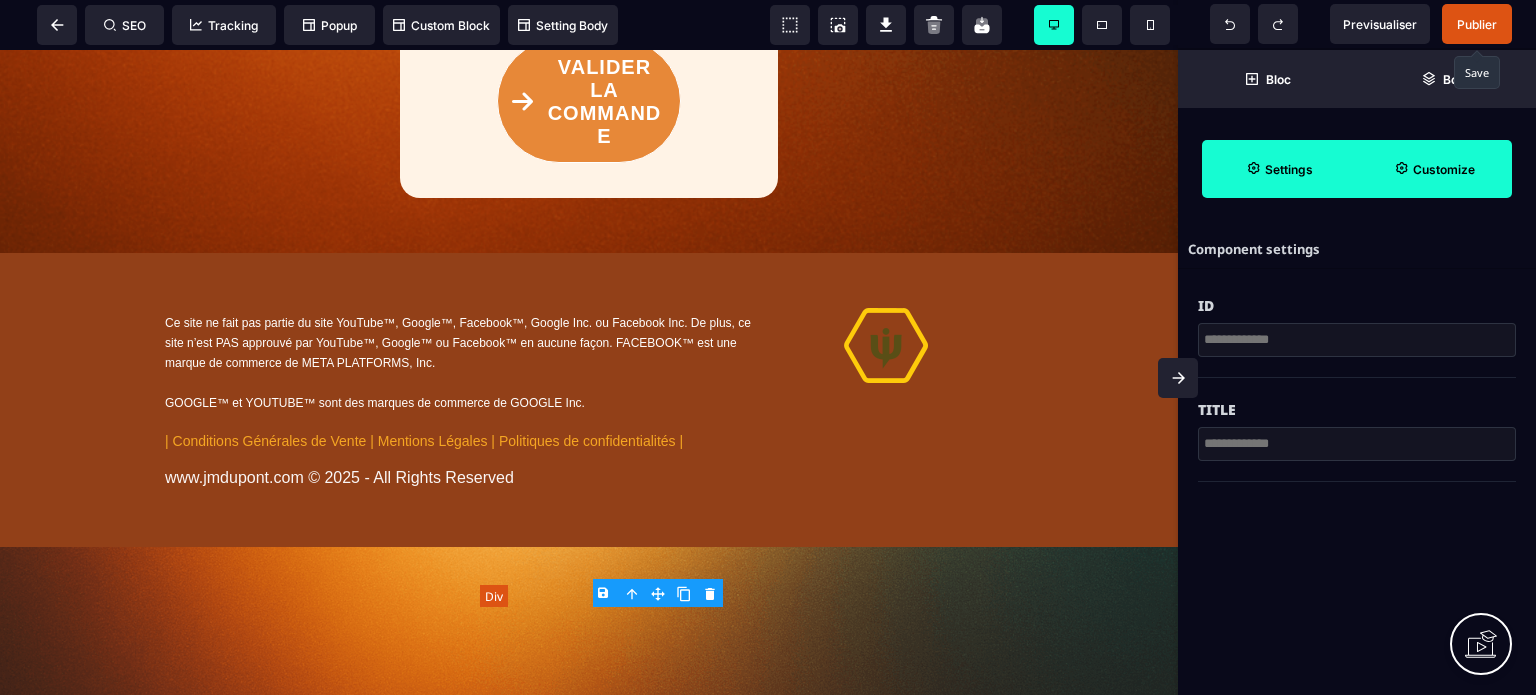 click on "MODULE 1: HUMAN LINK un accompagnement personnalisé" at bounding box center [609, -225] 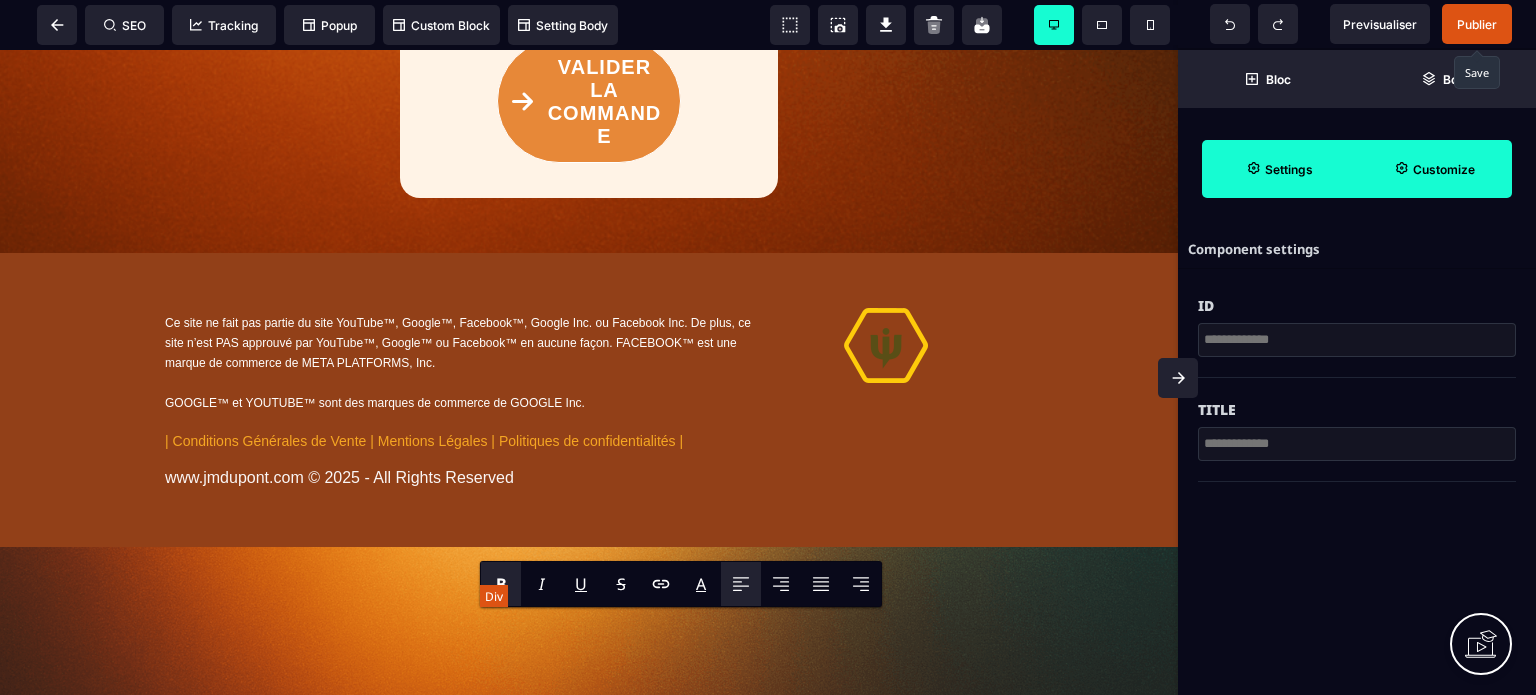 paste 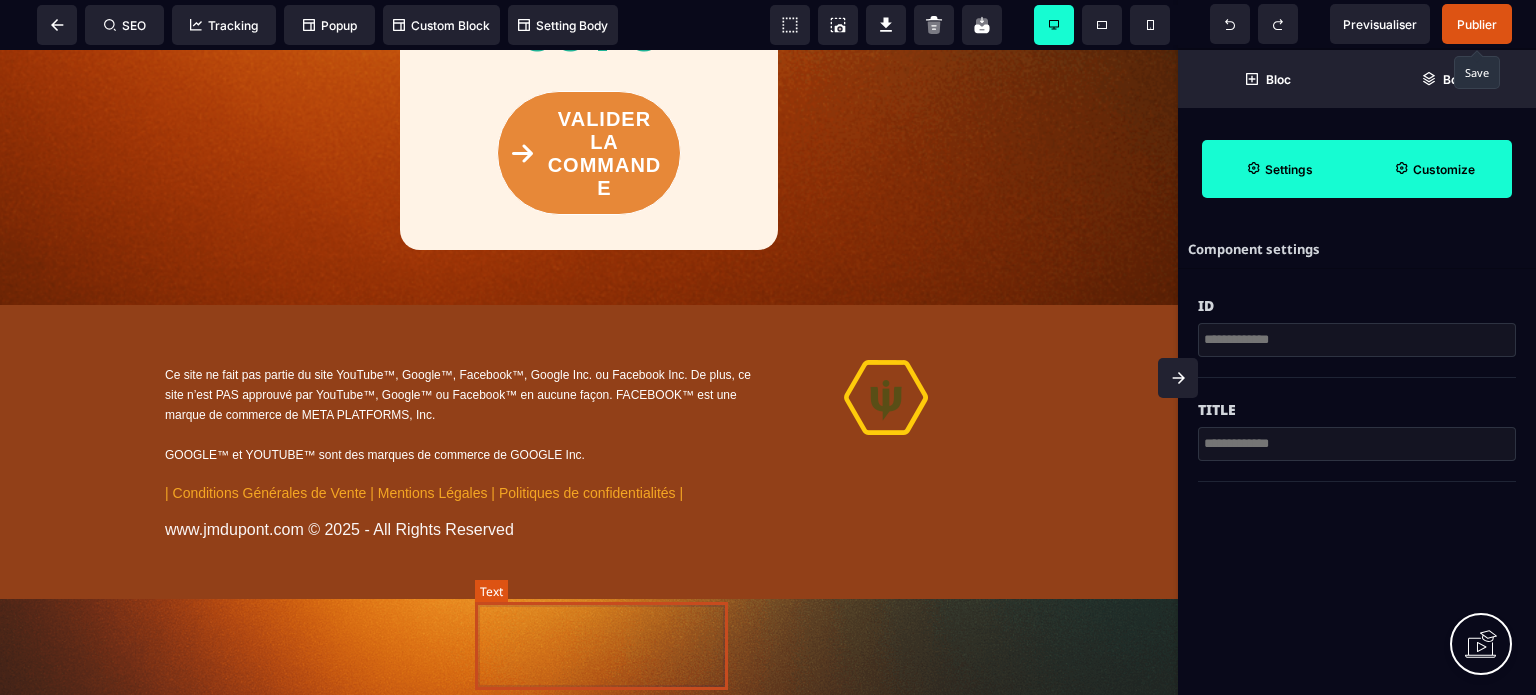 click on "**********" at bounding box center [601, -199] 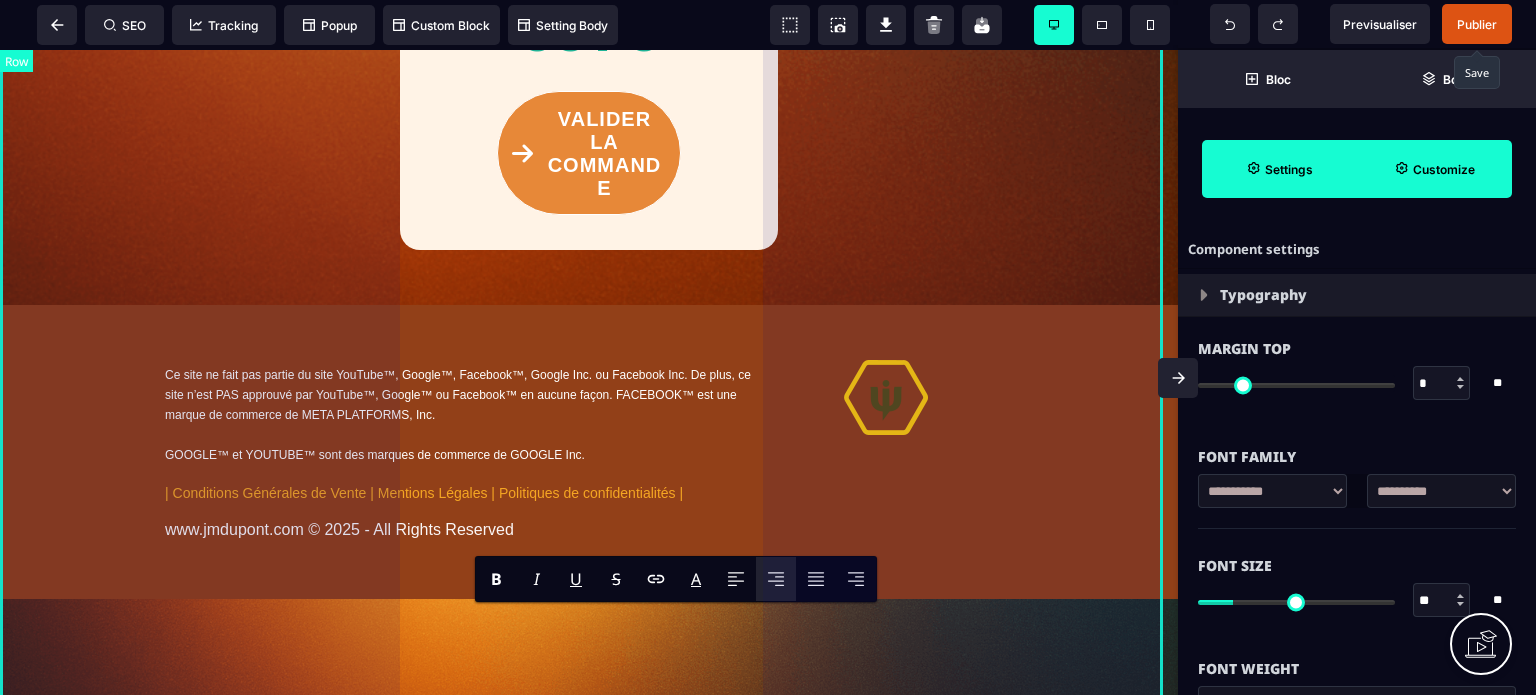 click on "**********" at bounding box center [589, -388] 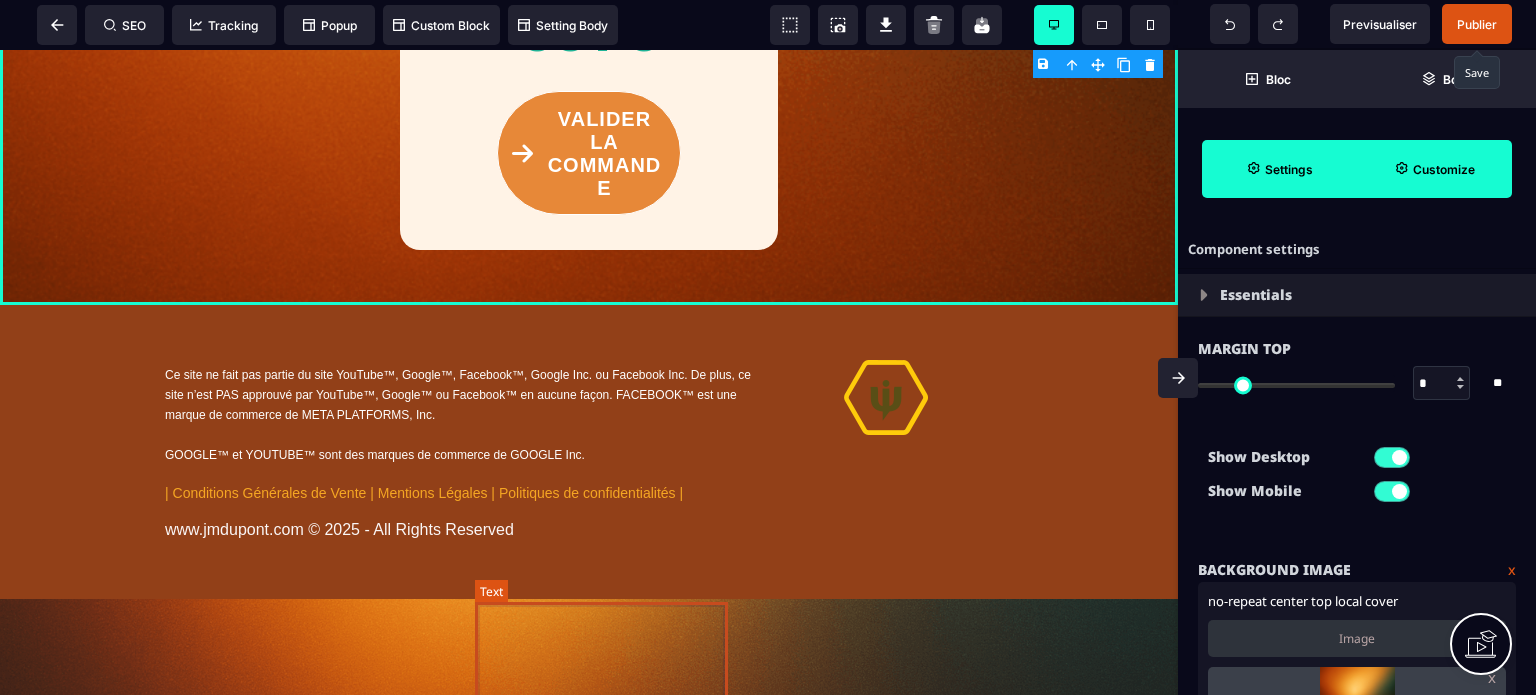 click on "**********" at bounding box center (601, -199) 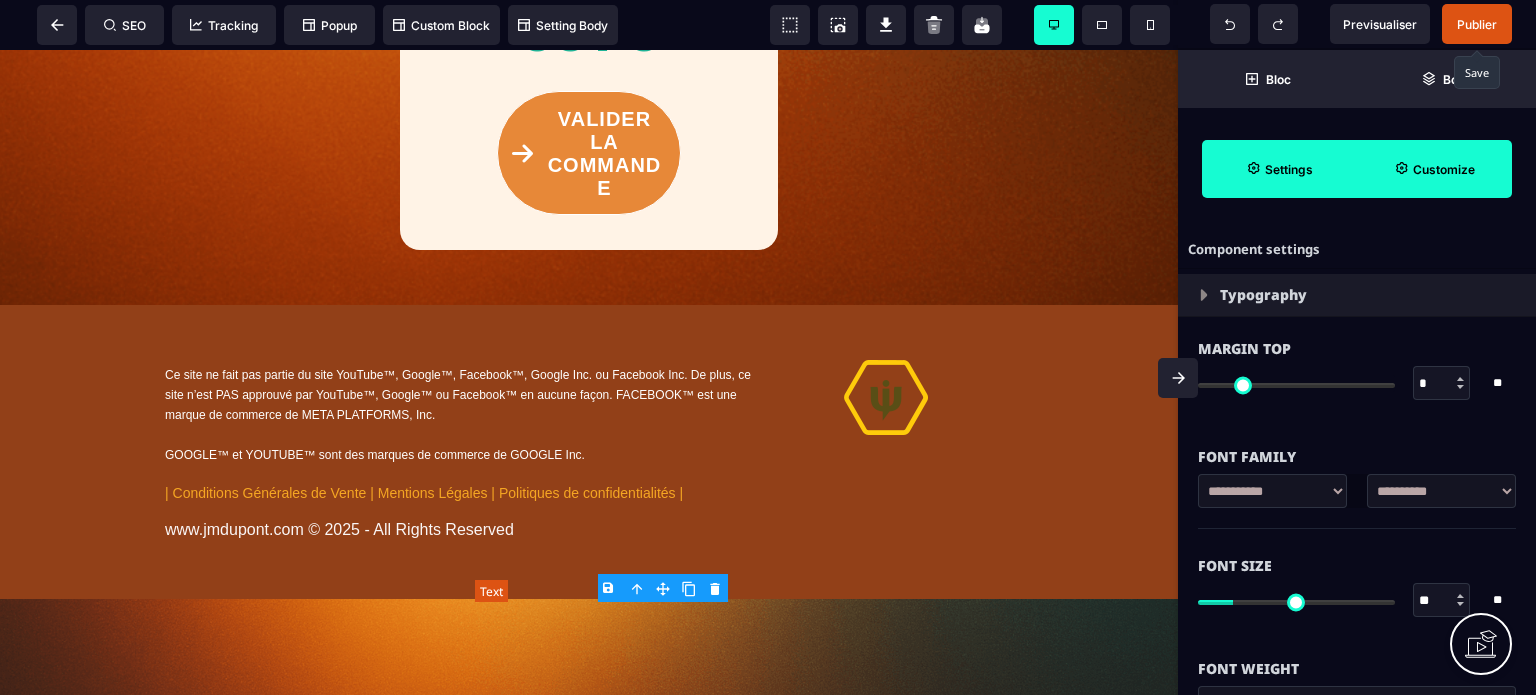click on "**********" at bounding box center (601, -199) 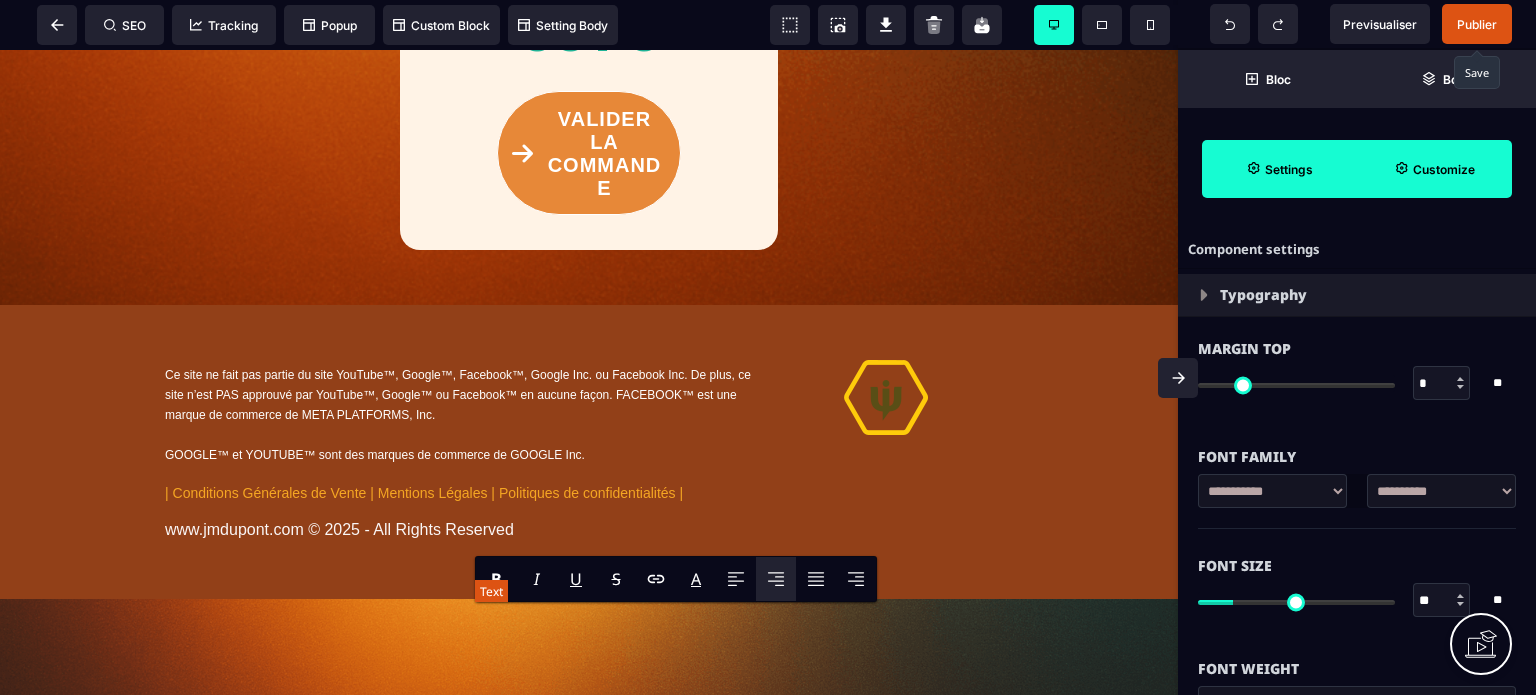 click on "**********" at bounding box center [601, -199] 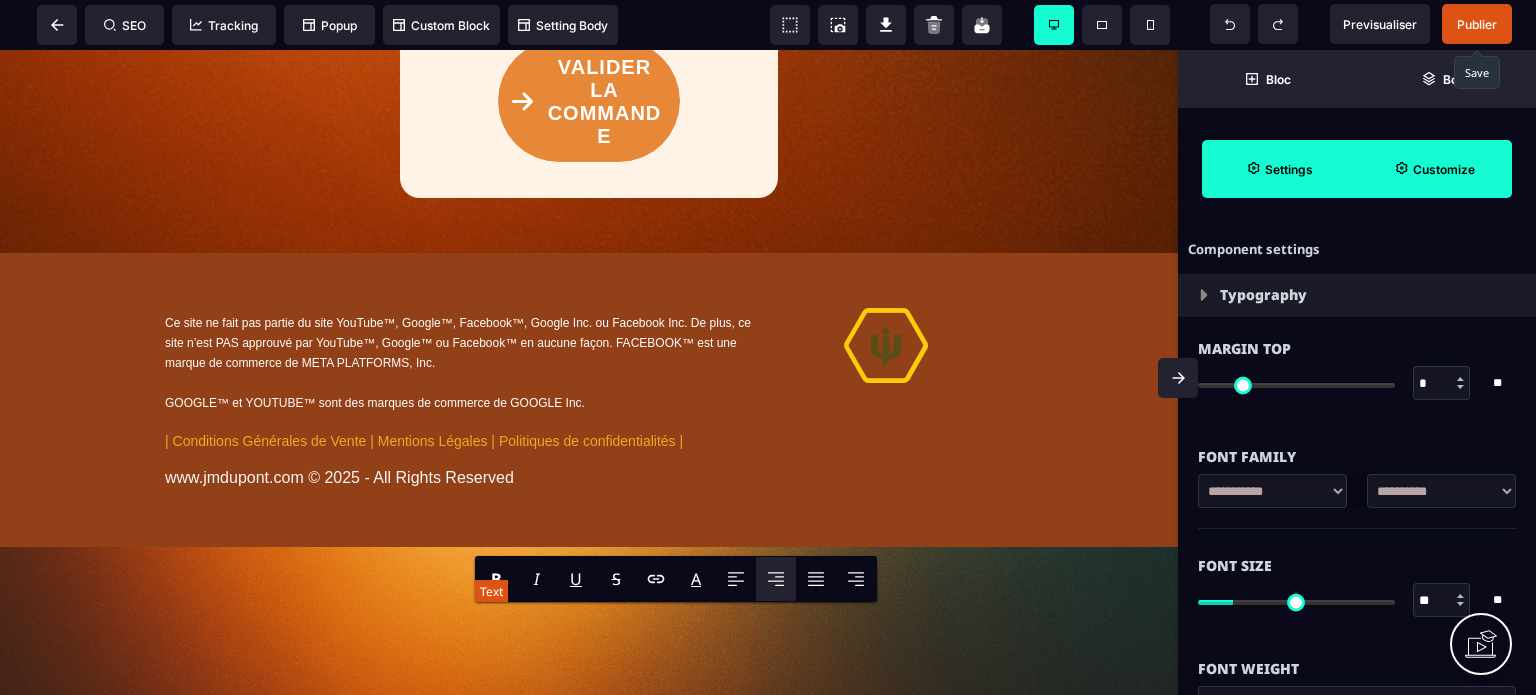 drag, startPoint x: 704, startPoint y: 618, endPoint x: 485, endPoint y: 619, distance: 219.00229 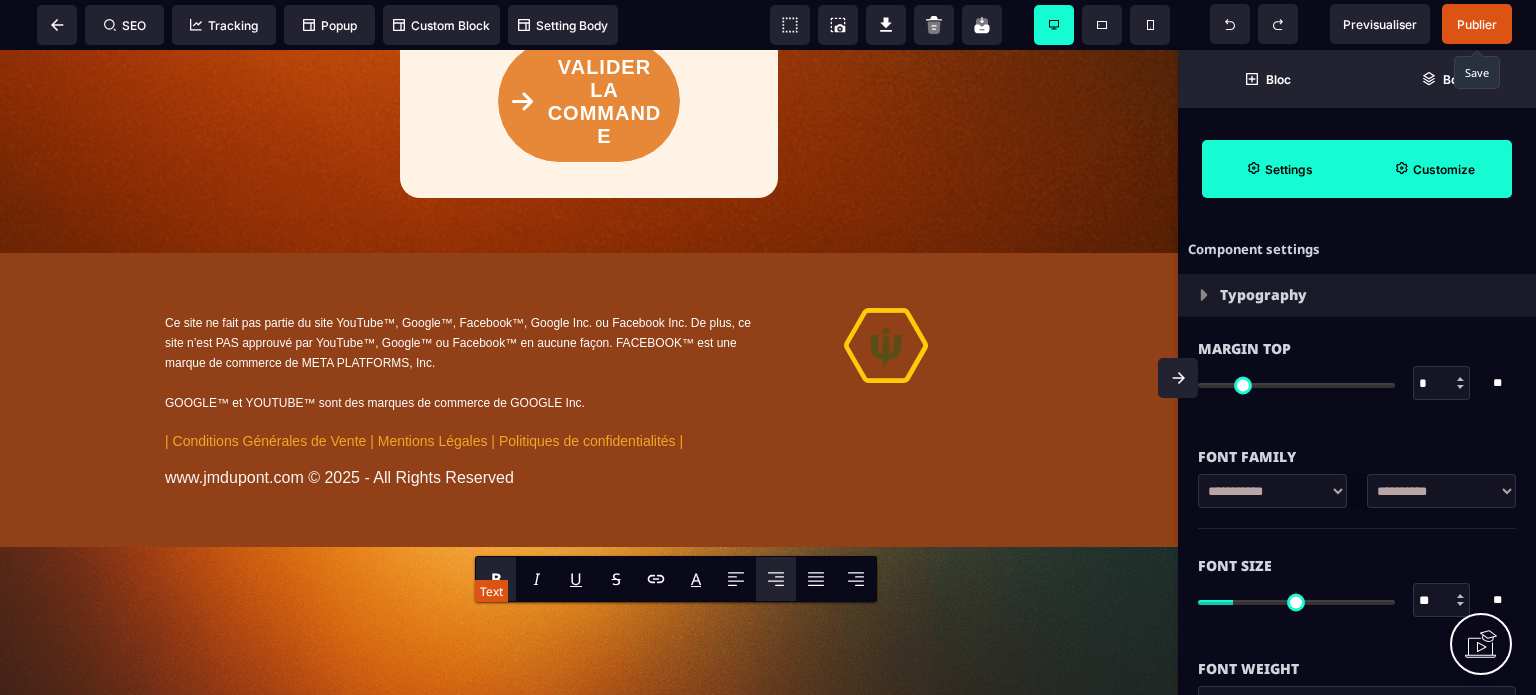 click on "**********" at bounding box center (601, -225) 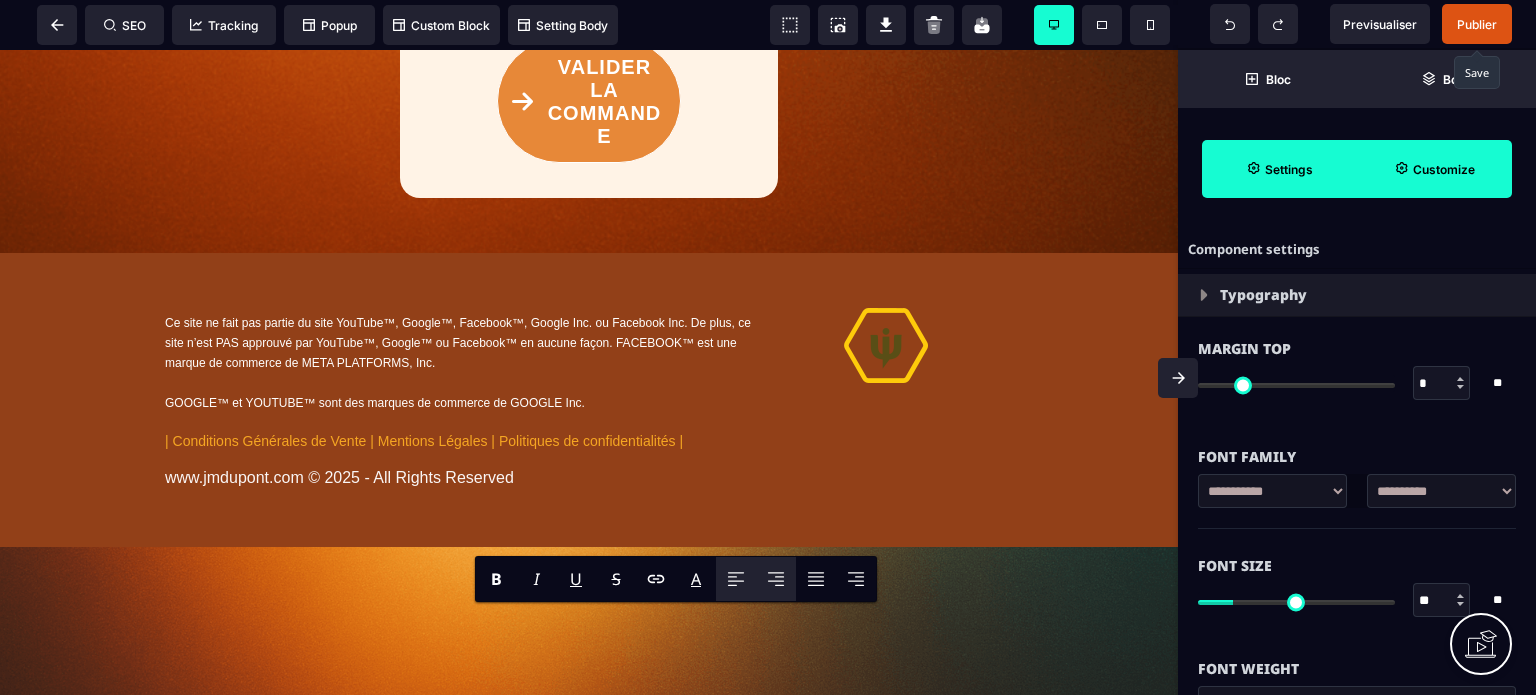 click 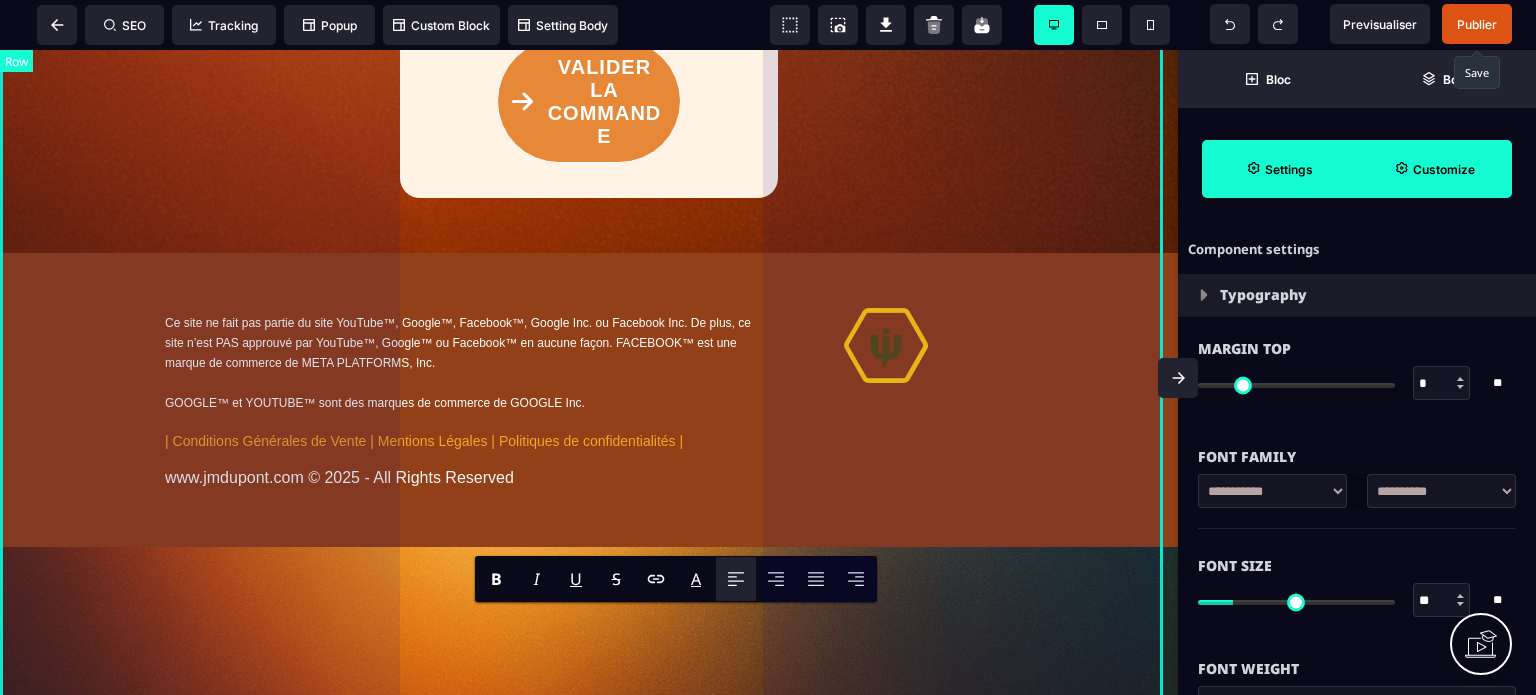 click on "**********" at bounding box center (589, -414) 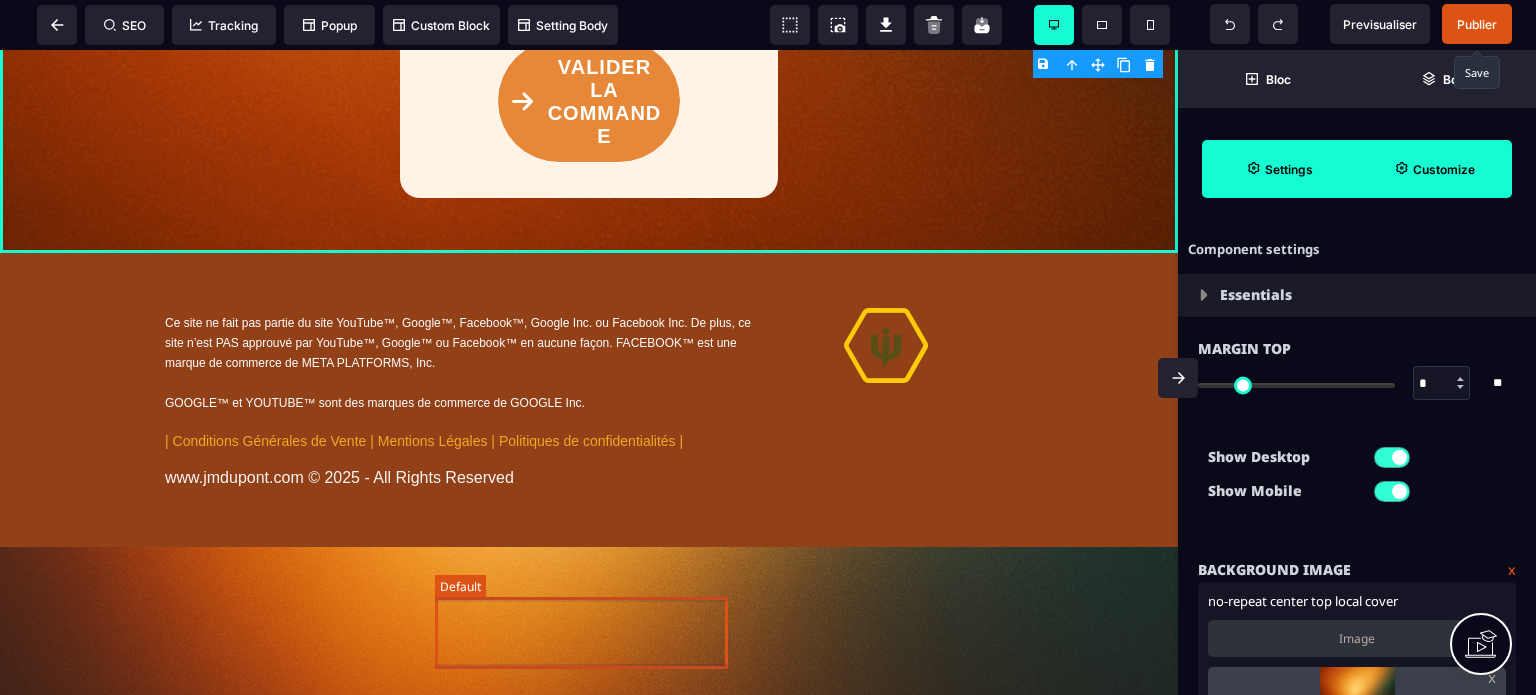 click on "**********" at bounding box center [589, -225] 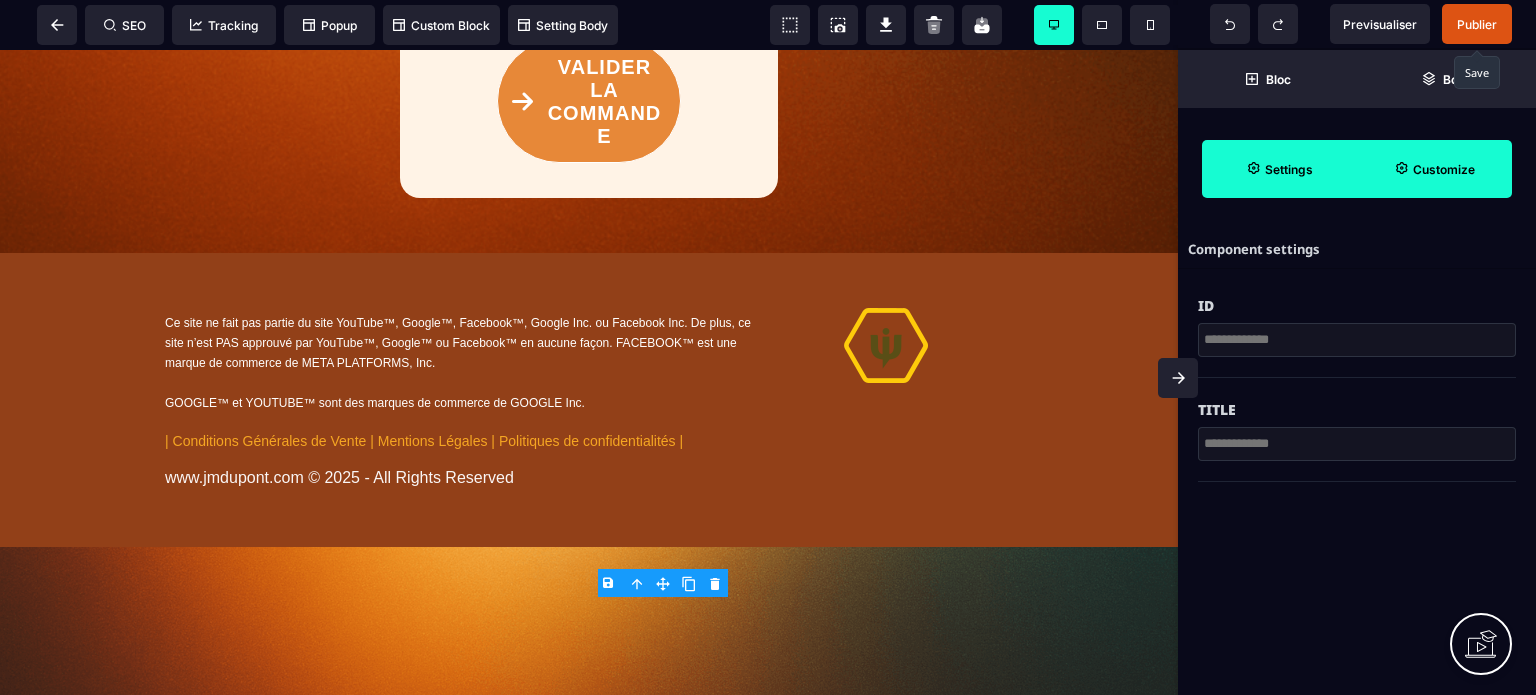 click 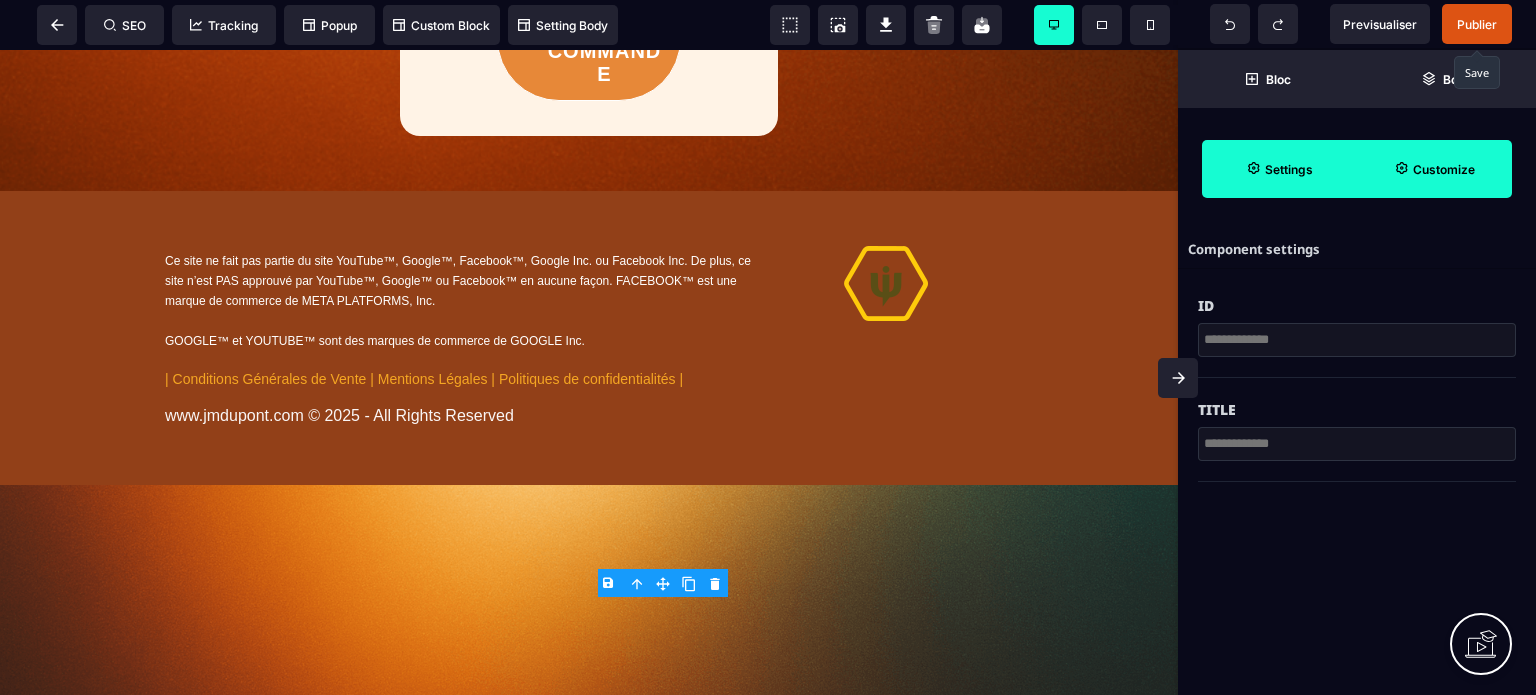 scroll, scrollTop: 14888, scrollLeft: 0, axis: vertical 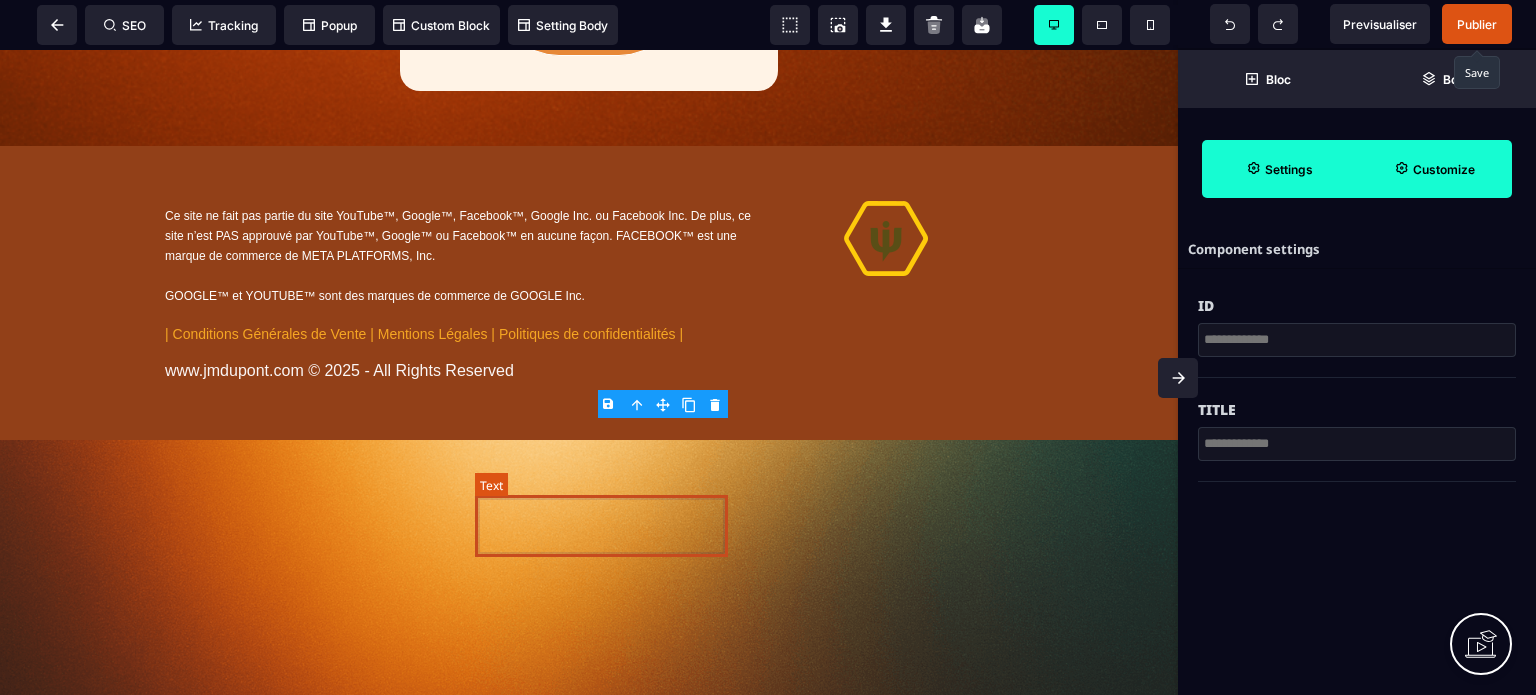 click on "MODULE 2: QUICK STOP  à effet immédiat" at bounding box center [609, -332] 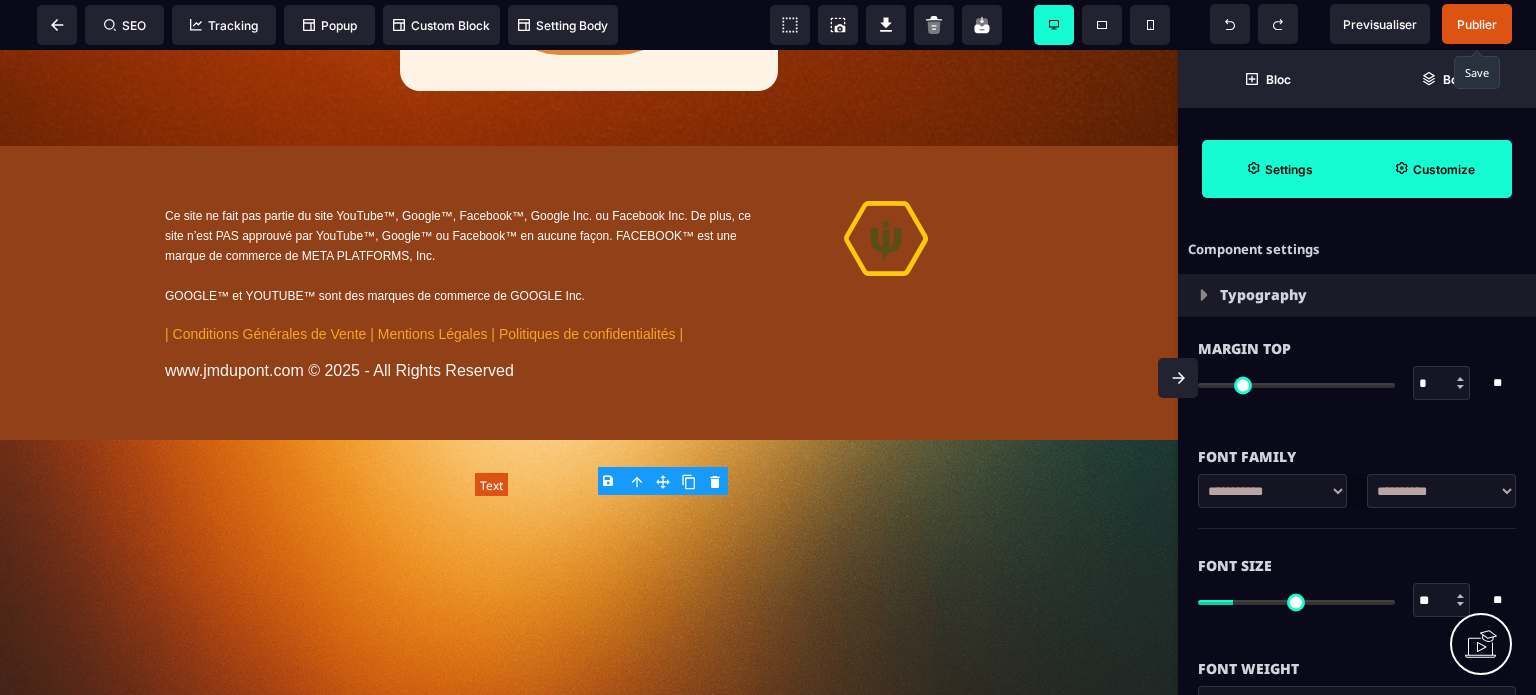 click on "MODULE 2: QUICK STOP  à effet immédiat" at bounding box center [609, -332] 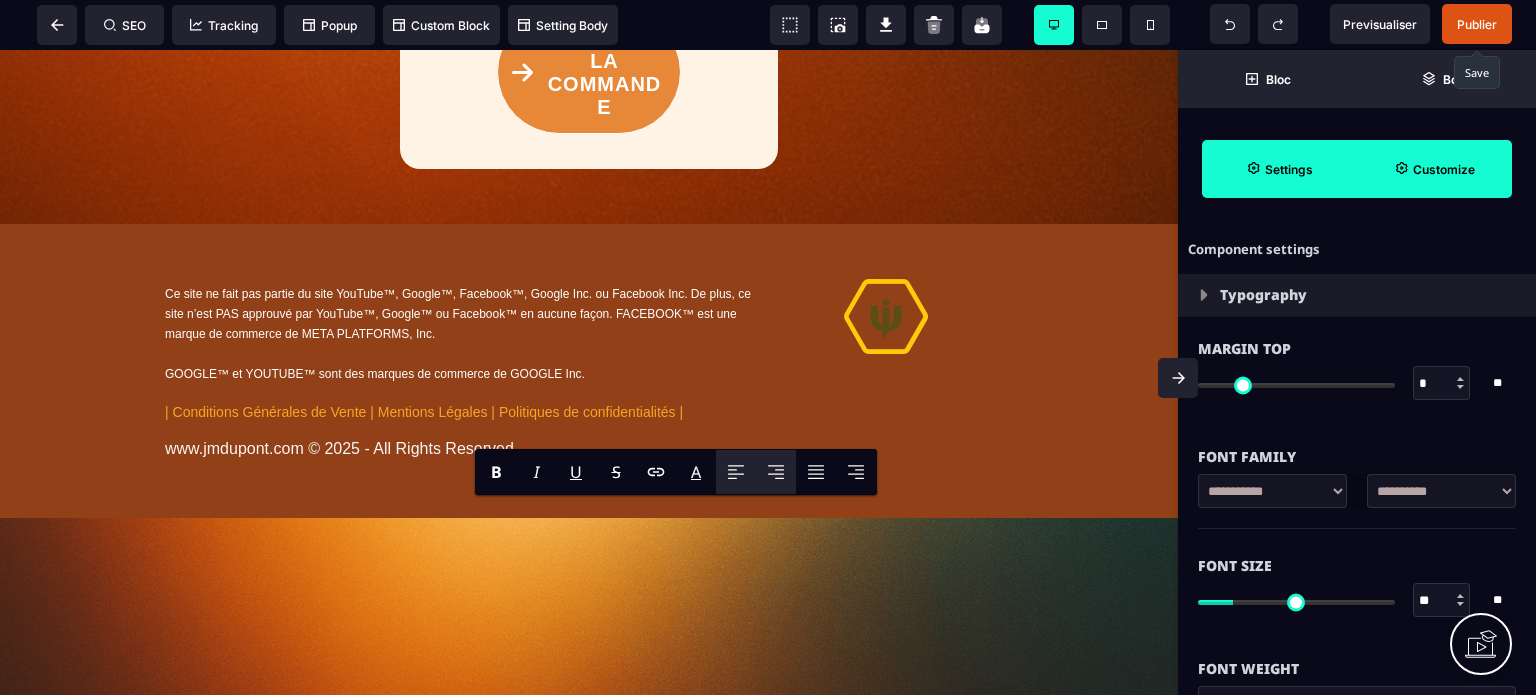 click 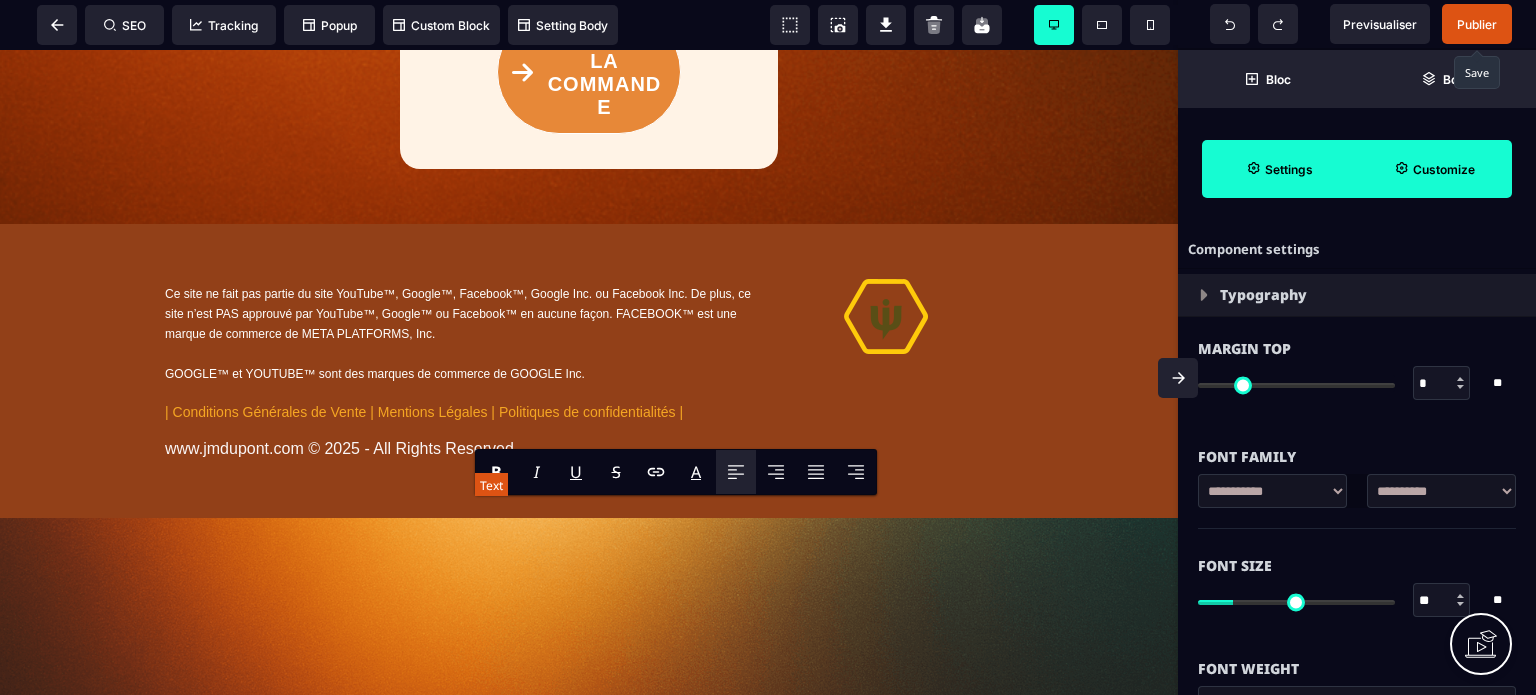 click on "**********" at bounding box center (599, -280) 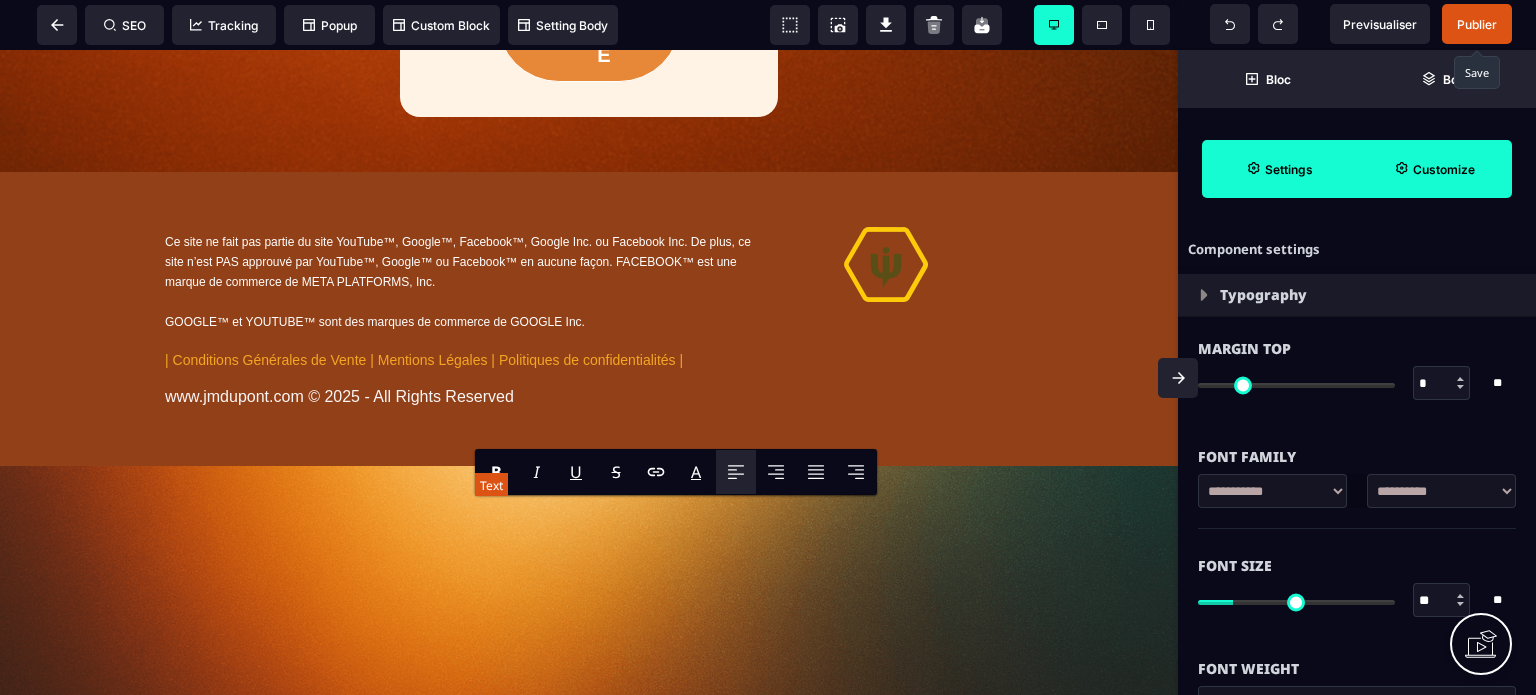drag, startPoint x: 572, startPoint y: 538, endPoint x: 478, endPoint y: 511, distance: 97.80082 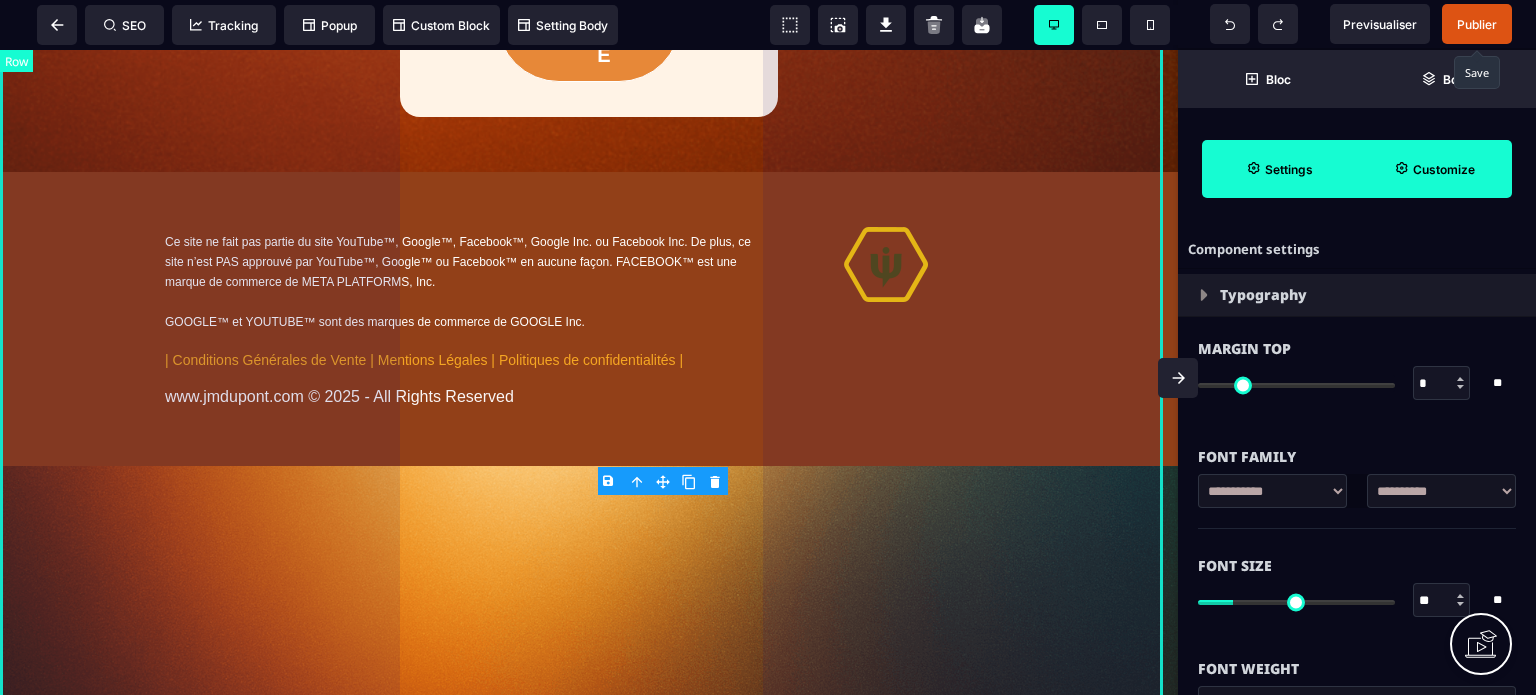 click on "**********" at bounding box center (589, -544) 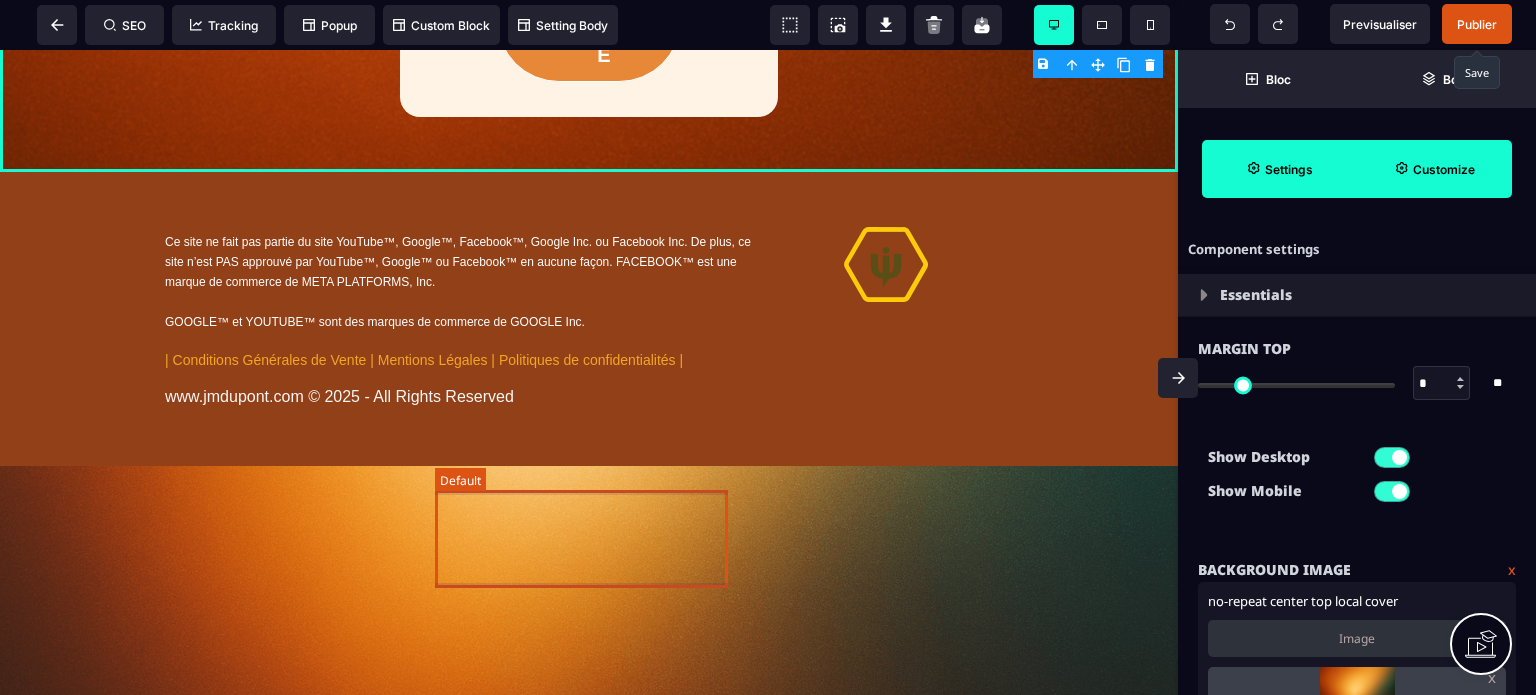 click on "**********" at bounding box center [589, -319] 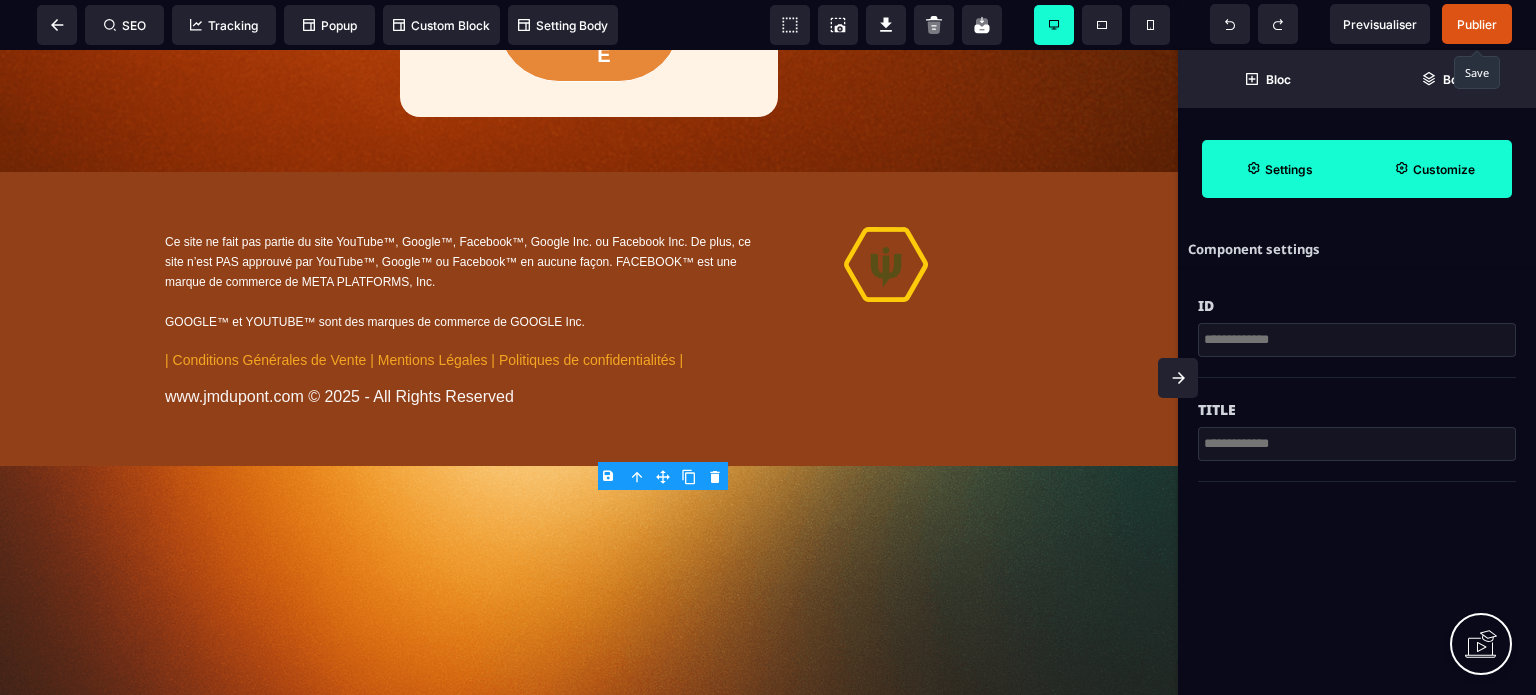 click 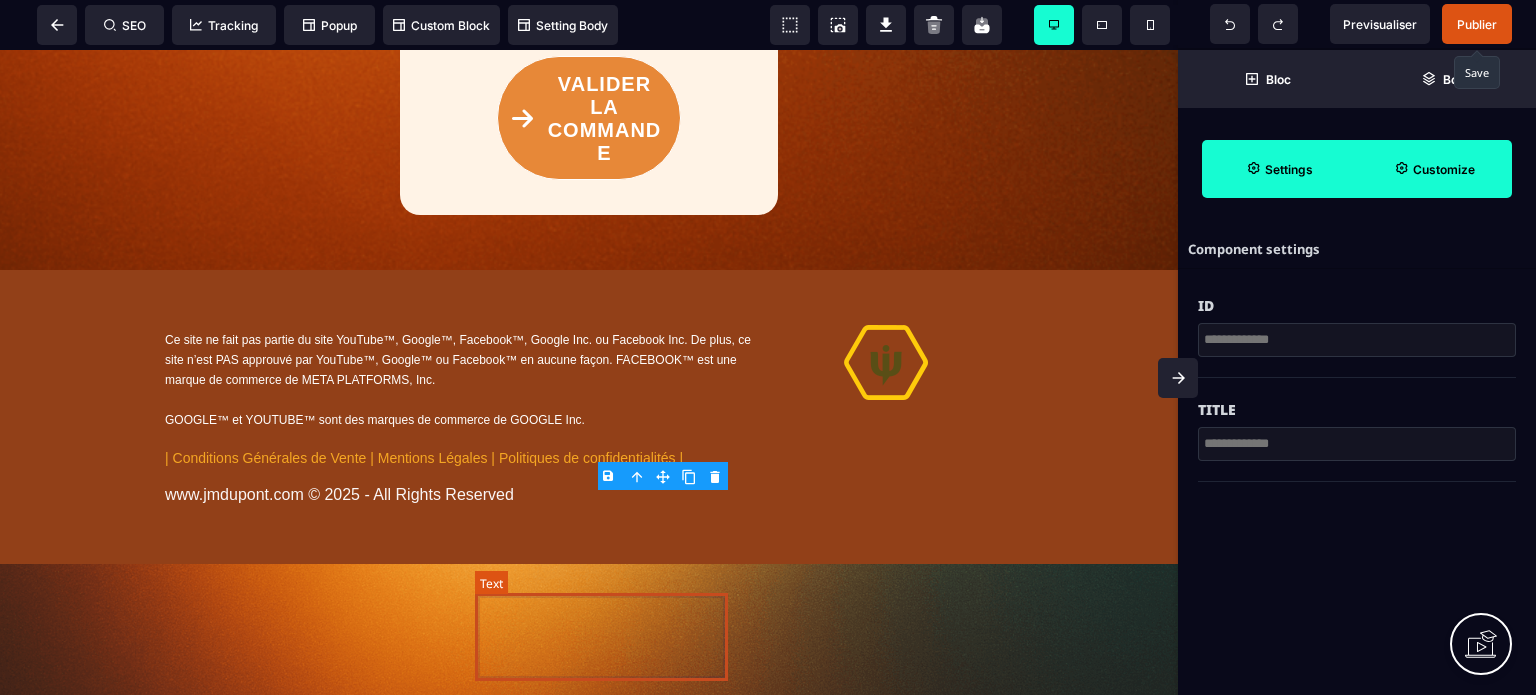 click on "MODULE 3: MICRO LEARNING  un accompagnement de fond" at bounding box center (609, -221) 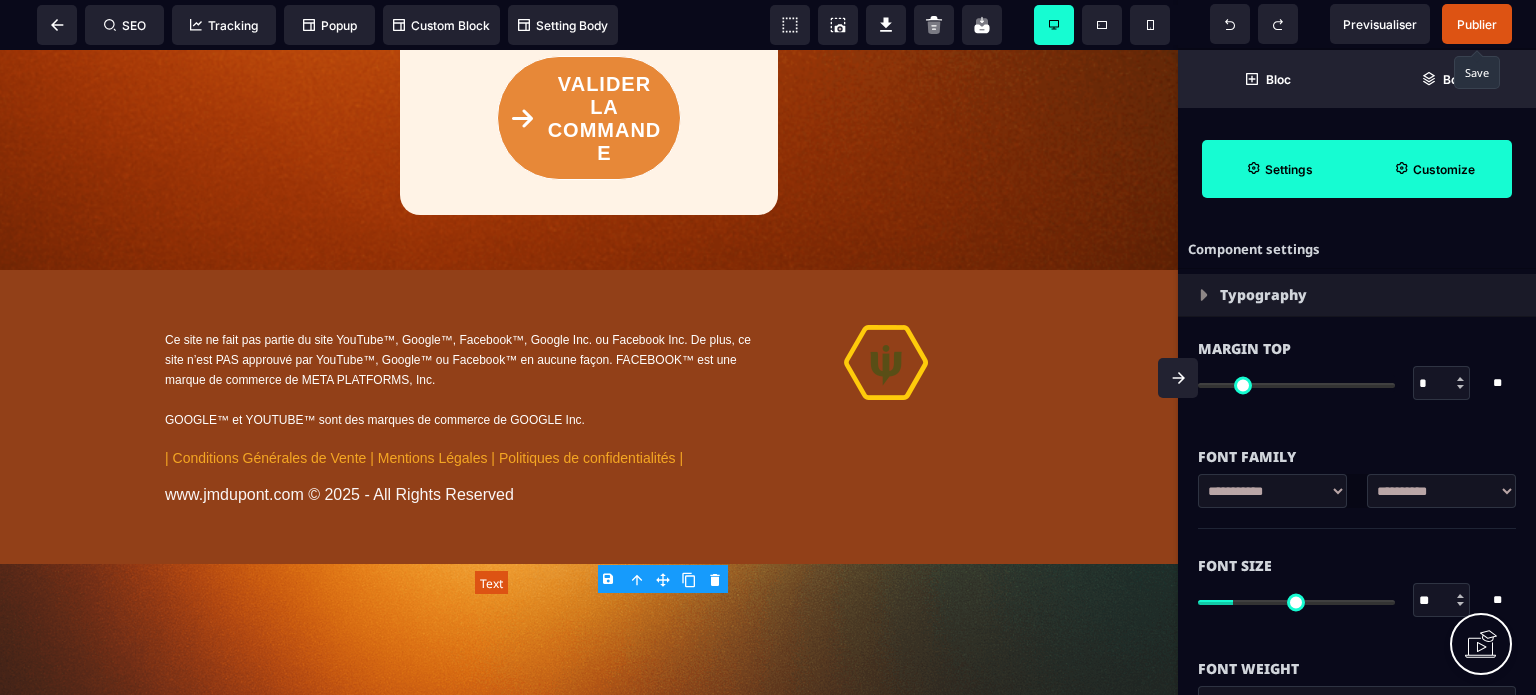 click on "MODULE 3: MICRO LEARNING  un accompagnement de fond" at bounding box center [609, -221] 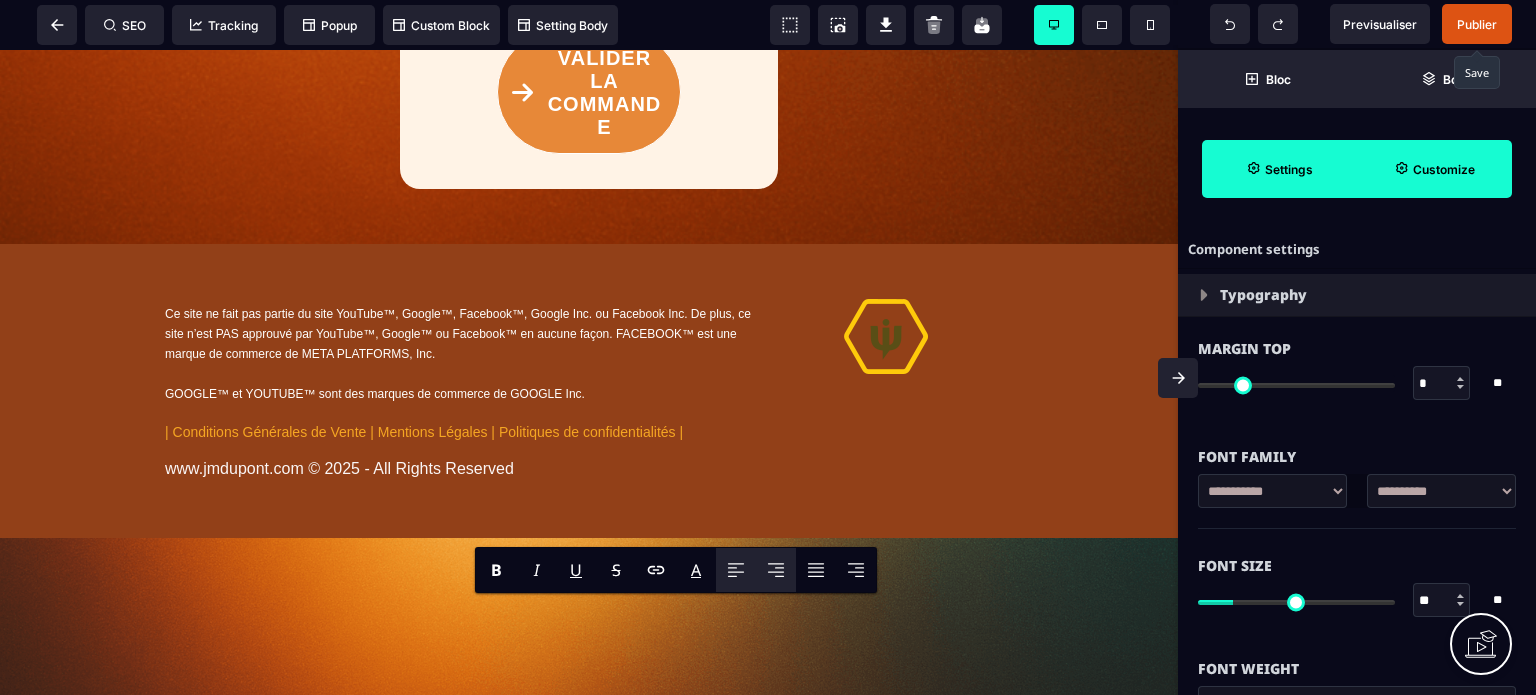 click at bounding box center [736, 570] 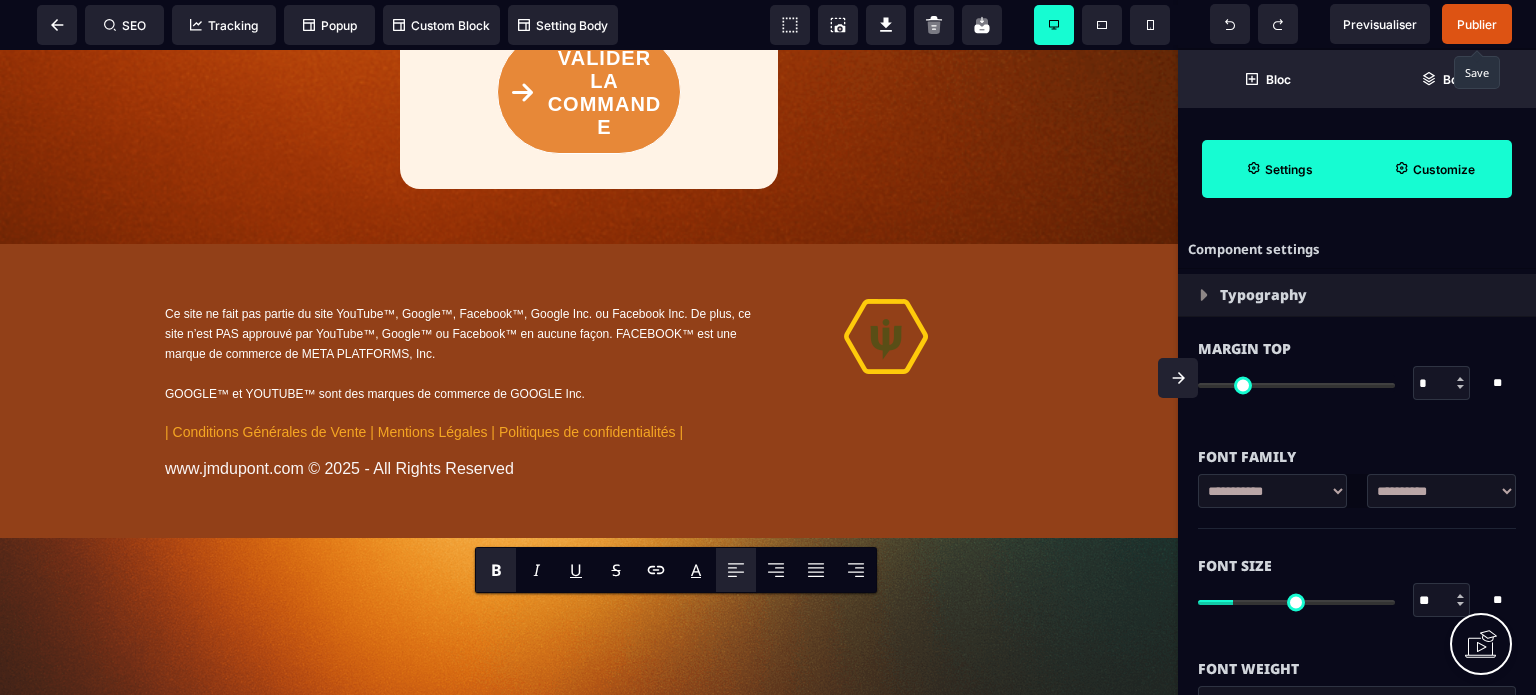 click on "B" at bounding box center (496, 570) 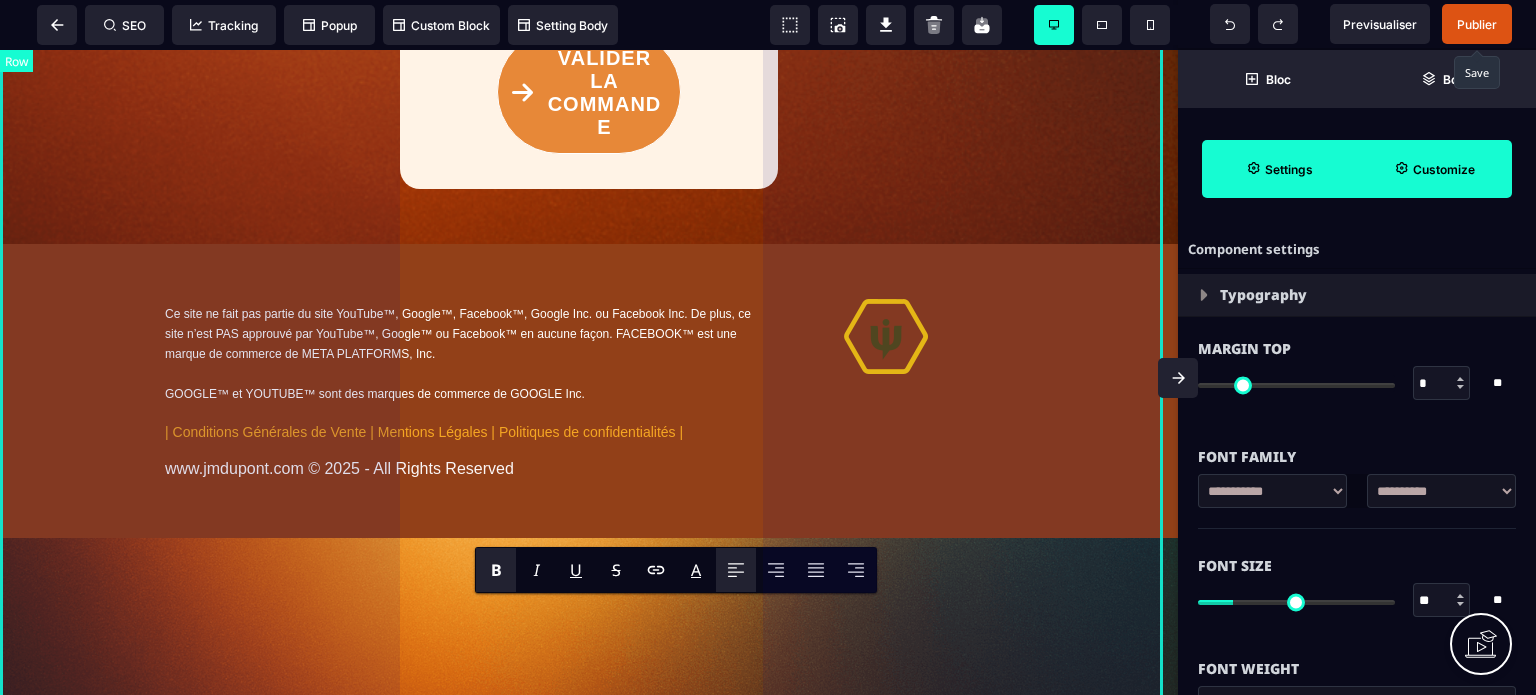 click on "**********" at bounding box center [589, -508] 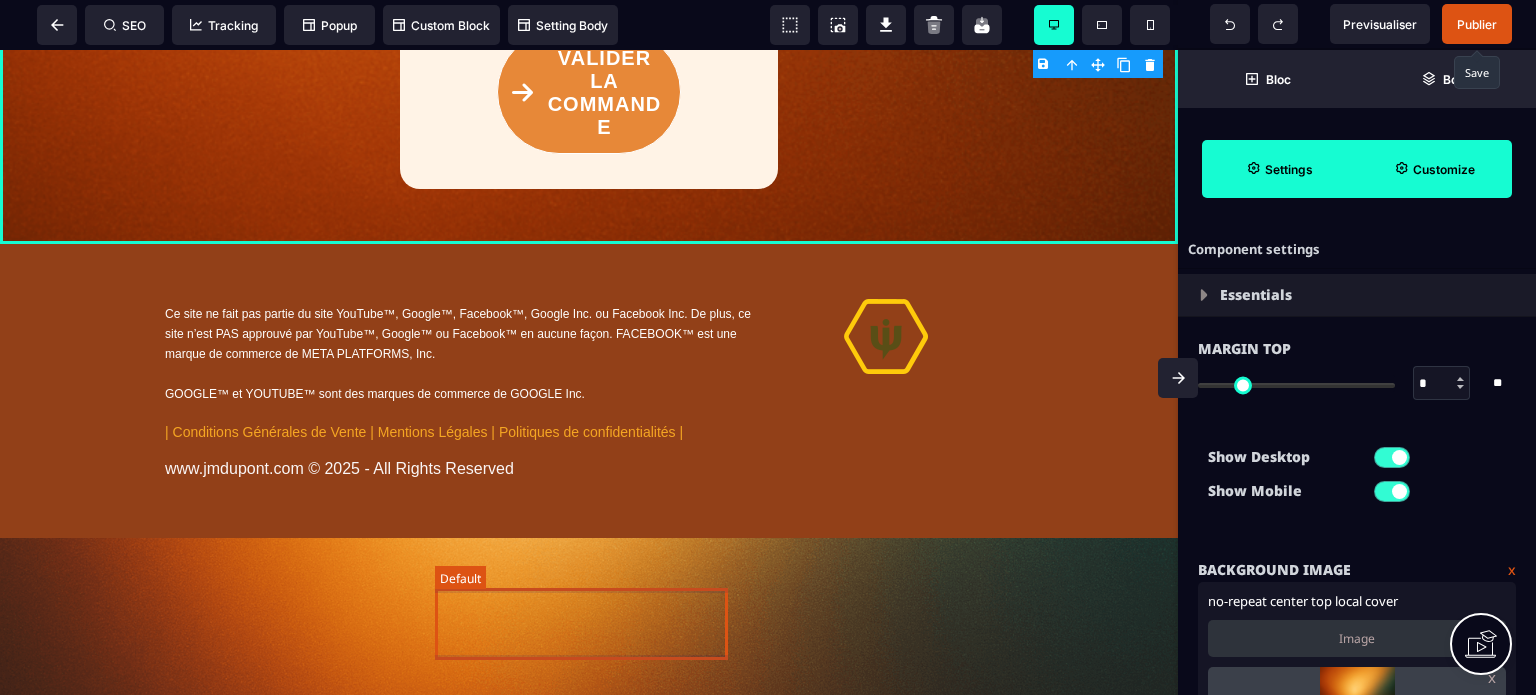 click on "**********" at bounding box center [589, -234] 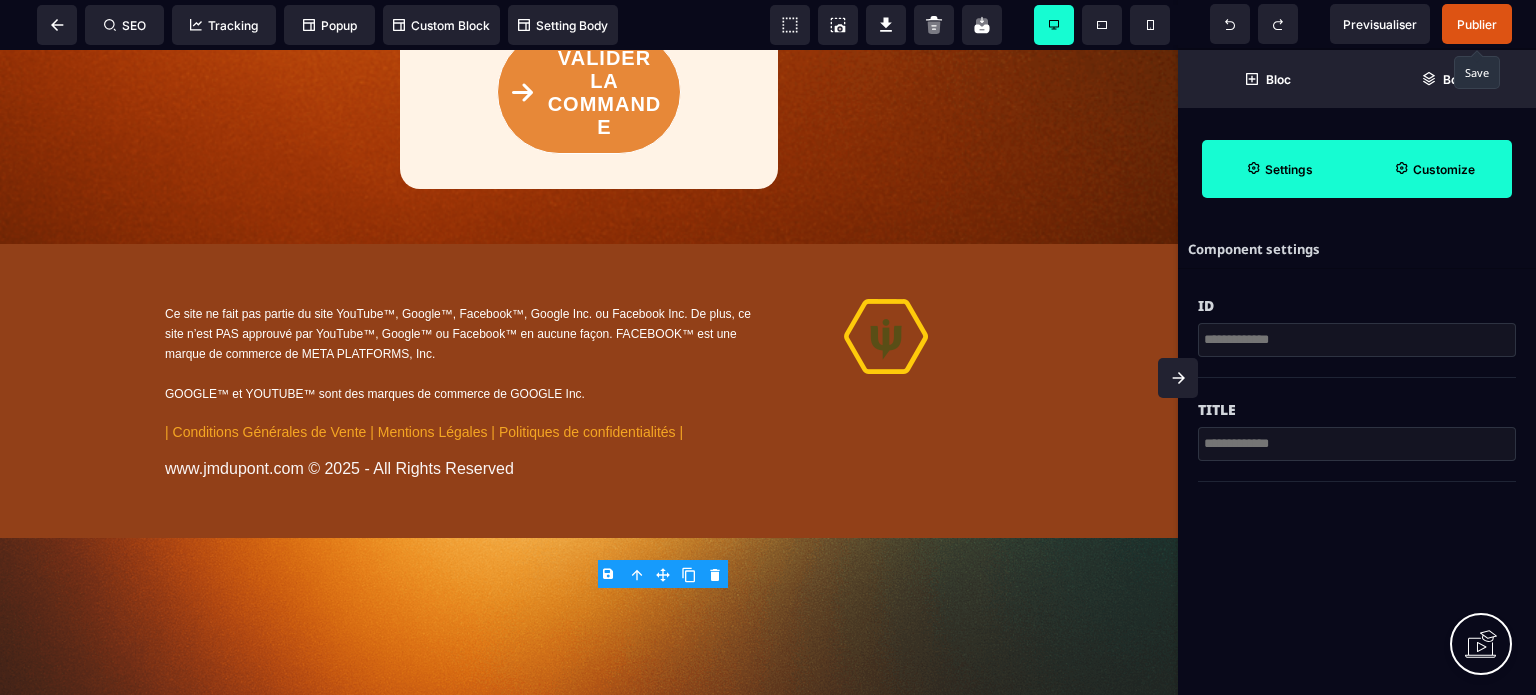 click 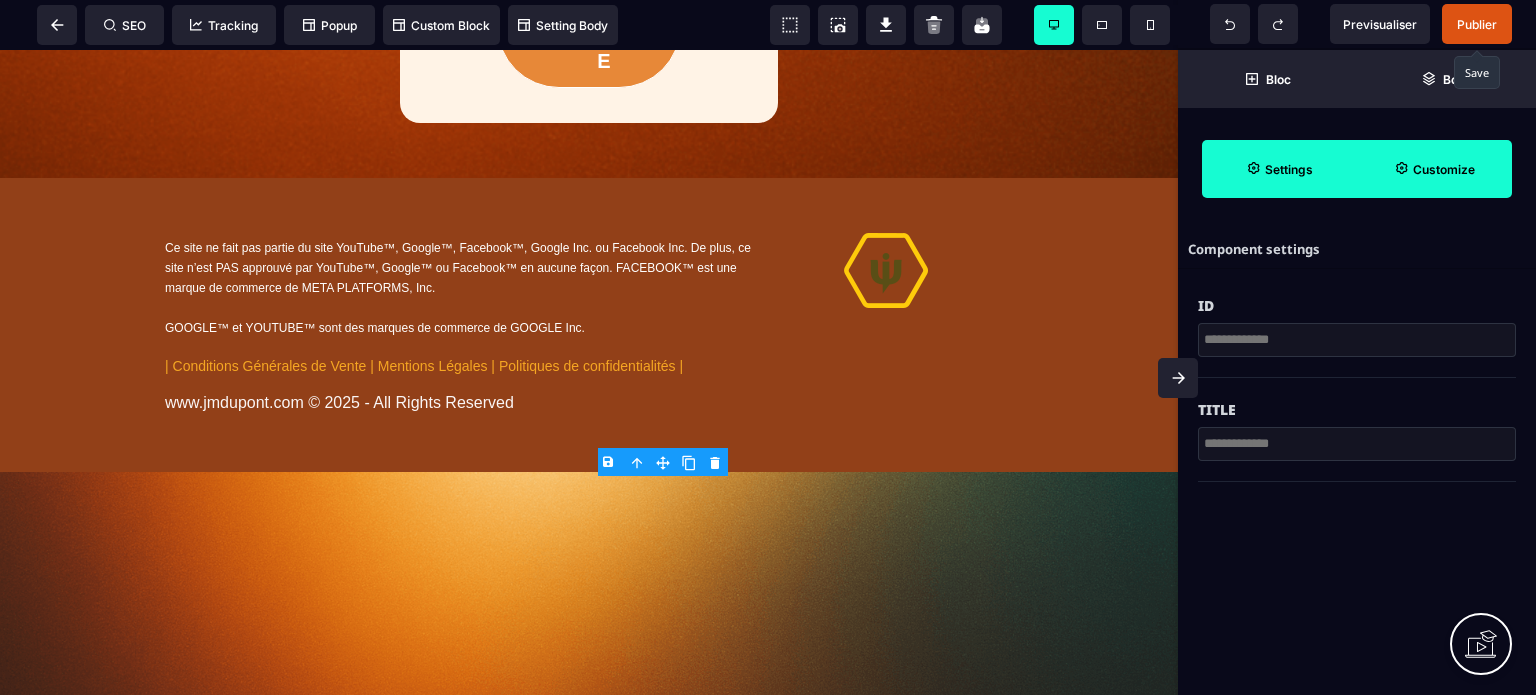 scroll, scrollTop: 15088, scrollLeft: 0, axis: vertical 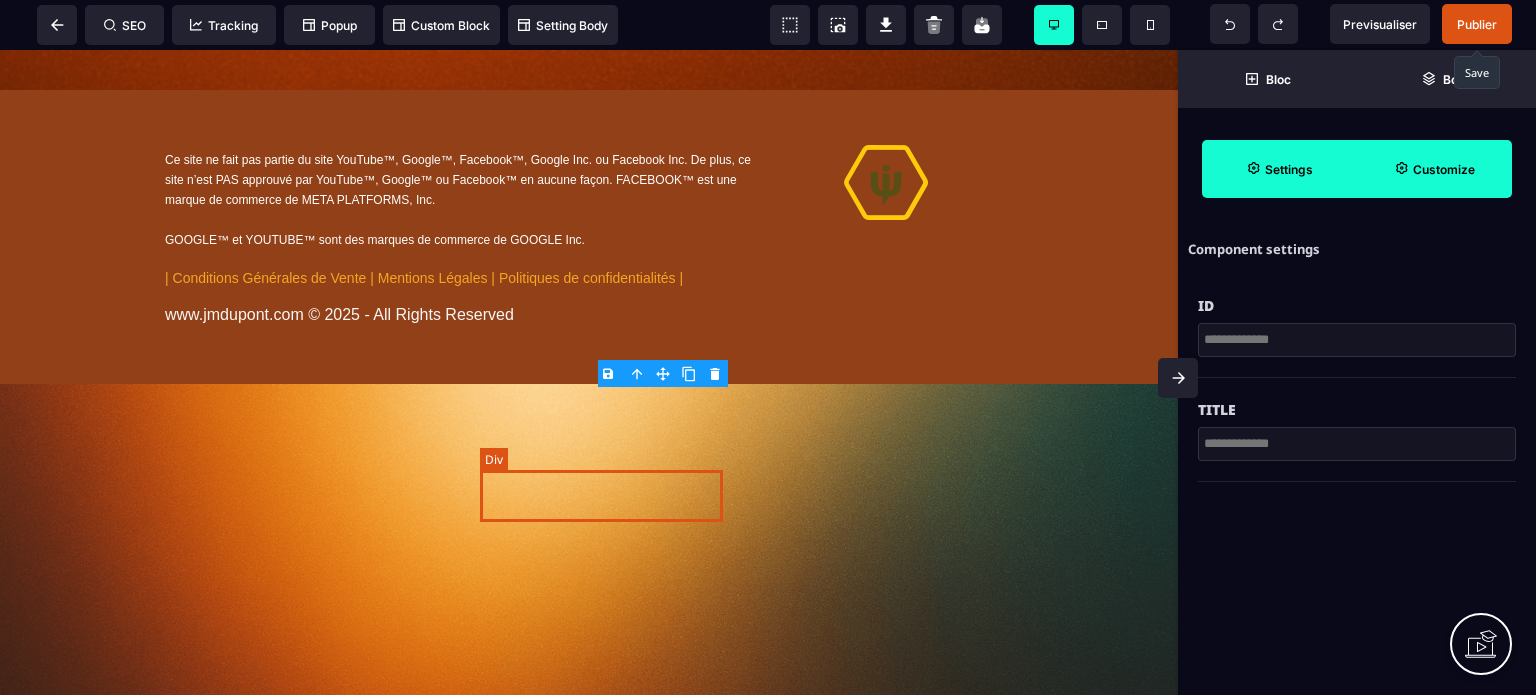 click on "MODULE 4: MASTERCLASS" at bounding box center [609, -375] 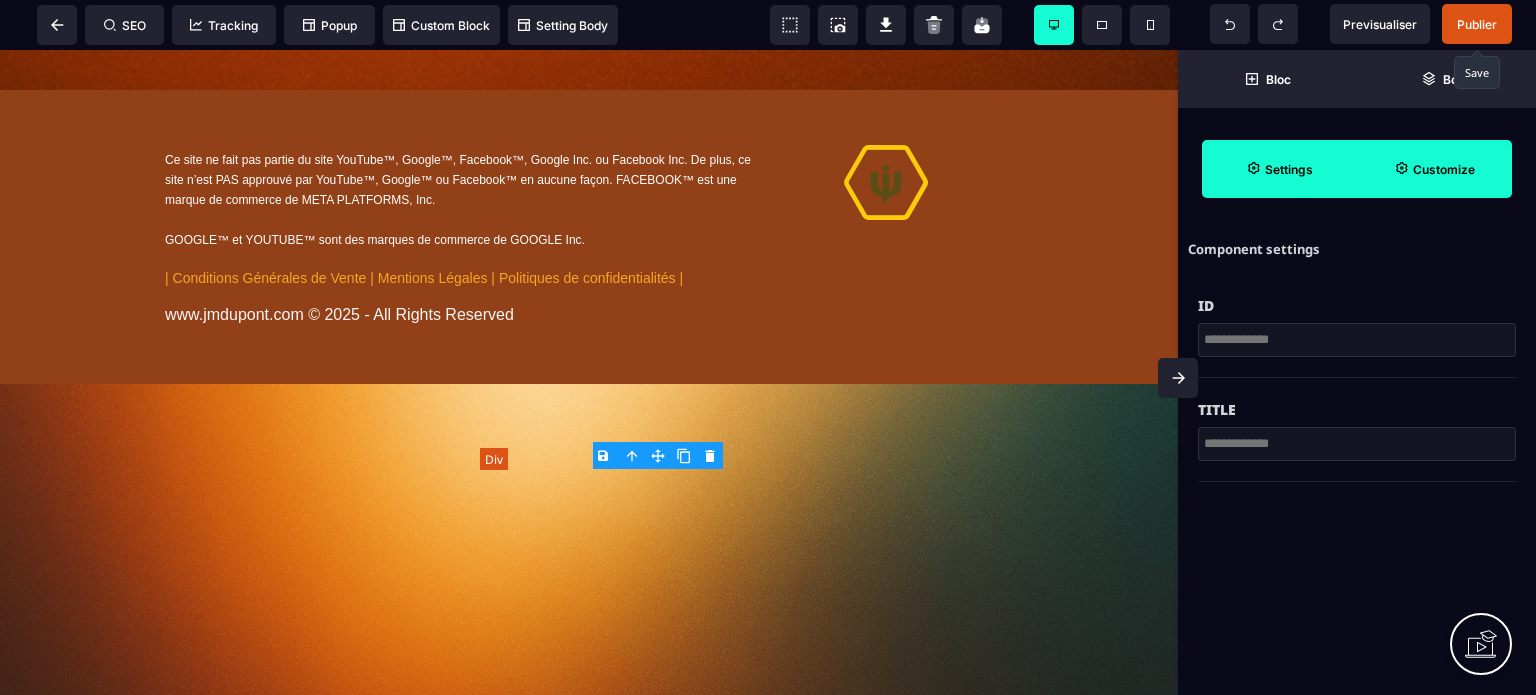 click on "MODULE 4: MASTERCLASS" at bounding box center (609, -375) 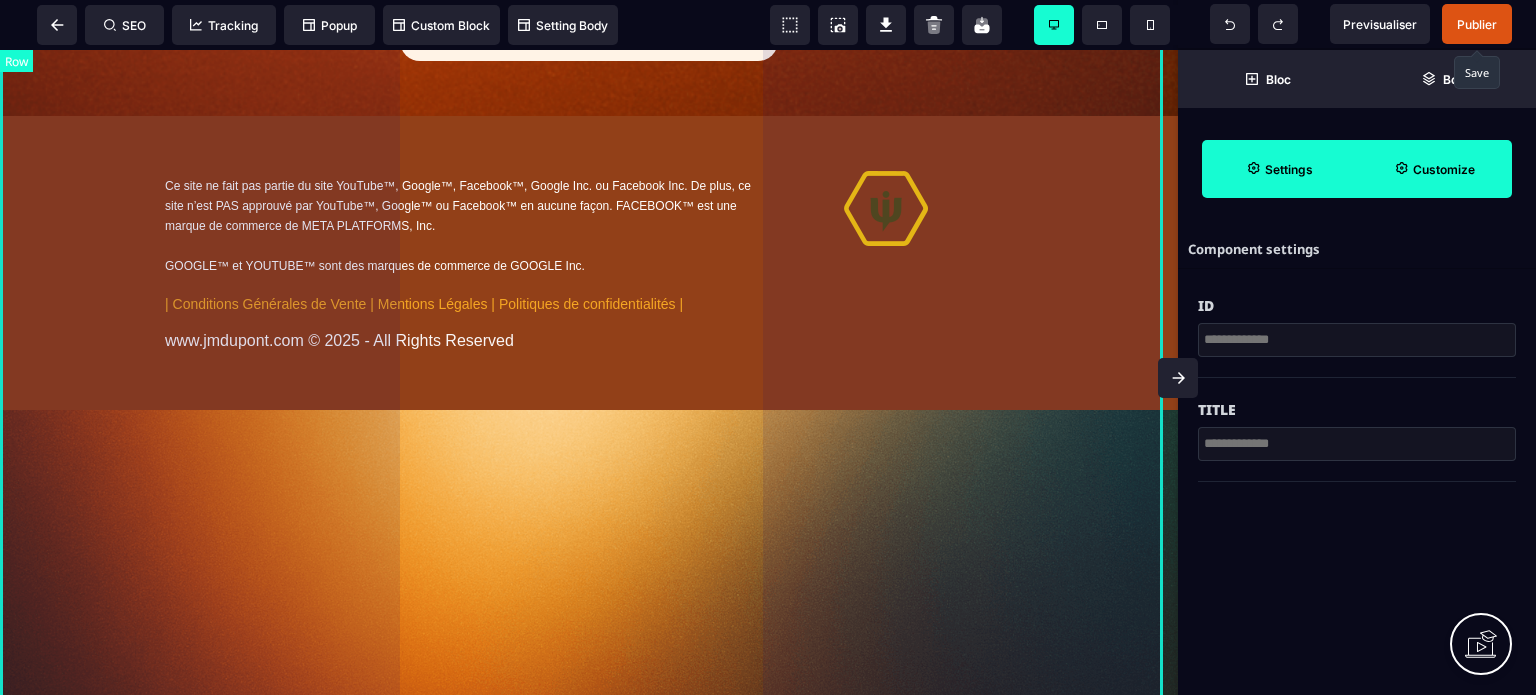 click on "**********" at bounding box center [589, -672] 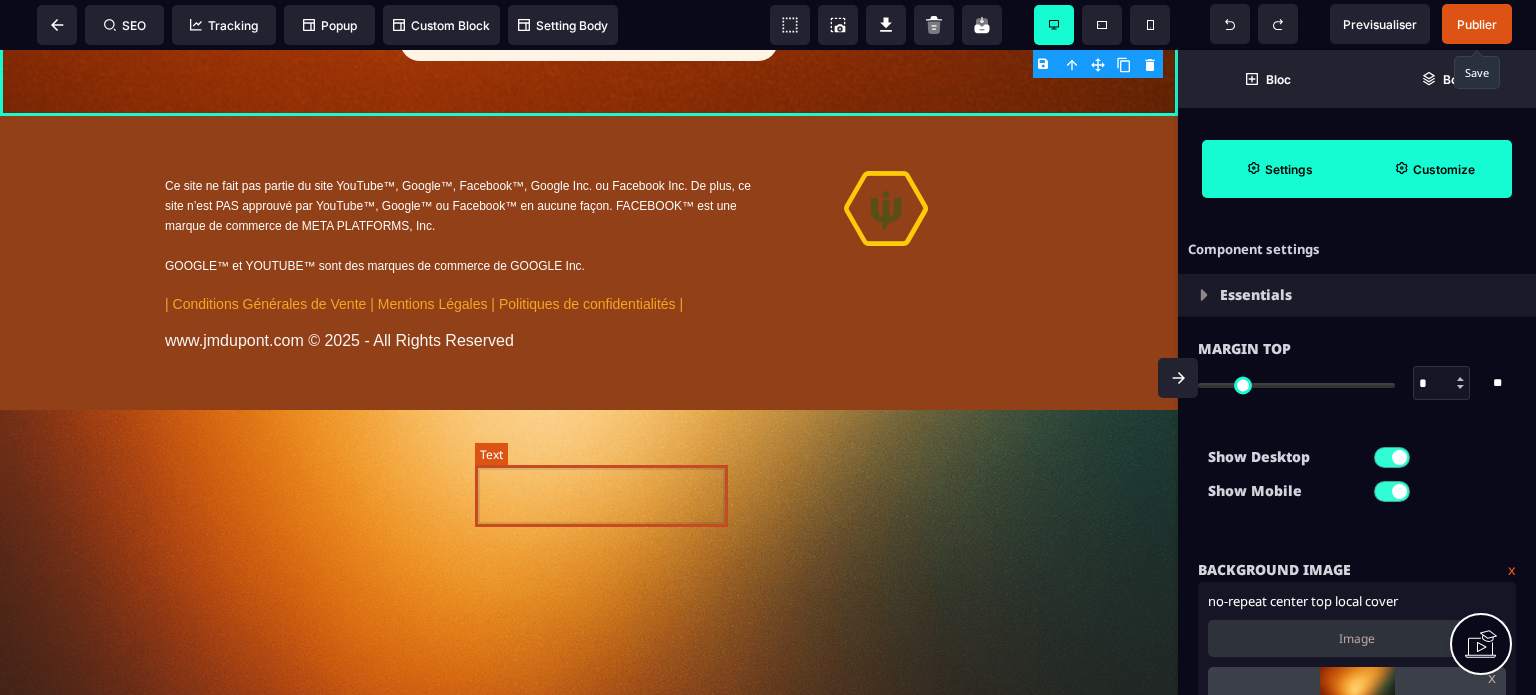 click on "**********" at bounding box center (601, -362) 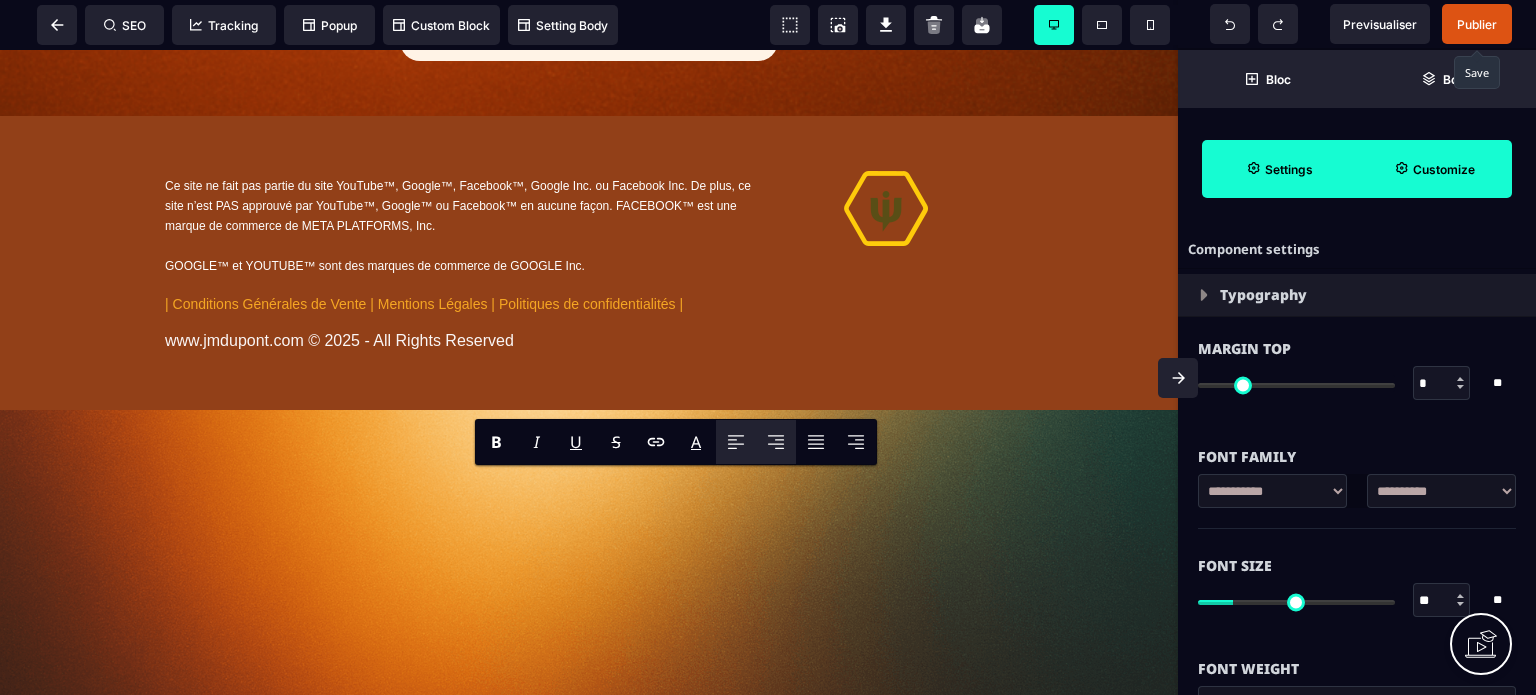 click 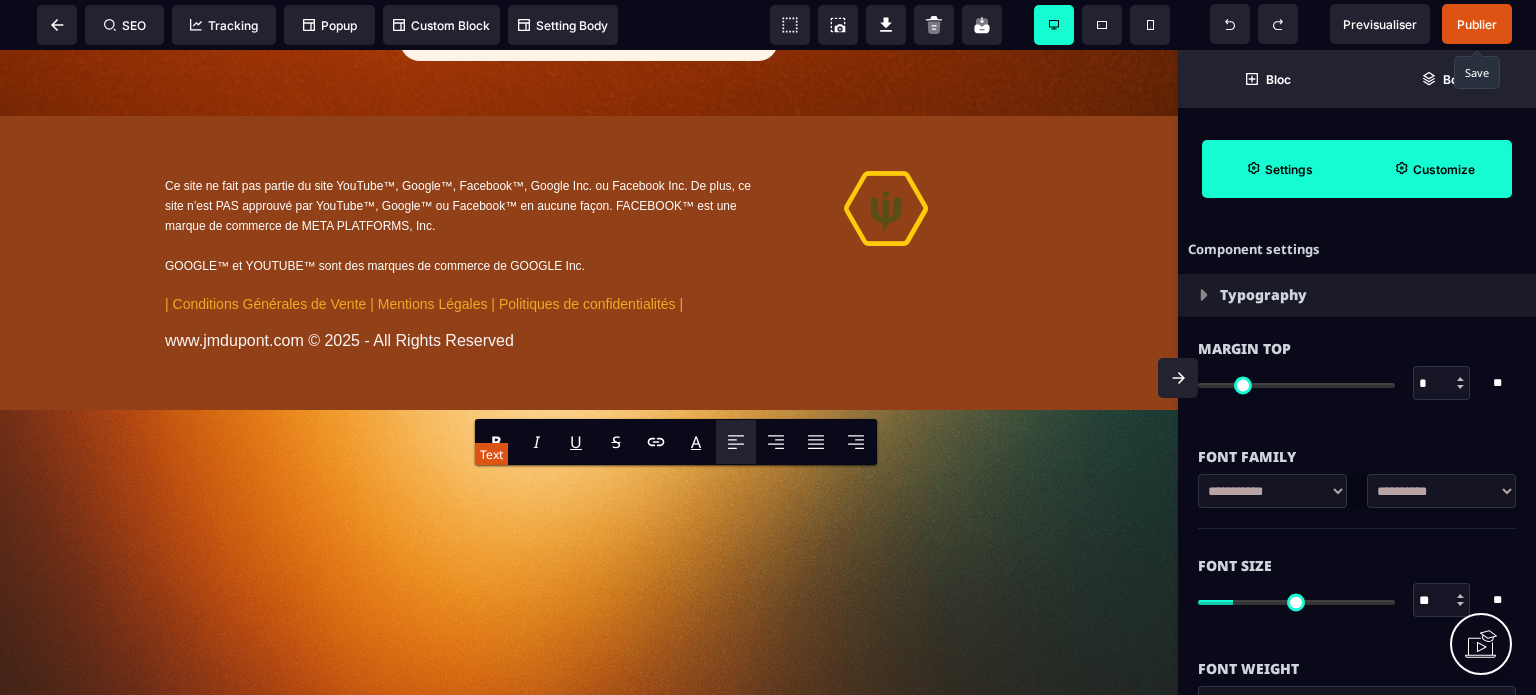 click on "**********" at bounding box center [601, -375] 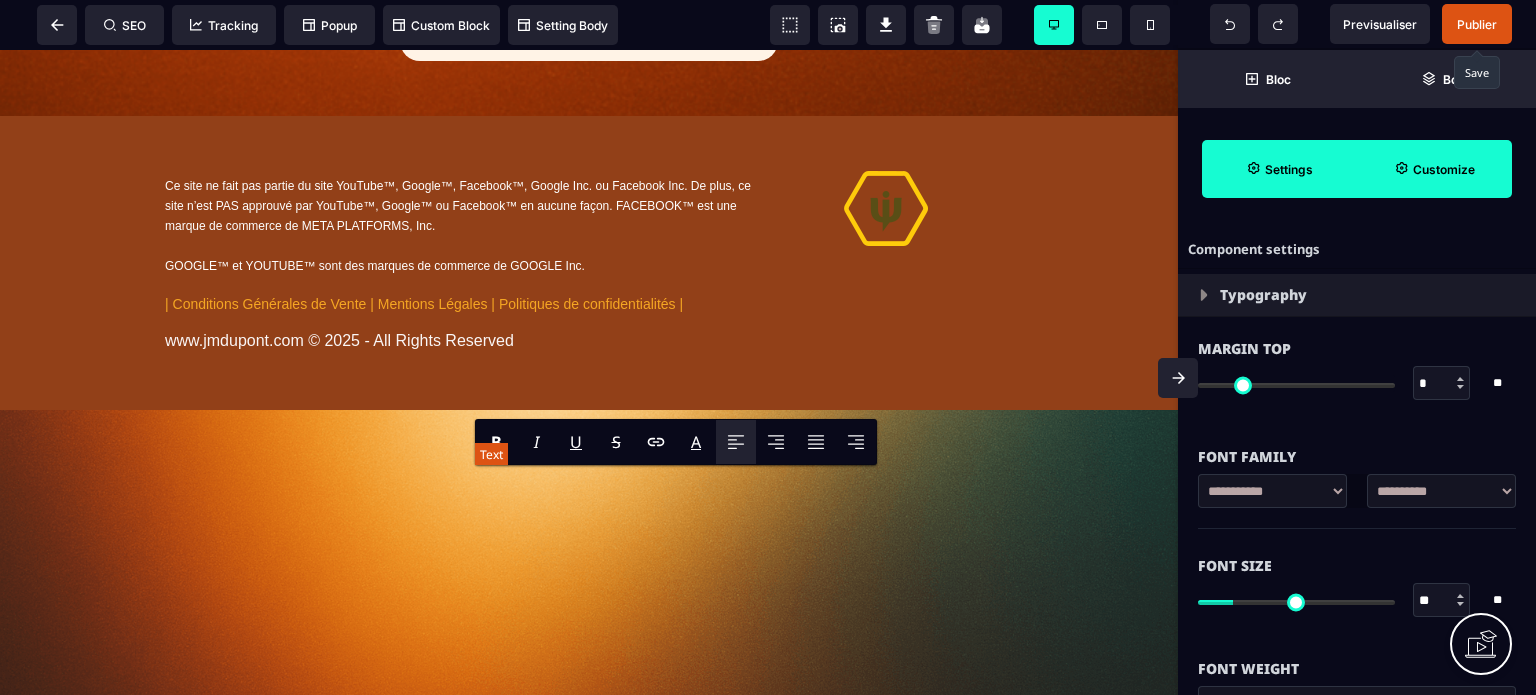 drag, startPoint x: 584, startPoint y: 477, endPoint x: 484, endPoint y: 477, distance: 100 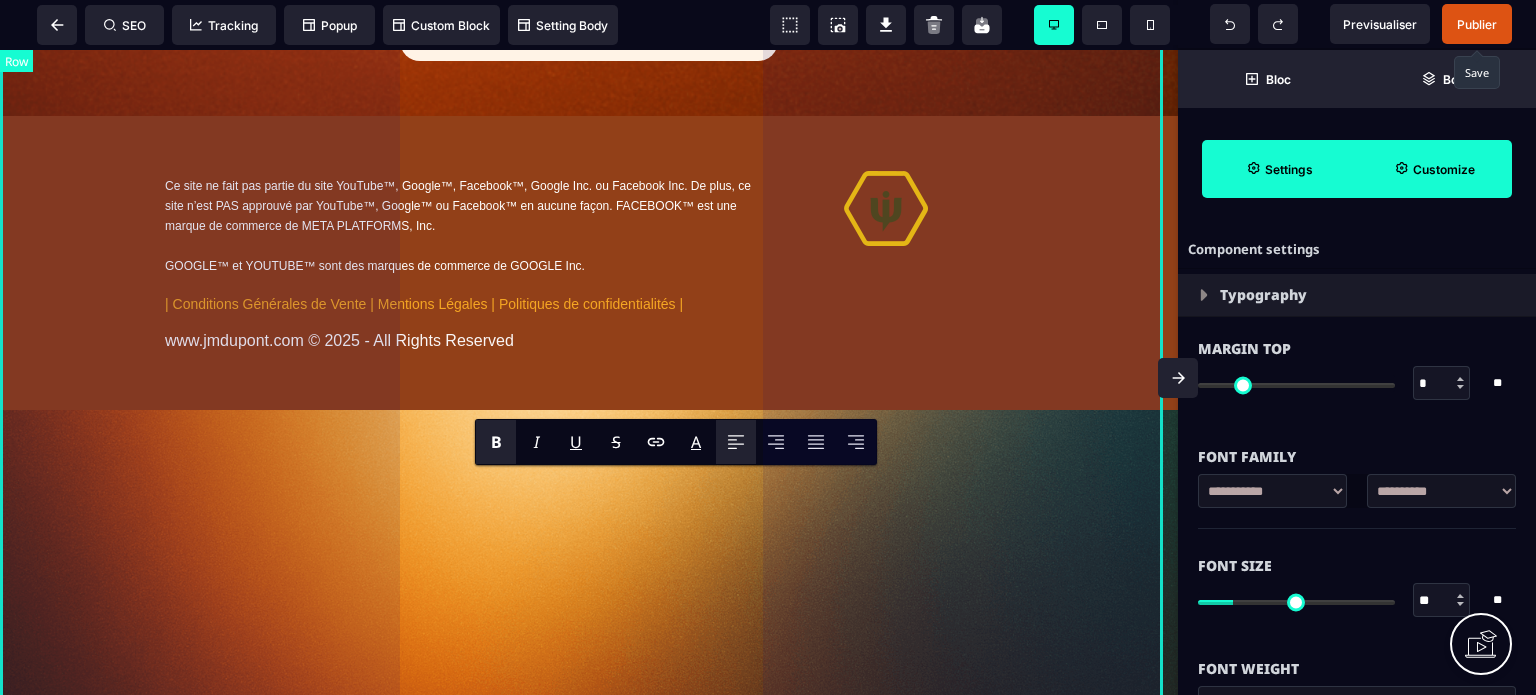 click on "**********" at bounding box center [589, -672] 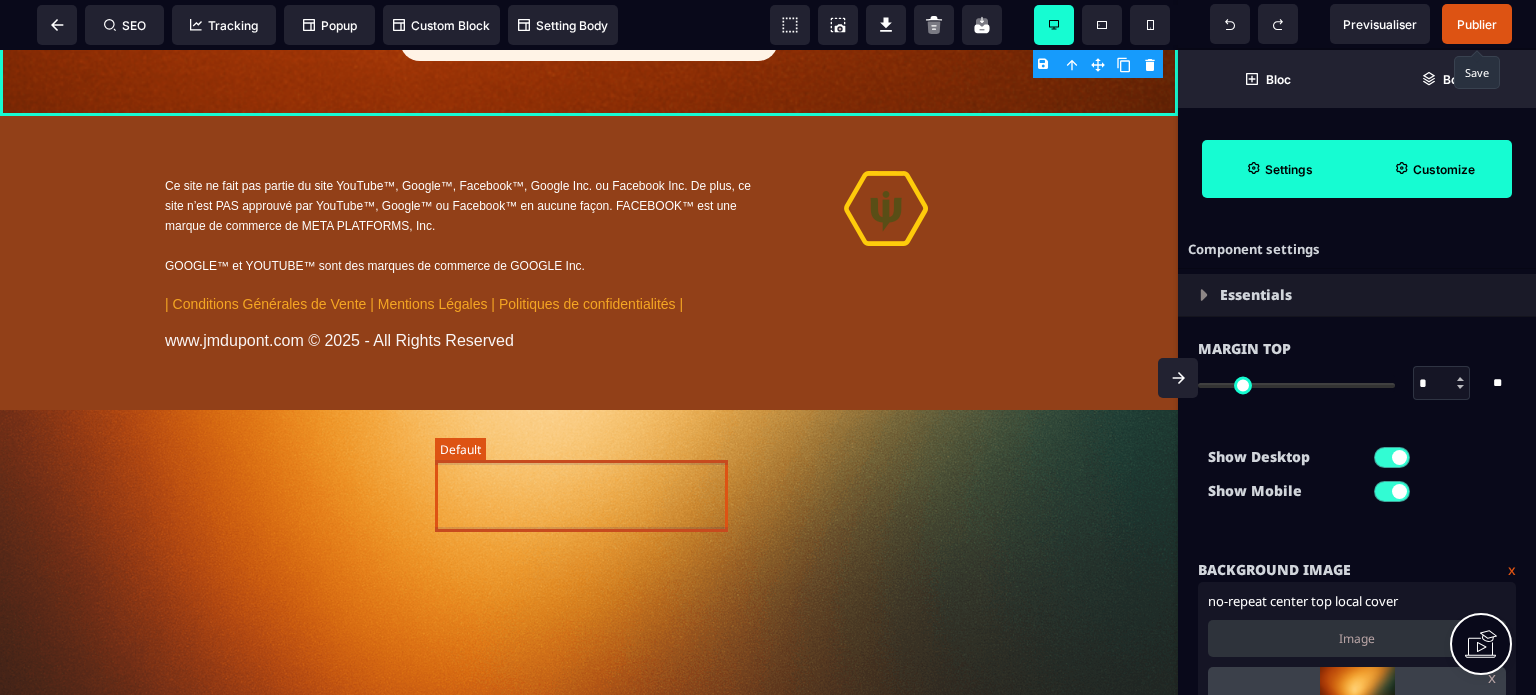 click on "**********" at bounding box center (589, -362) 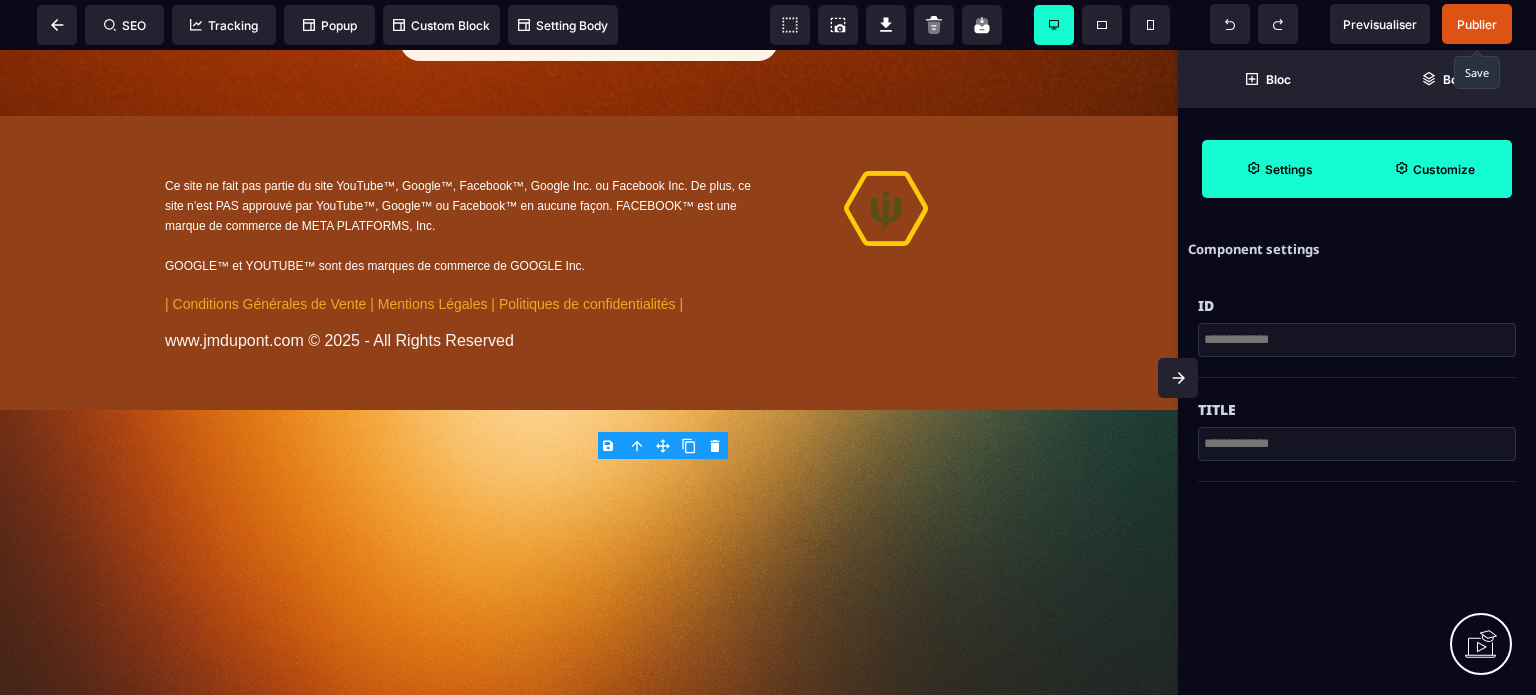 click 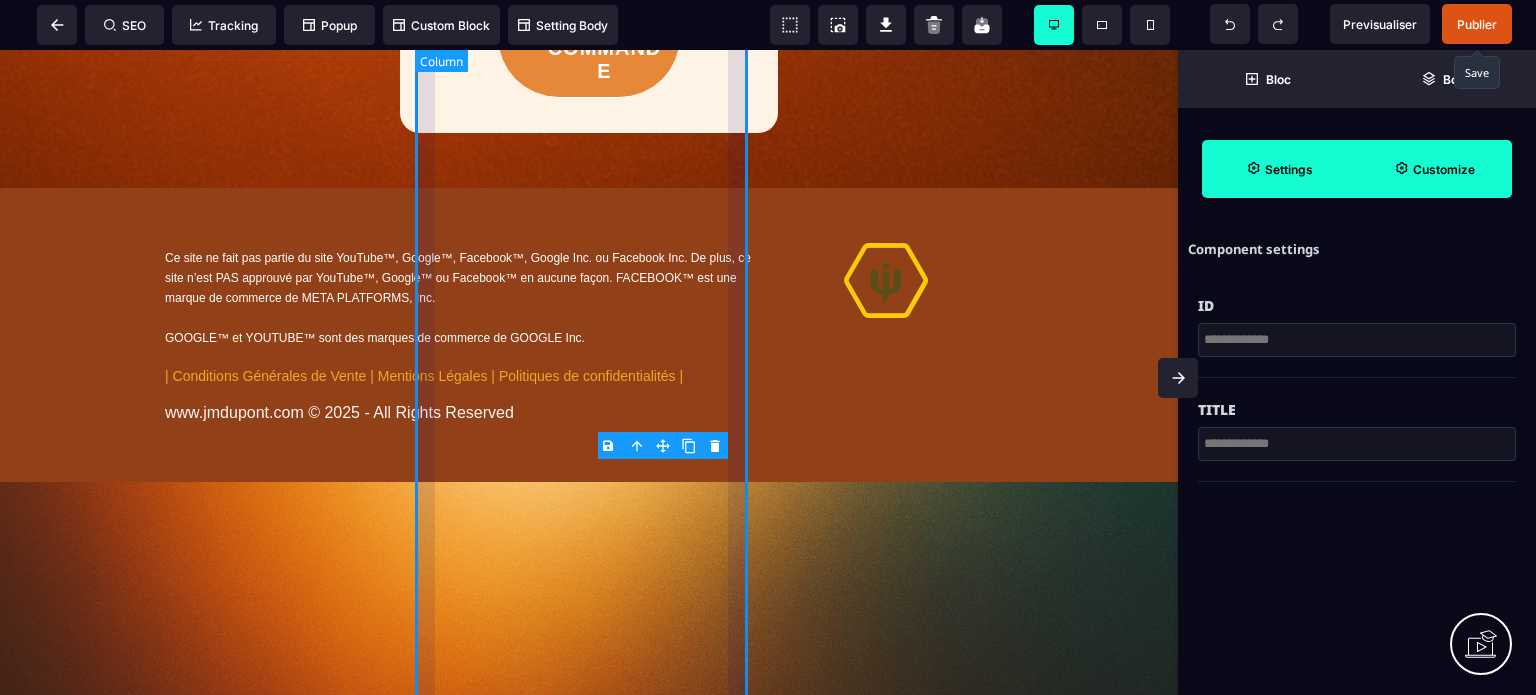 click on "**********" at bounding box center [589, -478] 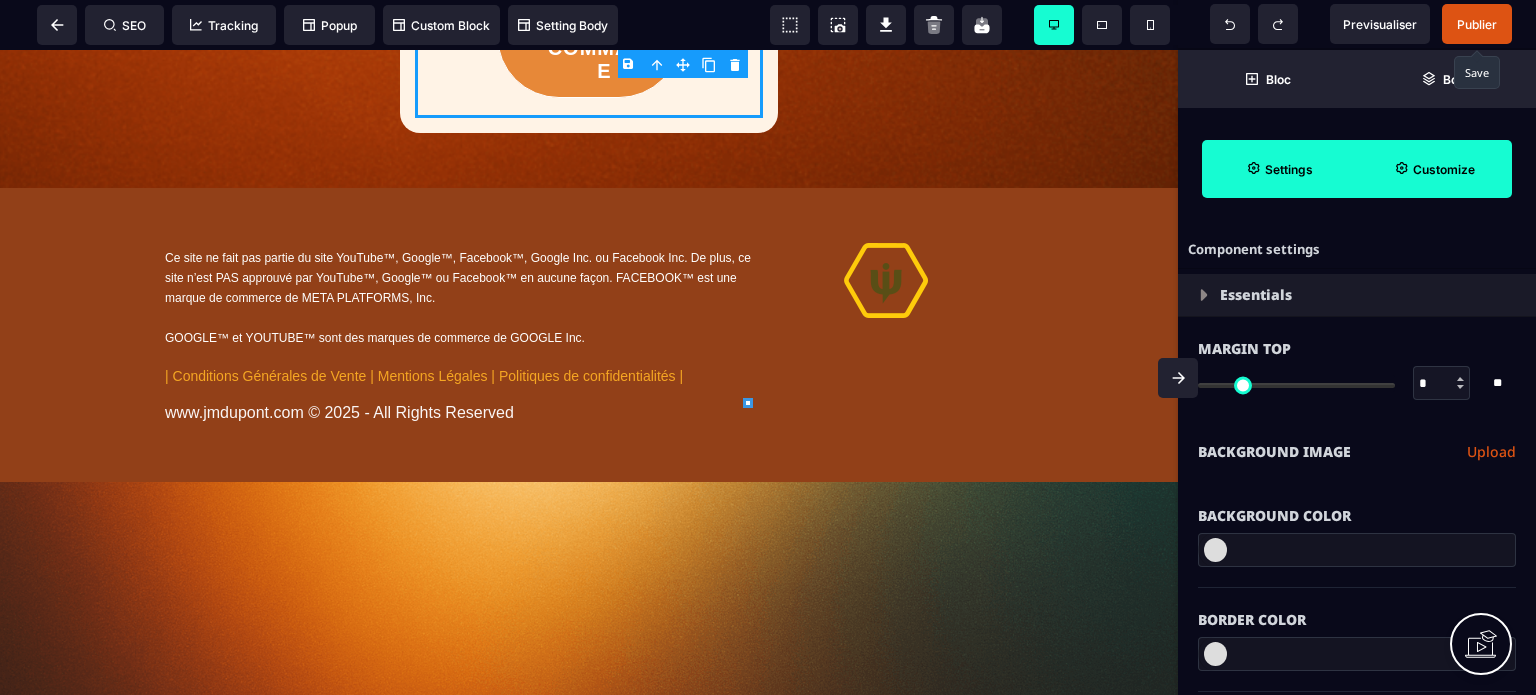 click on "Customize" at bounding box center [1434, 169] 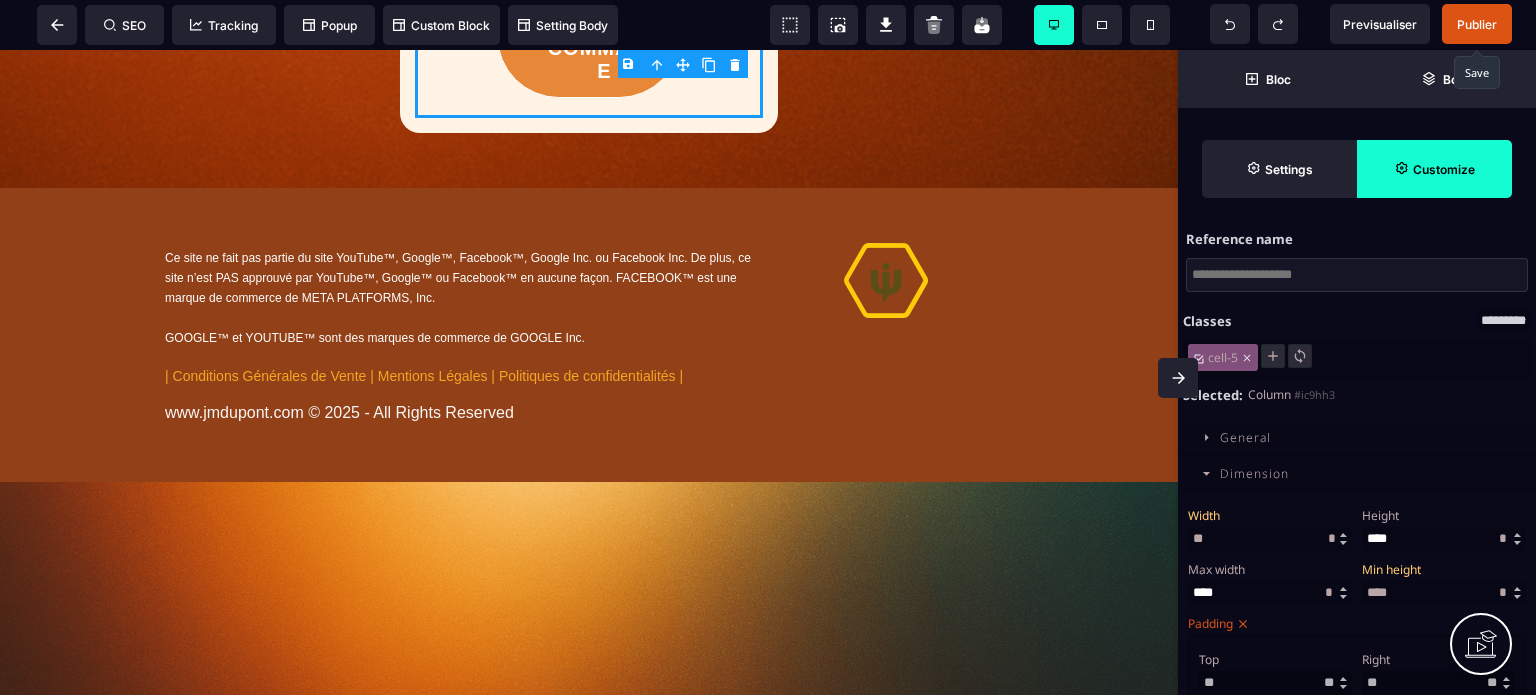 click on "Dimension" at bounding box center [1254, 473] 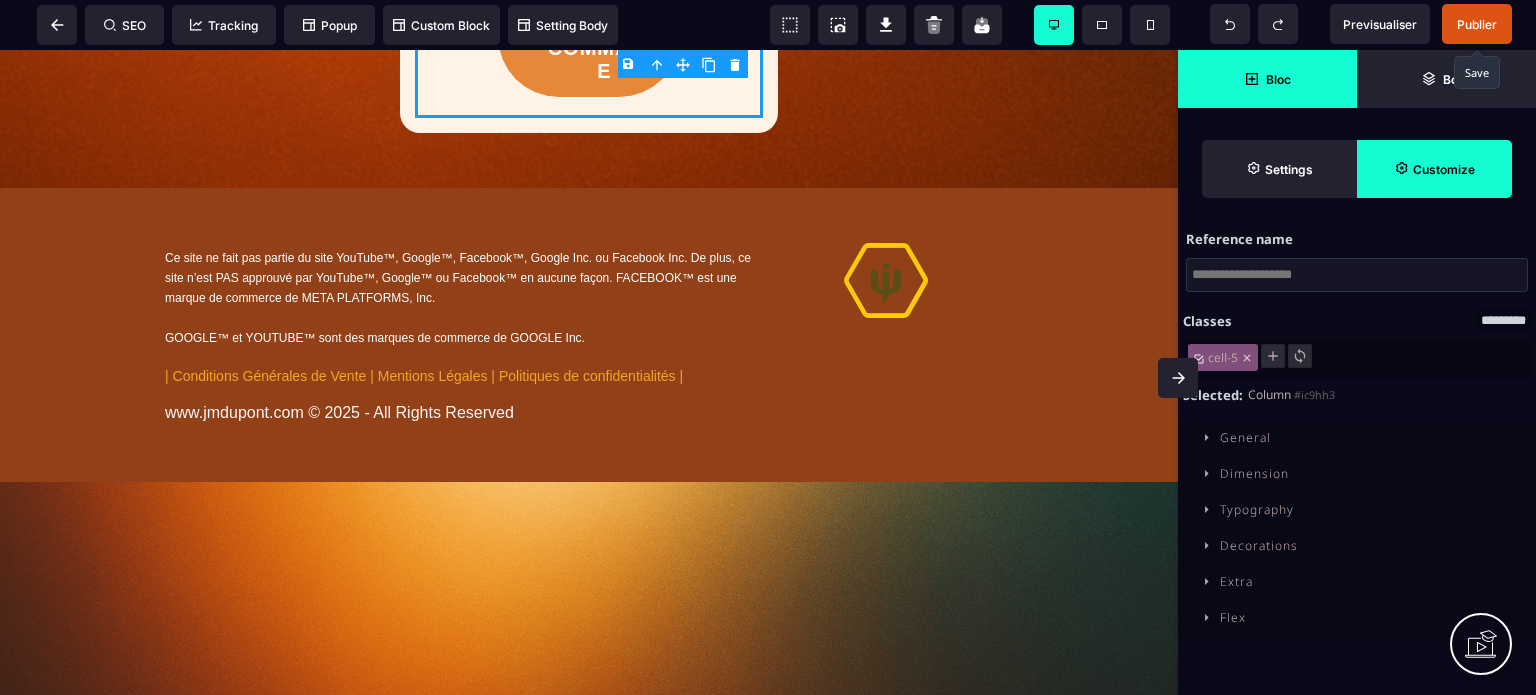 click on "Bloc" at bounding box center [1267, 79] 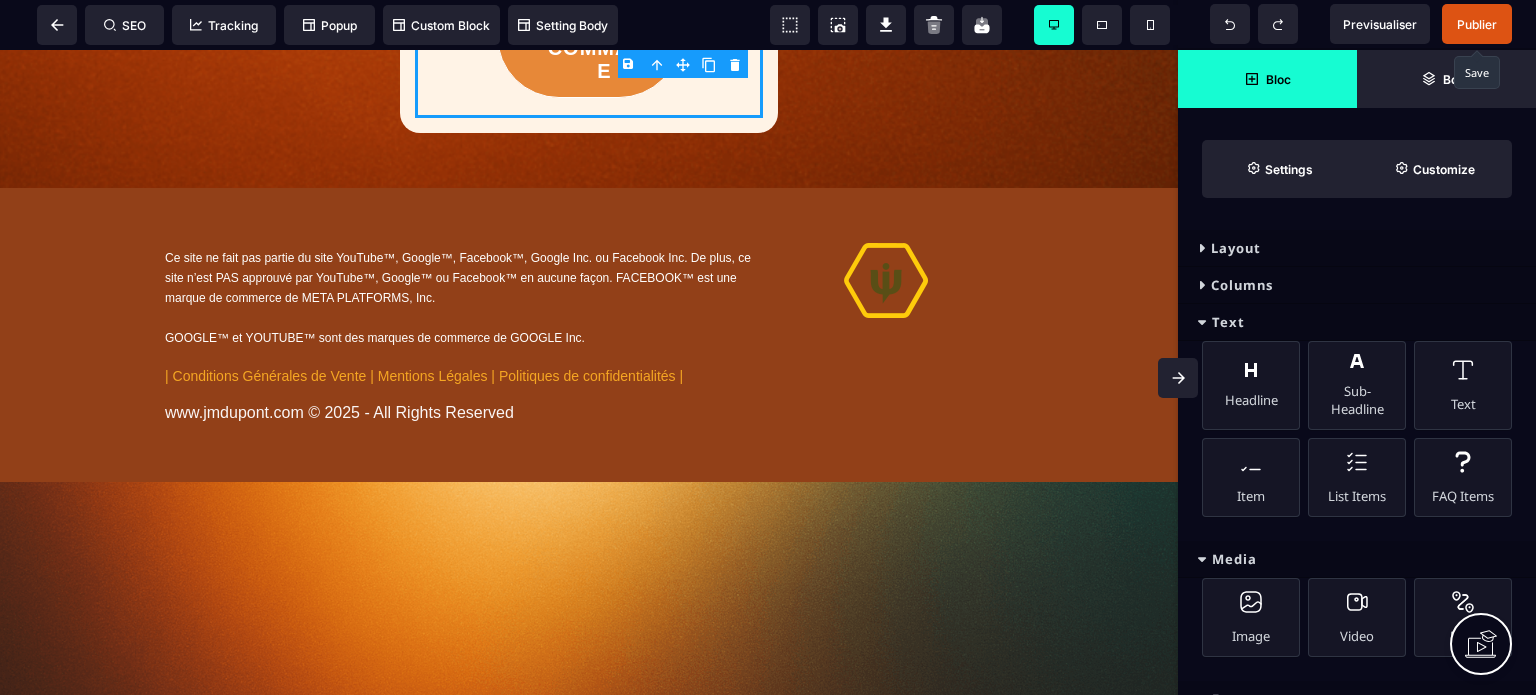 click on "Text" at bounding box center (1357, 322) 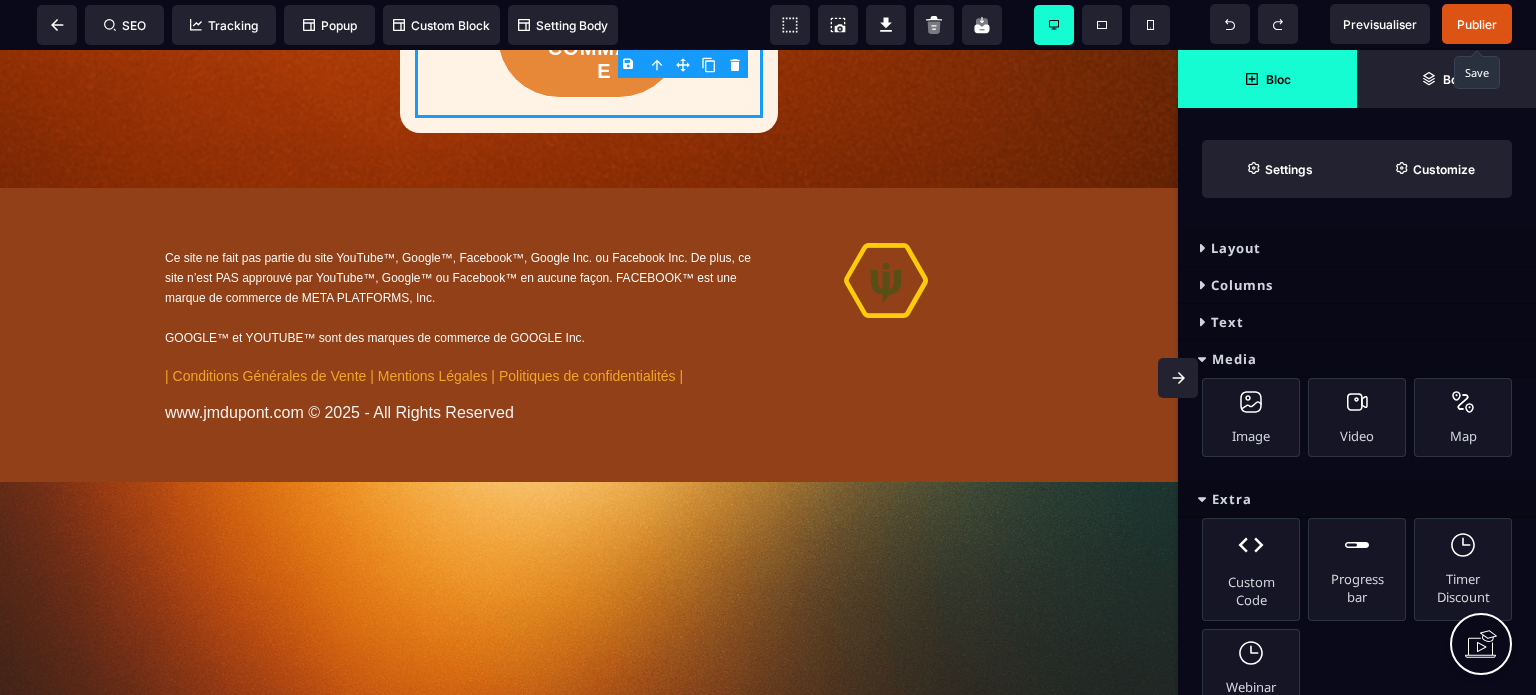 click on "Media" at bounding box center (1357, 359) 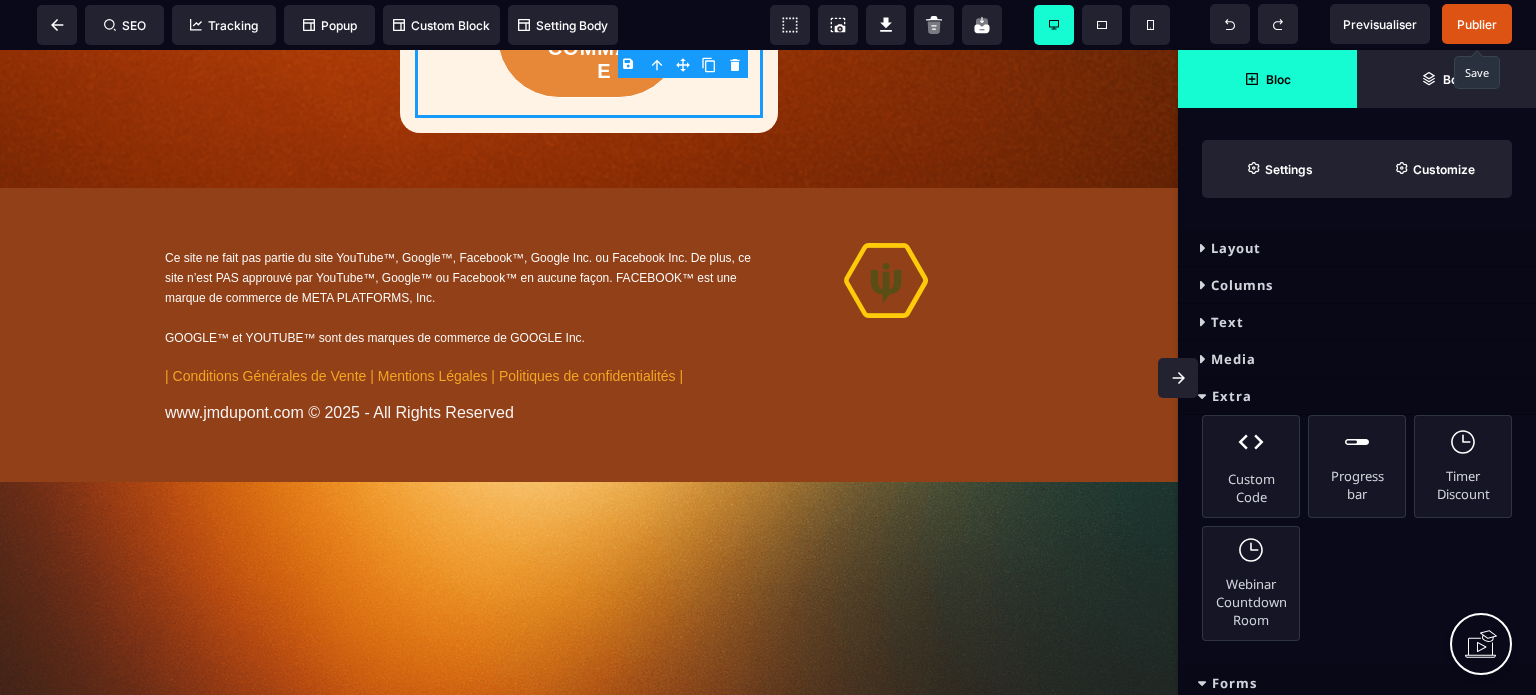 click on "Extra" at bounding box center [1357, 396] 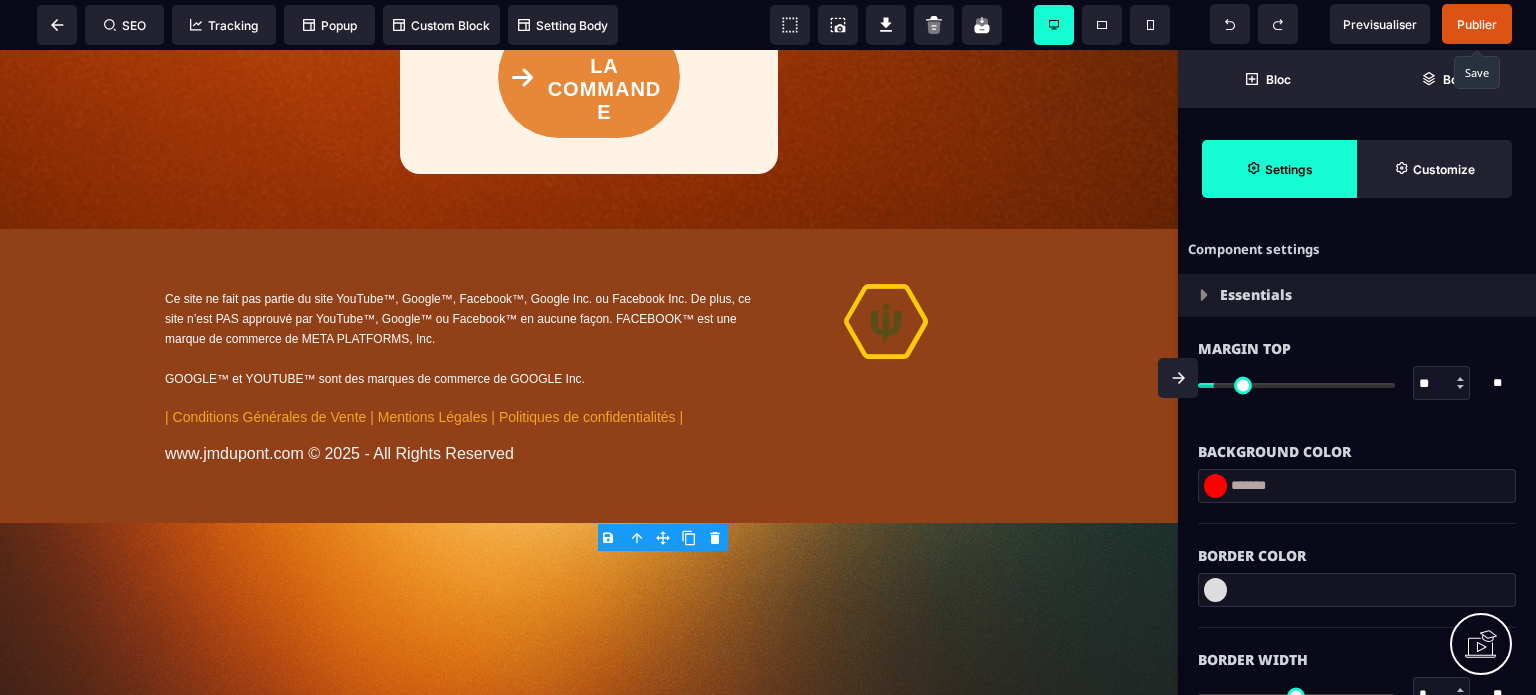 click at bounding box center (1215, 486) 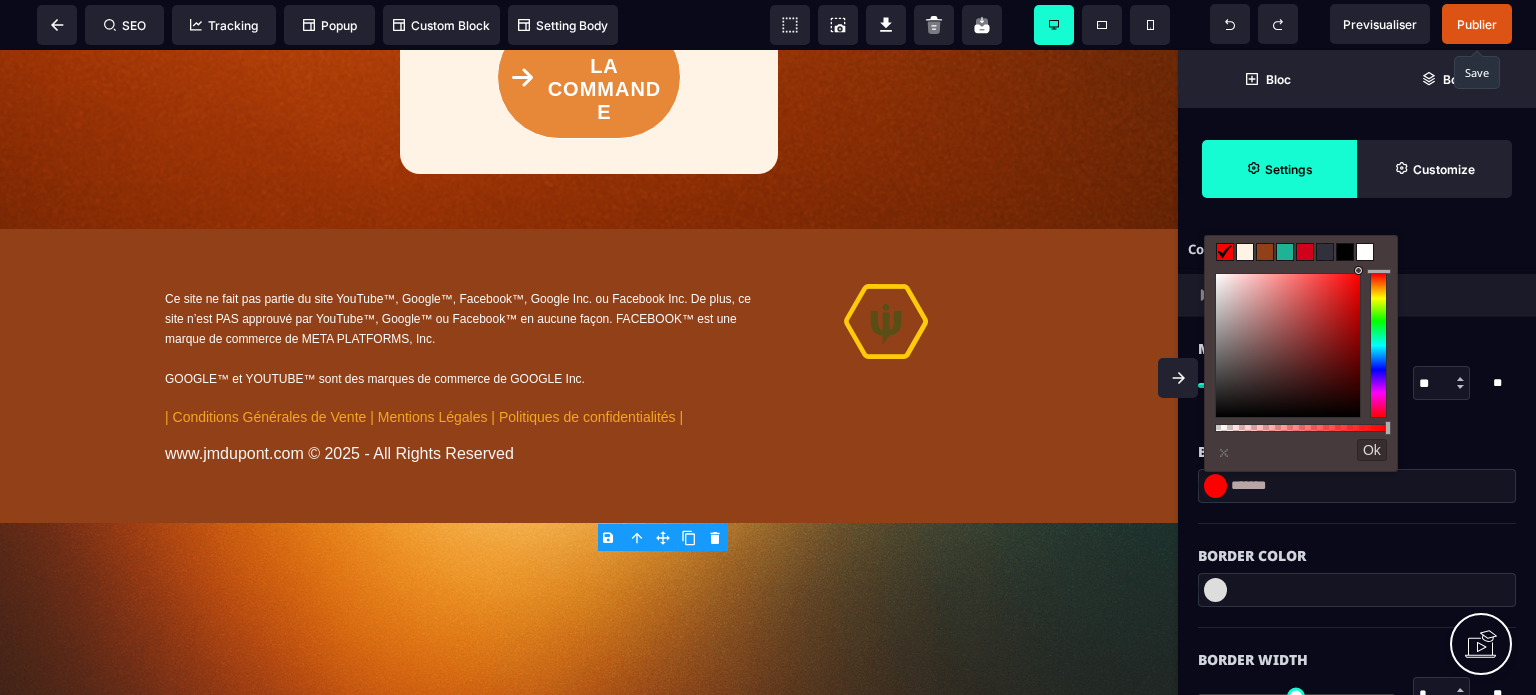 click at bounding box center [1265, 252] 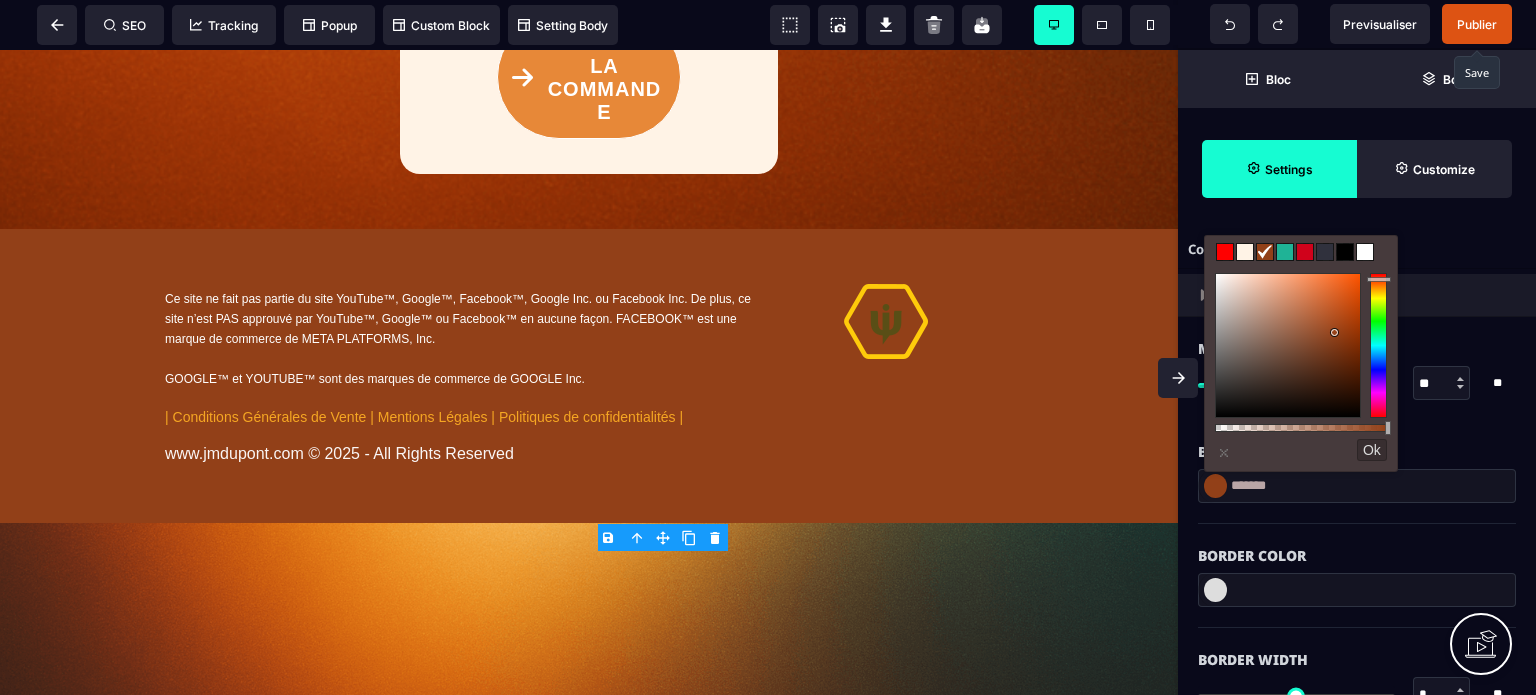 click on "Background Color" at bounding box center [1357, 442] 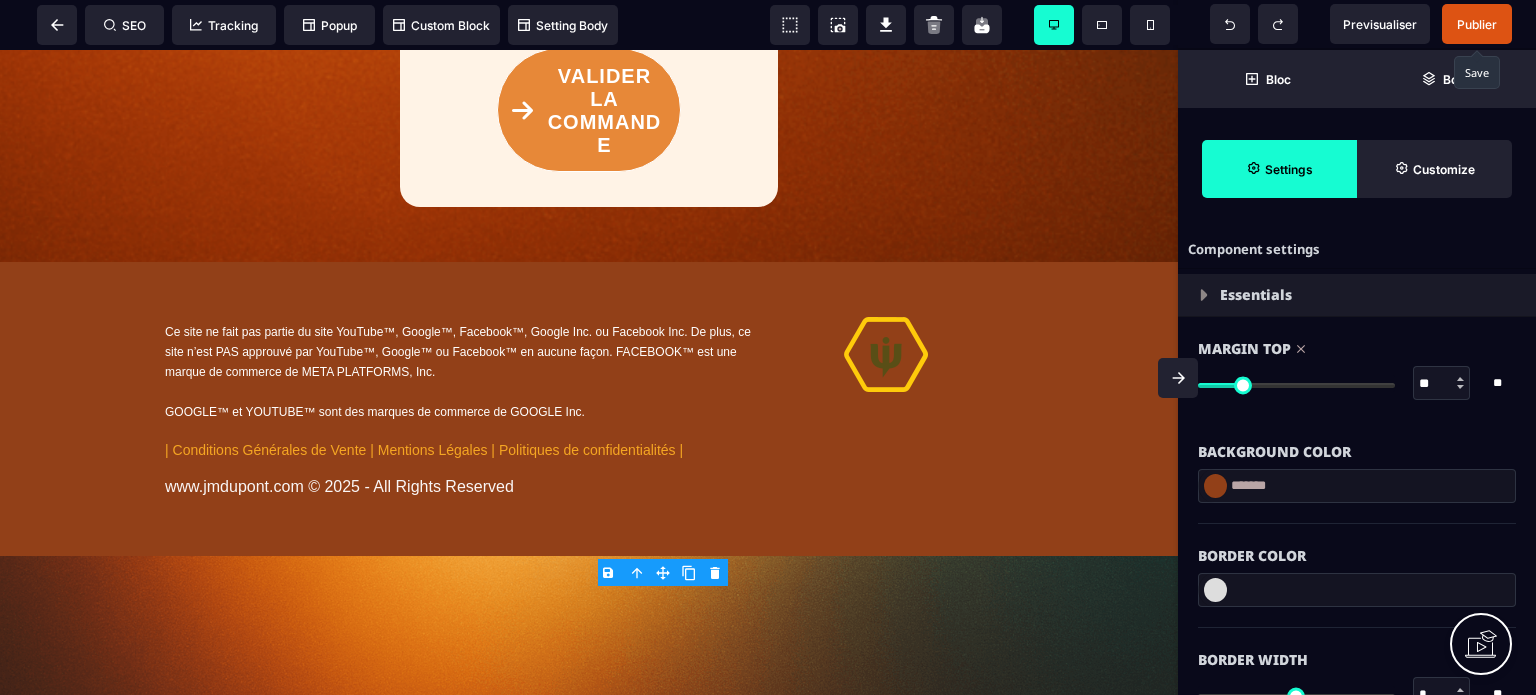 drag, startPoint x: 1224, startPoint y: 383, endPoint x: 1246, endPoint y: 390, distance: 23.086792 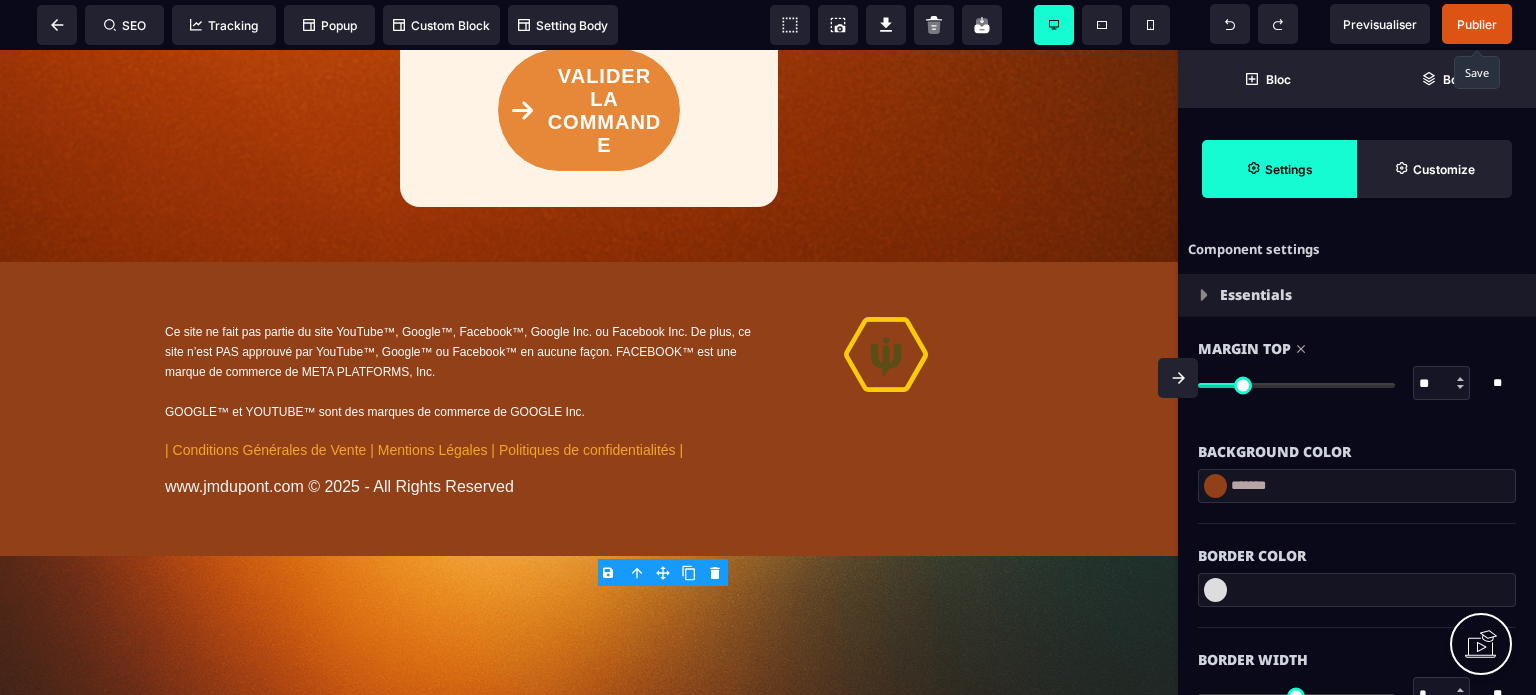 click at bounding box center (1296, 385) 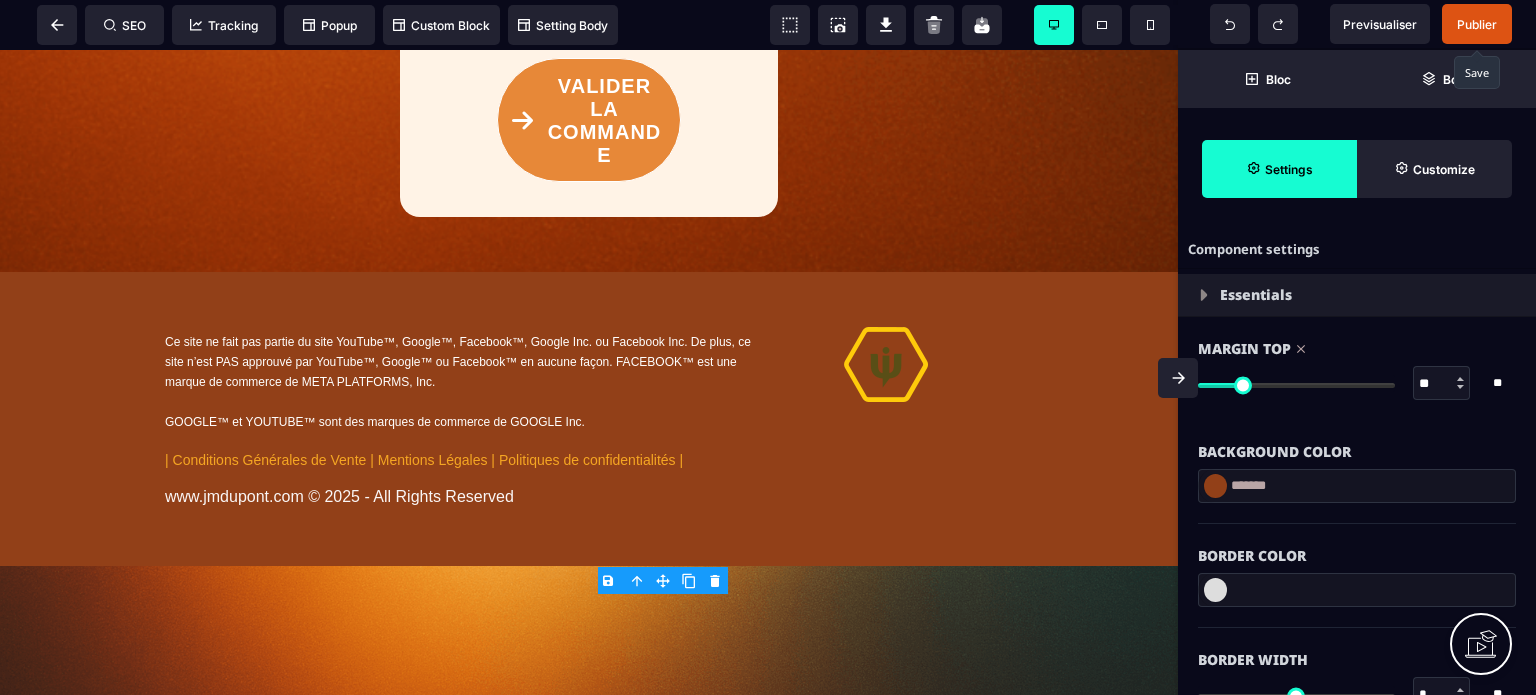 click at bounding box center (1296, 385) 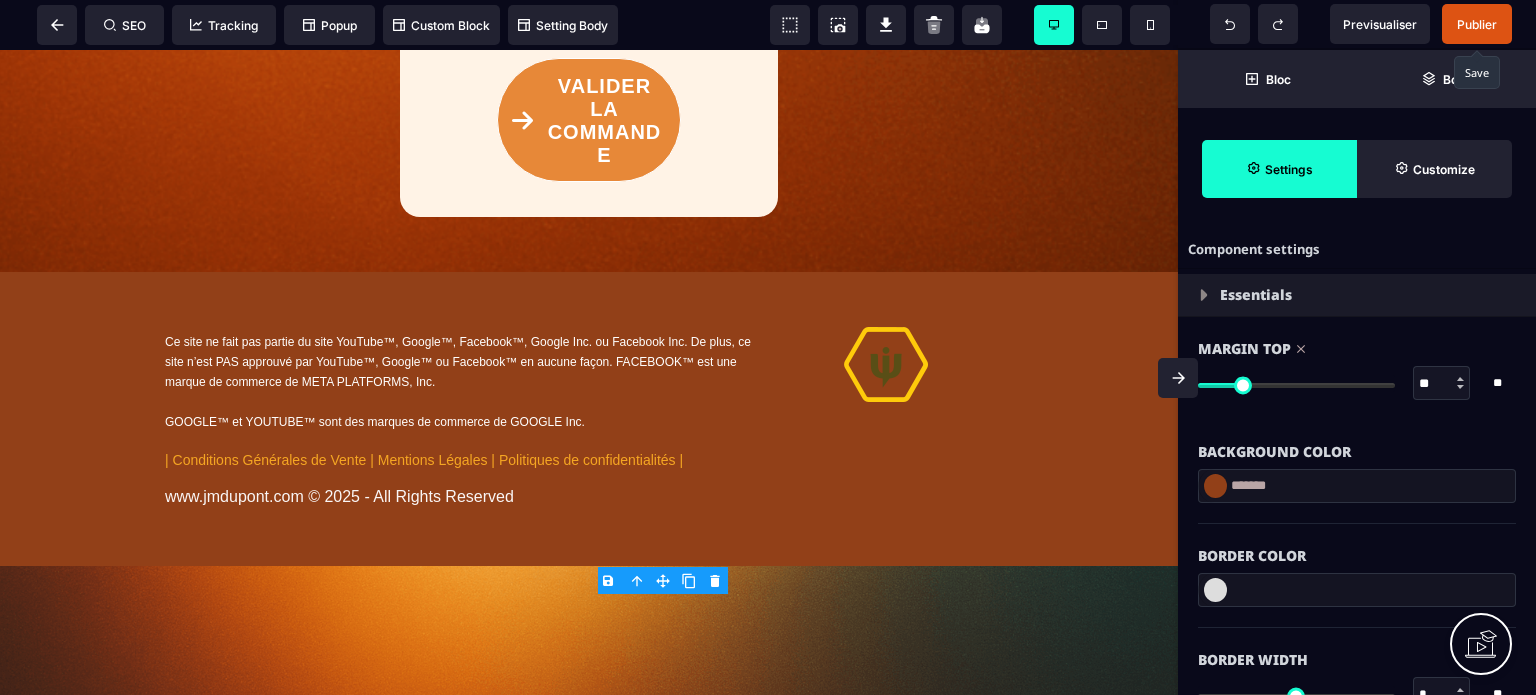 click on "Background Color" at bounding box center [1357, 442] 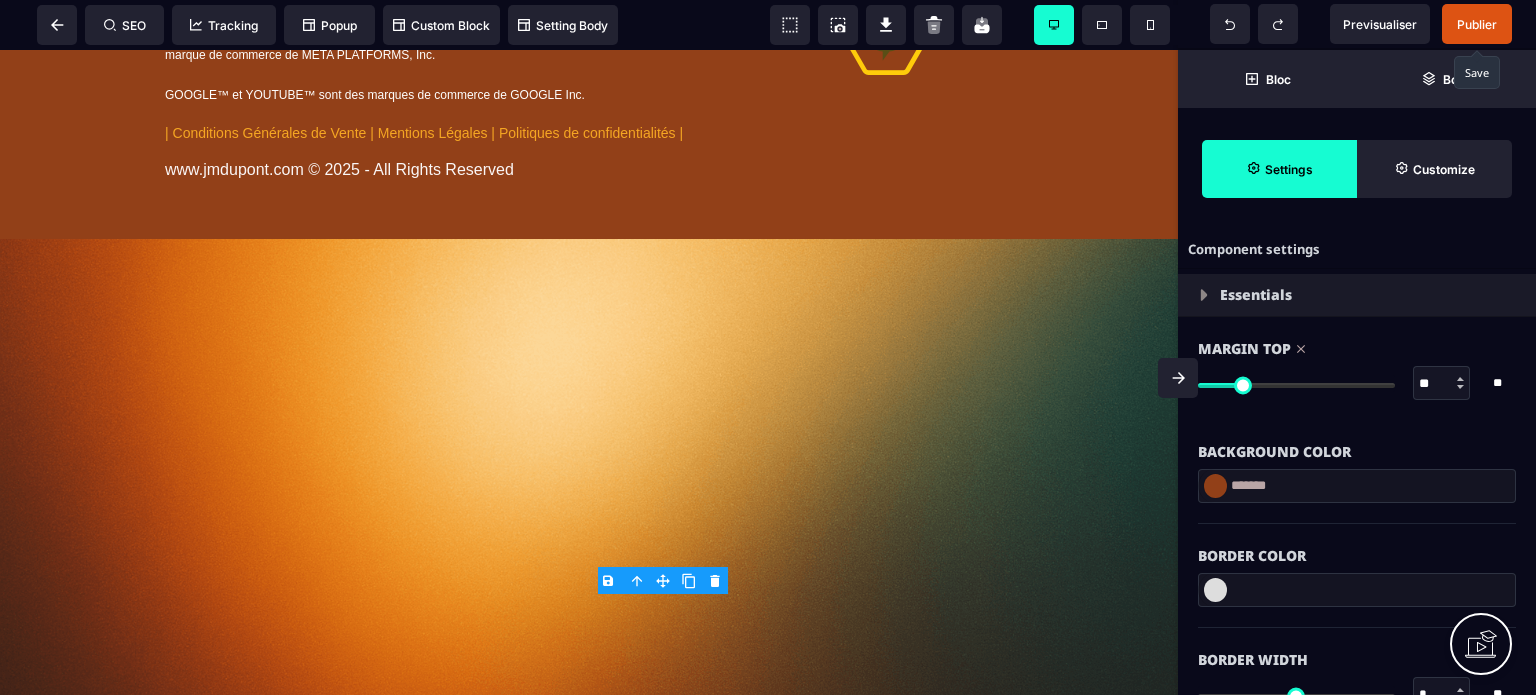scroll, scrollTop: 11054, scrollLeft: 0, axis: vertical 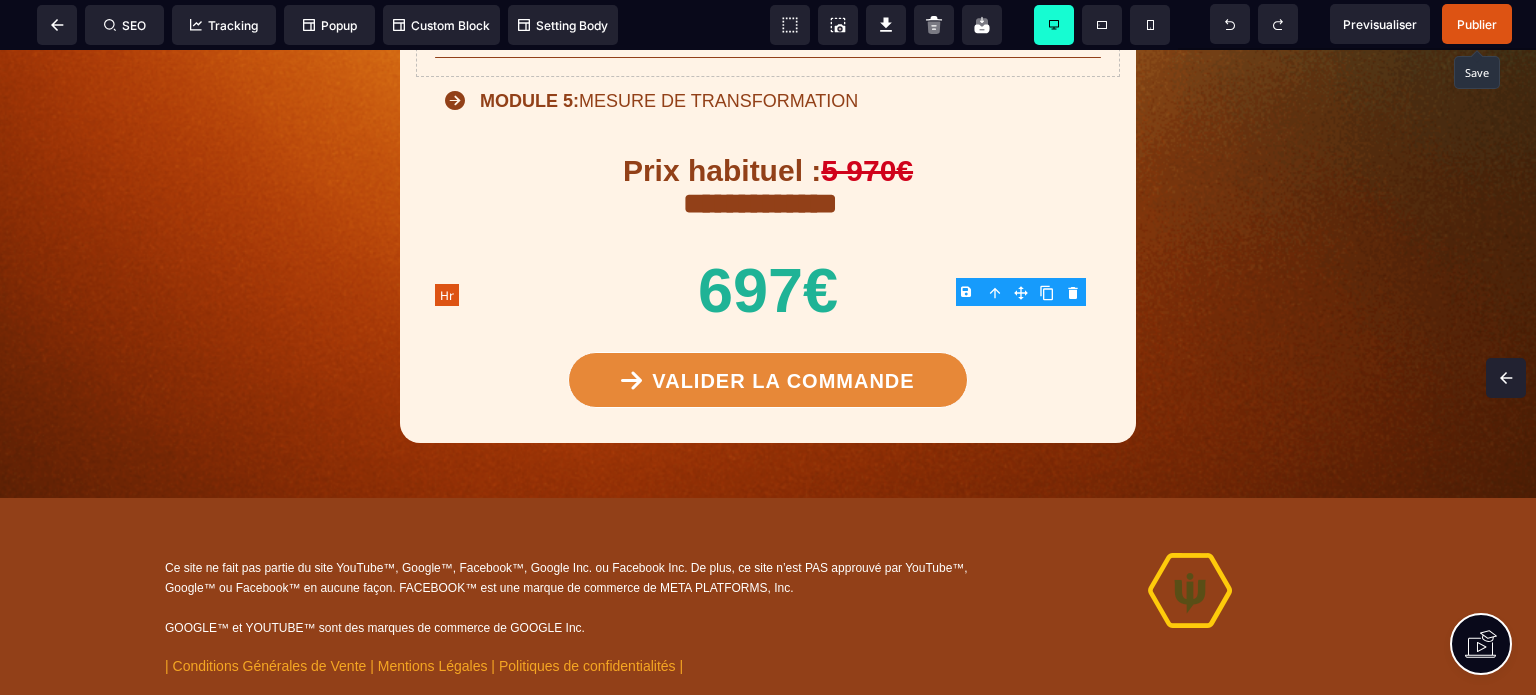 click at bounding box center [768, 57] 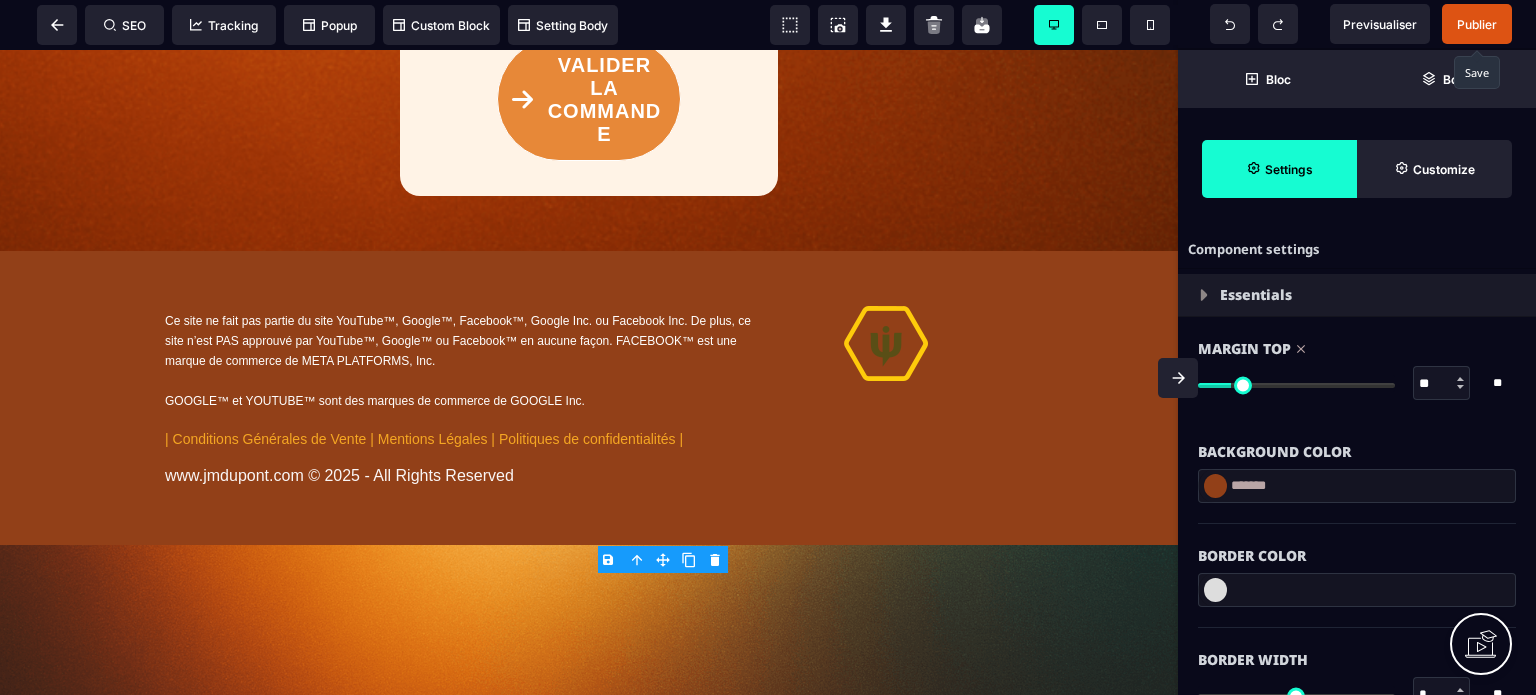 drag, startPoint x: 1252, startPoint y: 387, endPoint x: 1236, endPoint y: 395, distance: 17.888544 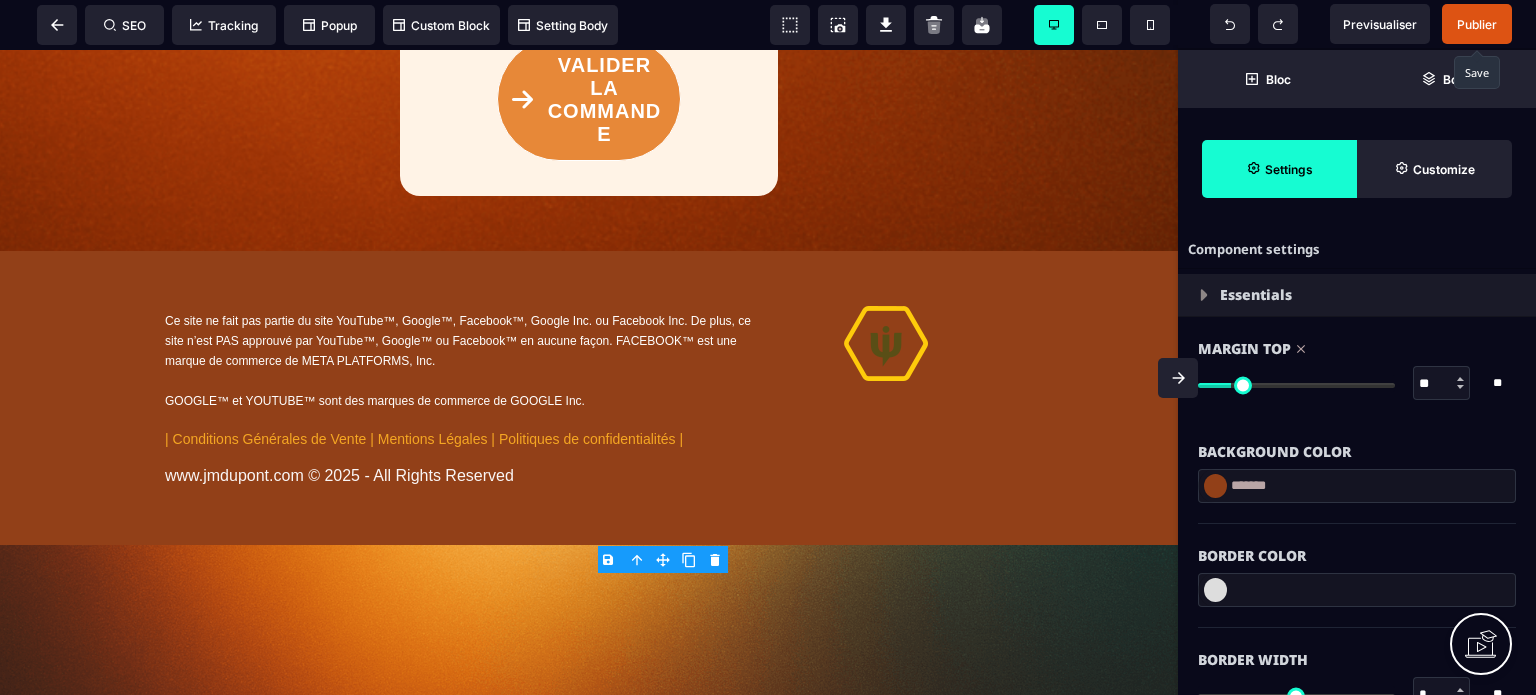 click at bounding box center [1296, 385] 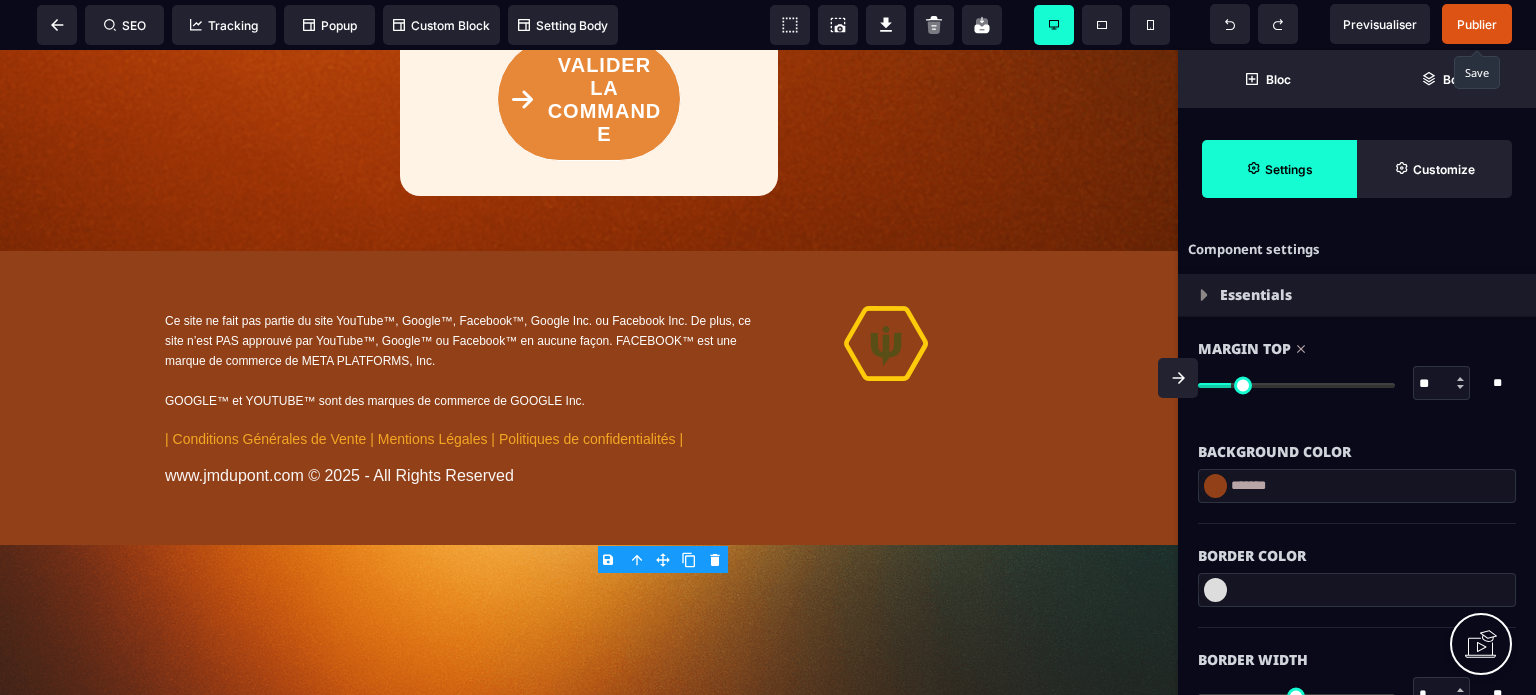 click on "**
*
**" at bounding box center [1357, 383] 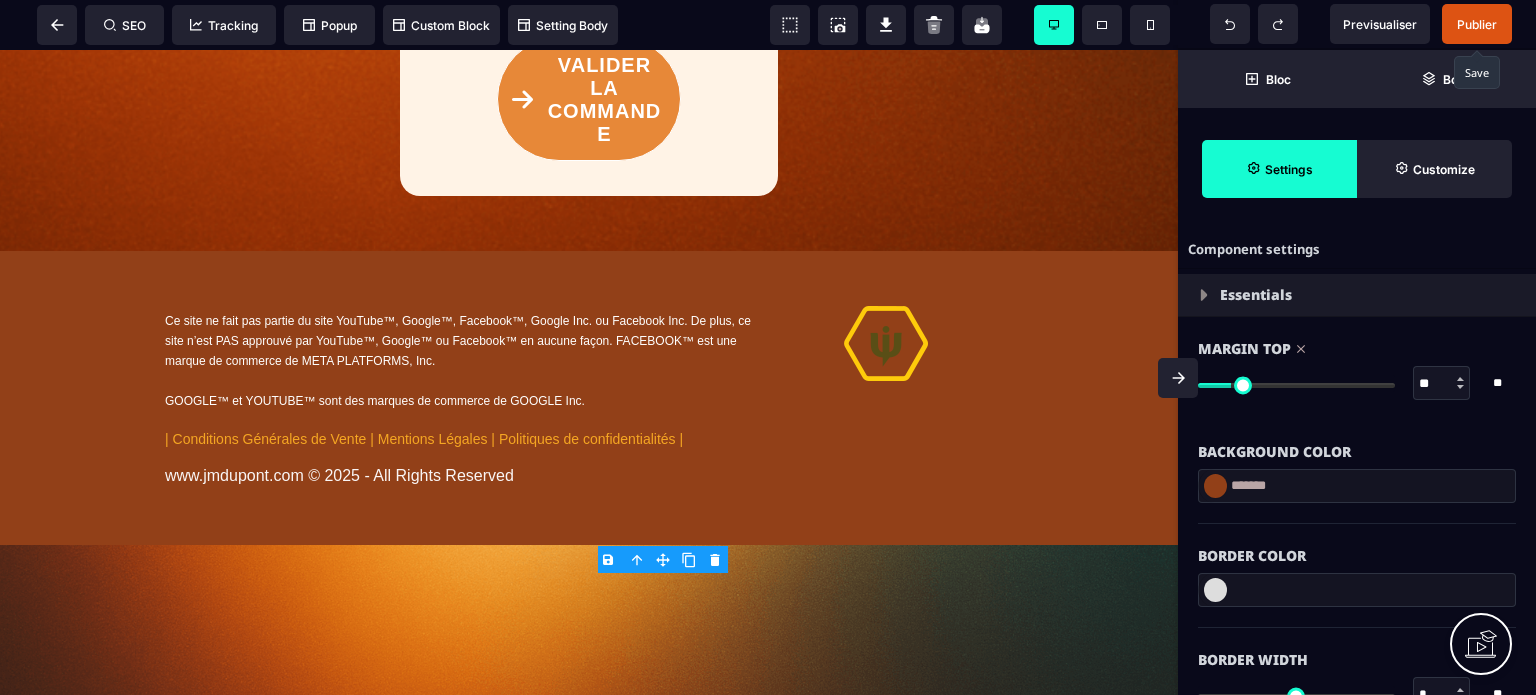 click at bounding box center [1296, 385] 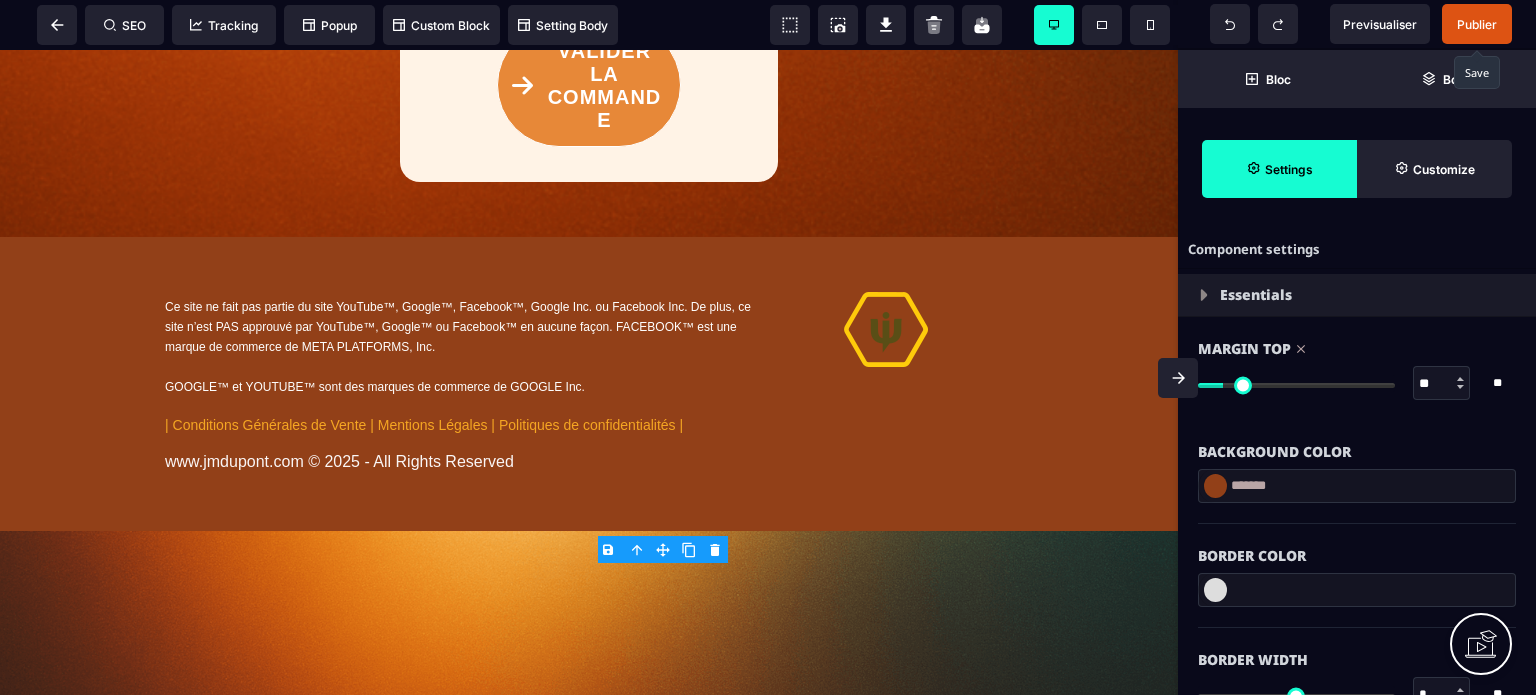 click at bounding box center [1296, 385] 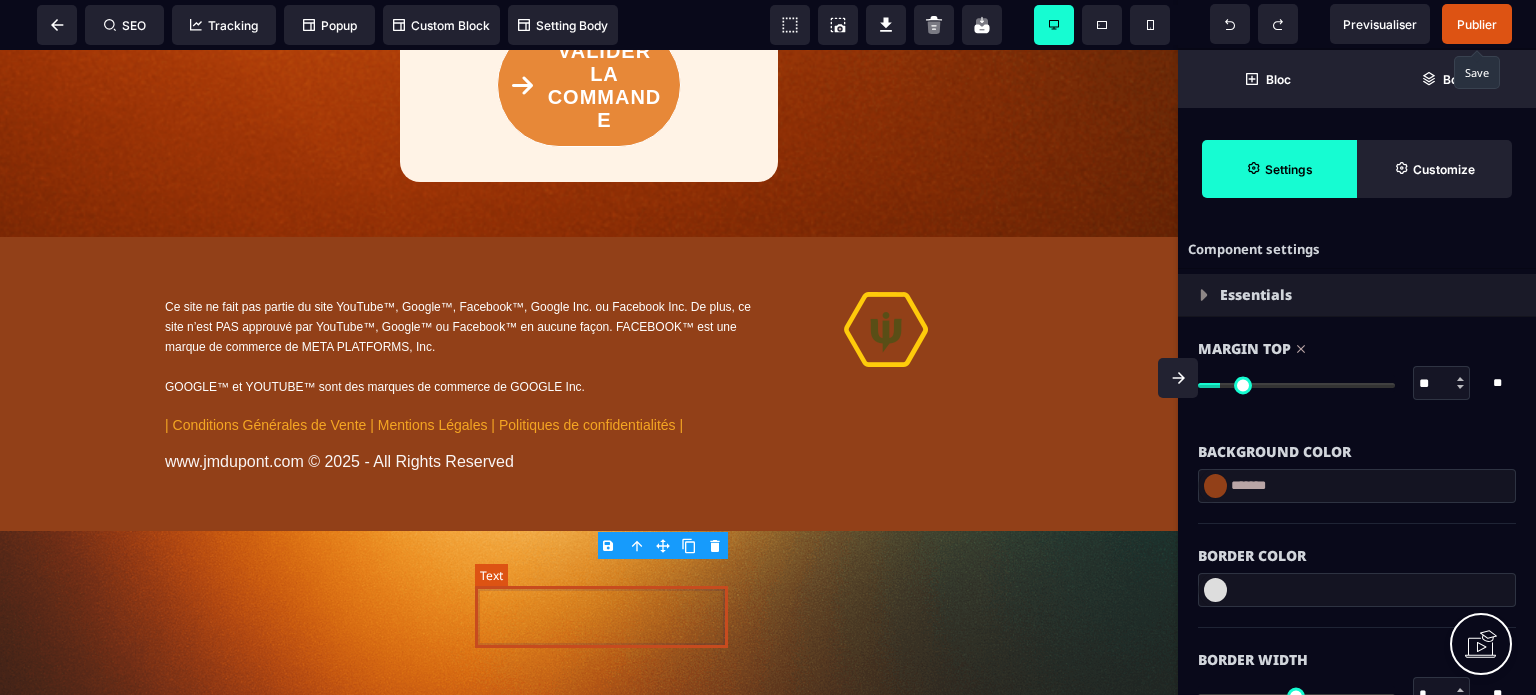 click on "MODULE 5:  MESURE DE TRANSFORMATION" at bounding box center (609, -241) 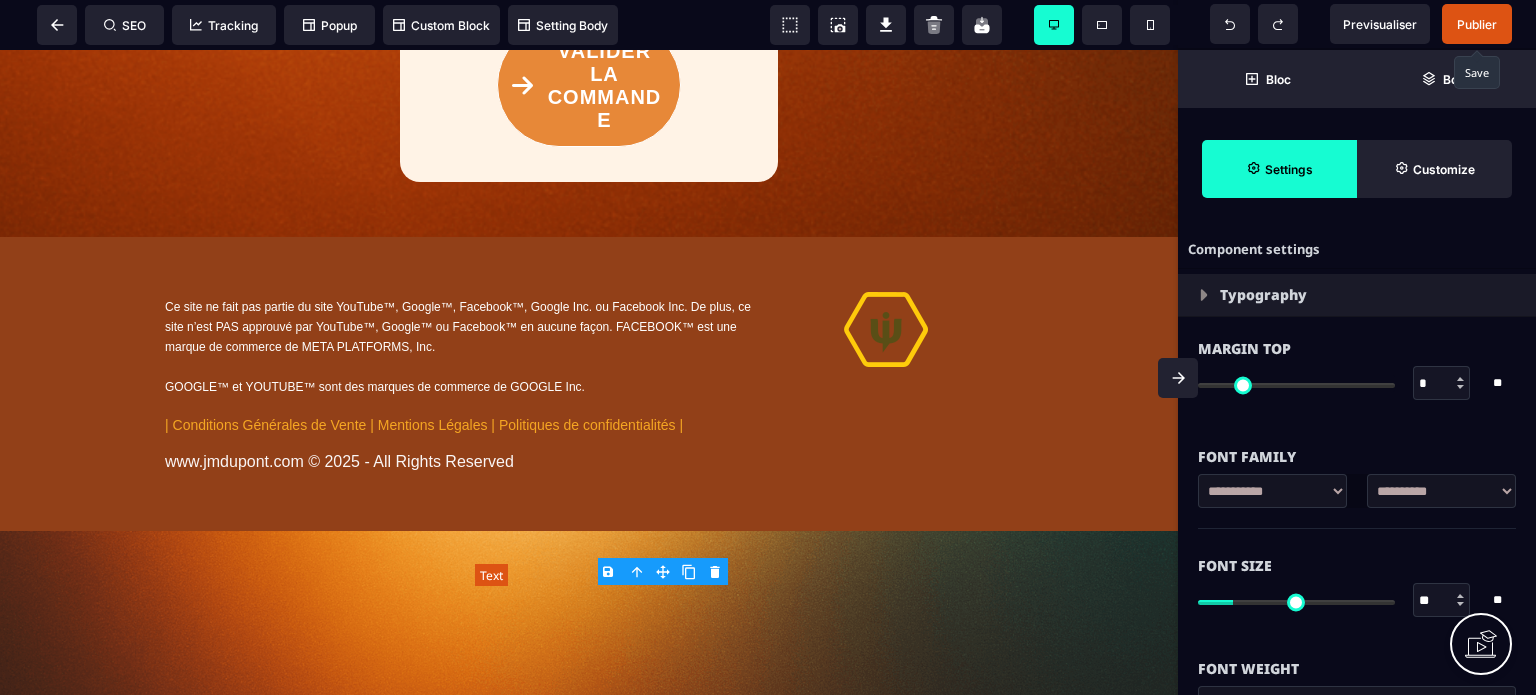 click on "MODULE 5:  MESURE DE TRANSFORMATION" at bounding box center [609, -241] 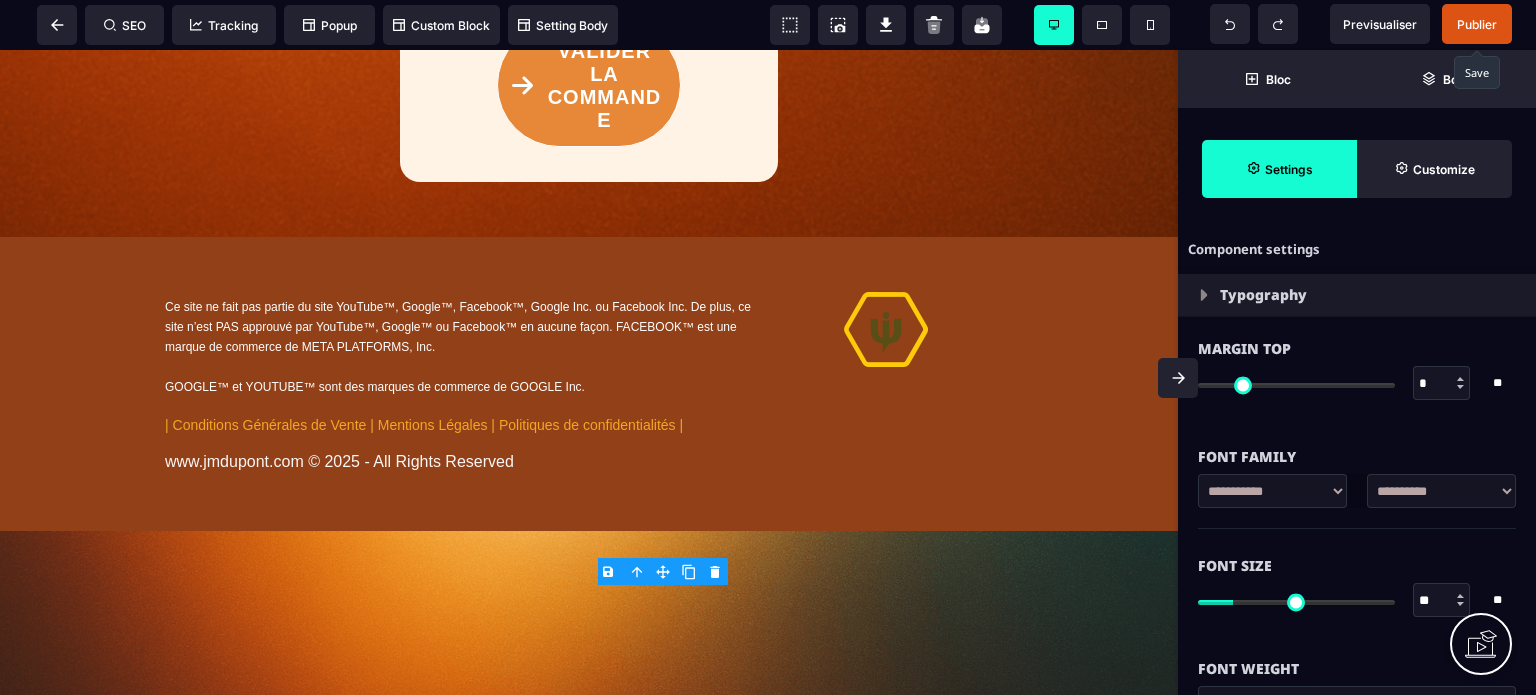 click on "Publier" at bounding box center [1477, 24] 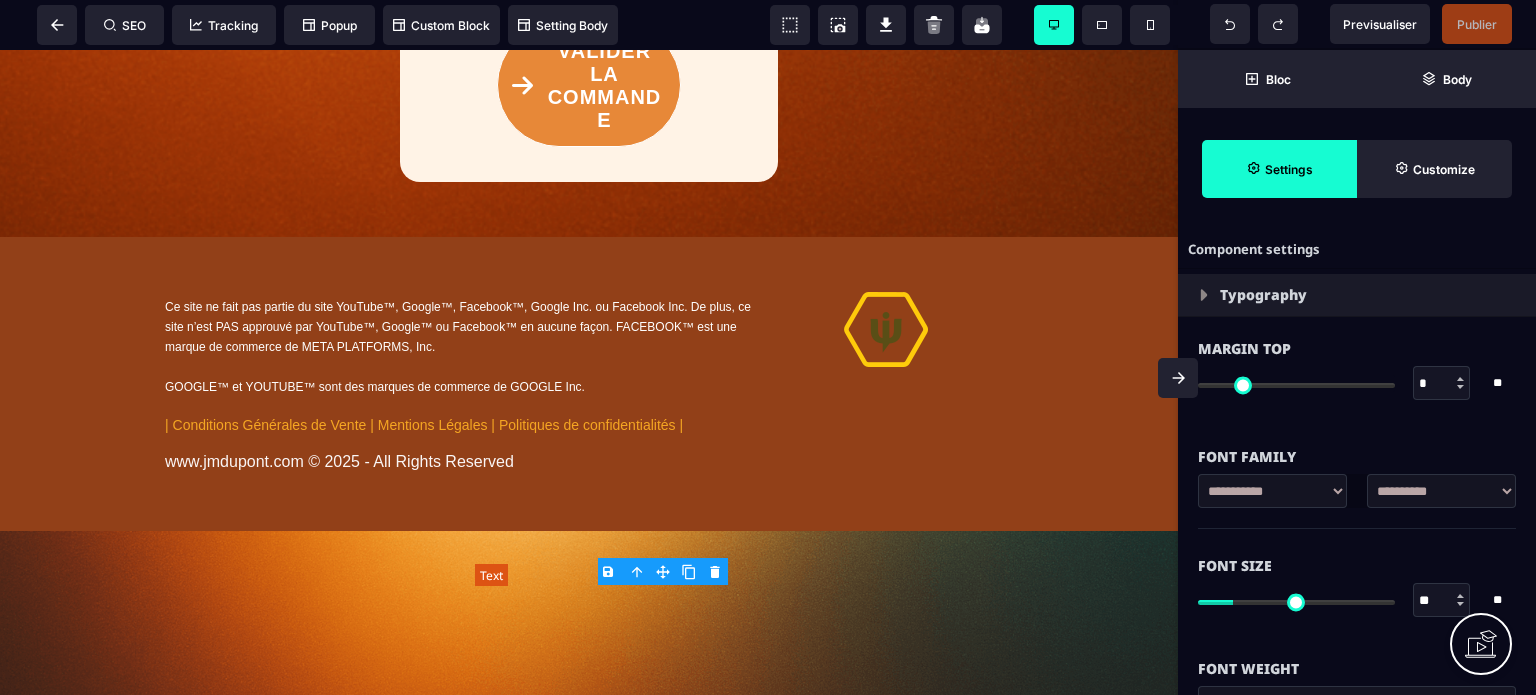 click on "MODULE 5:  MESURE DE TRANSFORMATION" at bounding box center [609, -241] 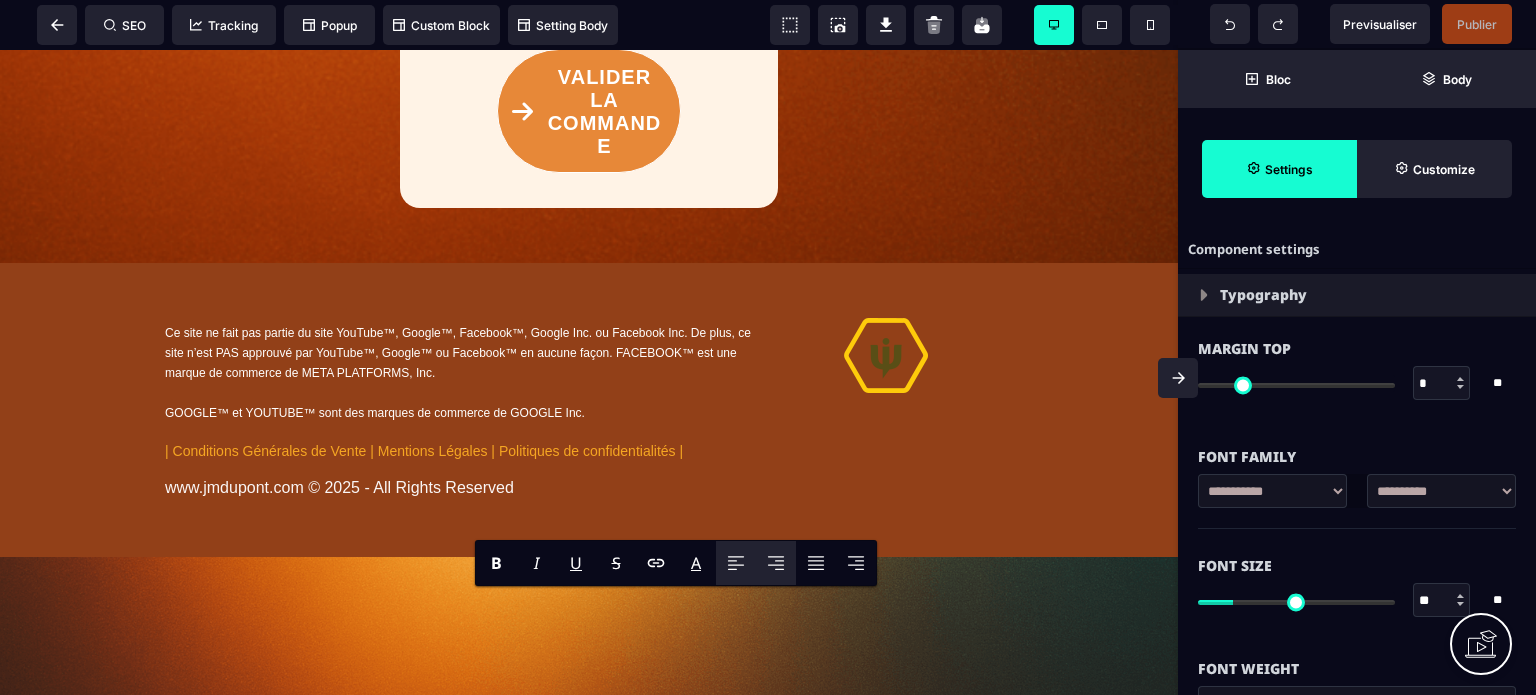 click 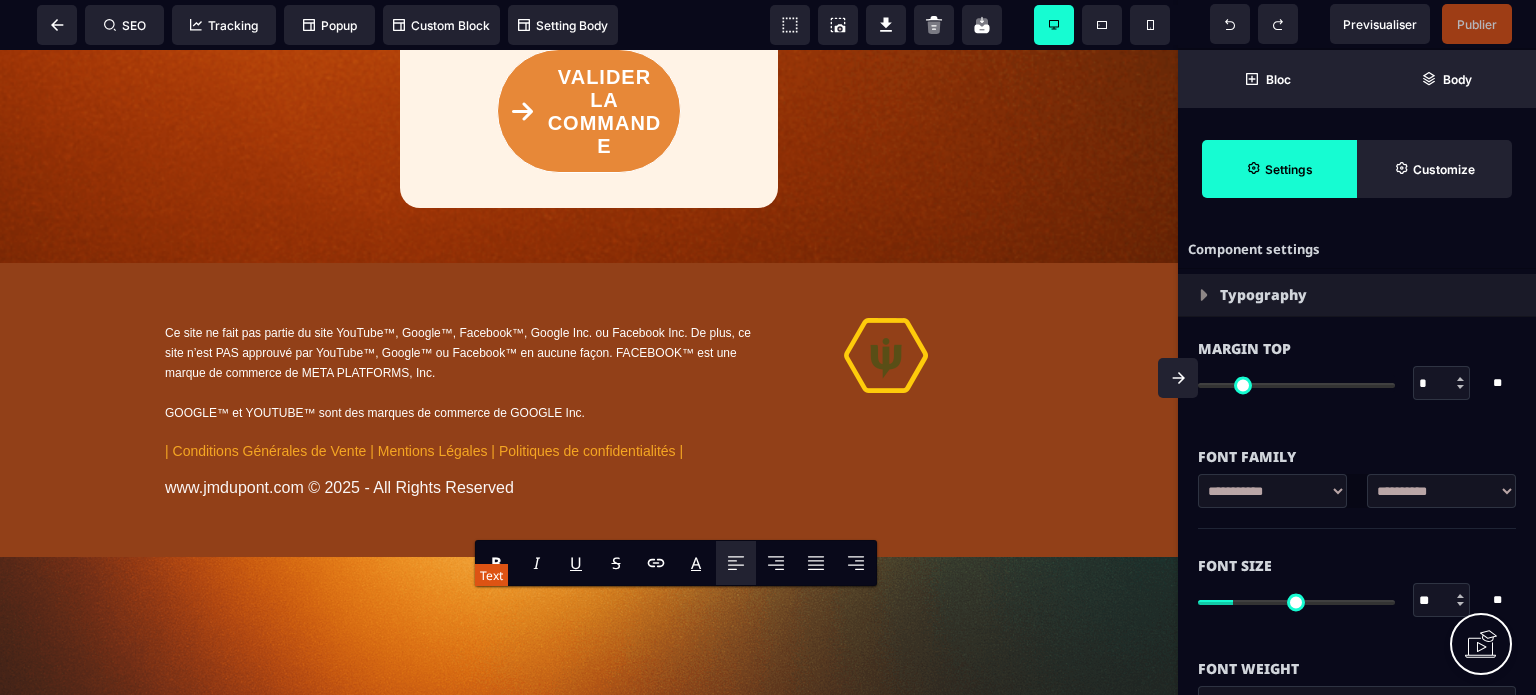 click at bounding box center [601, -228] 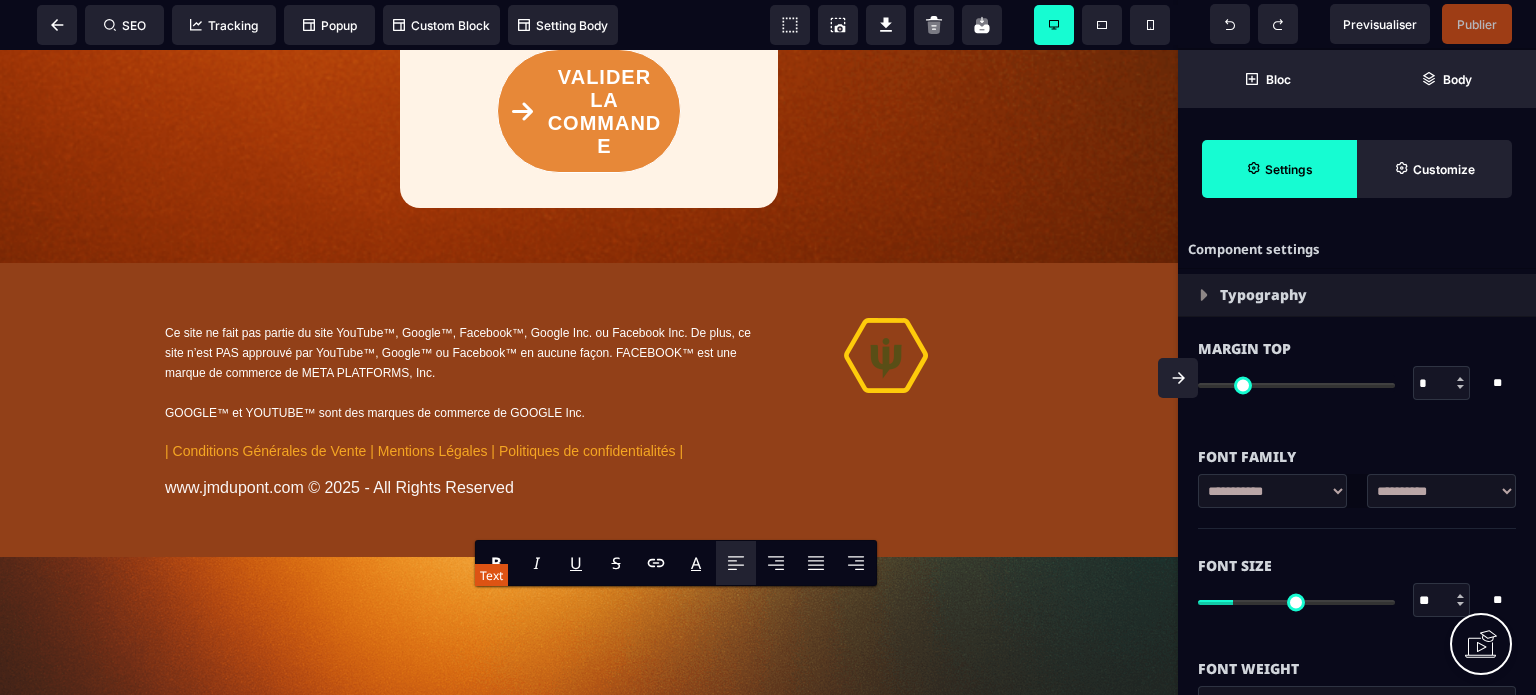click on "**********" at bounding box center (557, -202) 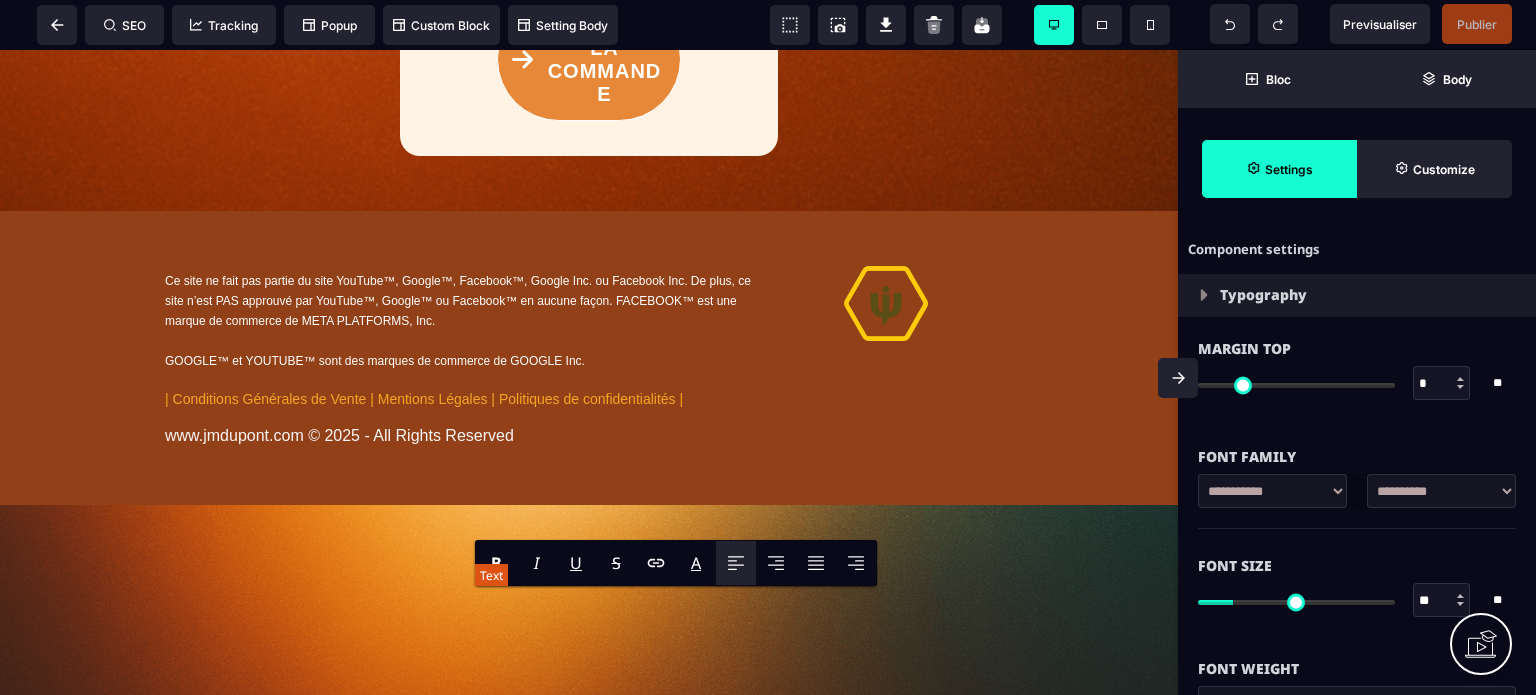drag, startPoint x: 562, startPoint y: 606, endPoint x: 477, endPoint y: 602, distance: 85.09406 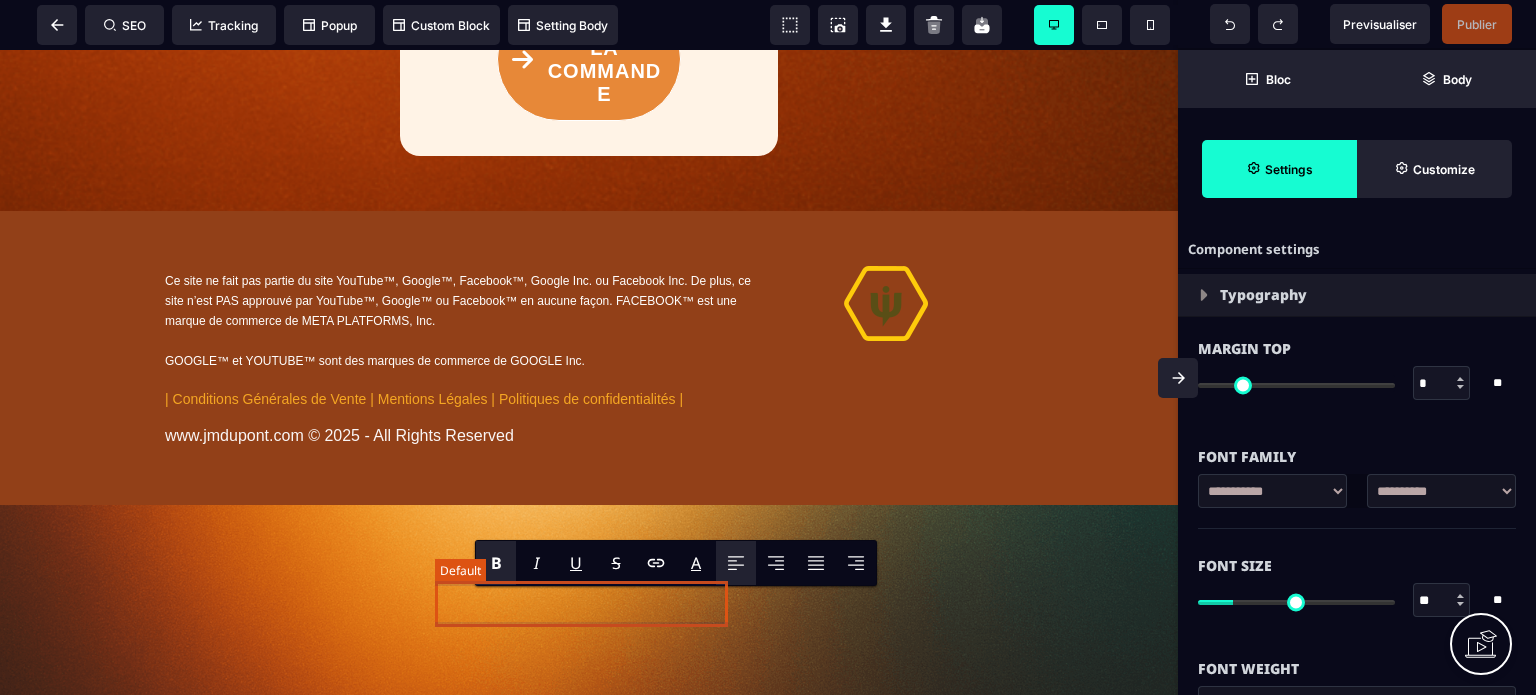 click on "**********" at bounding box center [589, -254] 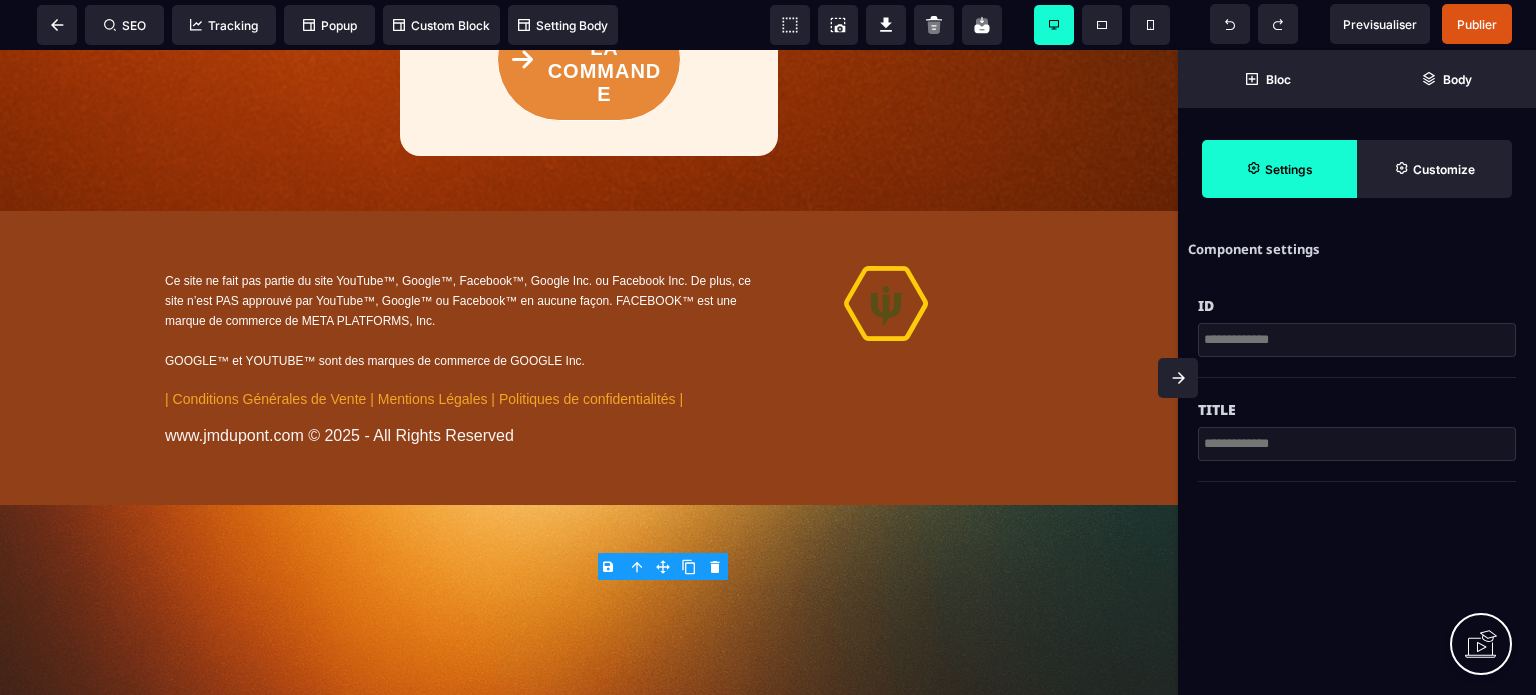 click 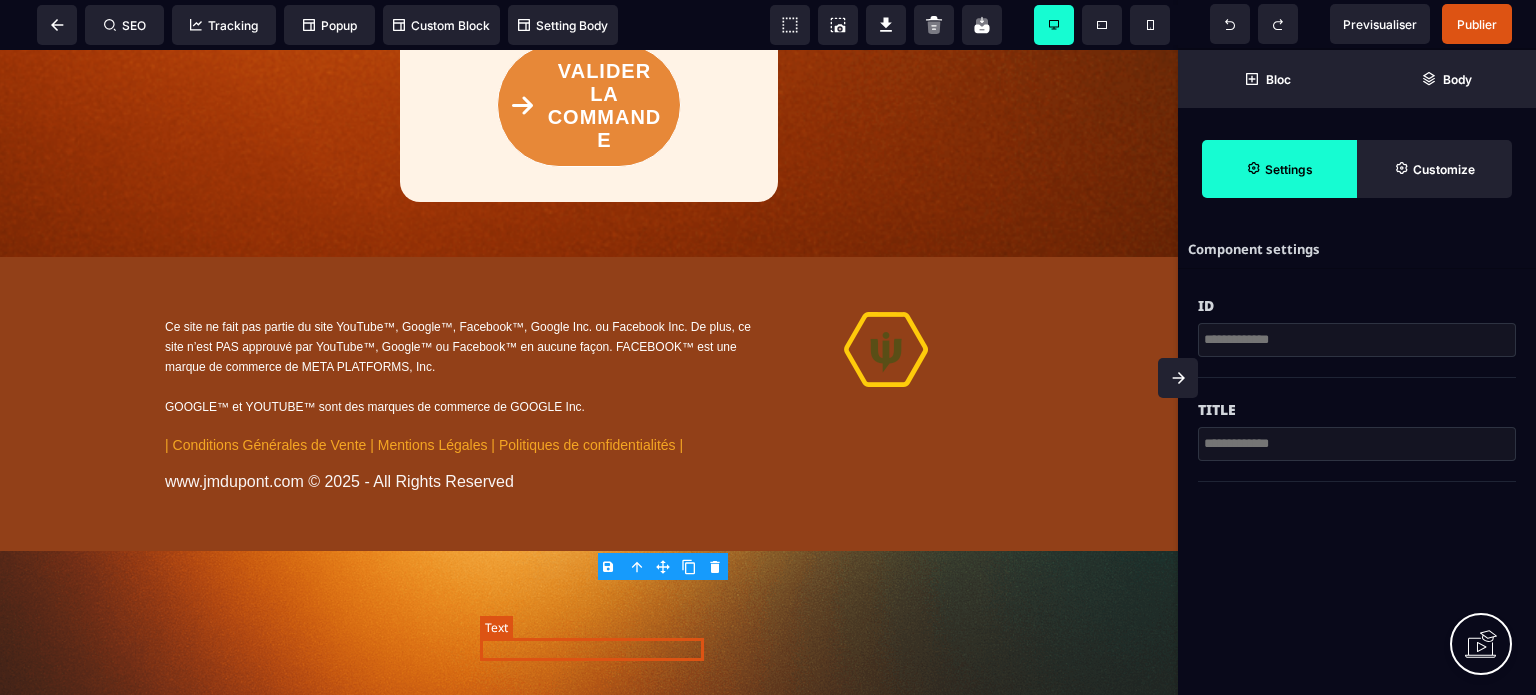 click on "Bonus #1  : HAVIVRA APP" at bounding box center (584, -208) 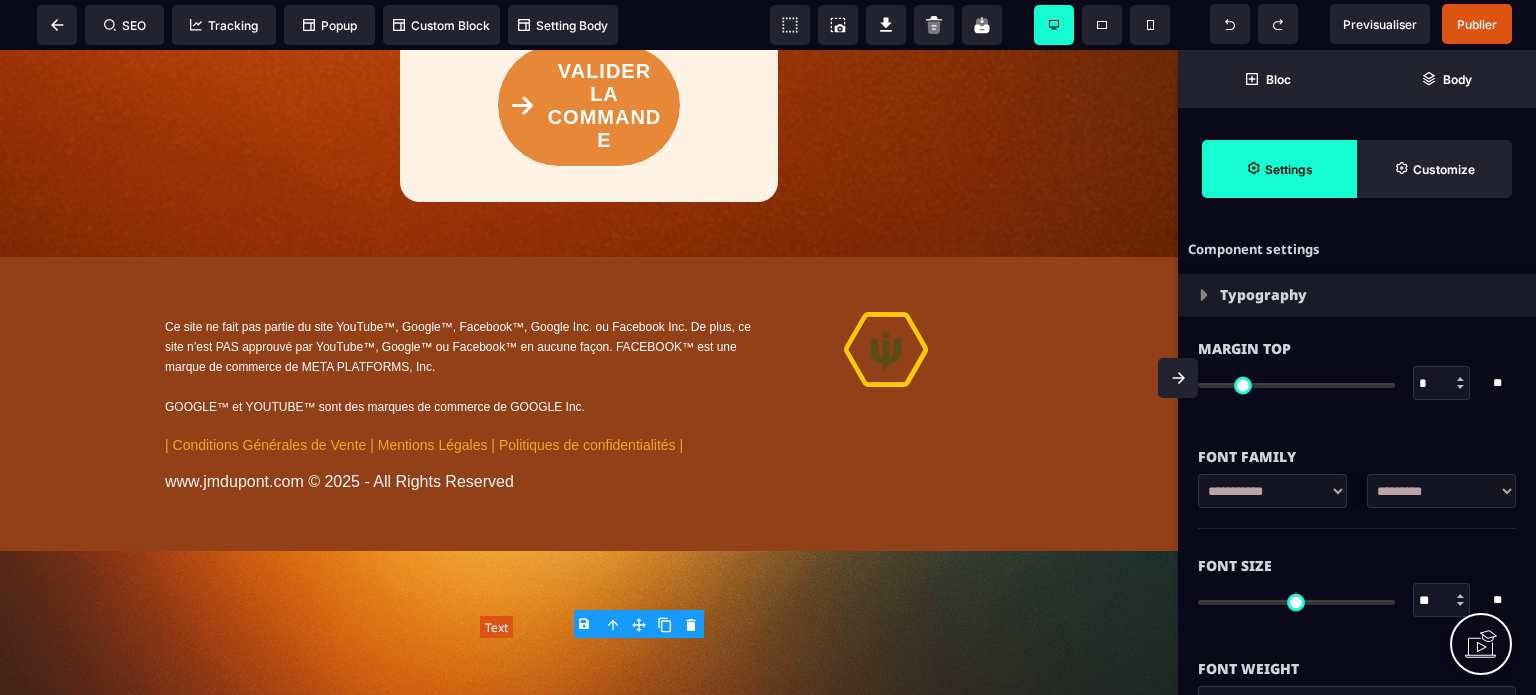 click on "Bonus #1  : HAVIVRA APP" at bounding box center (584, -208) 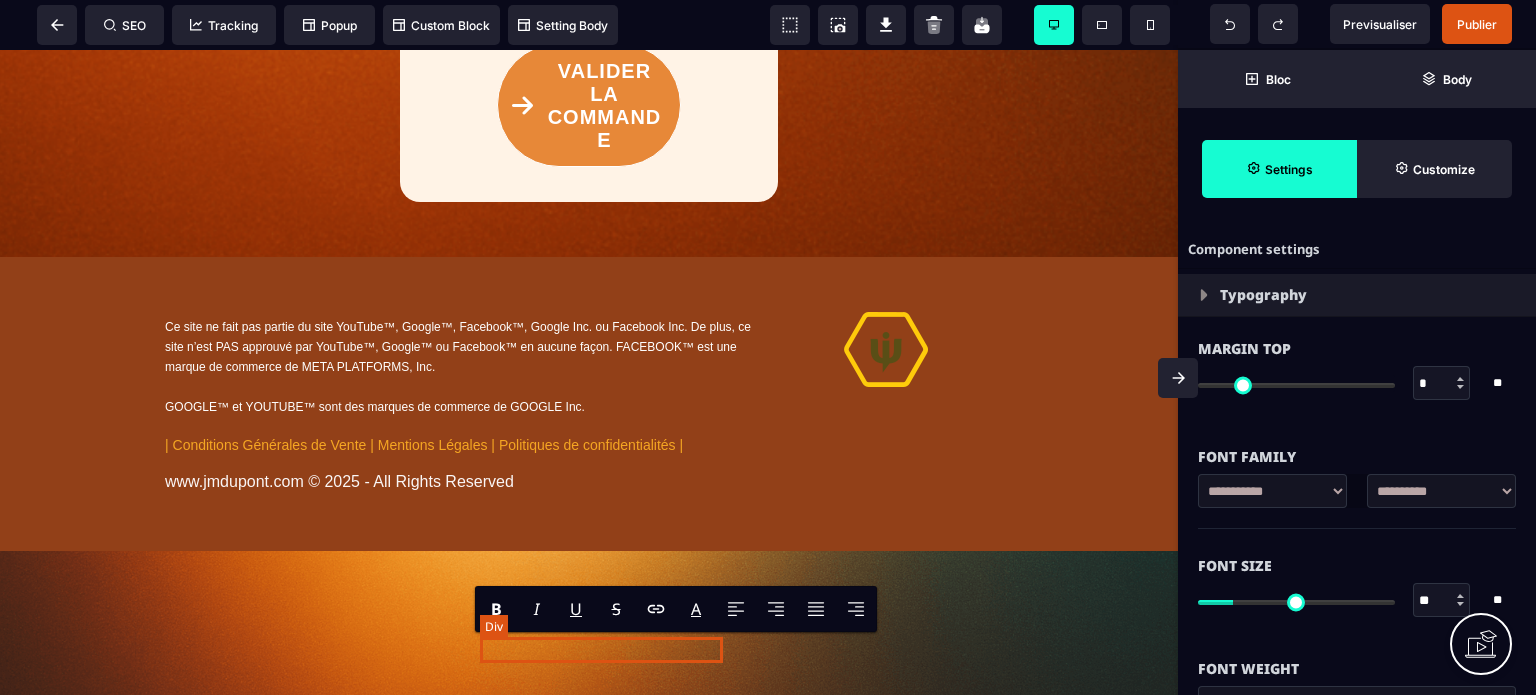 click on "**********" at bounding box center (609, -208) 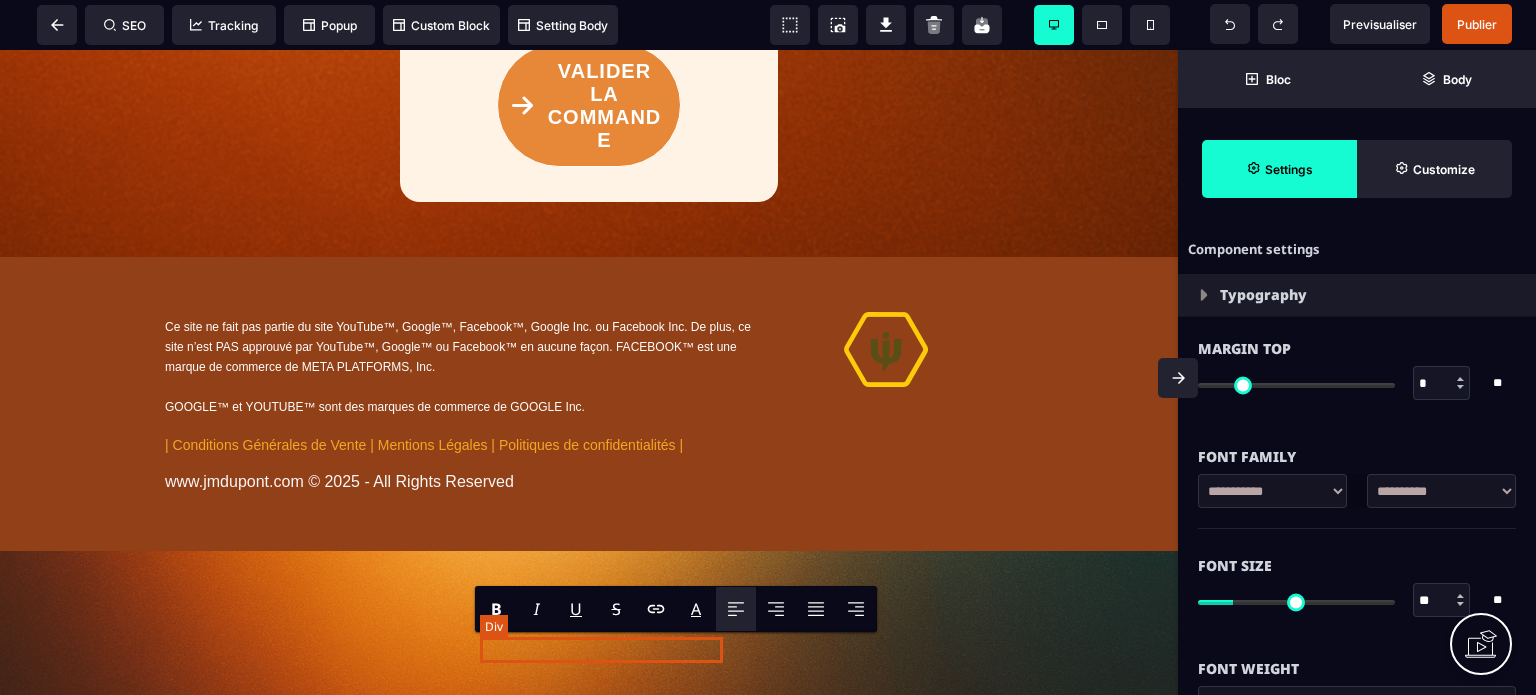 paste 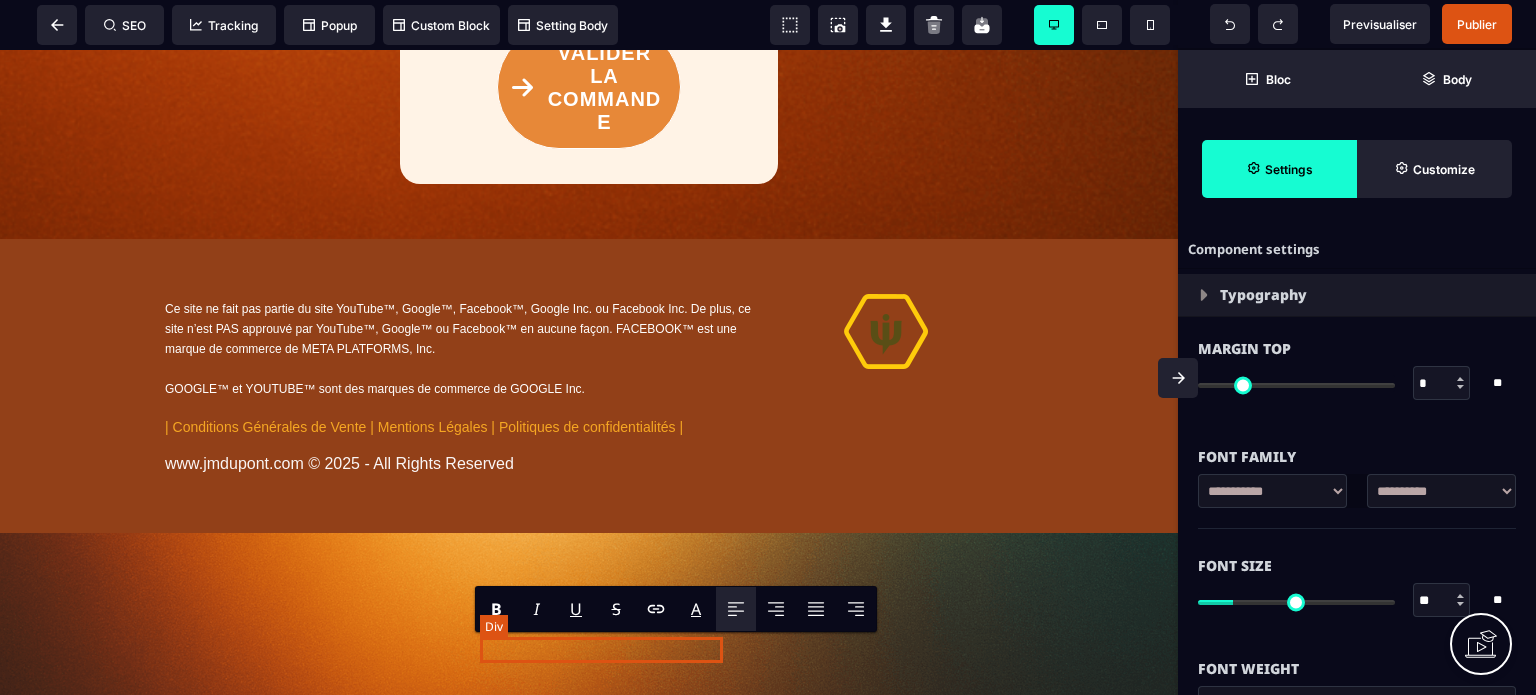 scroll, scrollTop: 0, scrollLeft: 0, axis: both 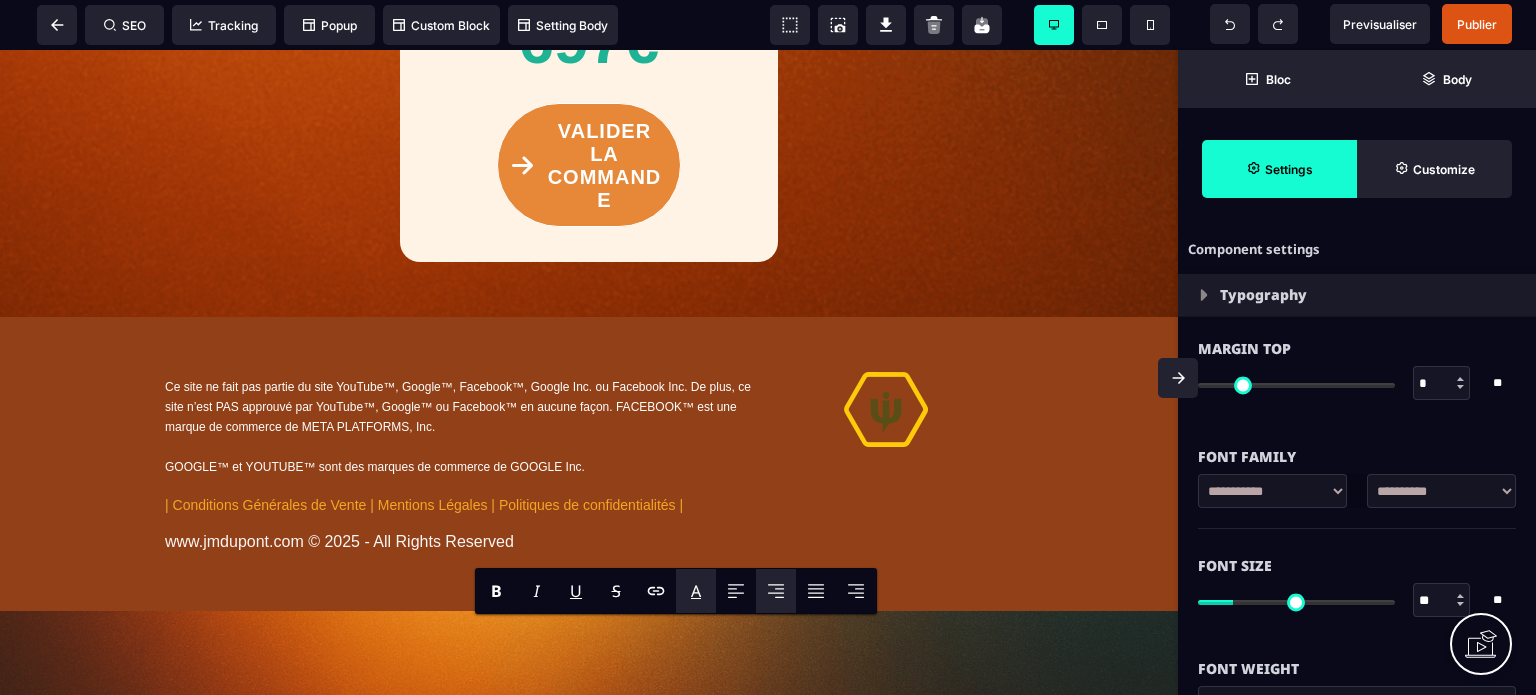 click on "*******" at bounding box center (721, 615) 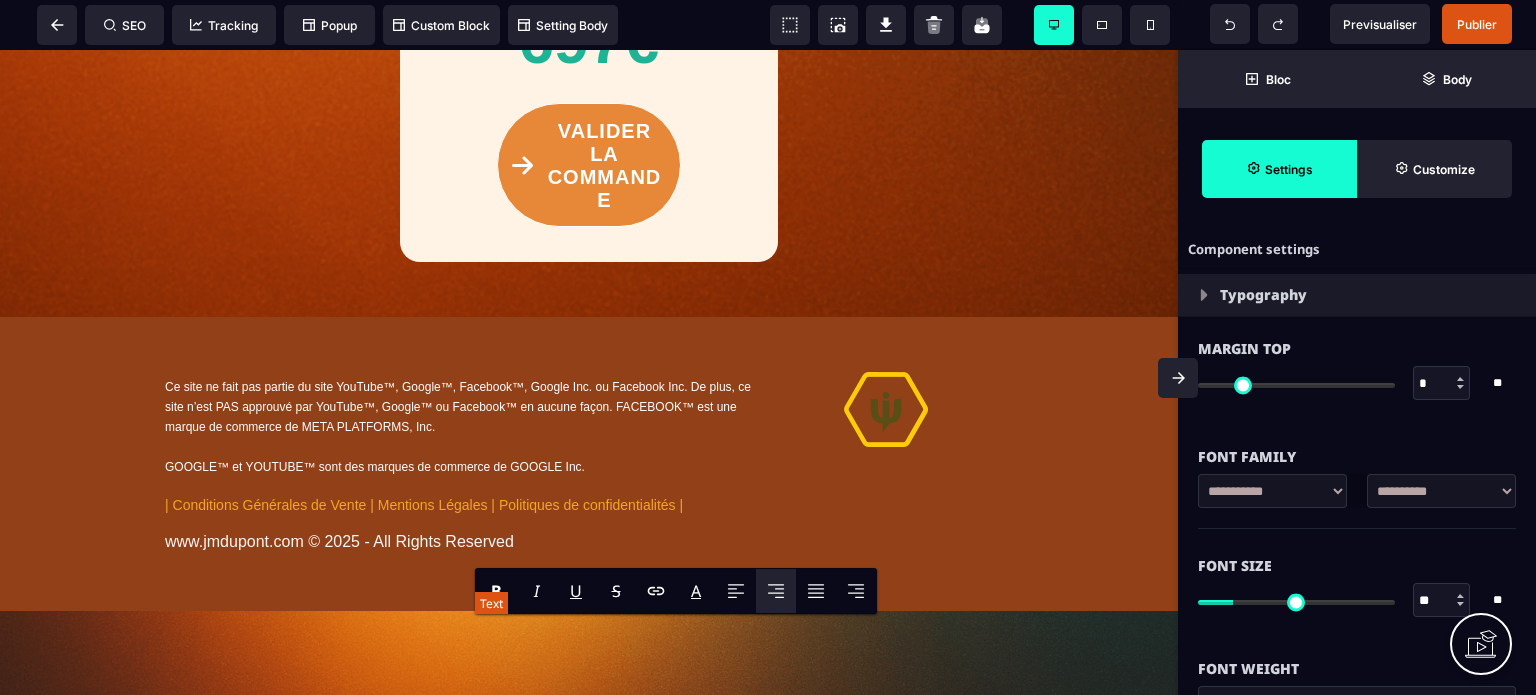 click on "**********" at bounding box center [601, -187] 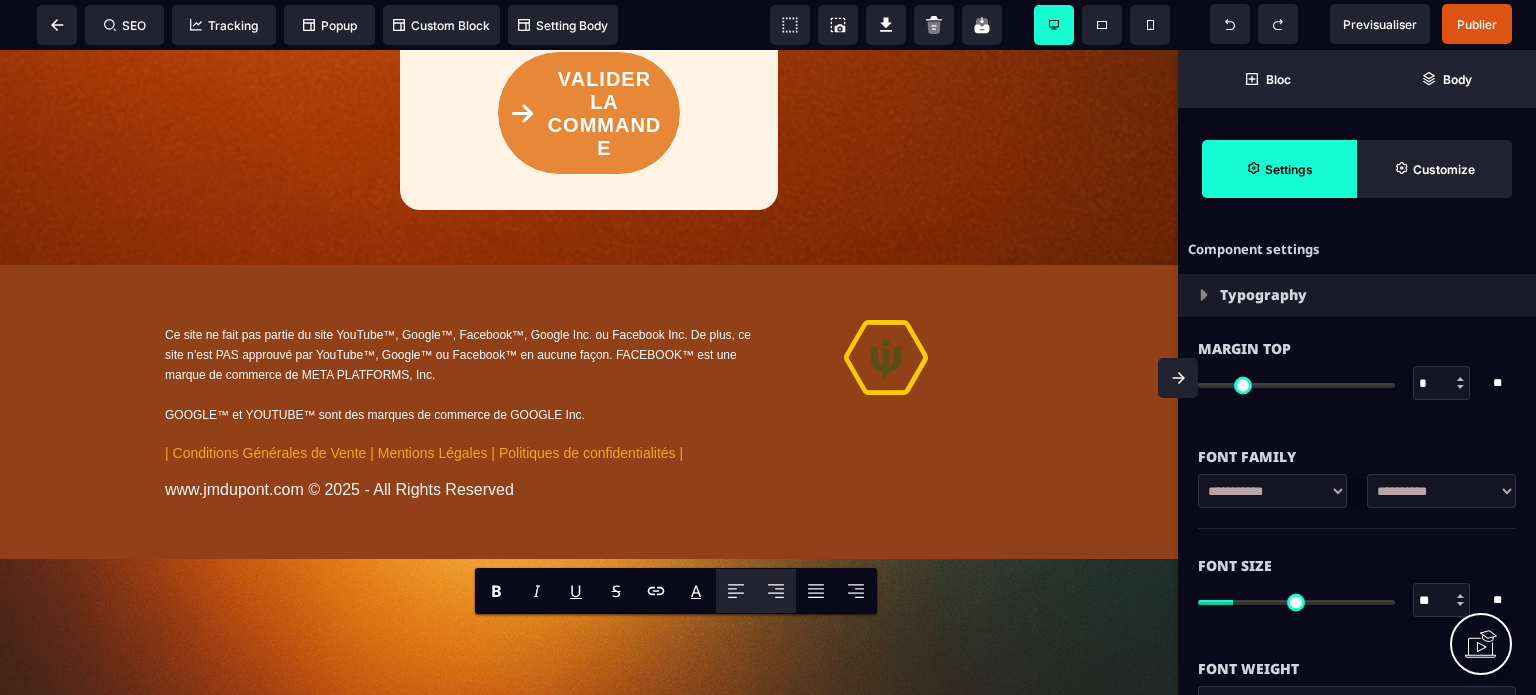 scroll, scrollTop: 0, scrollLeft: 0, axis: both 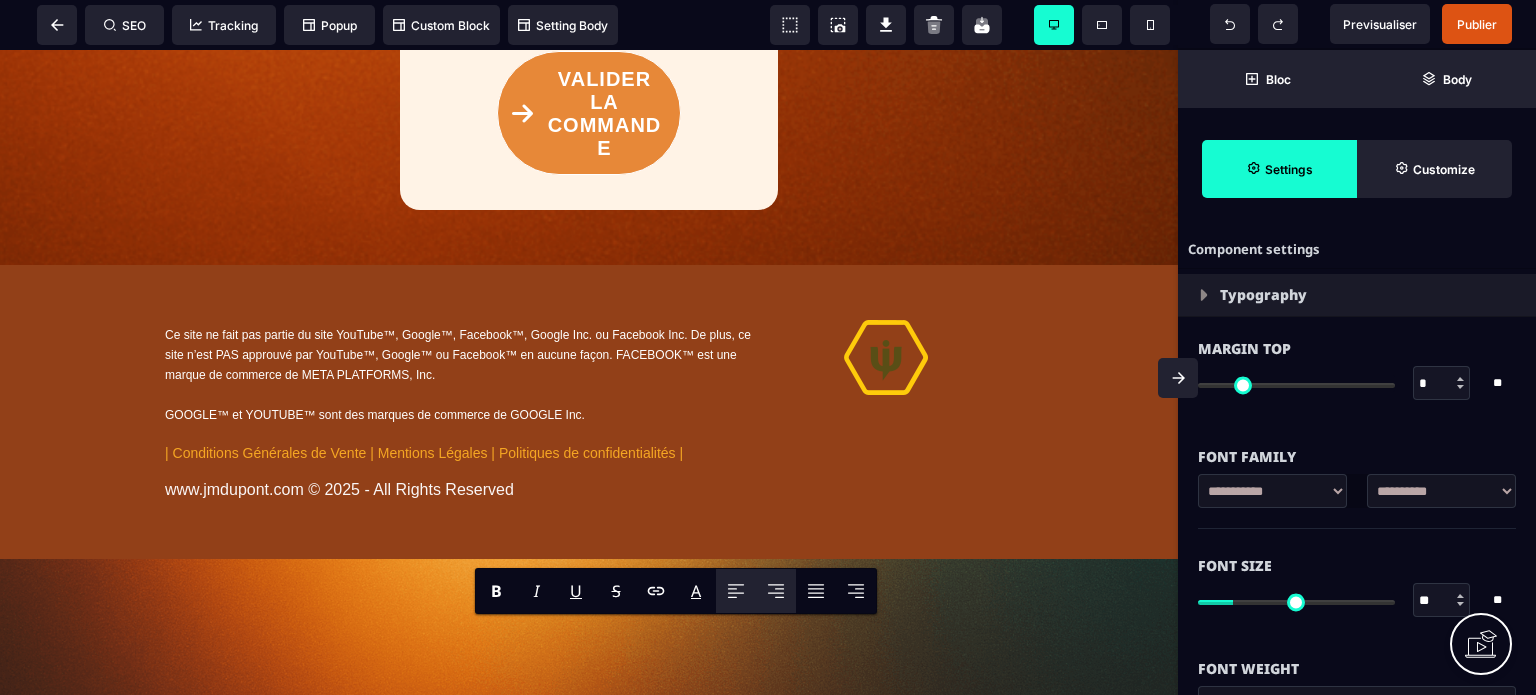 click 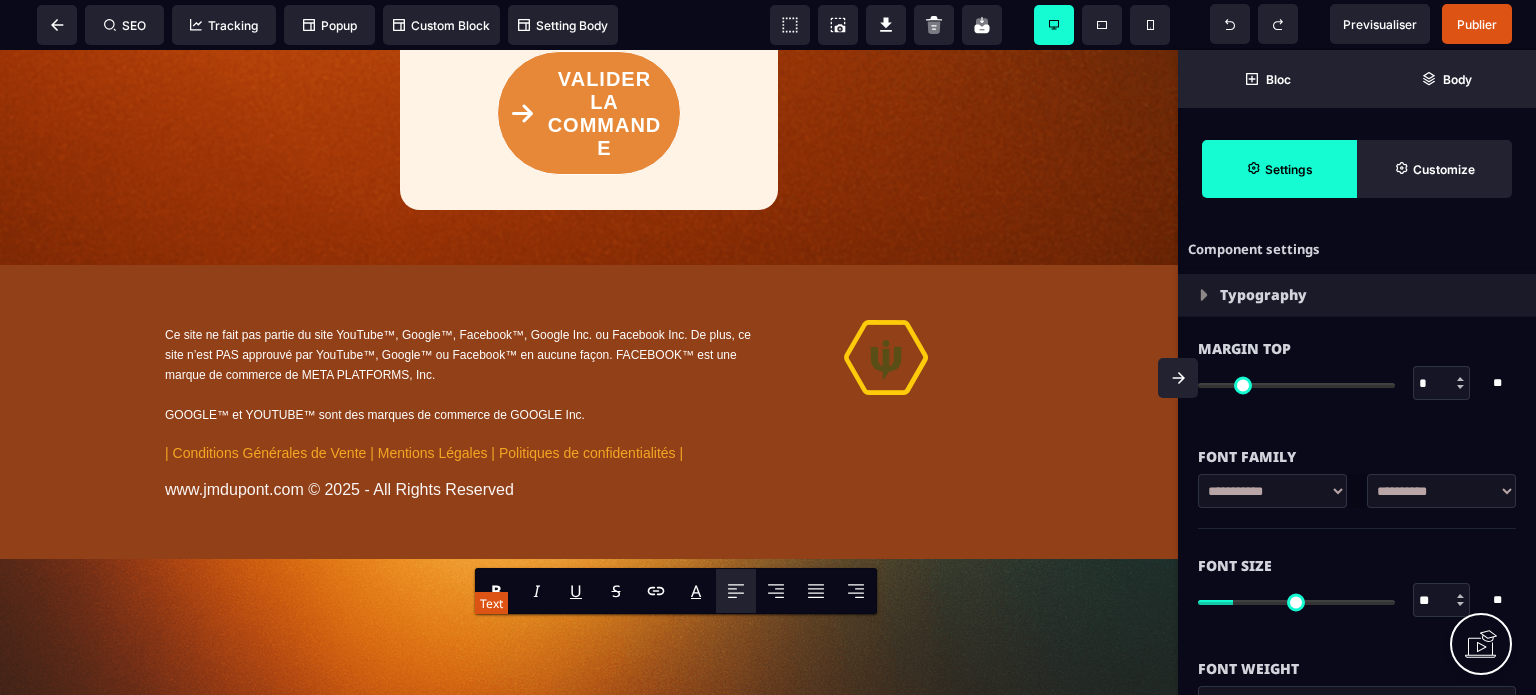 drag, startPoint x: 568, startPoint y: 634, endPoint x: 482, endPoint y: 634, distance: 86 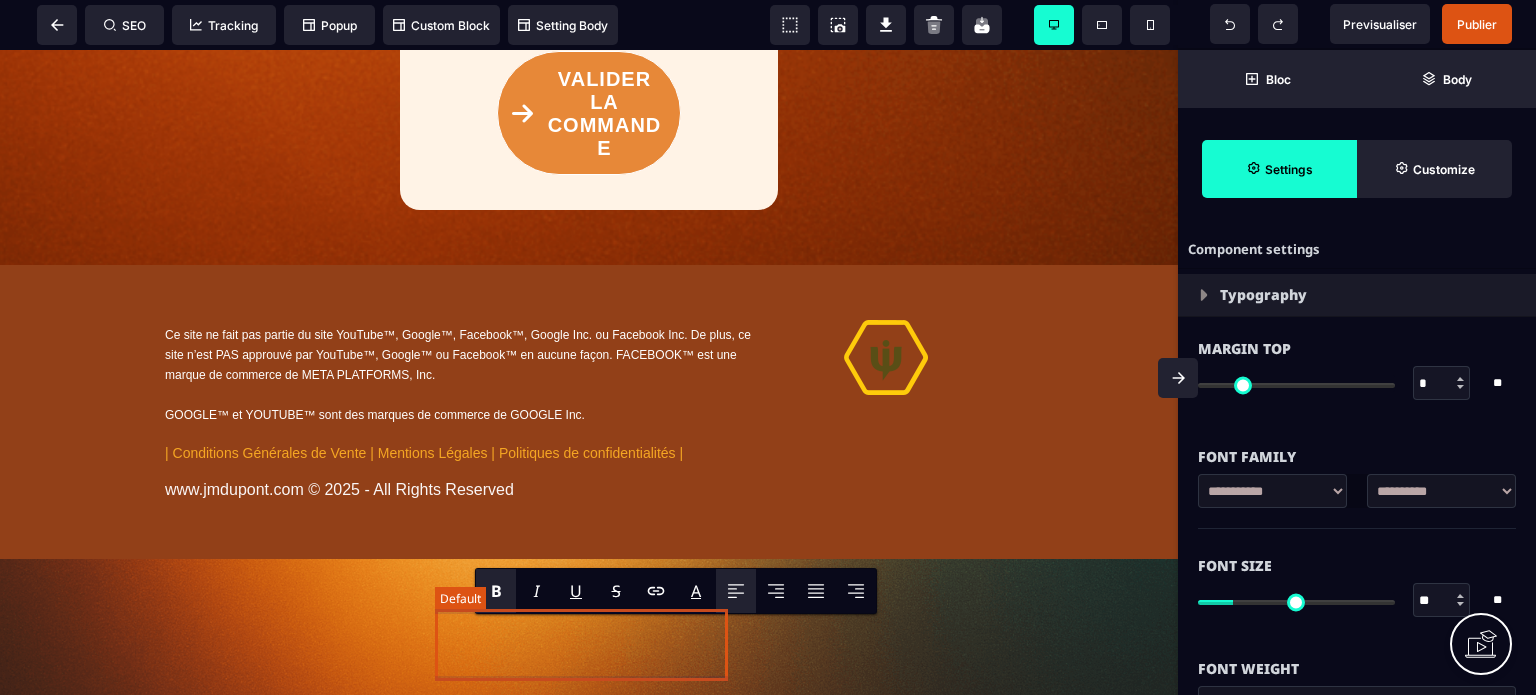 click on "**********" at bounding box center (589, -213) 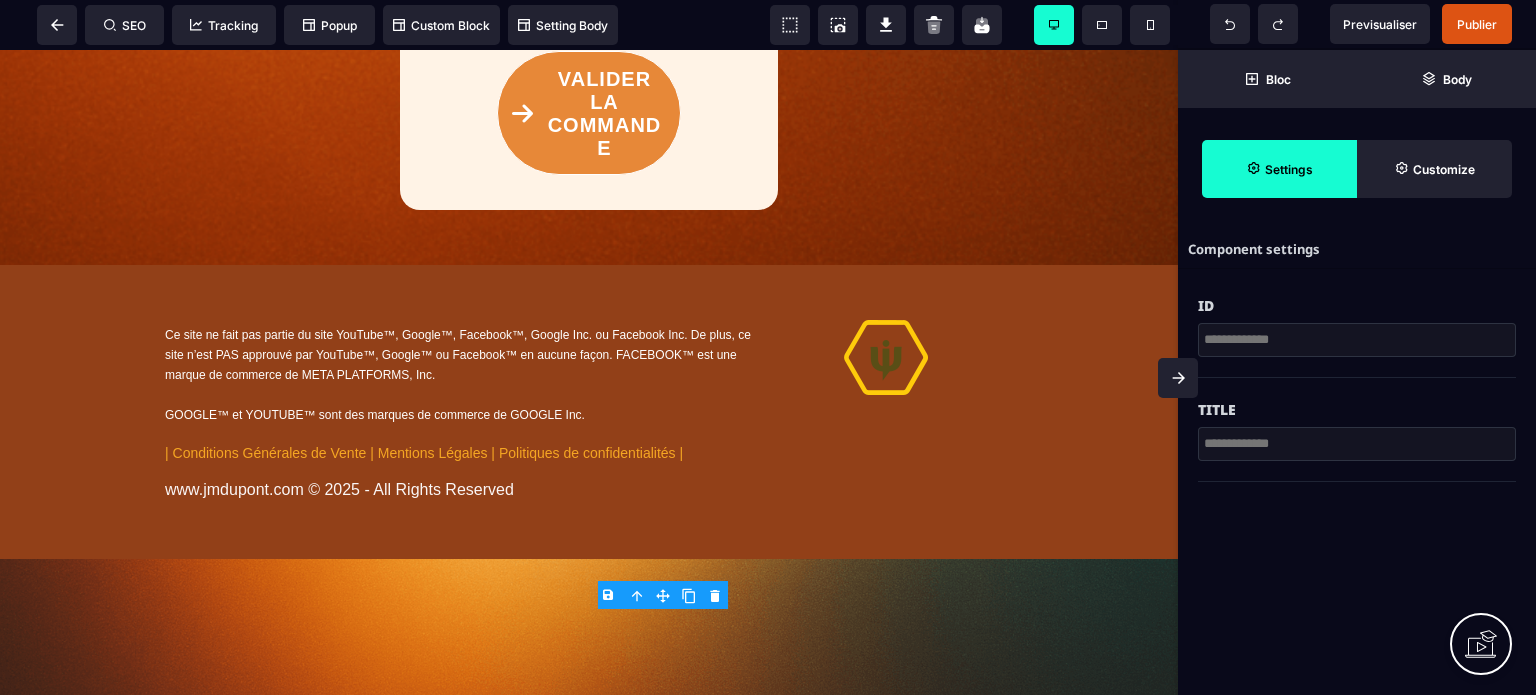 click 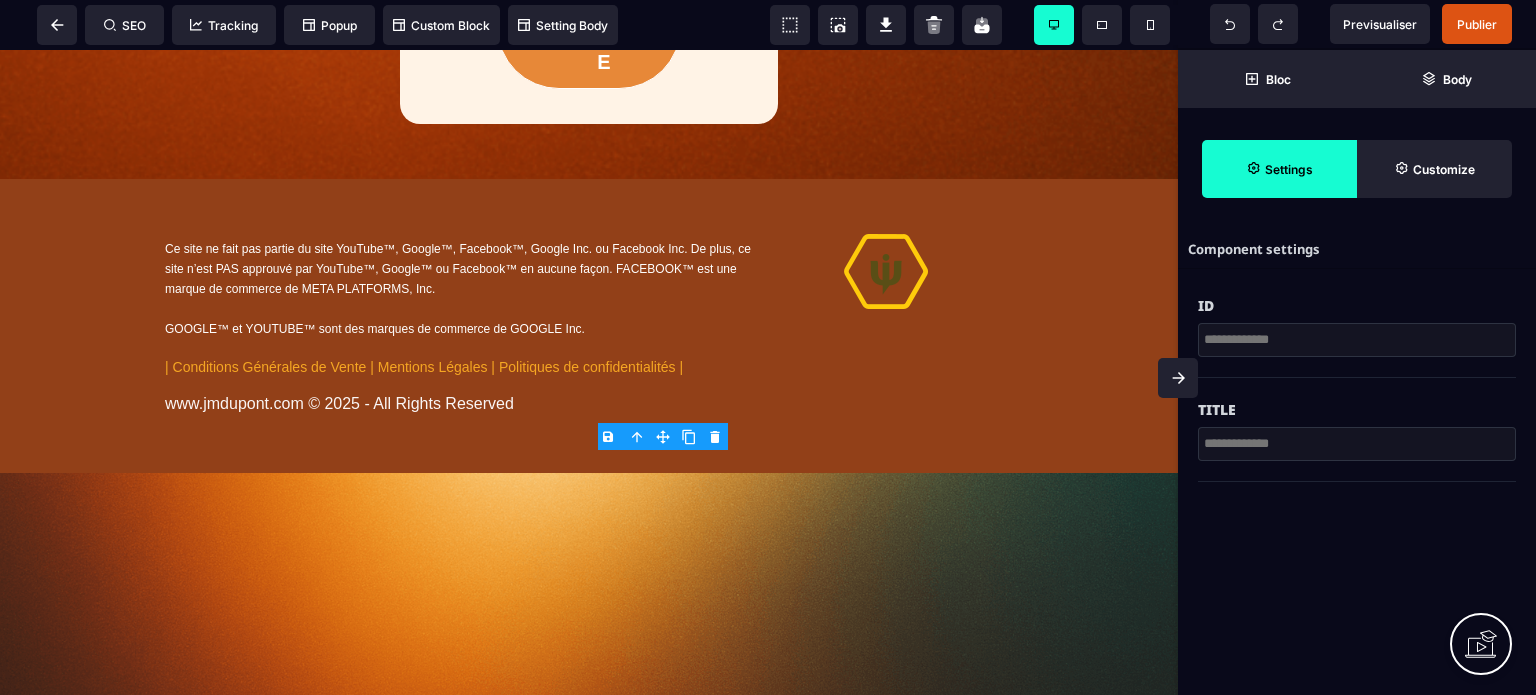scroll, scrollTop: 15288, scrollLeft: 0, axis: vertical 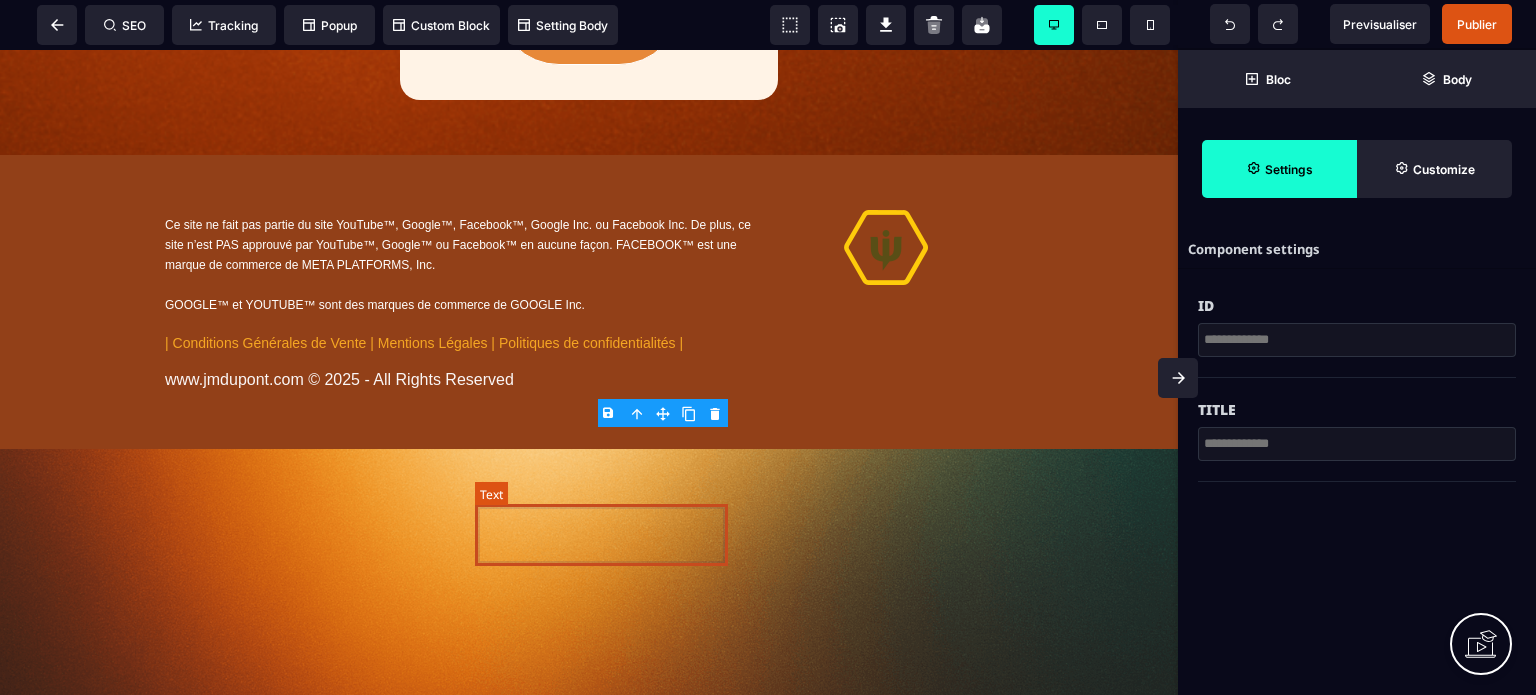 click on "Bonus #2  : SÉANCE ON-BOARDING" at bounding box center [609, -323] 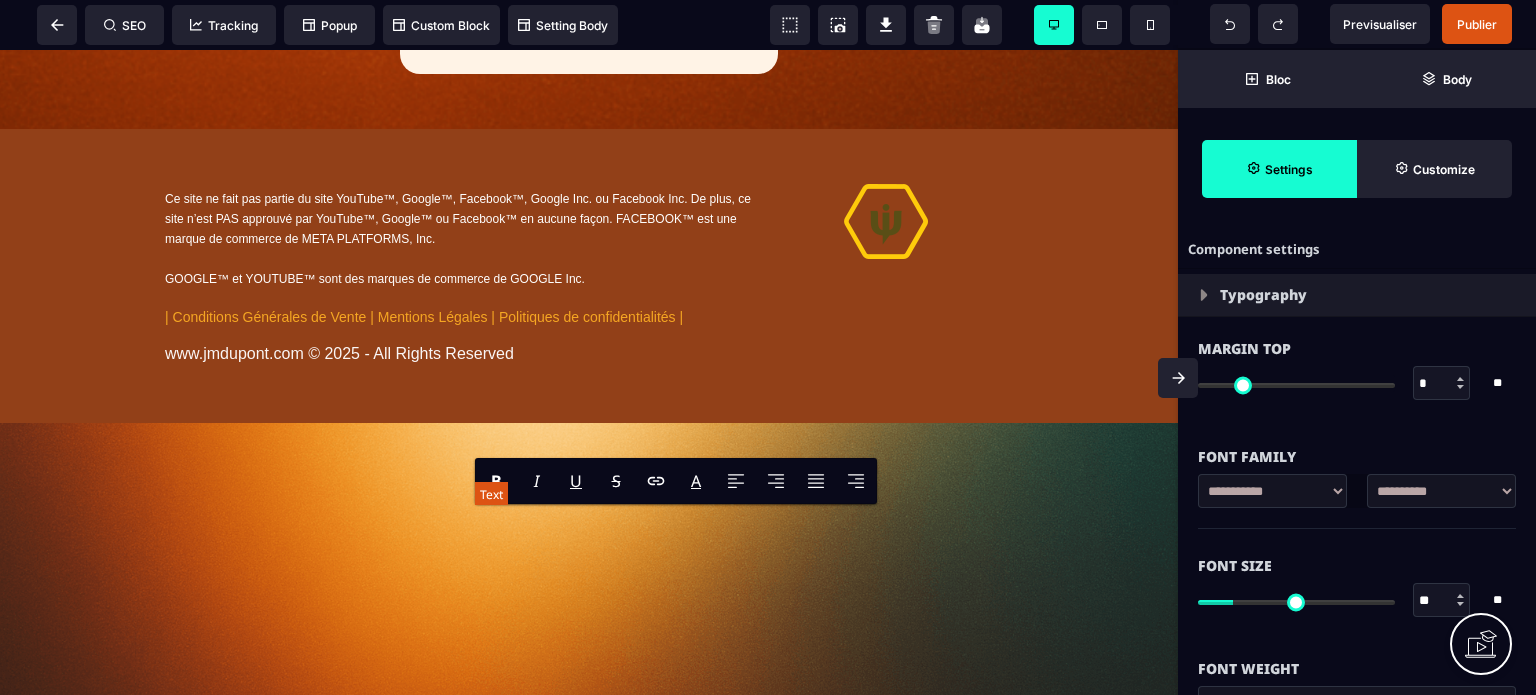 click on "**********" at bounding box center [609, -336] 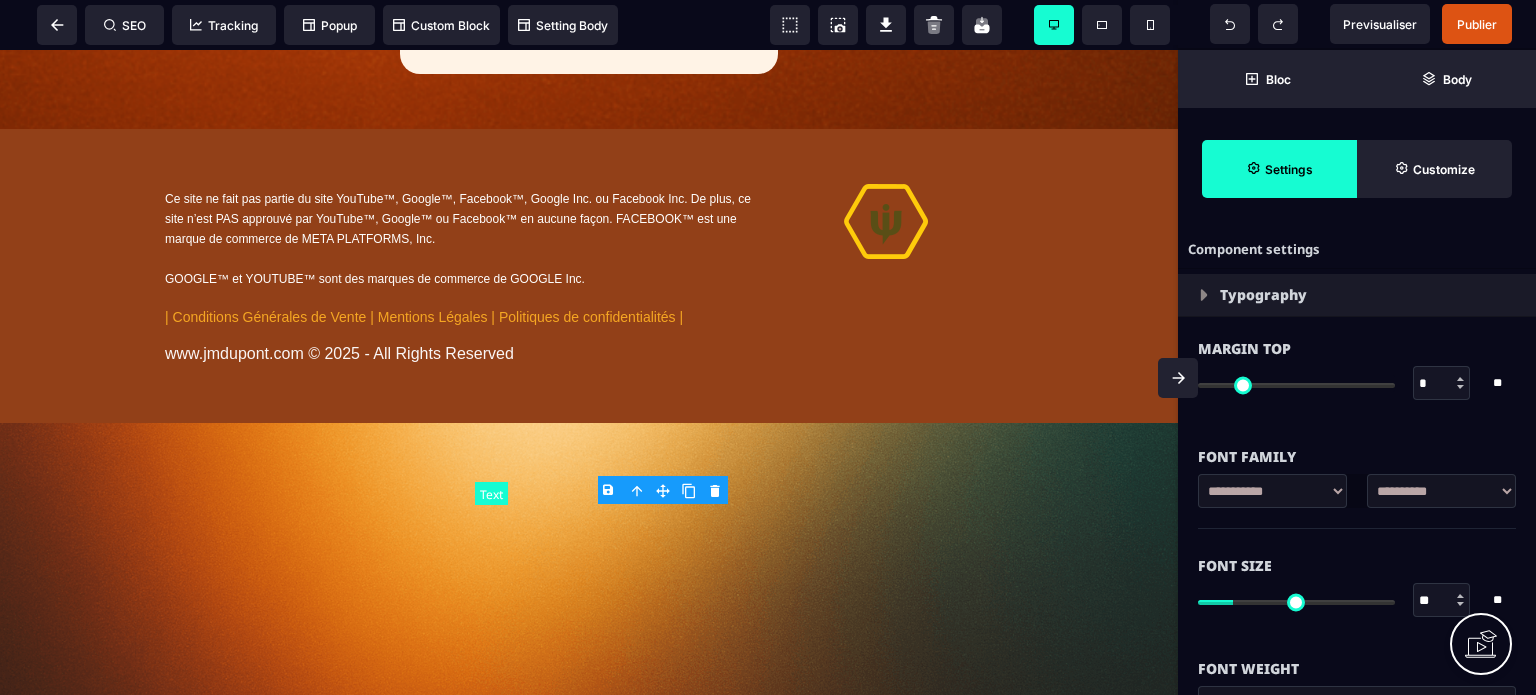 click on "**********" at bounding box center (589, -765) 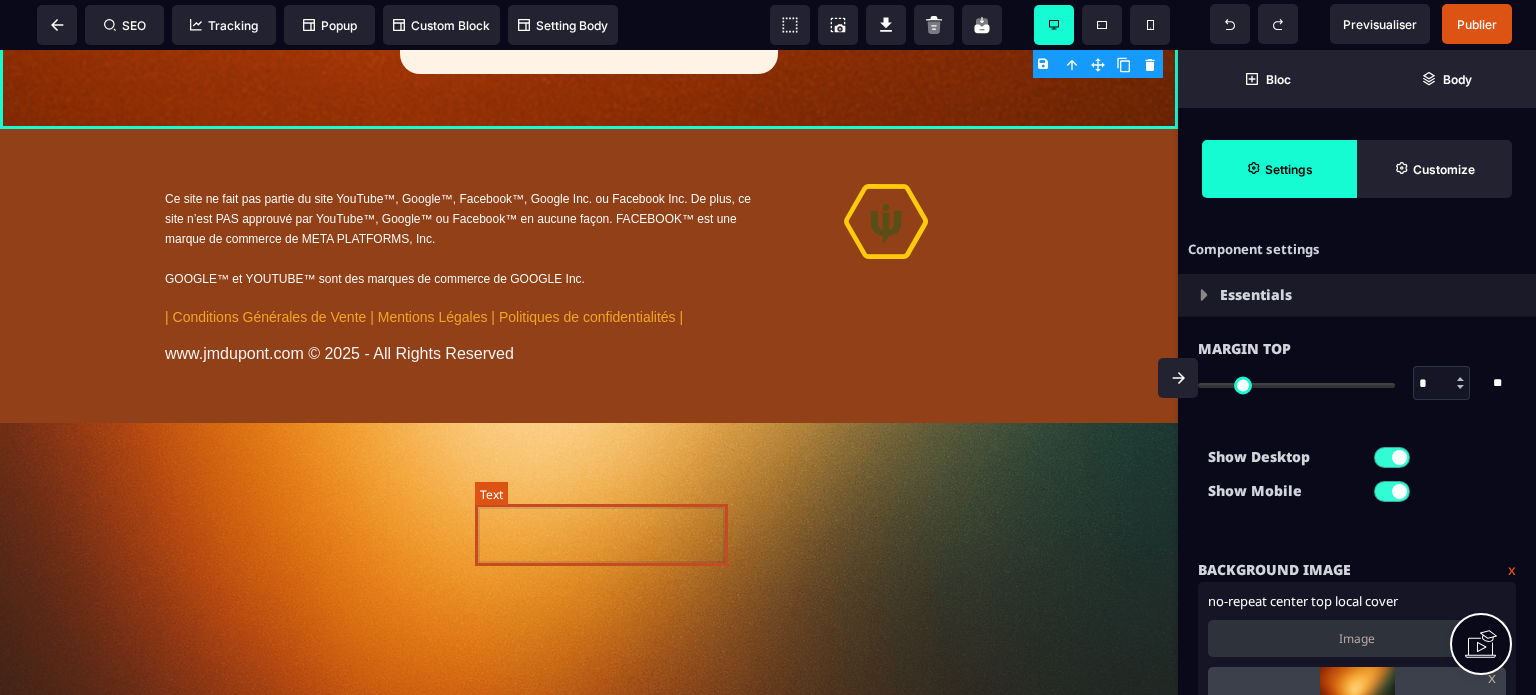 click on "**********" at bounding box center (609, -336) 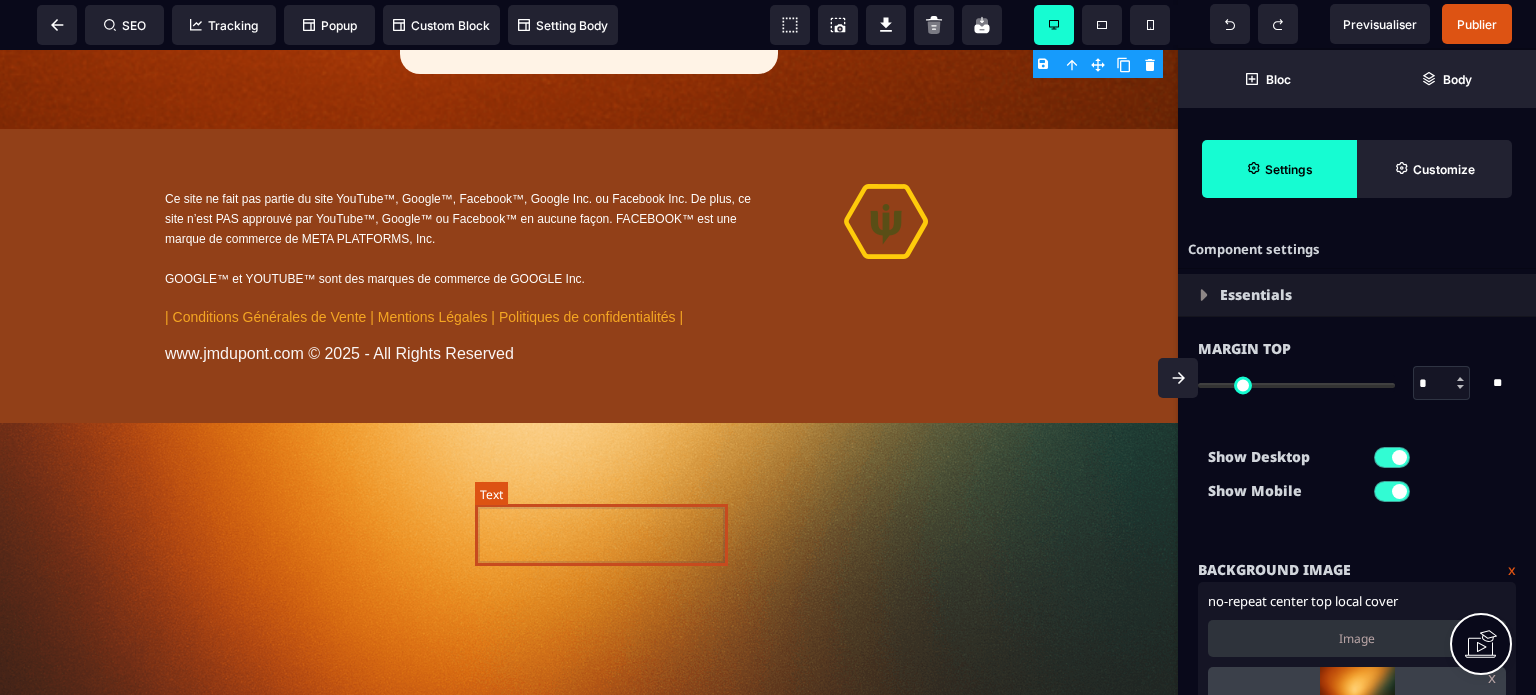 click on "**********" at bounding box center (609, -336) 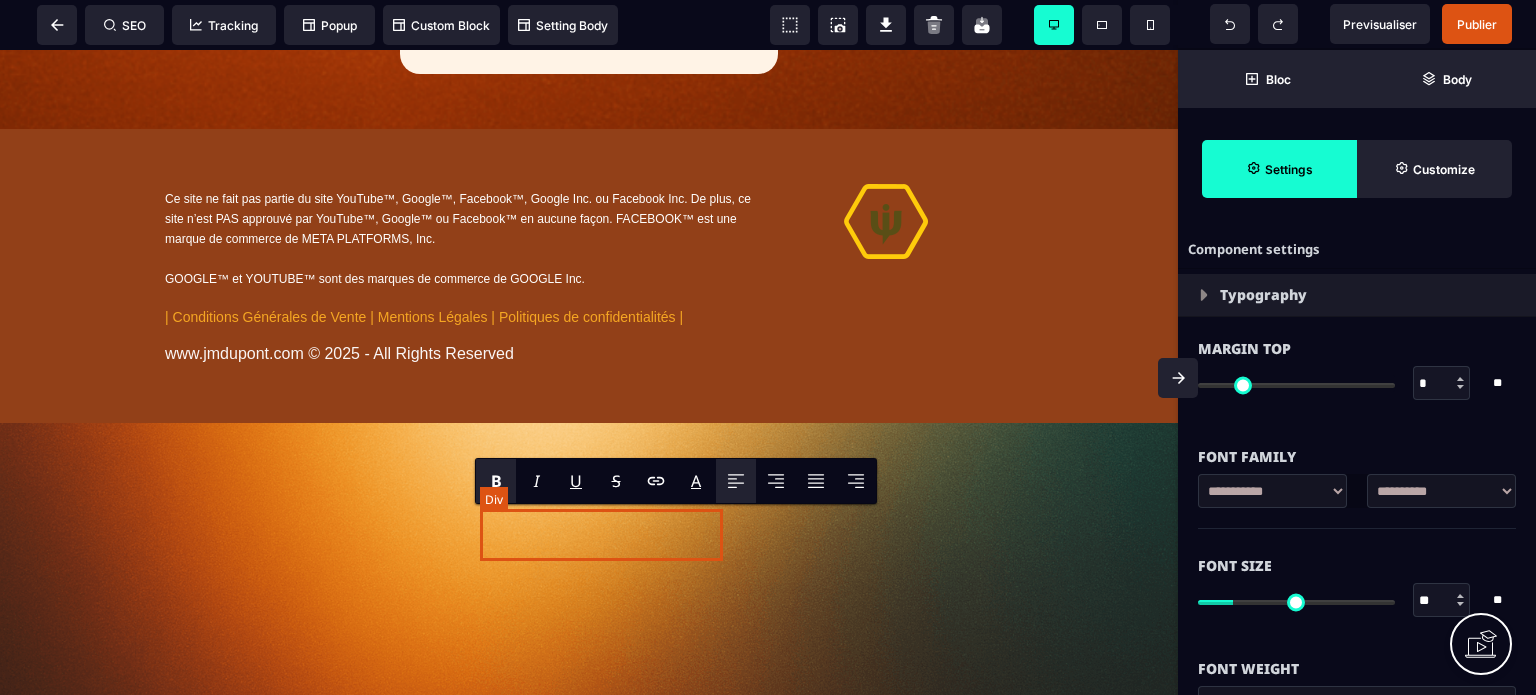 paste 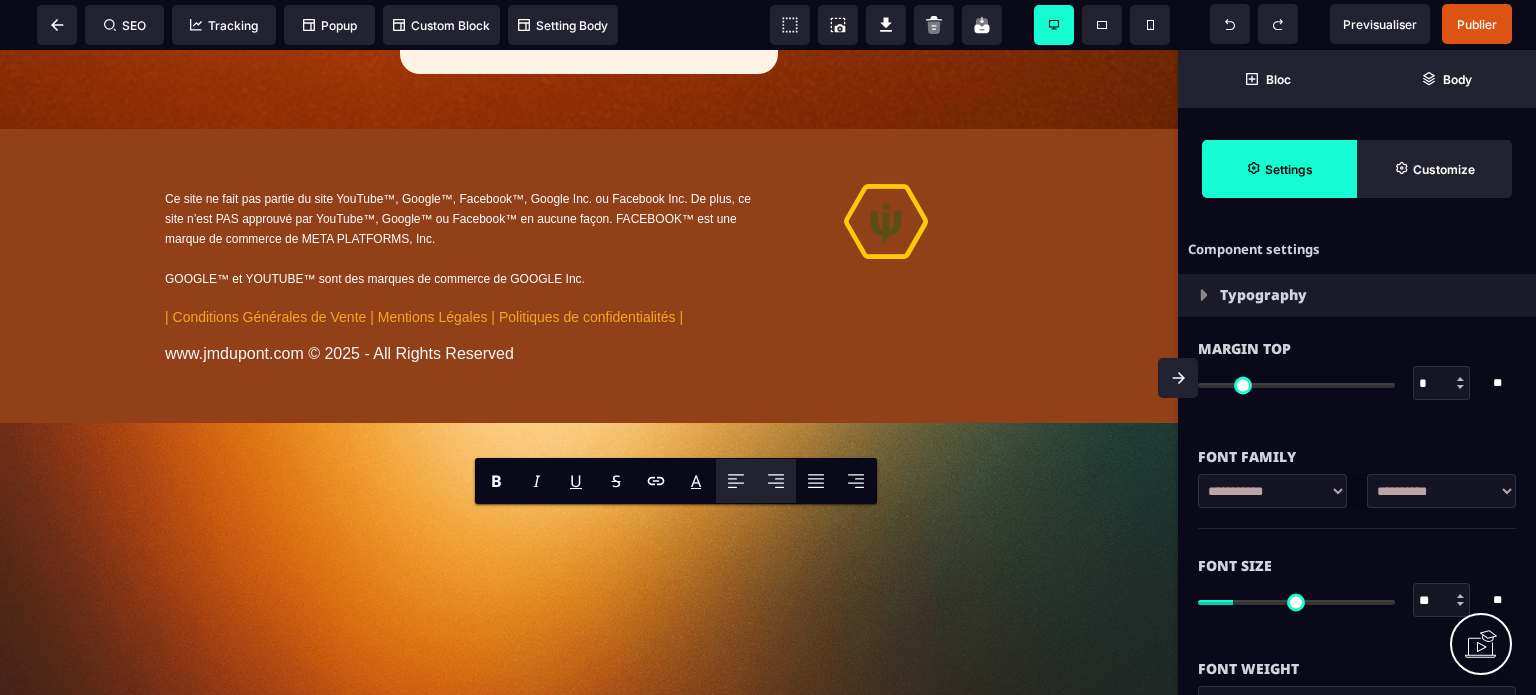 click 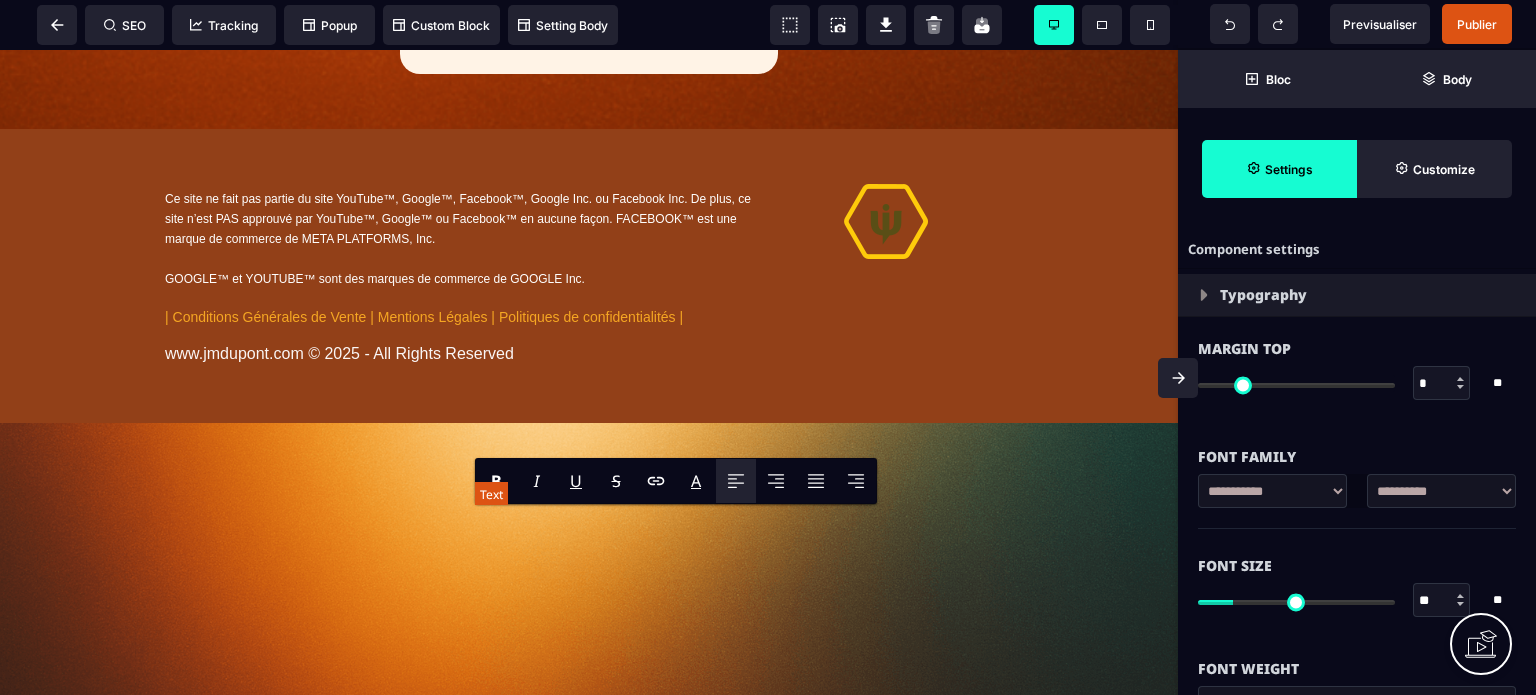 click on "**********" at bounding box center [550, -336] 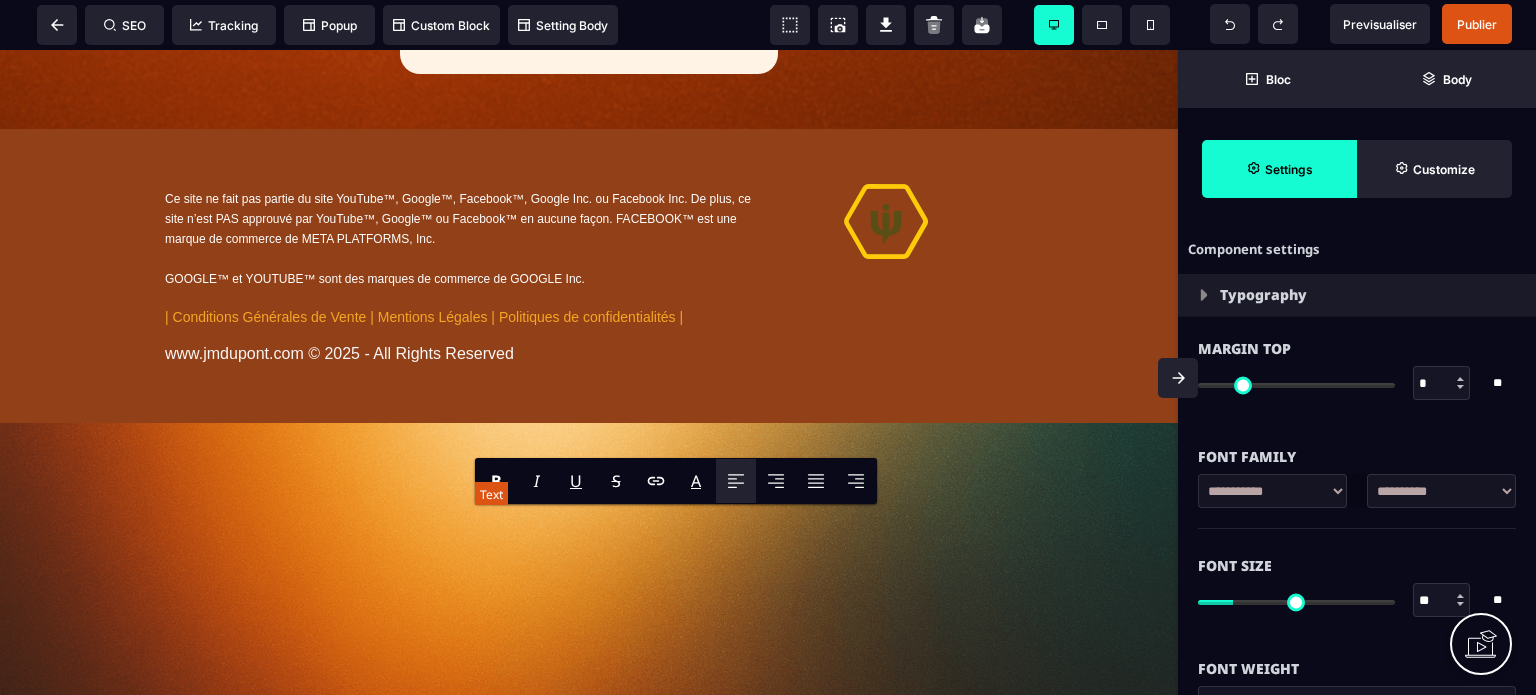 drag, startPoint x: 566, startPoint y: 528, endPoint x: 483, endPoint y: 525, distance: 83.0542 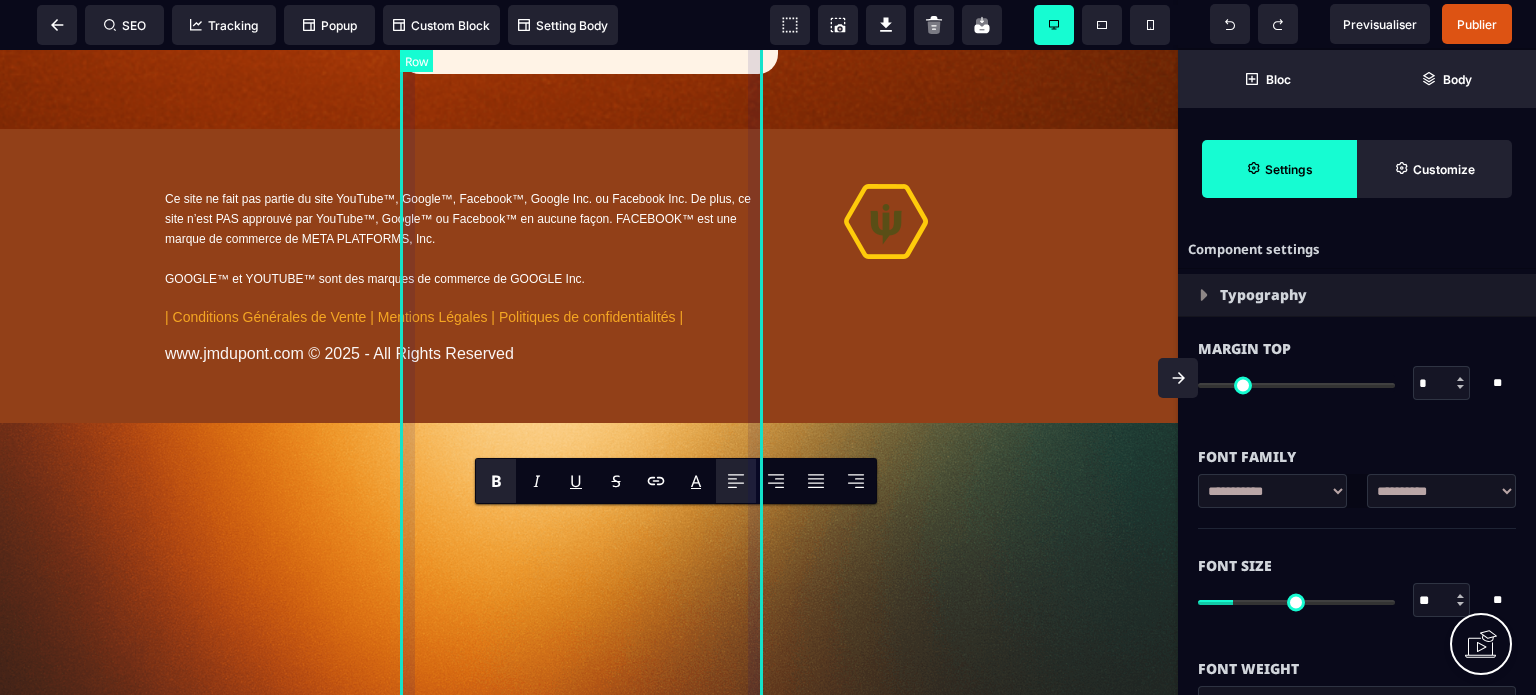 click on "**********" at bounding box center [589, -608] 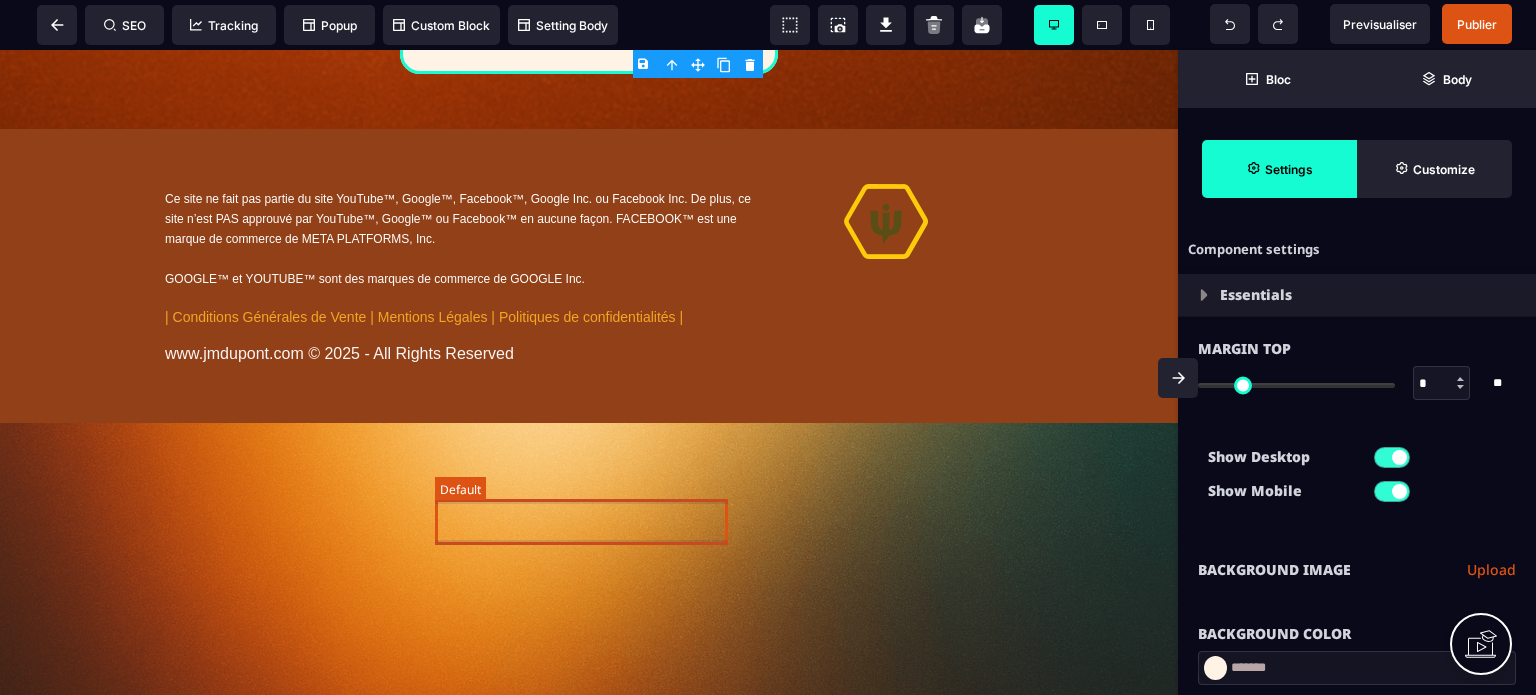 click on "**********" at bounding box center [589, -336] 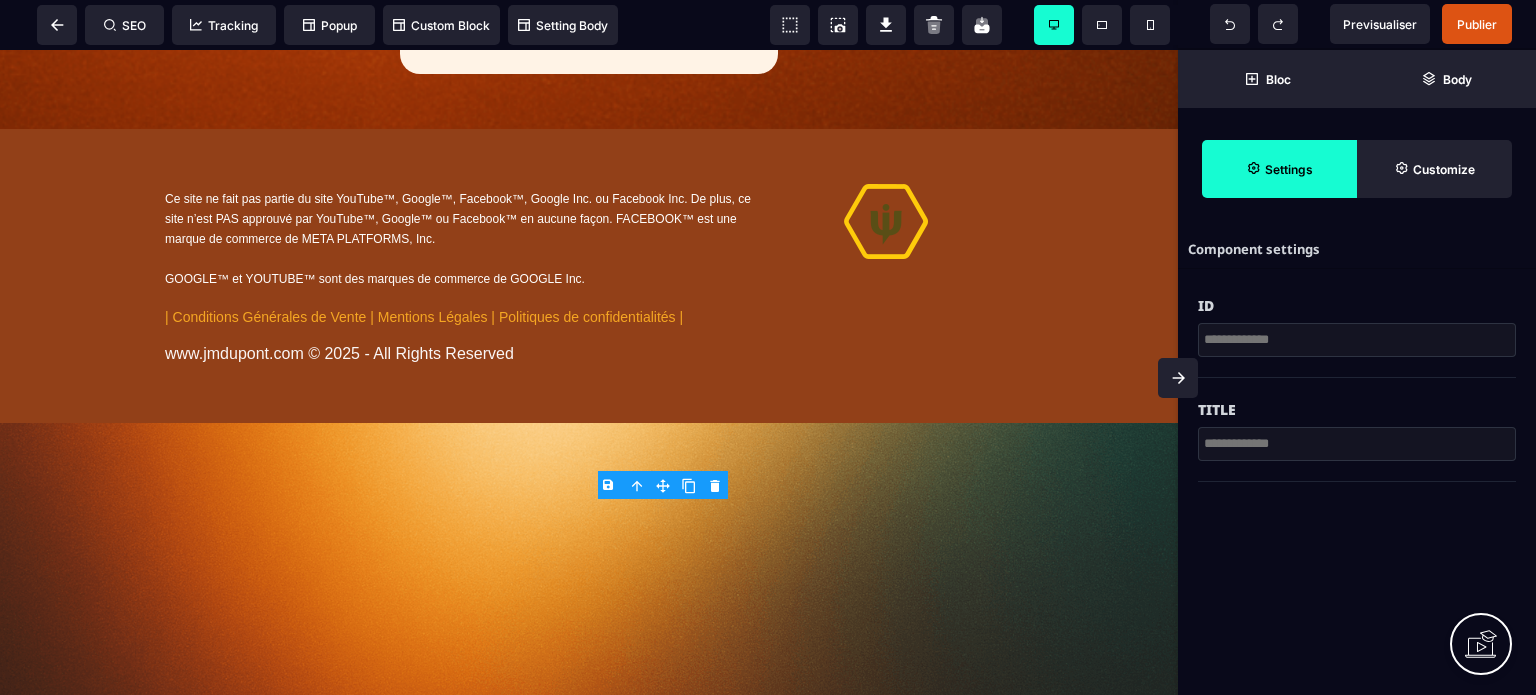 click 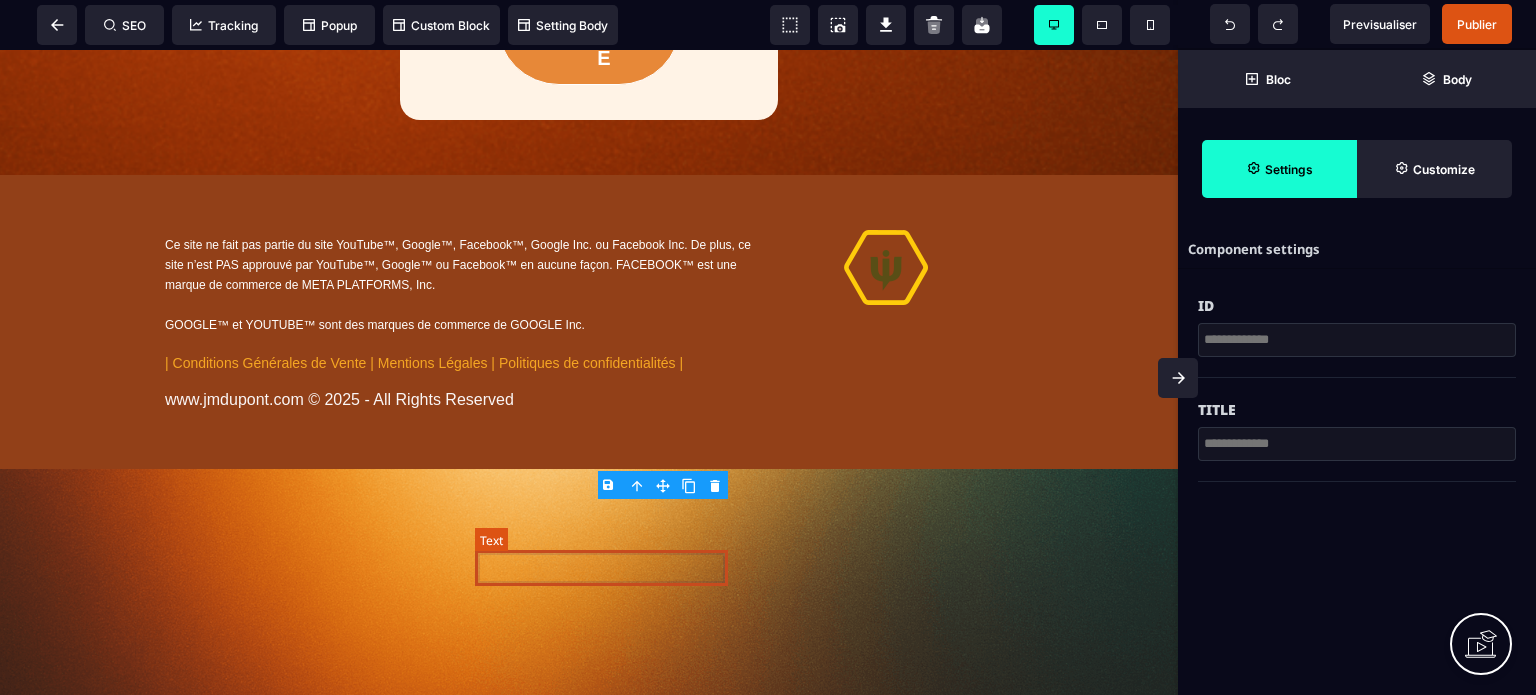 click on "Bonus #3 :SOS POCHE" at bounding box center [609, -290] 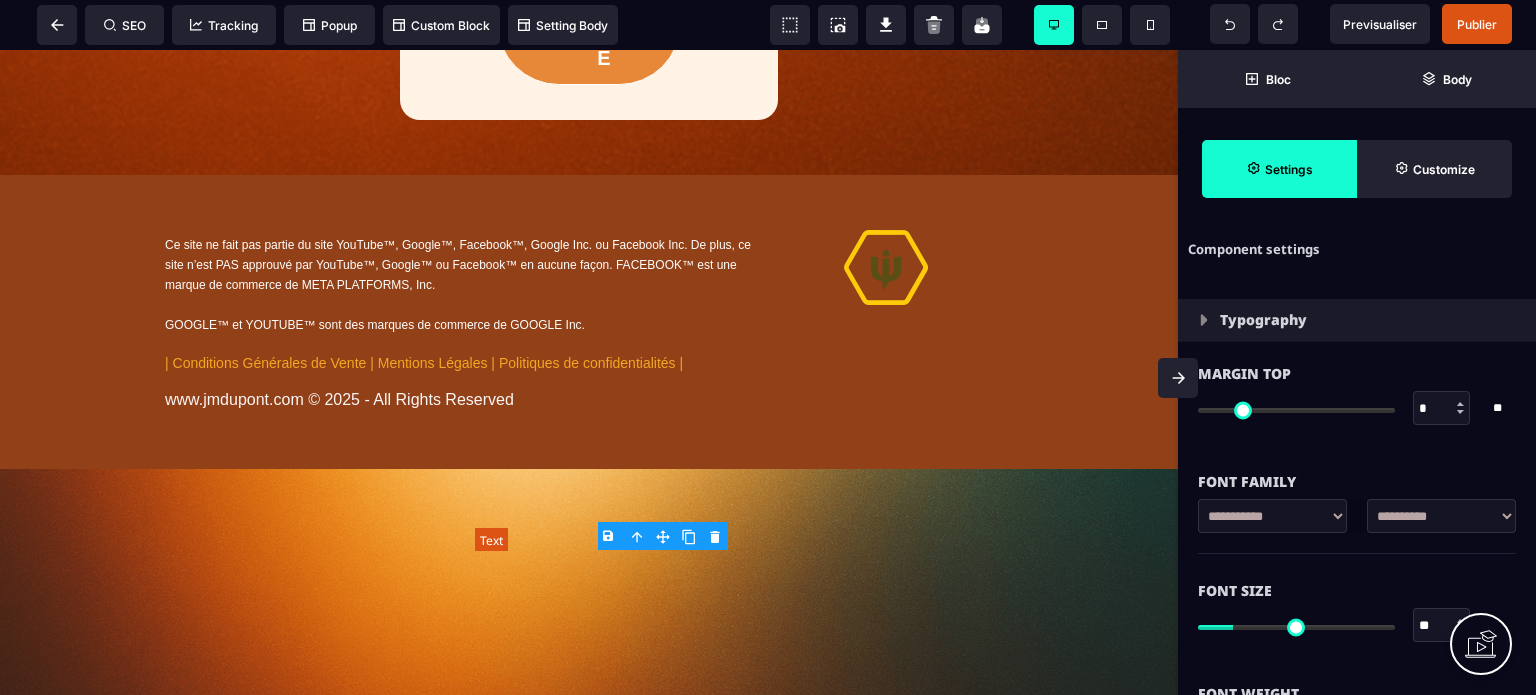 click on "Bonus #3 :SOS POCHE" at bounding box center [609, -290] 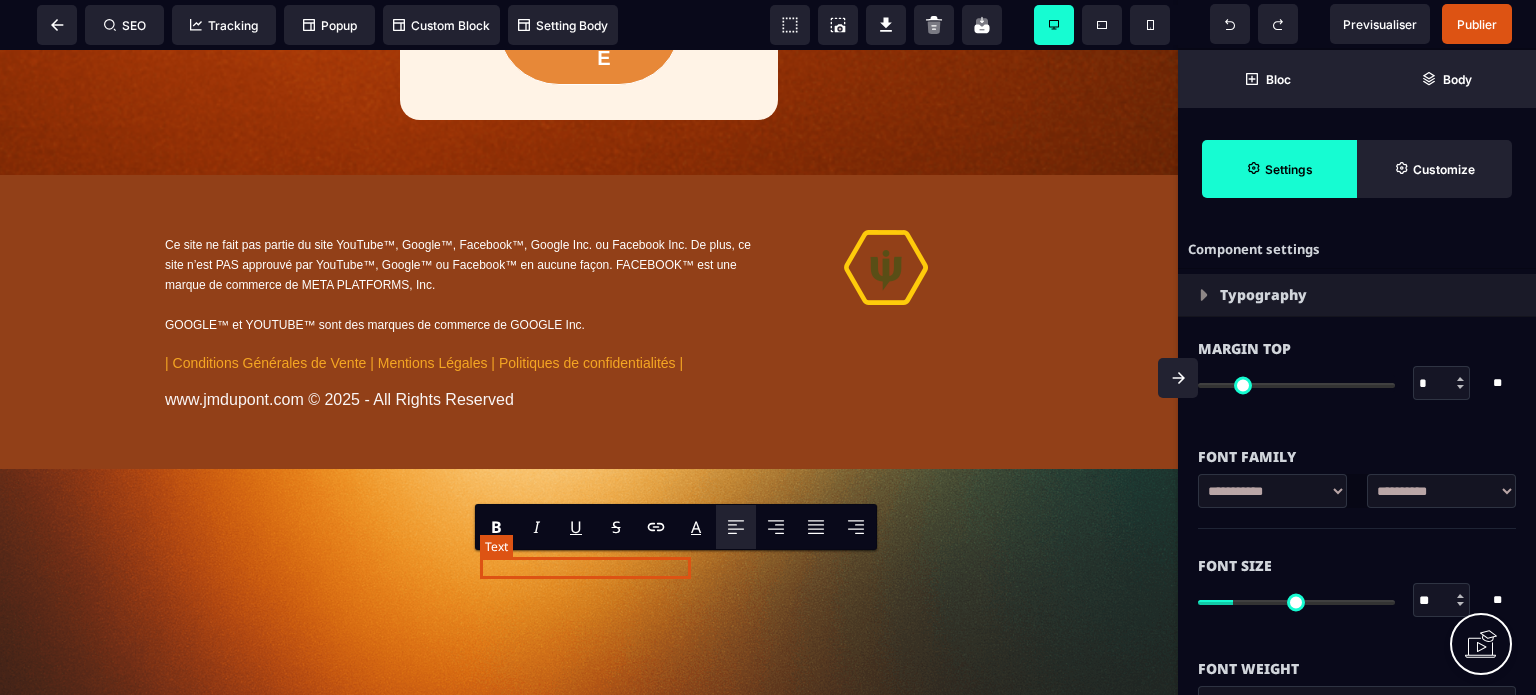 paste 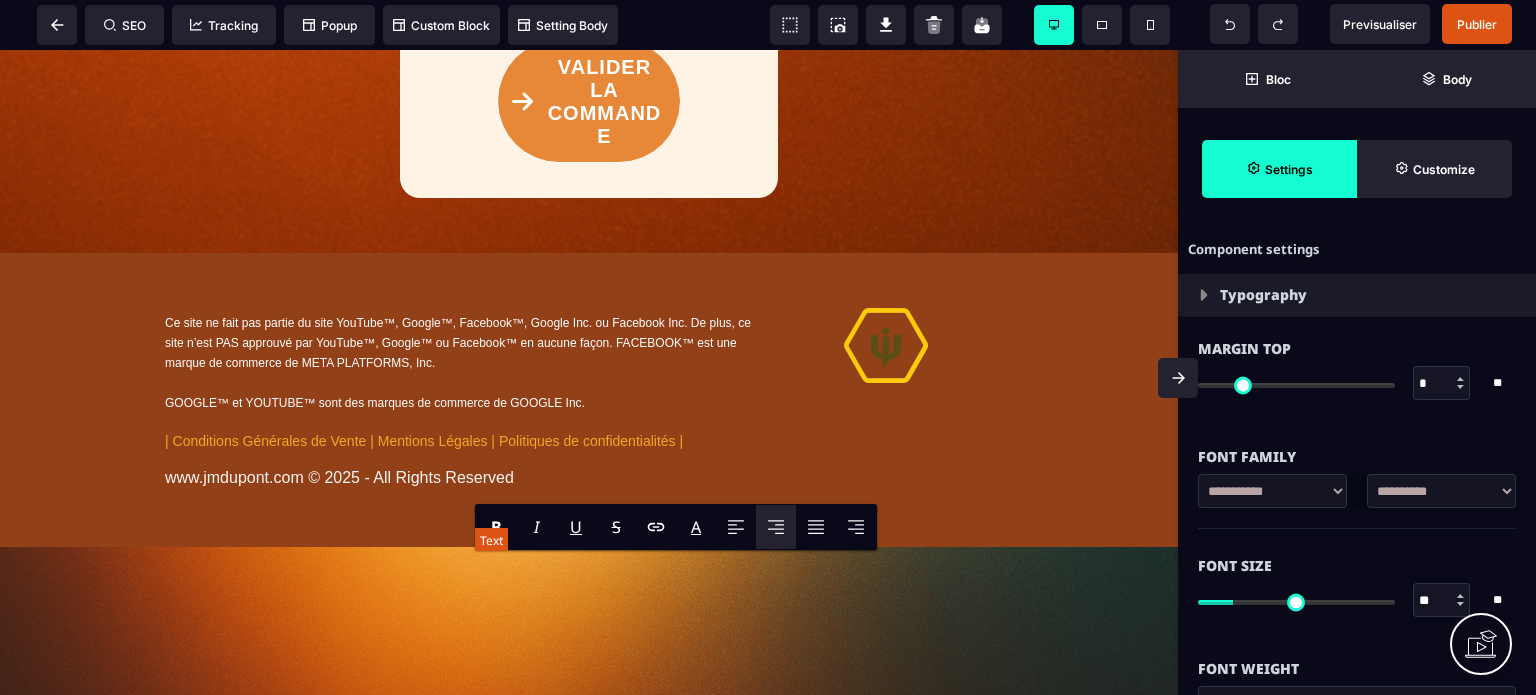 click on "**********" at bounding box center [601, -251] 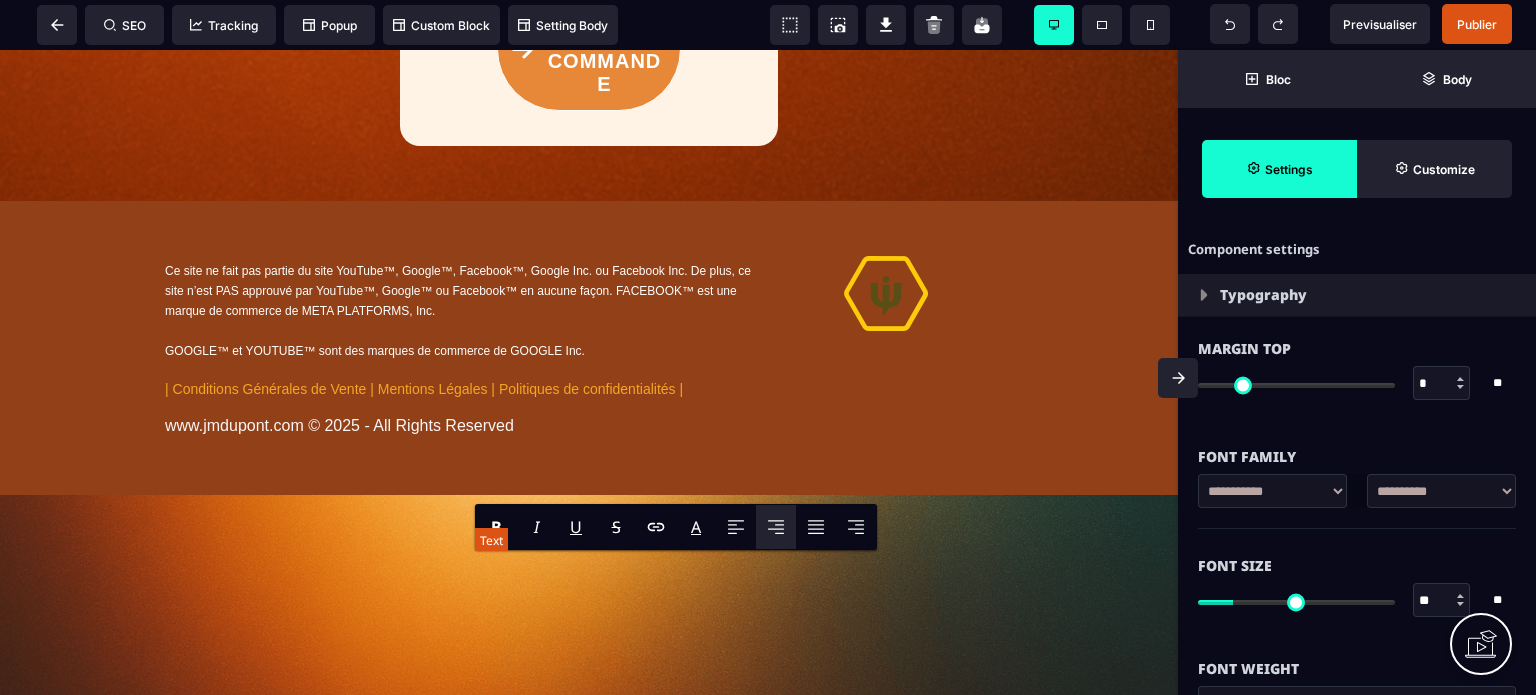 drag, startPoint x: 594, startPoint y: 567, endPoint x: 501, endPoint y: 569, distance: 93.0215 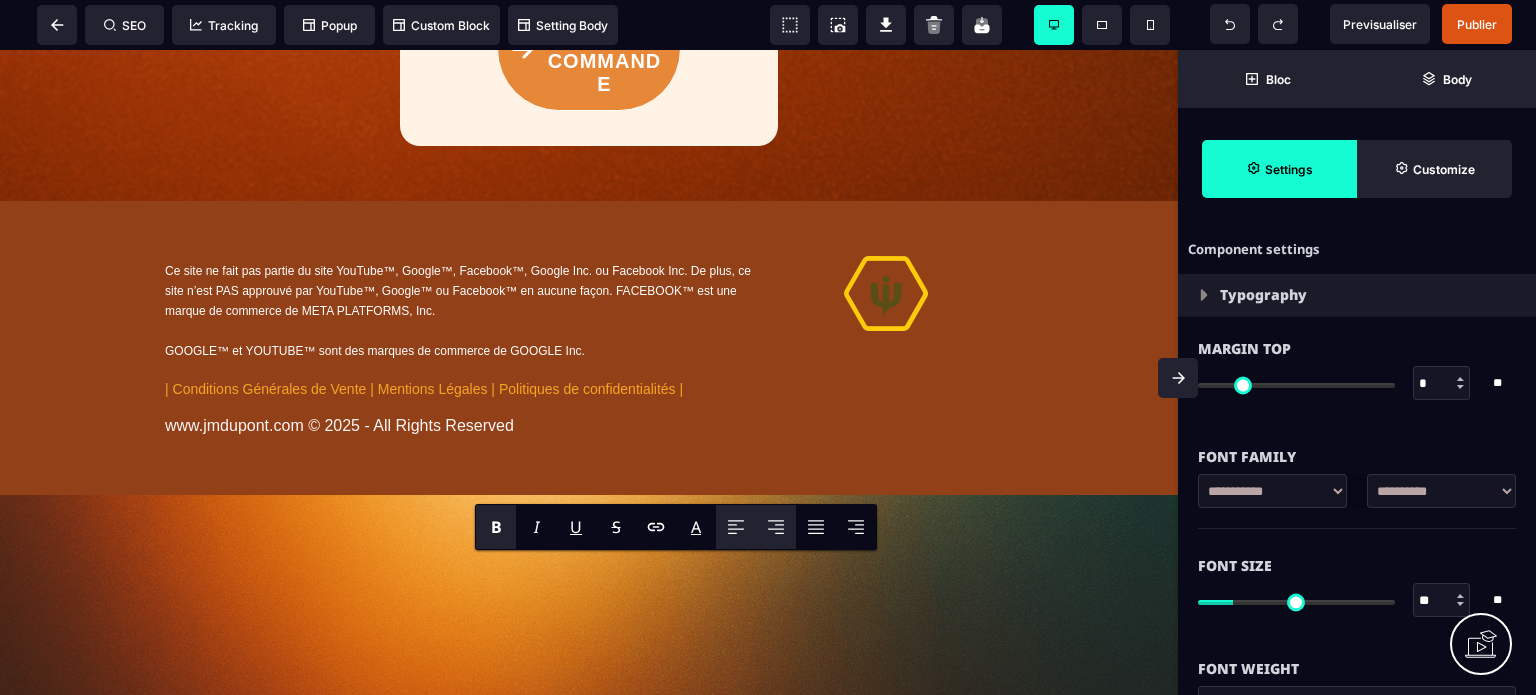 click 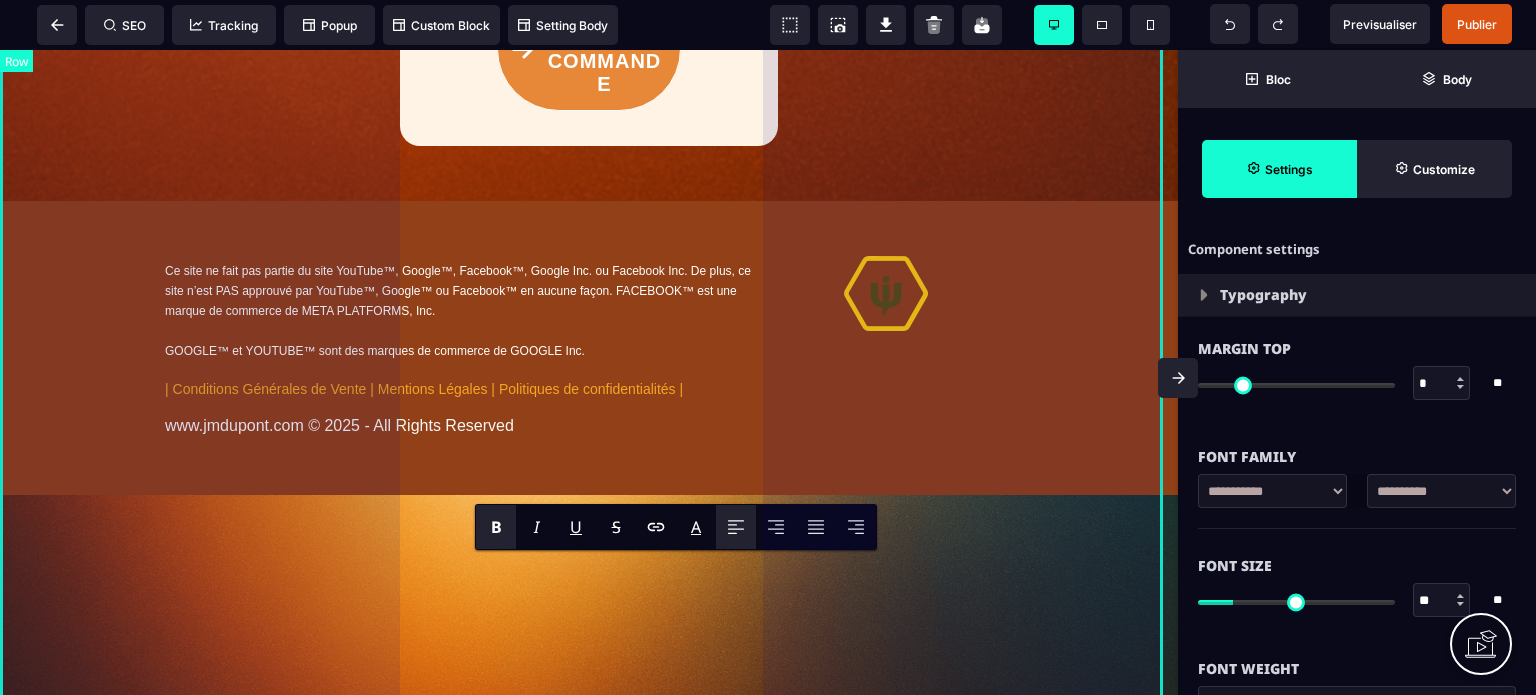 click on "**********" at bounding box center [589, -729] 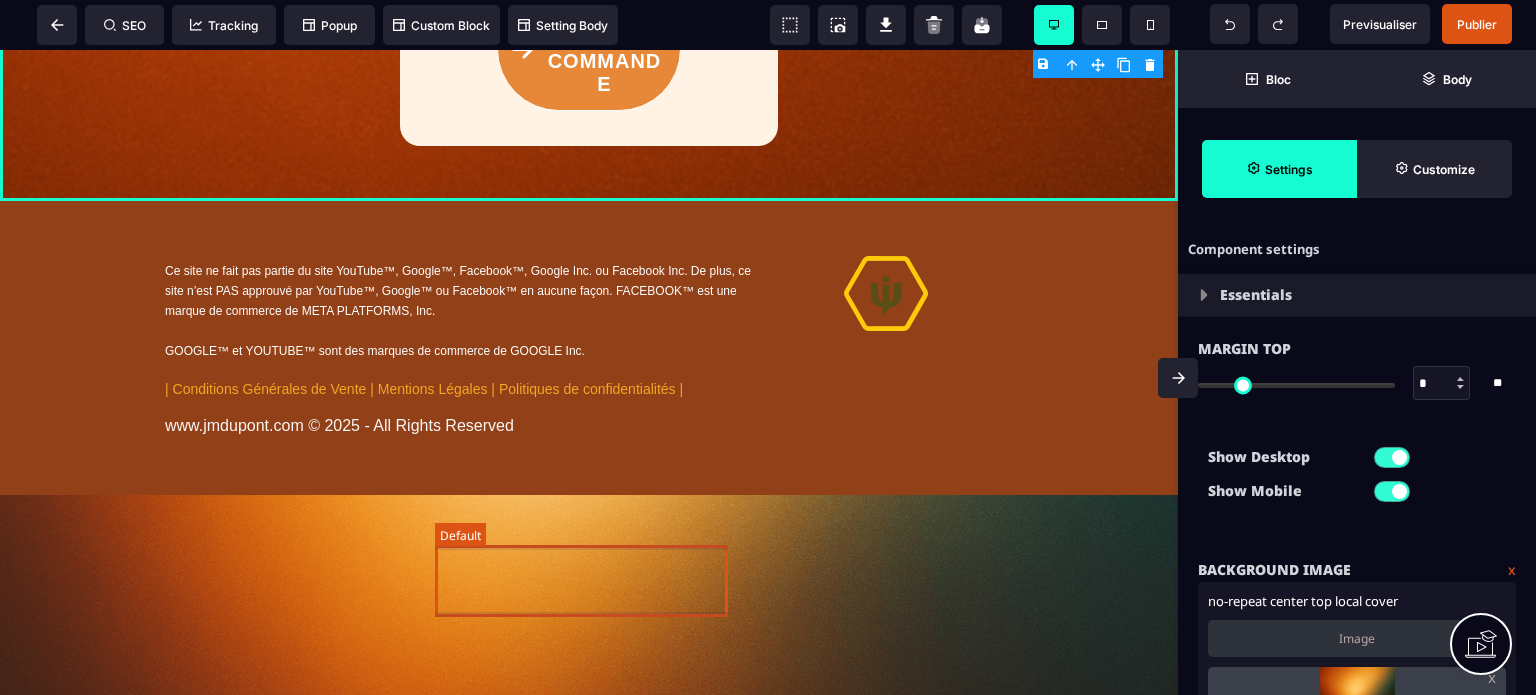 click on "**********" at bounding box center (589, -277) 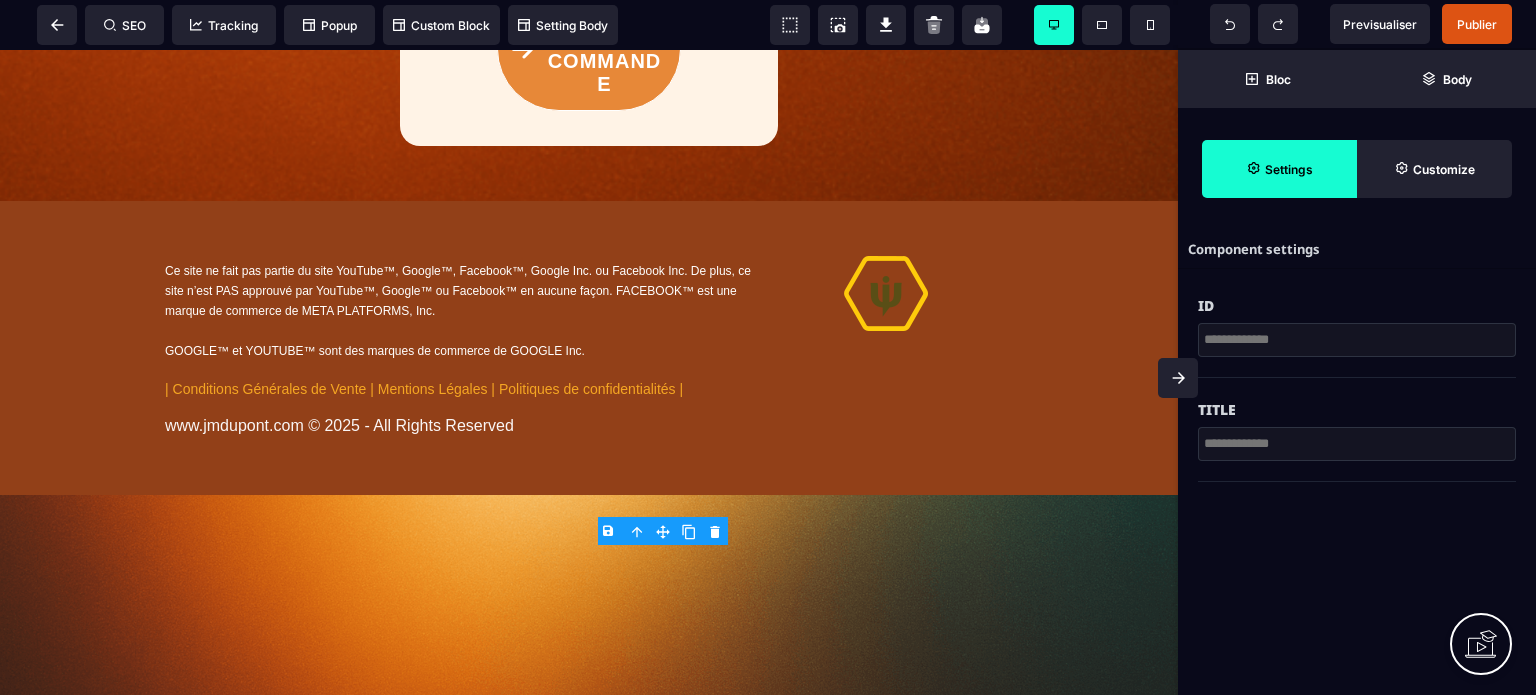click 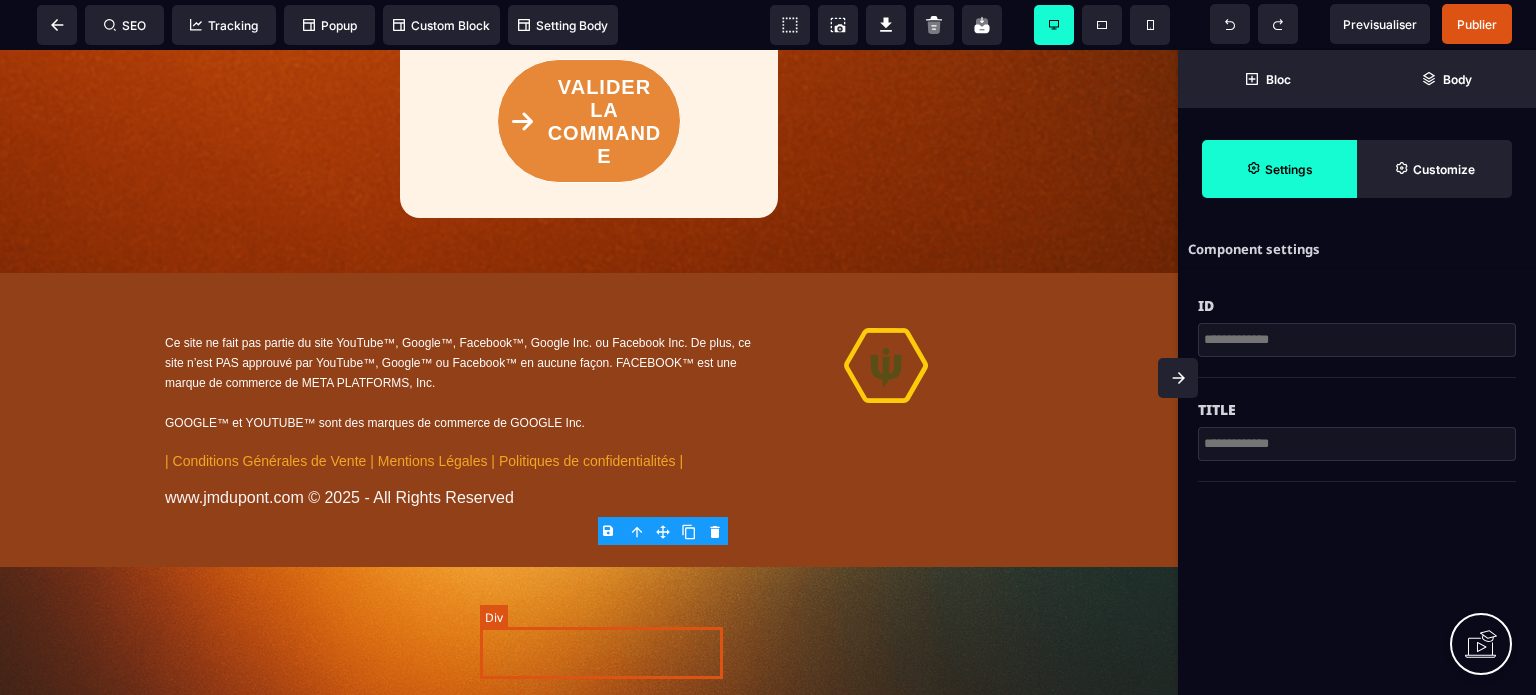click on "Bonus #4  : BOOSTER FAMILLE" at bounding box center [609, -205] 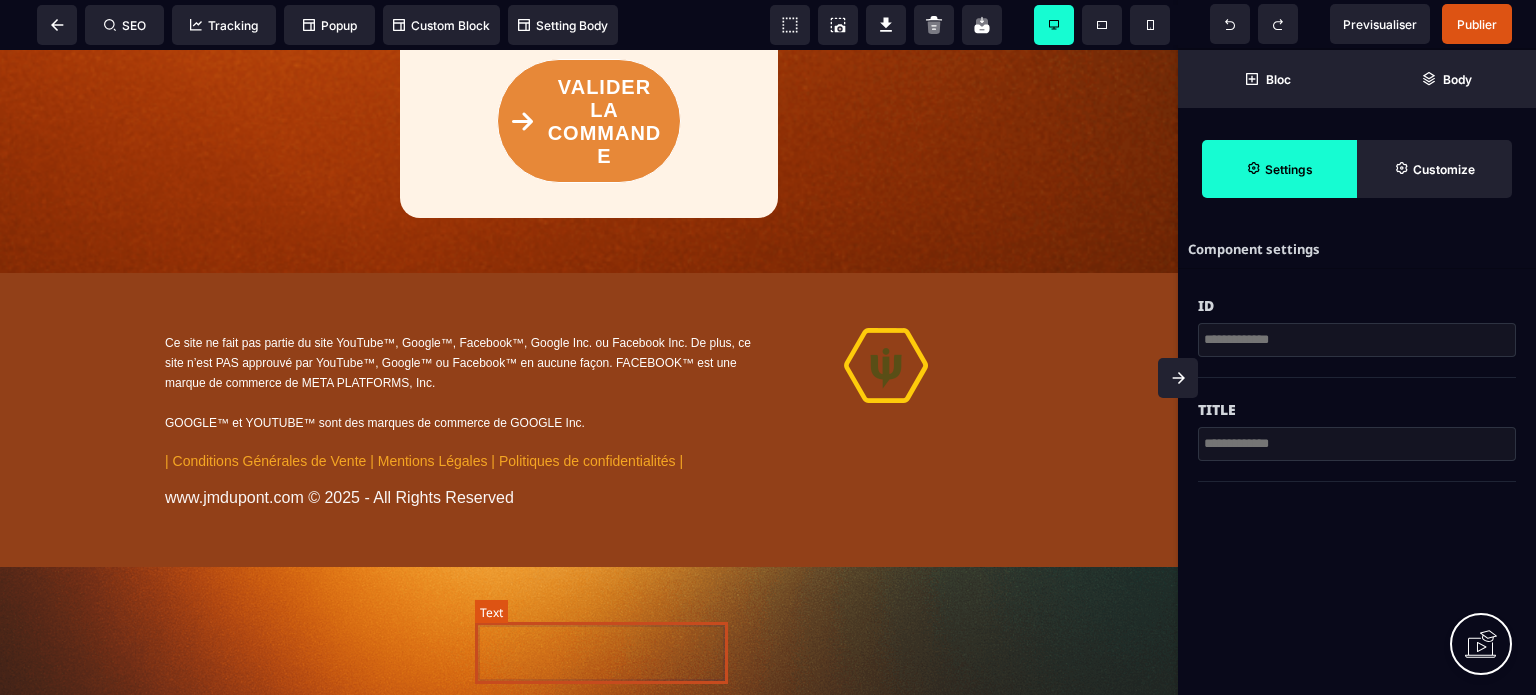 click on "**********" at bounding box center [601, -205] 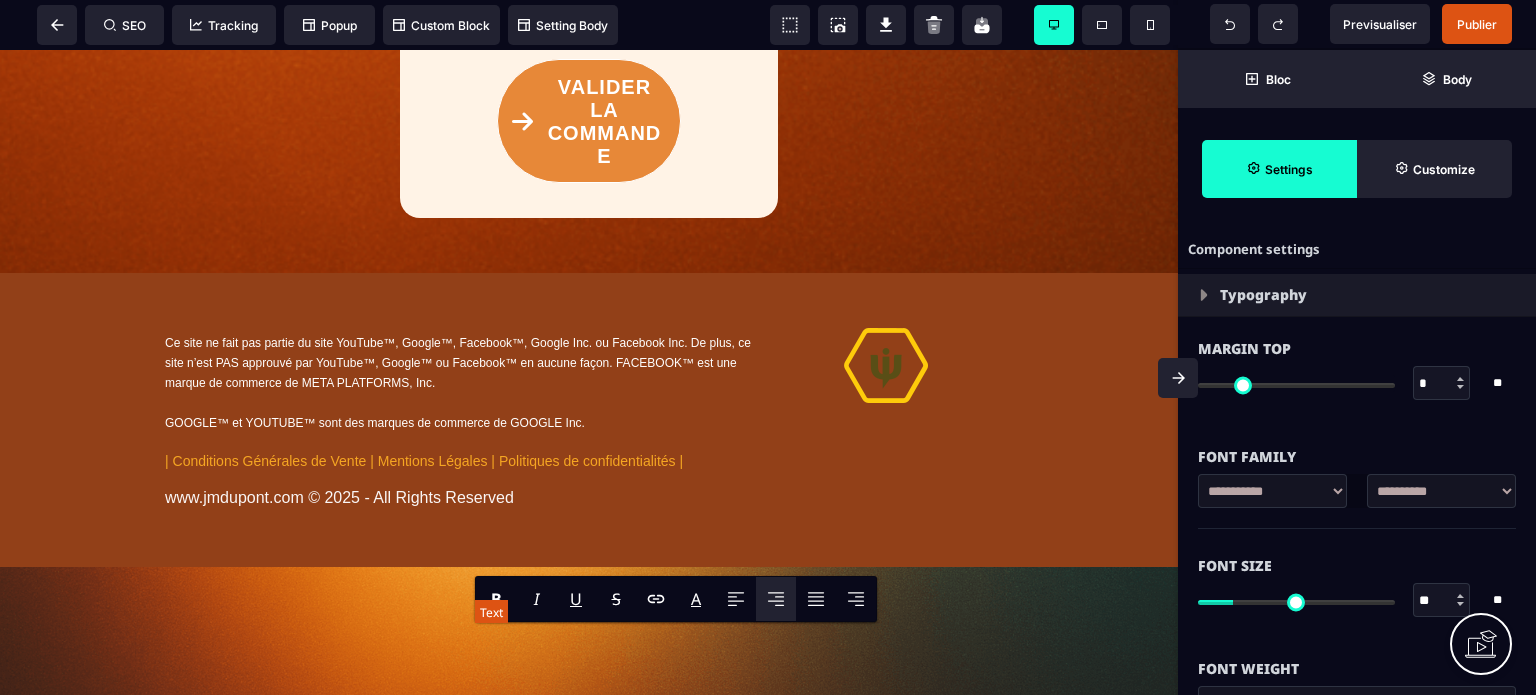click on "**********" at bounding box center (601, -205) 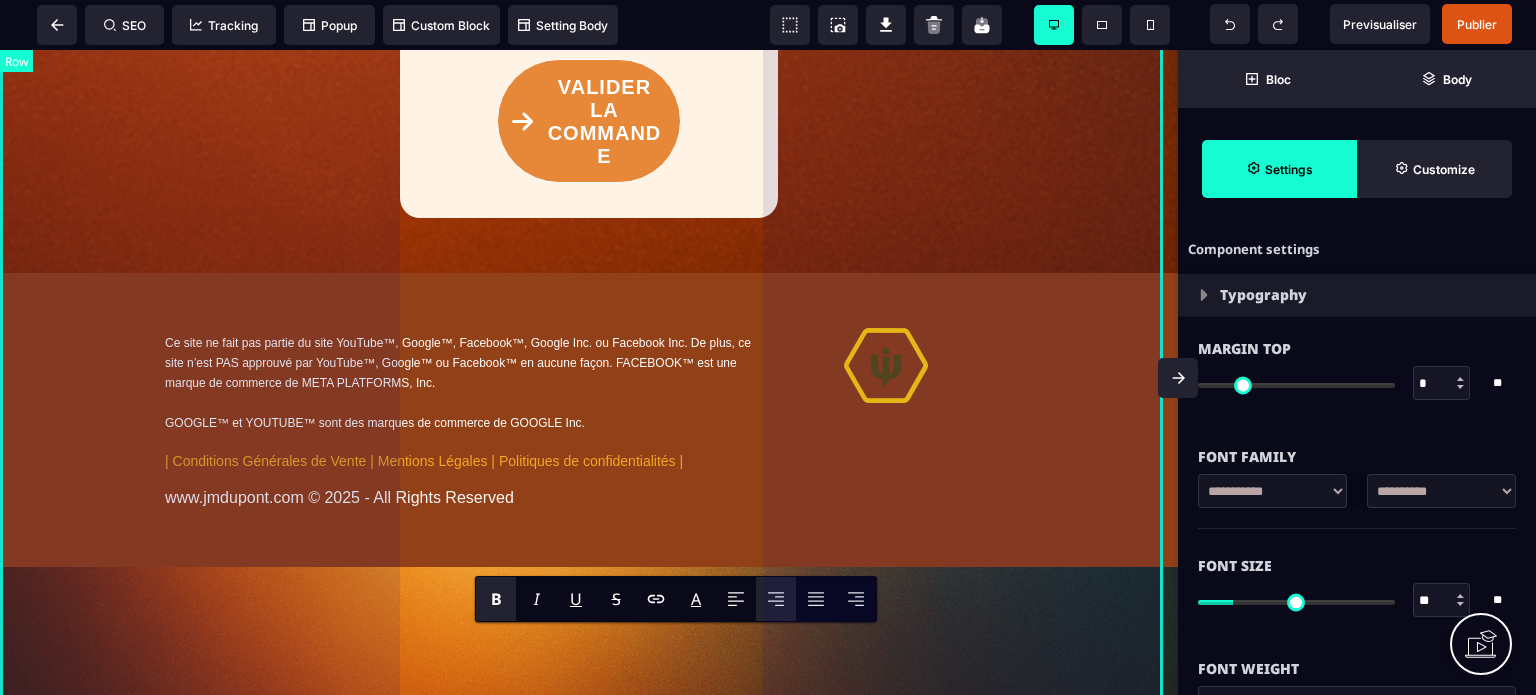 click on "**********" at bounding box center (589, -693) 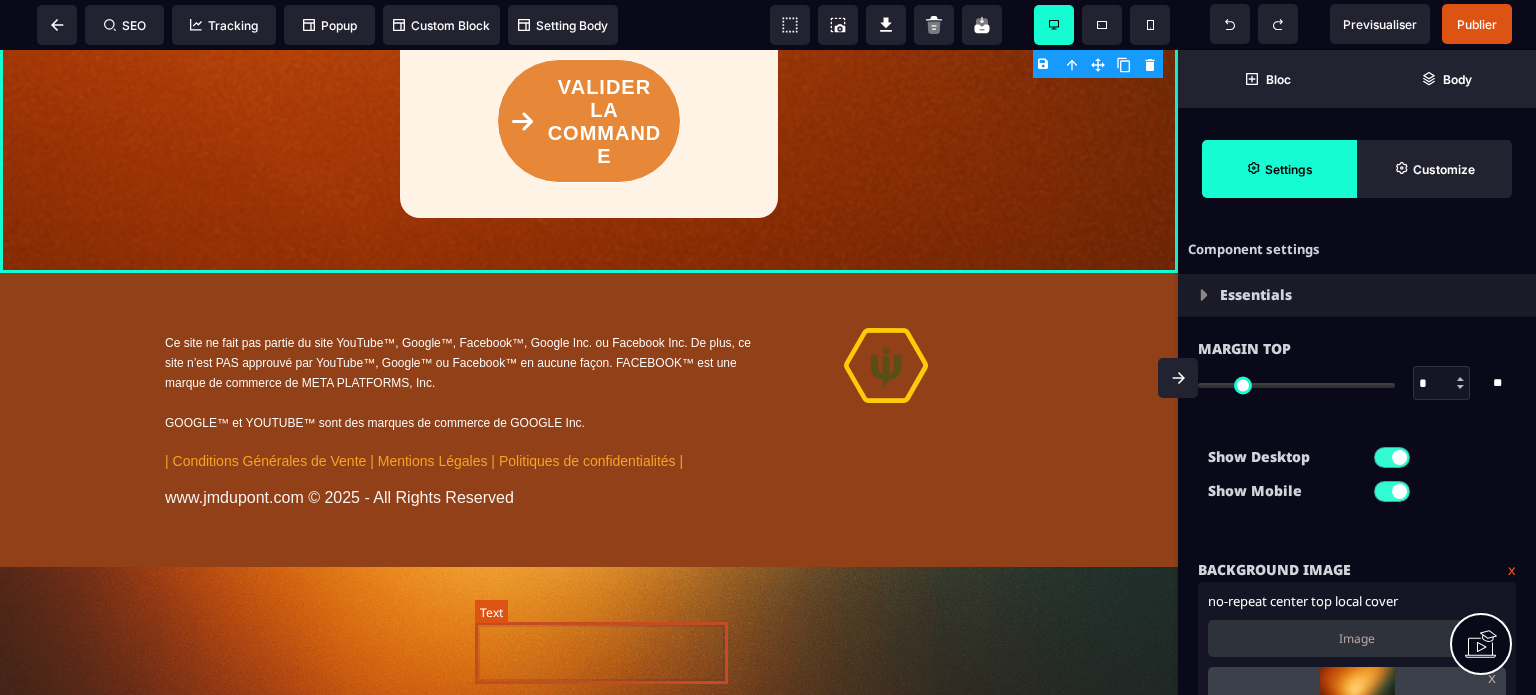 click on "**********" at bounding box center [601, -205] 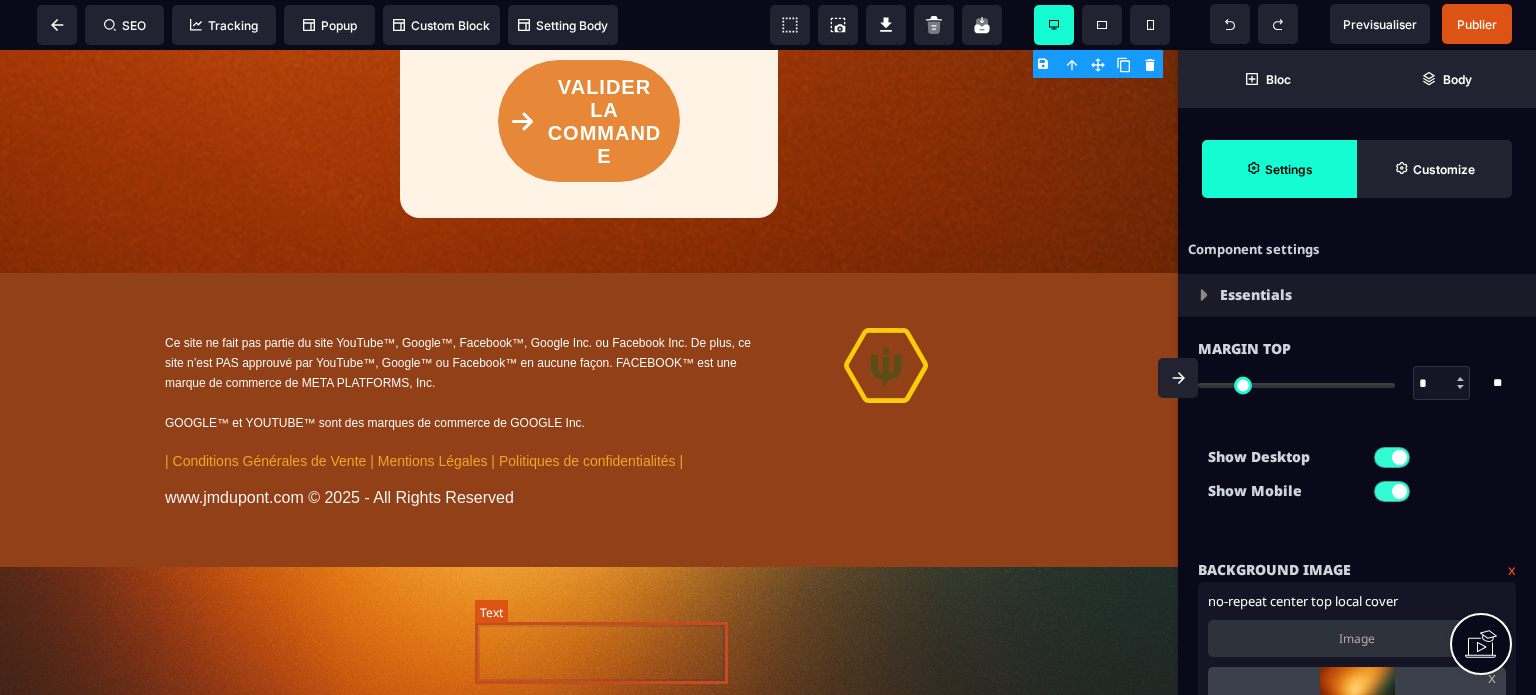 click on "**********" at bounding box center [601, -205] 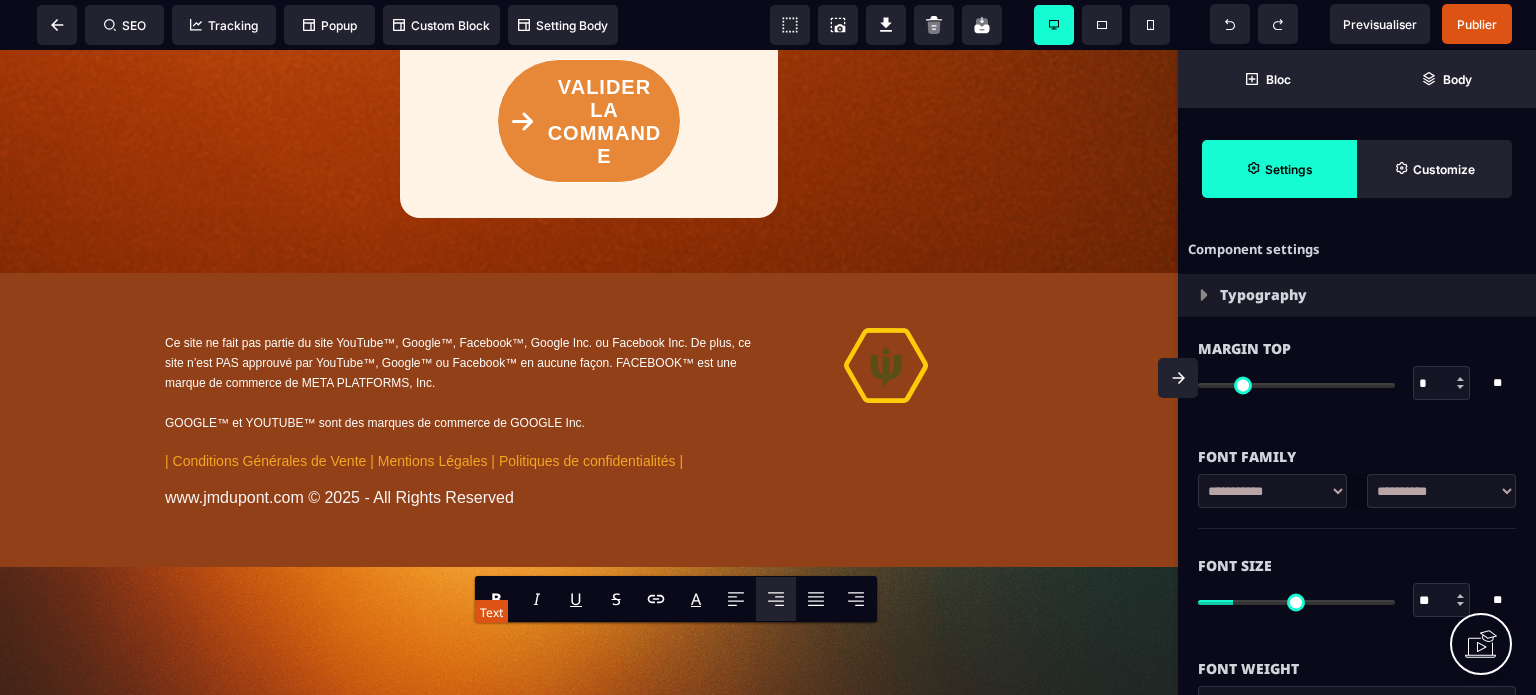 drag, startPoint x: 626, startPoint y: 643, endPoint x: 511, endPoint y: 638, distance: 115.10864 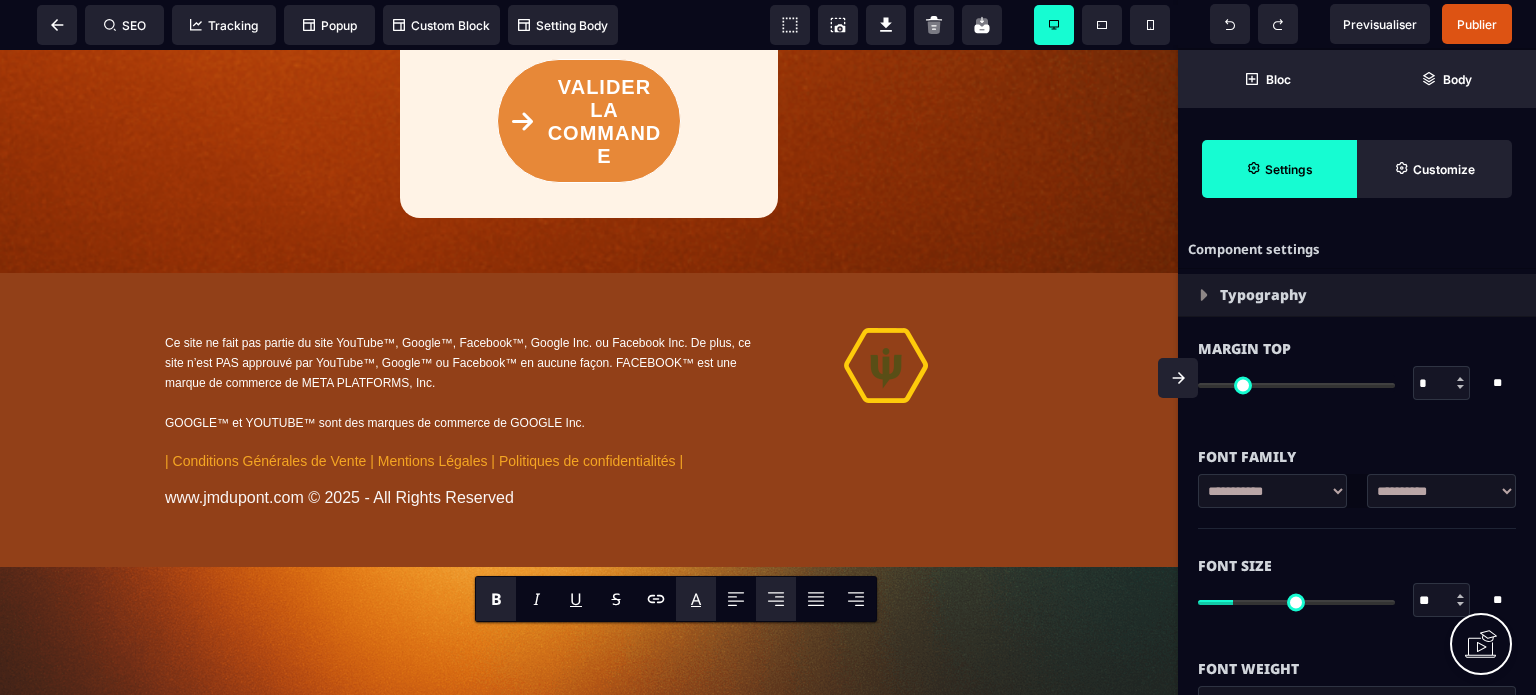 click on "*******" at bounding box center (721, 623) 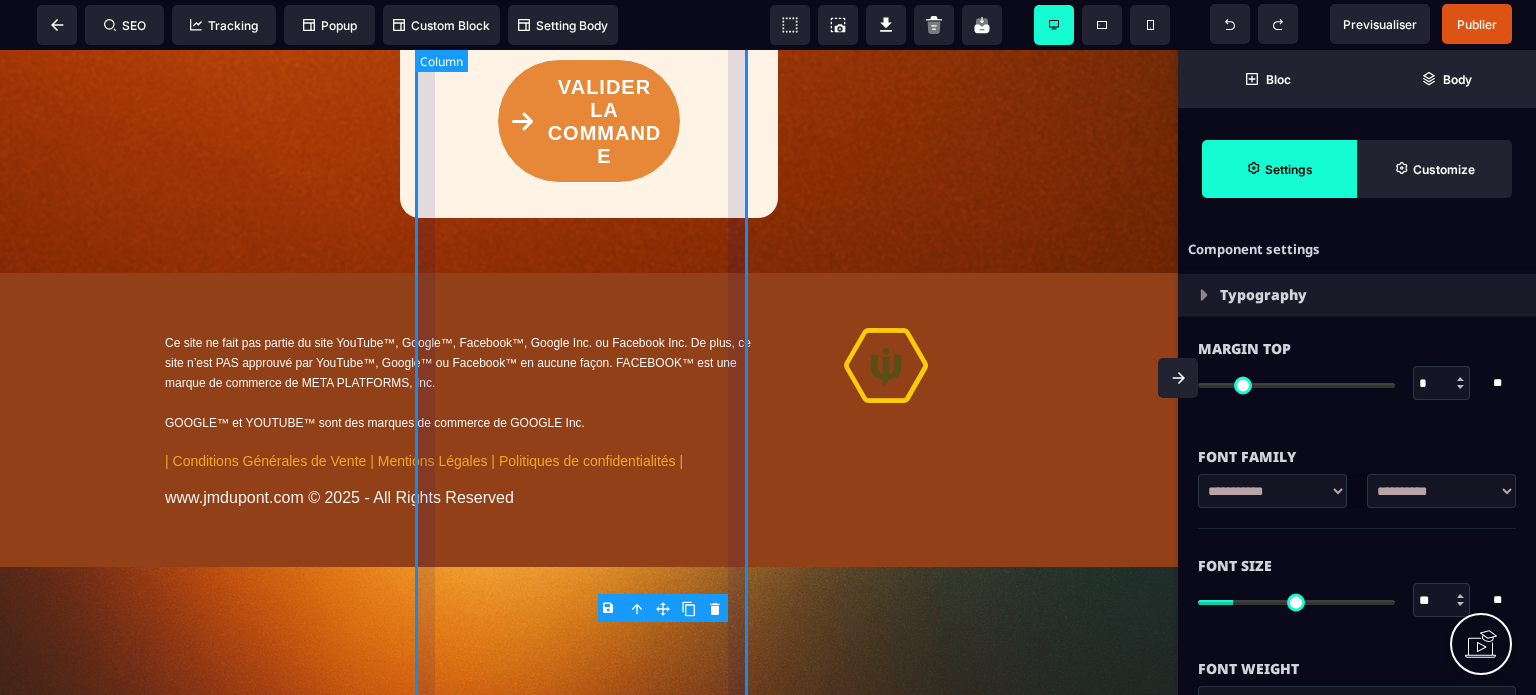 click on "**********" at bounding box center [589, -536] 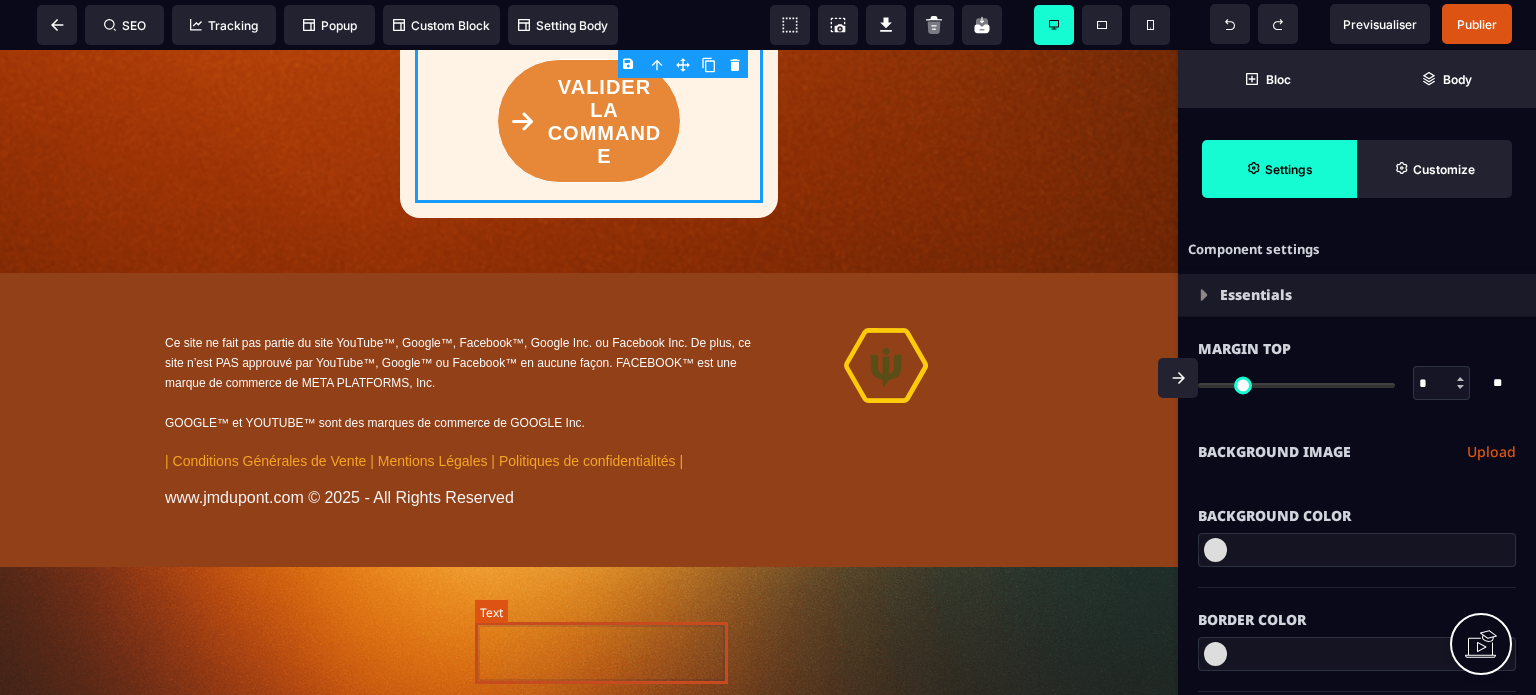 click on "**********" at bounding box center (601, -205) 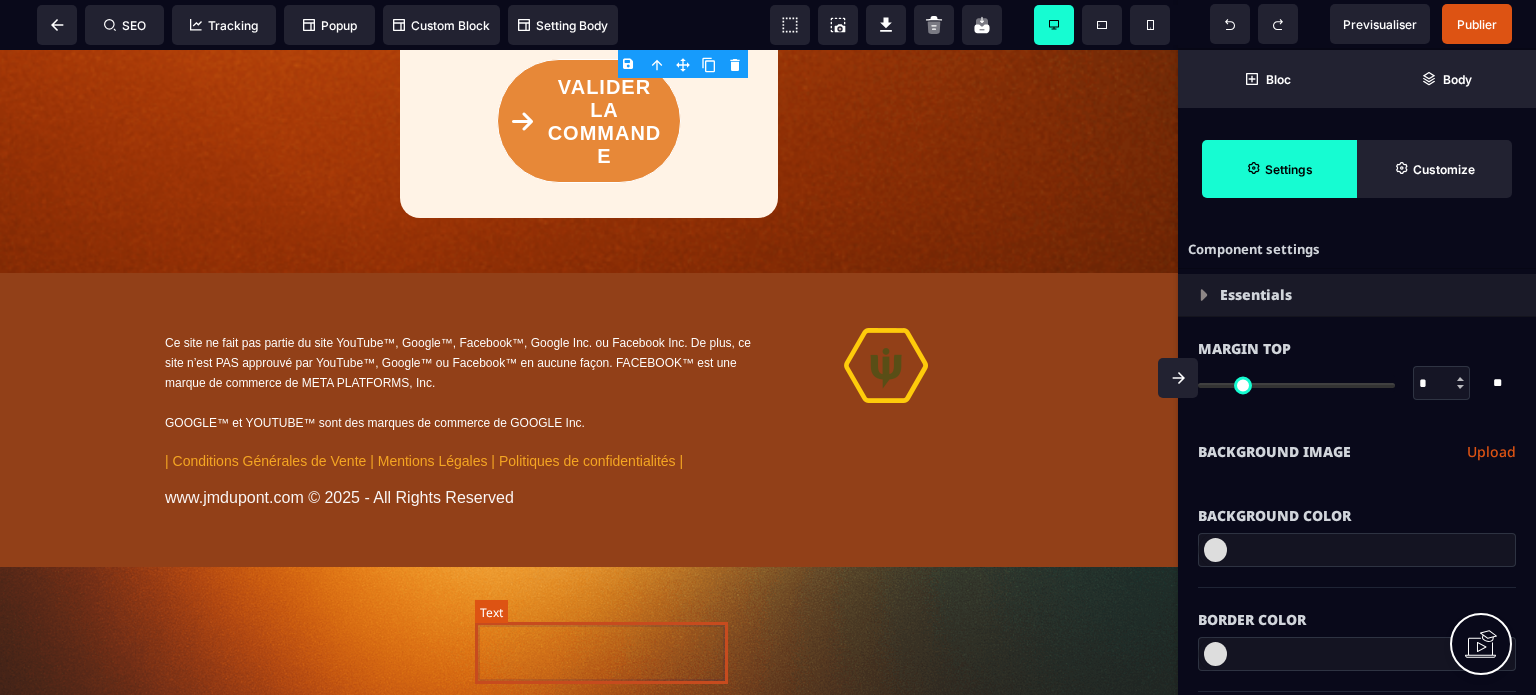 click on "**********" at bounding box center (601, -205) 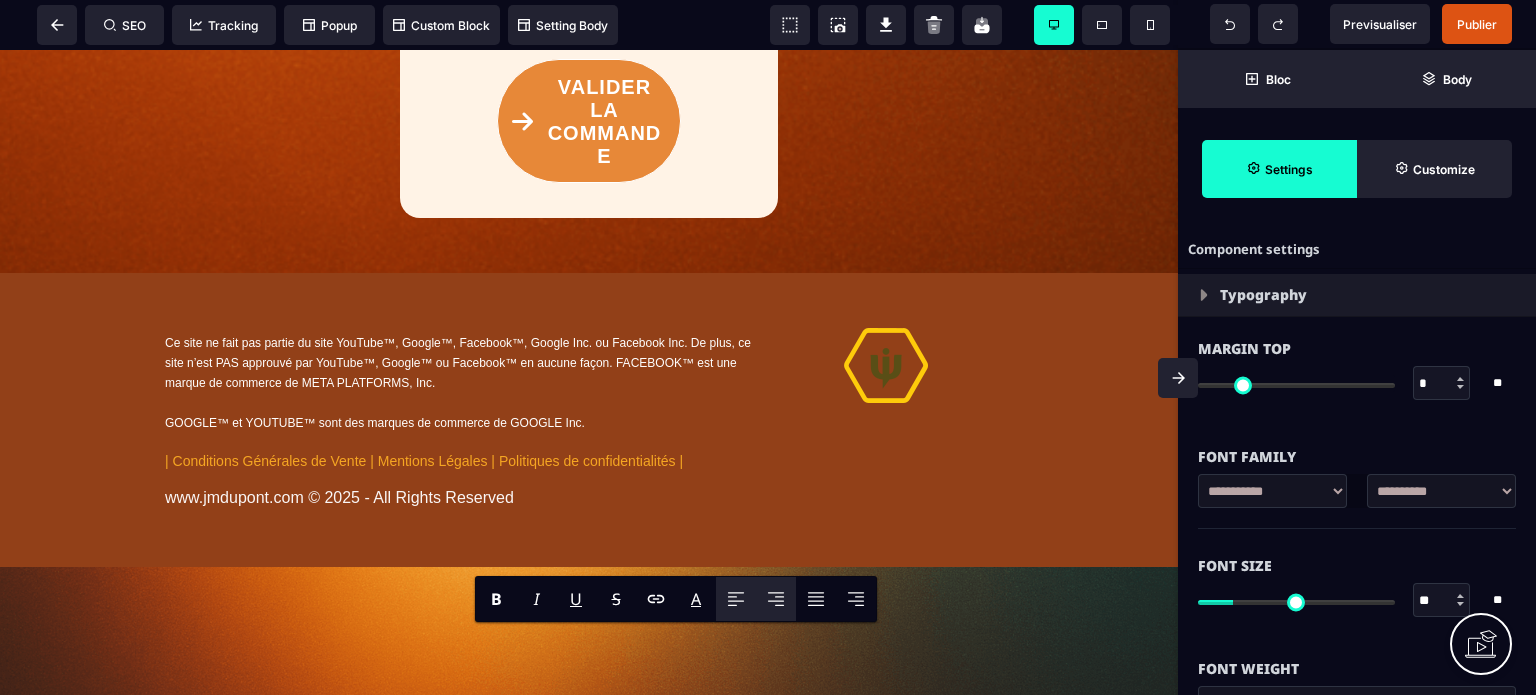 click 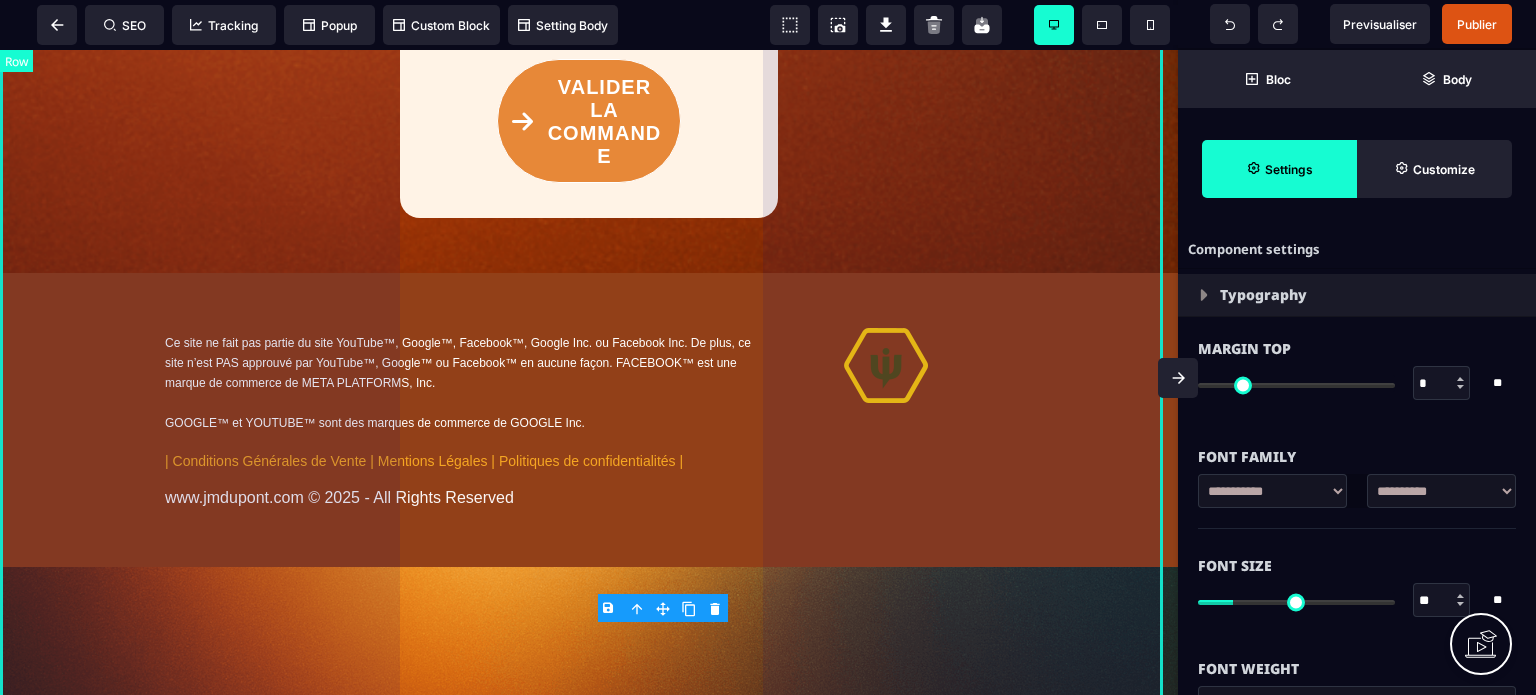 click on "**********" at bounding box center [589, -693] 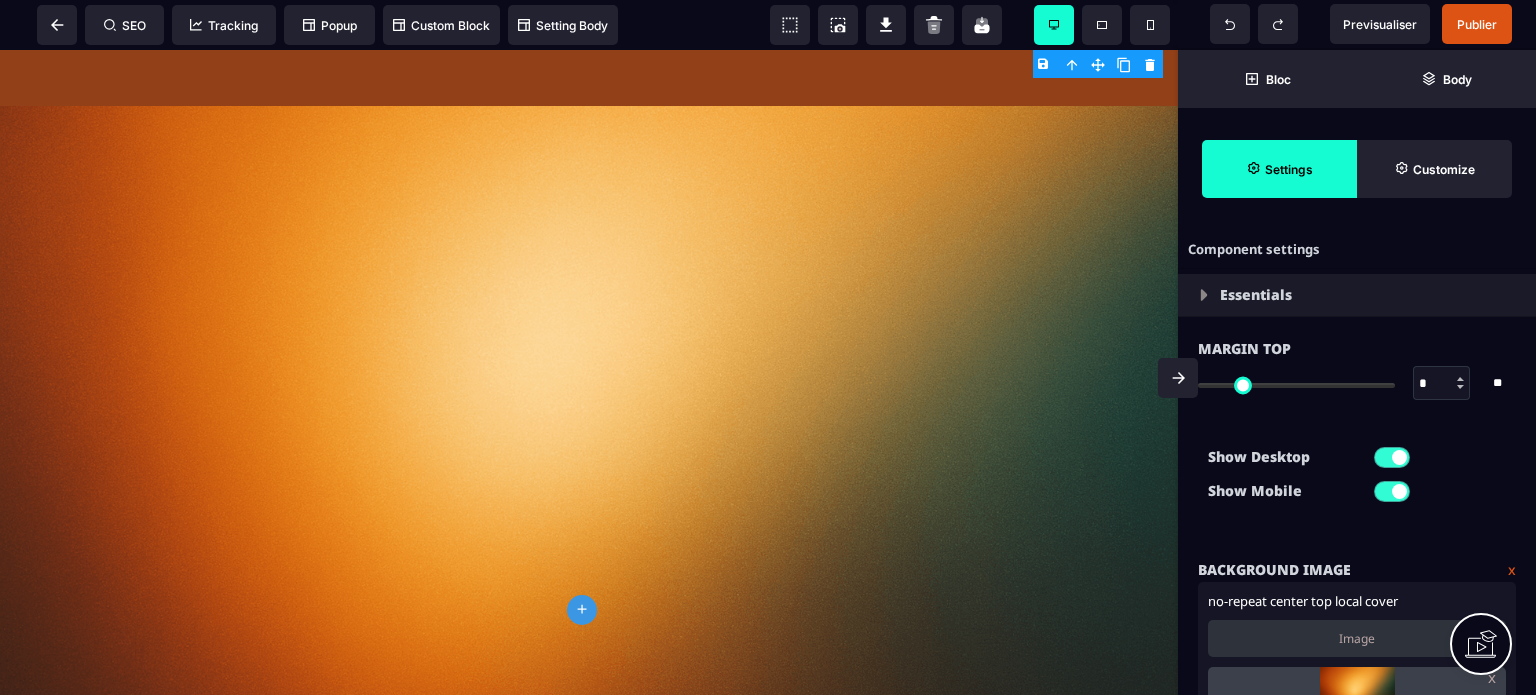 scroll, scrollTop: 15716, scrollLeft: 0, axis: vertical 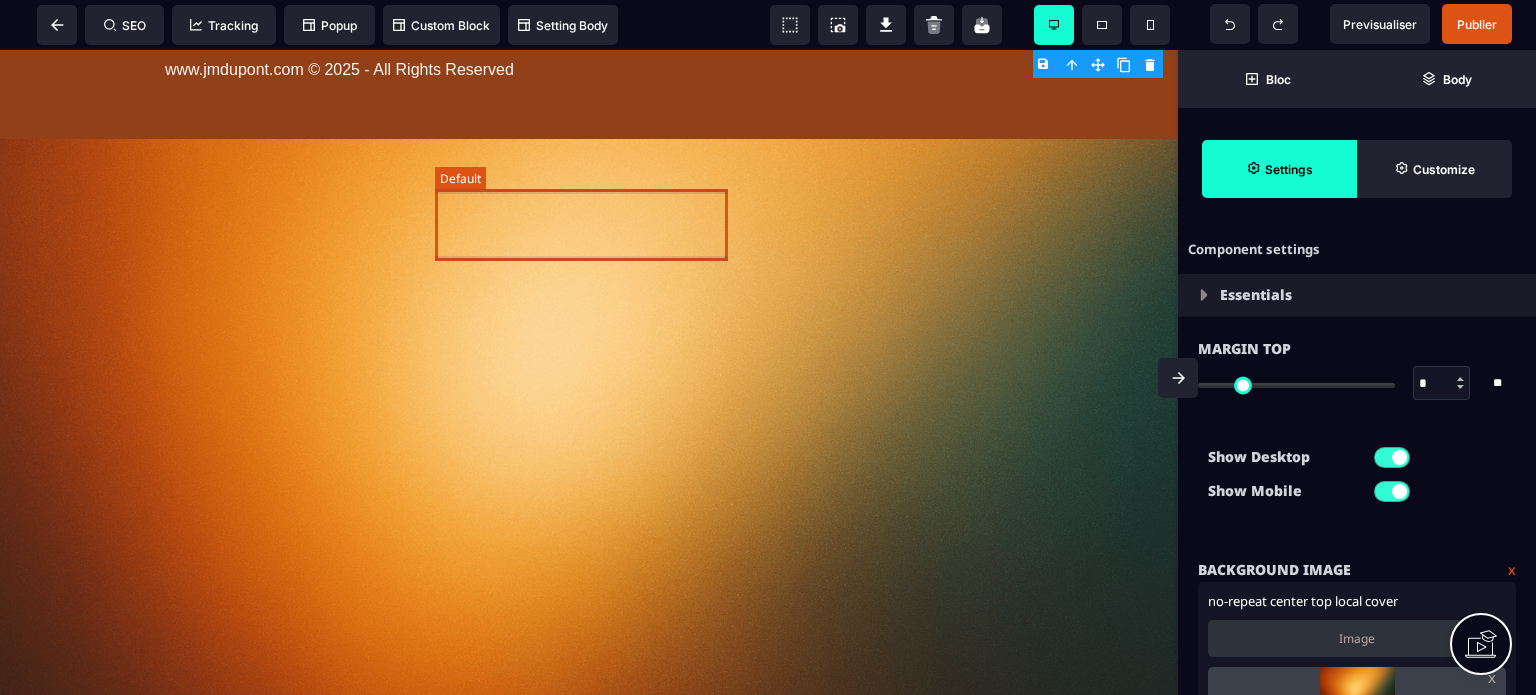 click on "**********" at bounding box center (589, -633) 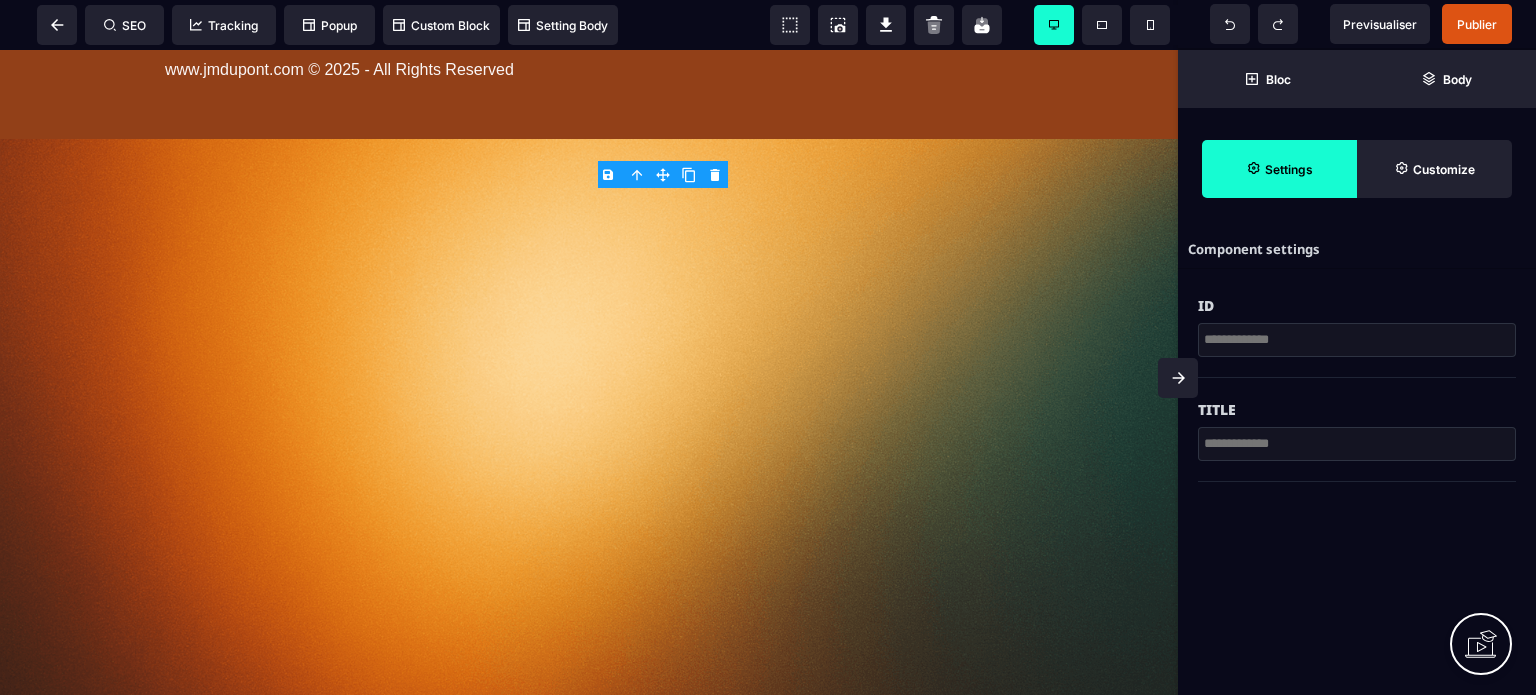 click 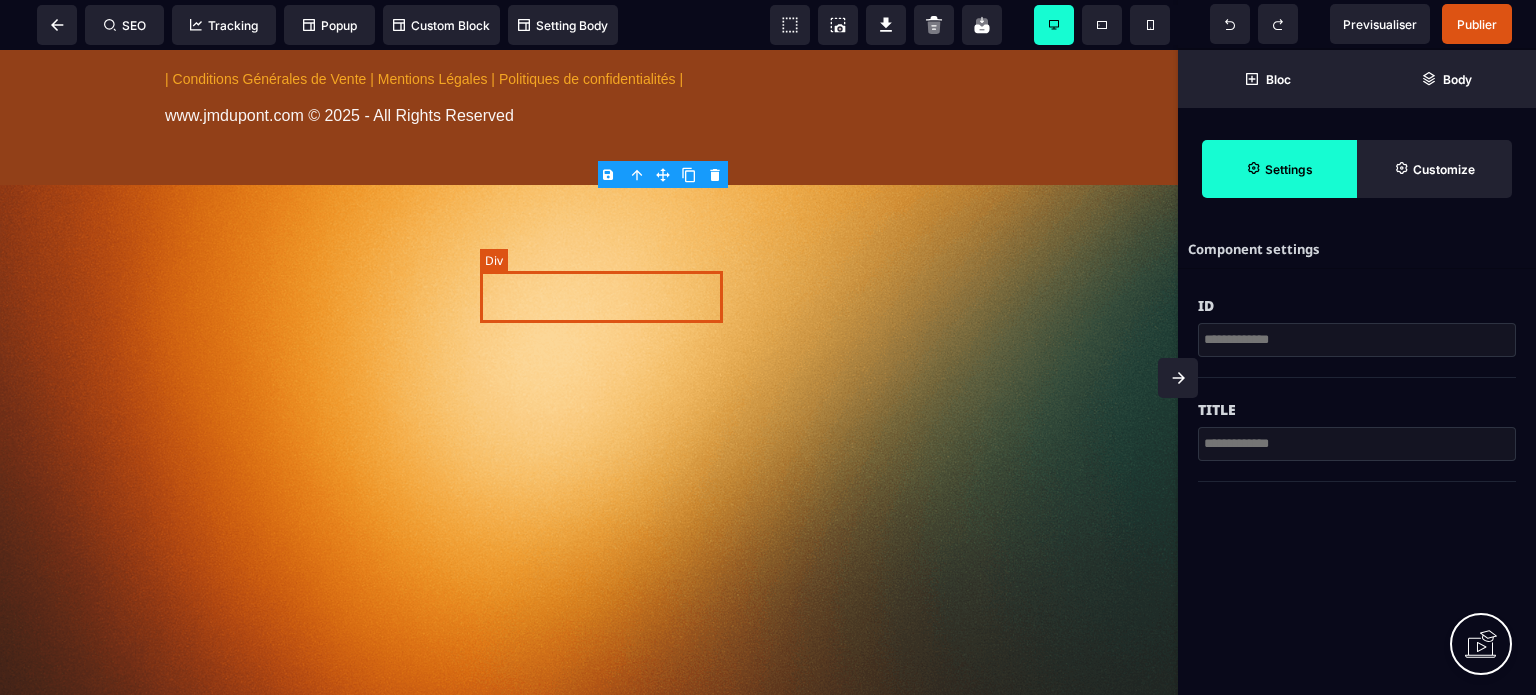 click on "Bonus #5  : KIT SENTINELLE" at bounding box center (609, -574) 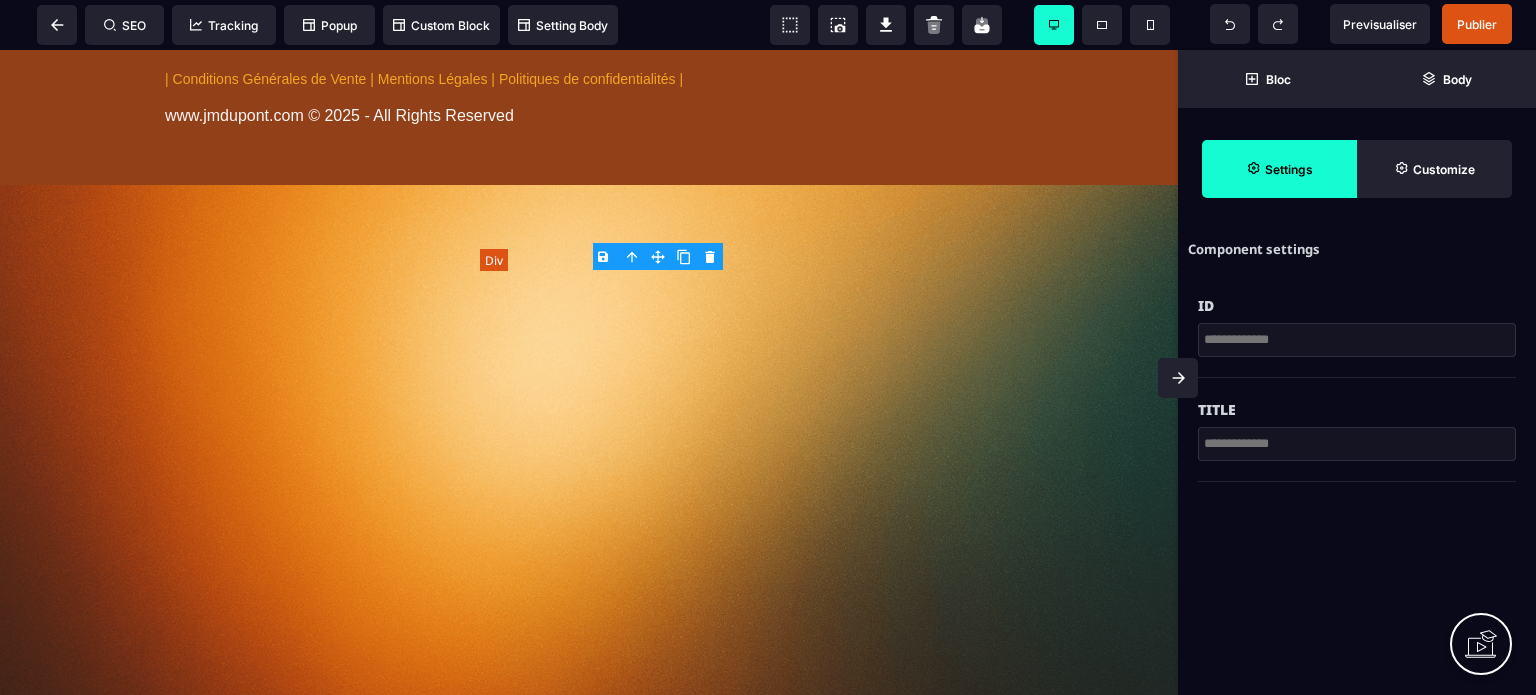 click on "Bonus #5  : KIT SENTINELLE" at bounding box center [609, -574] 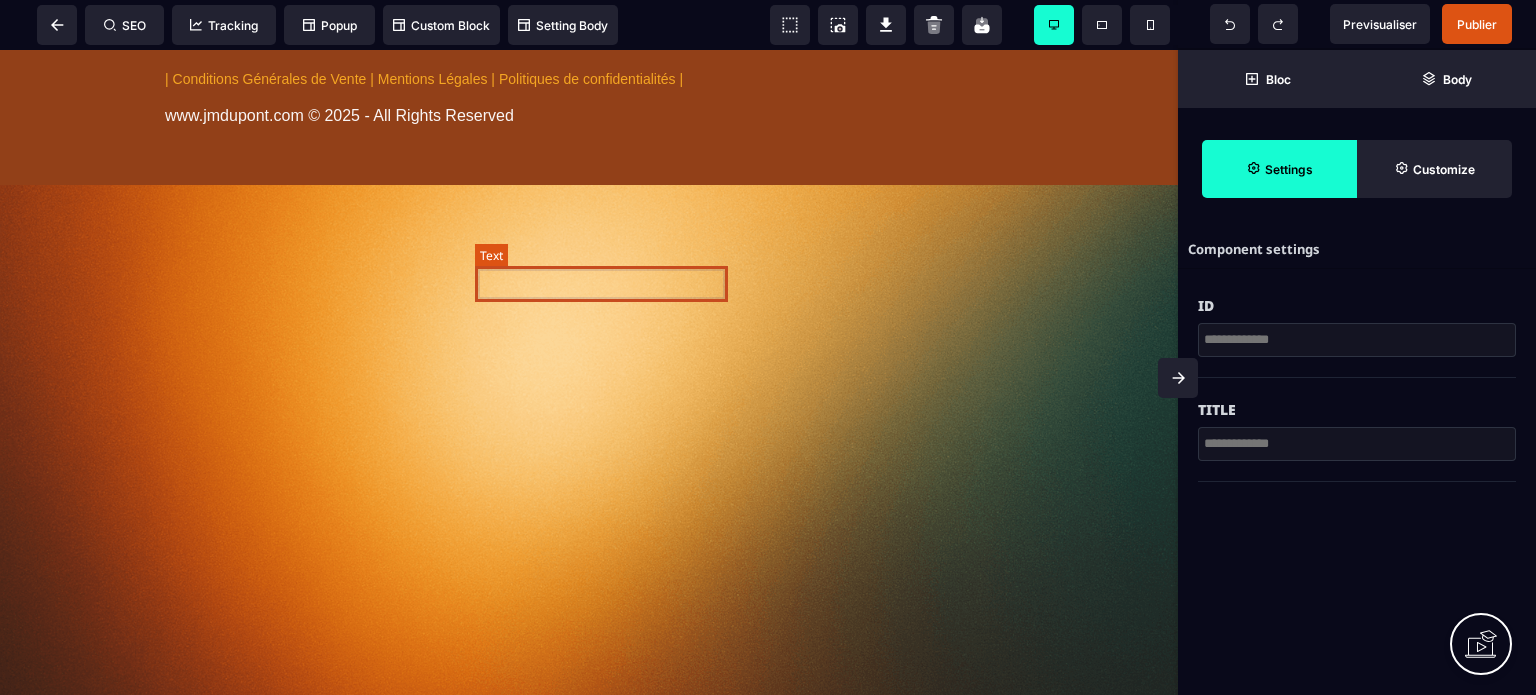 click on "**********" at bounding box center (601, -574) 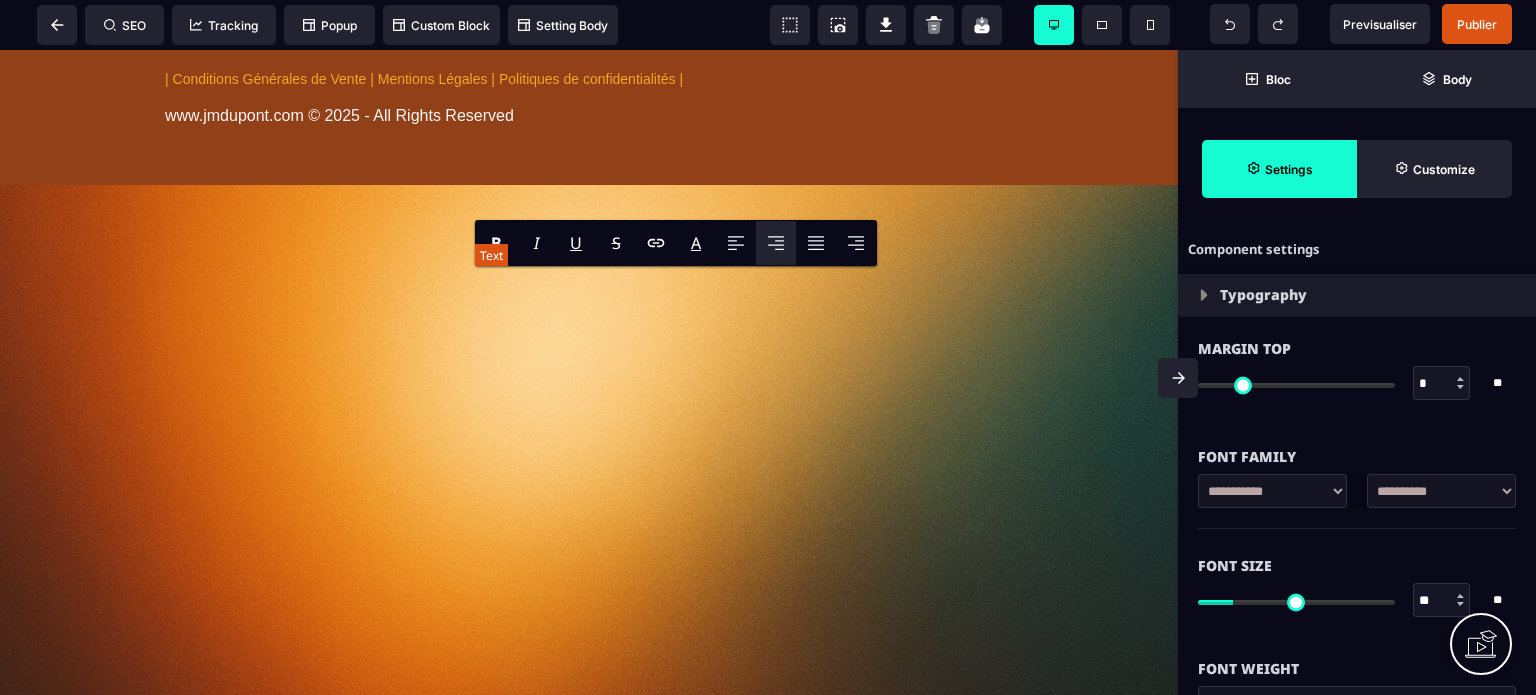 click on "**********" at bounding box center (601, -574) 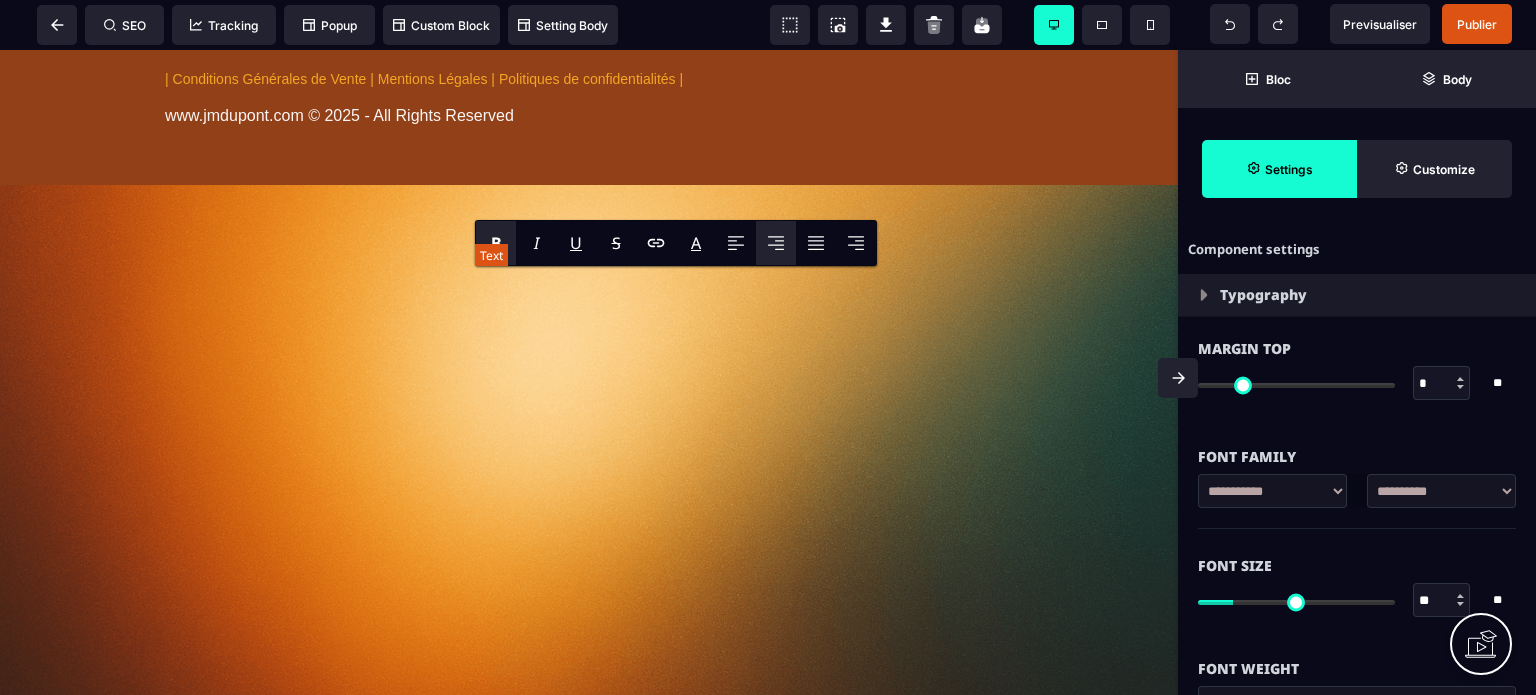 click on "**********" at bounding box center (601, -574) 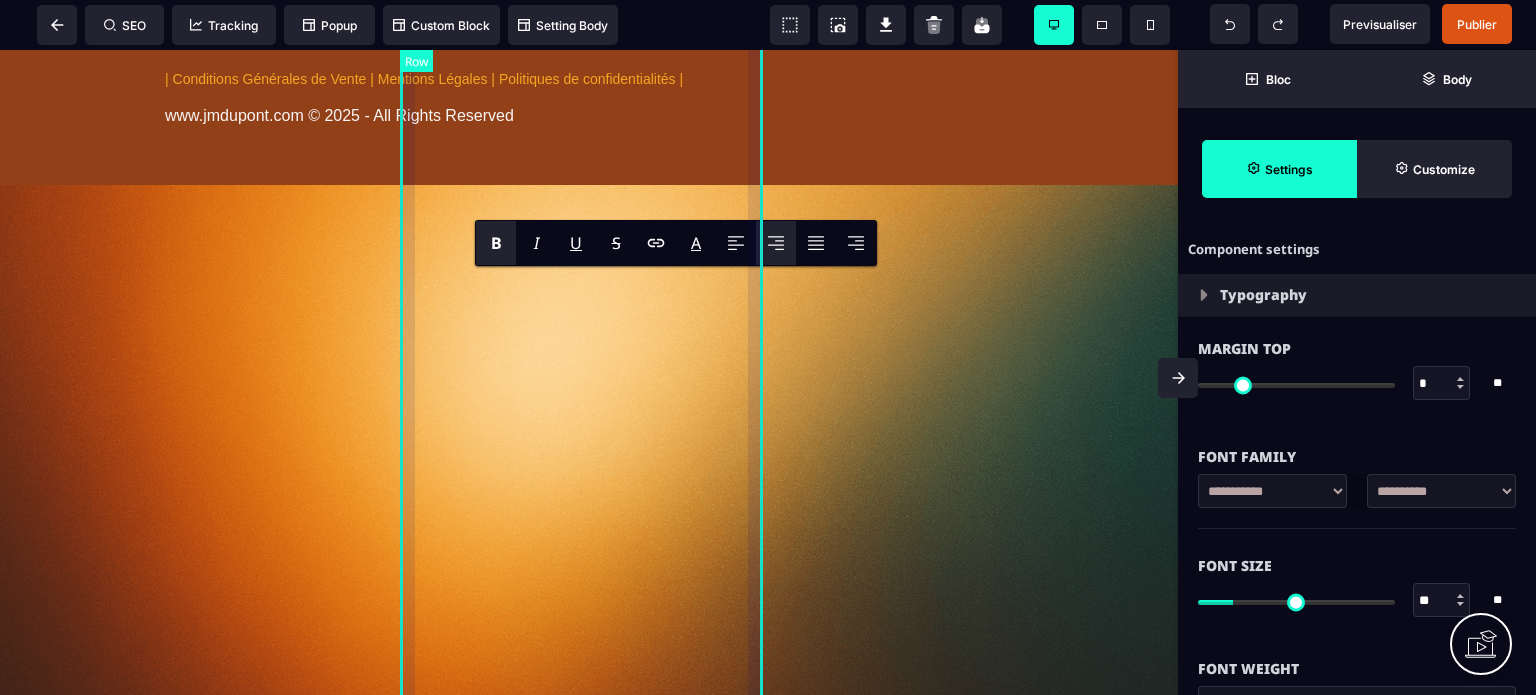click on "**********" at bounding box center [589, -941] 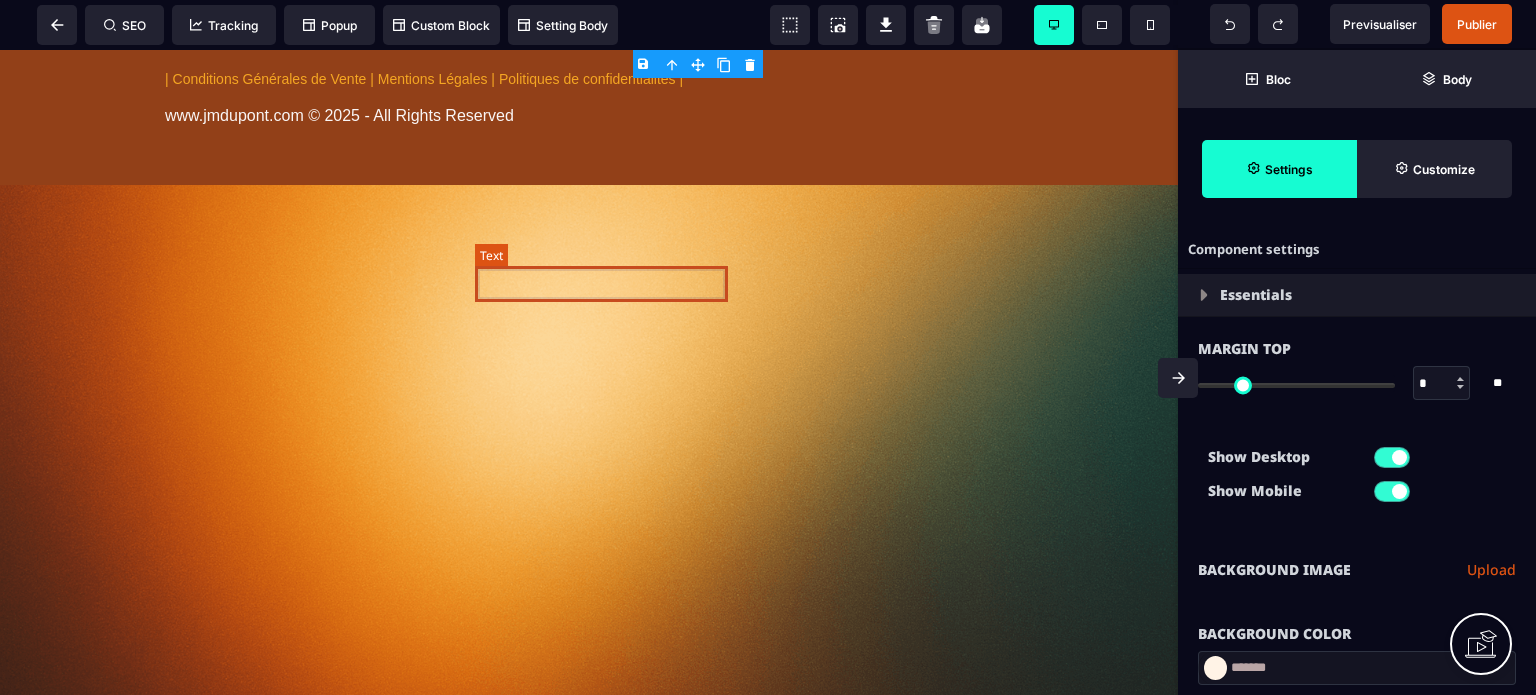 click on "**********" at bounding box center [601, -574] 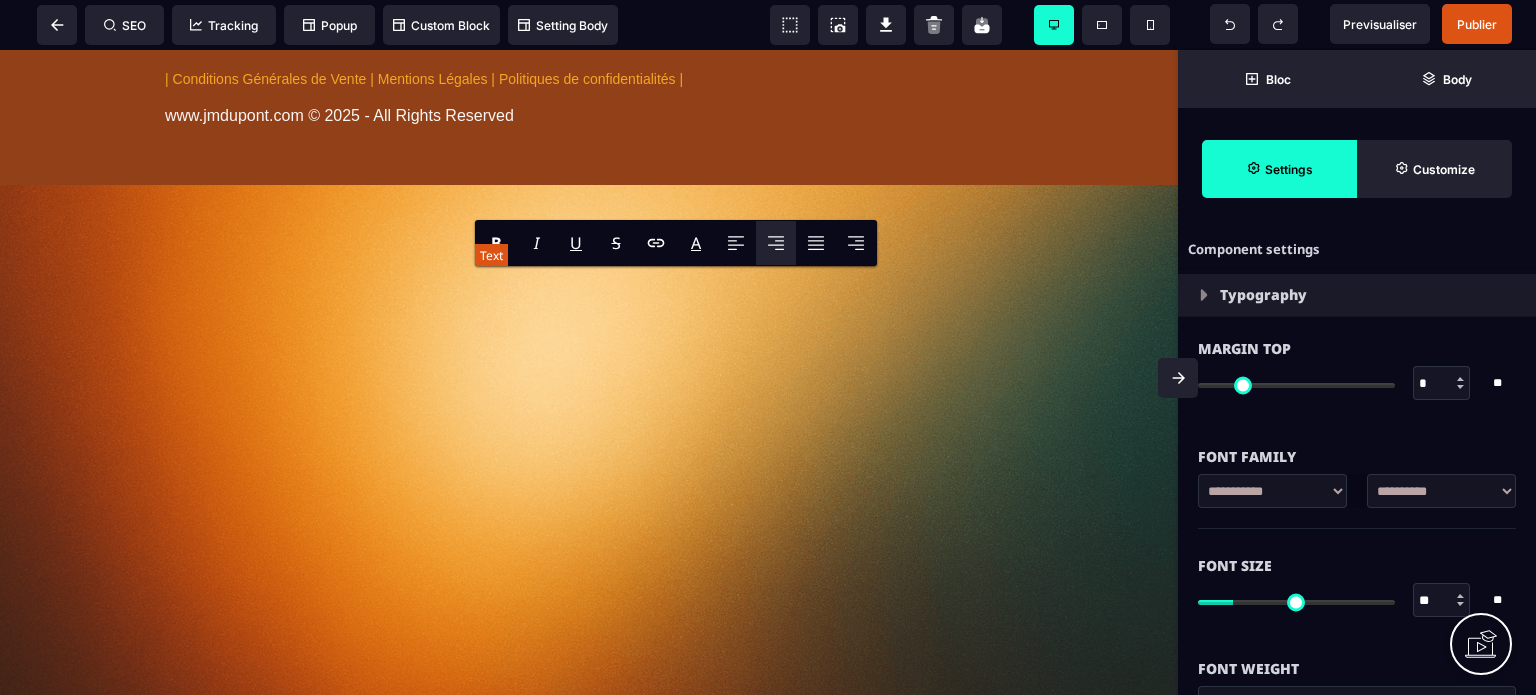 drag, startPoint x: 576, startPoint y: 287, endPoint x: 483, endPoint y: 287, distance: 93 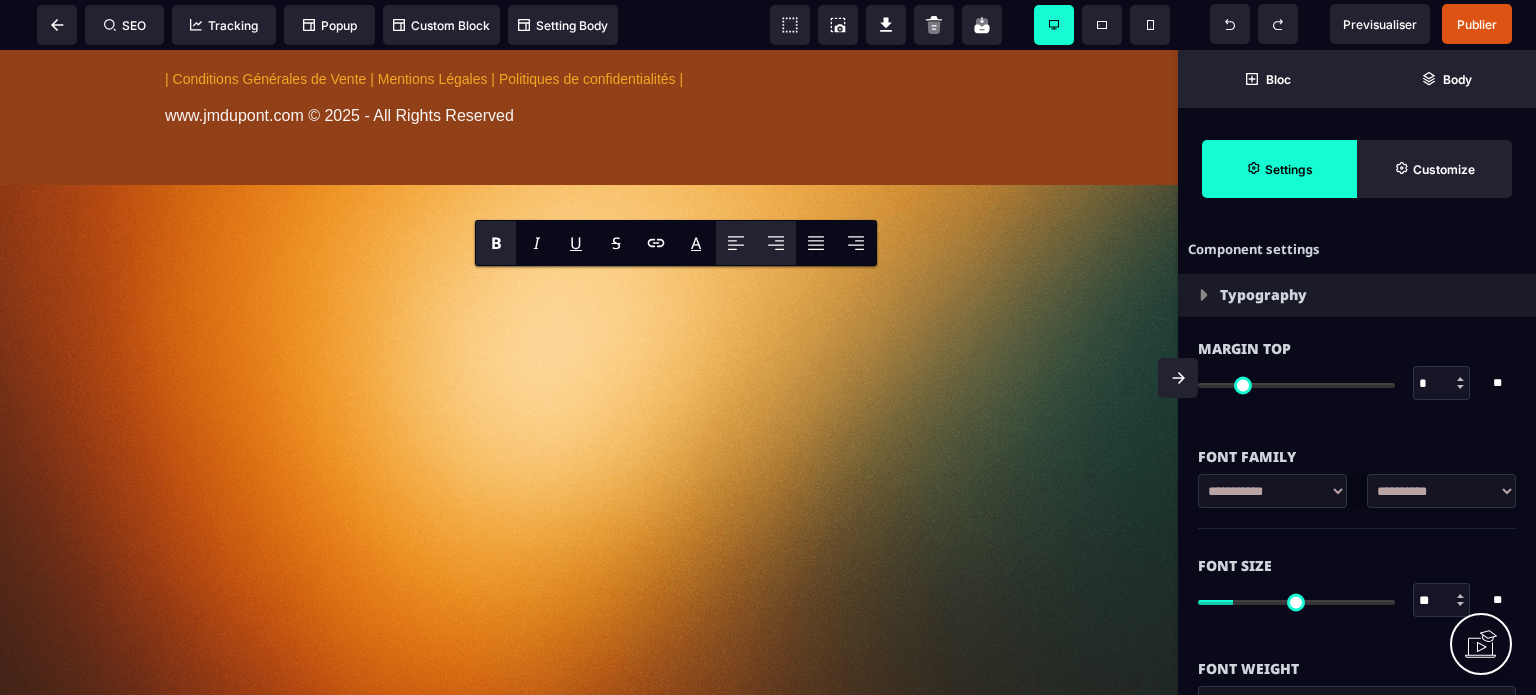 click 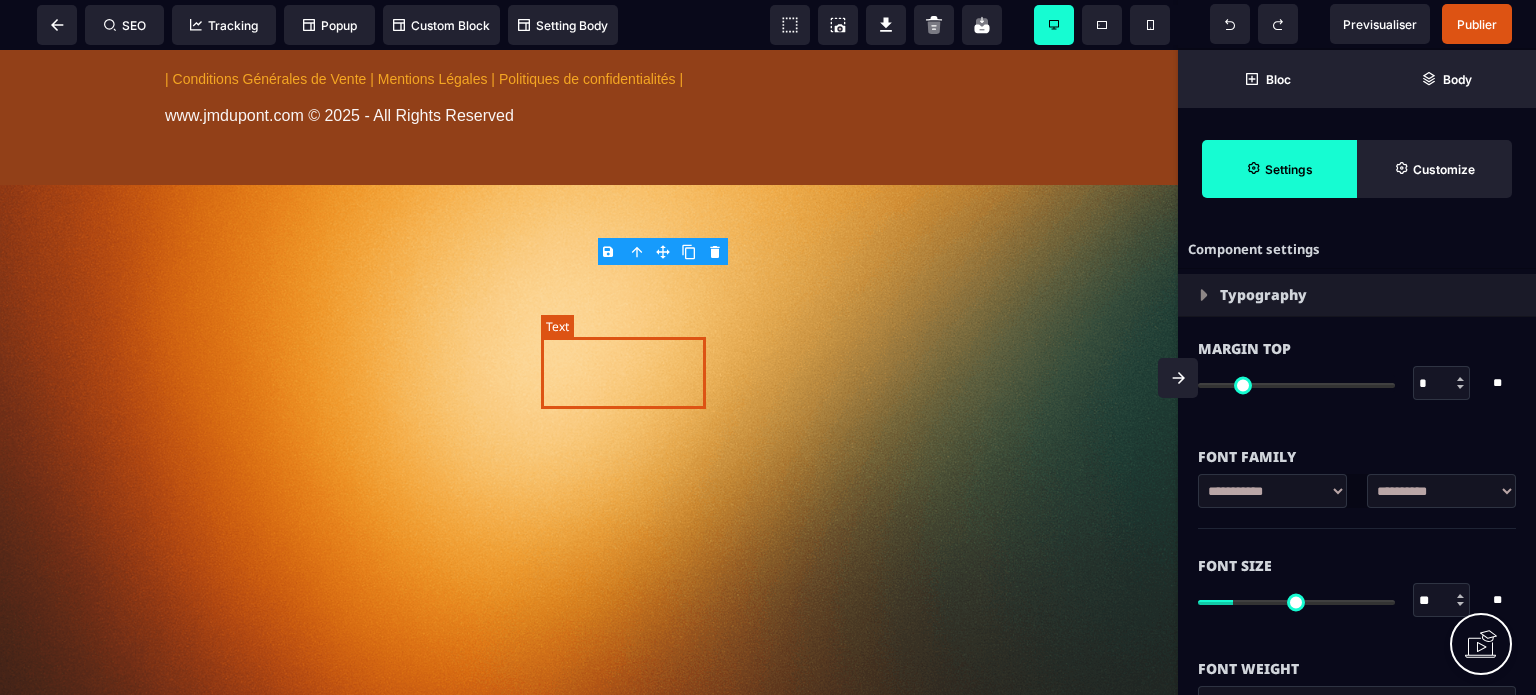 click on "5 970€" at bounding box center [688, -505] 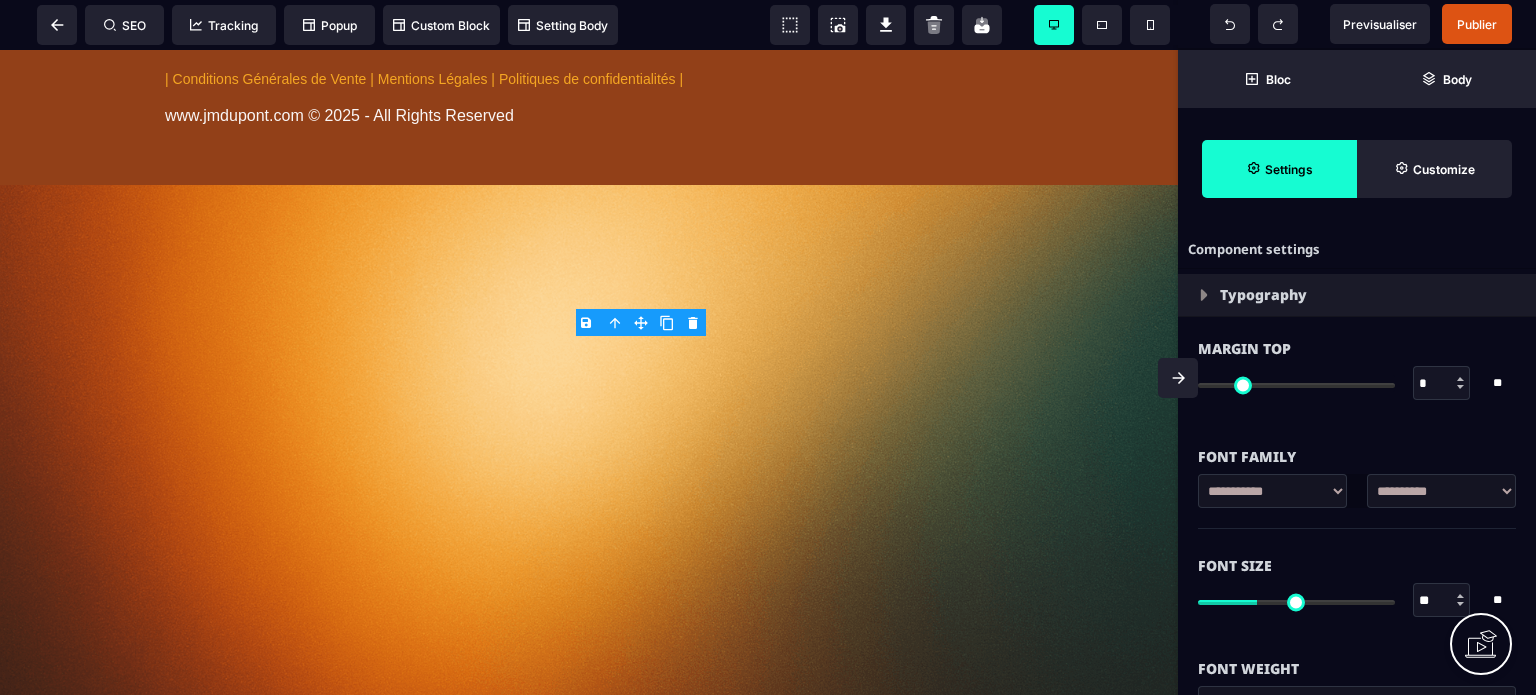 click on "Font Size" at bounding box center [1357, 566] 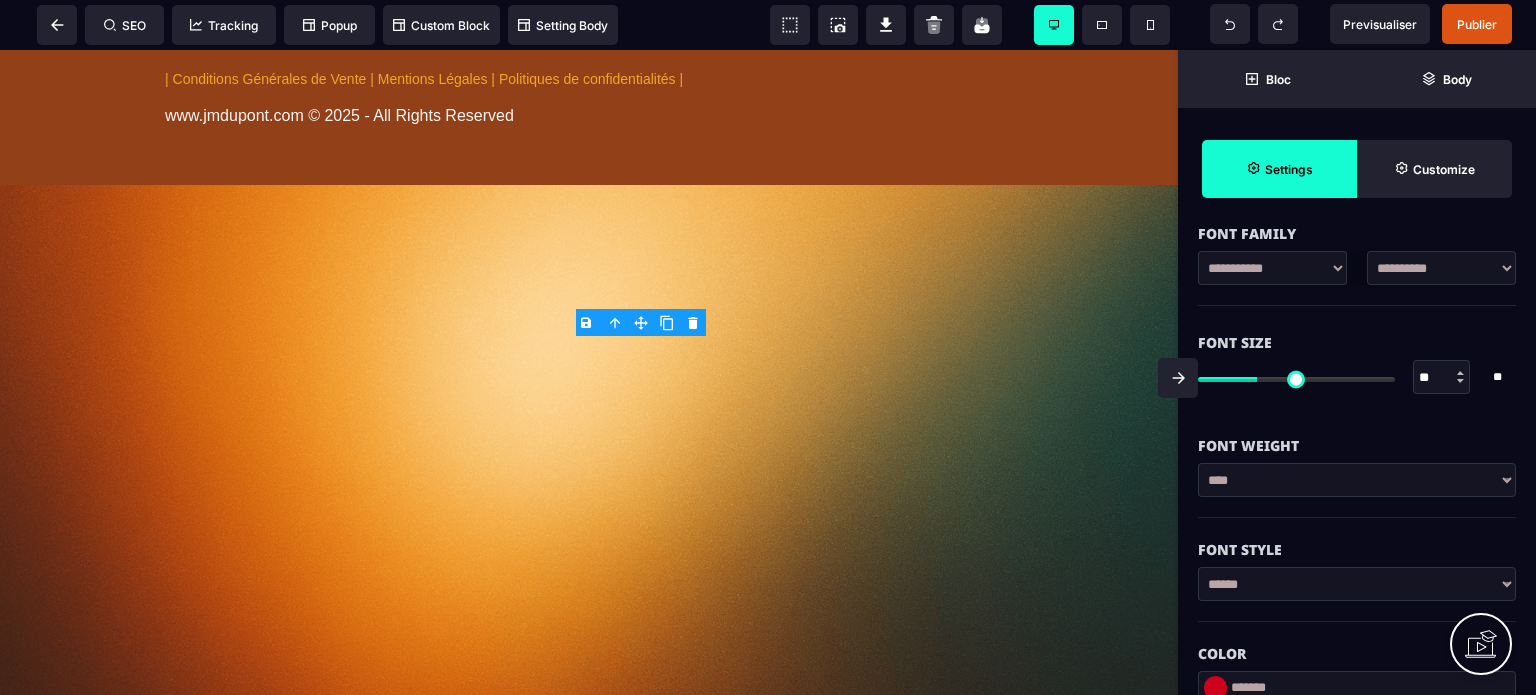 scroll, scrollTop: 240, scrollLeft: 0, axis: vertical 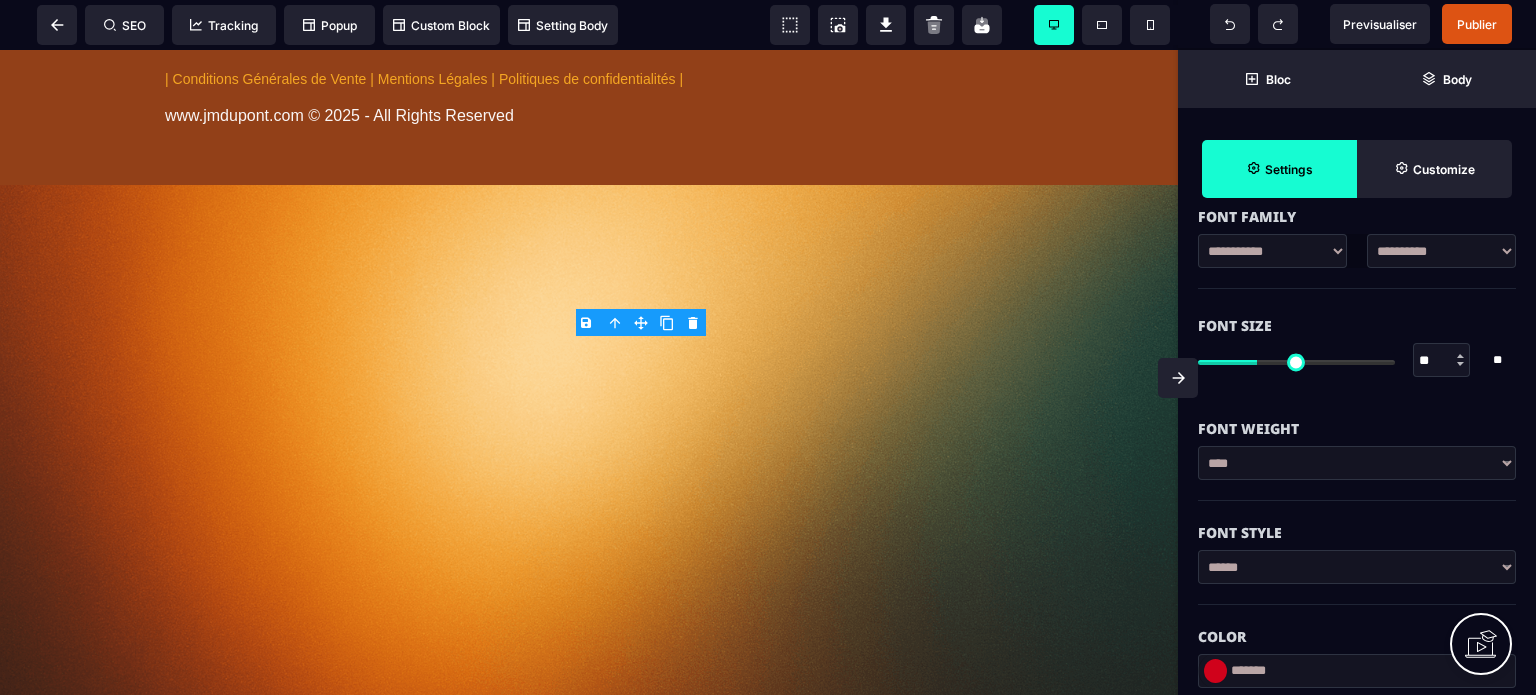 click on "**********" at bounding box center [1357, 463] 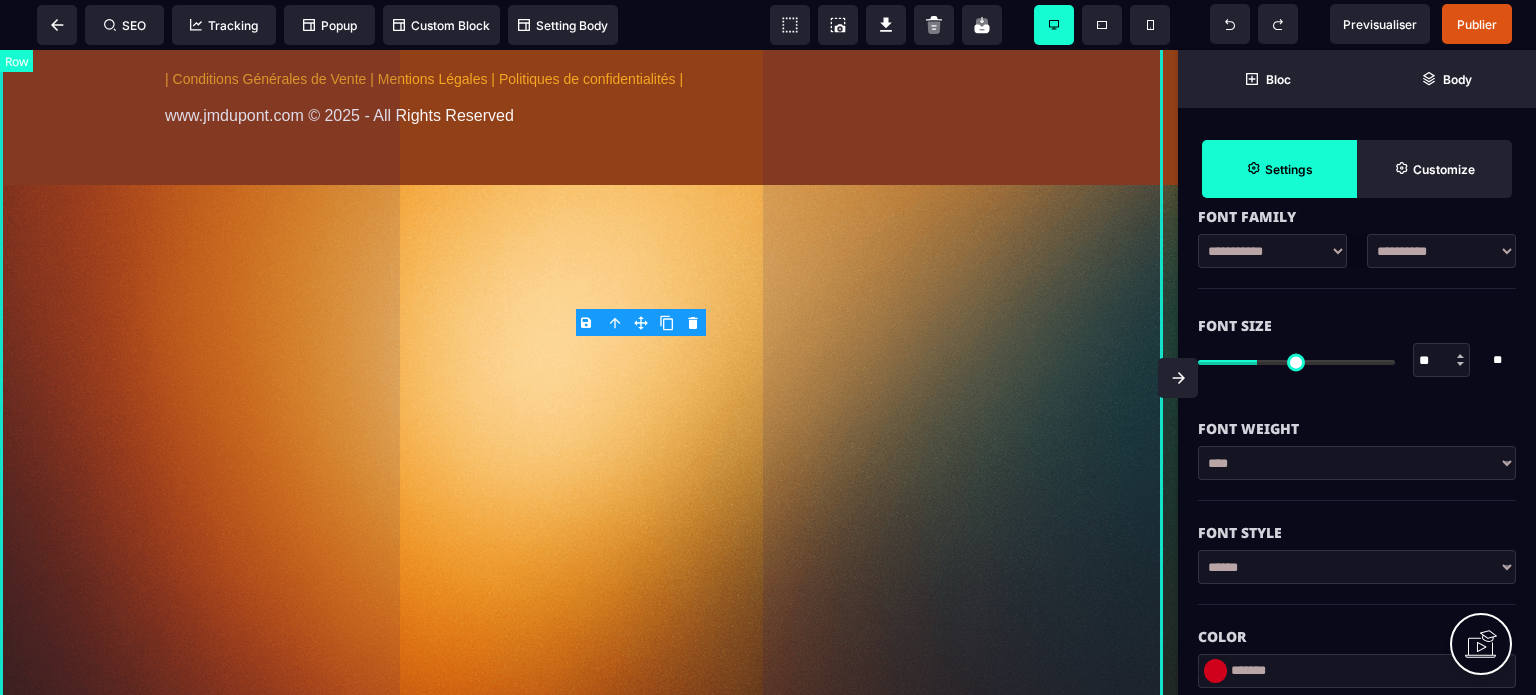 click on "**********" at bounding box center (589, -1098) 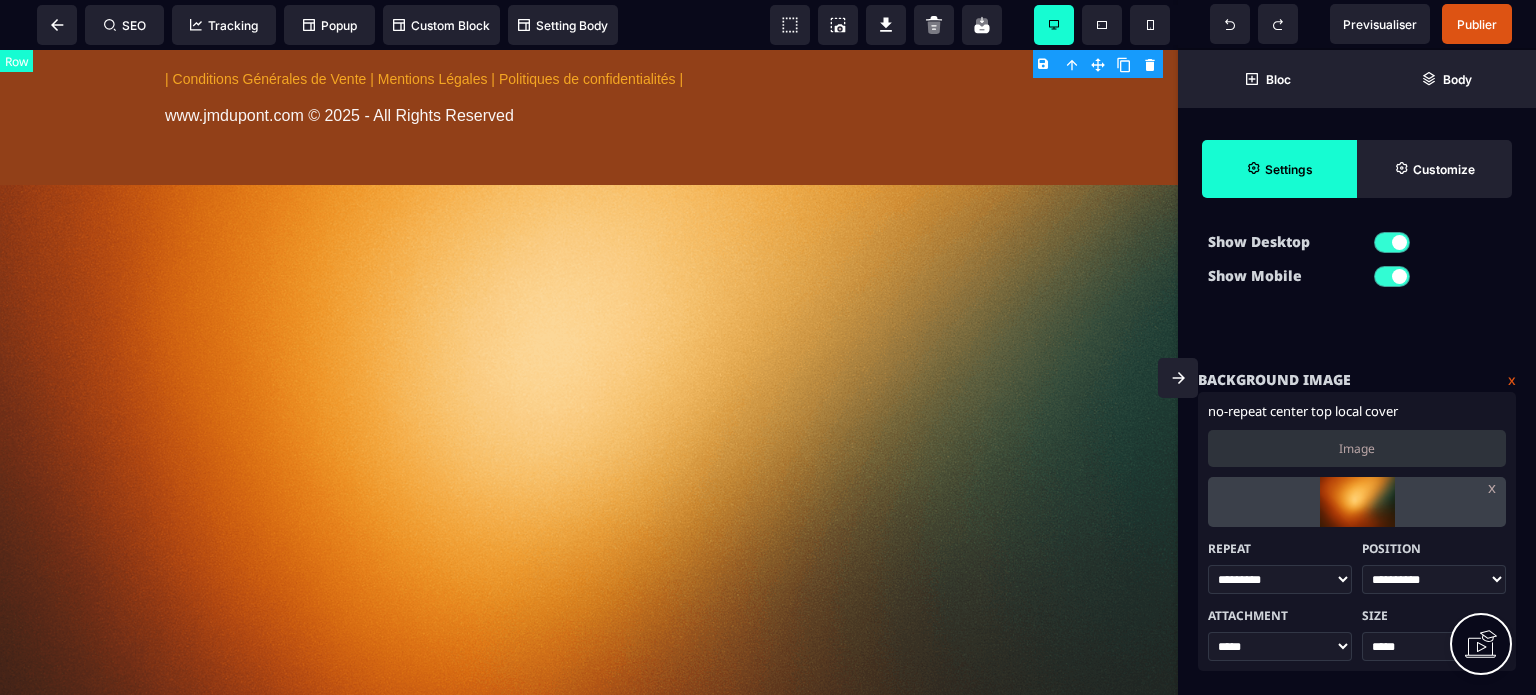 scroll, scrollTop: 0, scrollLeft: 0, axis: both 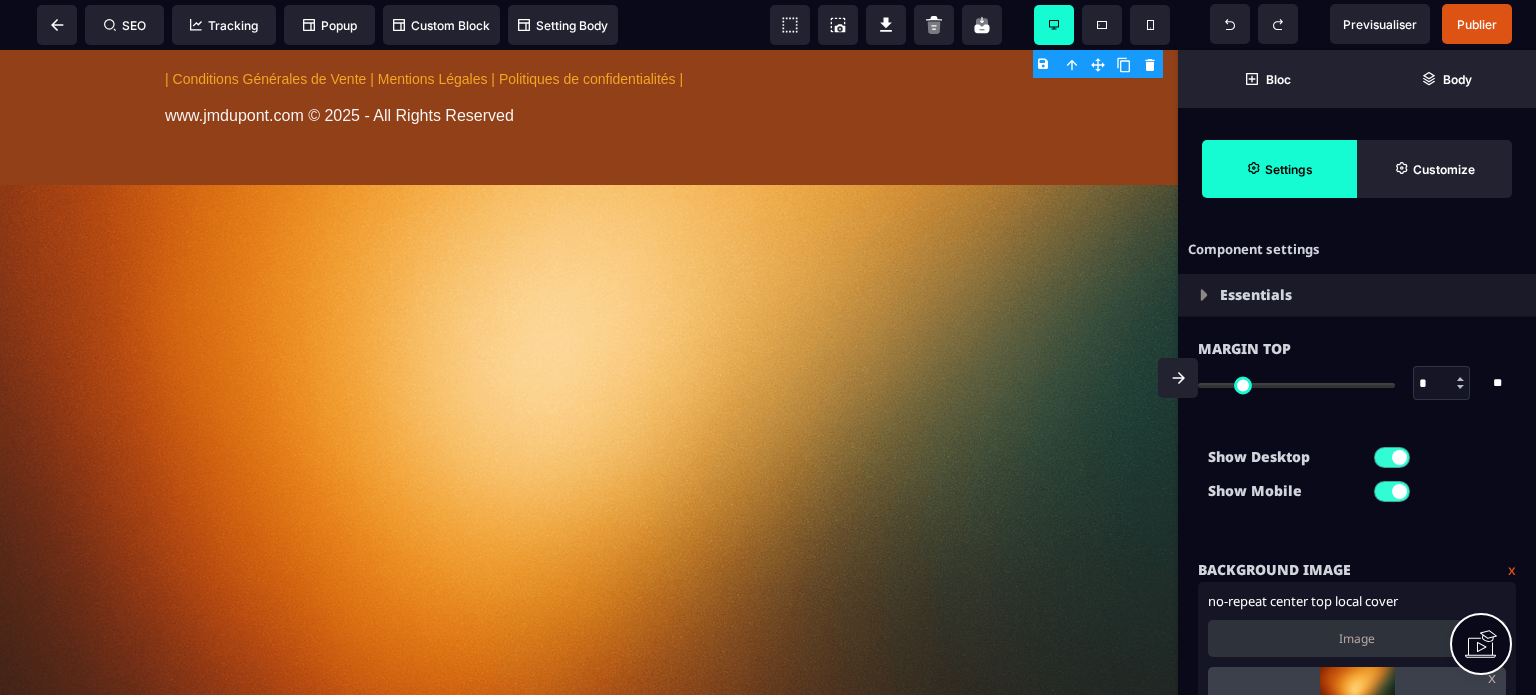 click at bounding box center [1178, 378] 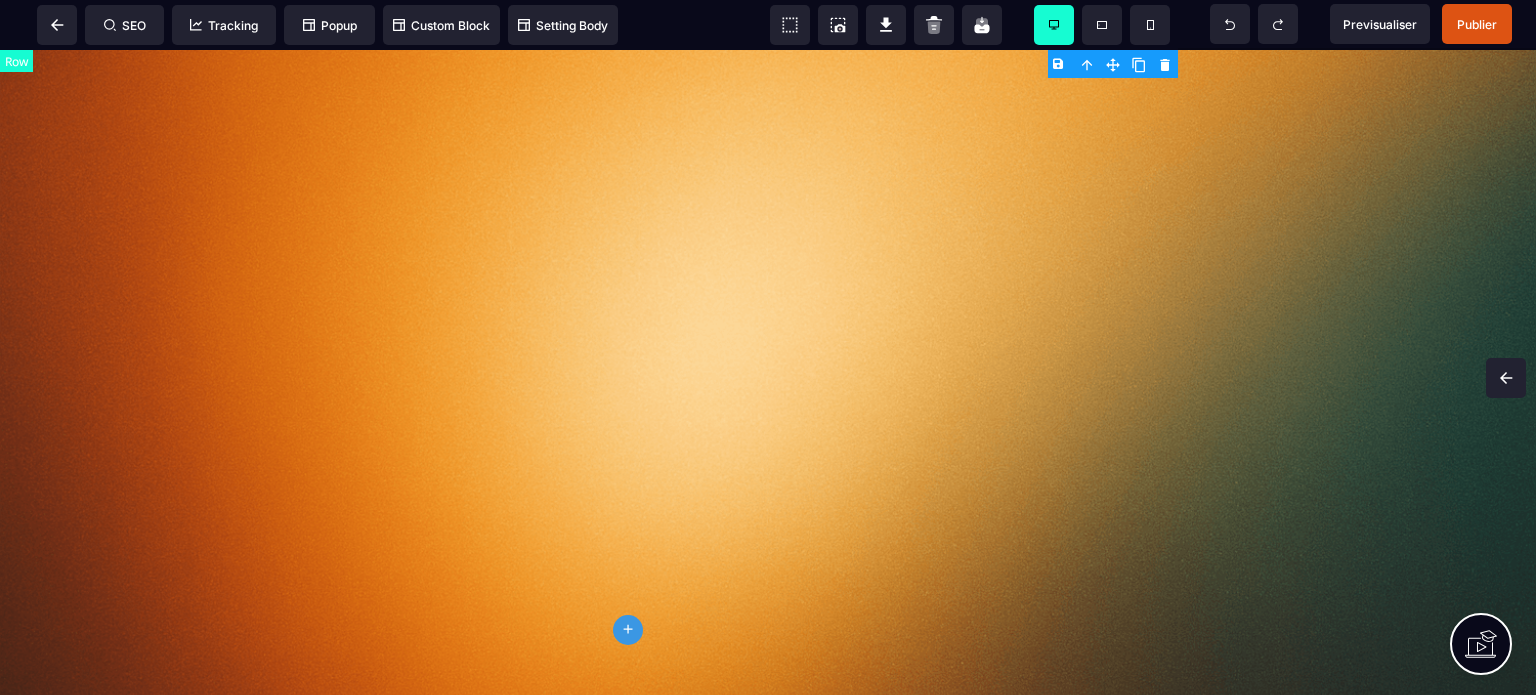 scroll, scrollTop: 11393, scrollLeft: 0, axis: vertical 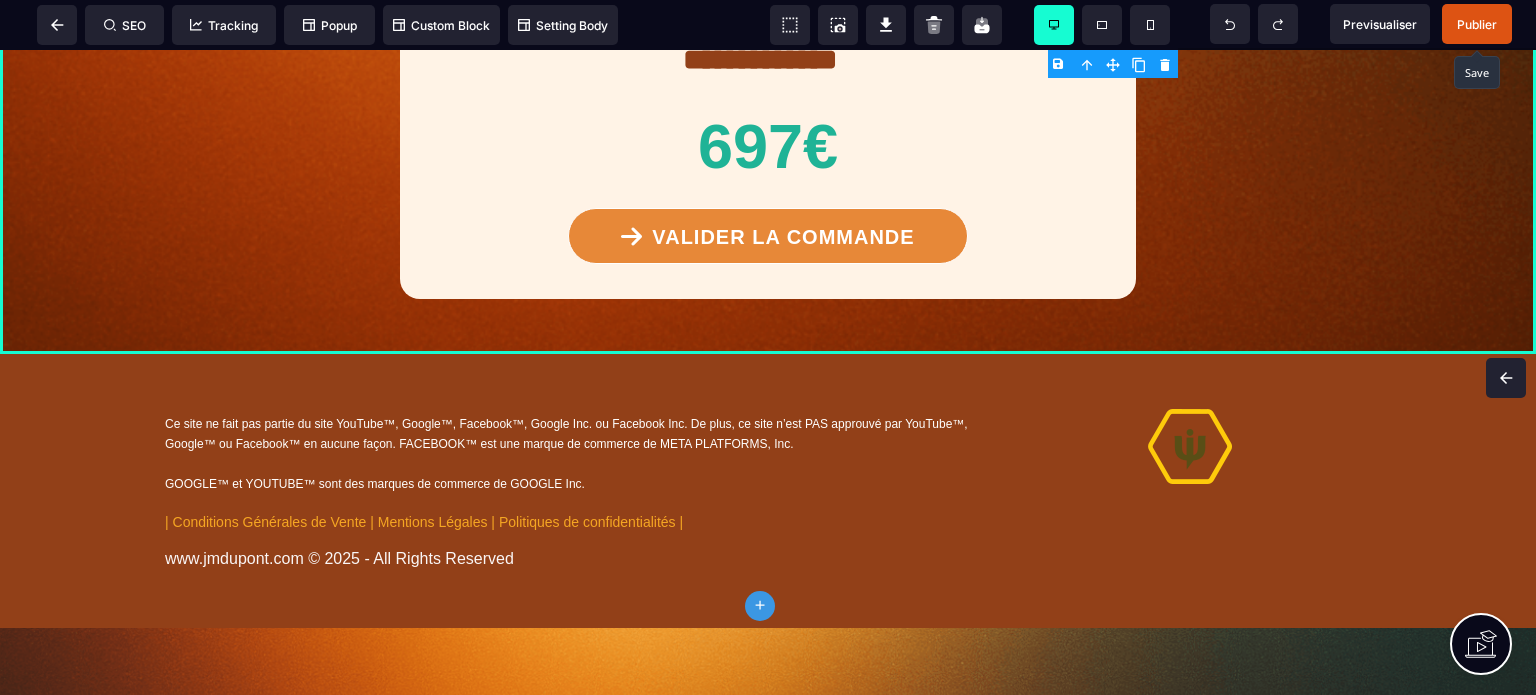 click on "Publier" at bounding box center (1477, 24) 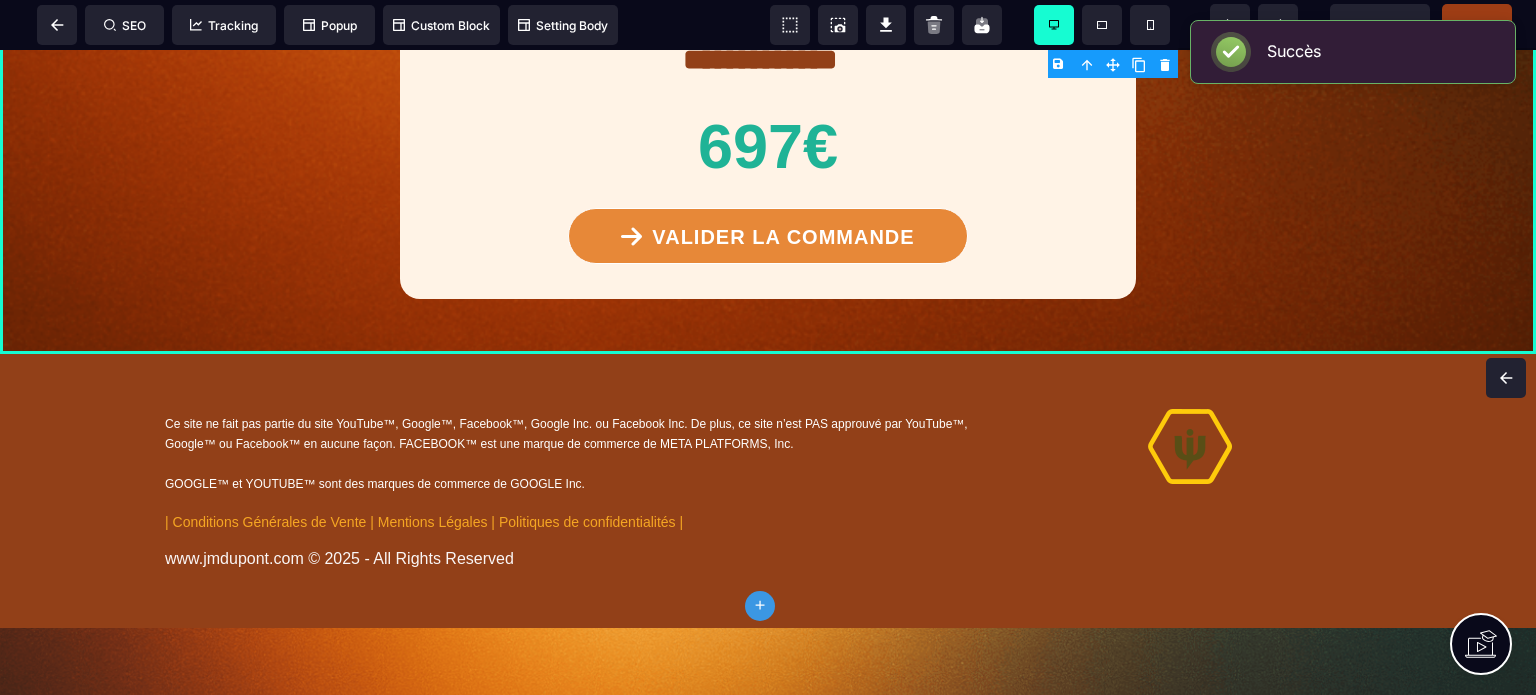 drag, startPoint x: 1527, startPoint y: 666, endPoint x: 1523, endPoint y: 595, distance: 71.11259 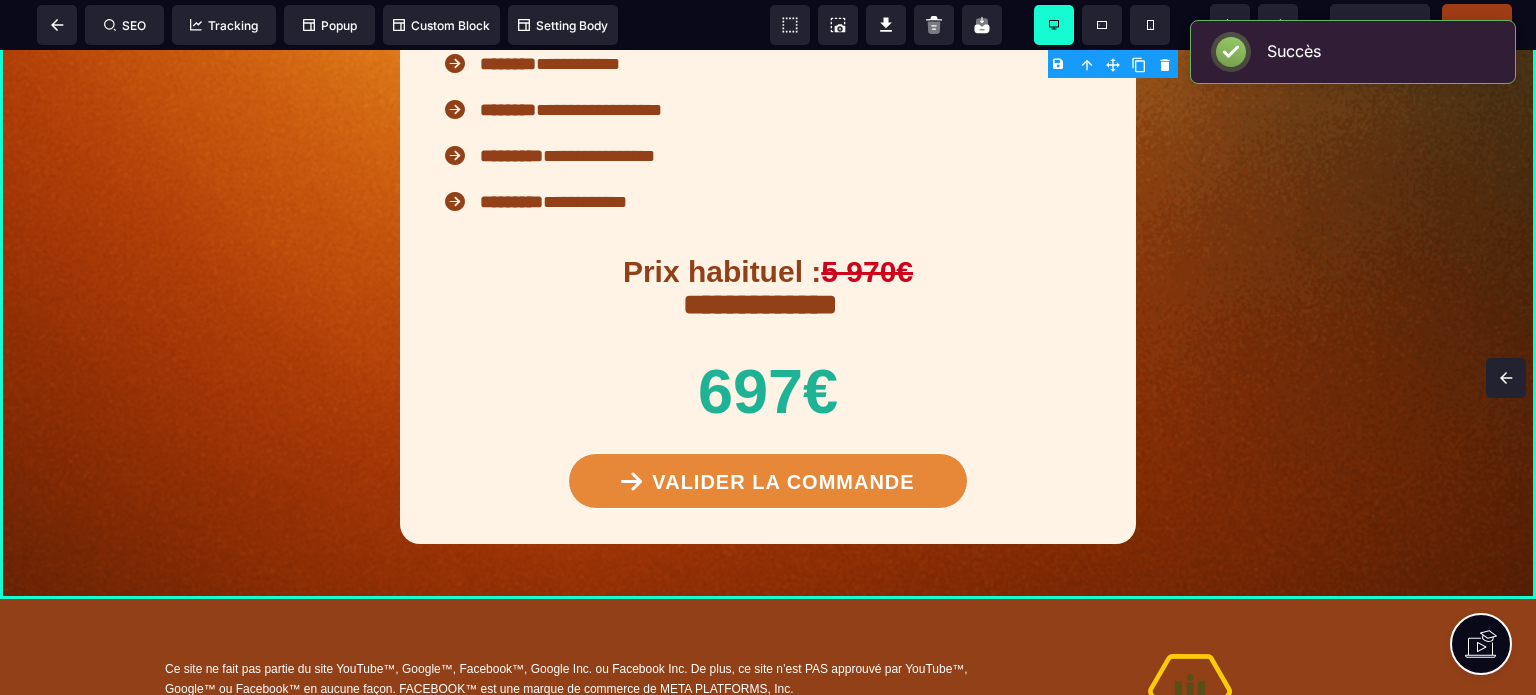 scroll, scrollTop: 11080, scrollLeft: 0, axis: vertical 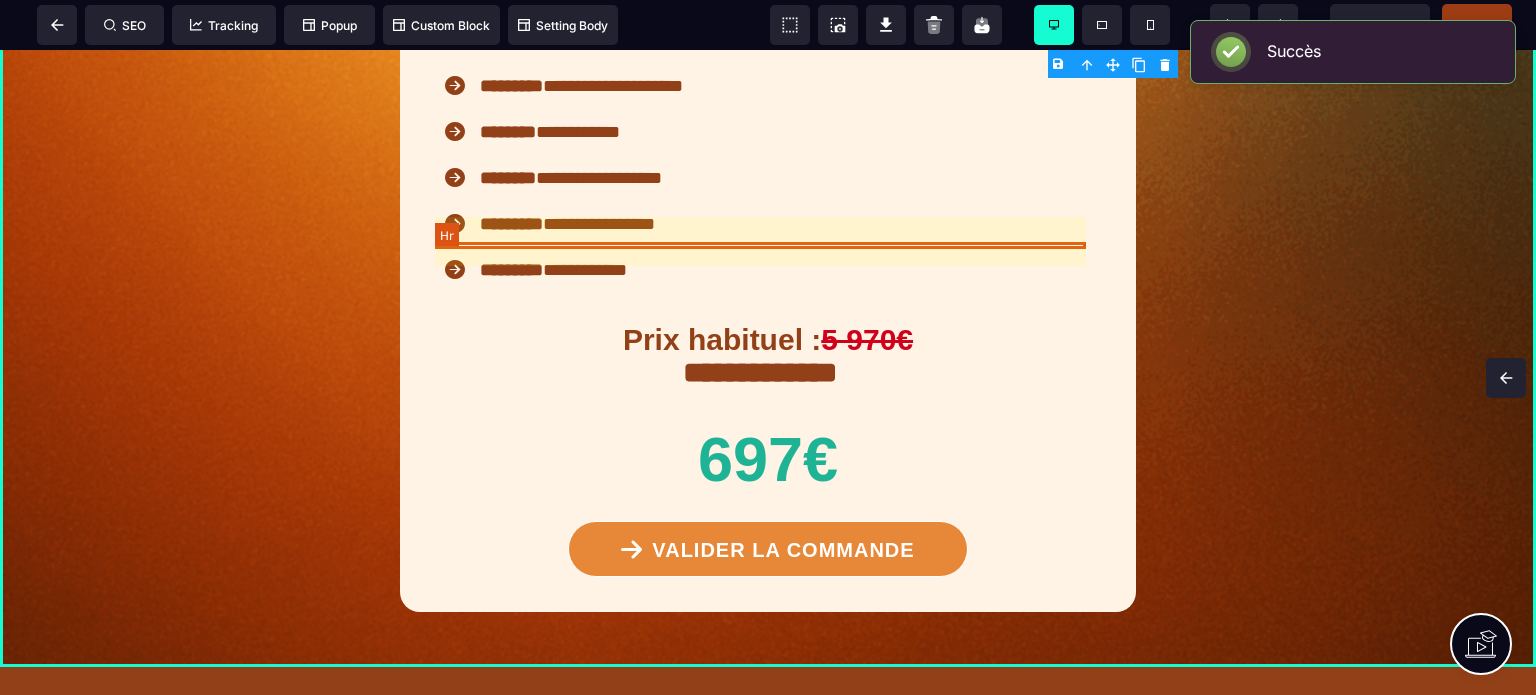 click at bounding box center [768, -4] 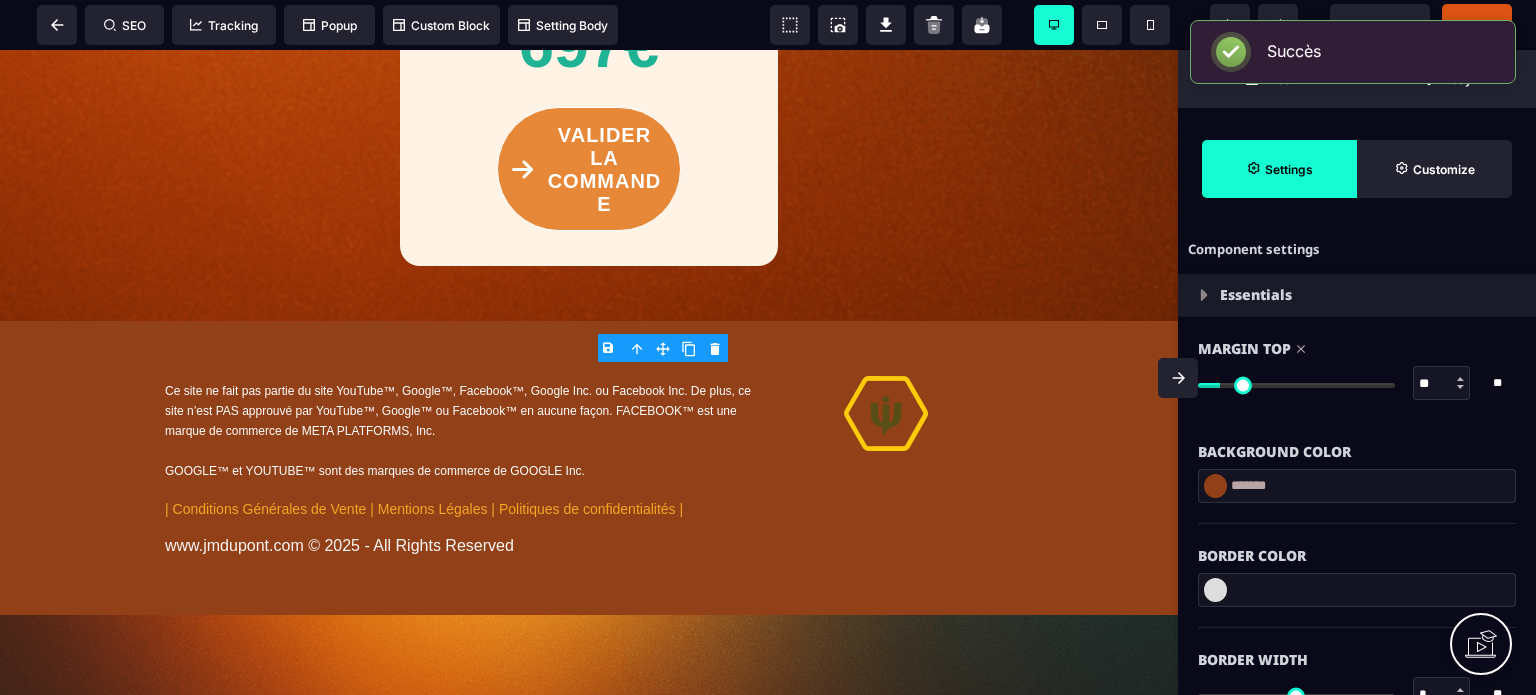 click on "Border Color" at bounding box center (1357, 546) 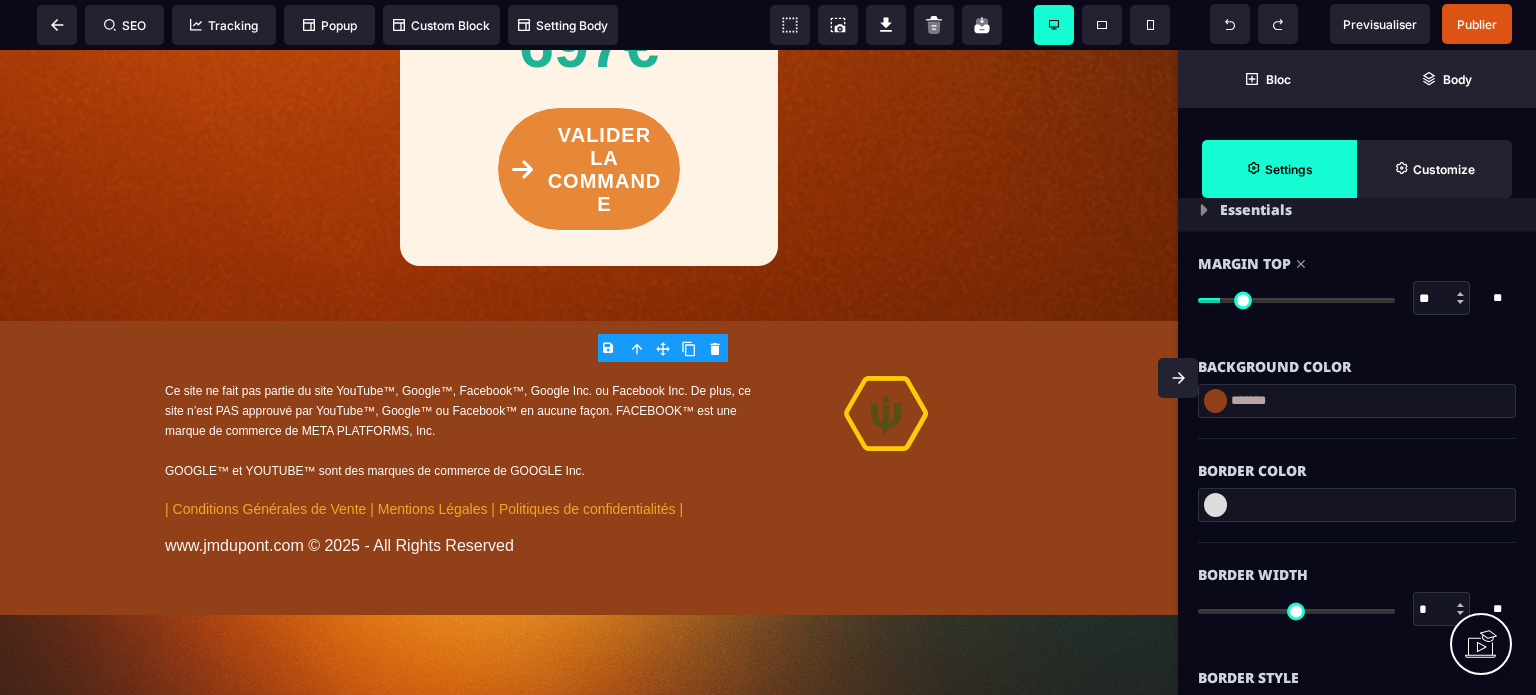 scroll, scrollTop: 40, scrollLeft: 0, axis: vertical 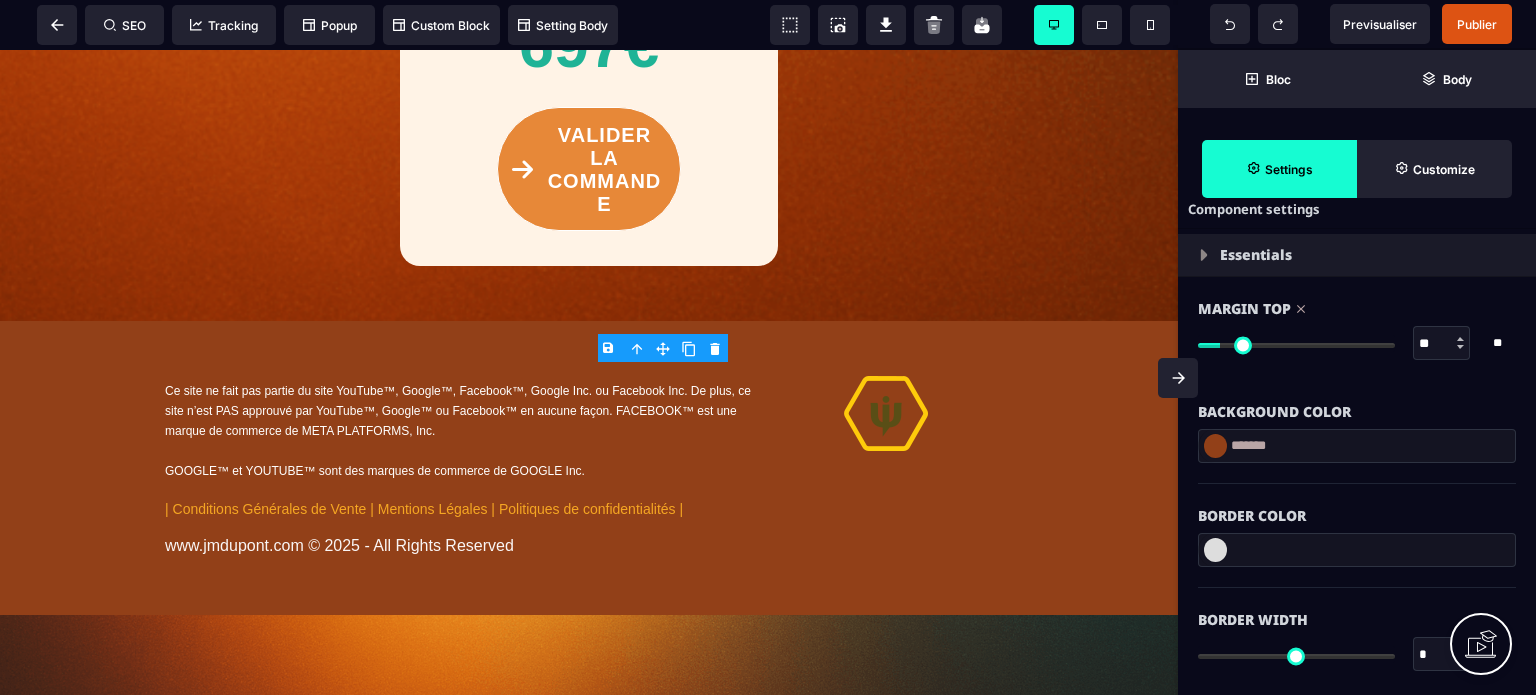 click at bounding box center [1215, 446] 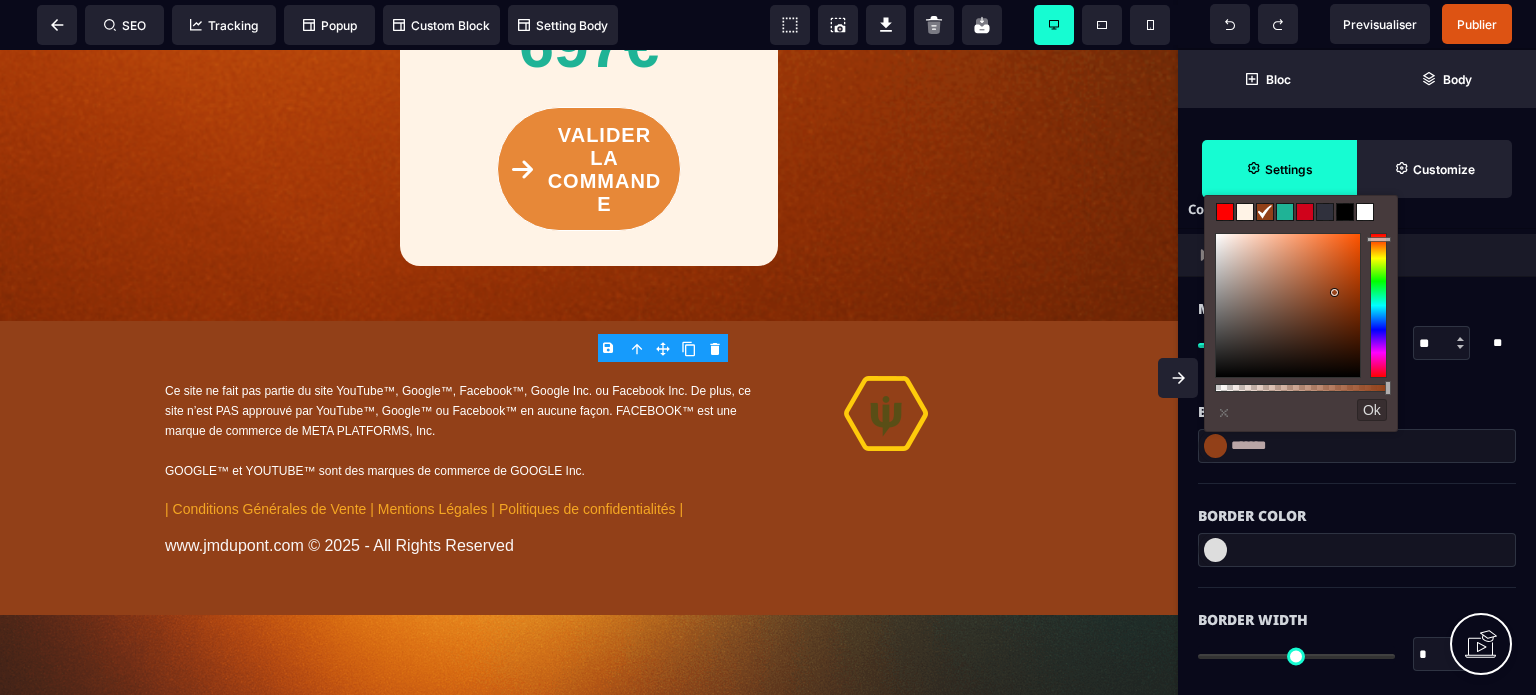 click on "Border Color" at bounding box center [1357, 506] 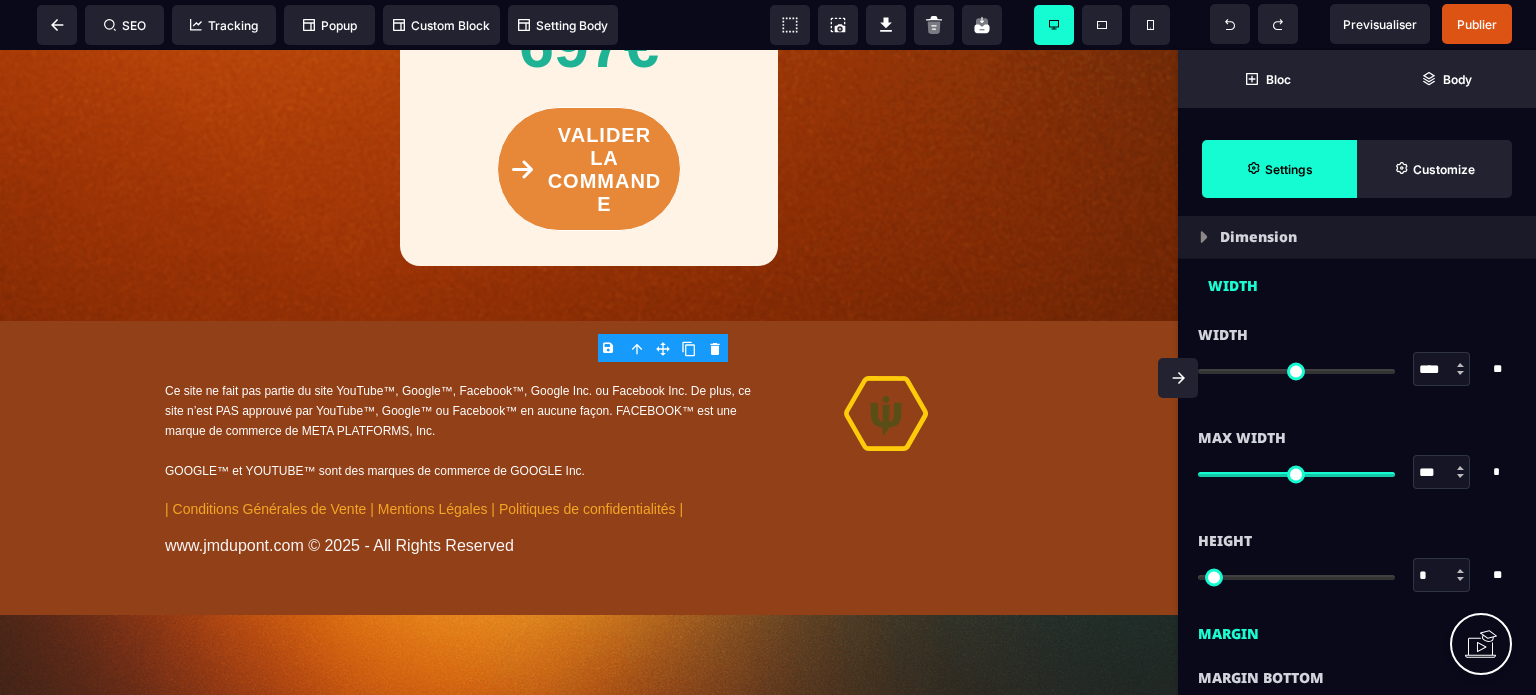 scroll, scrollTop: 800, scrollLeft: 0, axis: vertical 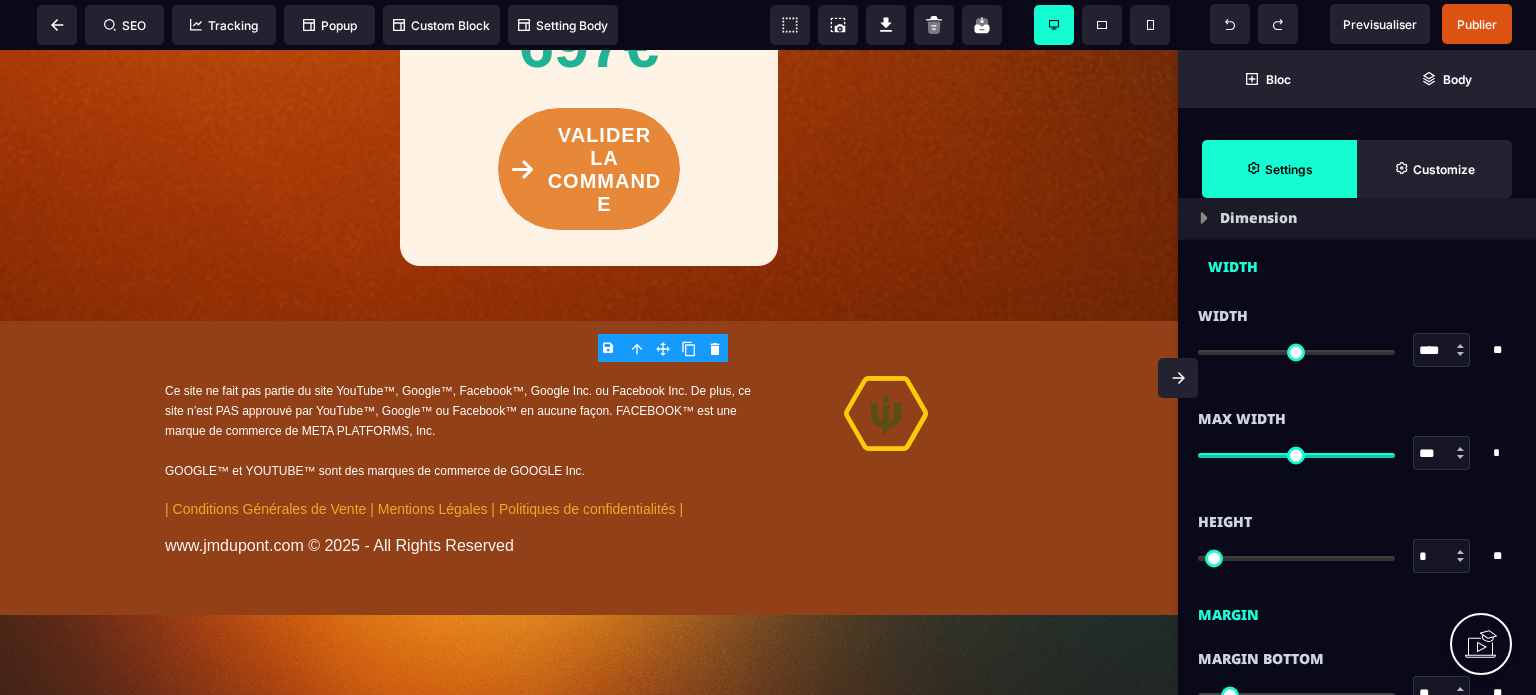 click on "*
* * **" at bounding box center [1502, 350] 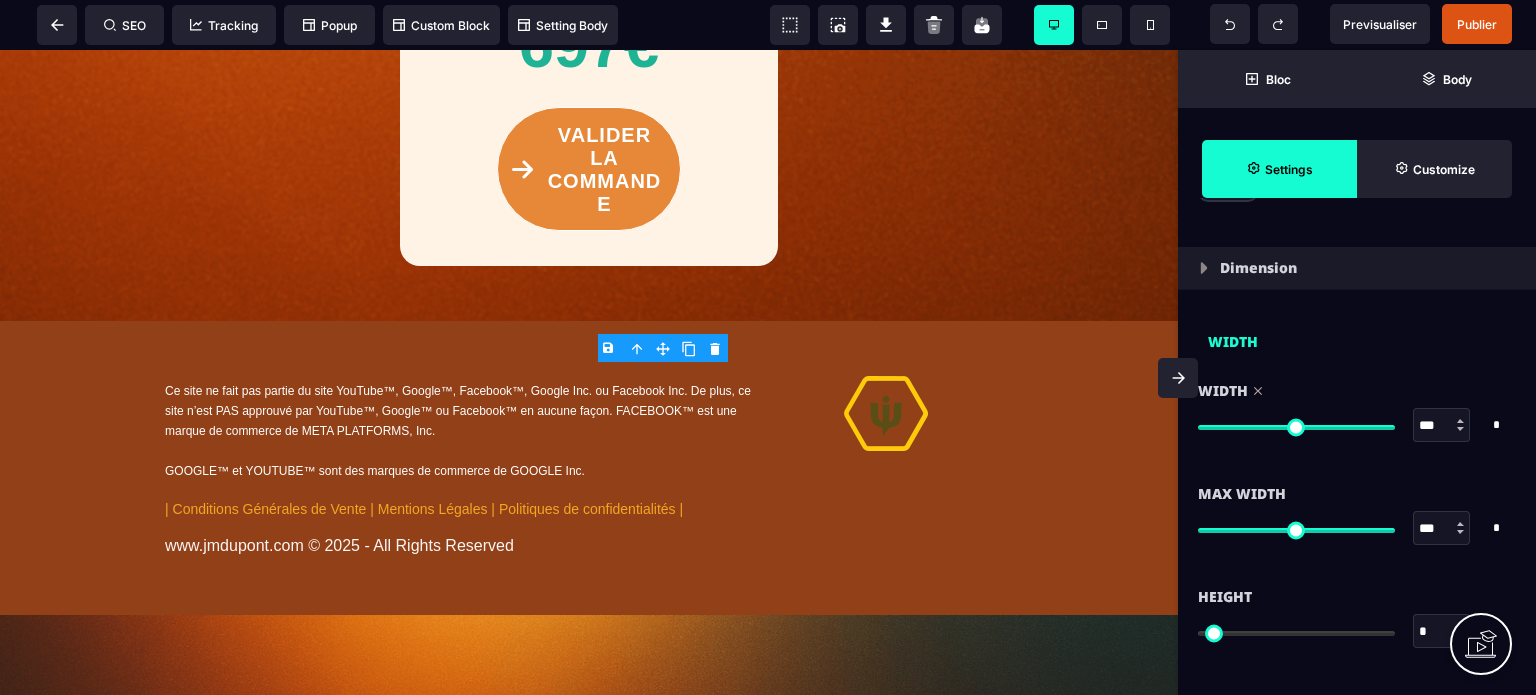 scroll, scrollTop: 0, scrollLeft: 0, axis: both 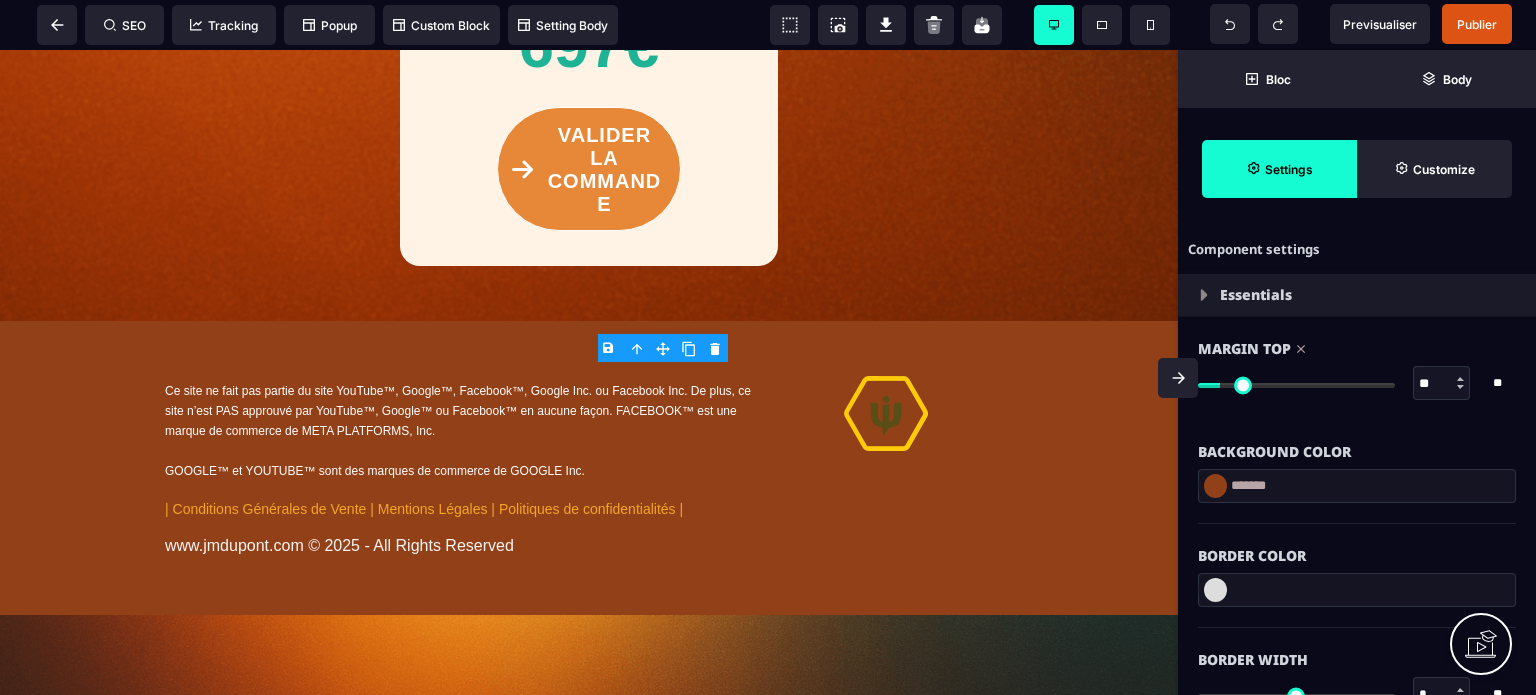 click on "Background Color" at bounding box center (1357, 442) 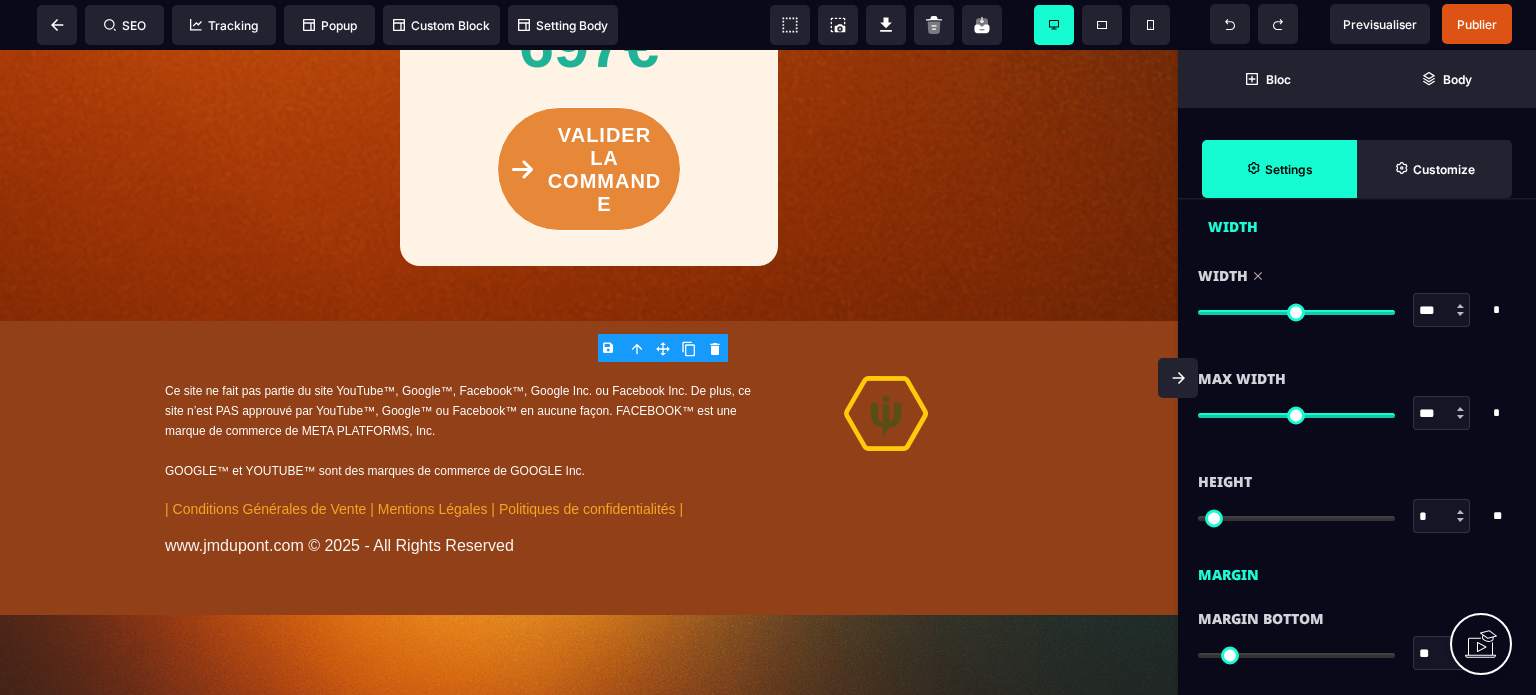 scroll, scrollTop: 852, scrollLeft: 0, axis: vertical 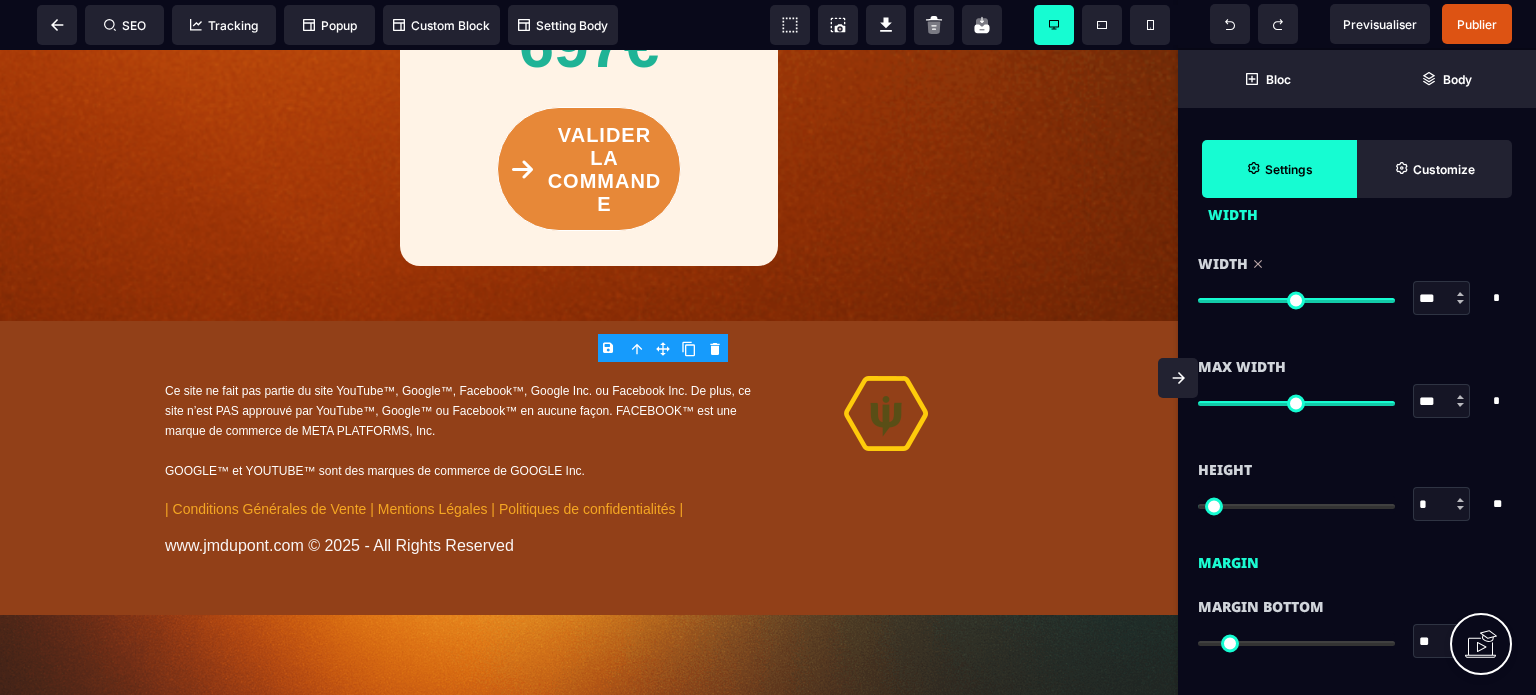 drag, startPoint x: 1432, startPoint y: 503, endPoint x: 1403, endPoint y: 509, distance: 29.614185 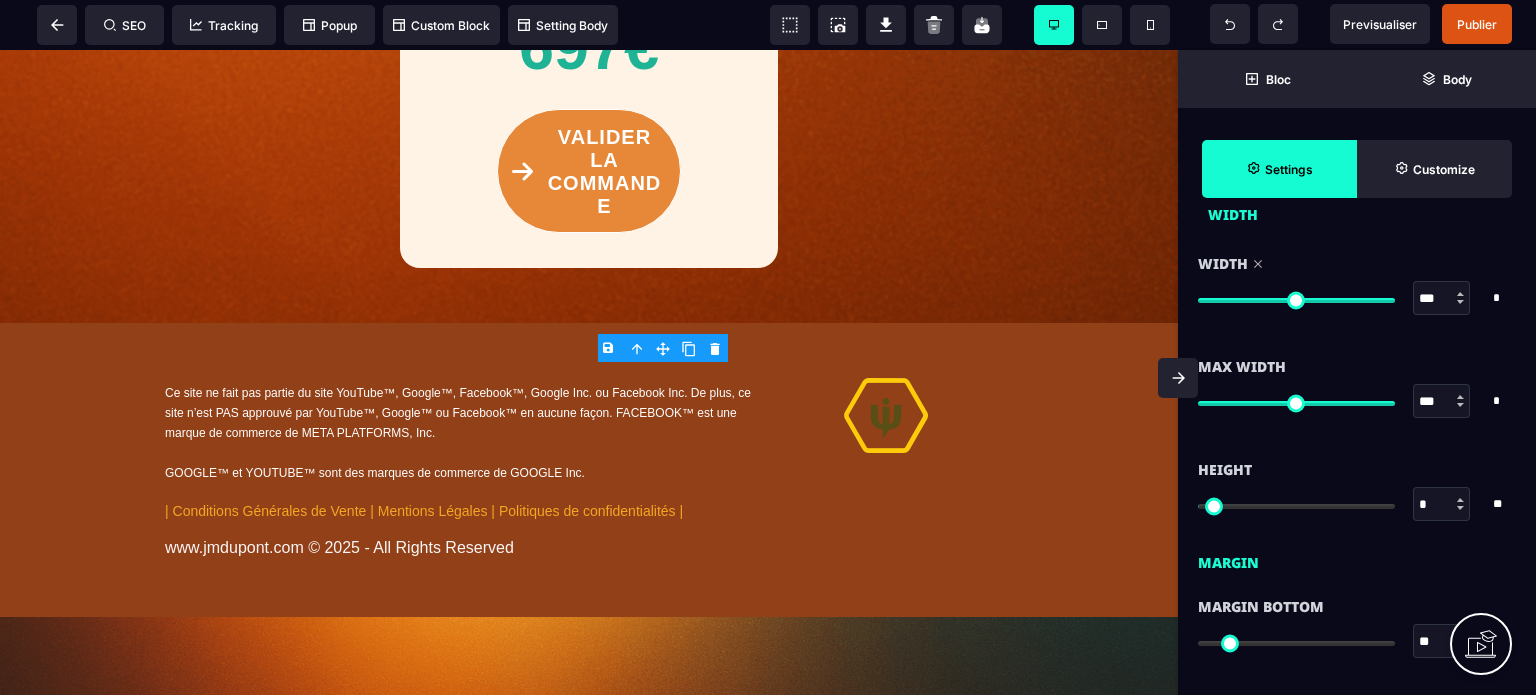 click on "Margin" at bounding box center [1357, 558] 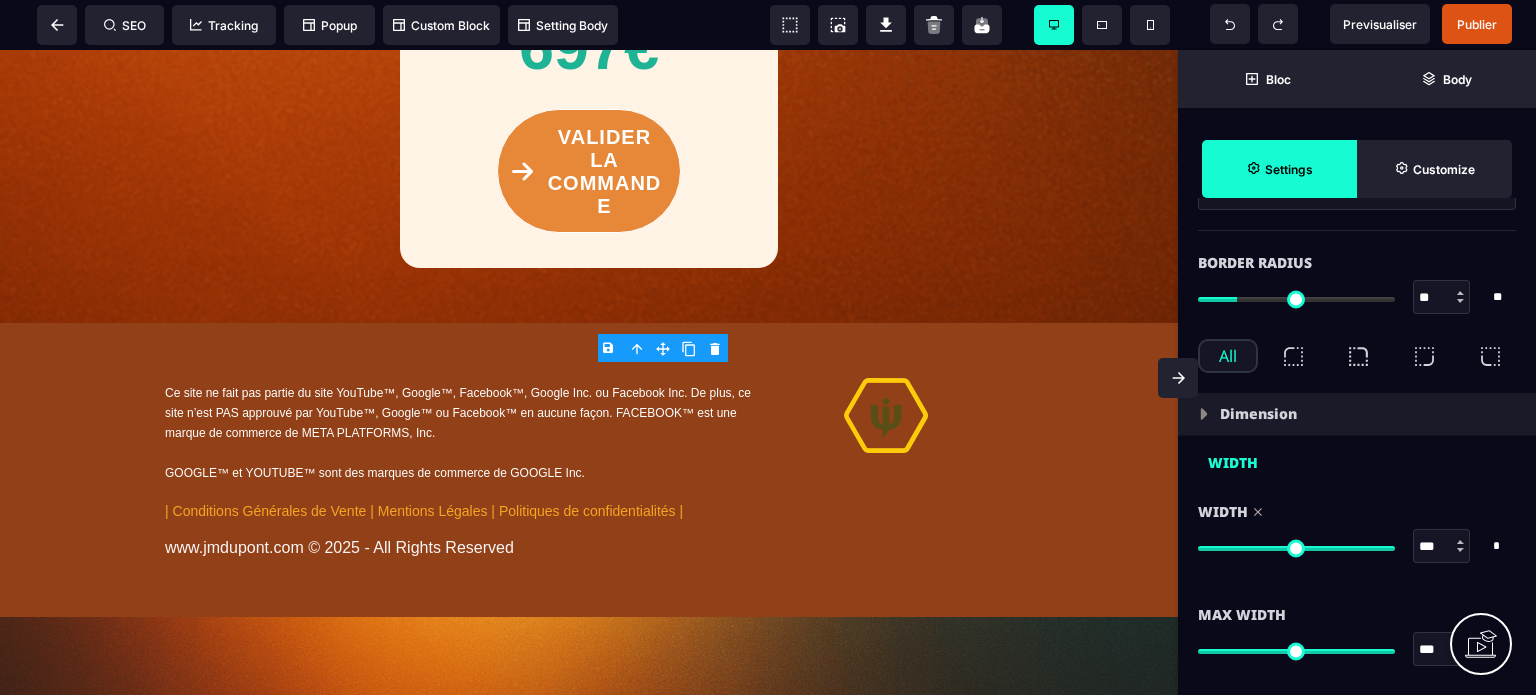 scroll, scrollTop: 572, scrollLeft: 0, axis: vertical 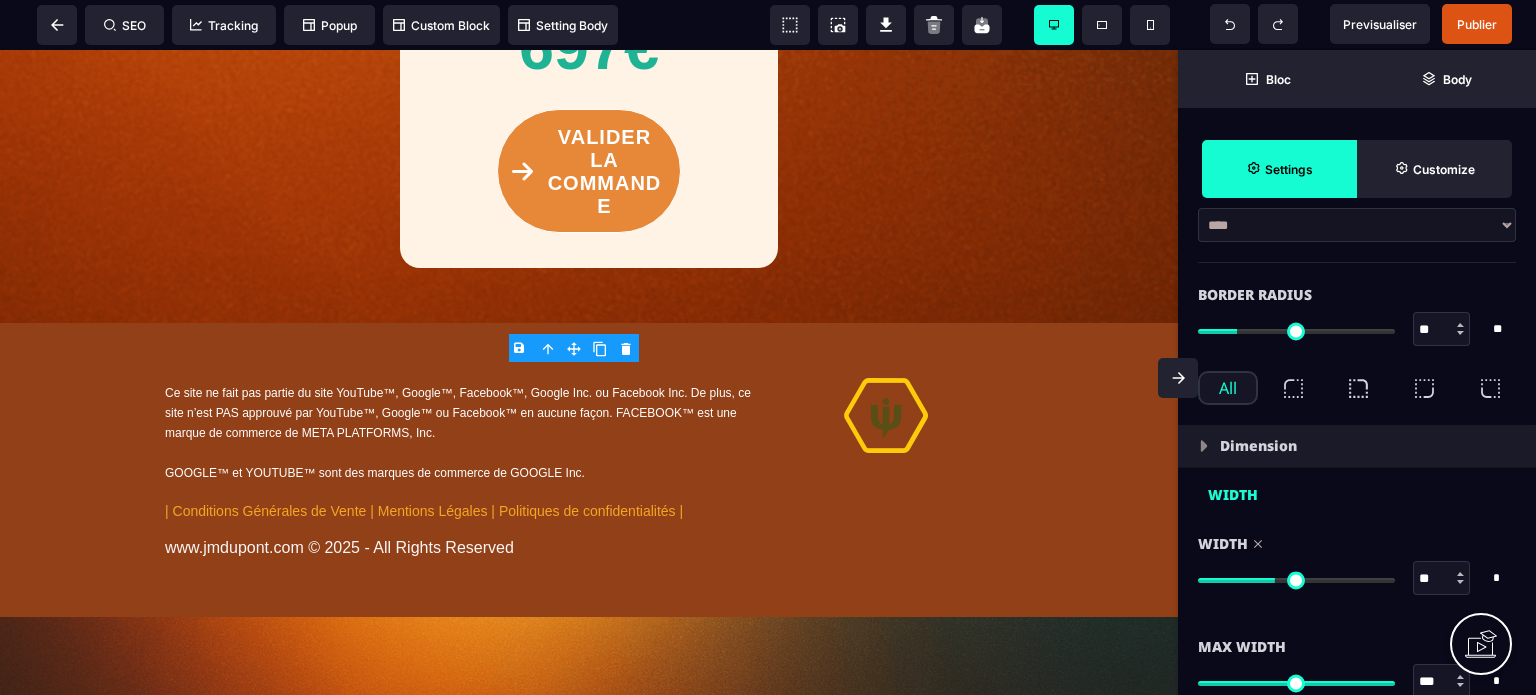drag, startPoint x: 1380, startPoint y: 578, endPoint x: 1276, endPoint y: 585, distance: 104.23531 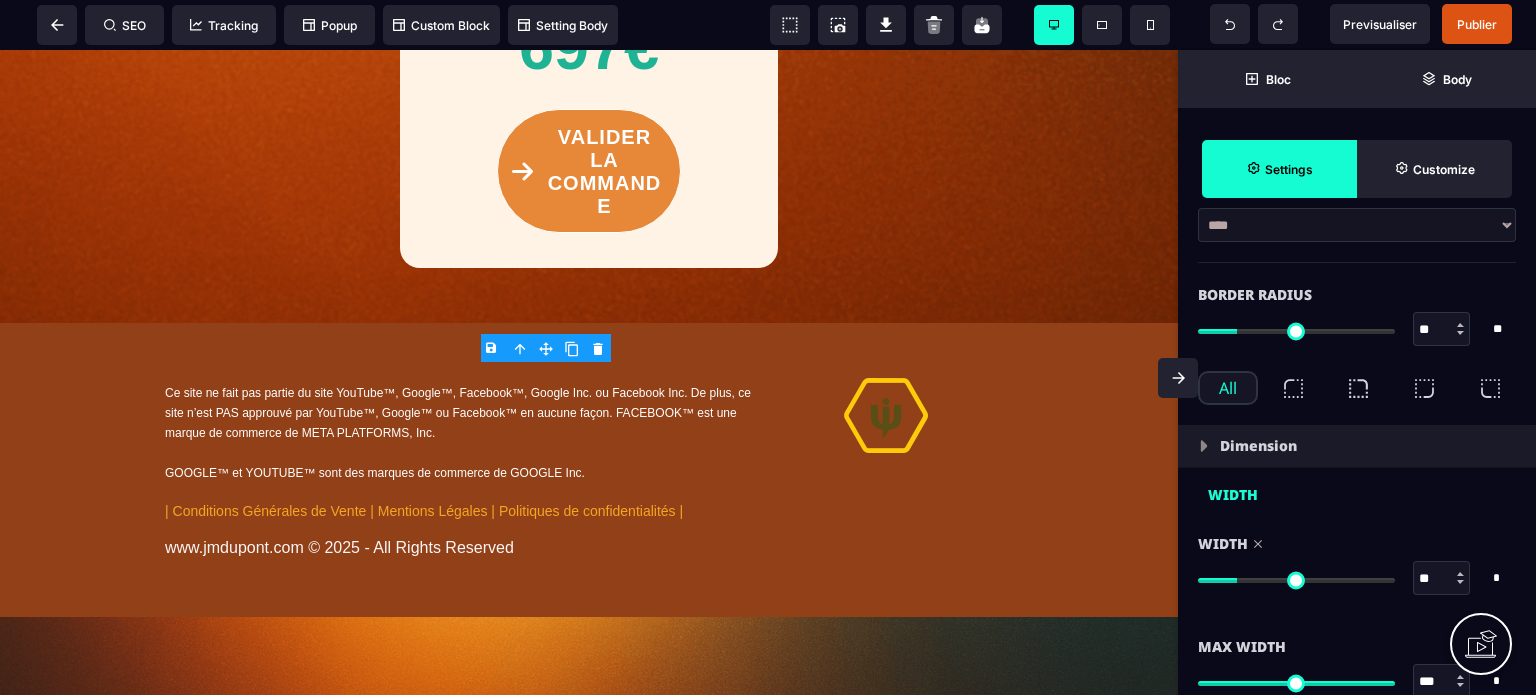 drag, startPoint x: 1275, startPoint y: 585, endPoint x: 1242, endPoint y: 585, distance: 33 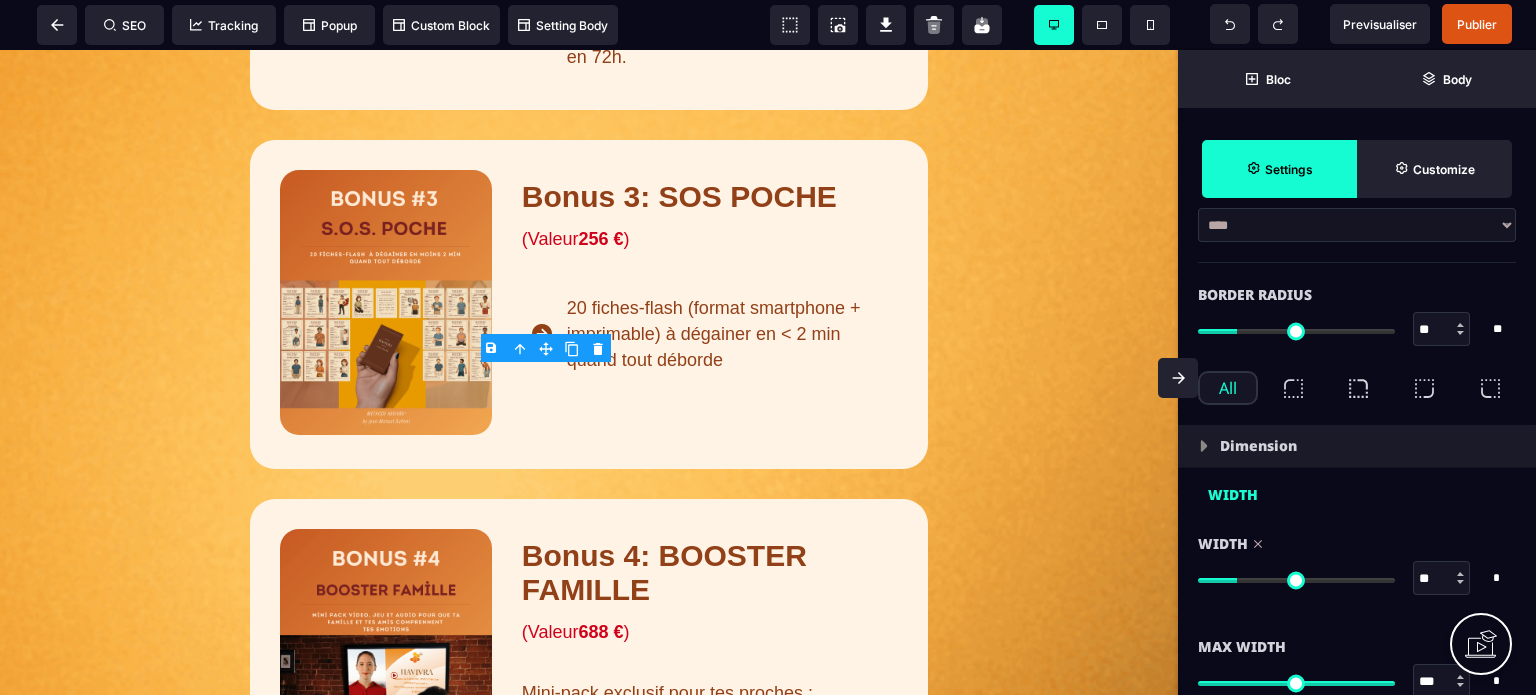 scroll, scrollTop: 0, scrollLeft: 0, axis: both 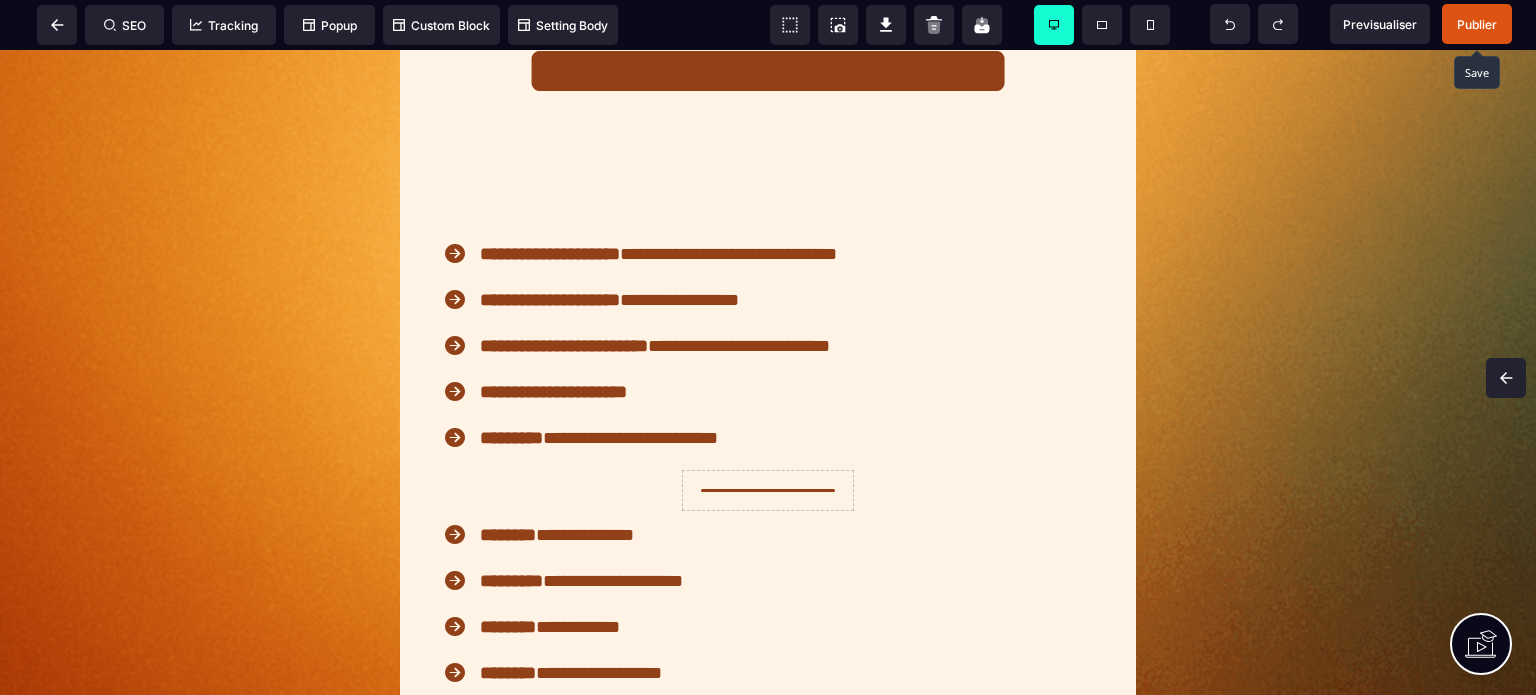 click on "Publier" at bounding box center [1477, 24] 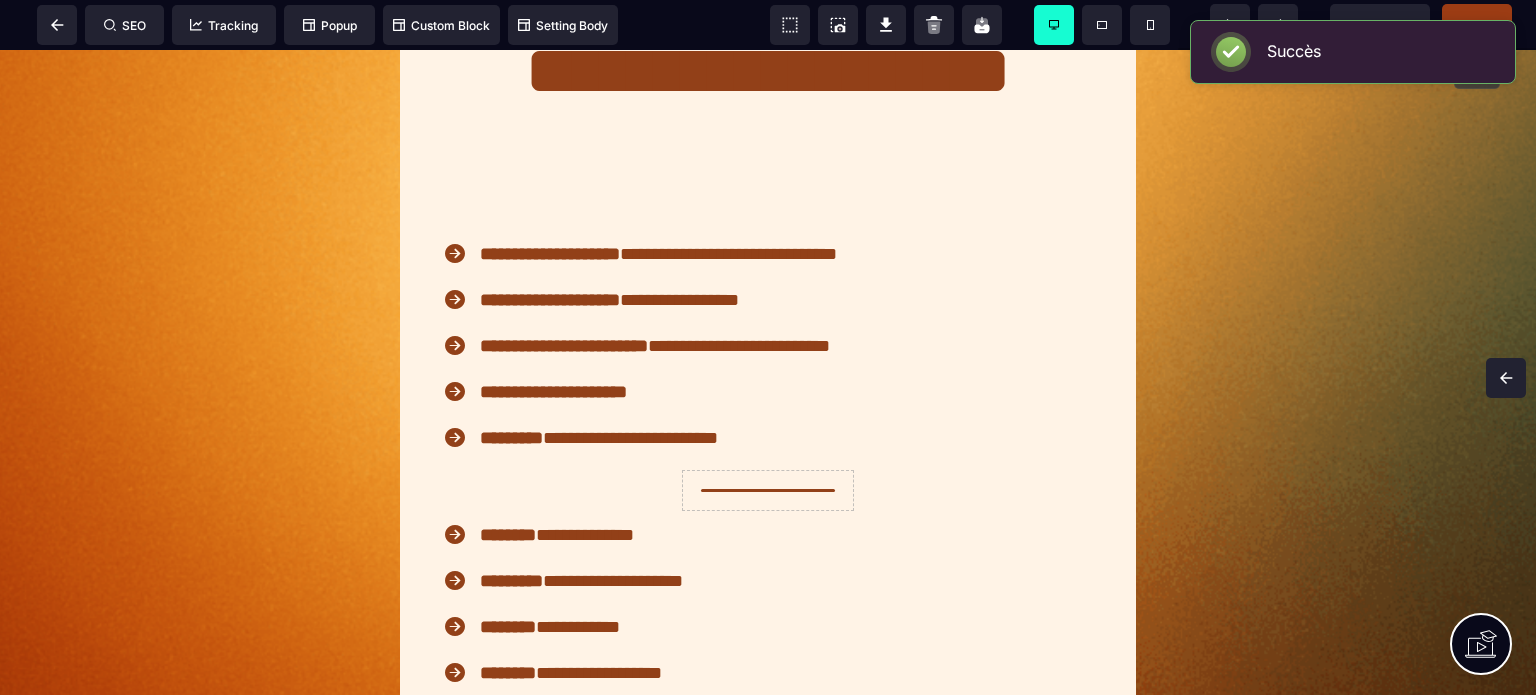 click 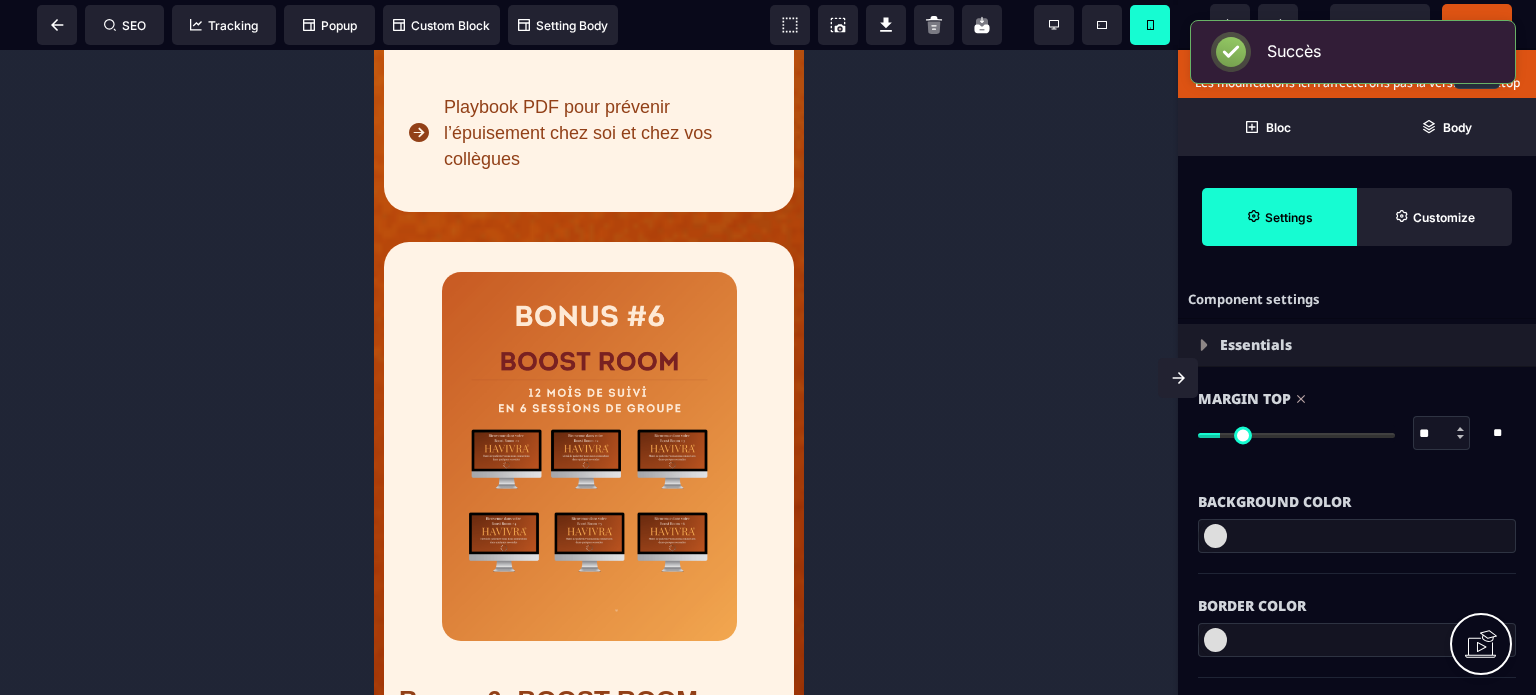 scroll, scrollTop: 16318, scrollLeft: 0, axis: vertical 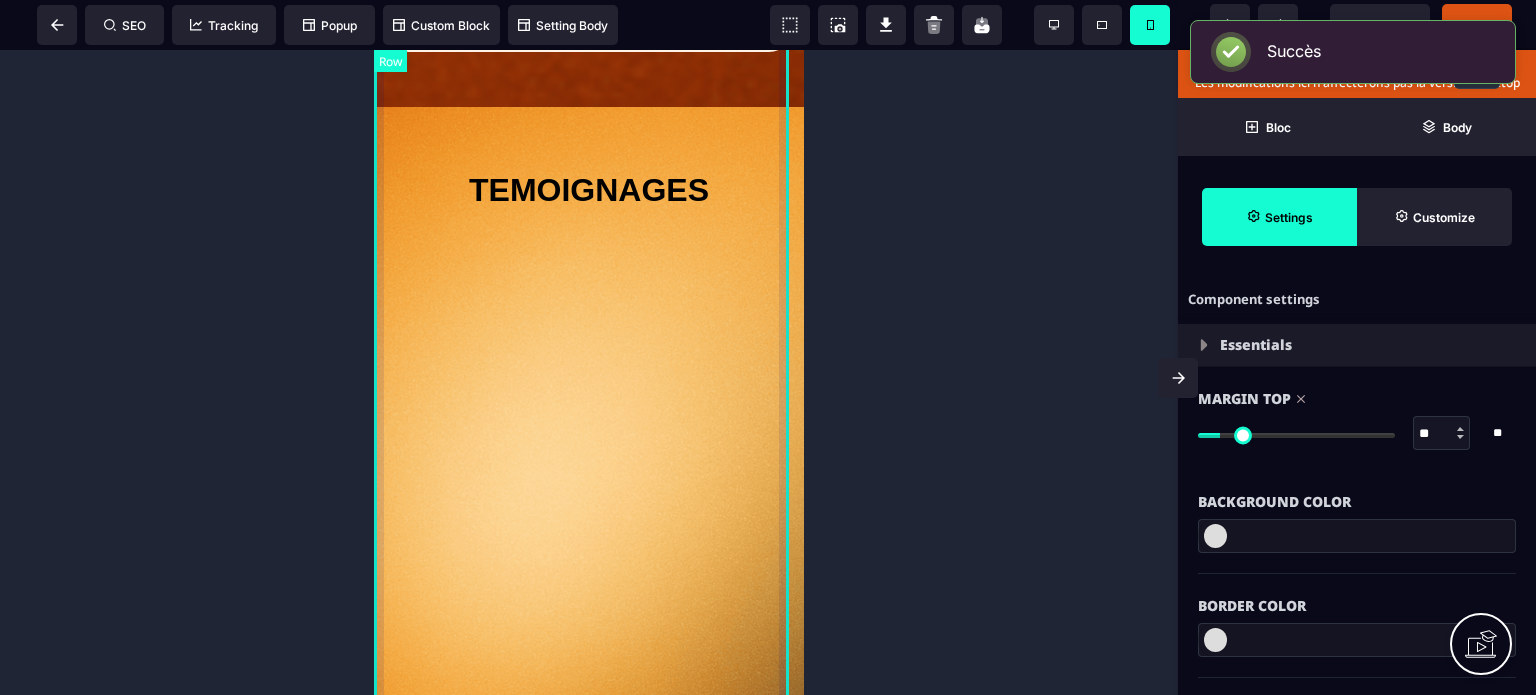click on "CE N'EST PAS TOUT ... Bonus 1: HAVIVRA APP (Valeur  360 € ) HAVIVRA App Accès à une application dédiée pour retrouver tout votre contenu et le suivi de votre transformation à tout moment et n'importe où. Bonus 2: SÉANCE ON-BOARDING (Valeur  135 € ) Une séance d'On-boarding personnalisée de (45 minutes visio) pour configurer l'application, choisir tes 5 micro-rituels et fixer ta première victoire en 72h. Bonus 3: SOS POCHE (Valeur  256 € ) 20 fiches-flash (format smartphone + imprimable) à dégainer en < 2 min quand tout déborde Bonus 4: BOOSTER FAMILLE (Valeur  688 € ) Mini-pack exclusif pour tes proches : Vidéo 12 min « Comprendre le stress des Professionnels d’urgence et de soin » à regarder en famille ; Audio 5 min « Soutenir un Prof de l’urgence et des soins sans le juger » Bonus 5: KIT SENTINELLE (Valeur  223 € ) Playbook PDF pour prévenir l’épuisement chez soi et chez vos collègues Bonus 6: BOOST ROOM (Valeur  810 € )" at bounding box center (589, -2359) 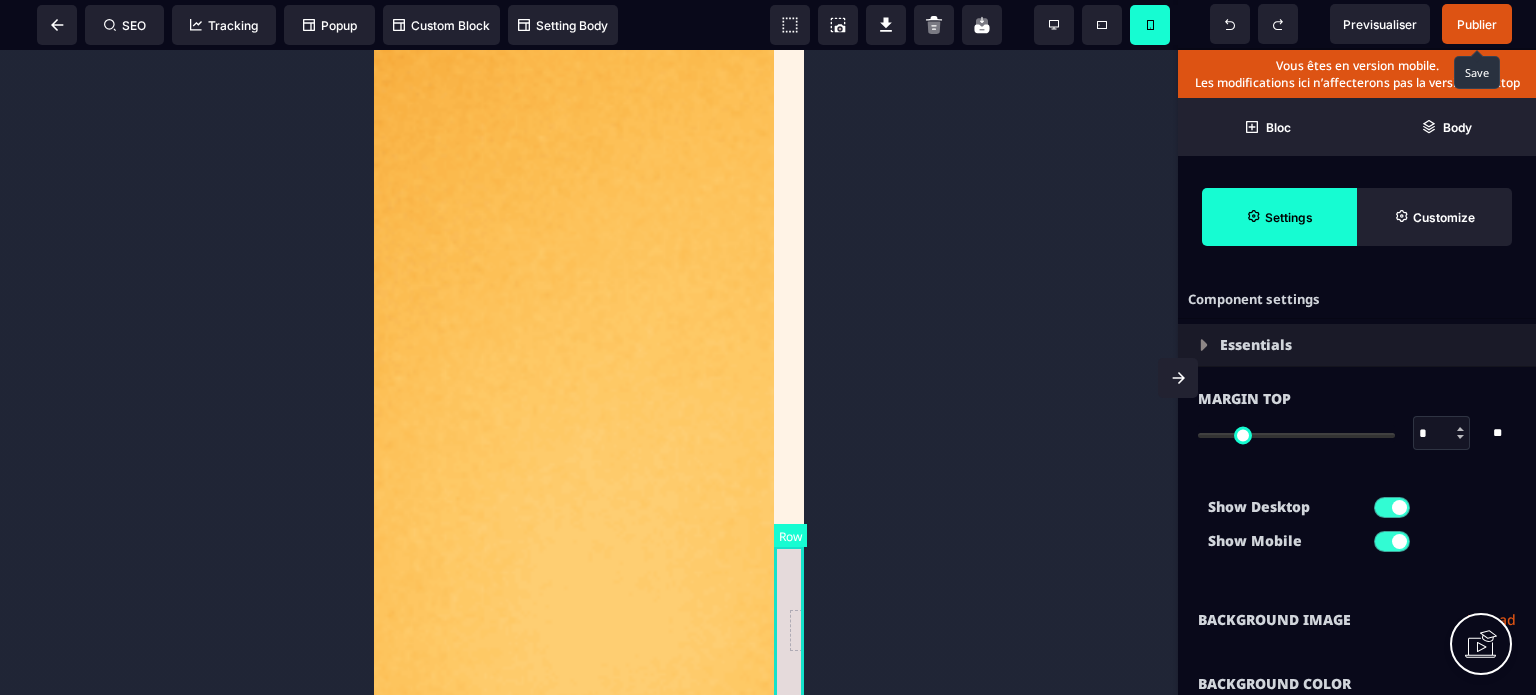 scroll, scrollTop: 18718, scrollLeft: 0, axis: vertical 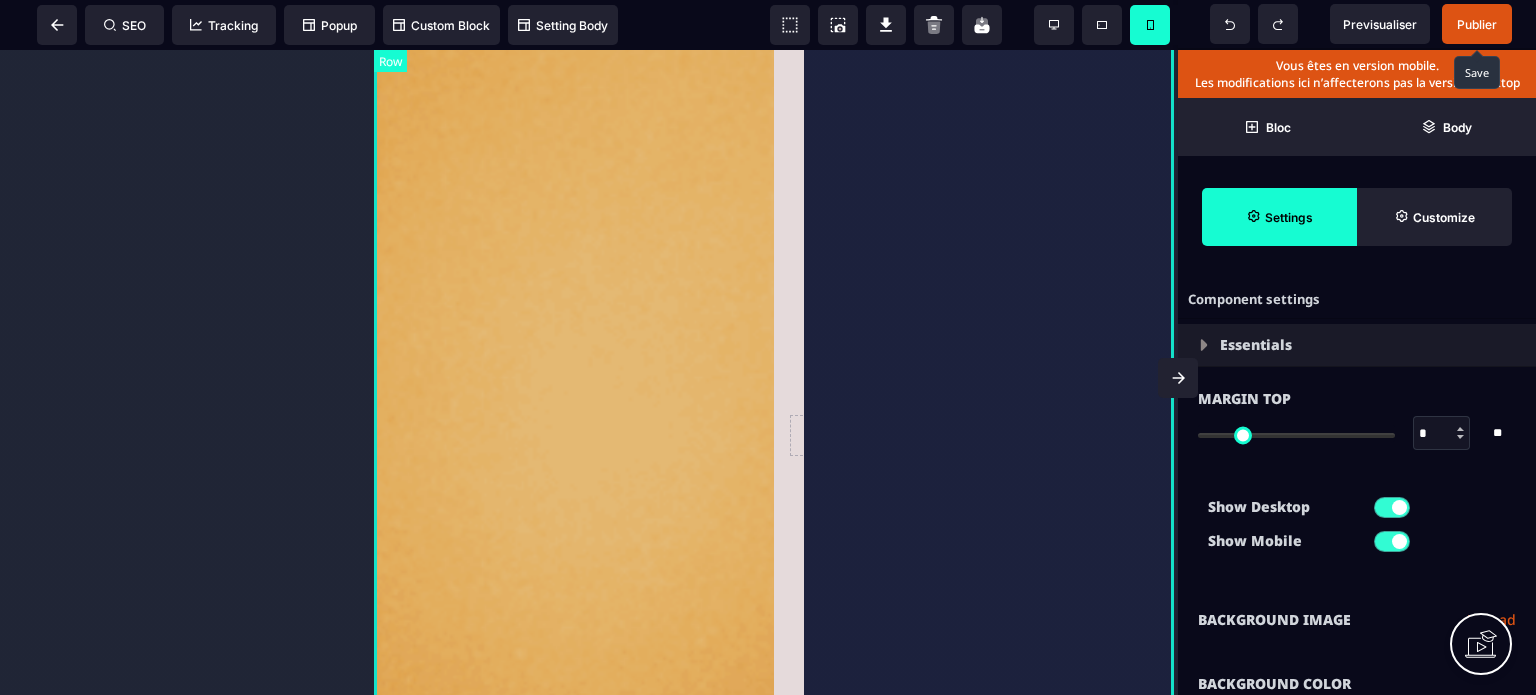 click on "**********" at bounding box center (774, 566) 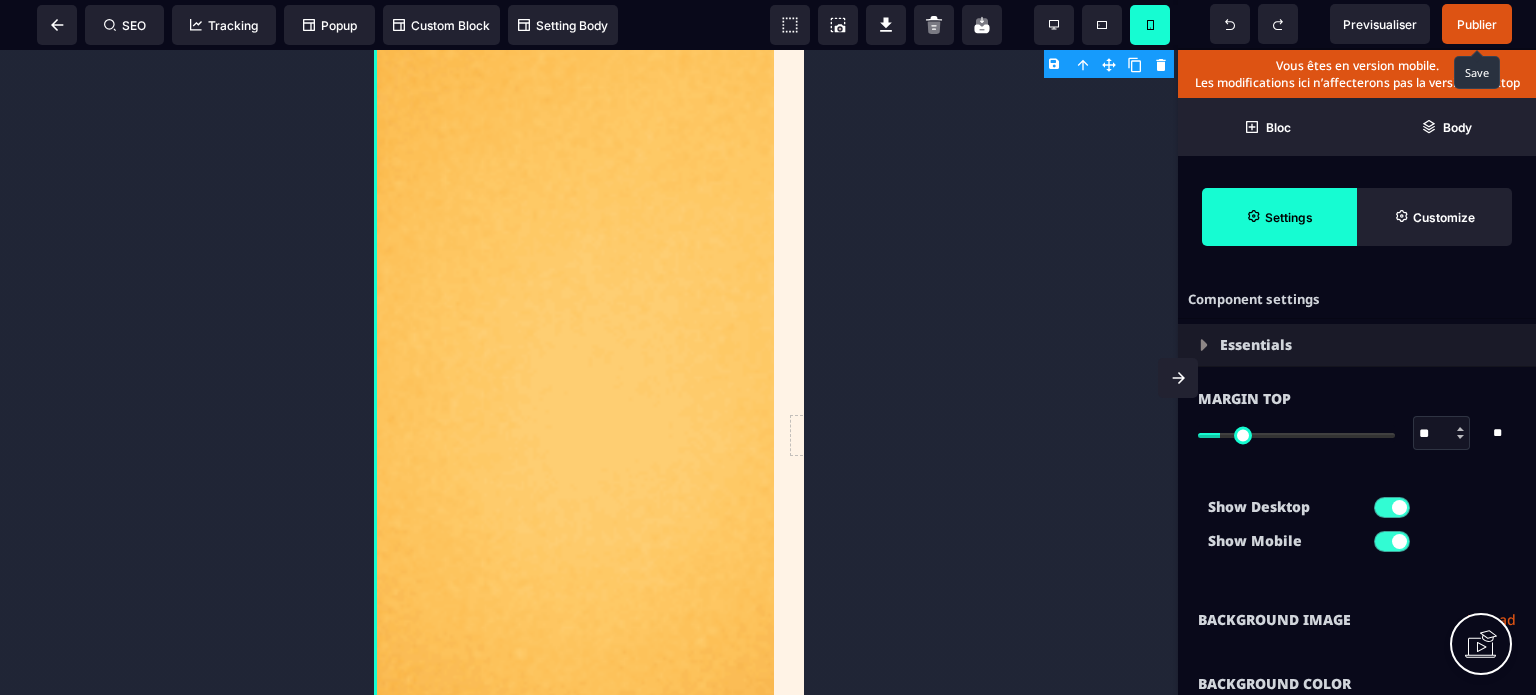click on "**********" at bounding box center [1357, 620] 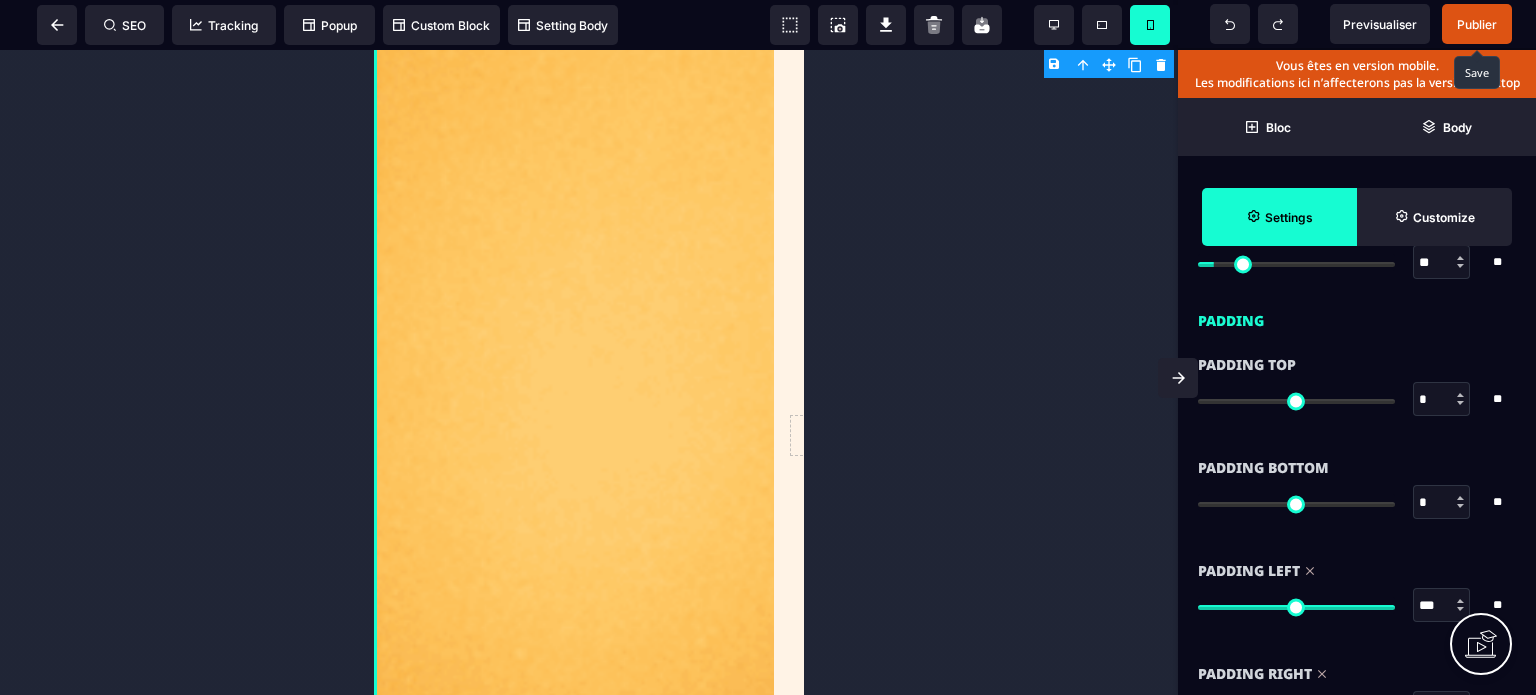 scroll, scrollTop: 1760, scrollLeft: 0, axis: vertical 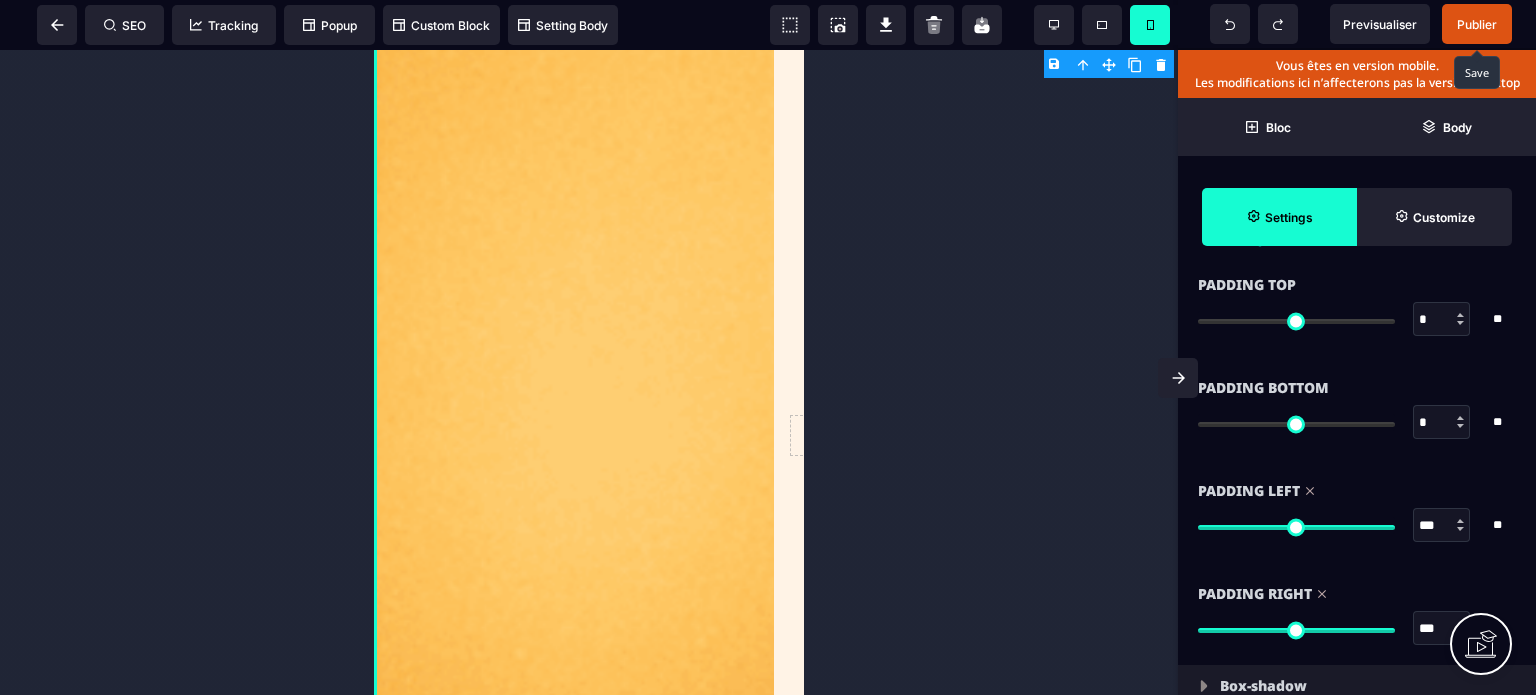 drag, startPoint x: 1436, startPoint y: 519, endPoint x: 1415, endPoint y: 526, distance: 22.135944 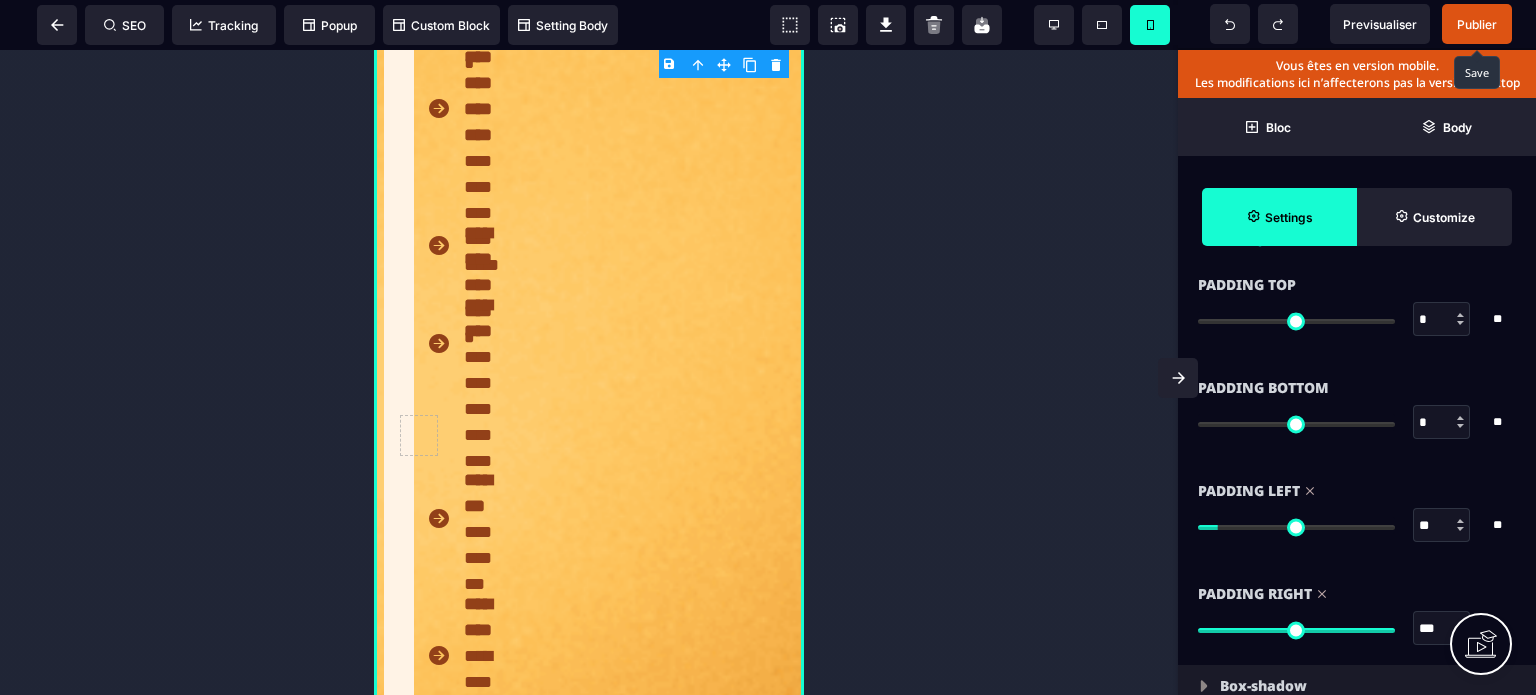 drag, startPoint x: 1438, startPoint y: 626, endPoint x: 1410, endPoint y: 629, distance: 28.160255 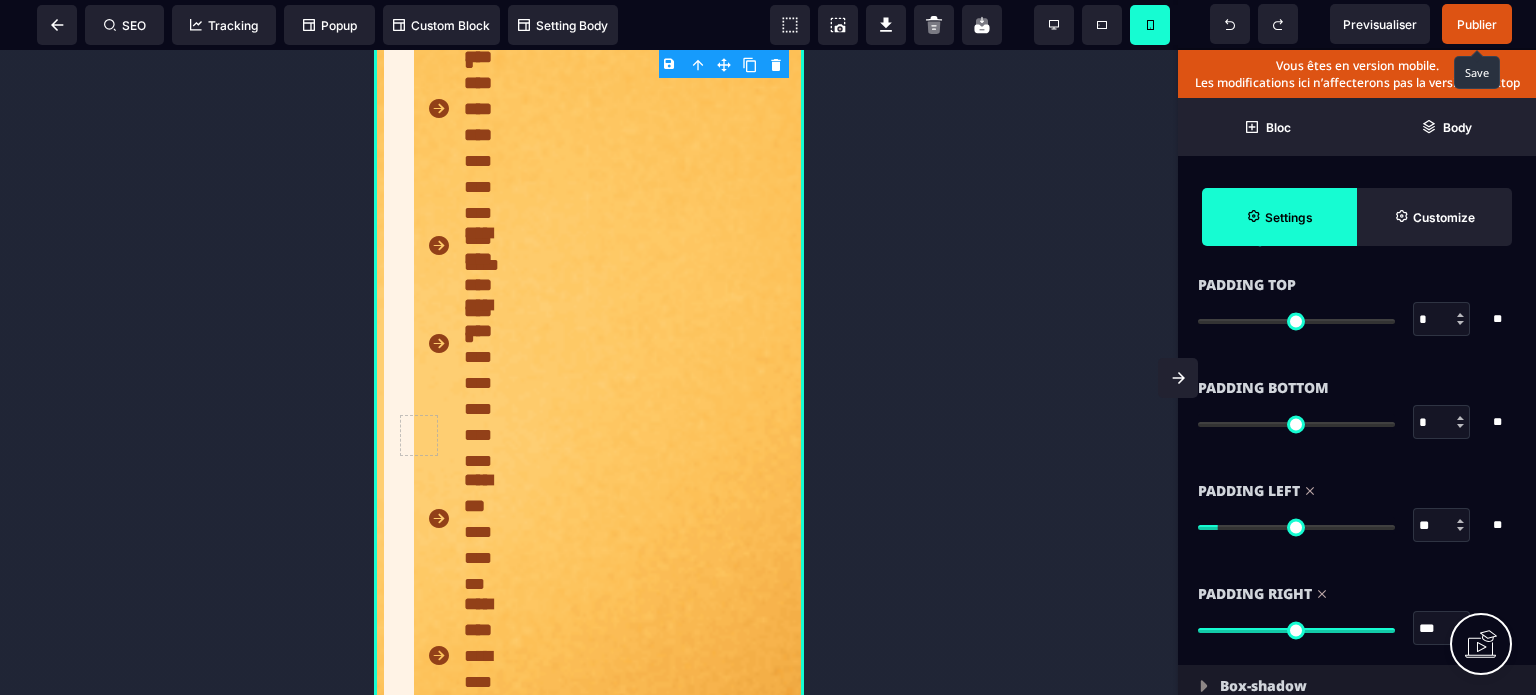click on "***
*
**" at bounding box center (1357, 628) 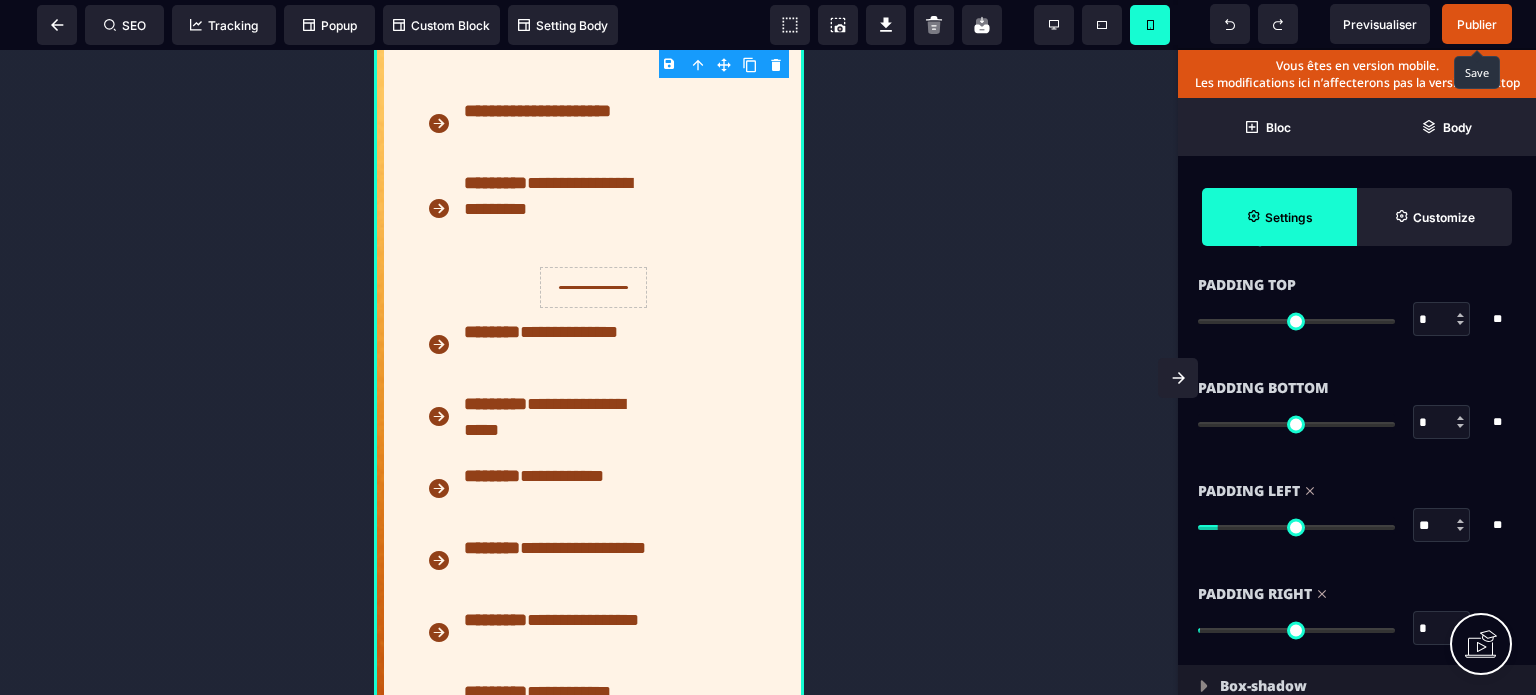 drag, startPoint x: 1383, startPoint y: 625, endPoint x: 1207, endPoint y: 617, distance: 176.18172 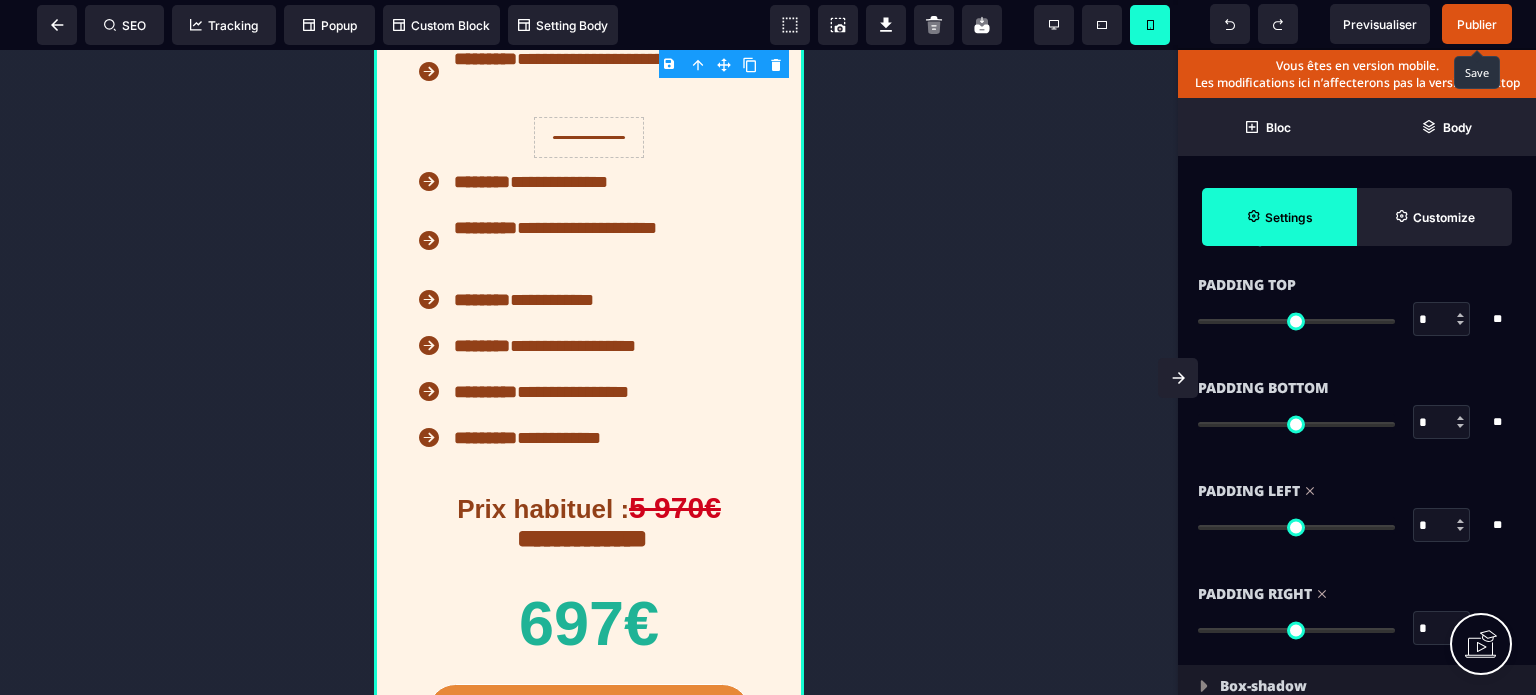 drag, startPoint x: 1224, startPoint y: 523, endPoint x: 1064, endPoint y: 548, distance: 161.94135 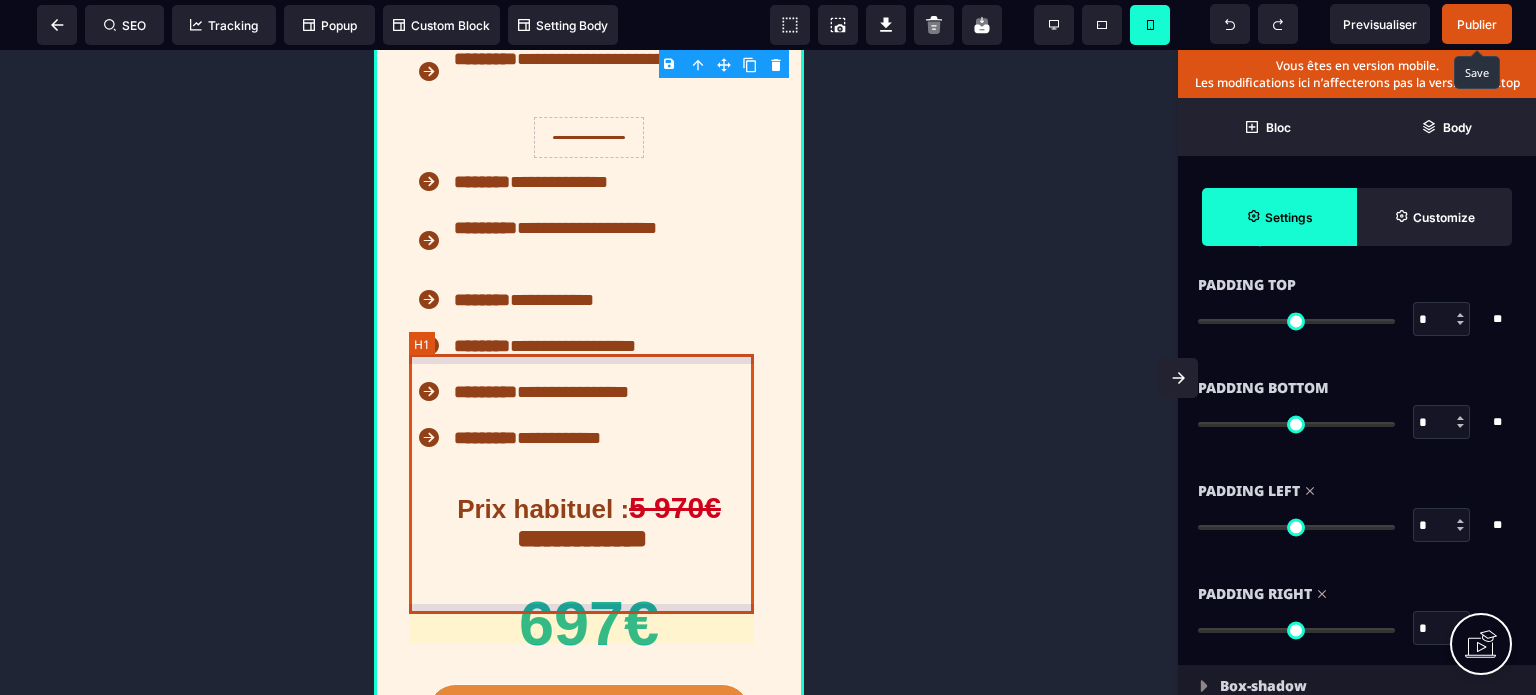 click on "**********" at bounding box center (588, -412) 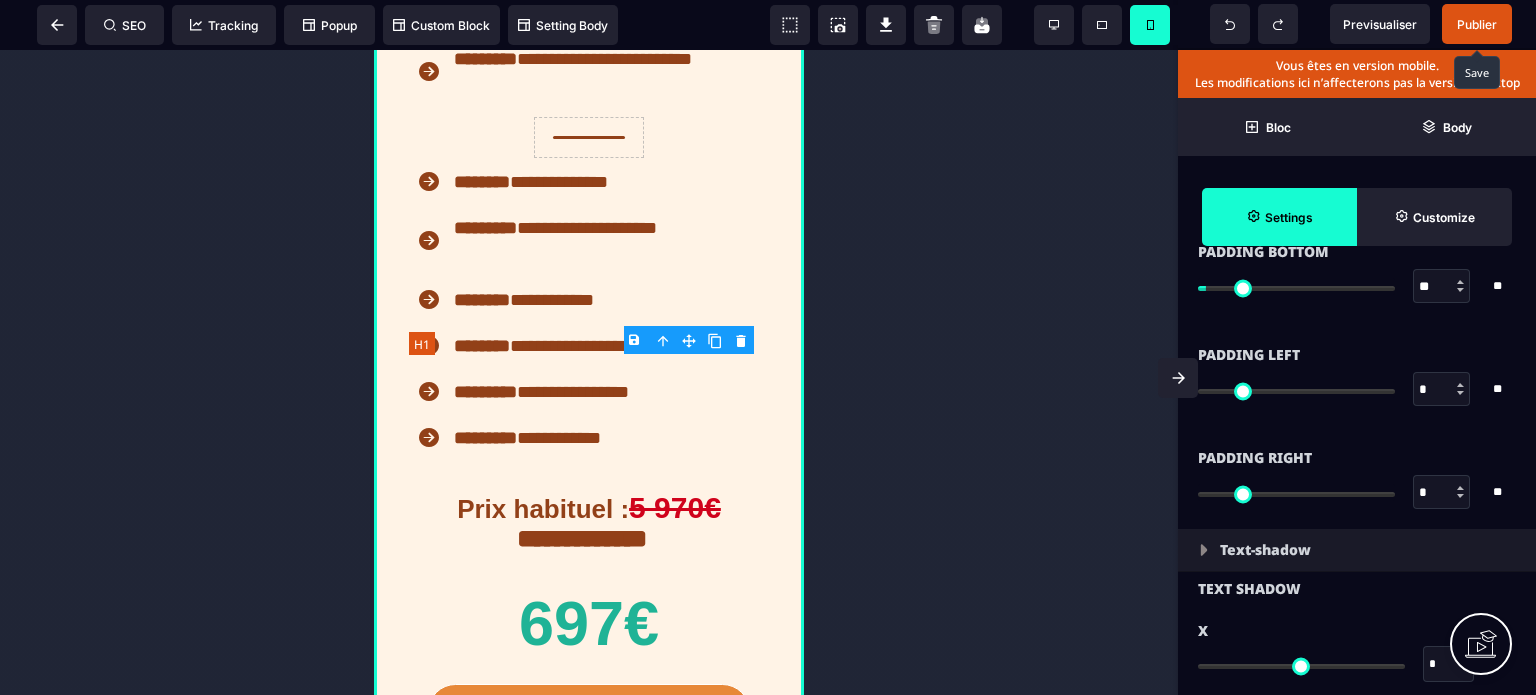 scroll, scrollTop: 0, scrollLeft: 0, axis: both 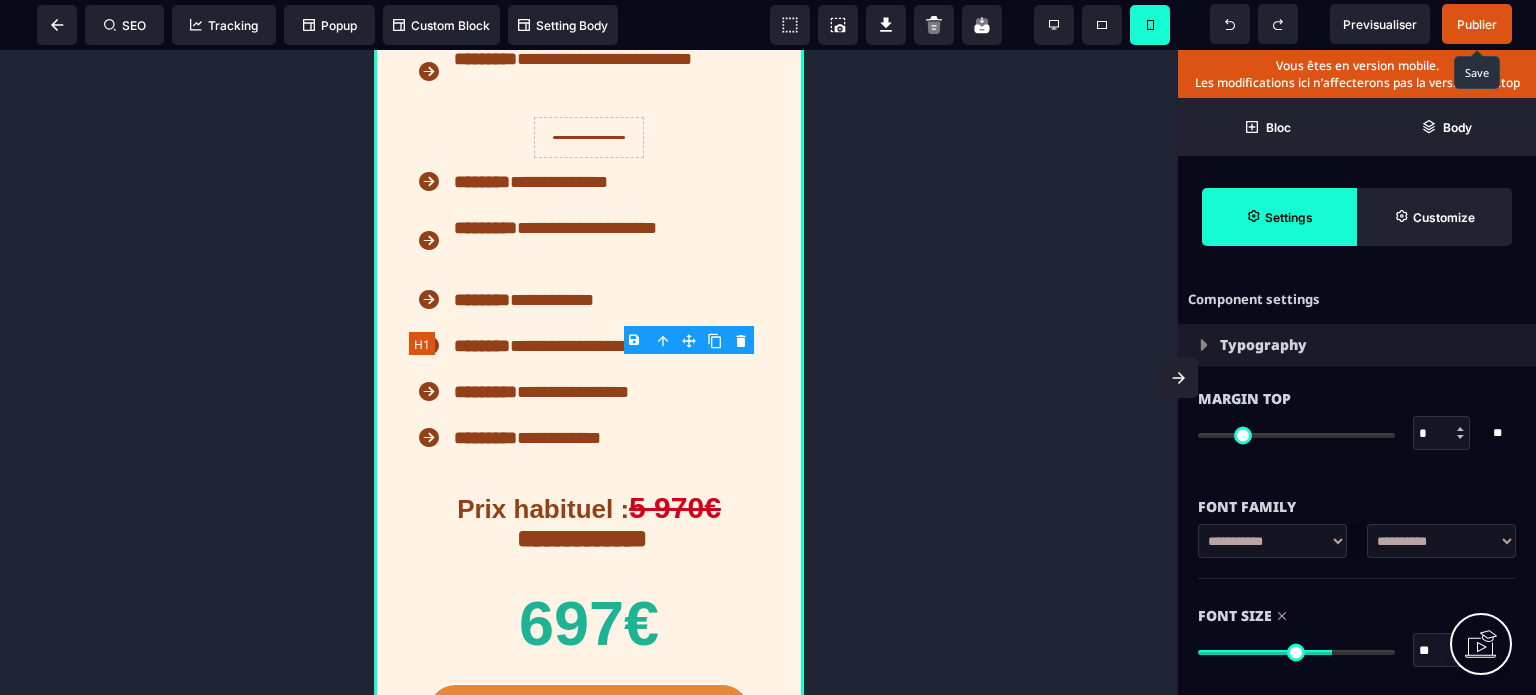 click on "**********" at bounding box center [588, -412] 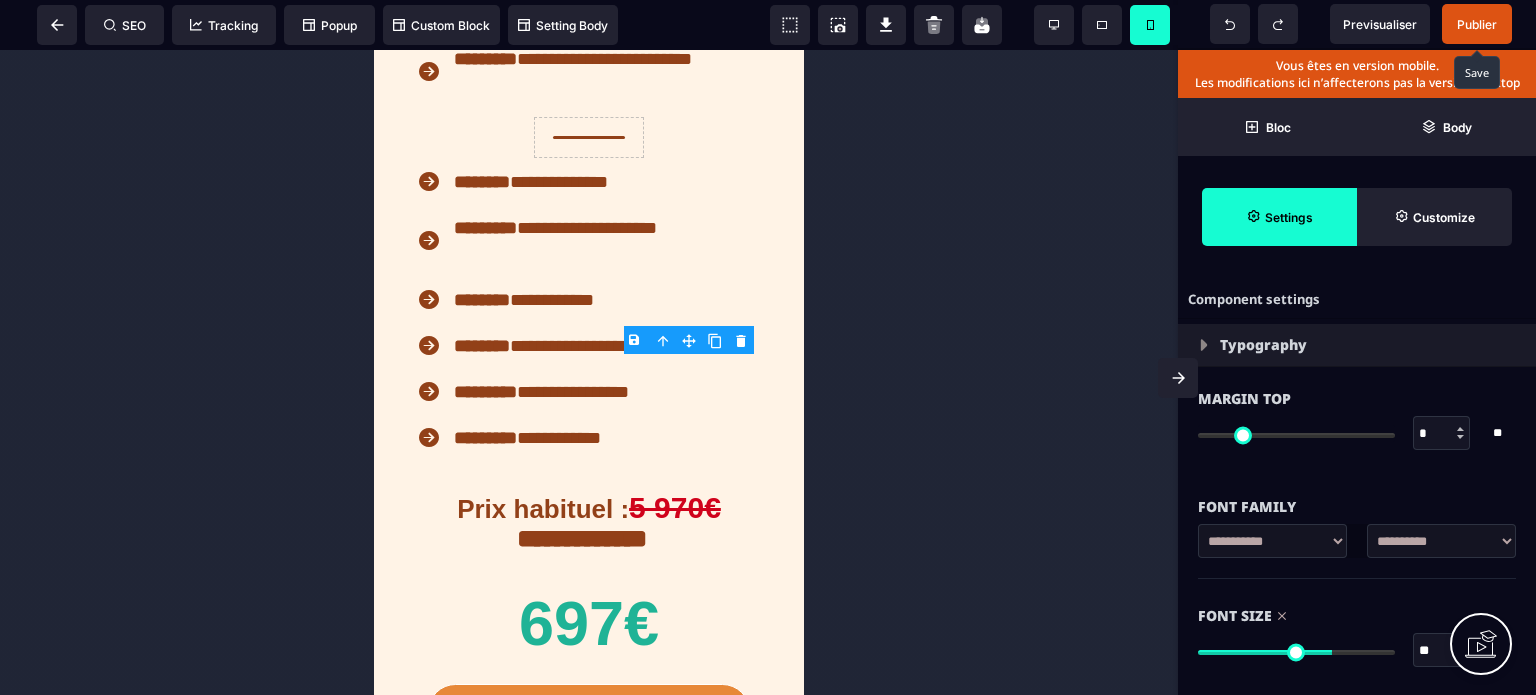 drag, startPoint x: 1426, startPoint y: 650, endPoint x: 1396, endPoint y: 654, distance: 30.265491 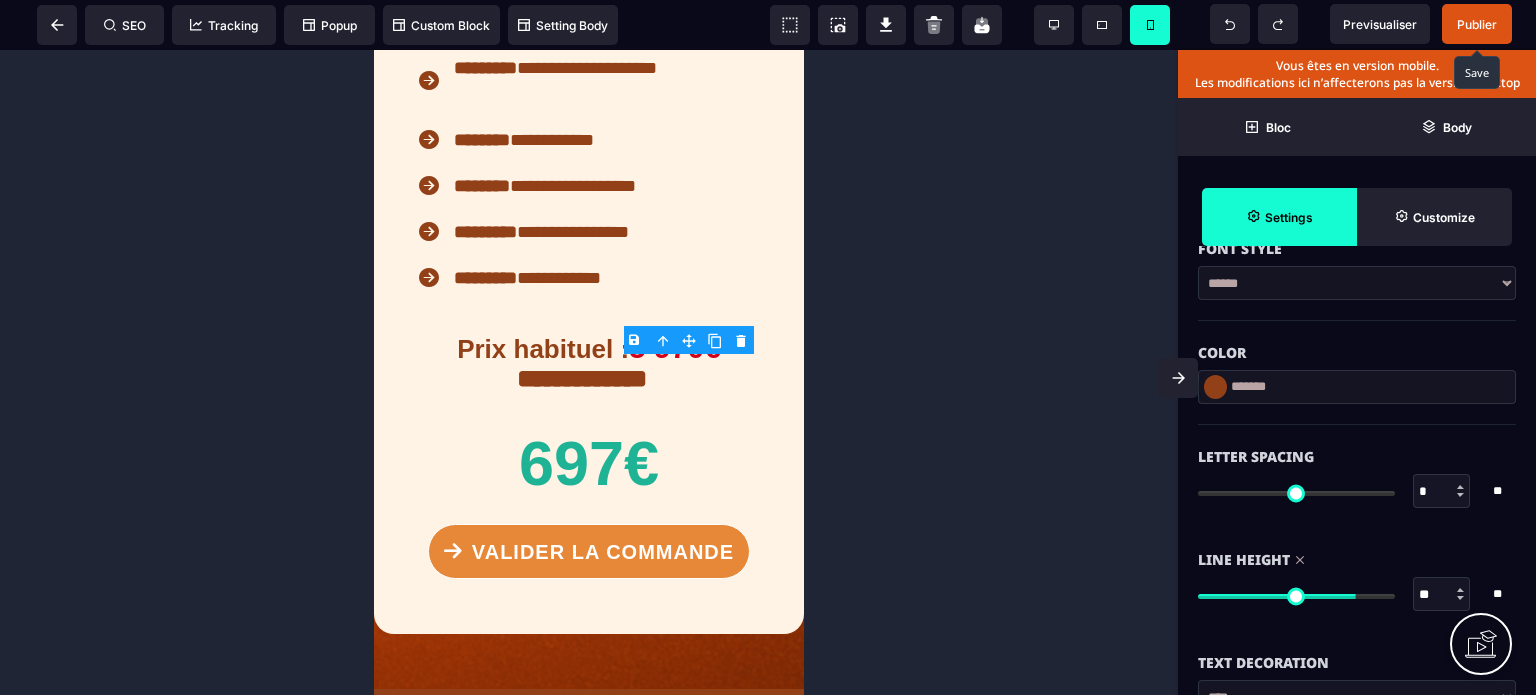 scroll, scrollTop: 600, scrollLeft: 0, axis: vertical 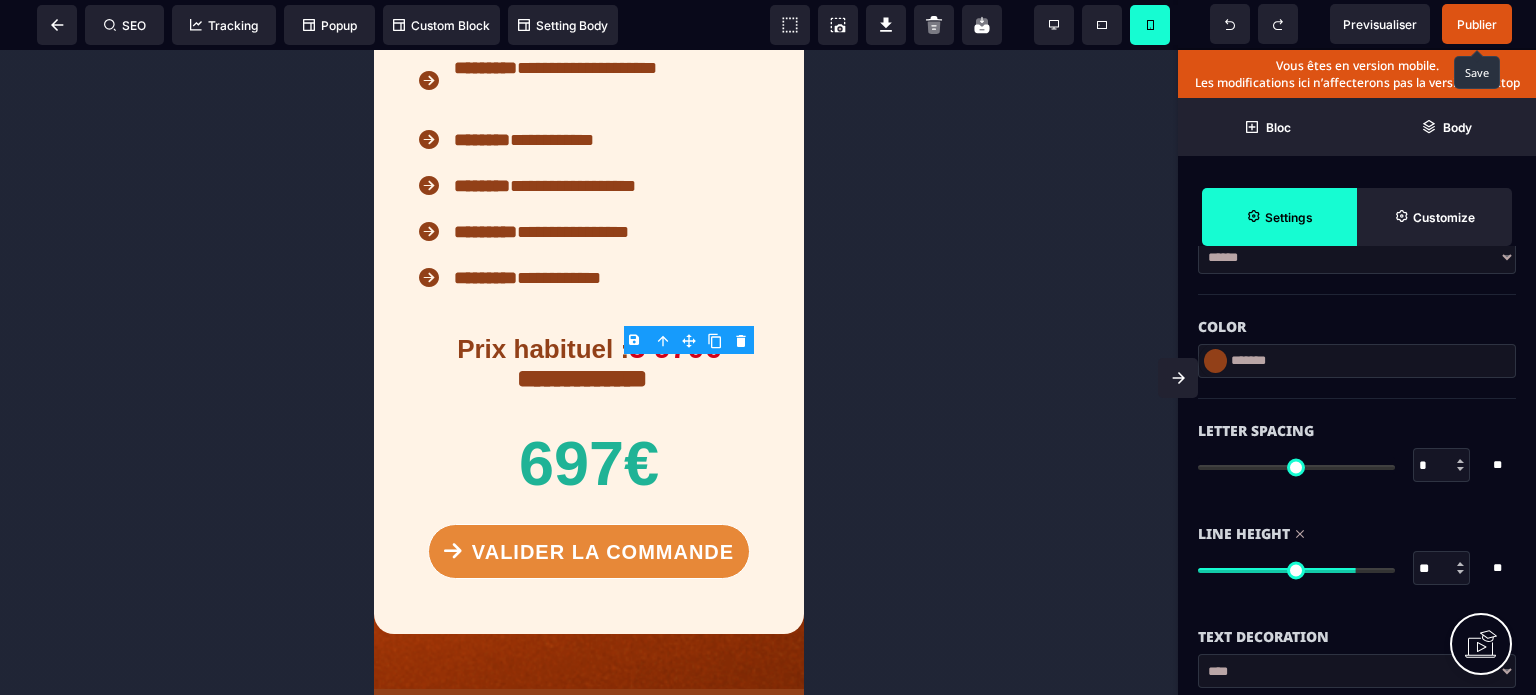 click on "**" at bounding box center [1442, 569] 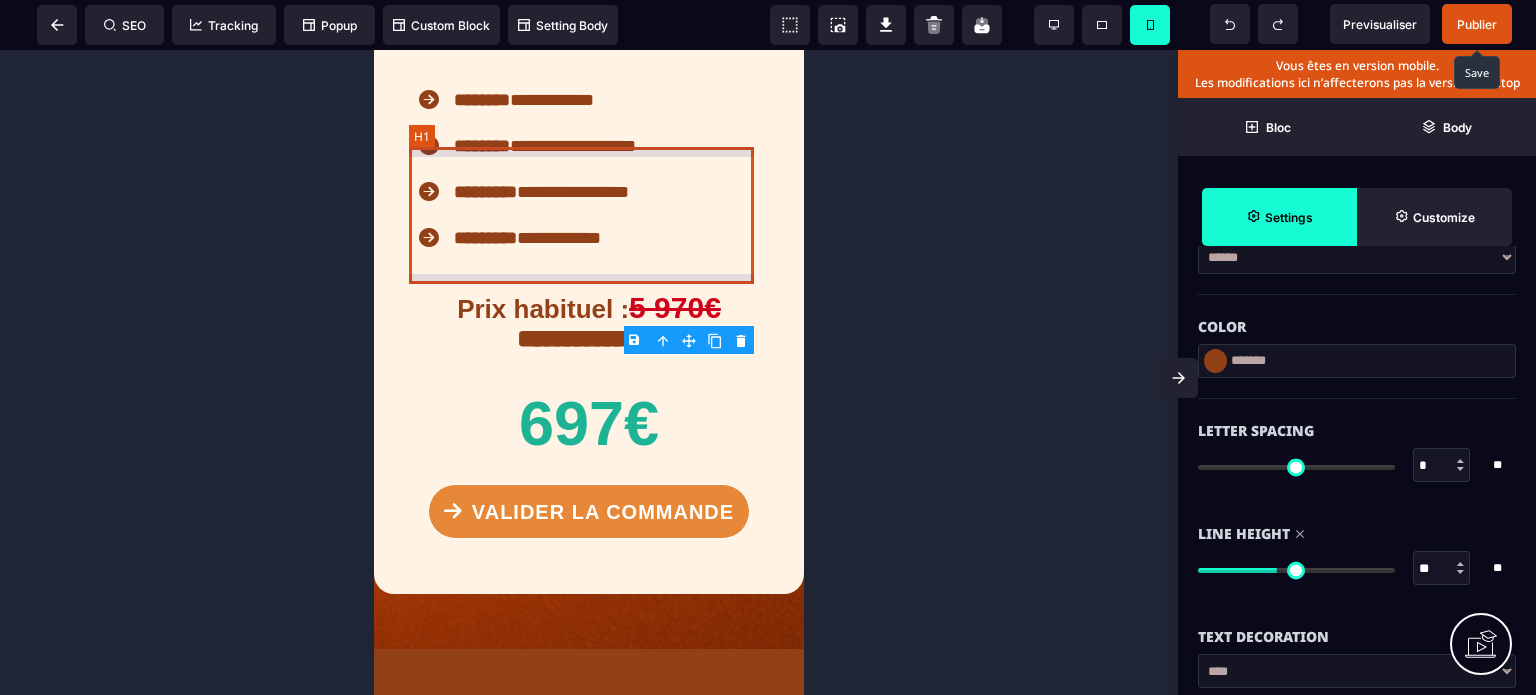 click on "**********" at bounding box center (588, -680) 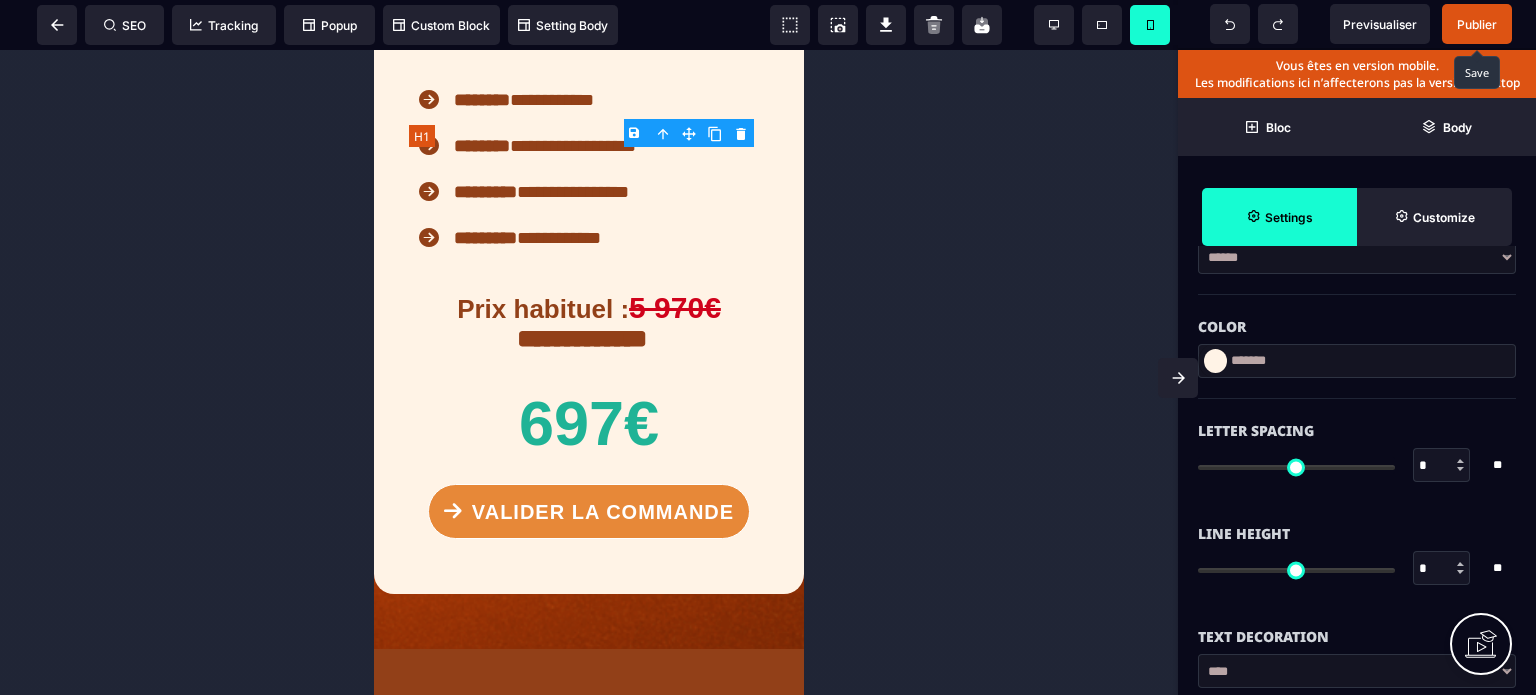 scroll, scrollTop: 0, scrollLeft: 0, axis: both 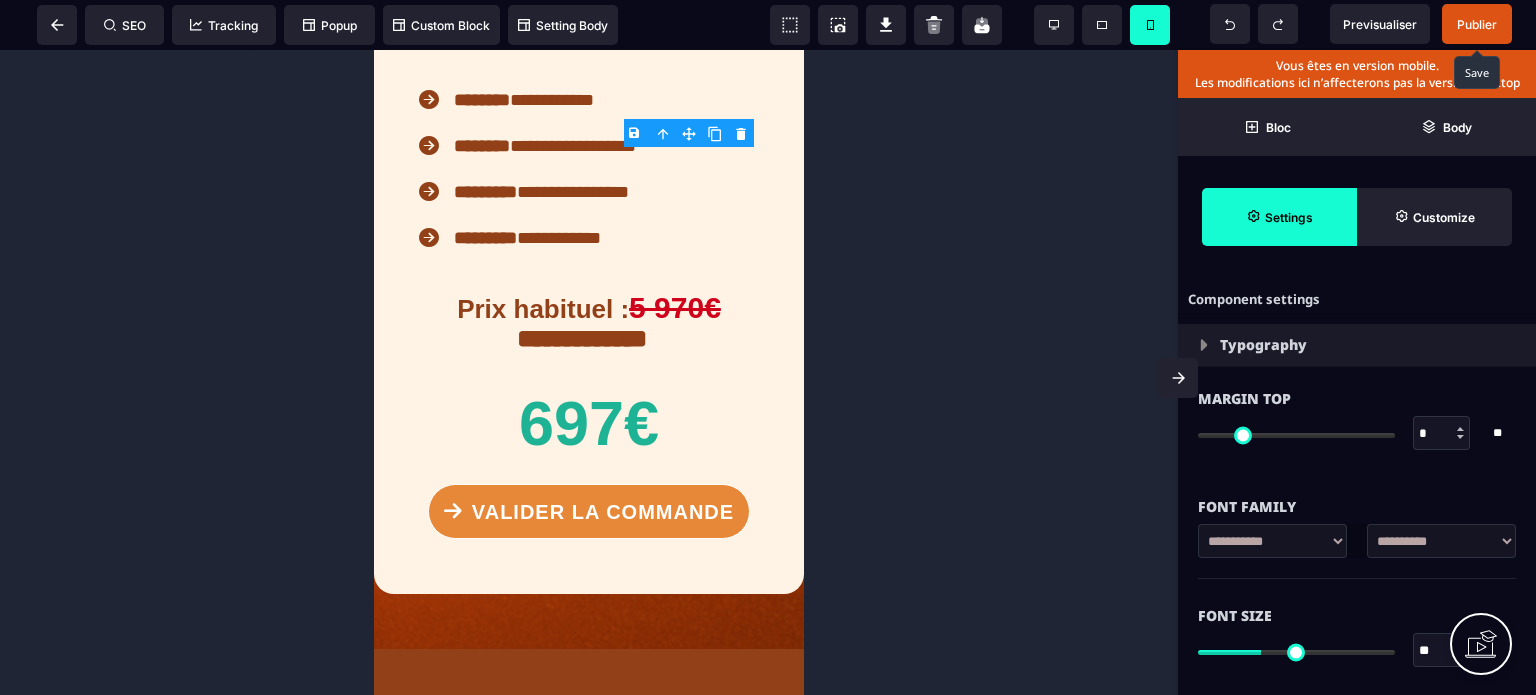 drag, startPoint x: 1427, startPoint y: 659, endPoint x: 1401, endPoint y: 658, distance: 26.019224 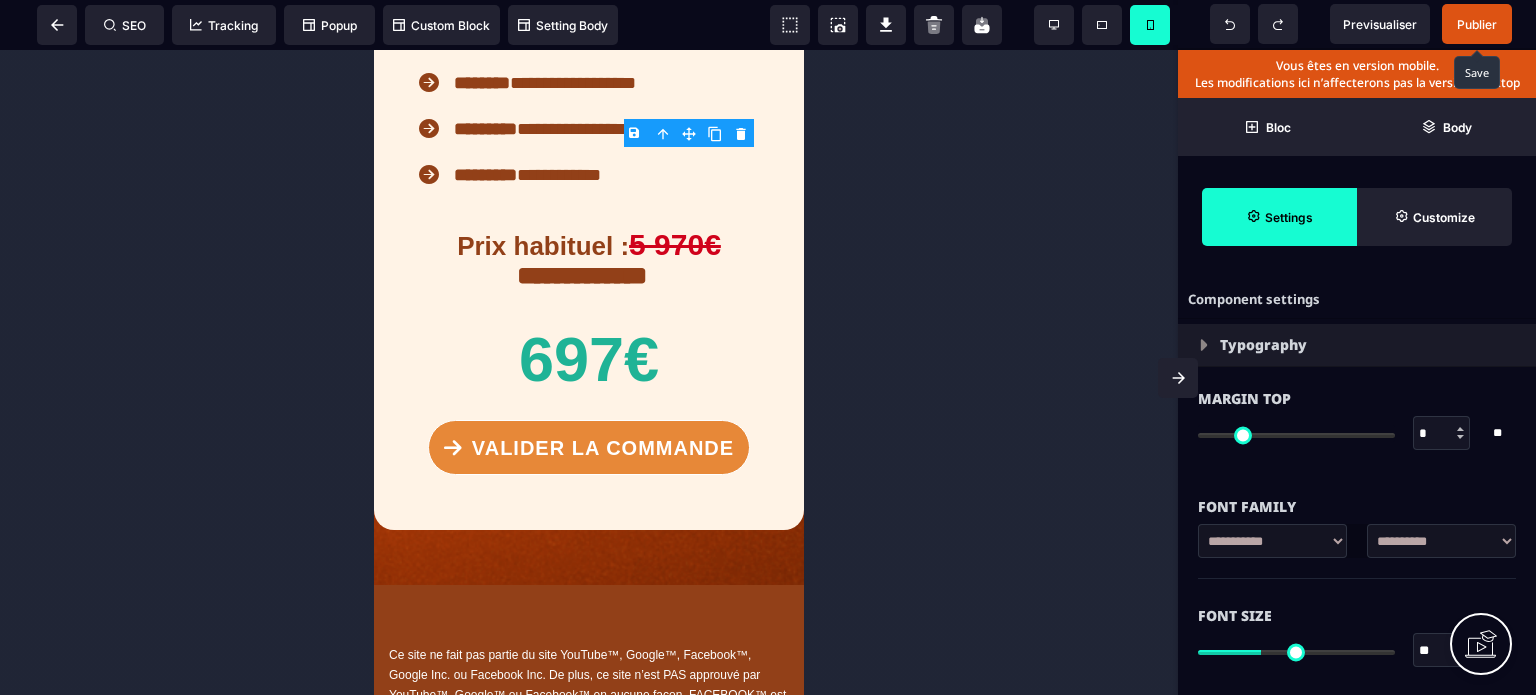 click on "Font Size
**
*
**
All" at bounding box center (1357, 635) 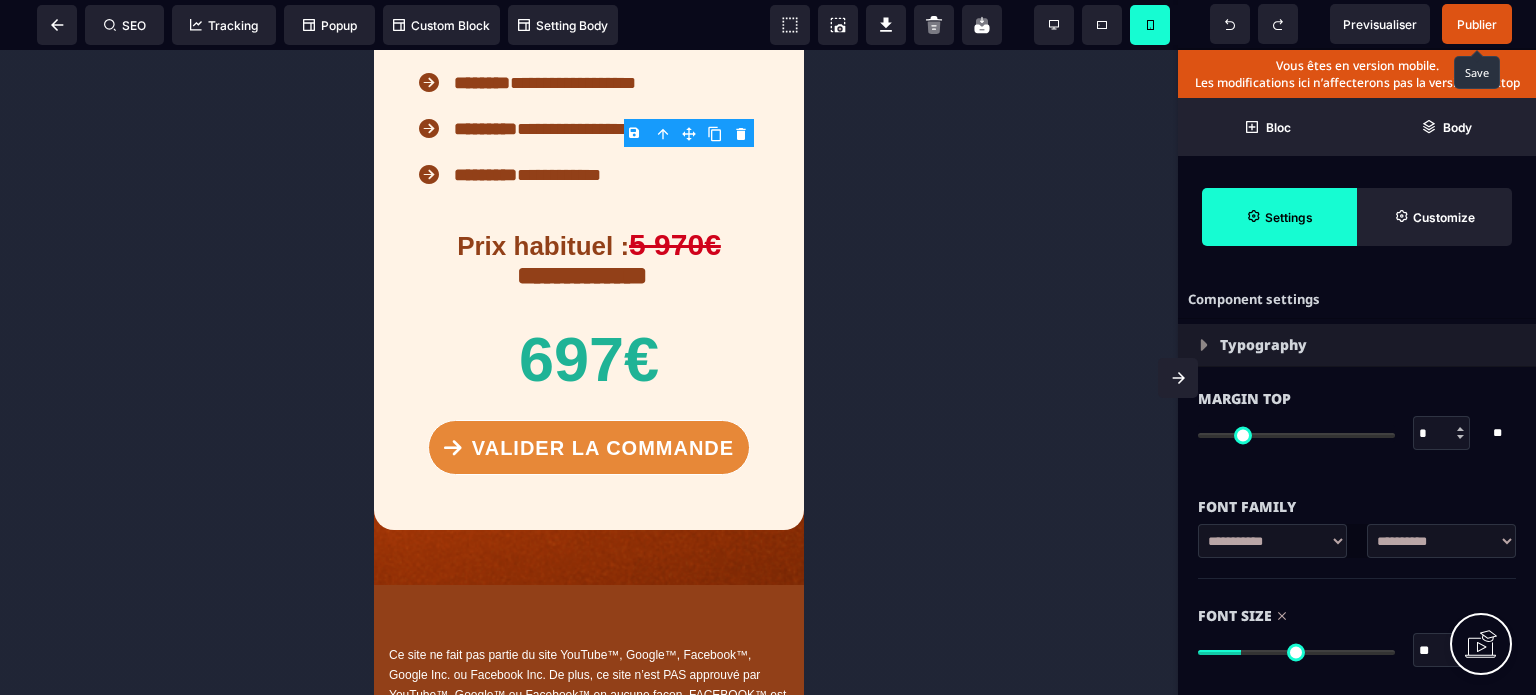 click on "*" at bounding box center [1442, 434] 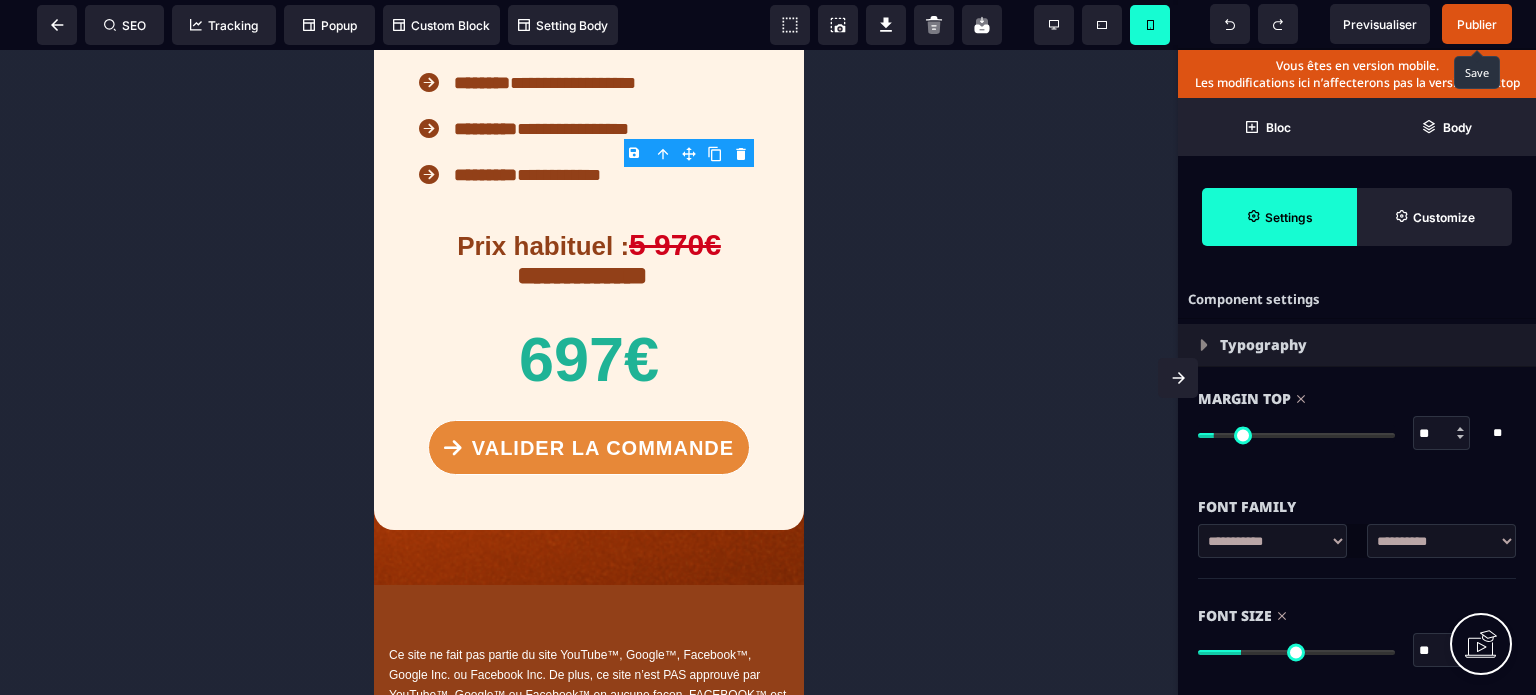 click at bounding box center (589, 372) 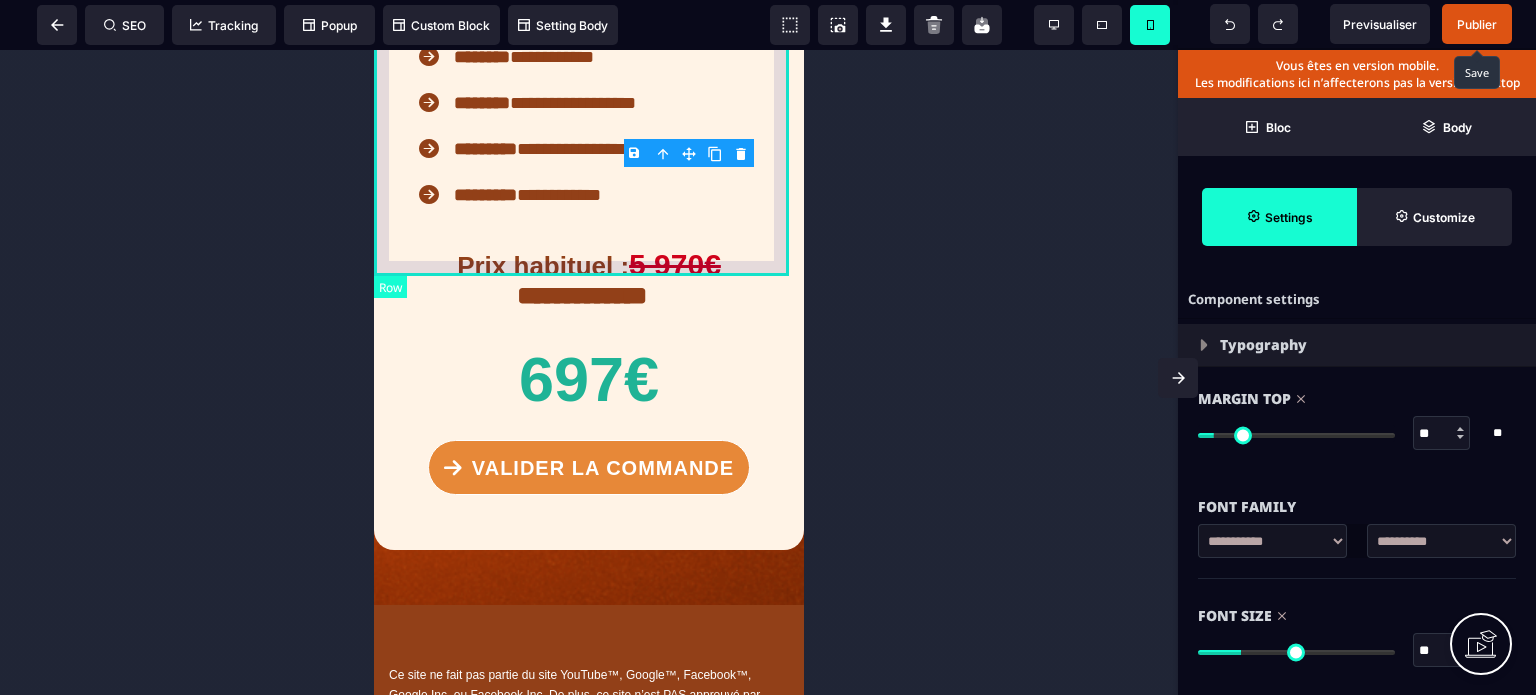 click on "**********" at bounding box center [589, -771] 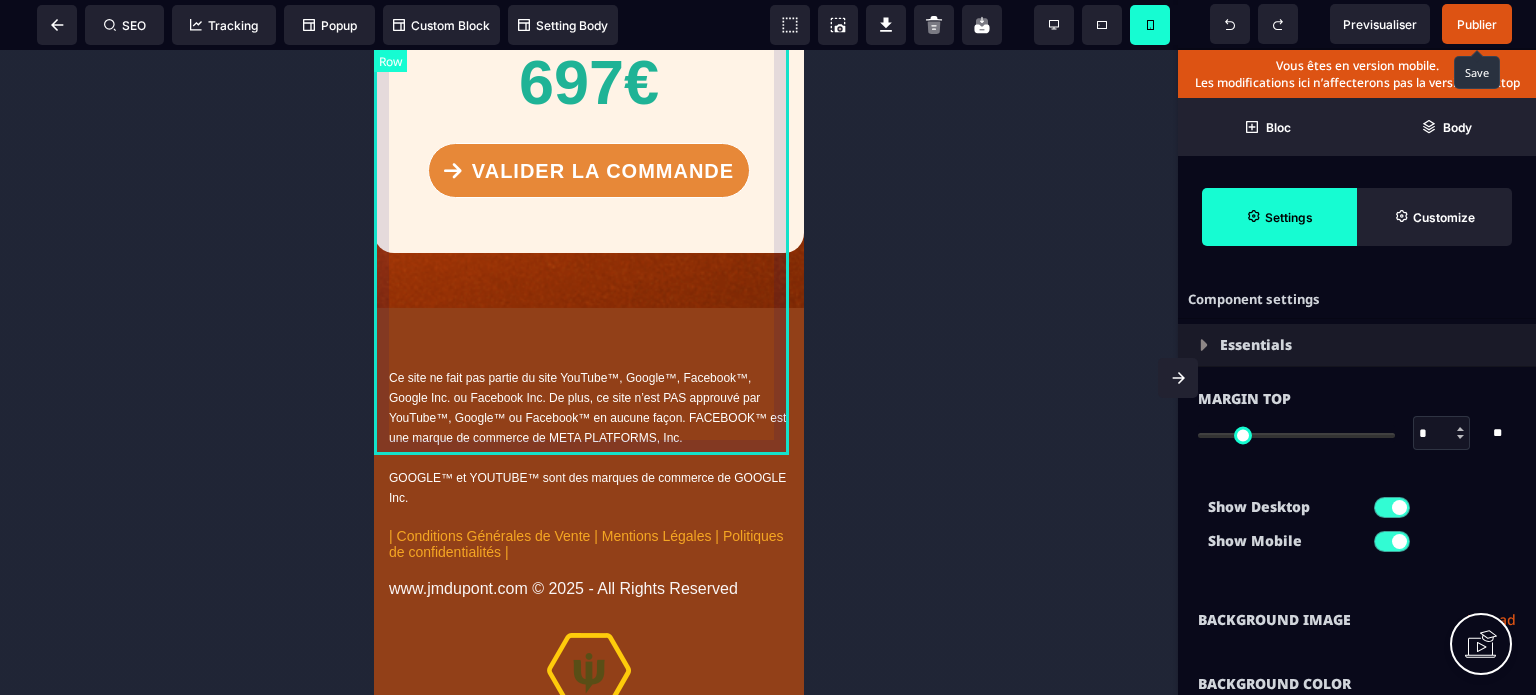 scroll, scrollTop: 19758, scrollLeft: 0, axis: vertical 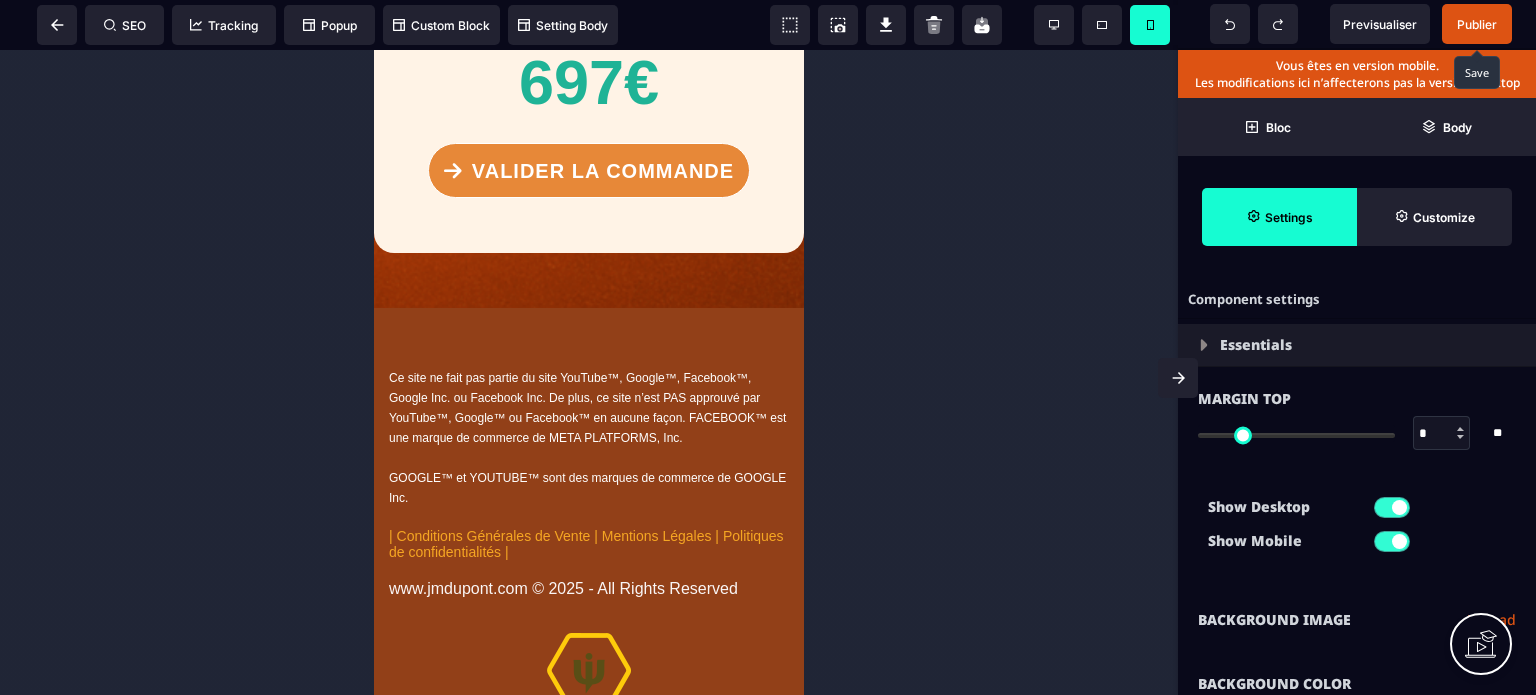 click on "Publier" at bounding box center [1477, 24] 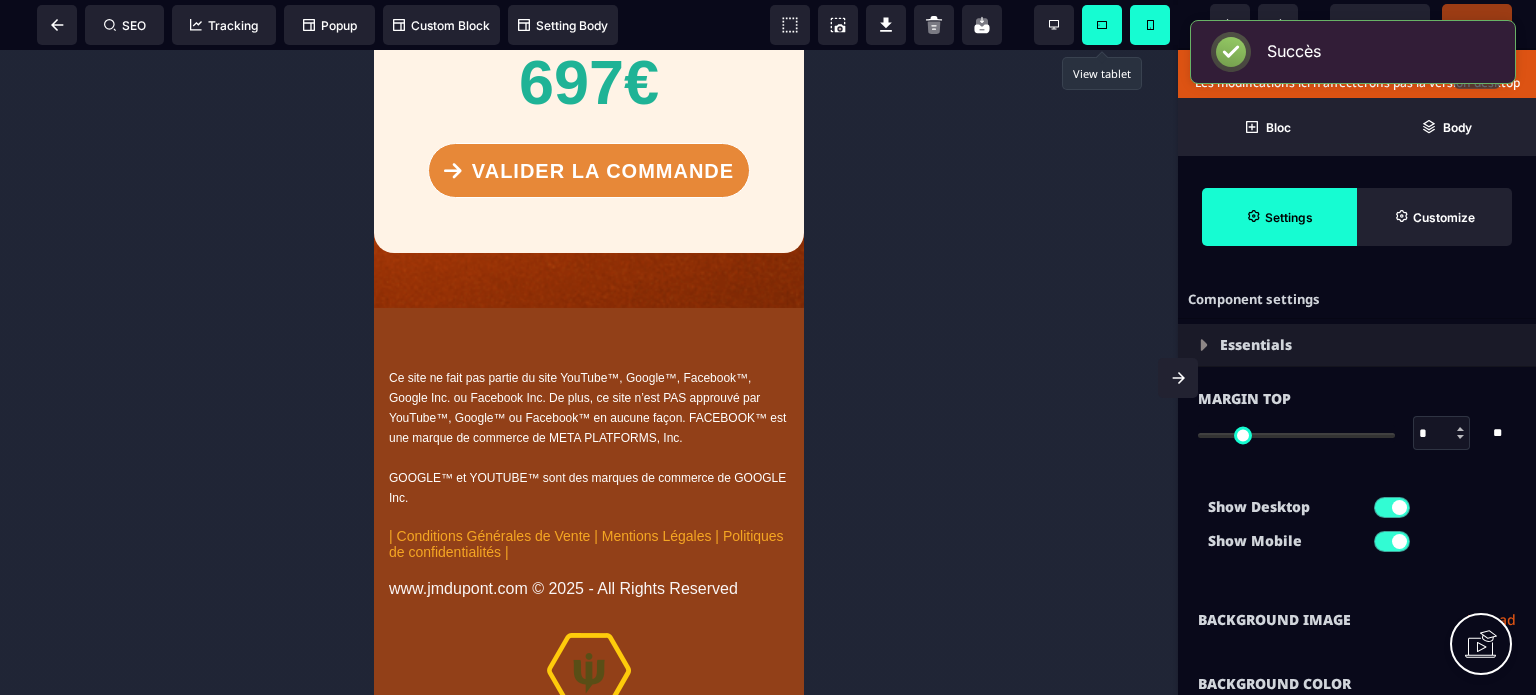 click 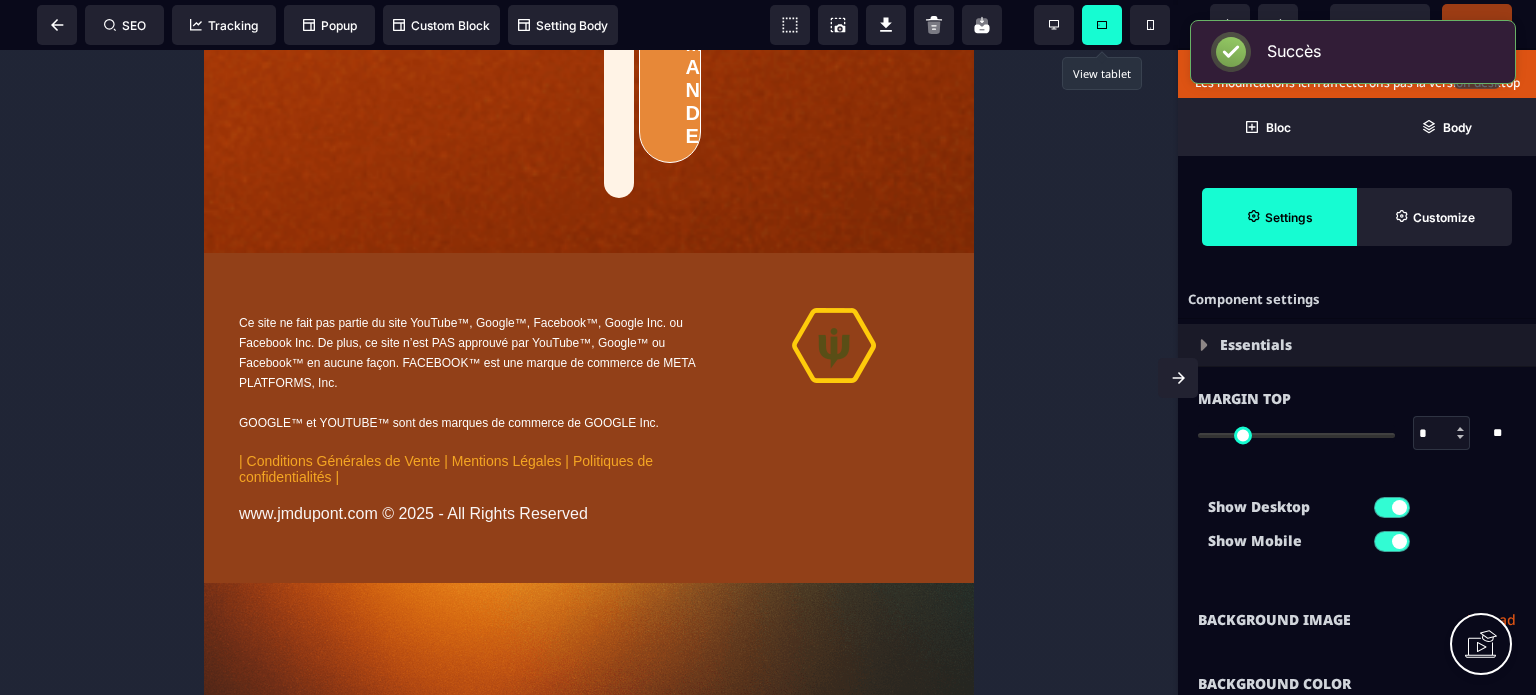 scroll, scrollTop: 13636, scrollLeft: 0, axis: vertical 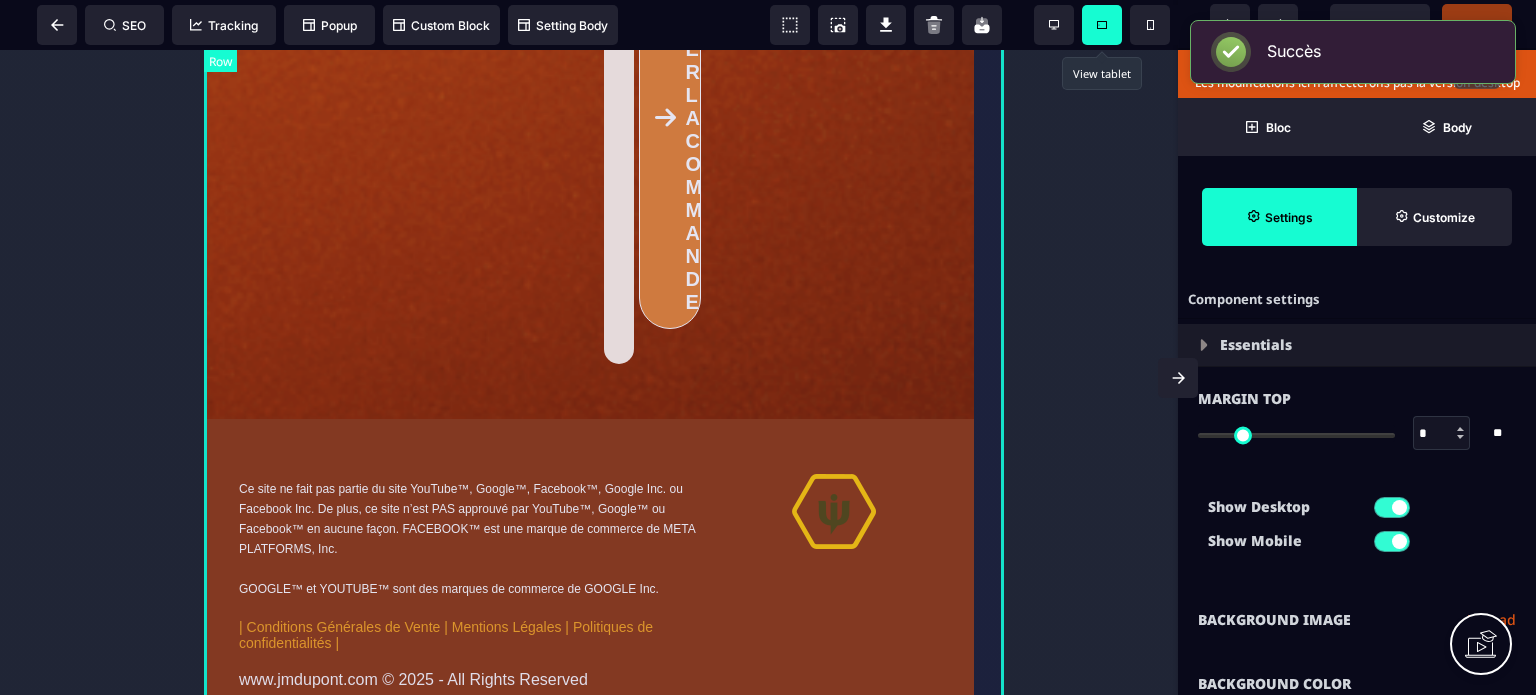click on "**********" at bounding box center (604, -1122) 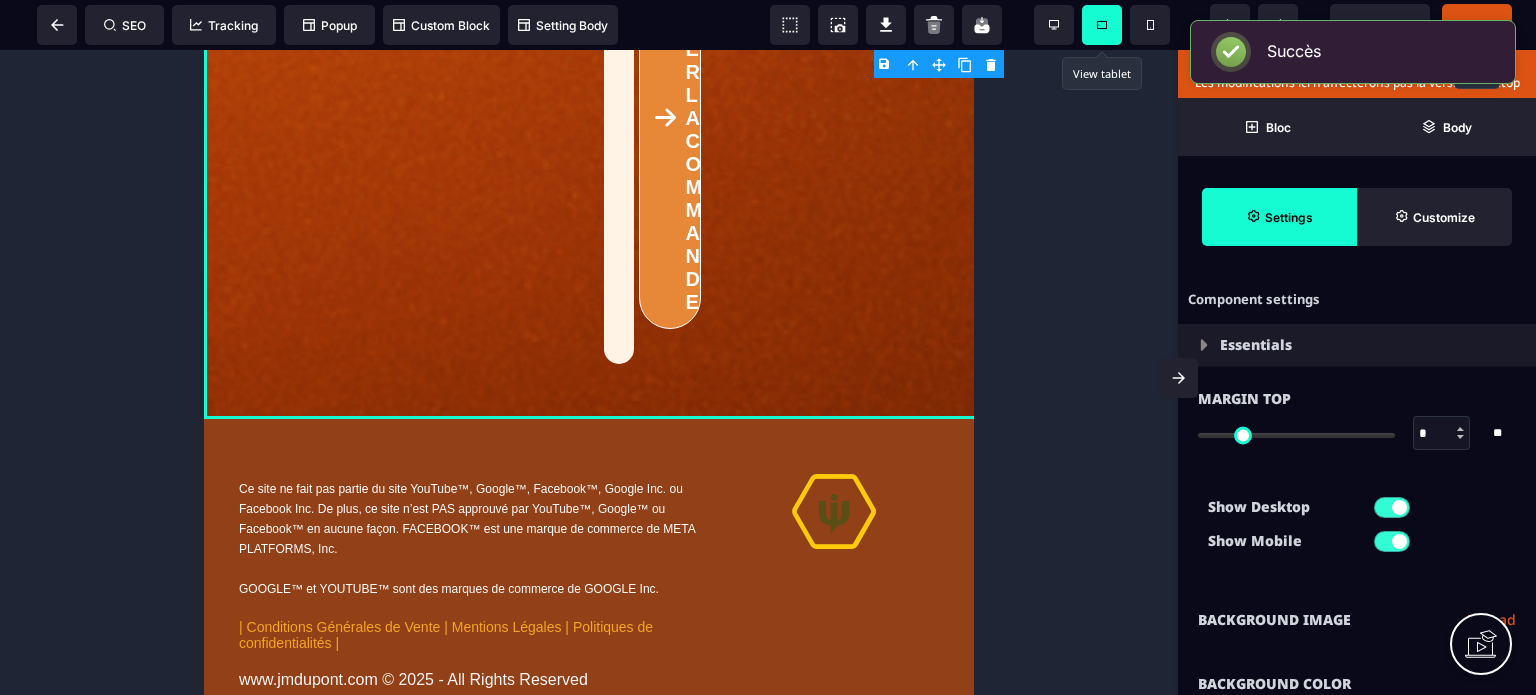 click on "Background Image
Upload" at bounding box center (1357, 620) 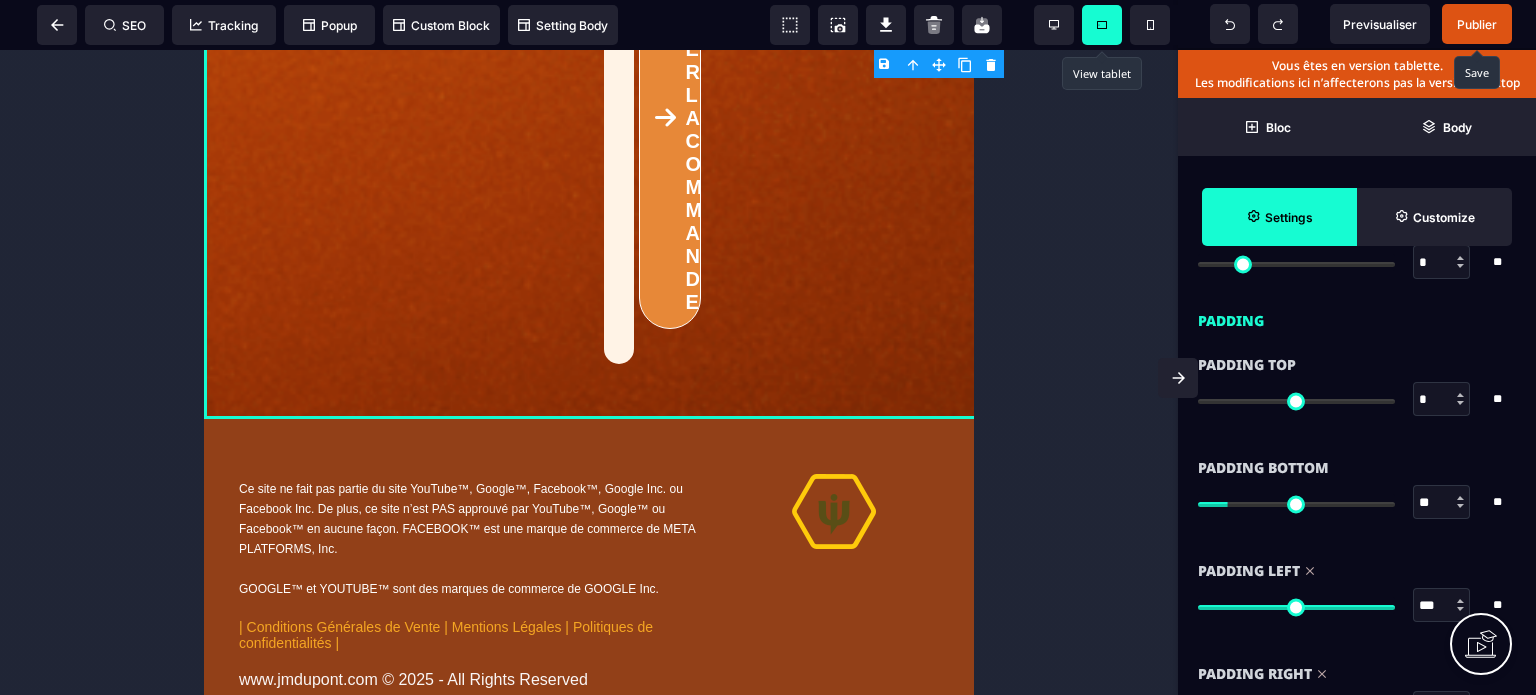 scroll, scrollTop: 1720, scrollLeft: 0, axis: vertical 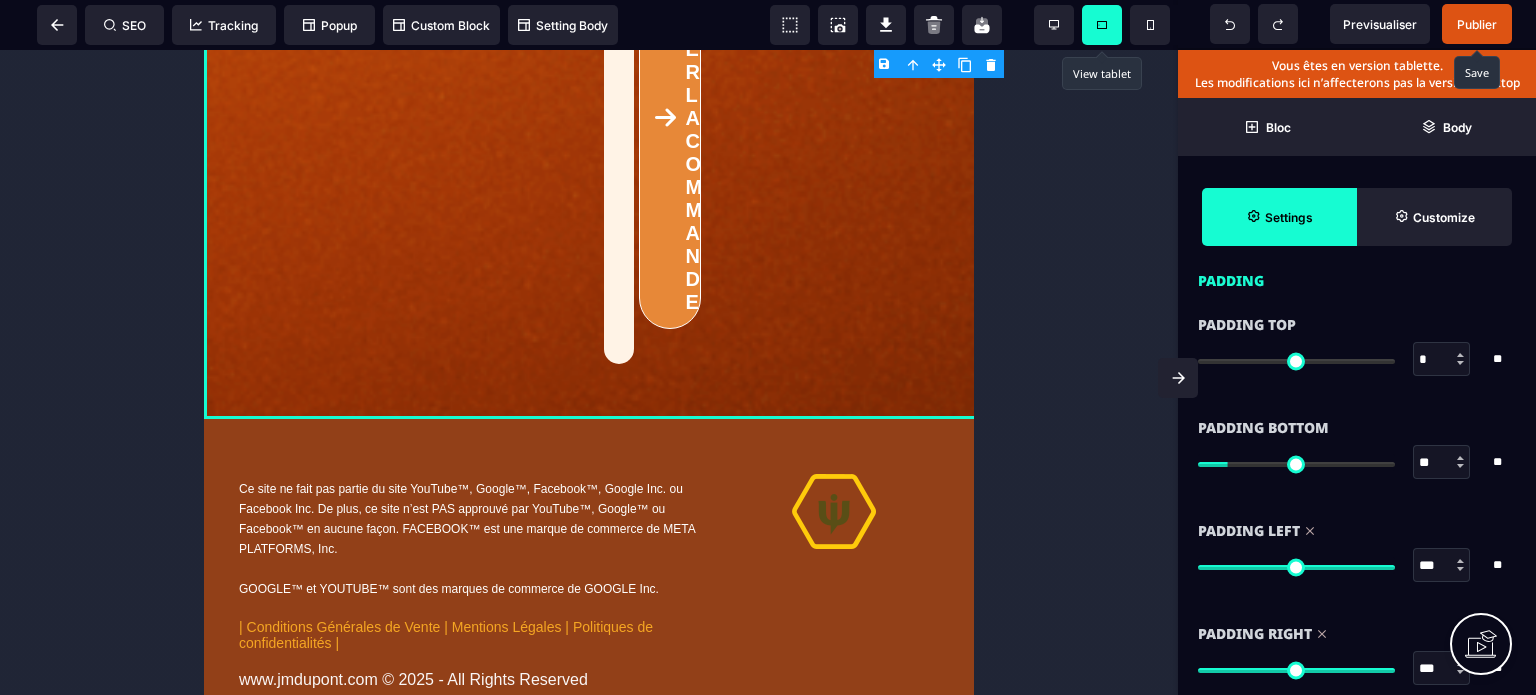 drag, startPoint x: 1434, startPoint y: 566, endPoint x: 1390, endPoint y: 570, distance: 44.181442 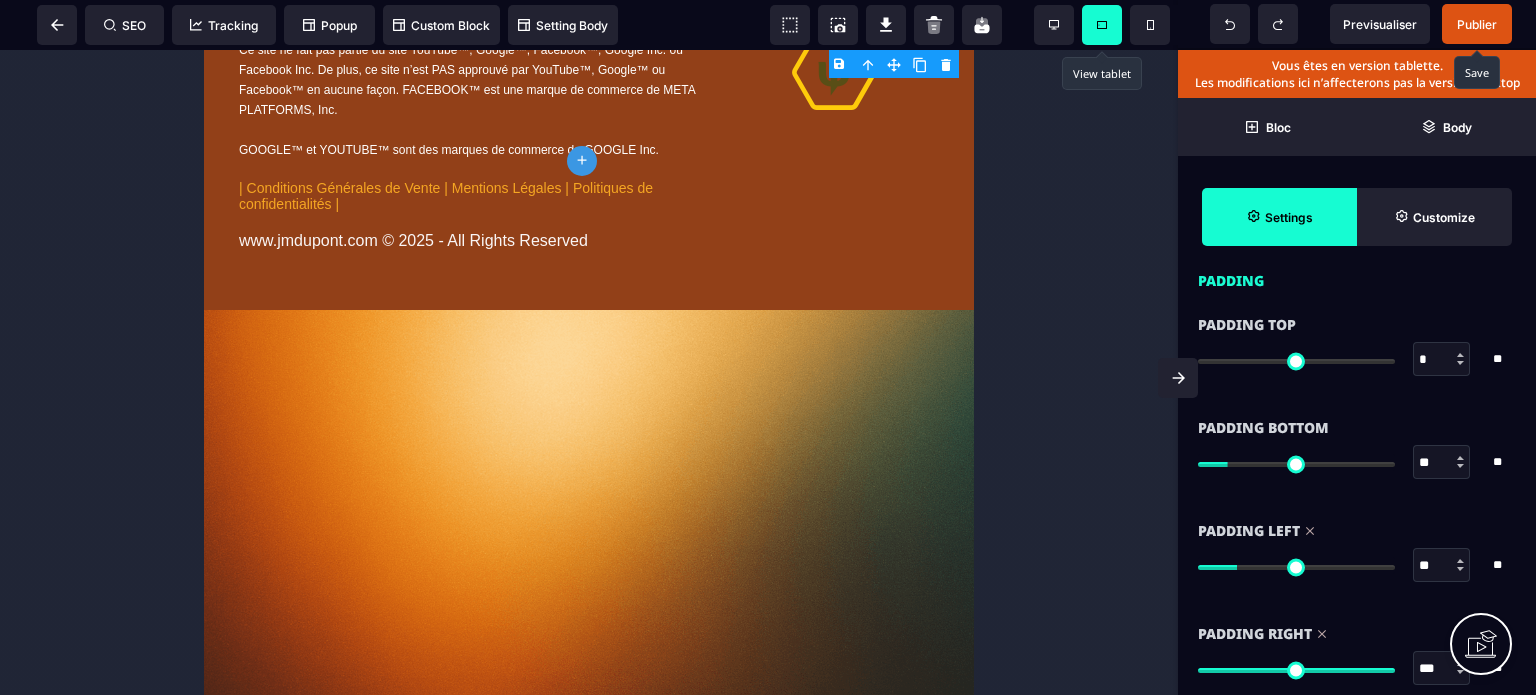 drag, startPoint x: 1431, startPoint y: 667, endPoint x: 1400, endPoint y: 668, distance: 31.016125 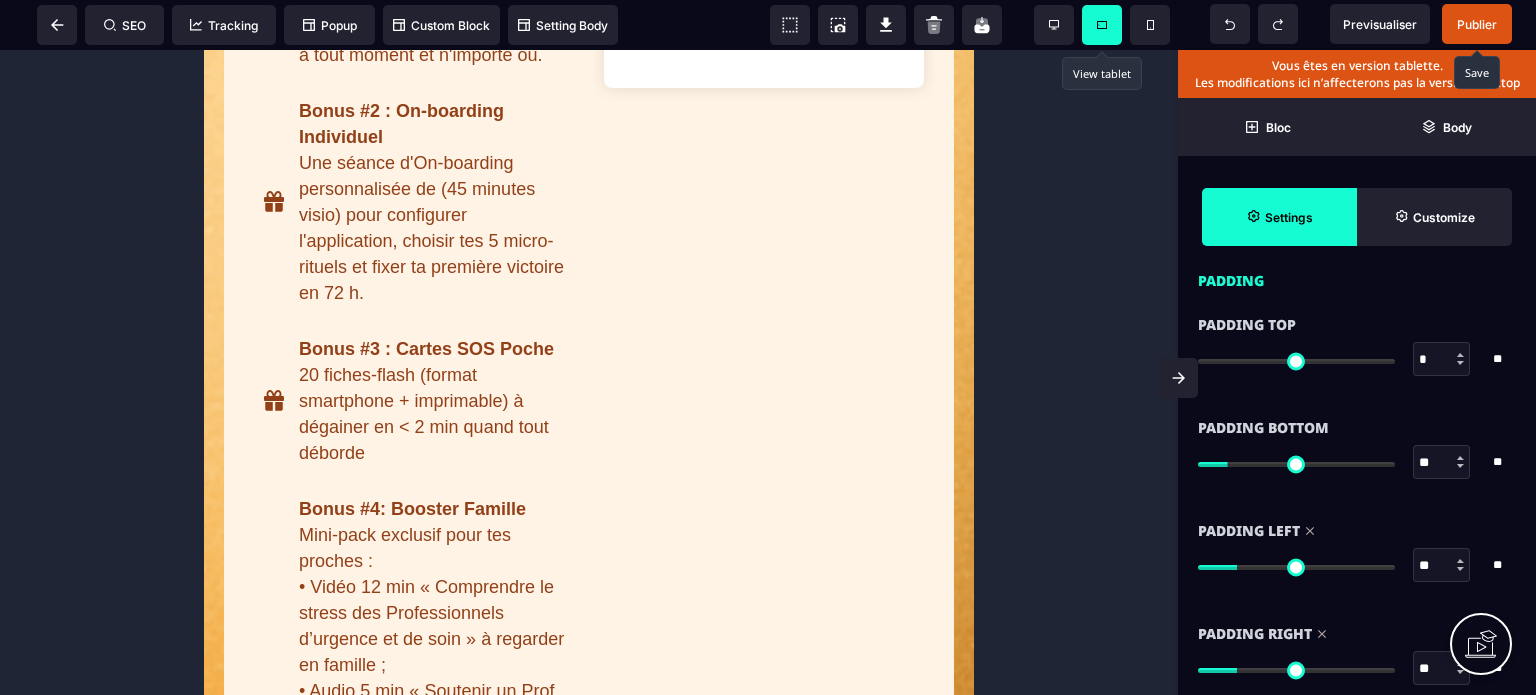 scroll, scrollTop: 0, scrollLeft: 0, axis: both 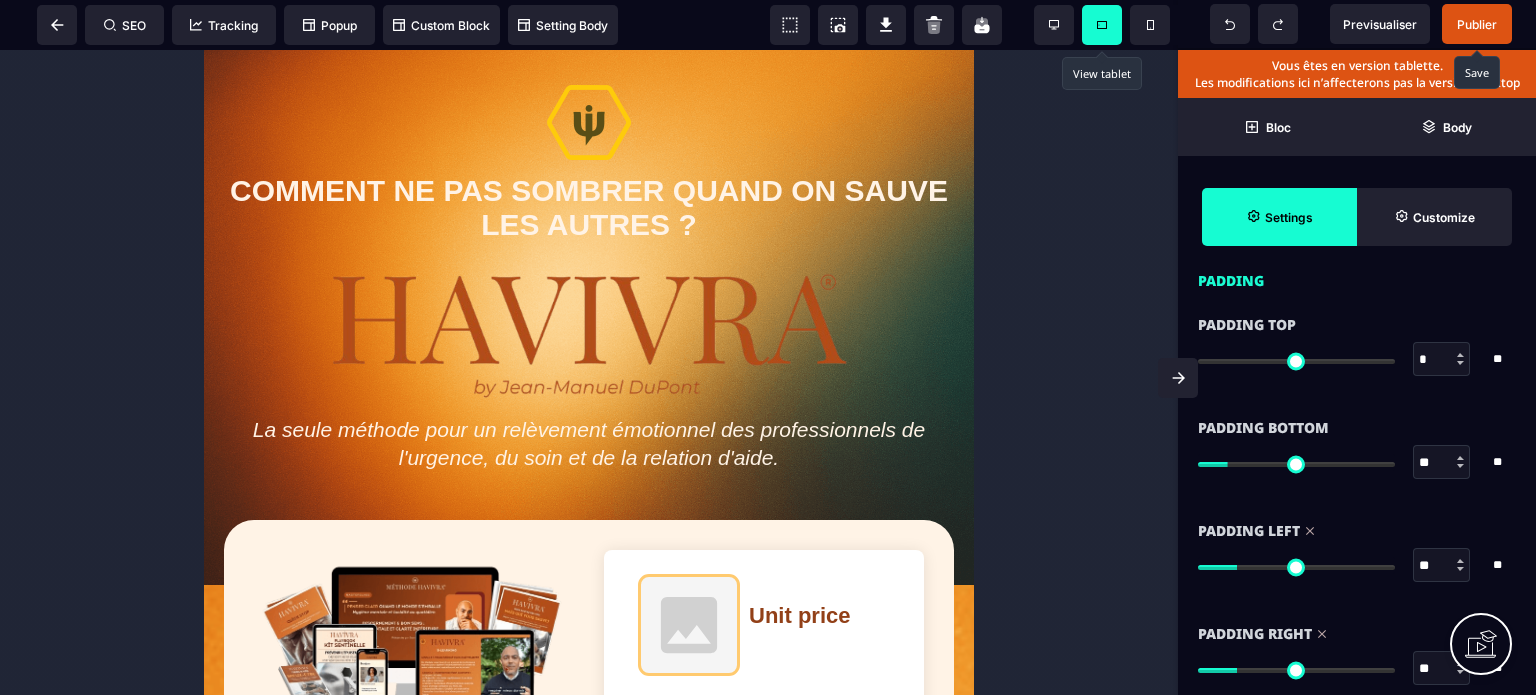 click on "Publier" at bounding box center (1477, 24) 